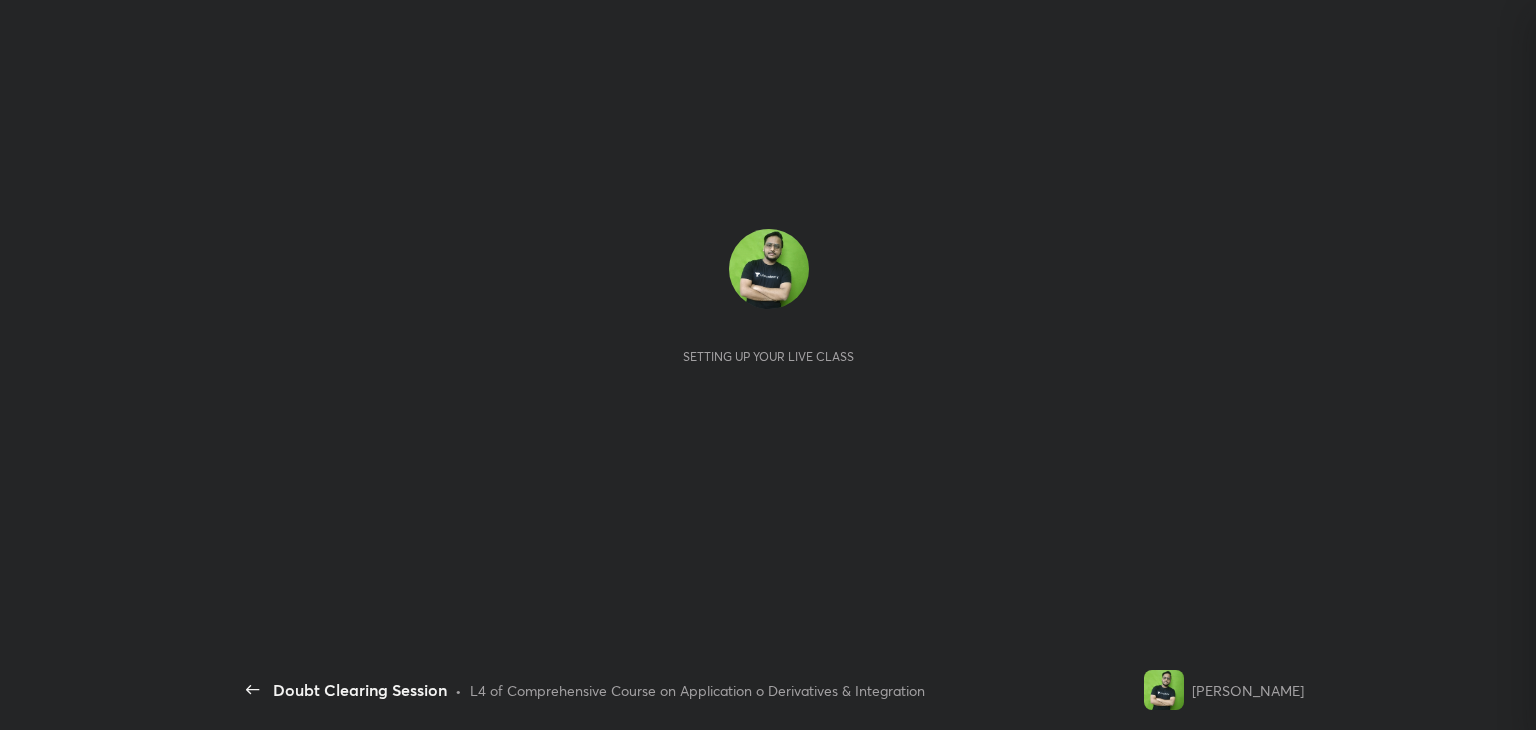 scroll, scrollTop: 0, scrollLeft: 0, axis: both 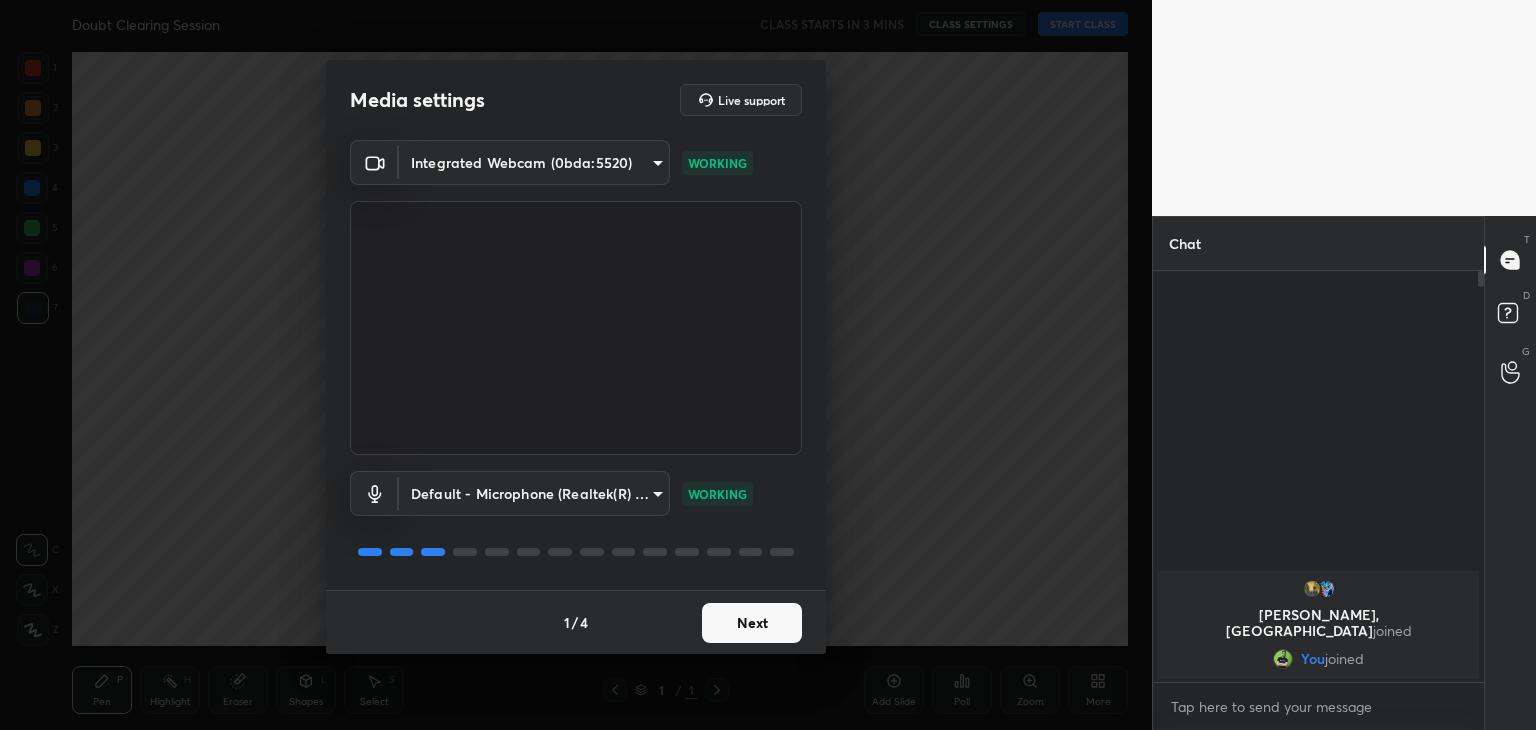 click on "Next" at bounding box center [752, 623] 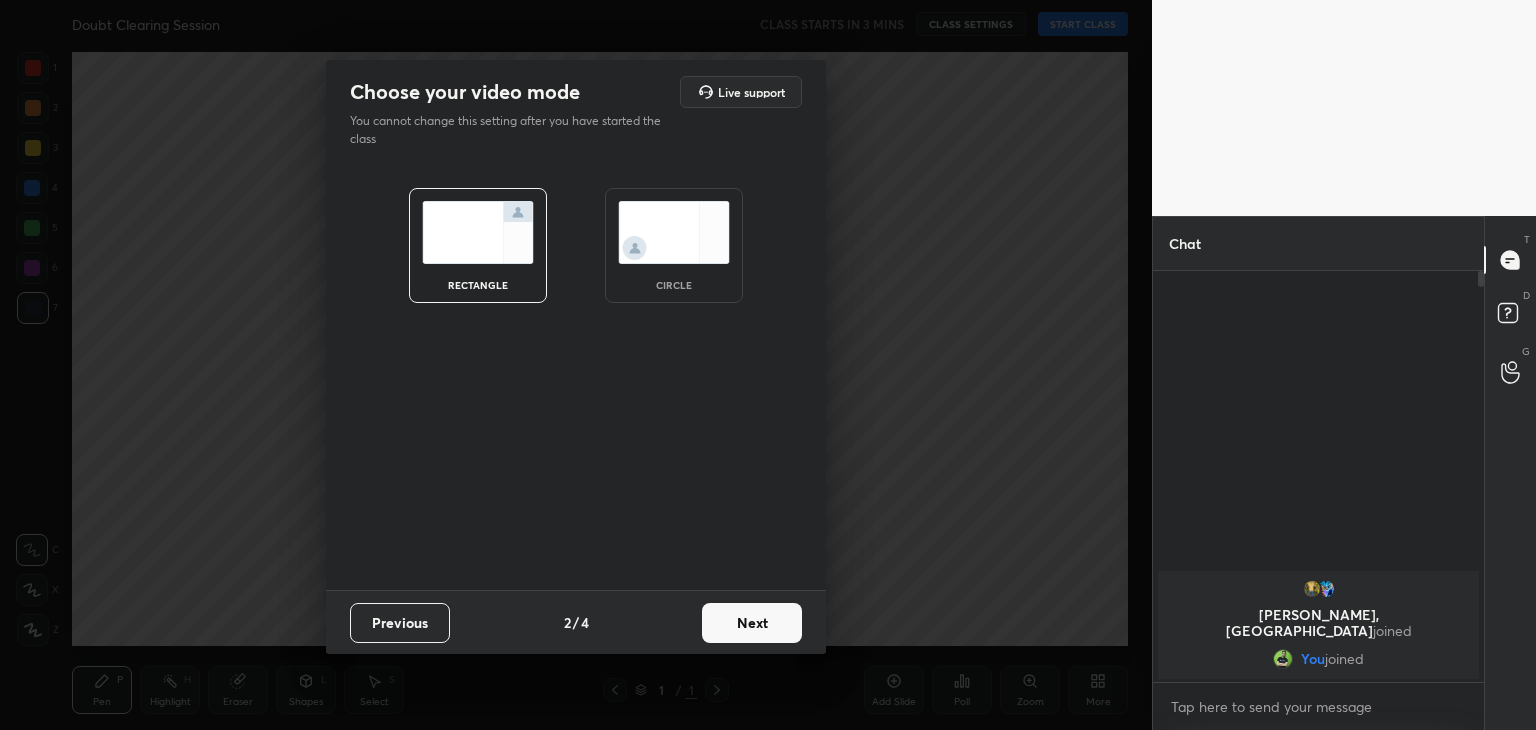 click on "circle" at bounding box center [674, 245] 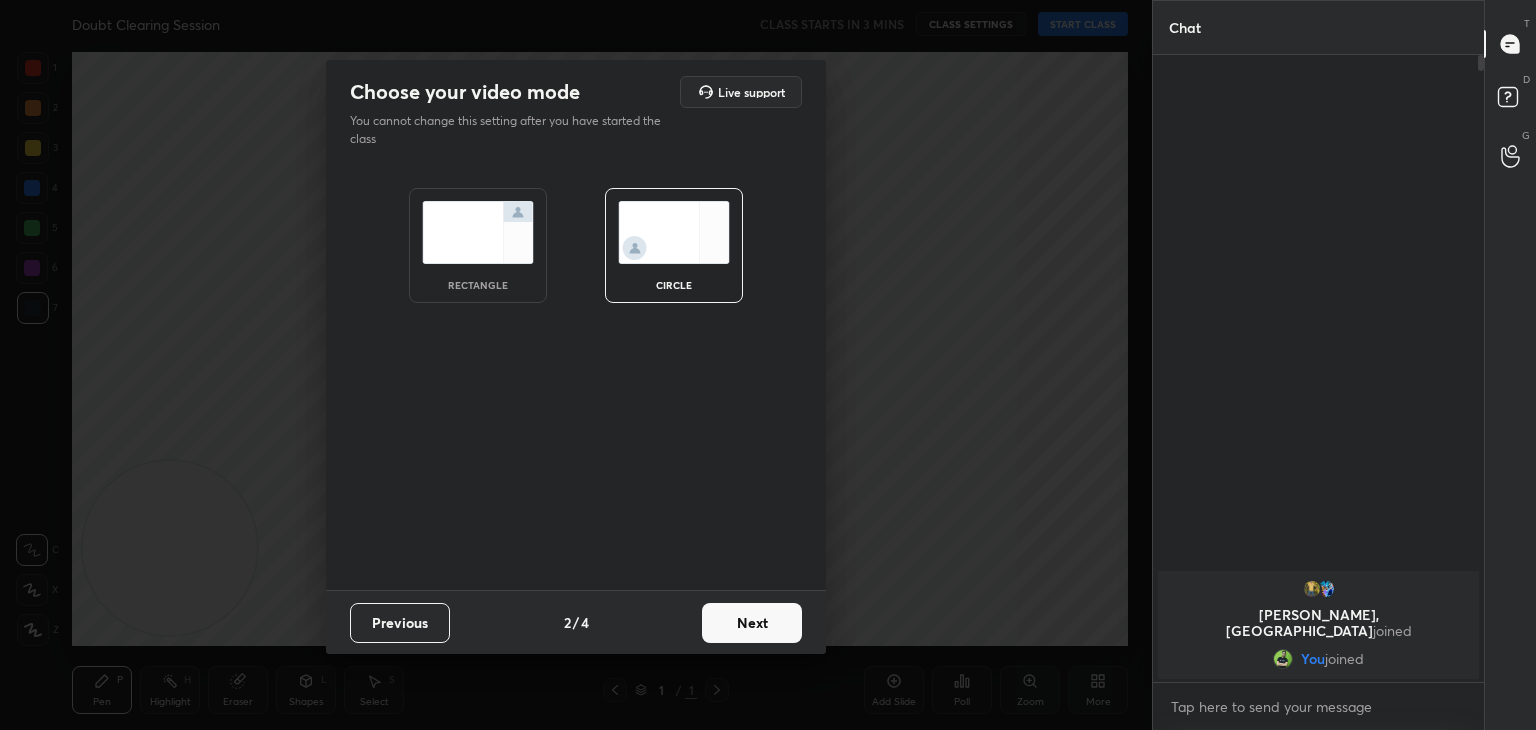 scroll, scrollTop: 6, scrollLeft: 6, axis: both 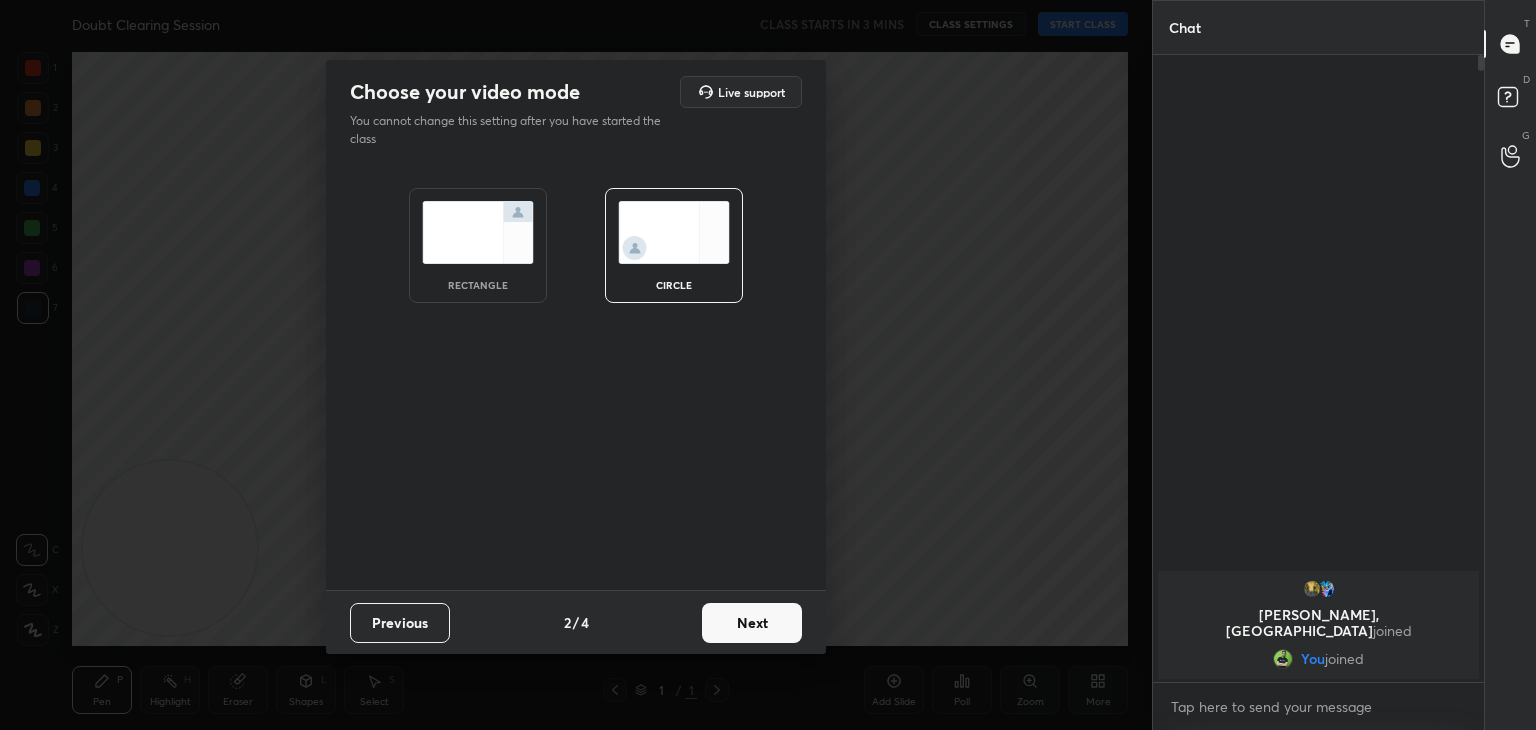 click on "Next" at bounding box center [752, 623] 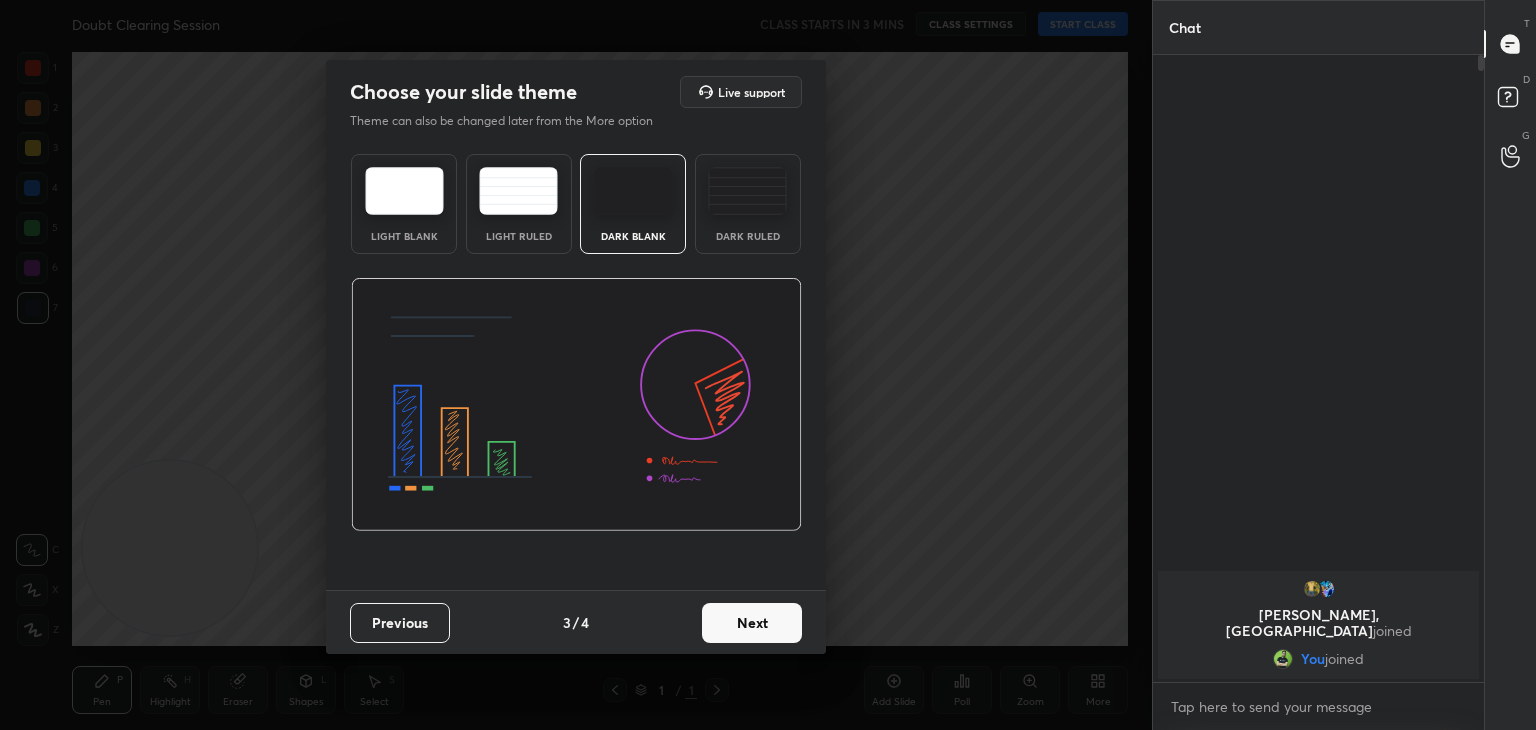 click on "Next" at bounding box center (752, 623) 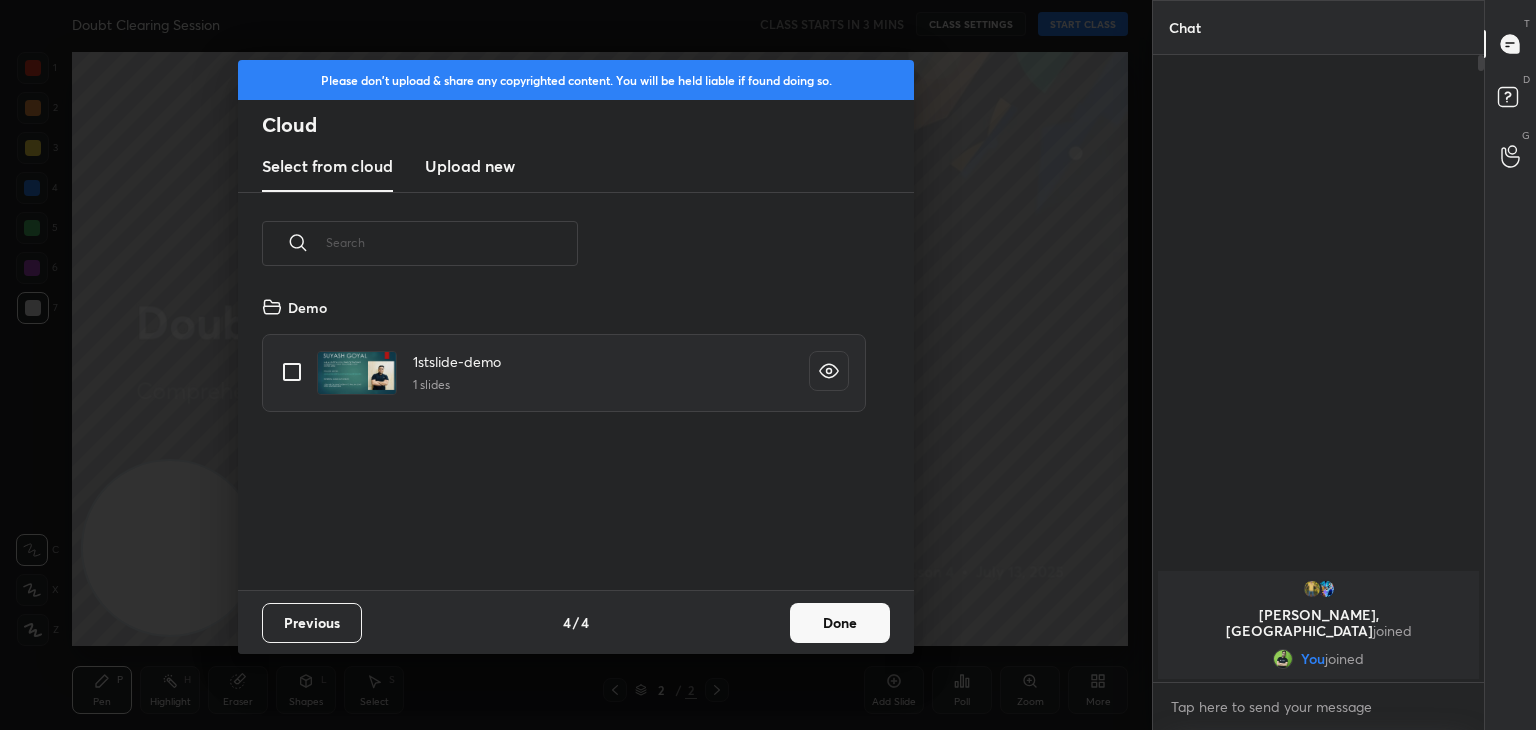 scroll, scrollTop: 6, scrollLeft: 10, axis: both 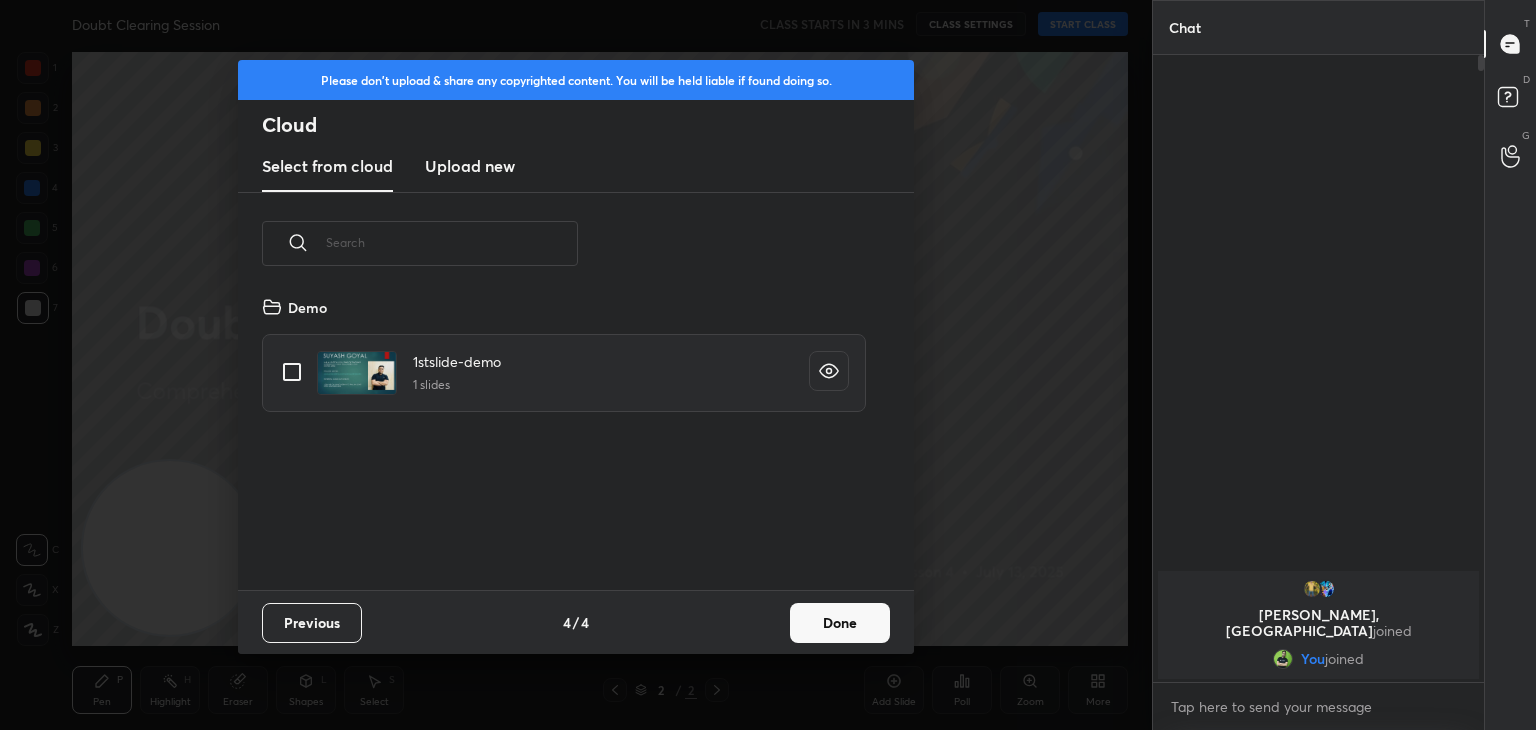 click at bounding box center [292, 372] 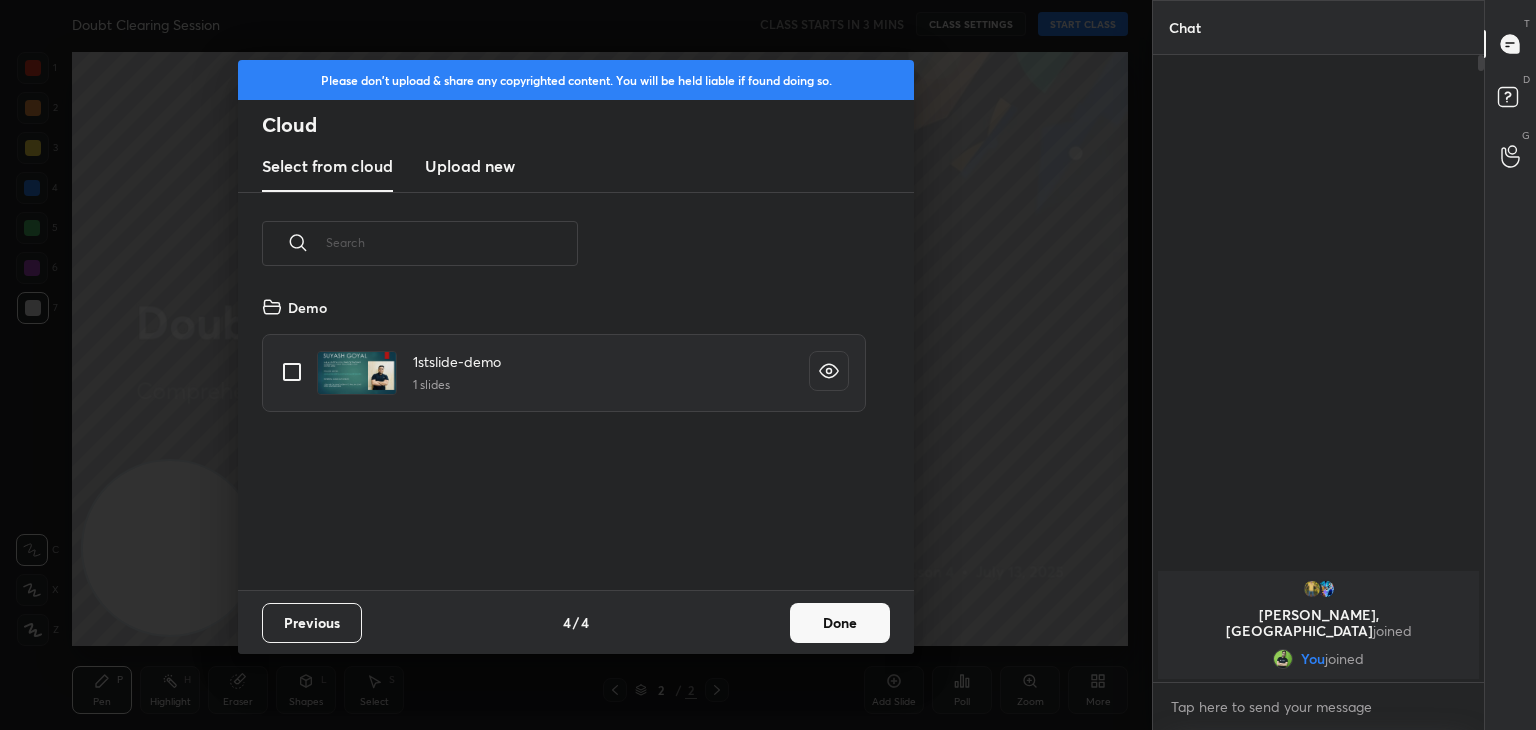 checkbox on "true" 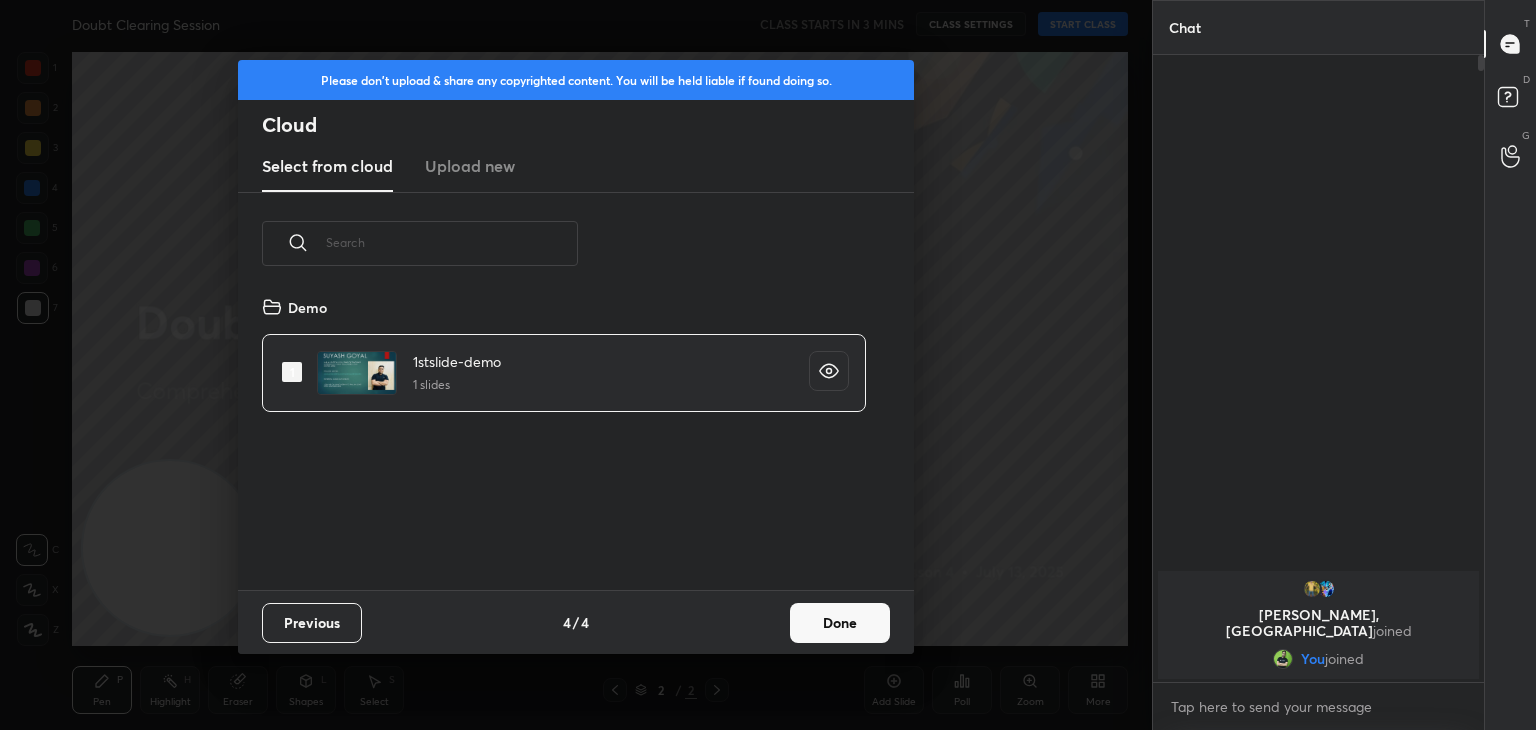 click on "Done" at bounding box center (840, 623) 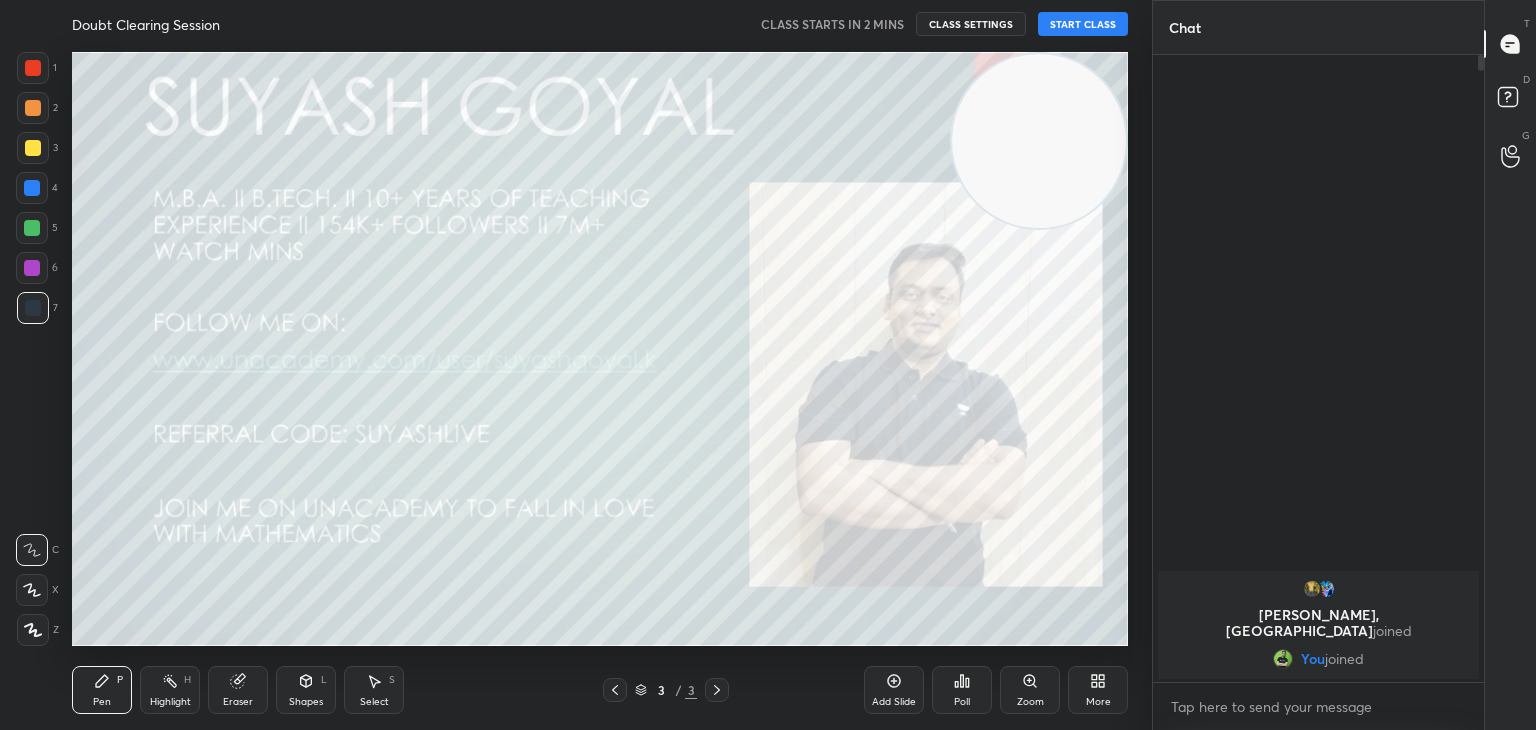drag, startPoint x: 149, startPoint y: 546, endPoint x: 1156, endPoint y: 125, distance: 1091.4623 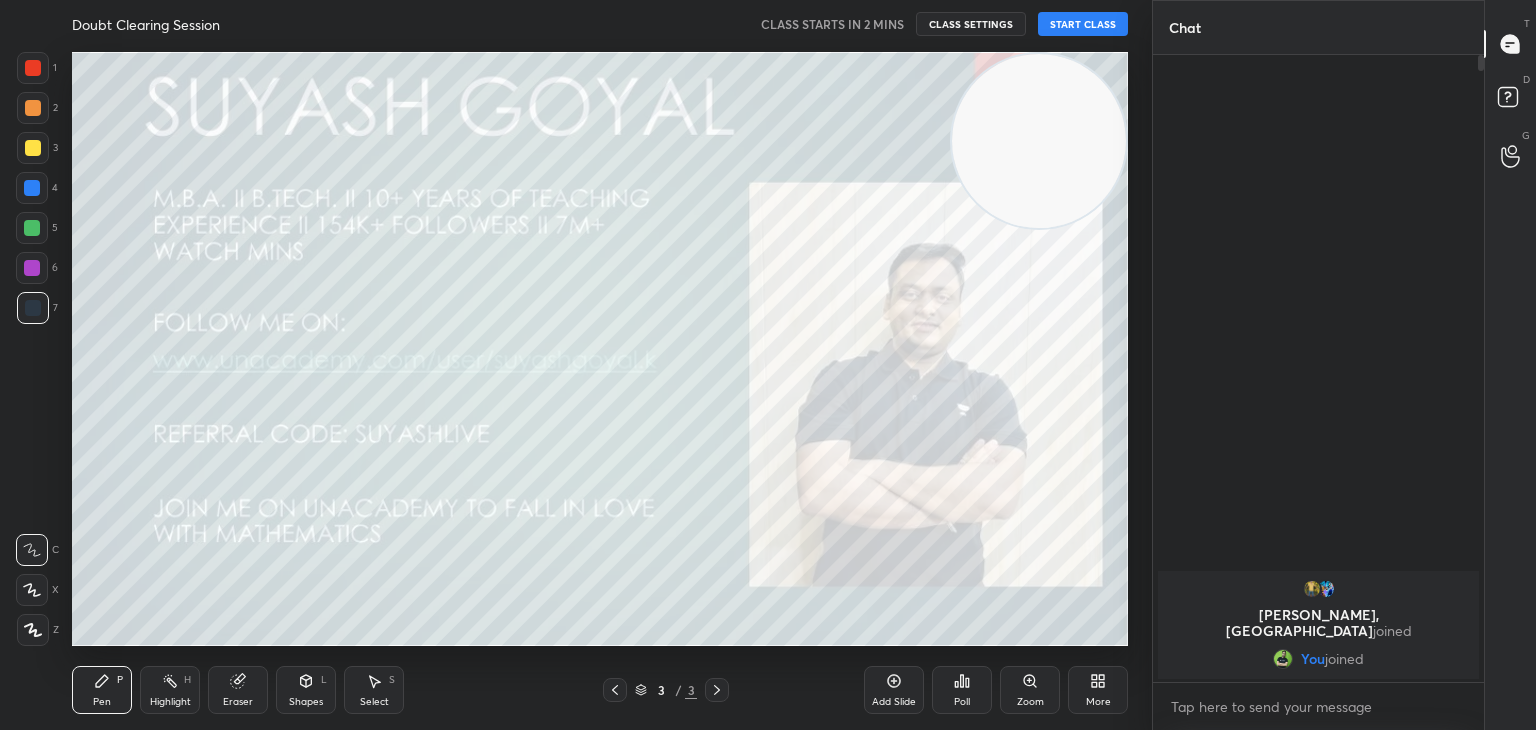 click on "1 2 3 4 5 6 7 C X Z C X Z E E Erase all   H H Doubt Clearing Session CLASS STARTS IN 2 MINS CLASS SETTINGS START CLASS Setting up your live class Back Doubt Clearing Session • L4 of Comprehensive Course on Application o Derivatives & Integration [PERSON_NAME] Pen P Highlight H Eraser Shapes L Select S 3 / 3 Add Slide Poll Zoom More Chat [PERSON_NAME], [PERSON_NAME]  joined You  joined 1 NEW MESSAGE Enable hand raising Enable raise hand to speak to learners. Once enabled, chat will be turned off temporarily. Enable x   introducing Raise a hand with a doubt Now learners can raise their hand along with a doubt  How it works? Doubts asked by learners will show up here Raise hand disabled You have disabled Raise hand currently. Enable it to invite learners to speak Enable Can't raise hand Looks like educator just invited you to speak. Please wait before you can raise your hand again. Got it T Messages (T) D Doubts (D) G Raise Hand (G) Report an issue Reason for reporting Buffering Chat not working Audio - Video sync issue ​" at bounding box center [768, 365] 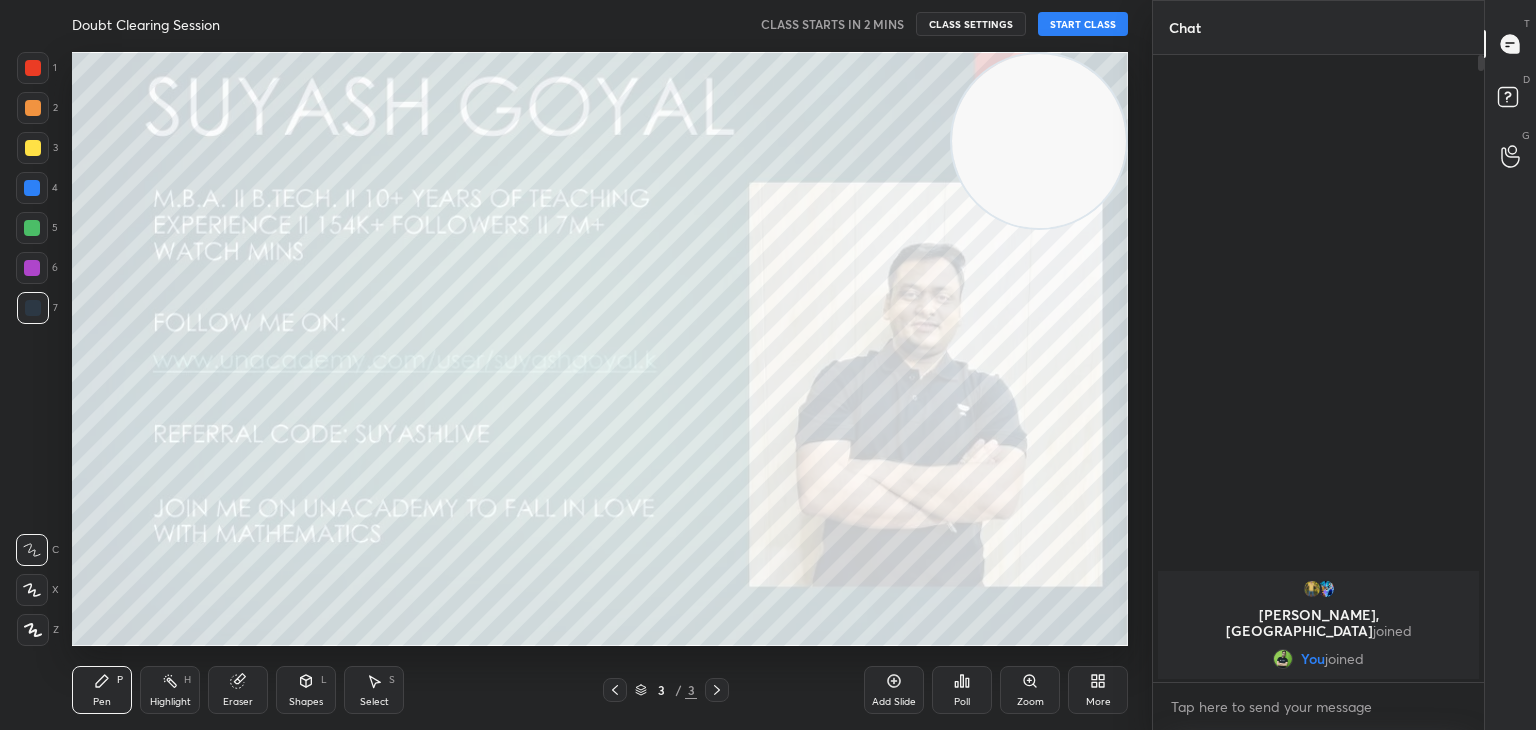 drag, startPoint x: 1023, startPoint y: 150, endPoint x: 1075, endPoint y: 31, distance: 129.86531 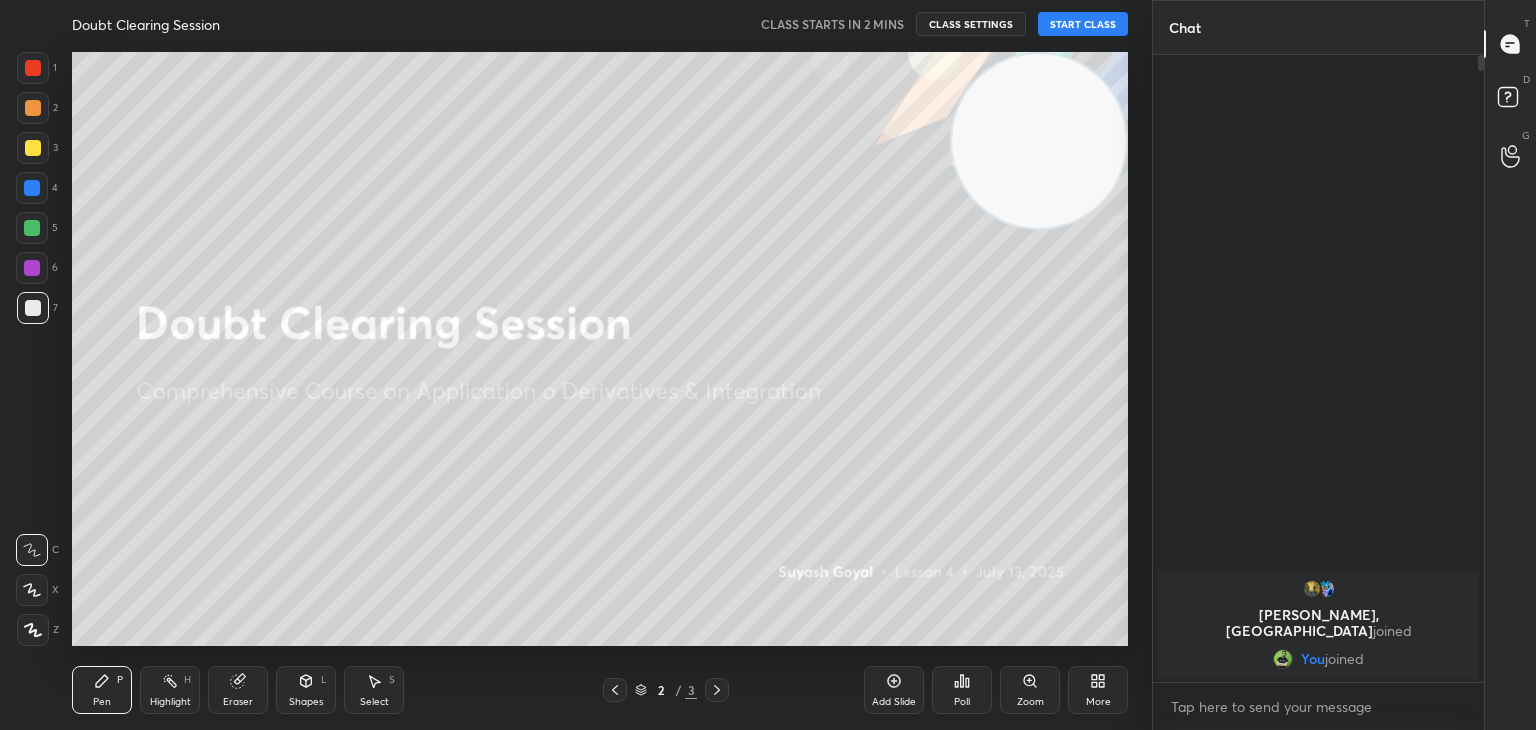 click on "START CLASS" at bounding box center (1083, 24) 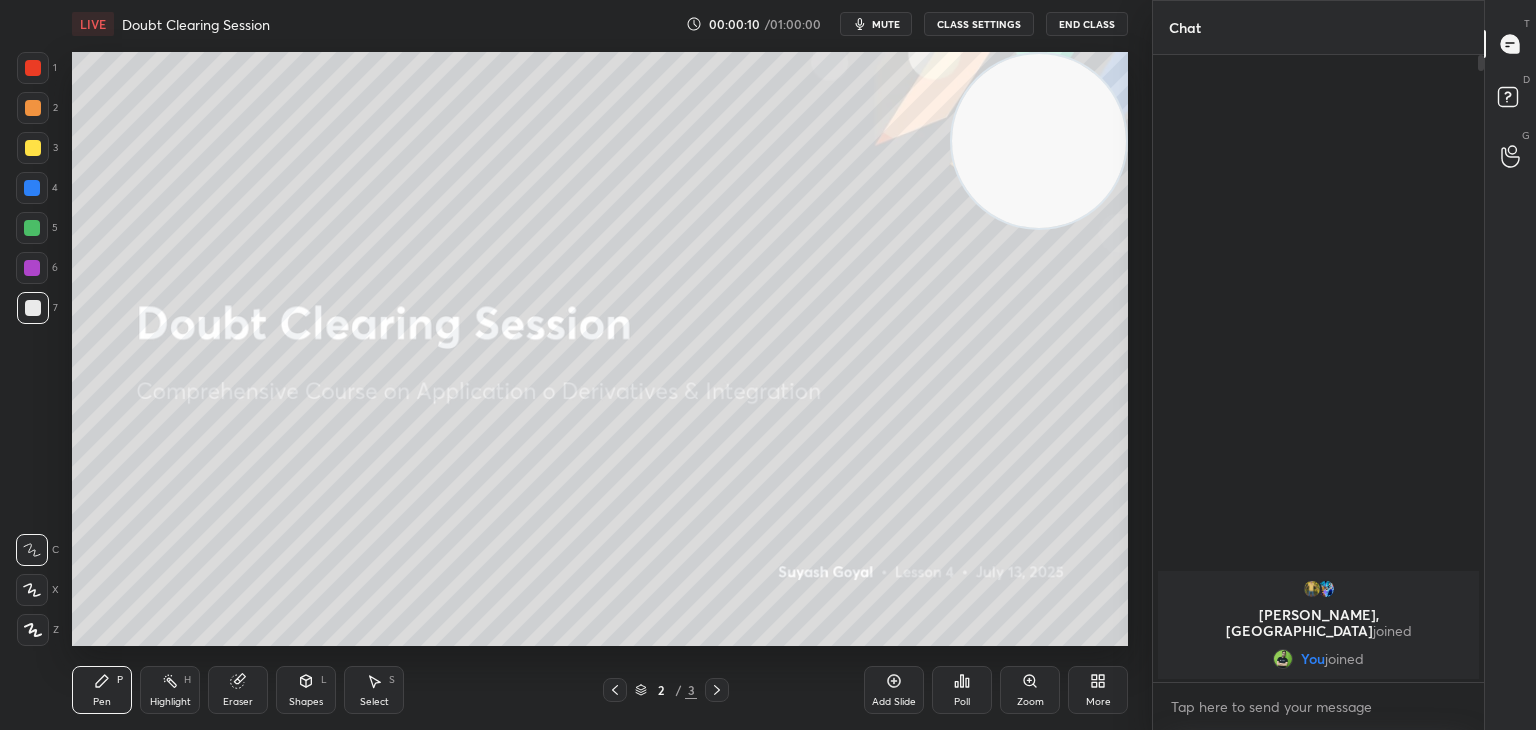 drag, startPoint x: 1058, startPoint y: 128, endPoint x: 1083, endPoint y: 123, distance: 25.495098 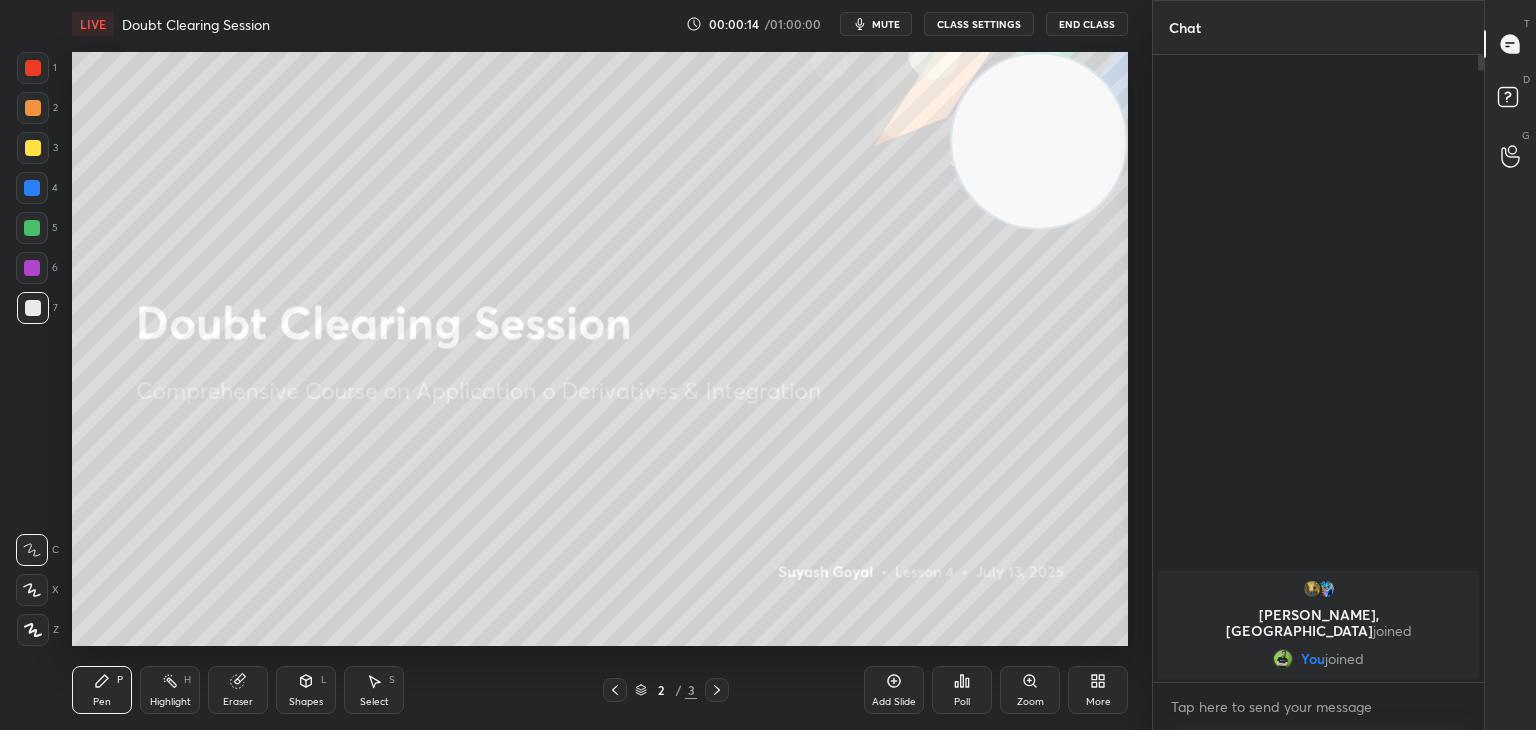 click at bounding box center (33, 630) 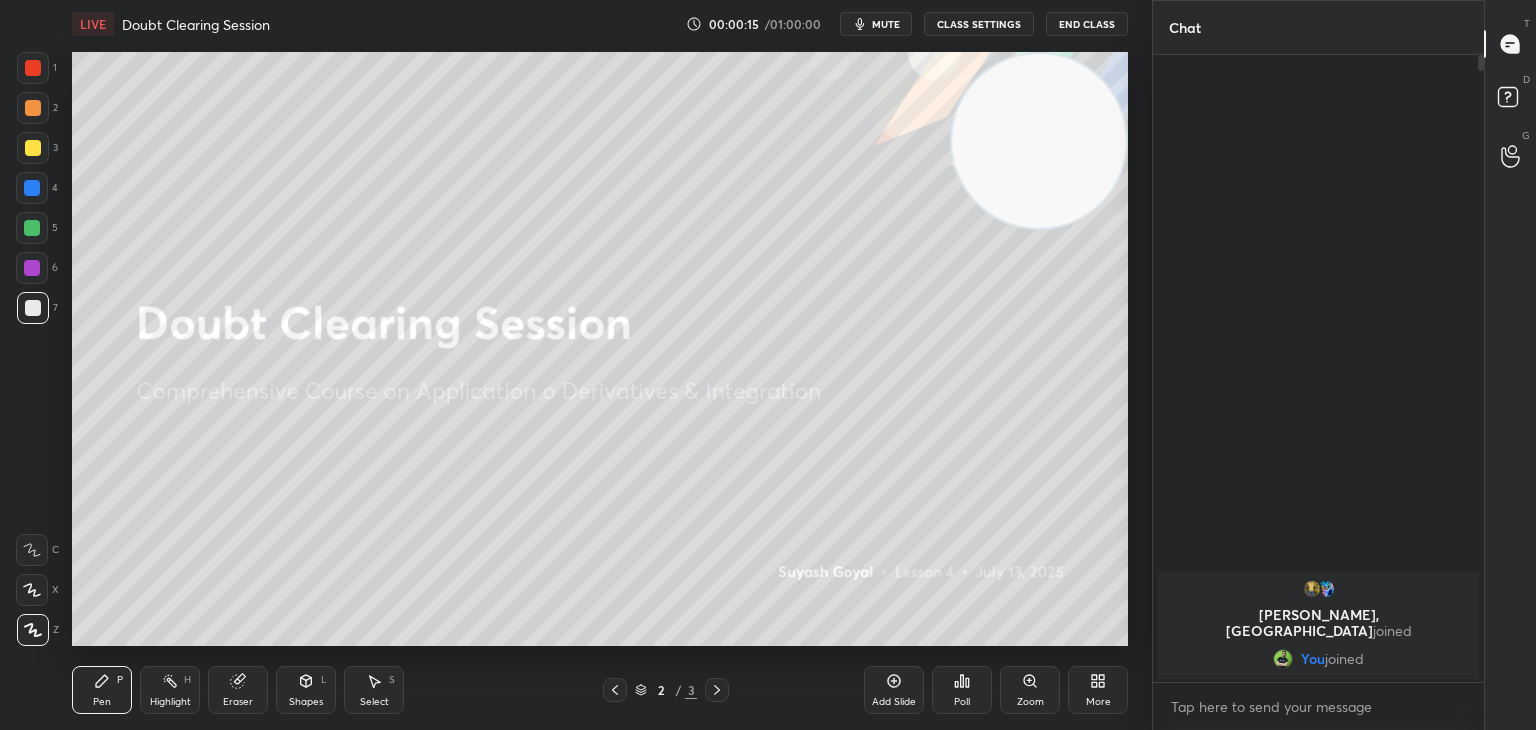 click on "Highlight H" at bounding box center (170, 690) 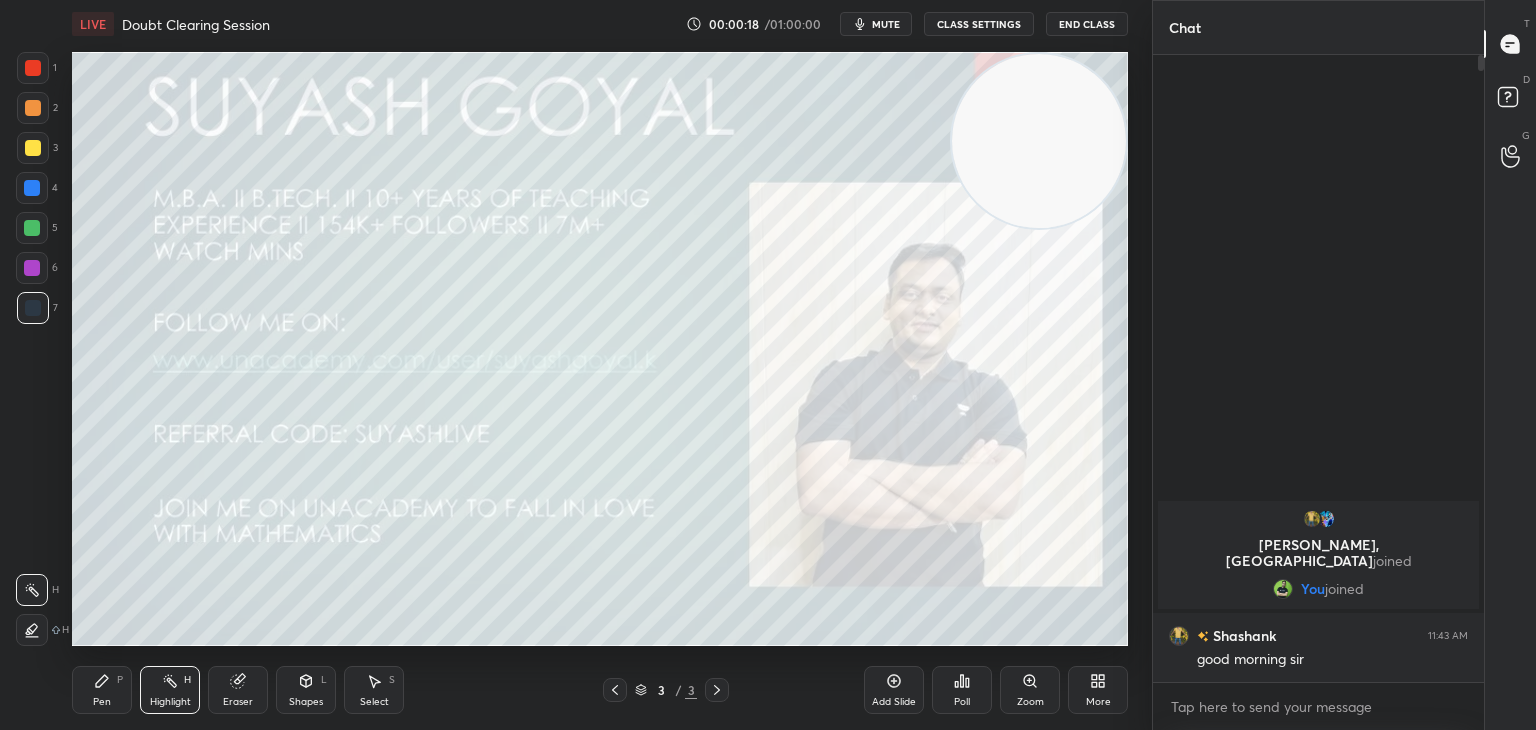 click 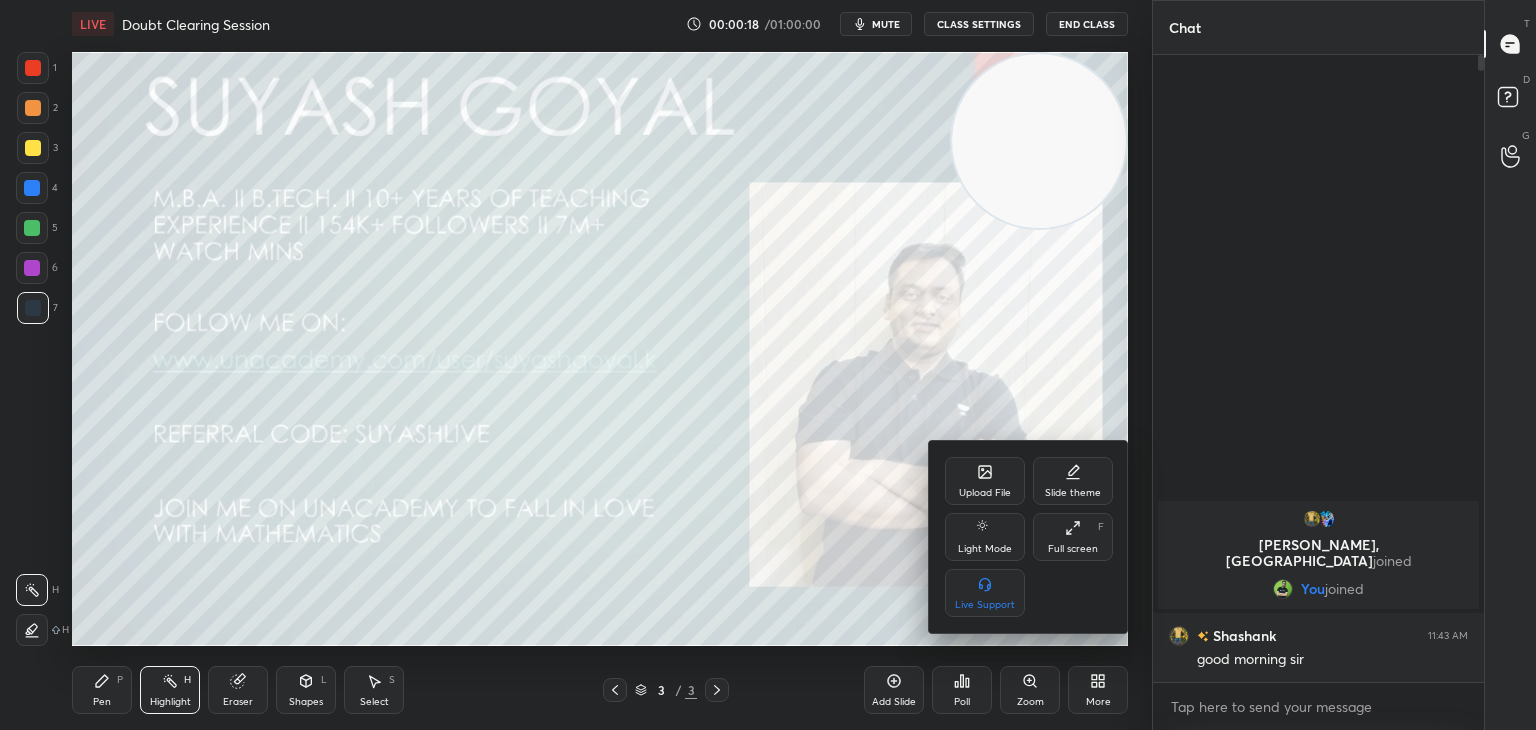 click 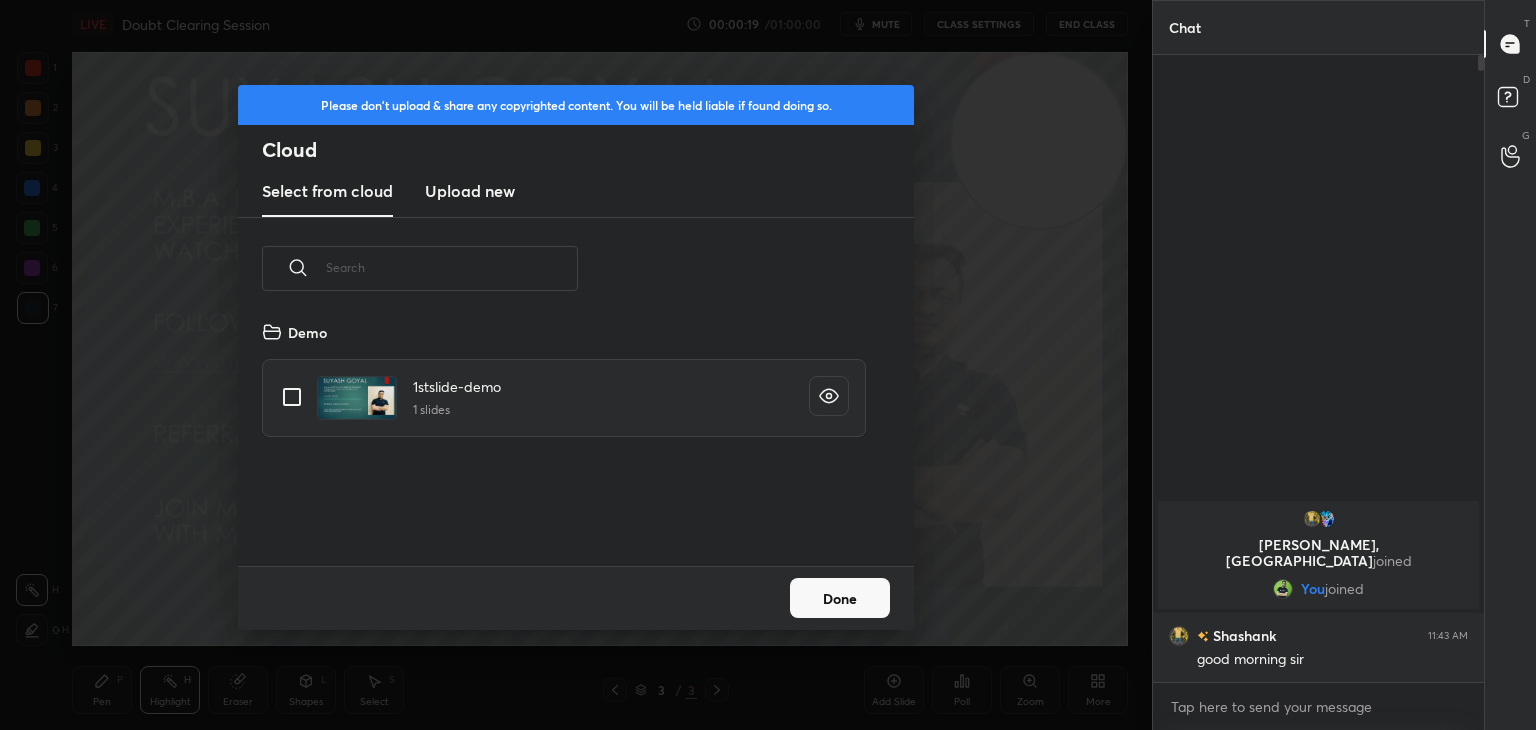 scroll, scrollTop: 5, scrollLeft: 10, axis: both 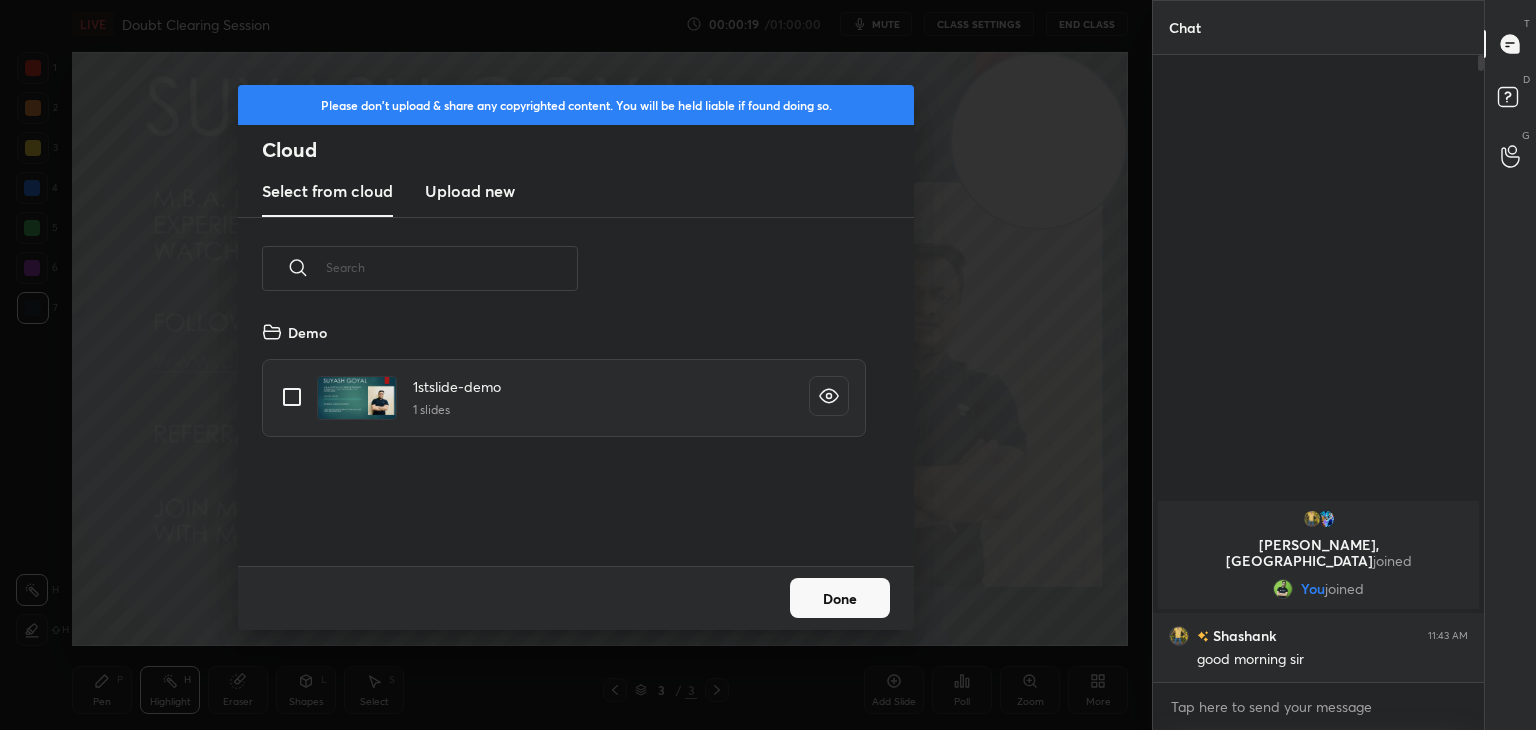 click on "Upload new" at bounding box center (470, 191) 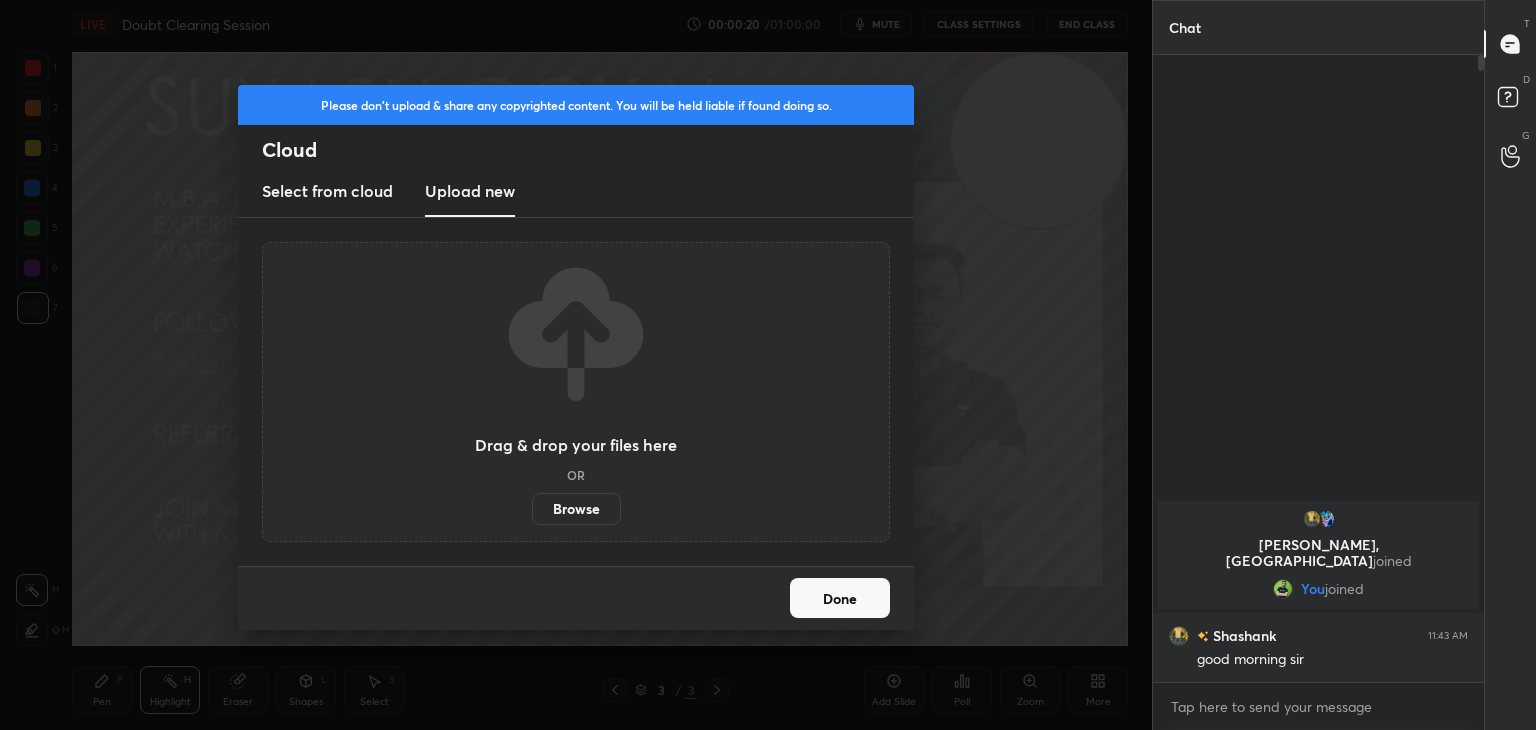 click on "Browse" at bounding box center [576, 509] 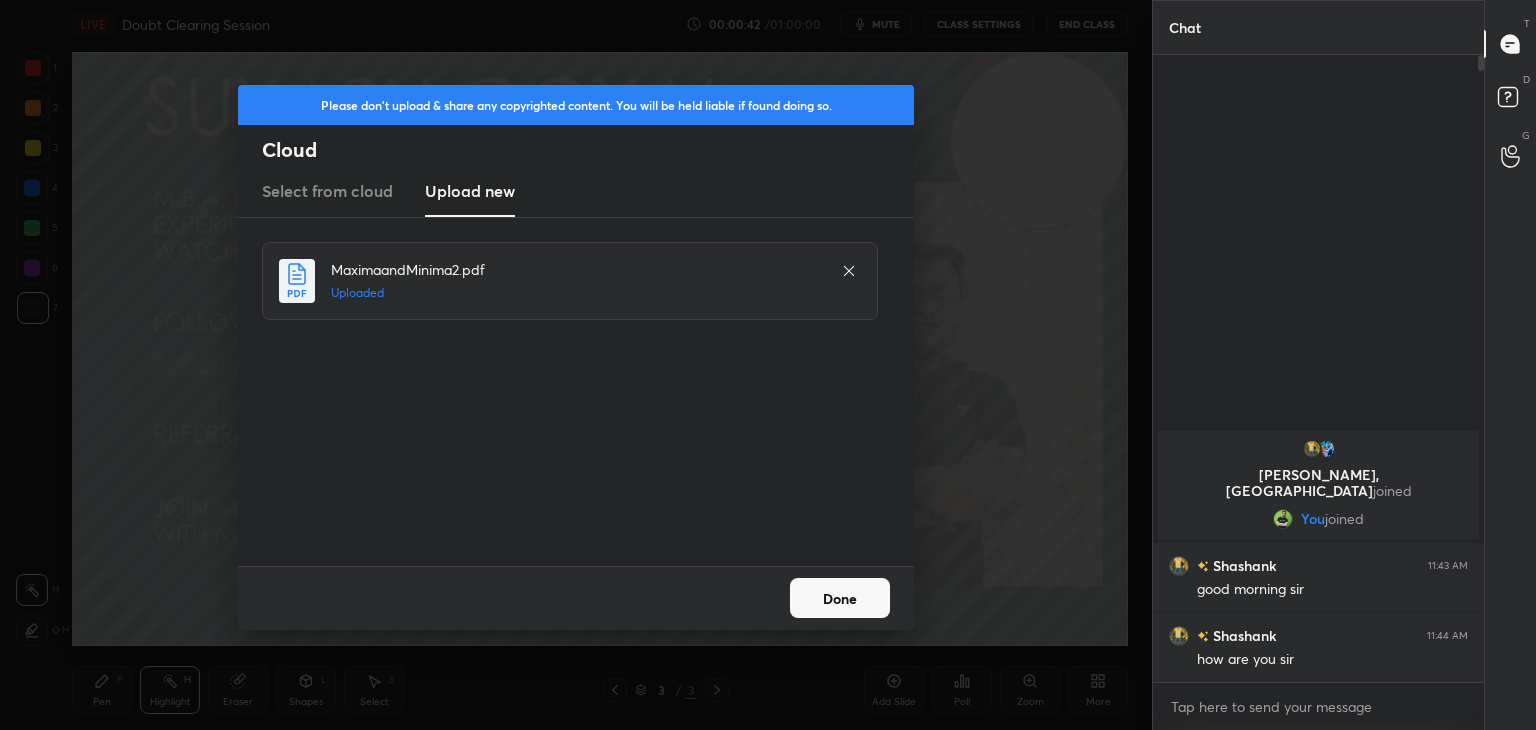 click on "Done" at bounding box center [840, 598] 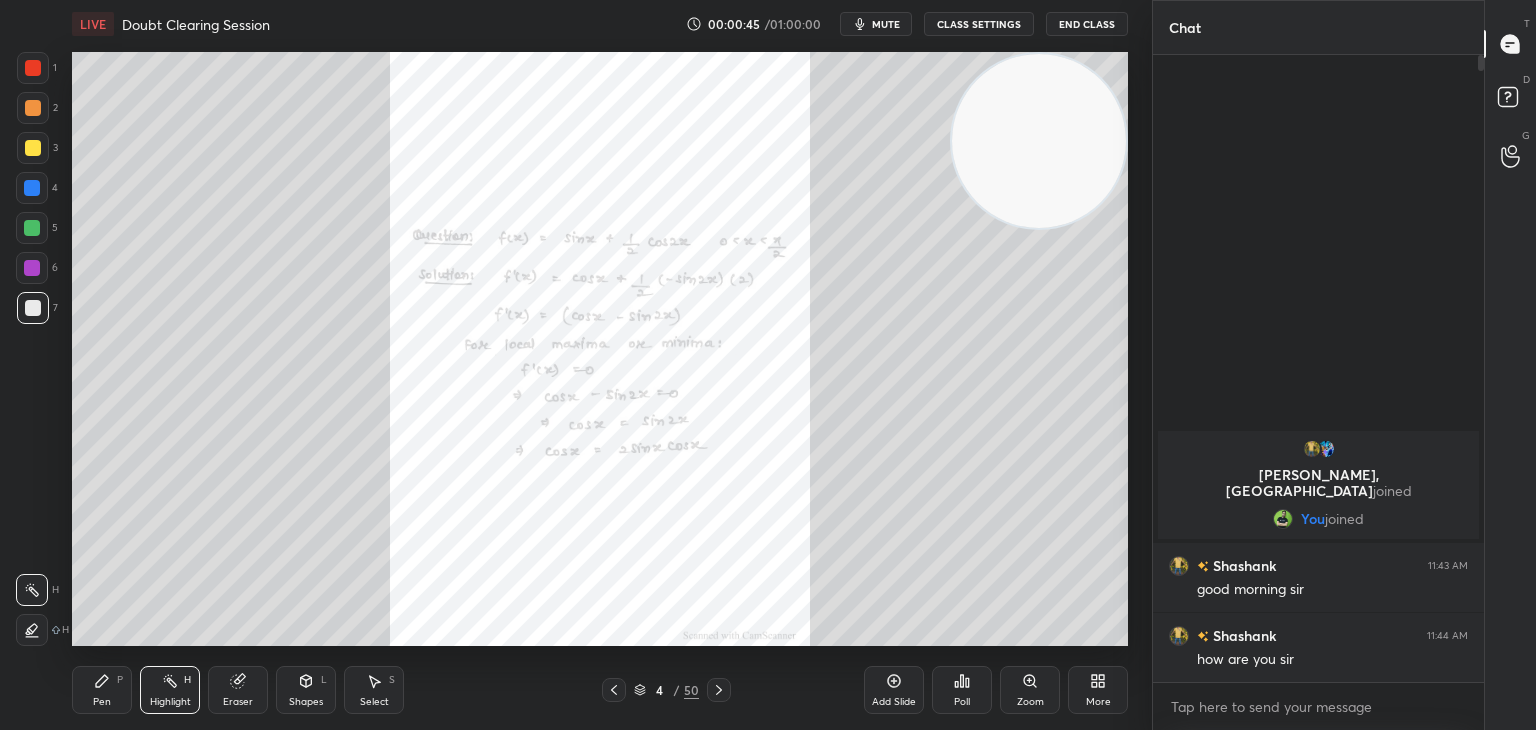 drag, startPoint x: 1033, startPoint y: 155, endPoint x: 1046, endPoint y: 151, distance: 13.601471 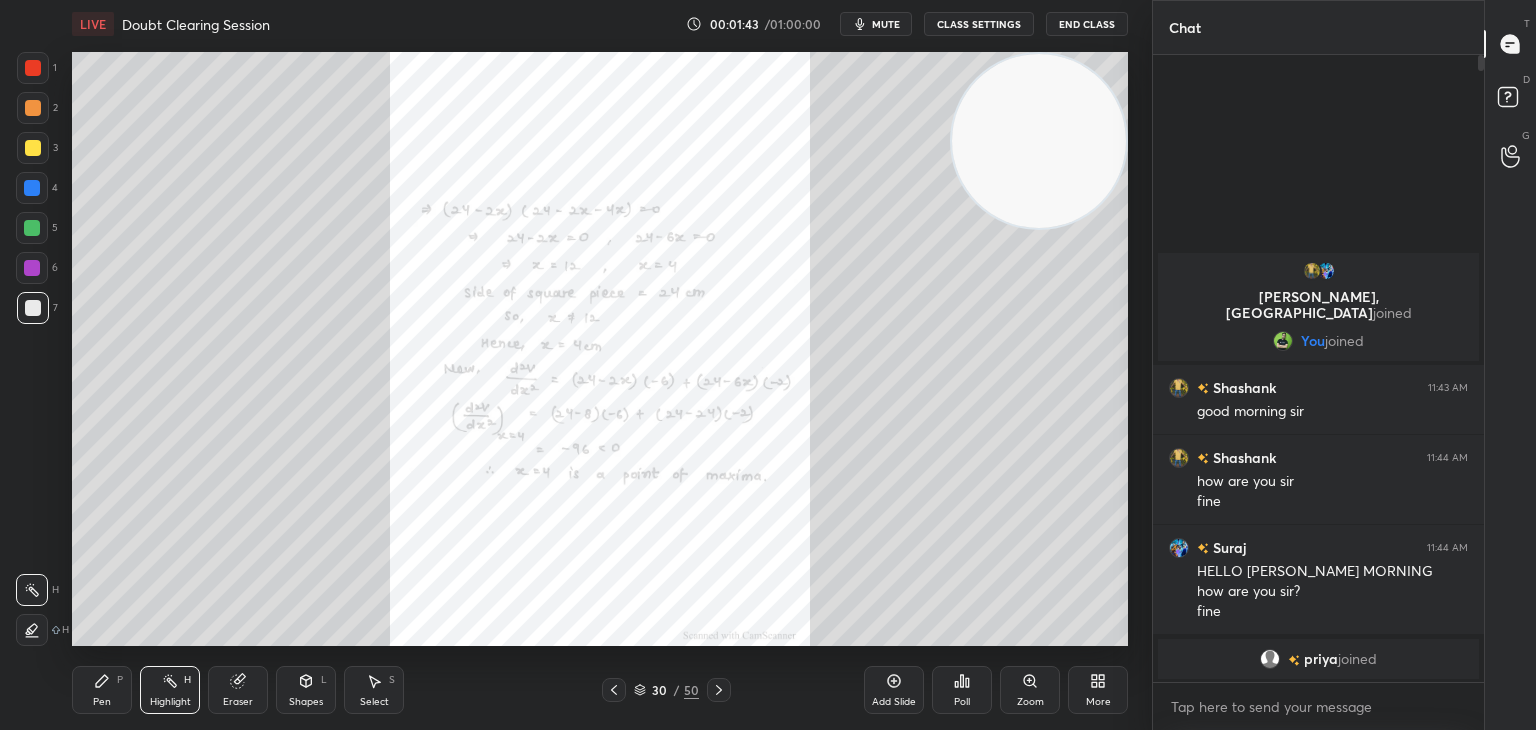 click 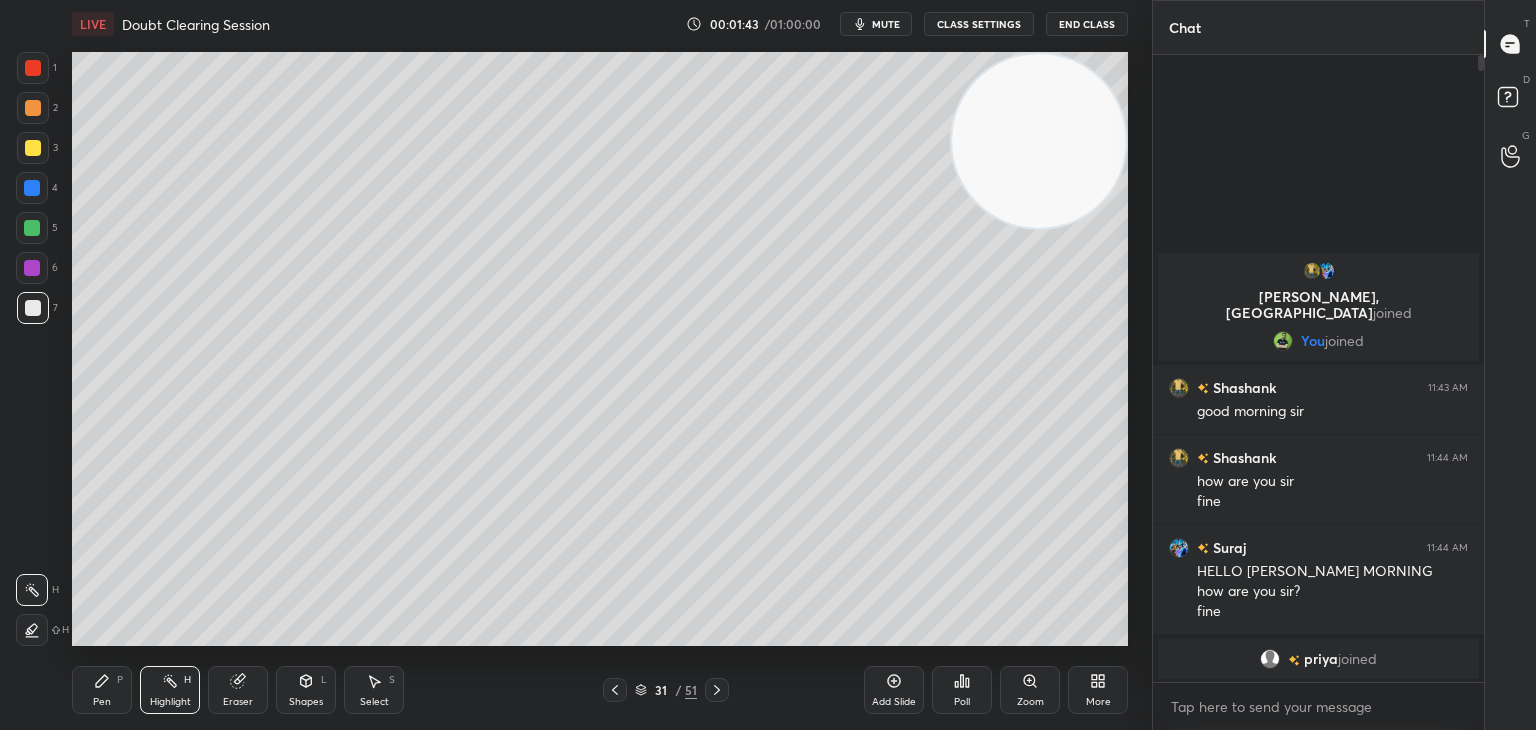 click at bounding box center [1039, 141] 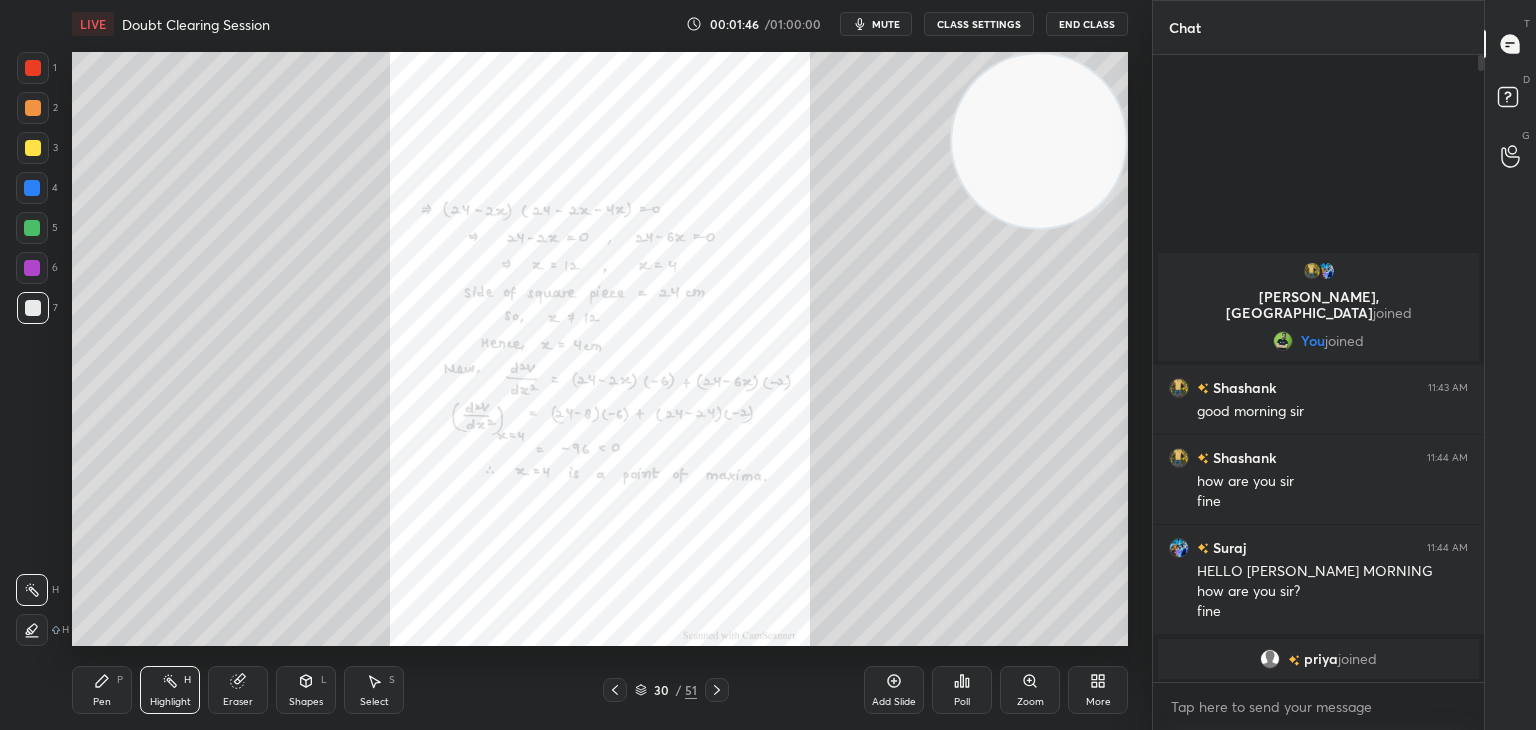 click at bounding box center (33, 68) 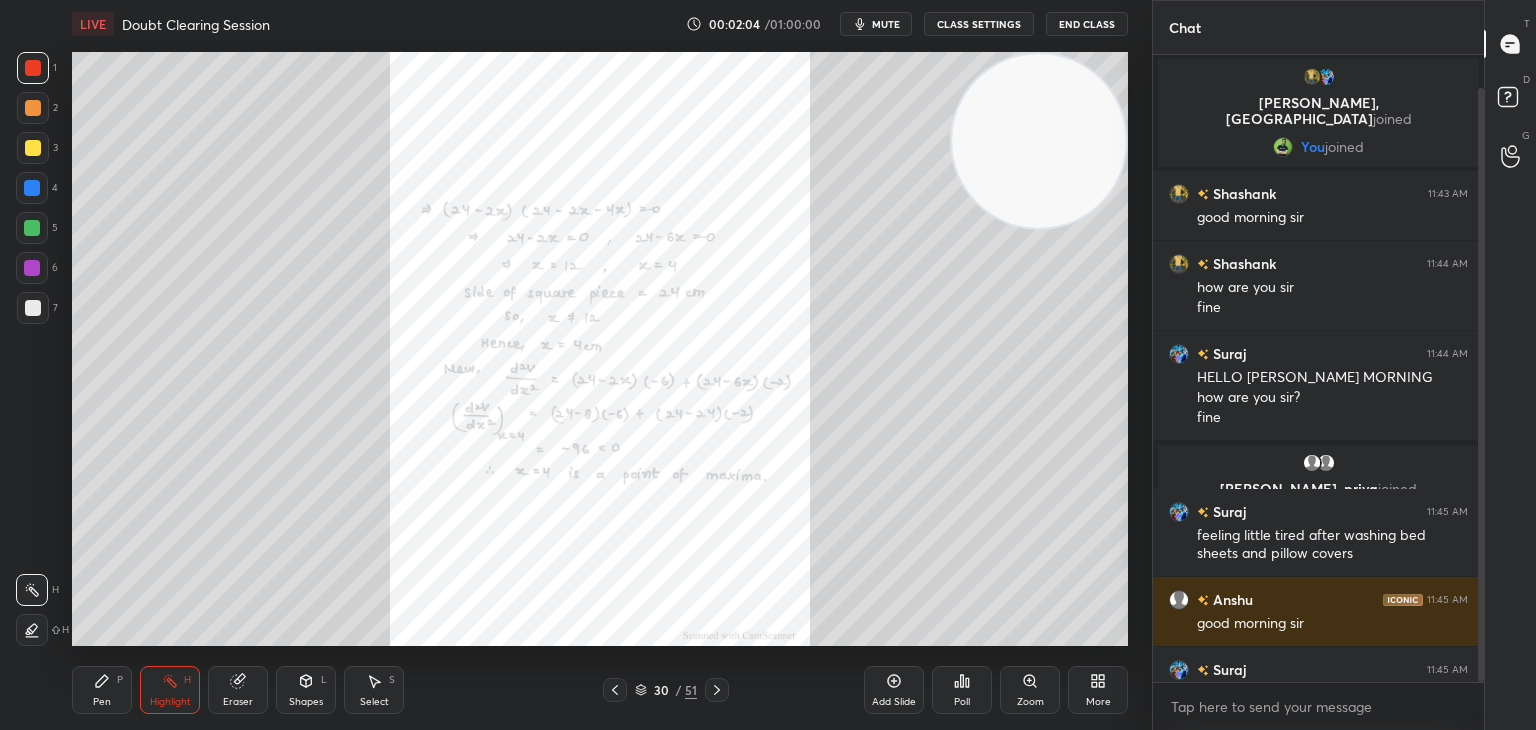 scroll, scrollTop: 34, scrollLeft: 0, axis: vertical 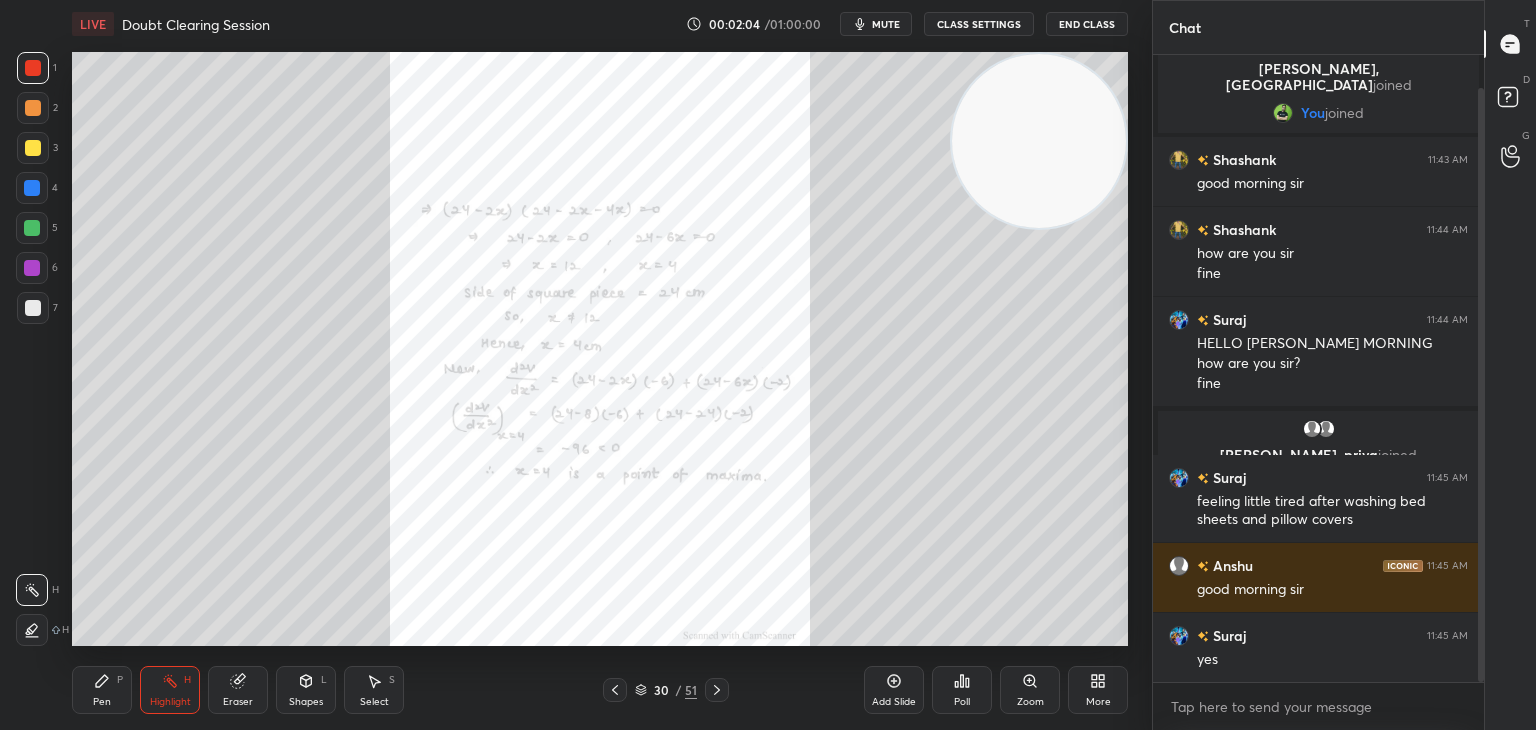 drag, startPoint x: 1480, startPoint y: 361, endPoint x: 1480, endPoint y: 395, distance: 34 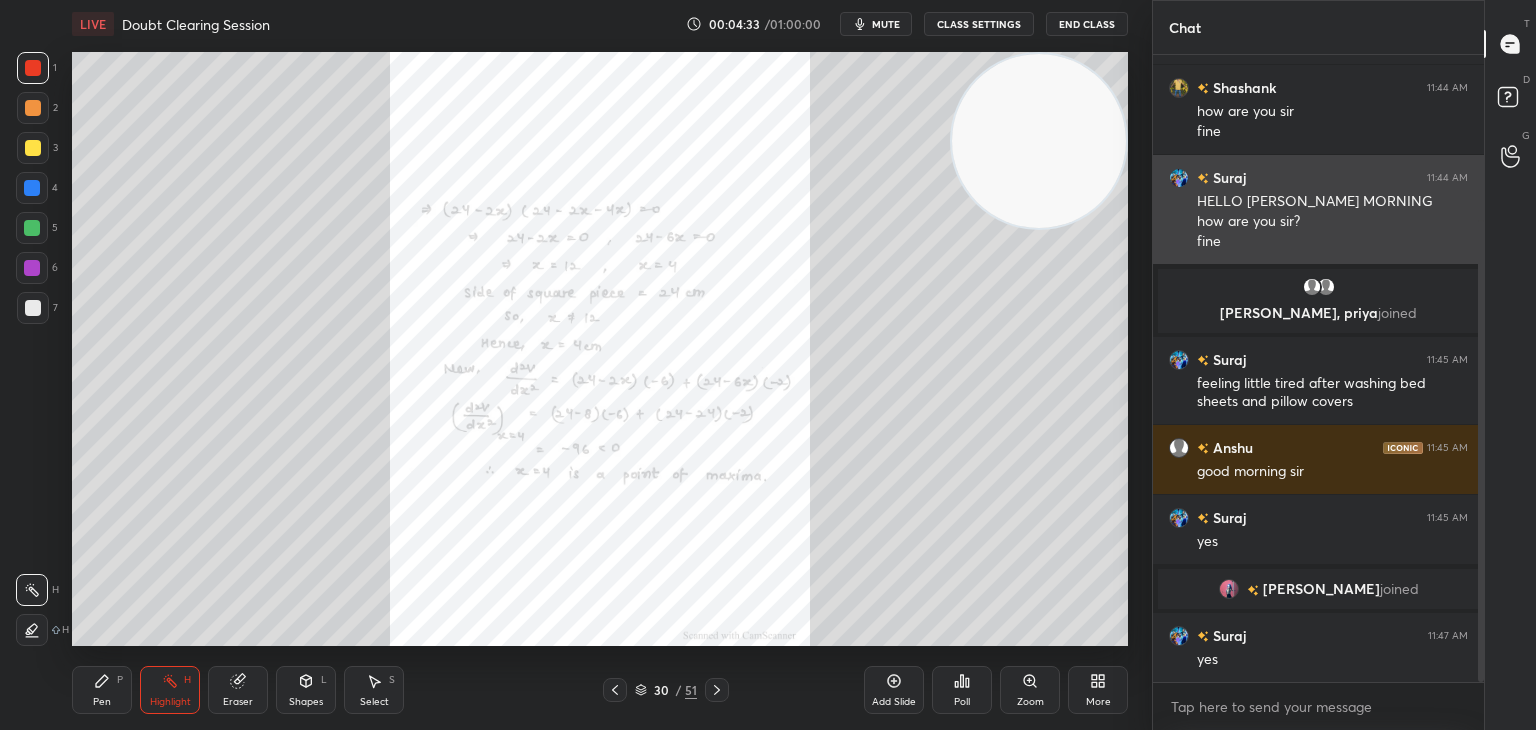 scroll, scrollTop: 224, scrollLeft: 0, axis: vertical 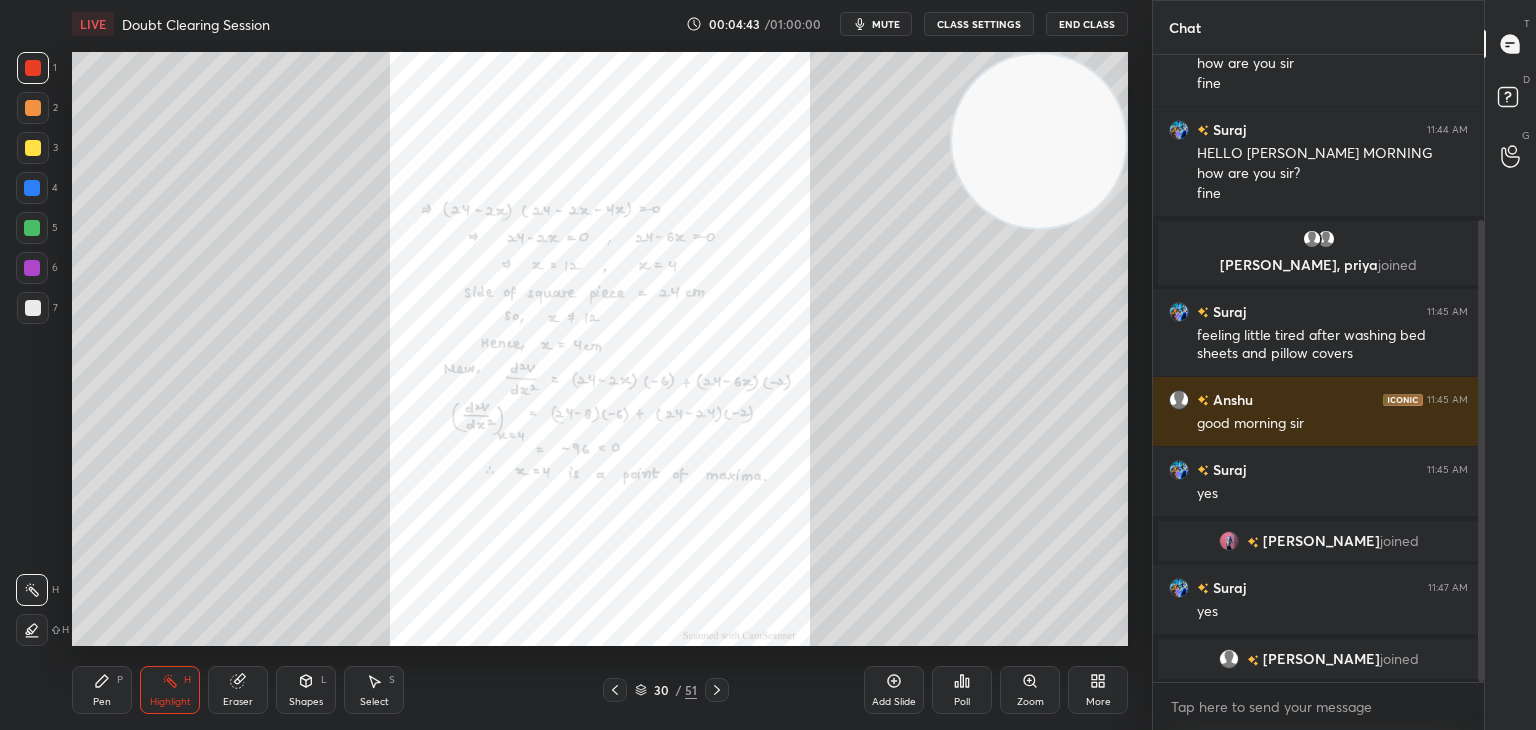 click on "mute" at bounding box center [886, 24] 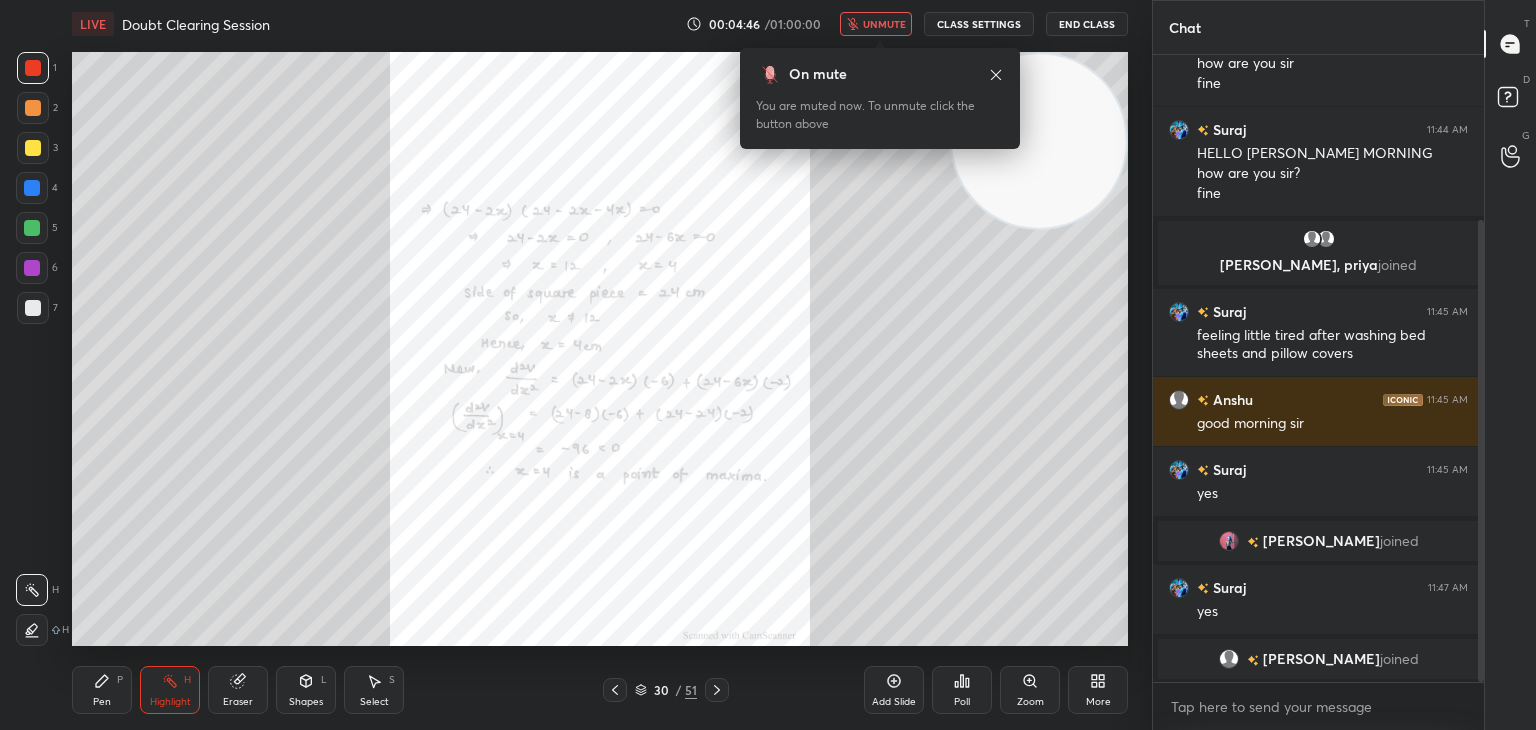 click on "unmute" at bounding box center (884, 24) 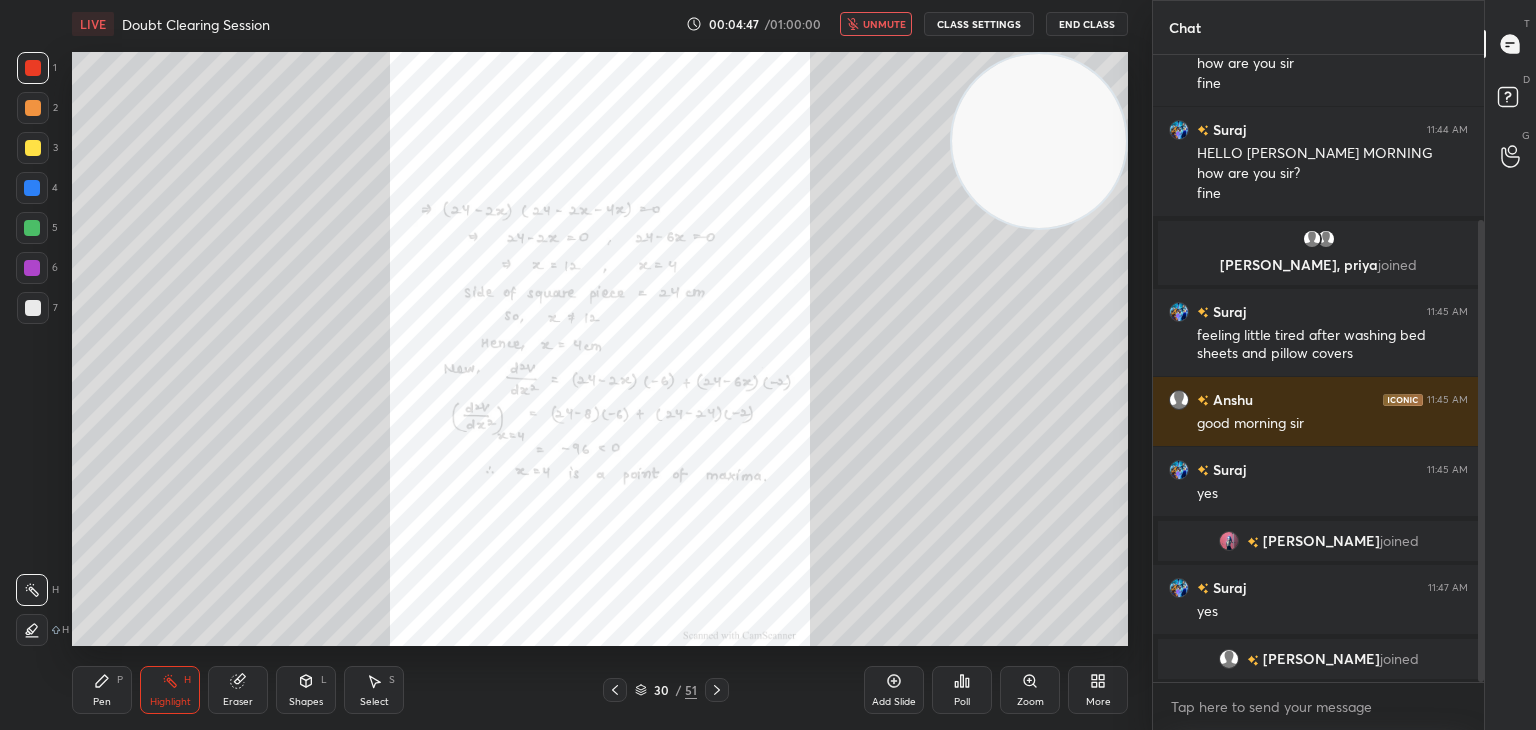 click on "unmute" at bounding box center [876, 24] 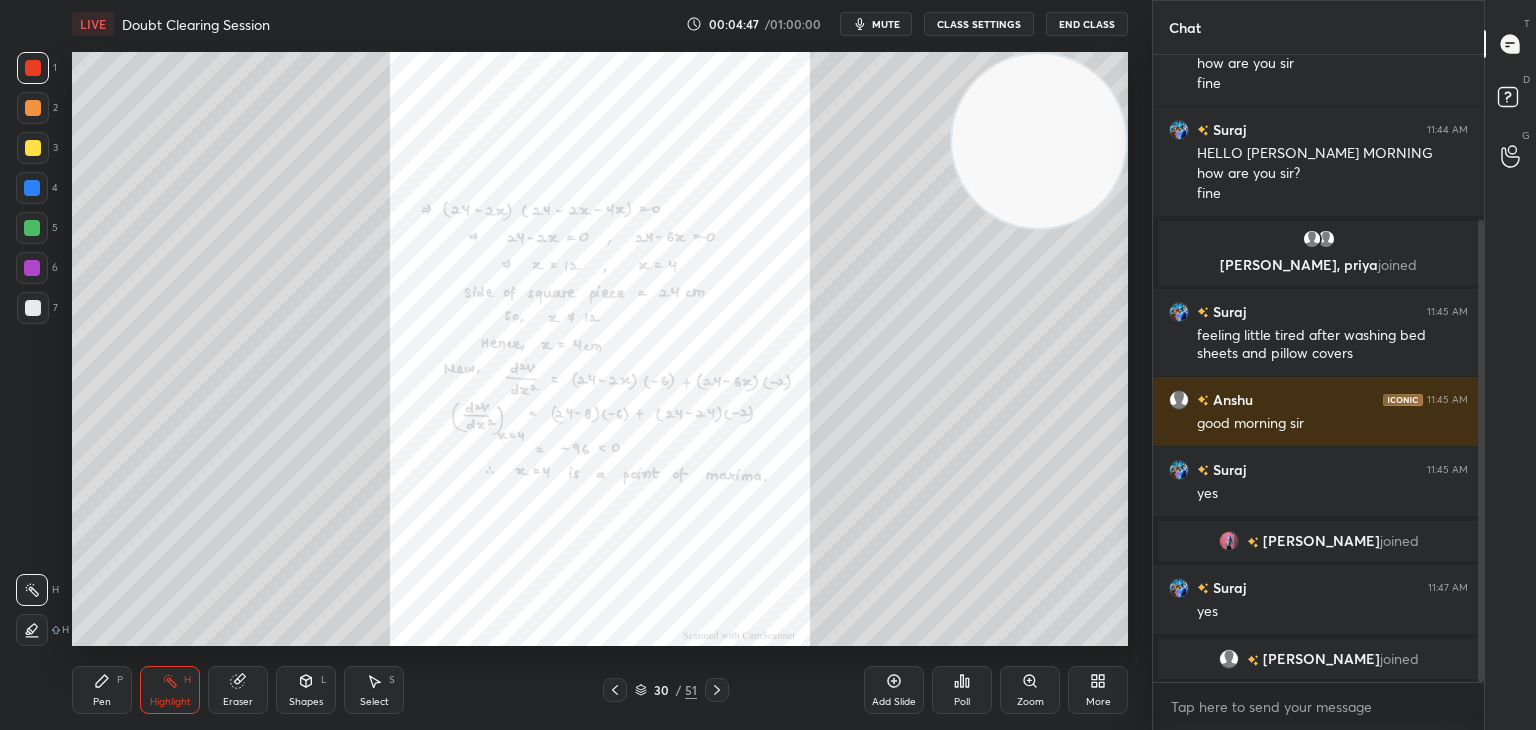 drag, startPoint x: 1031, startPoint y: 148, endPoint x: 1073, endPoint y: 137, distance: 43.416588 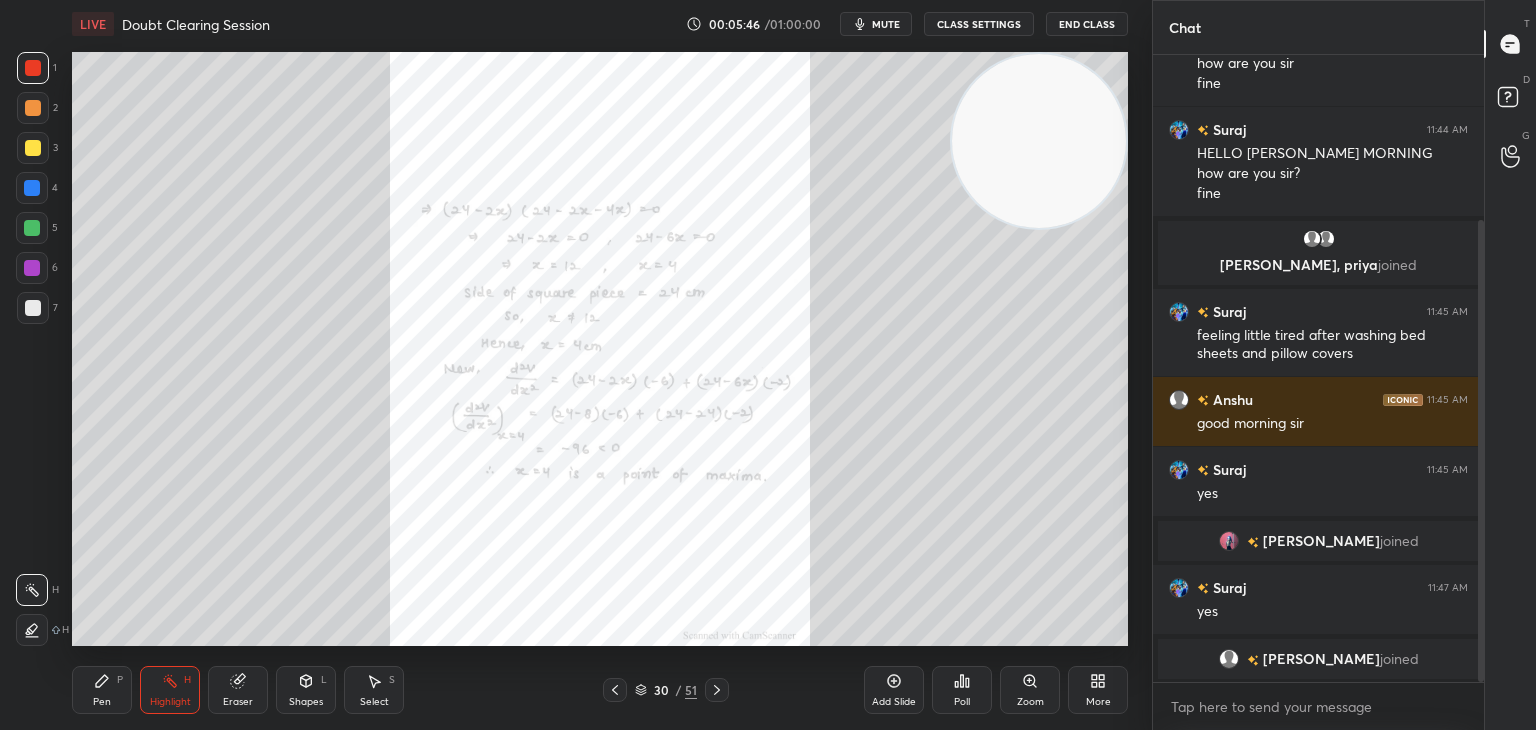 drag, startPoint x: 28, startPoint y: 433, endPoint x: 46, endPoint y: 425, distance: 19.697716 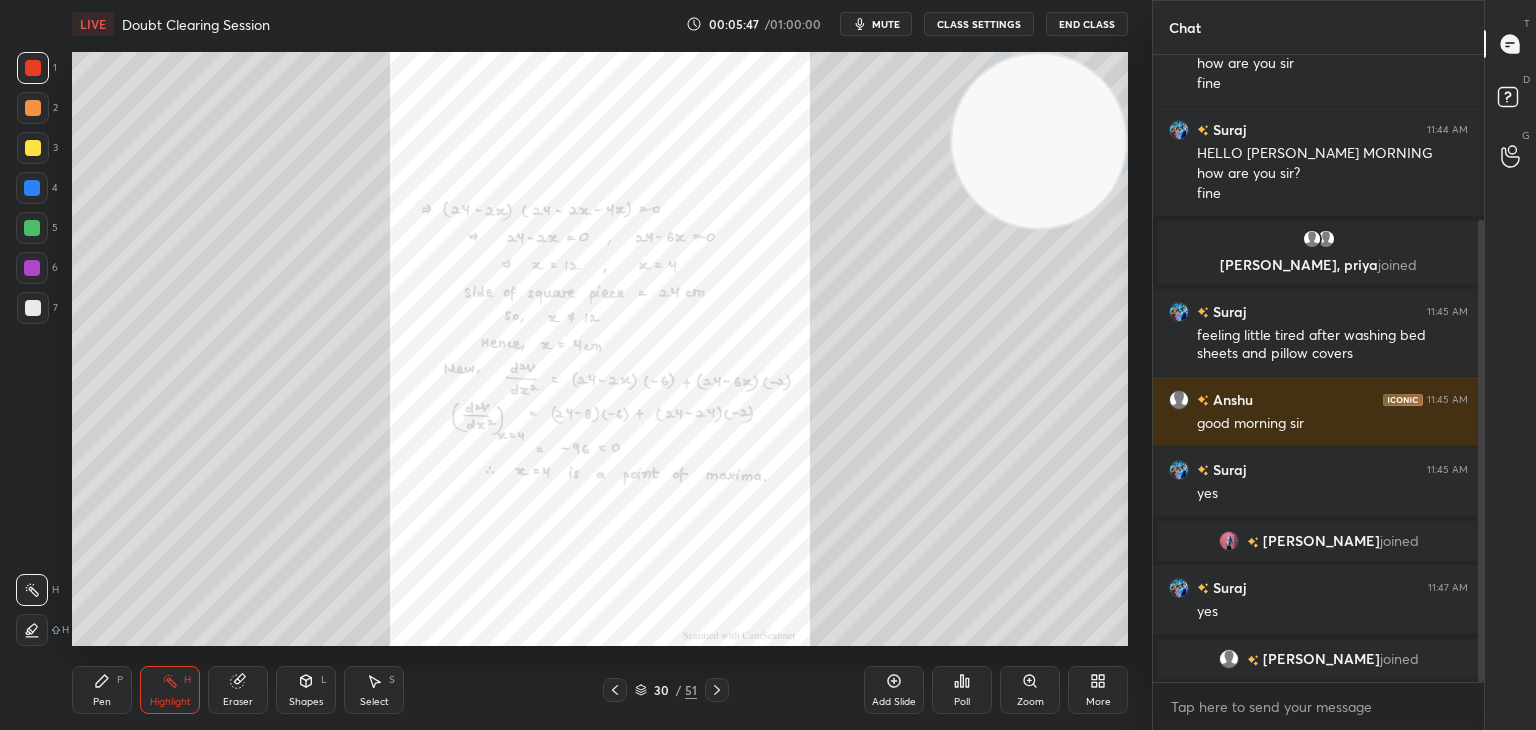 click on "Add Slide" at bounding box center [894, 690] 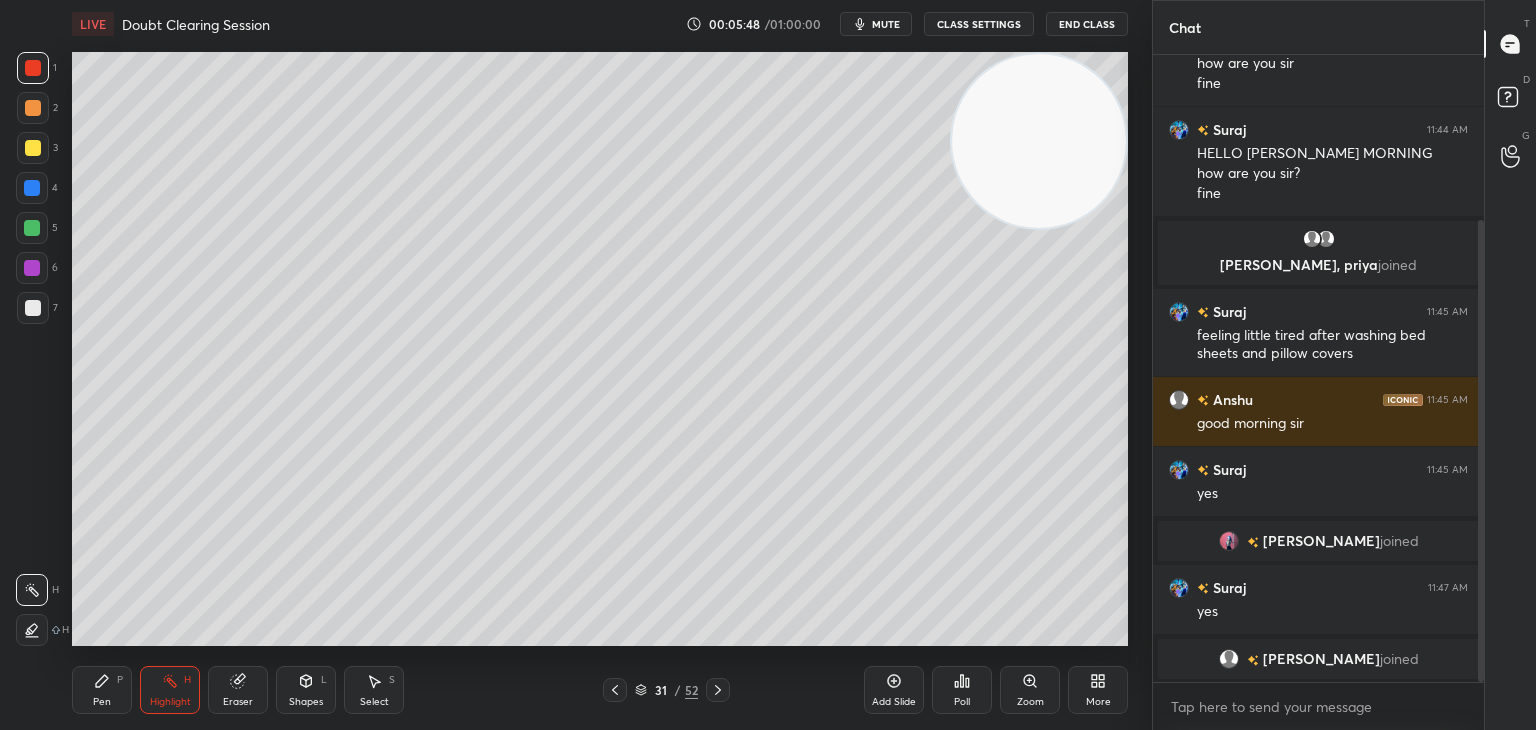 click on "Pen P" at bounding box center [102, 690] 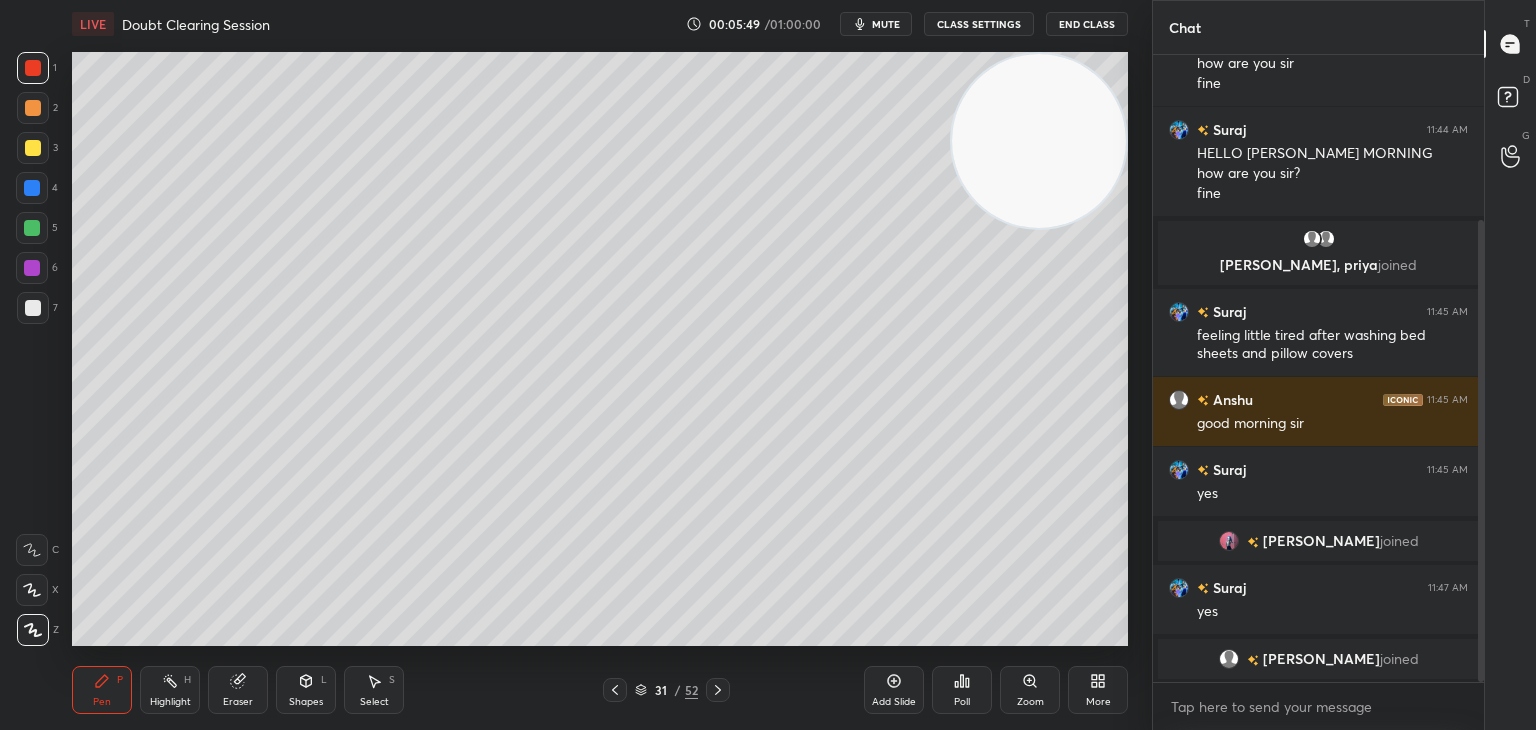 click at bounding box center [33, 308] 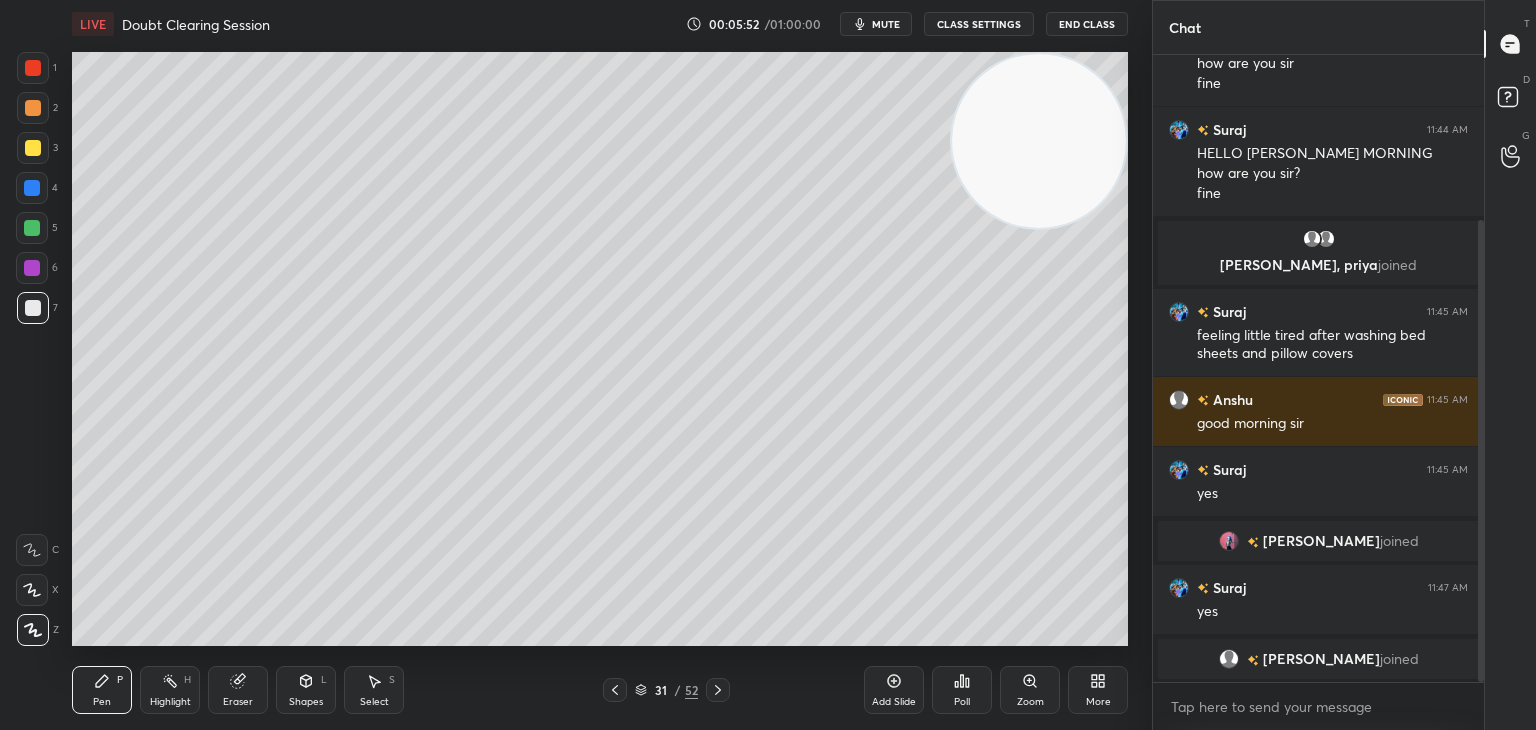 click on "1 2 3 4 5 6 7 C X Z C X Z E E Erase all   H H" at bounding box center (32, 349) 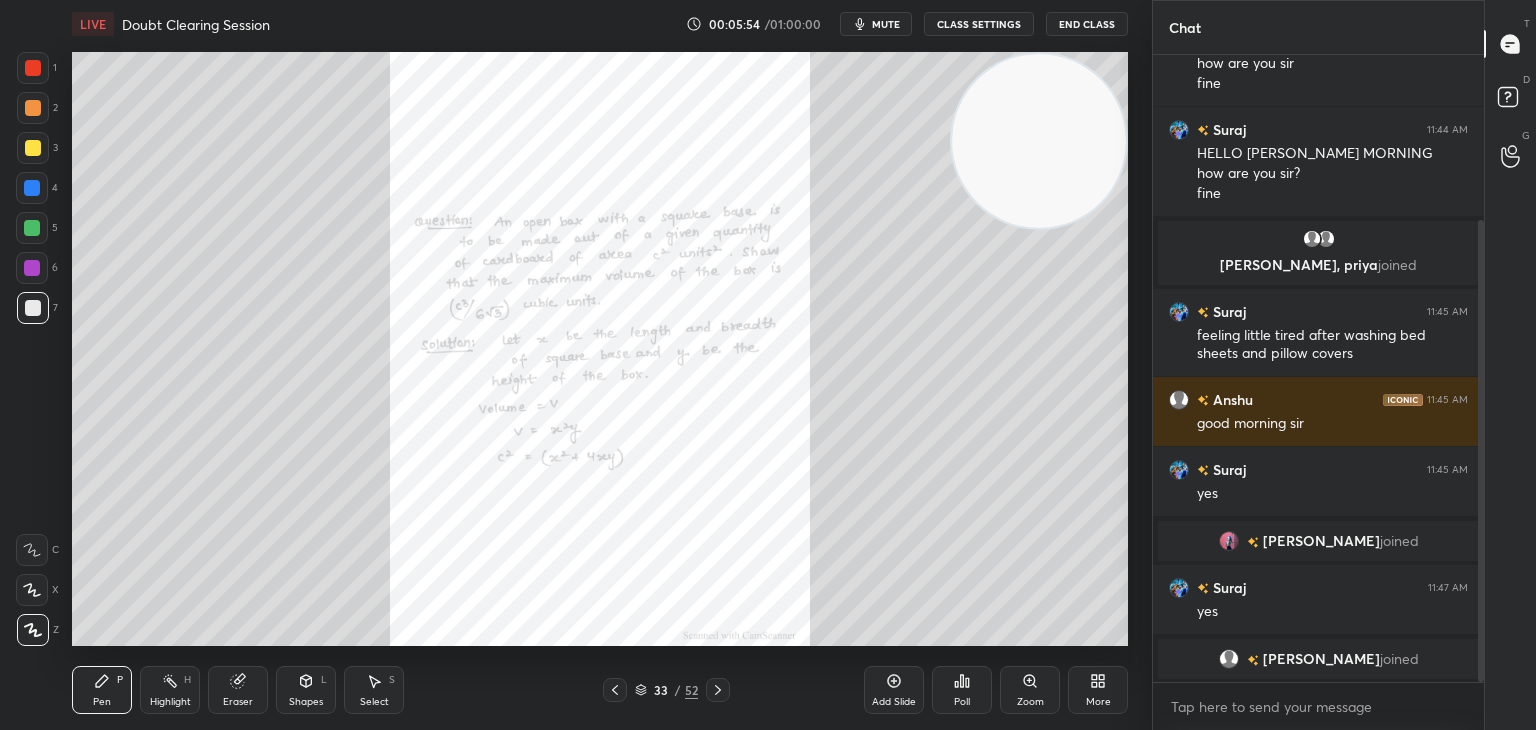 click on "Zoom" at bounding box center (1030, 690) 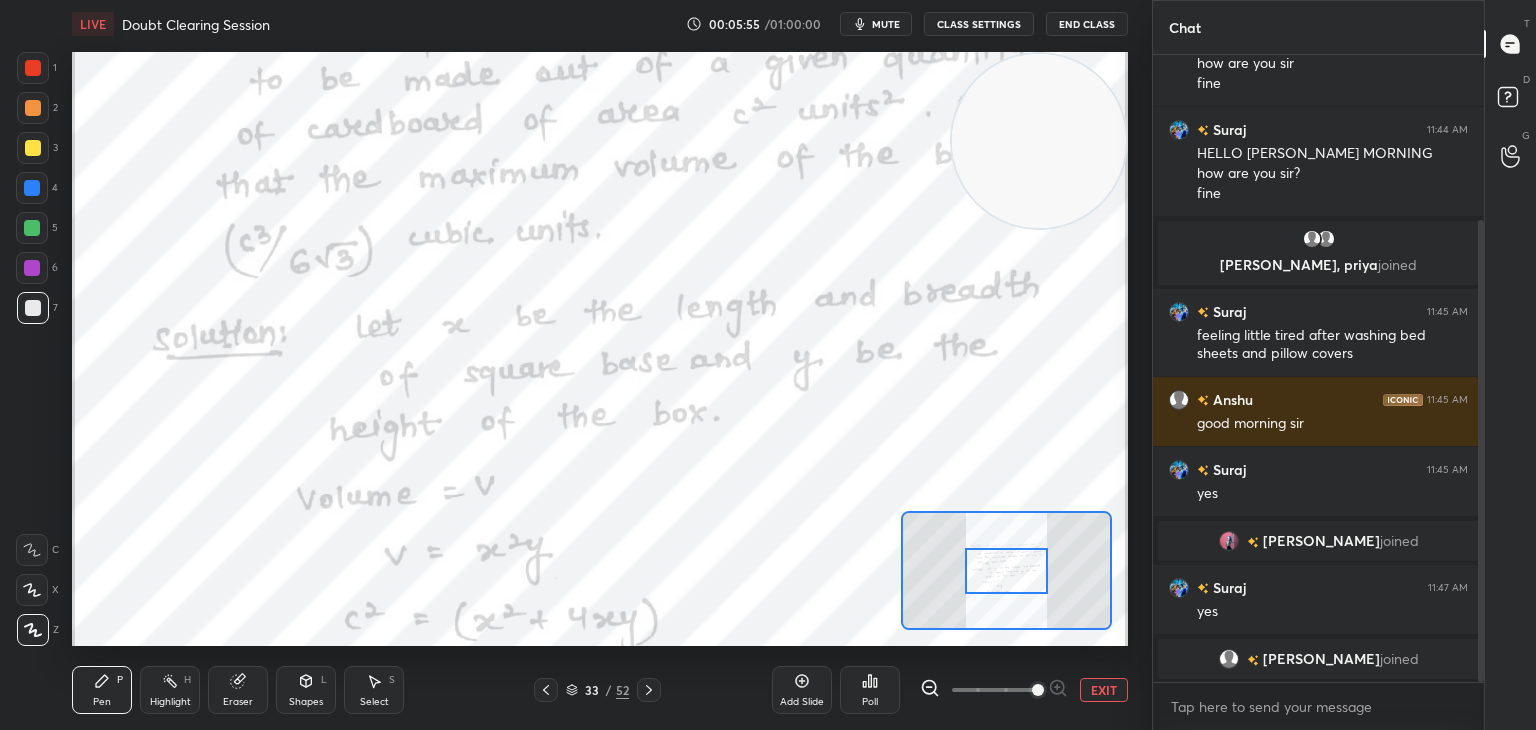 click at bounding box center (1038, 690) 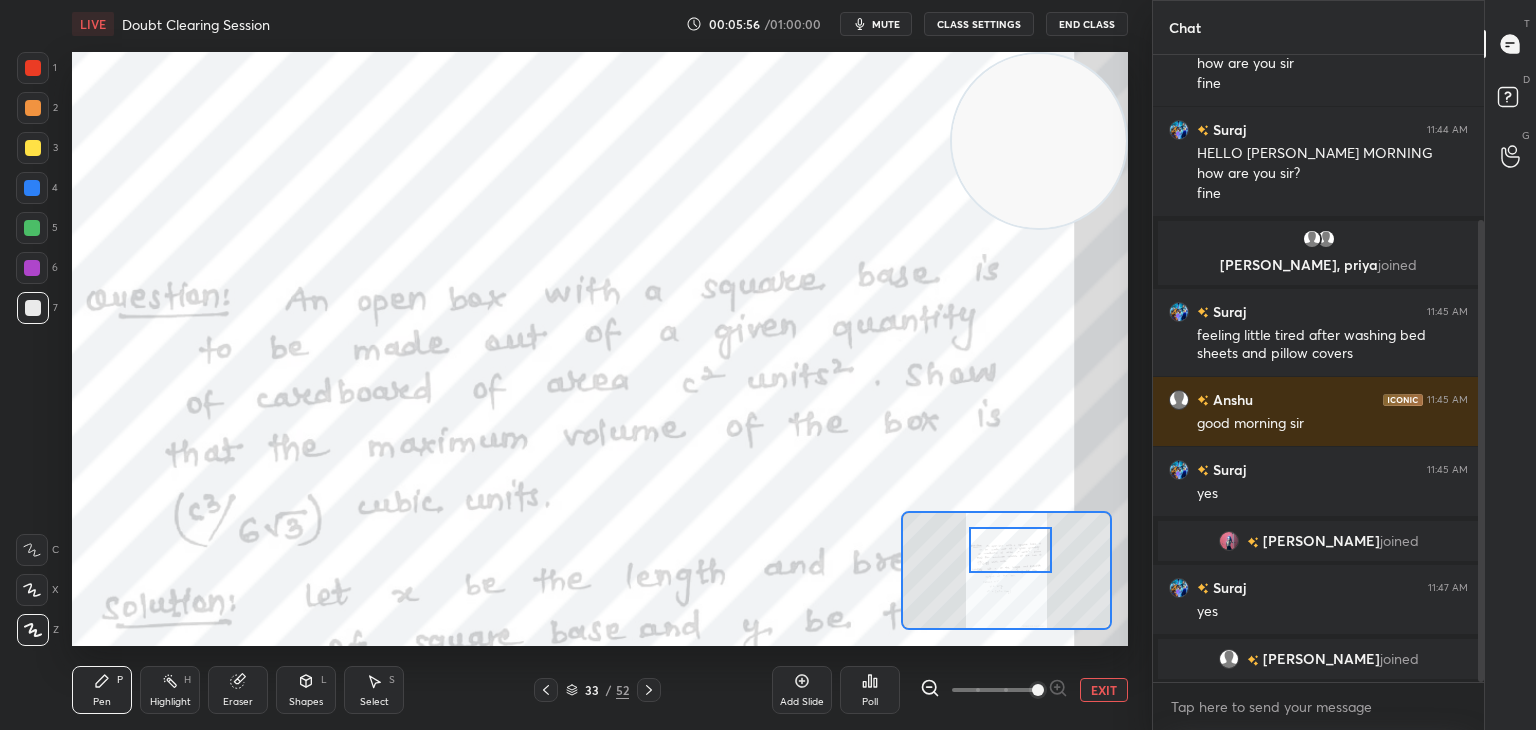 drag, startPoint x: 1020, startPoint y: 566, endPoint x: 1024, endPoint y: 545, distance: 21.377558 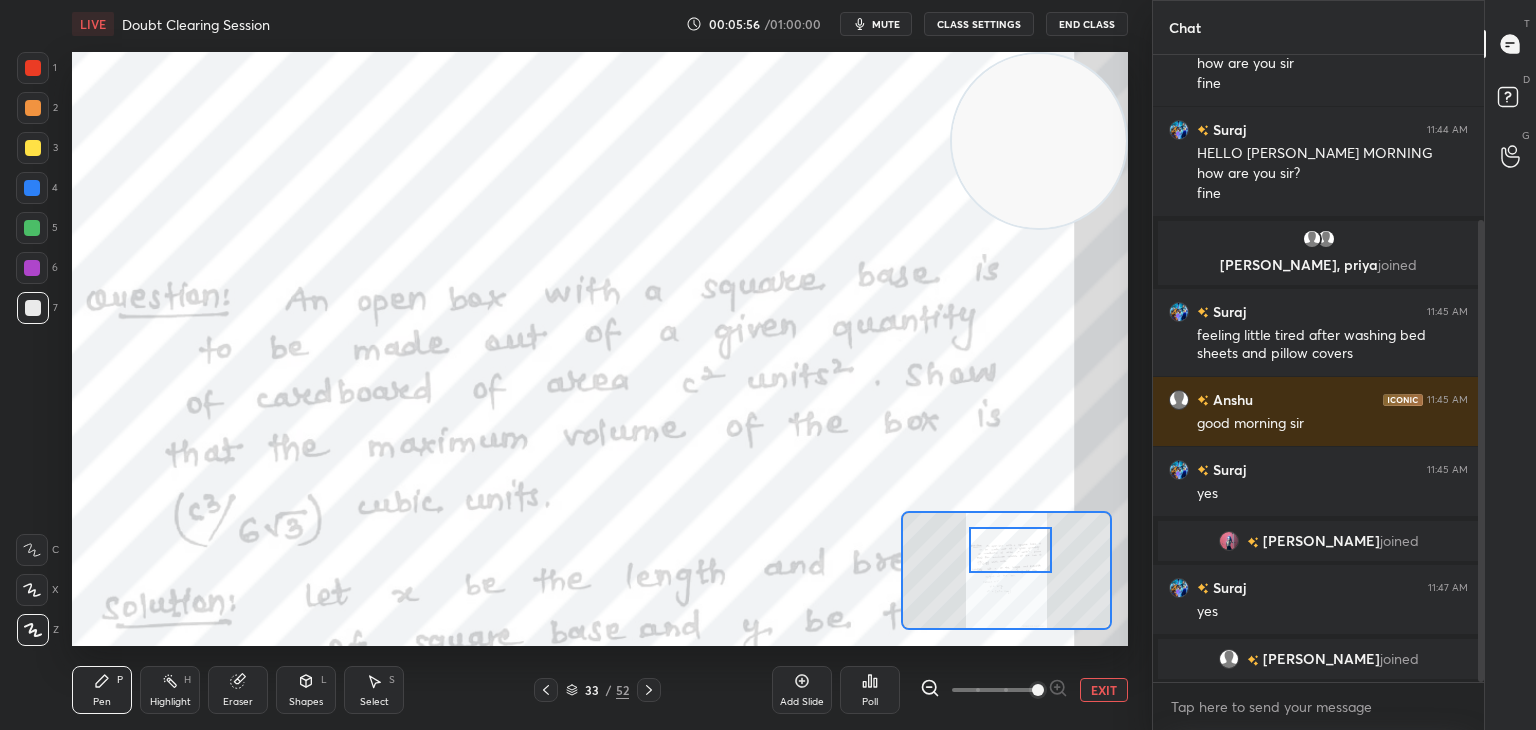 click at bounding box center [1010, 550] 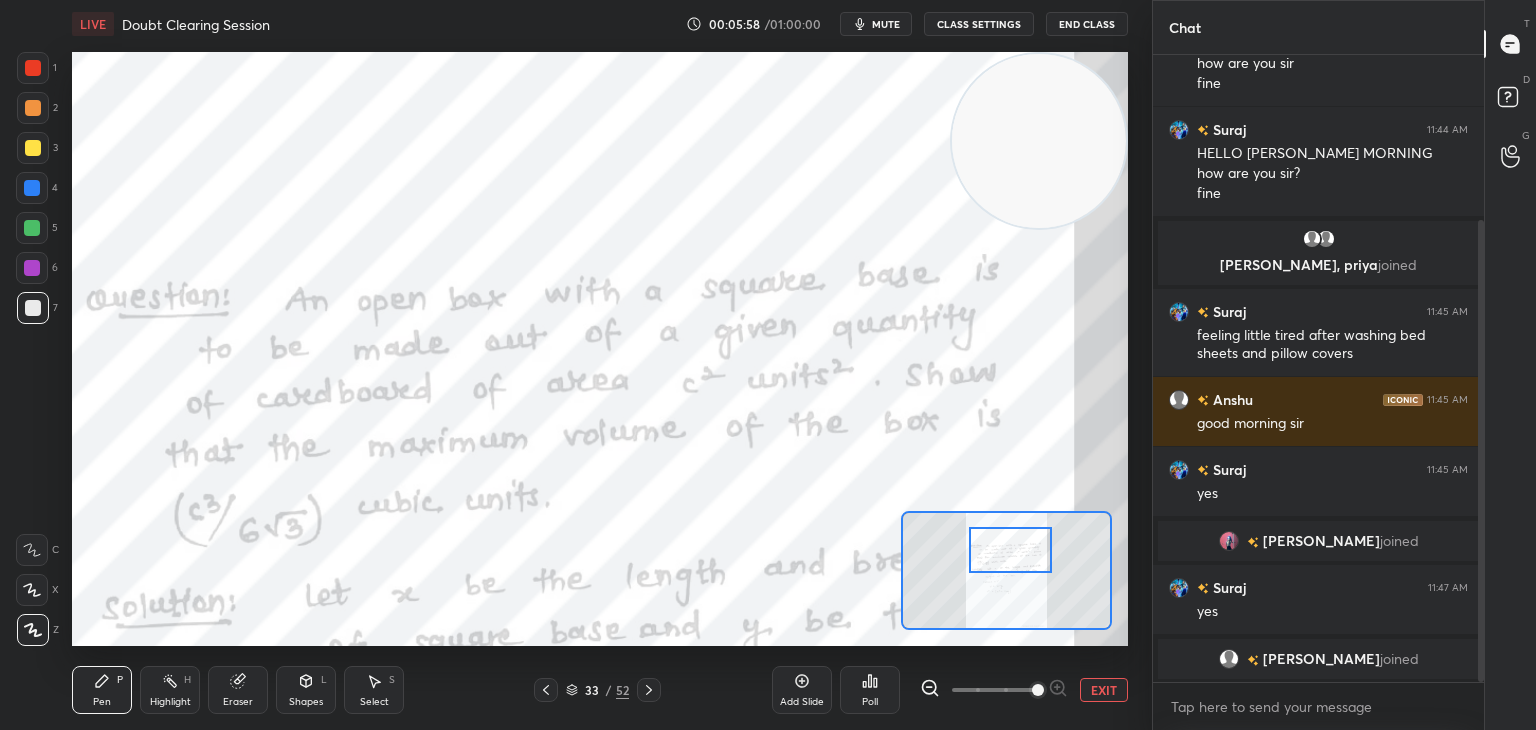 click 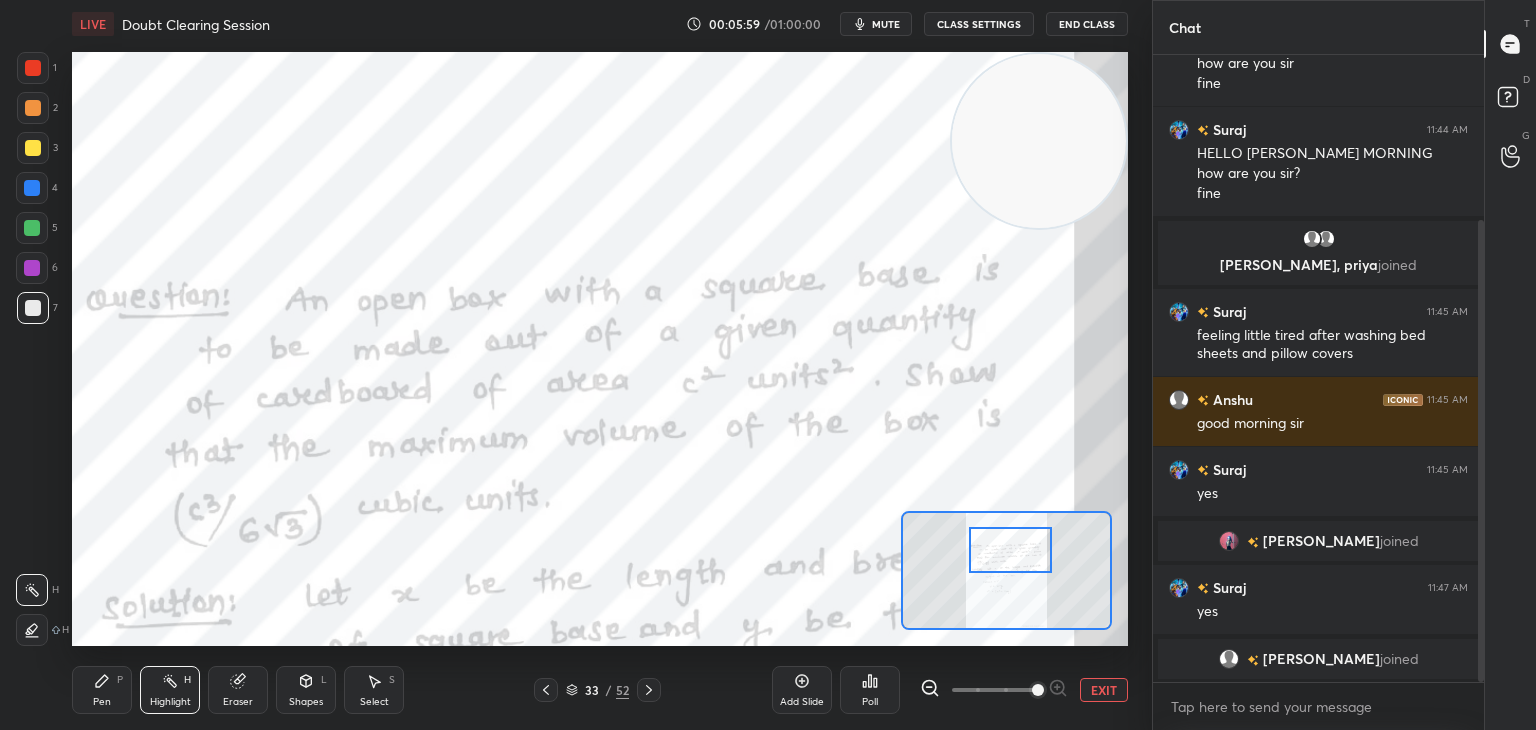 click at bounding box center [33, 68] 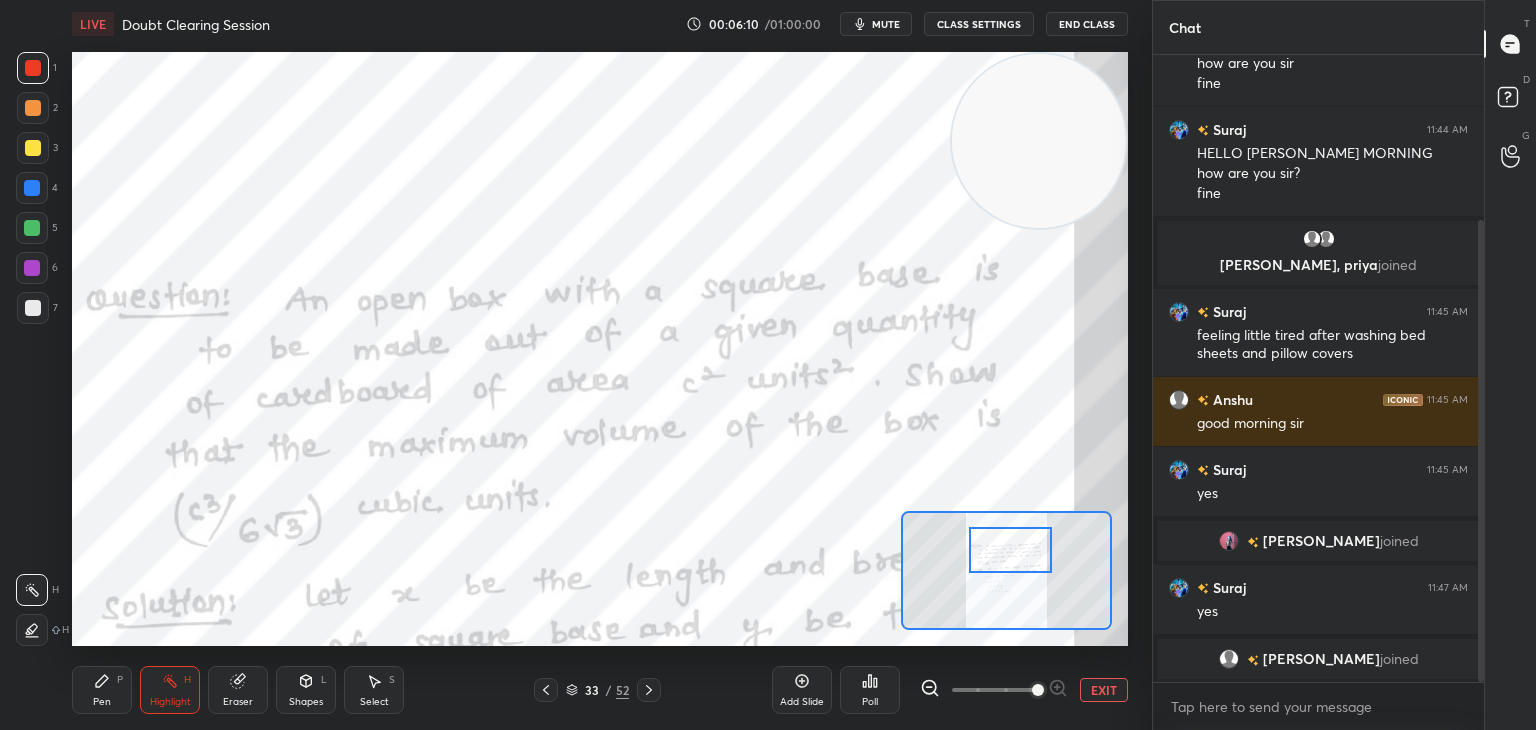 click on "Pen" at bounding box center (102, 702) 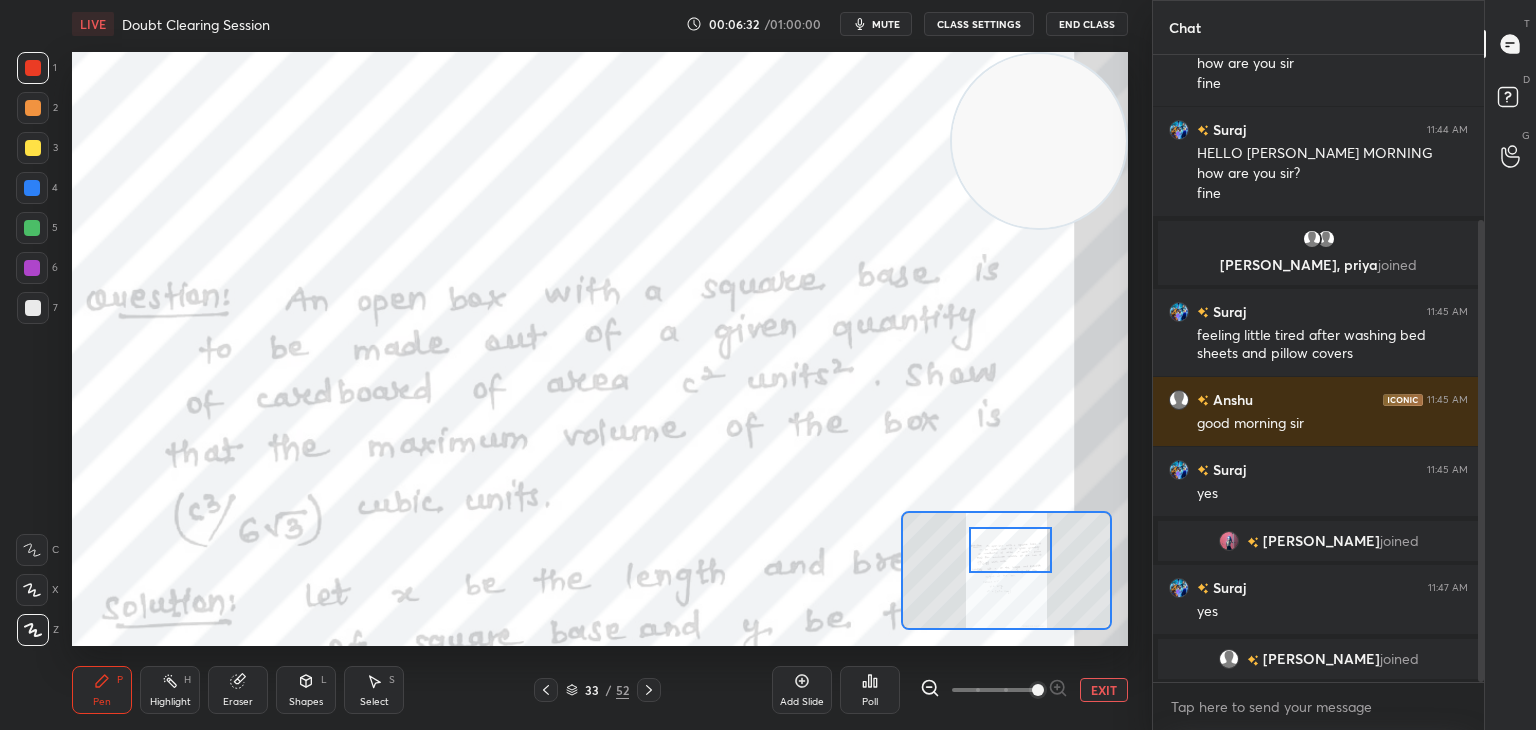 click on "Shapes" at bounding box center (306, 702) 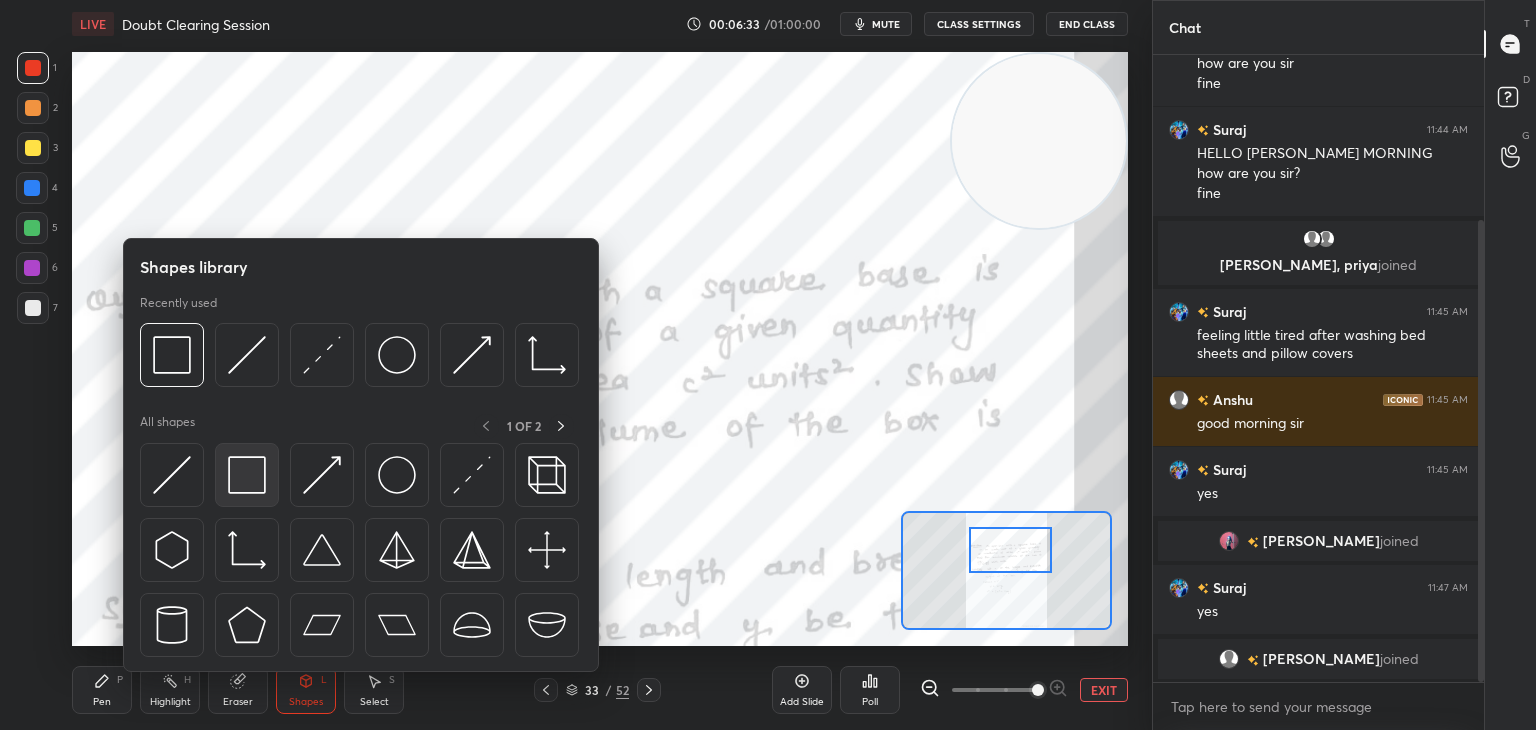 click at bounding box center [247, 475] 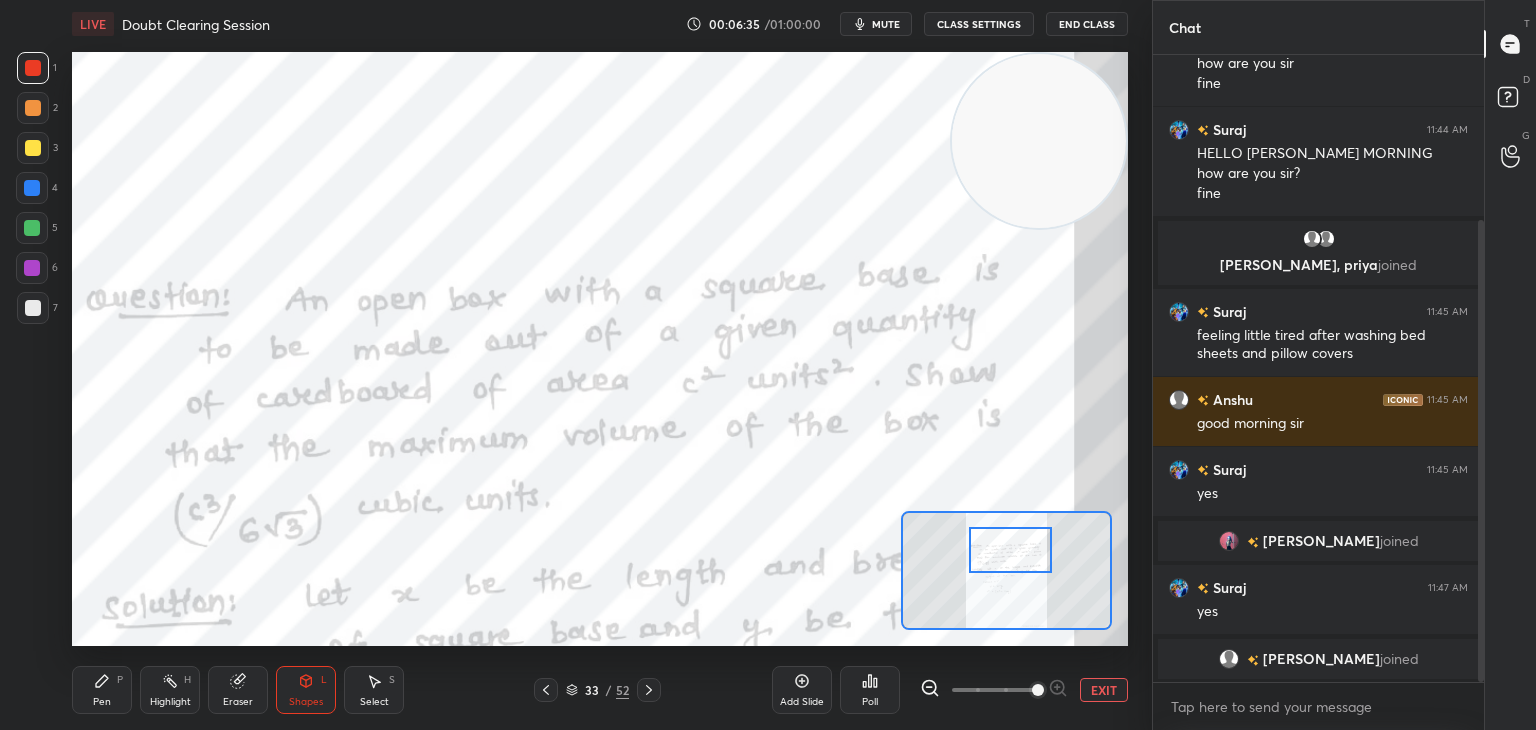 drag, startPoint x: 116, startPoint y: 687, endPoint x: 128, endPoint y: 669, distance: 21.633308 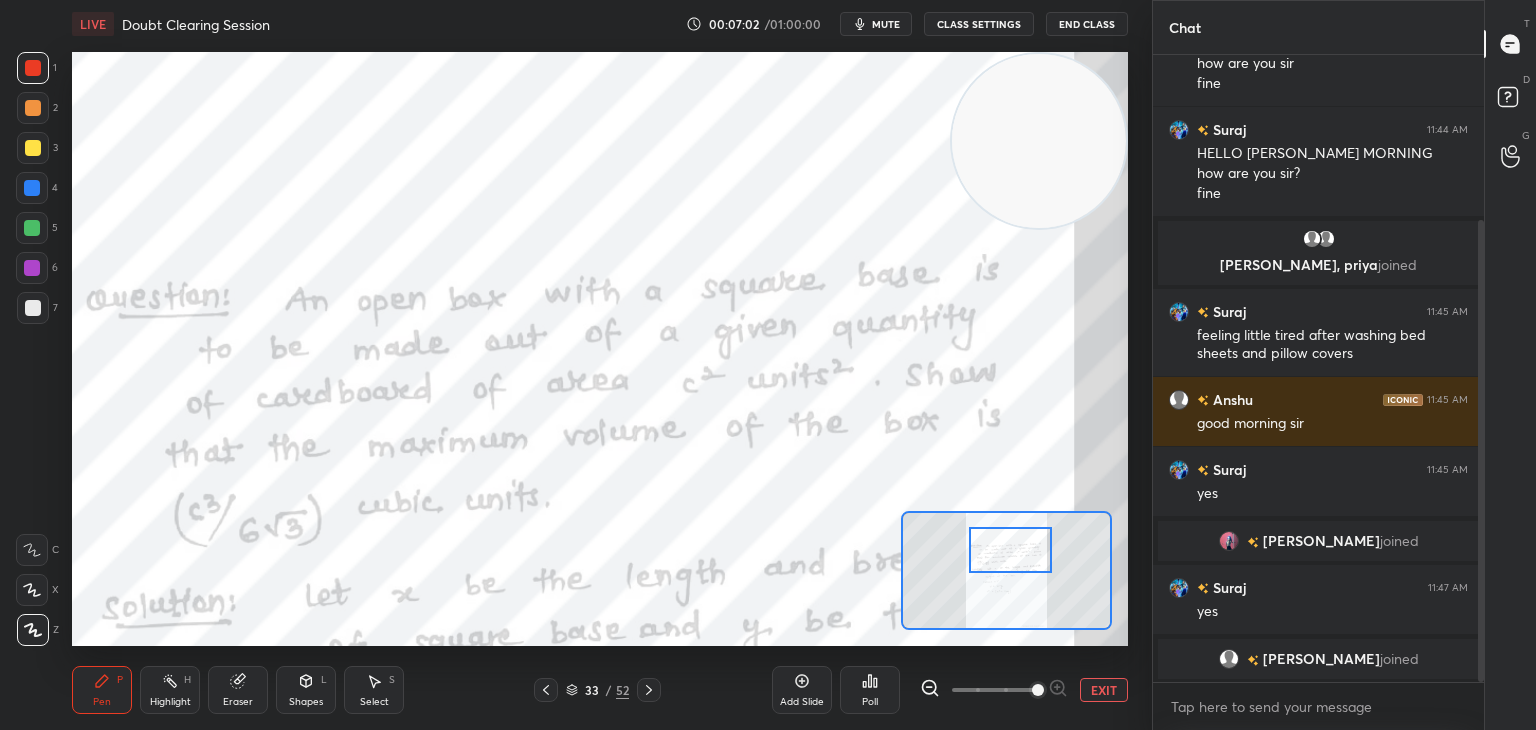 scroll, scrollTop: 272, scrollLeft: 0, axis: vertical 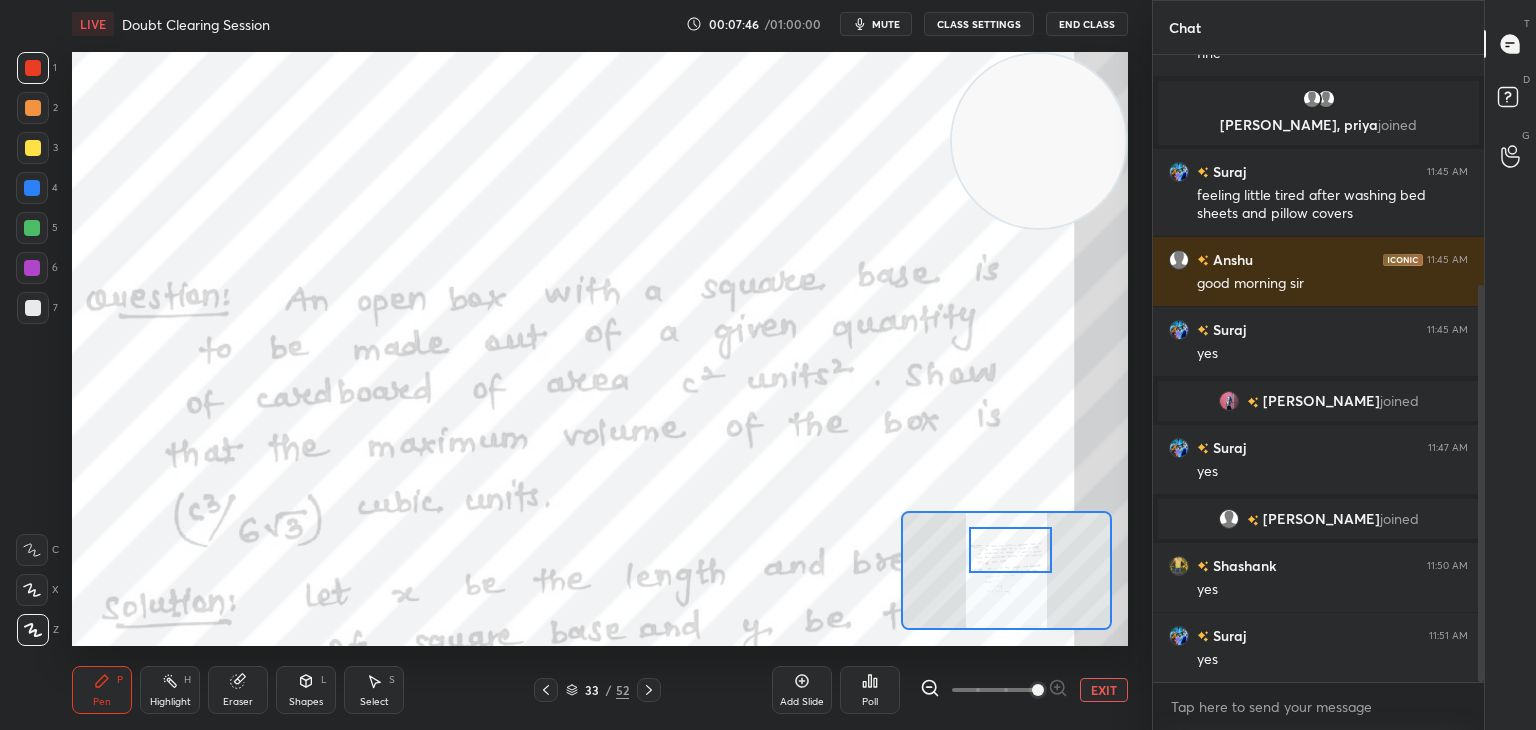 click on "Highlight H" at bounding box center [170, 690] 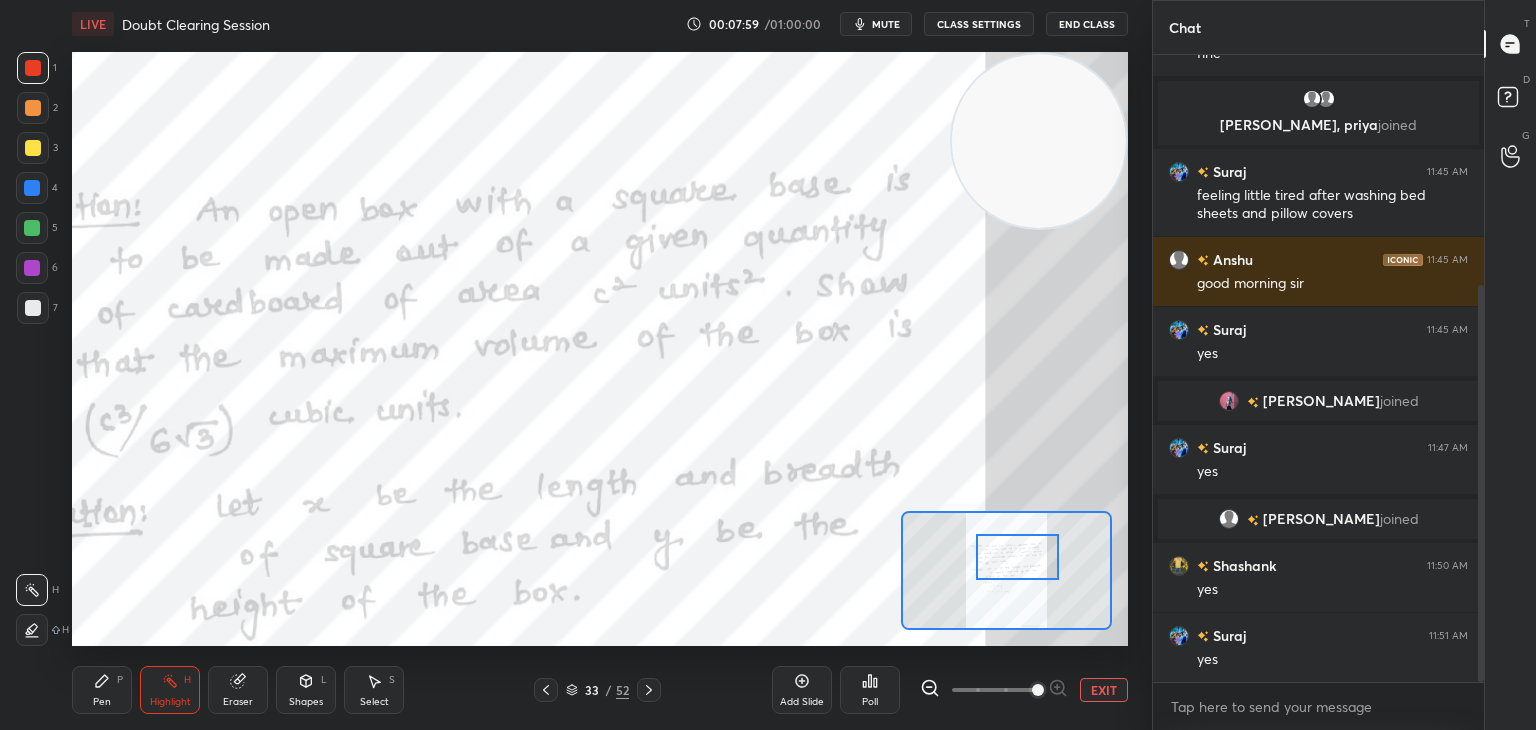 click at bounding box center (1017, 557) 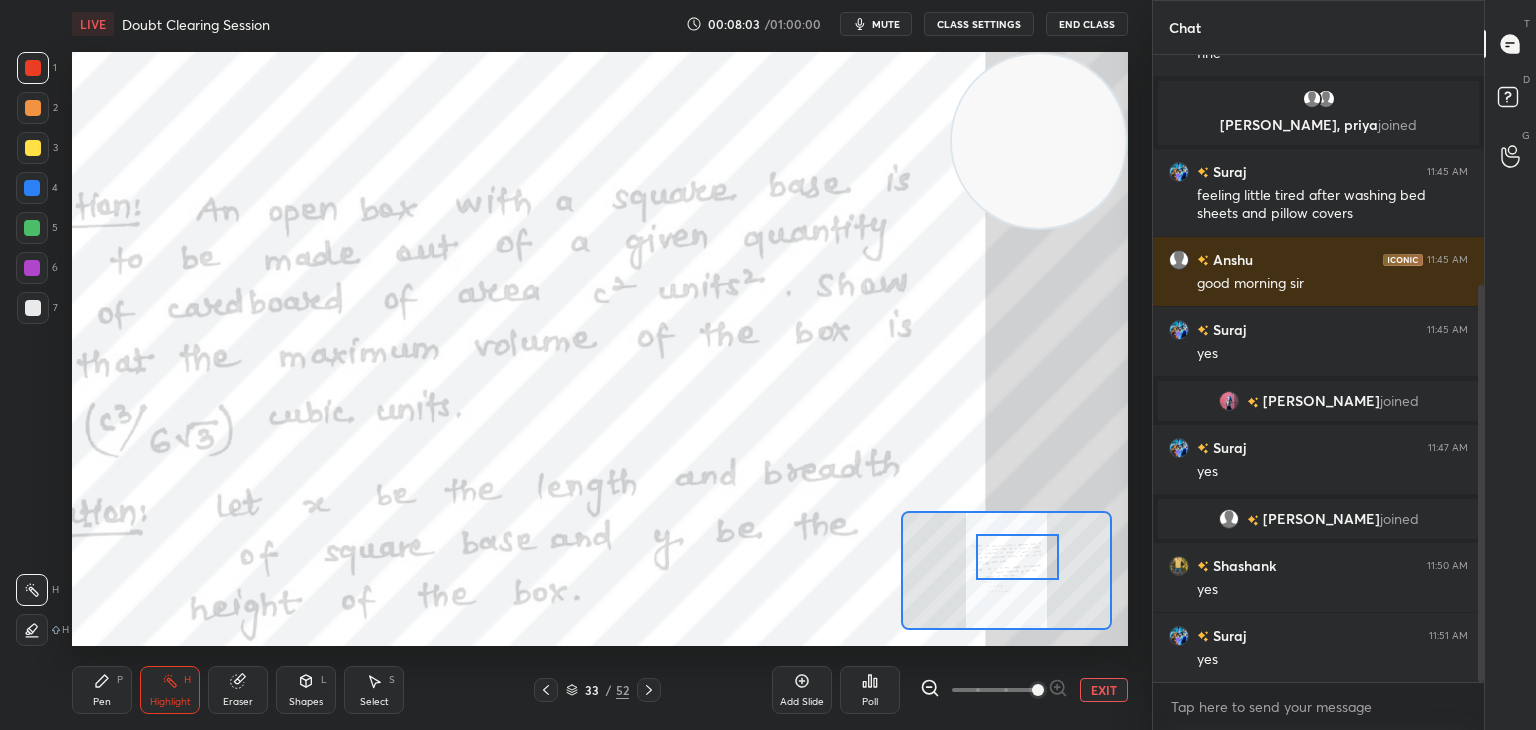 click on "Pen P" at bounding box center [102, 690] 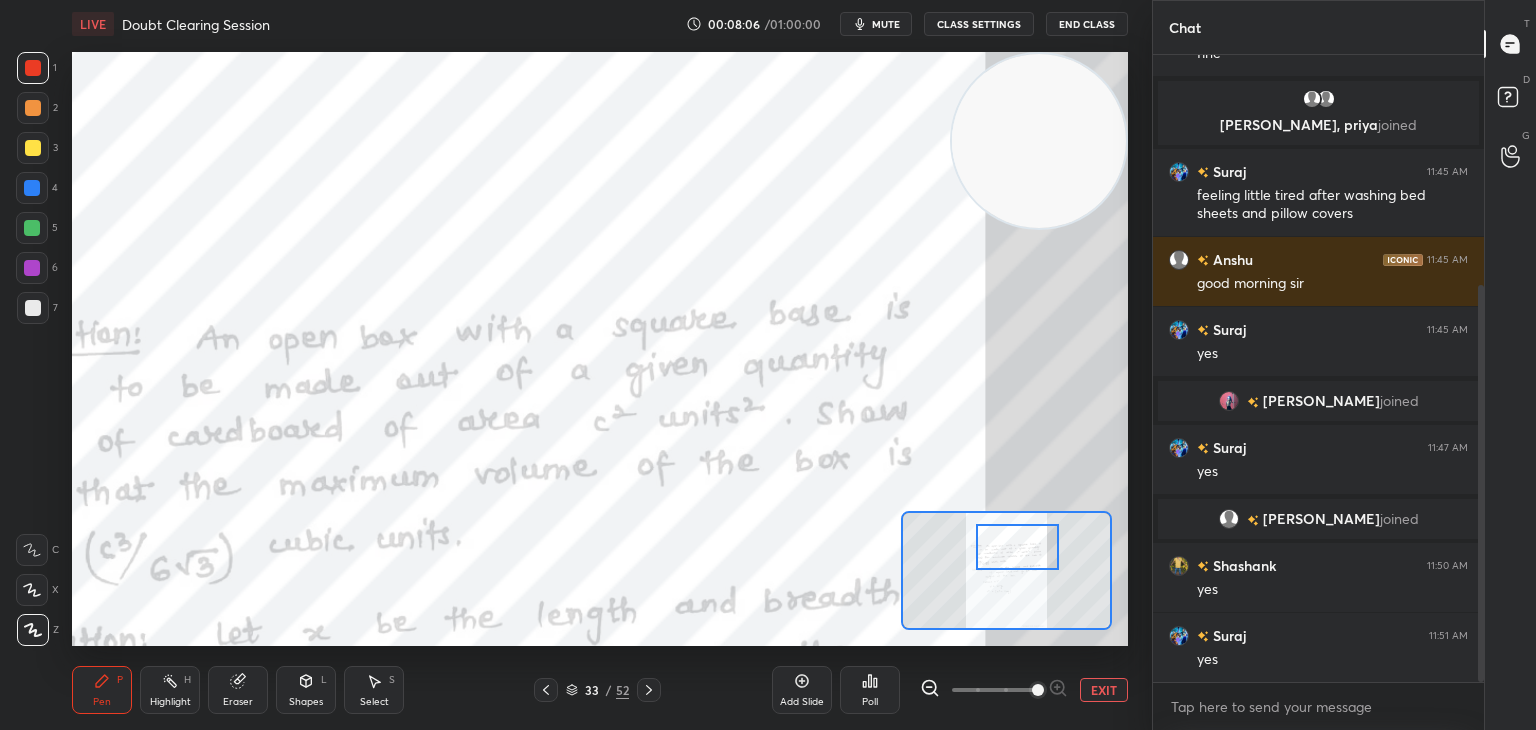 drag, startPoint x: 1004, startPoint y: 545, endPoint x: 1004, endPoint y: 533, distance: 12 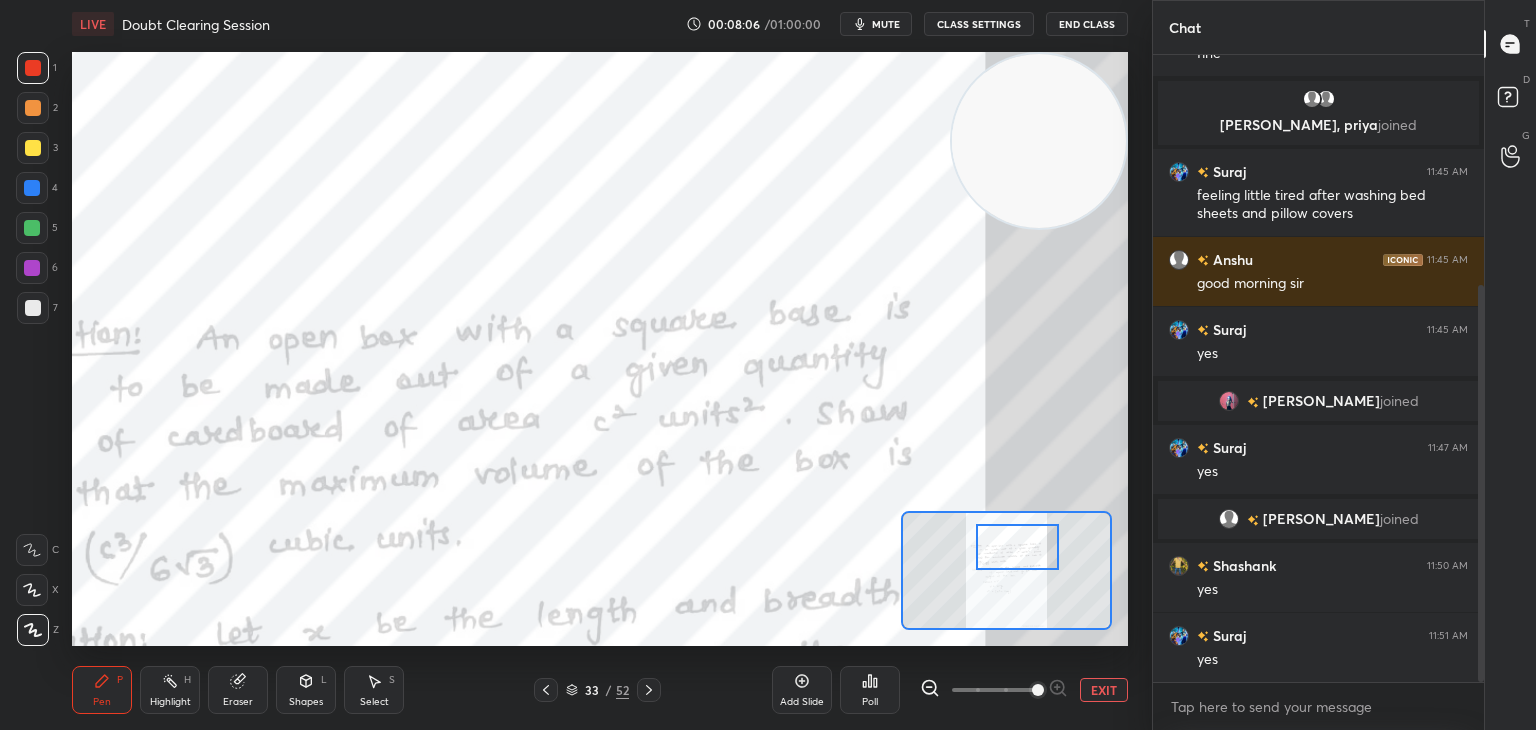 click at bounding box center (1017, 547) 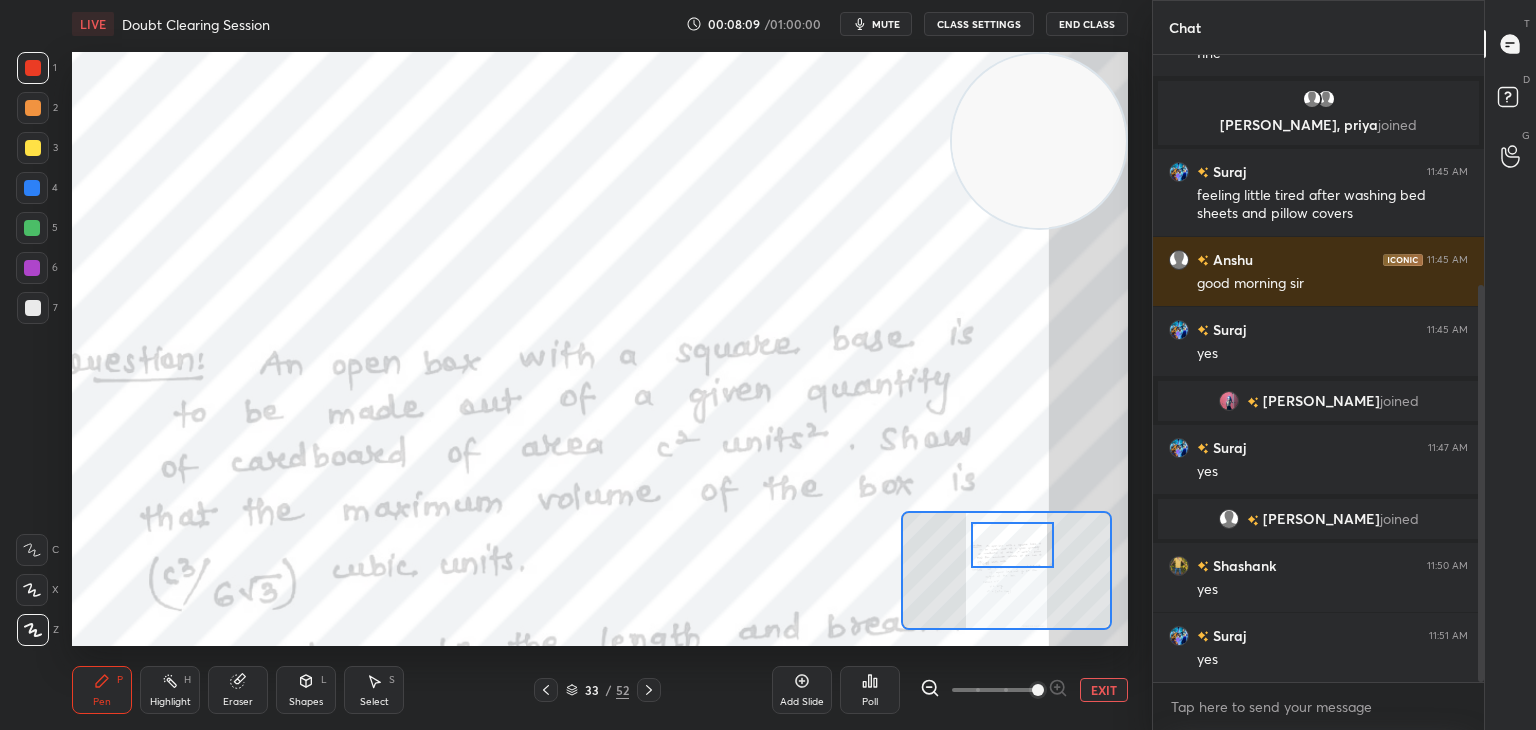 click at bounding box center [1012, 545] 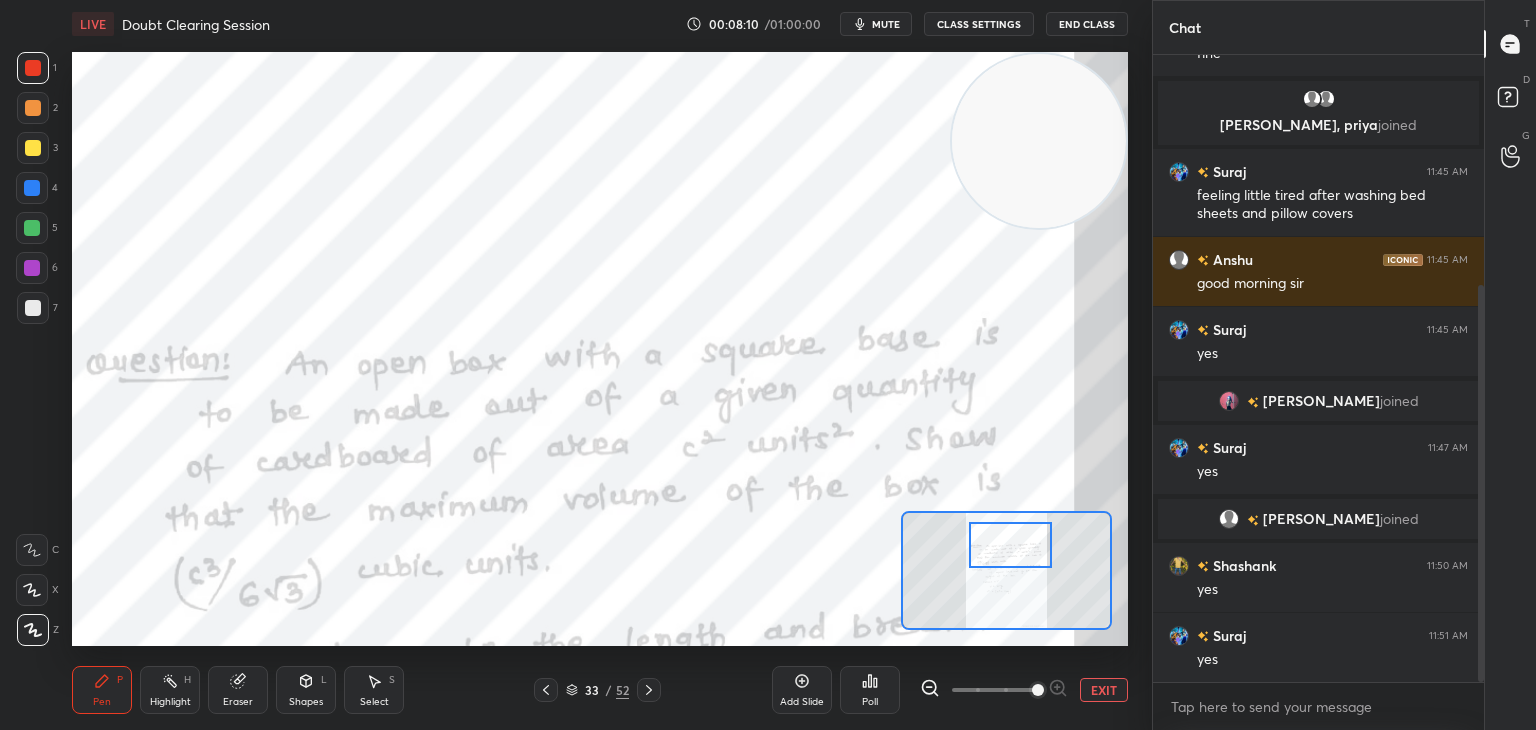 click on "Highlight H" at bounding box center [170, 690] 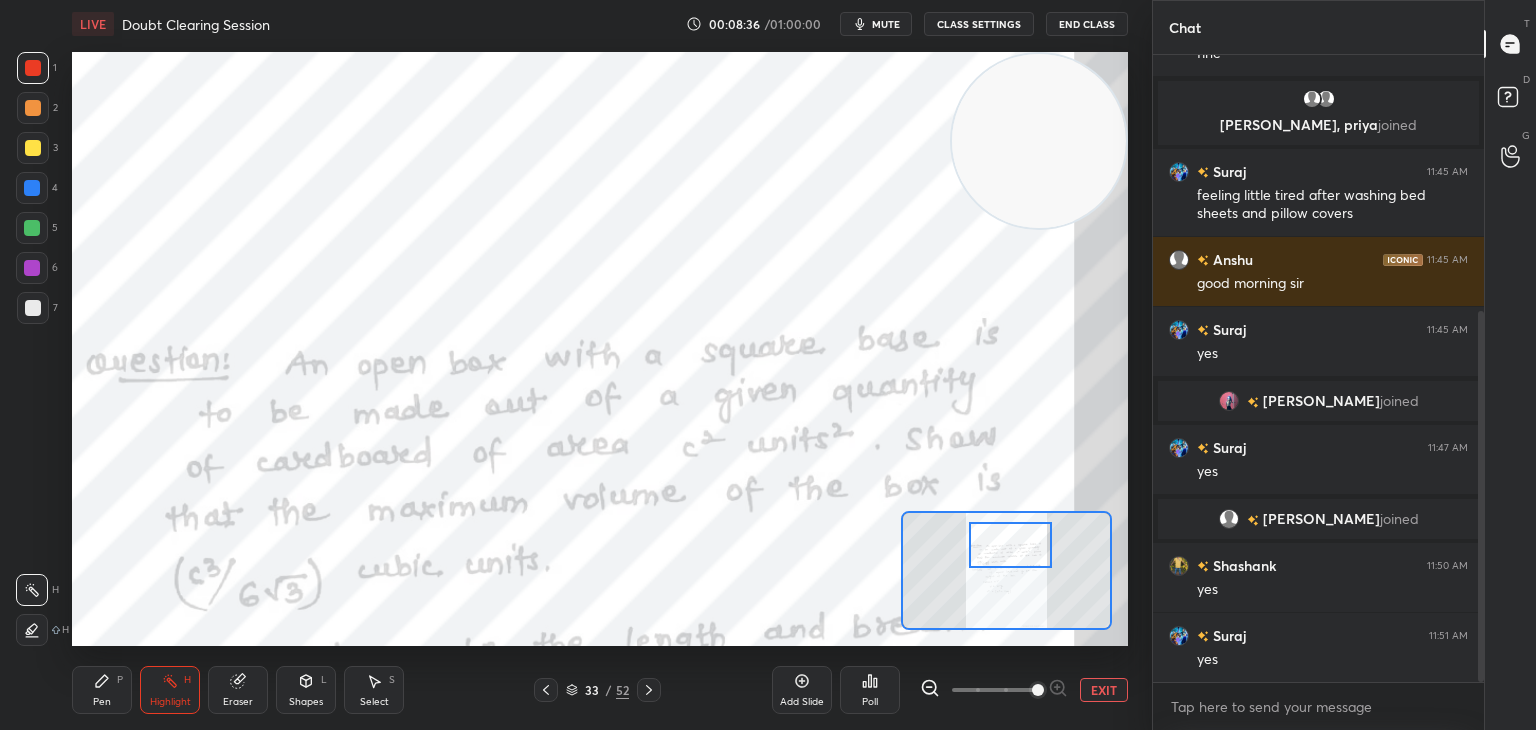 scroll, scrollTop: 434, scrollLeft: 0, axis: vertical 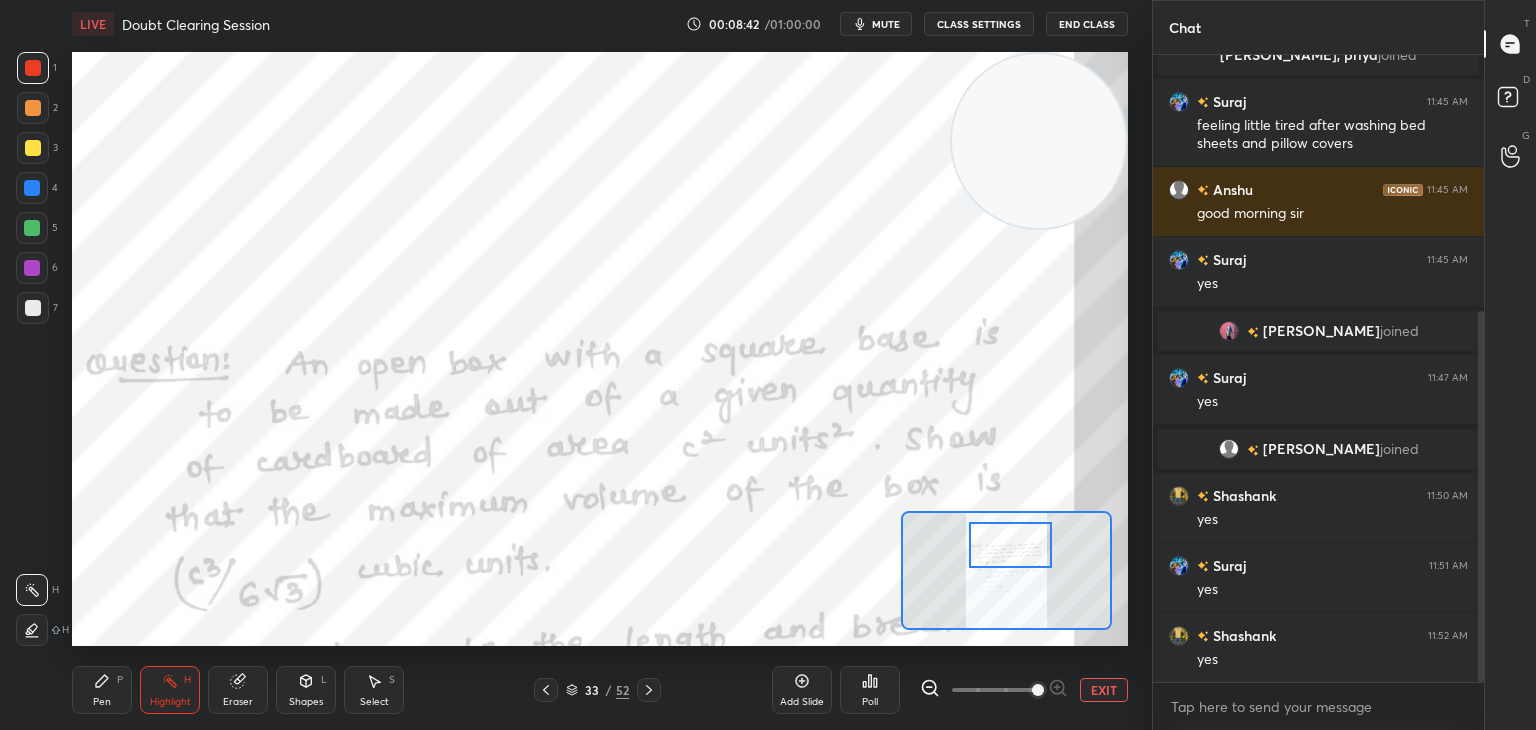 click 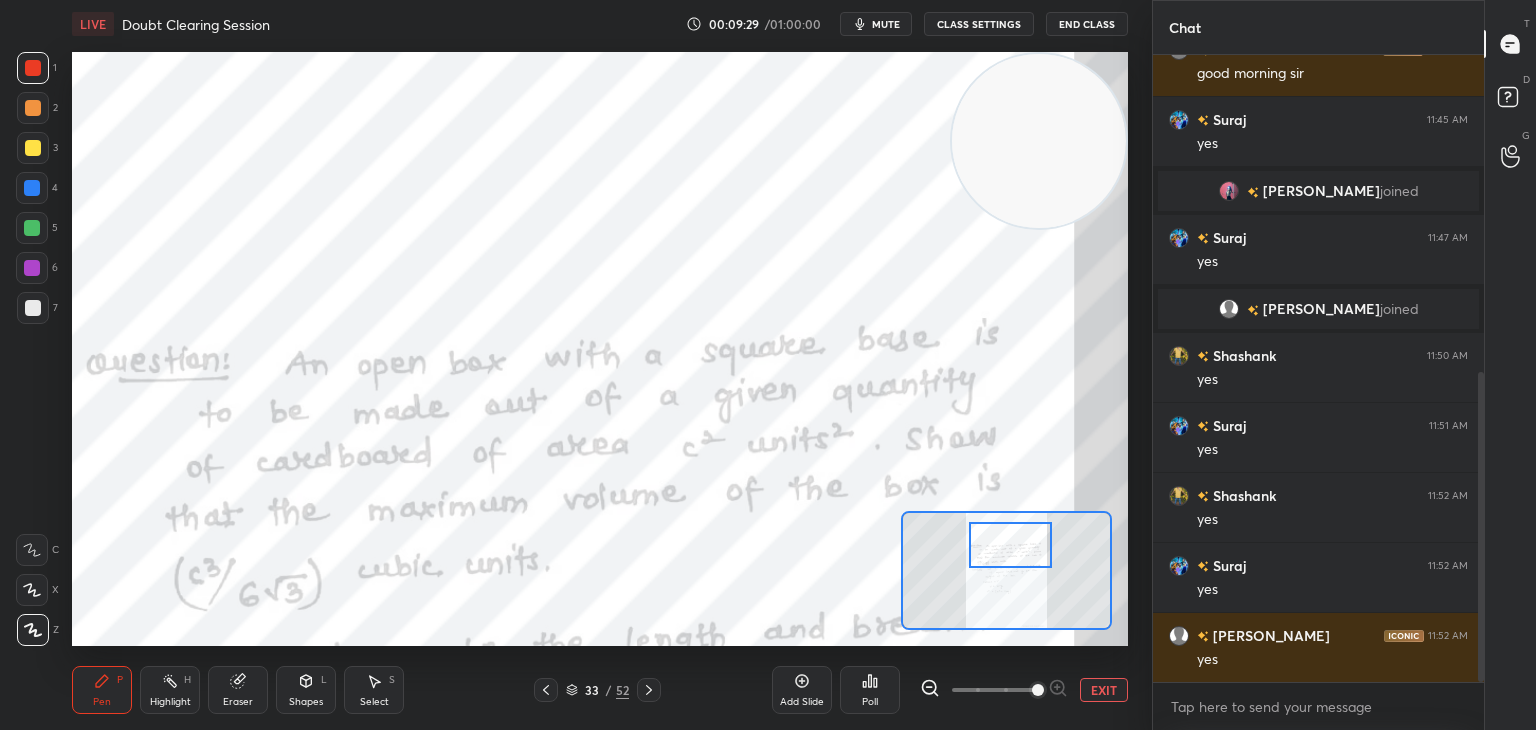 scroll, scrollTop: 644, scrollLeft: 0, axis: vertical 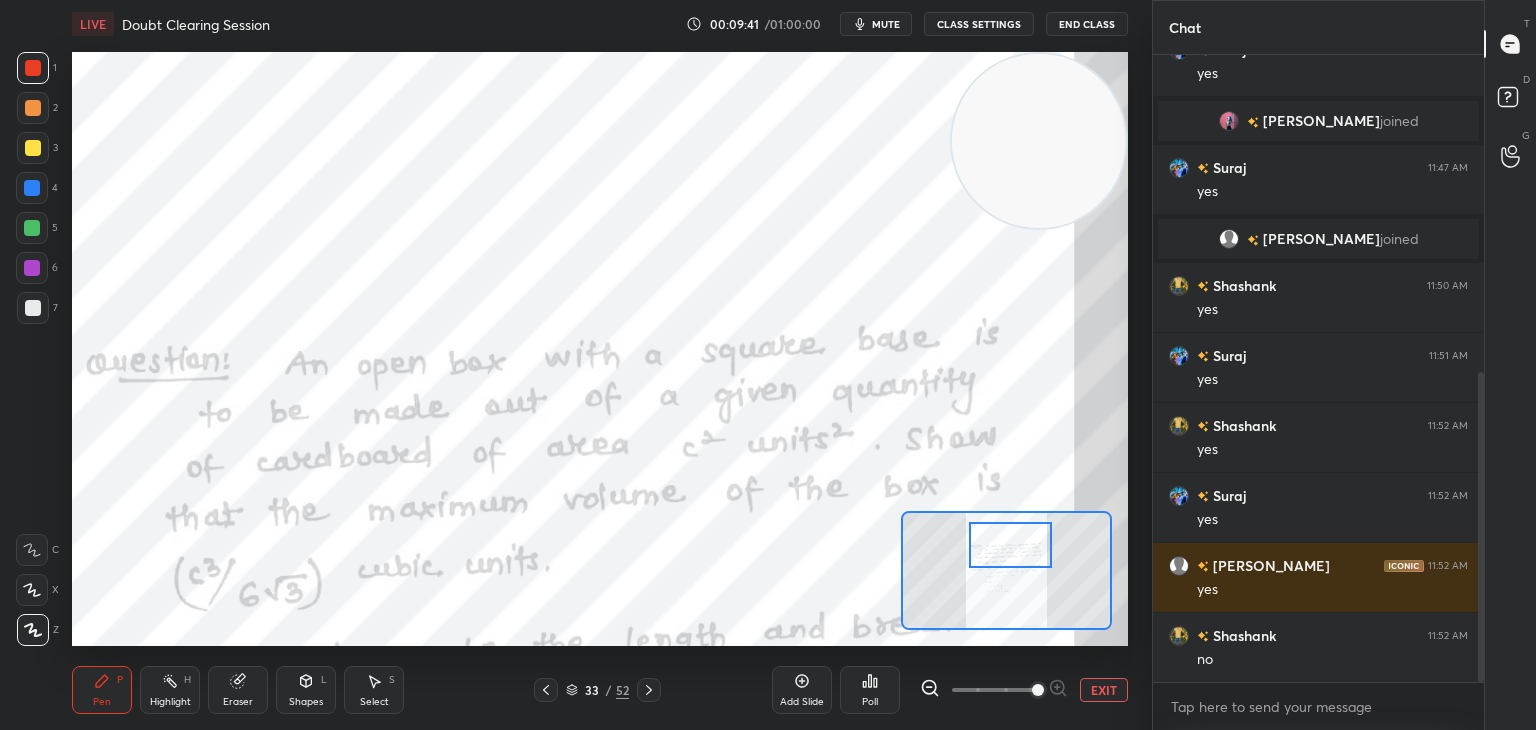 click on "Highlight" at bounding box center [170, 702] 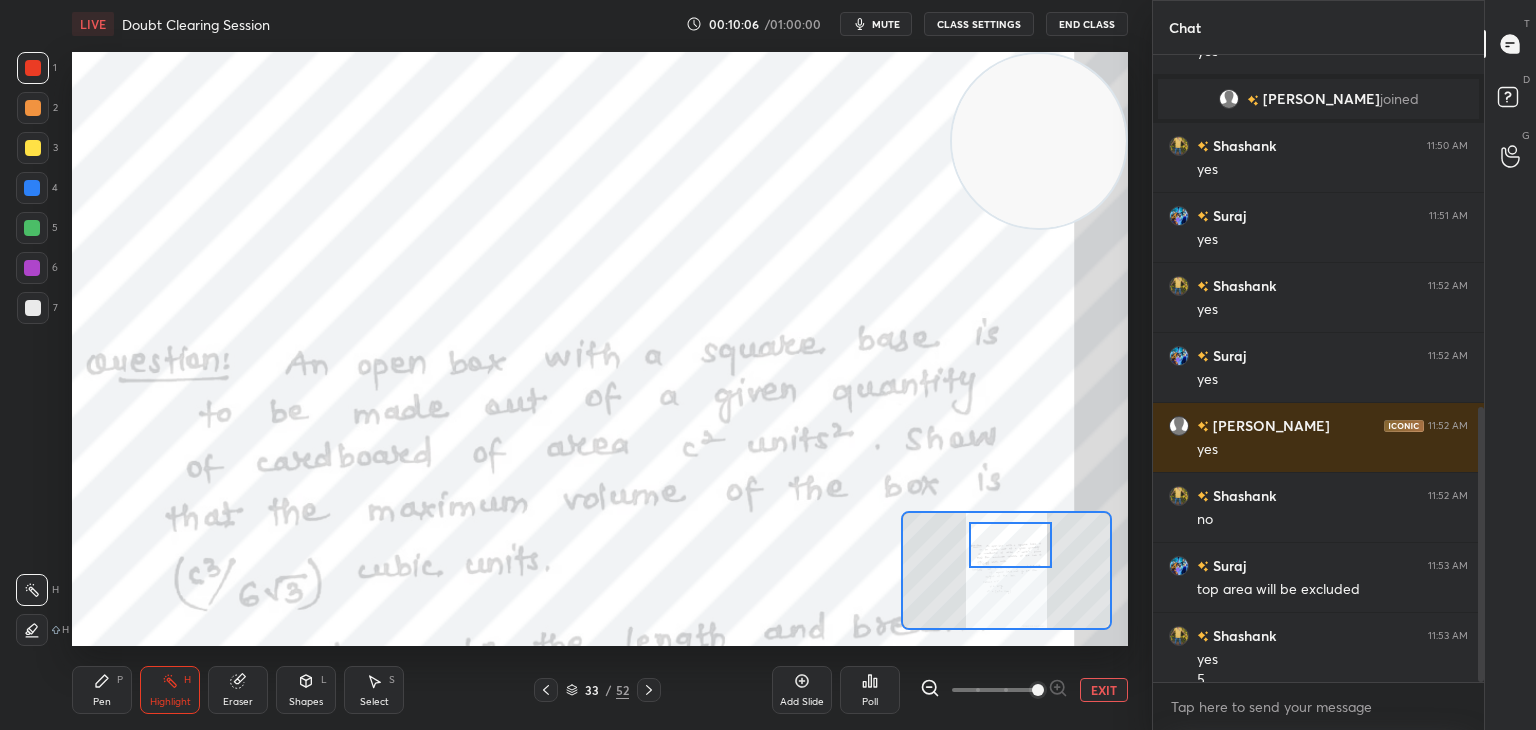 scroll, scrollTop: 804, scrollLeft: 0, axis: vertical 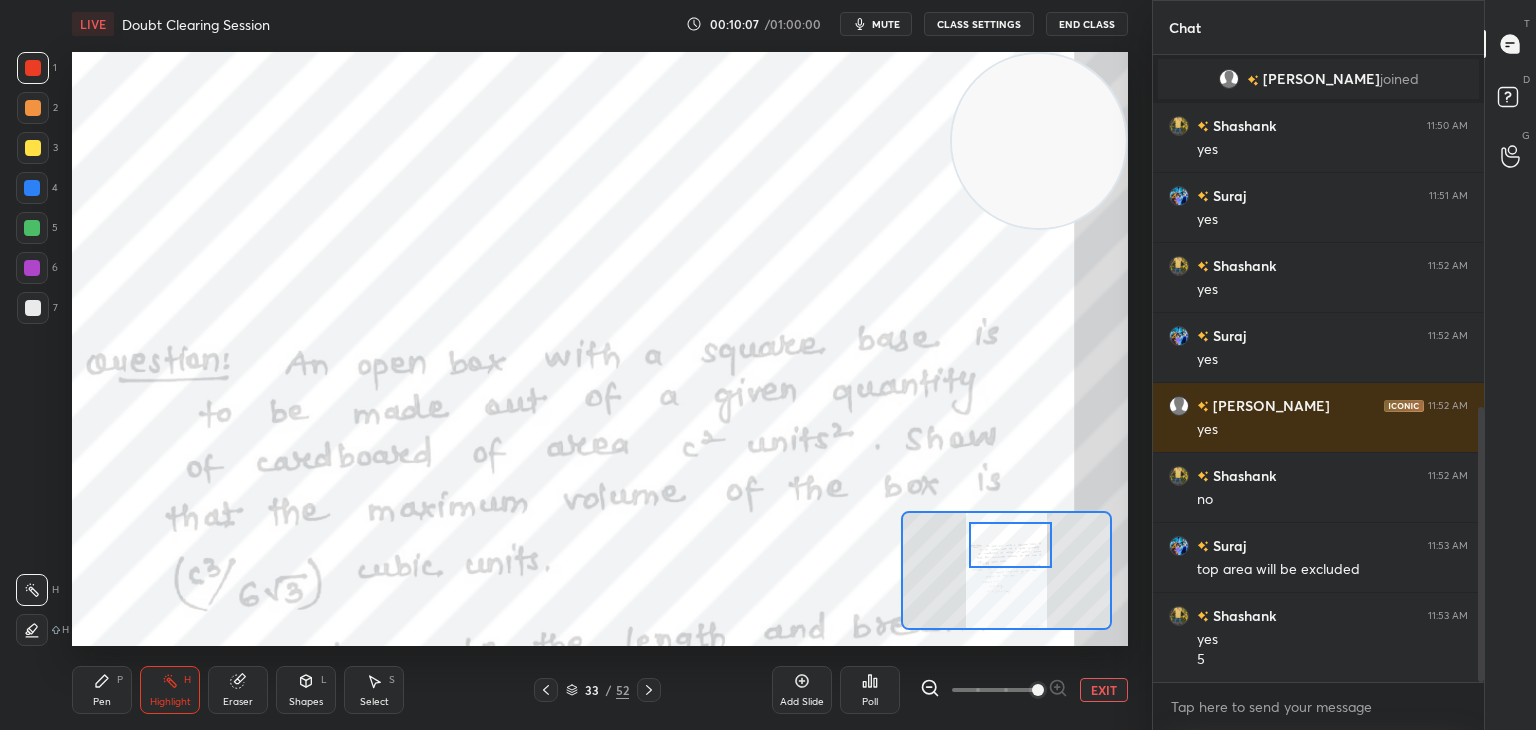 click on "Eraser" at bounding box center [238, 690] 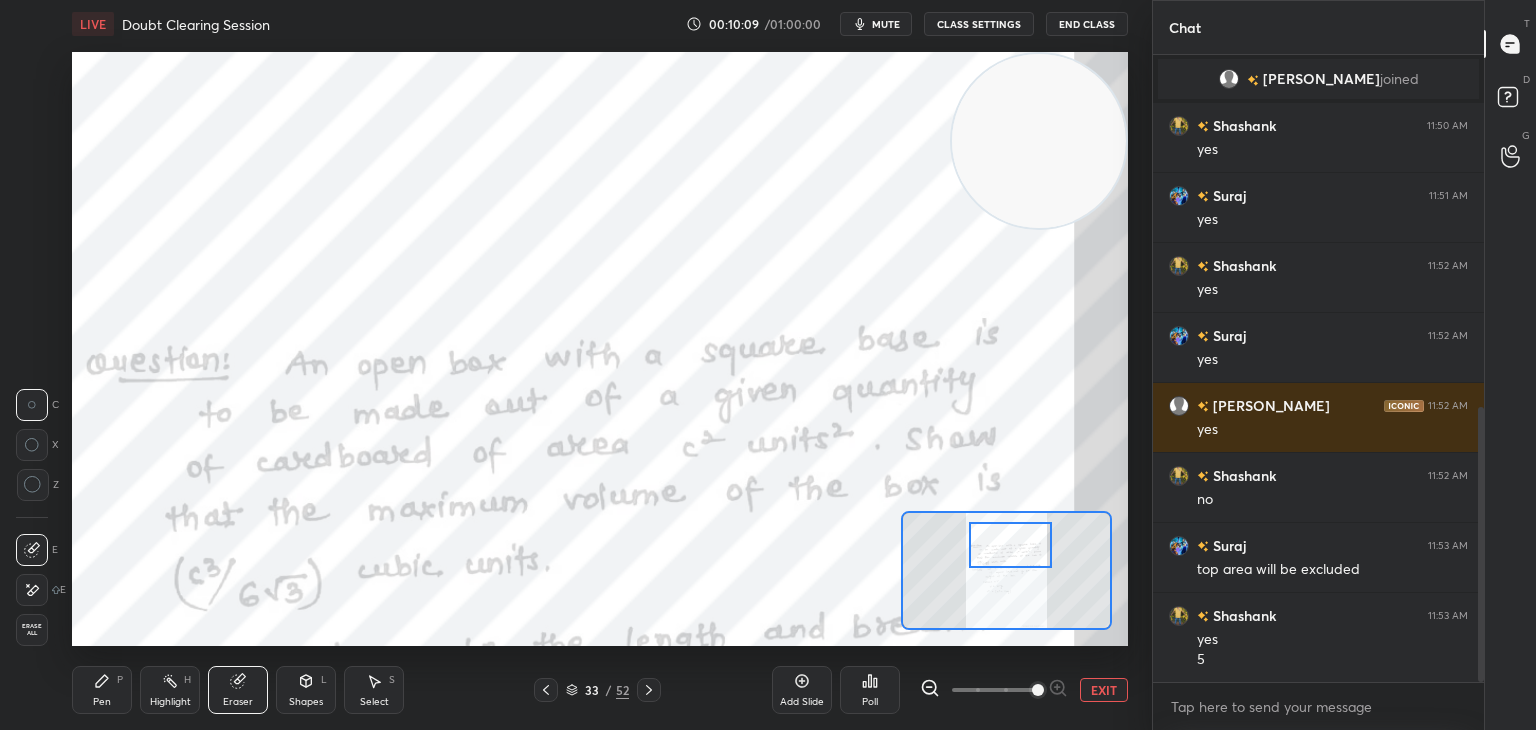 click 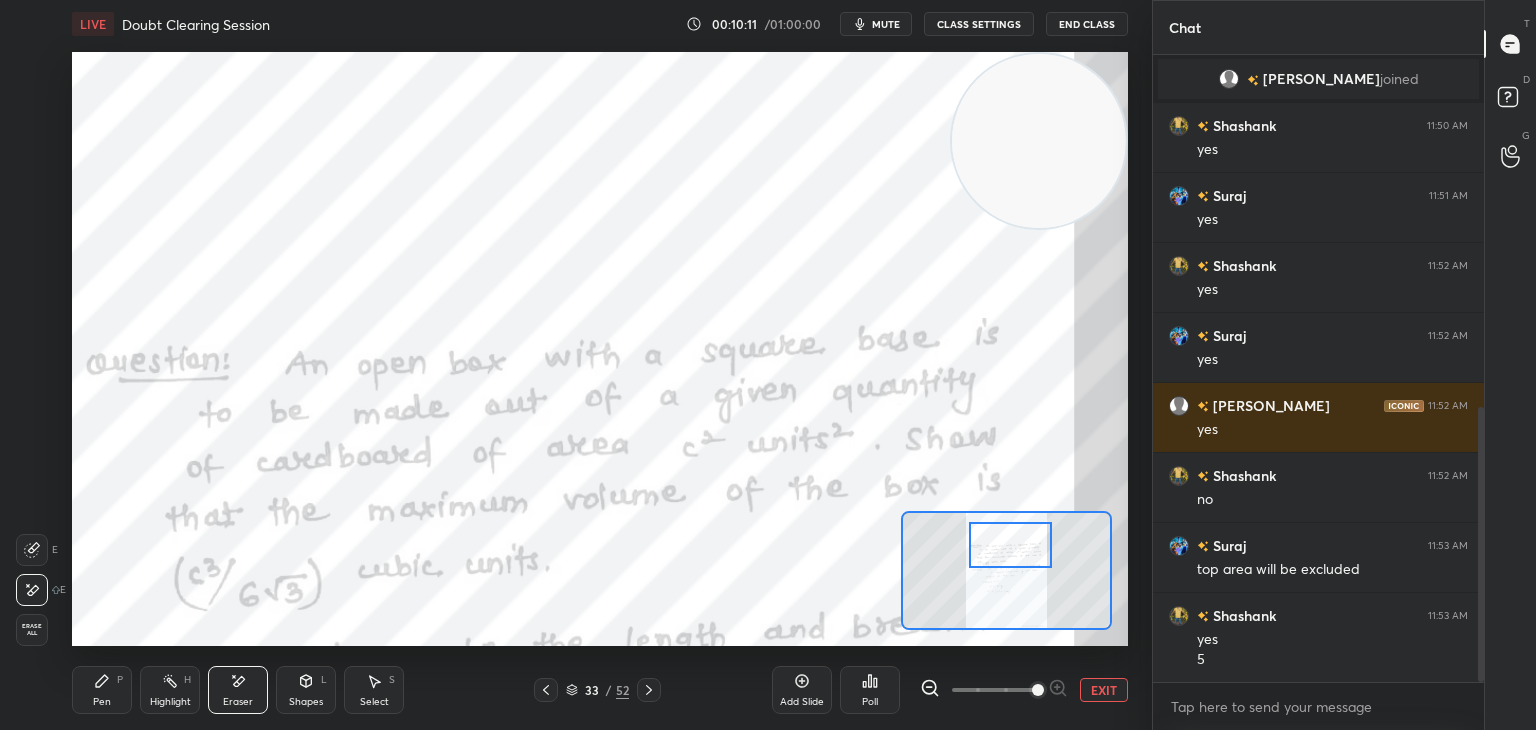 click on "Pen" at bounding box center (102, 702) 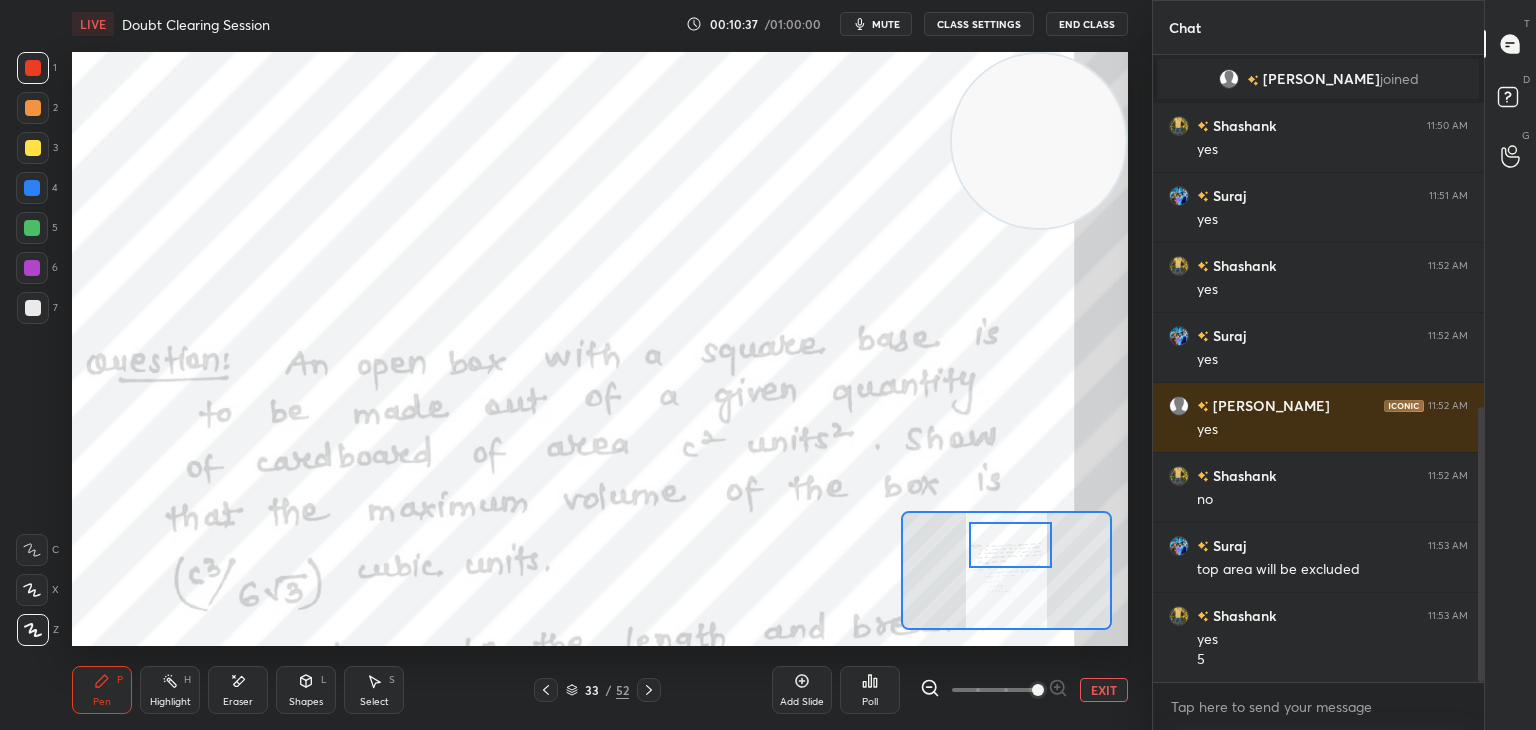 scroll, scrollTop: 874, scrollLeft: 0, axis: vertical 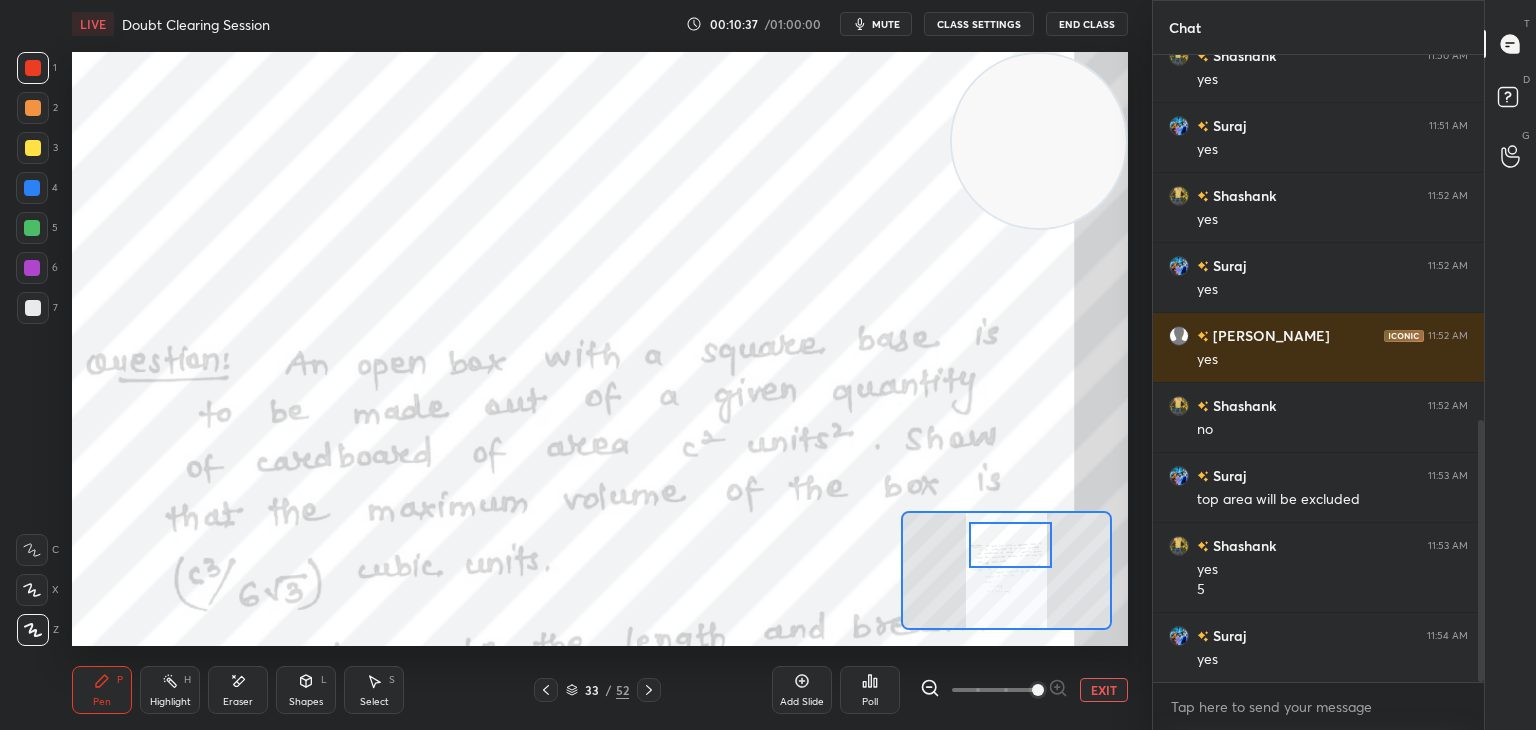click on "Highlight" at bounding box center [170, 702] 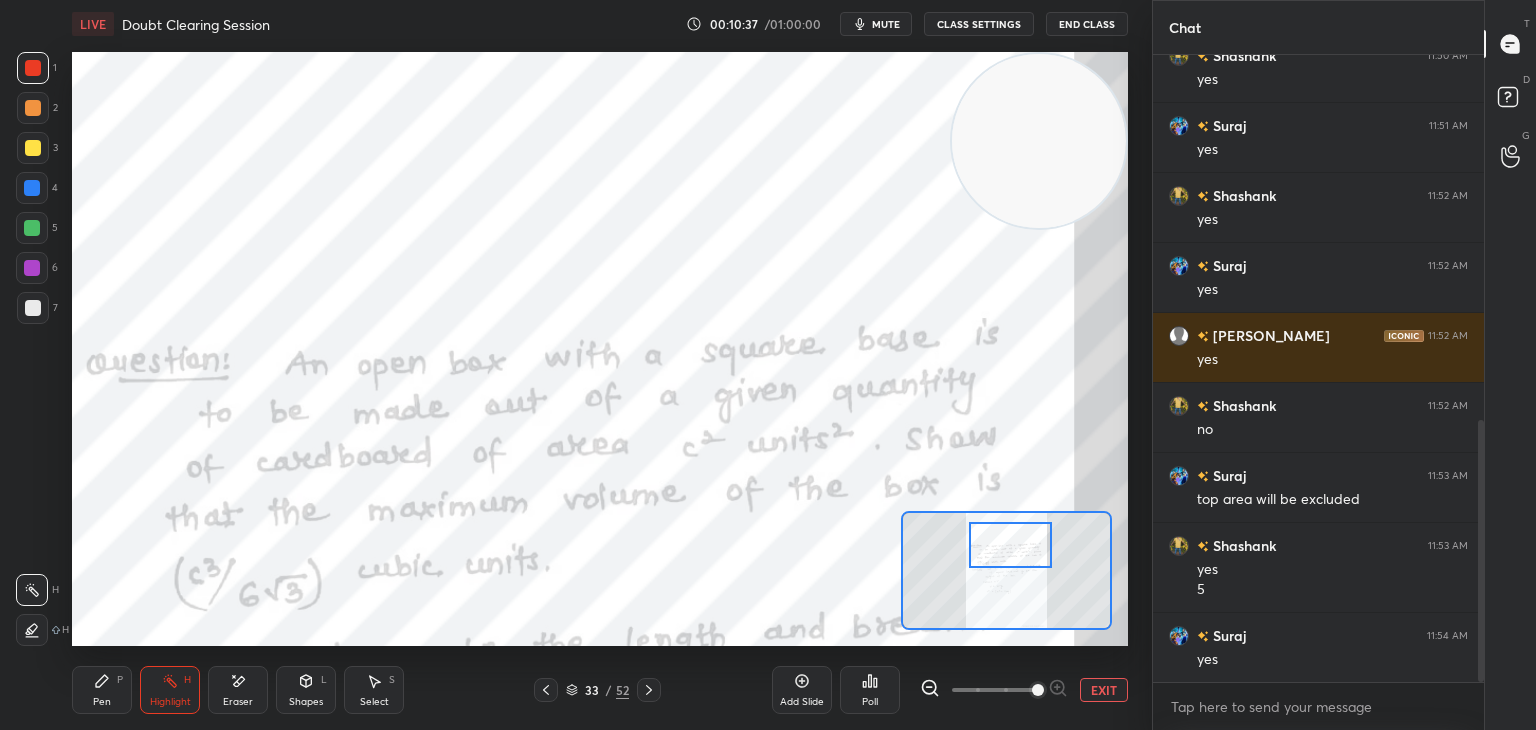 click on "Eraser" at bounding box center [238, 690] 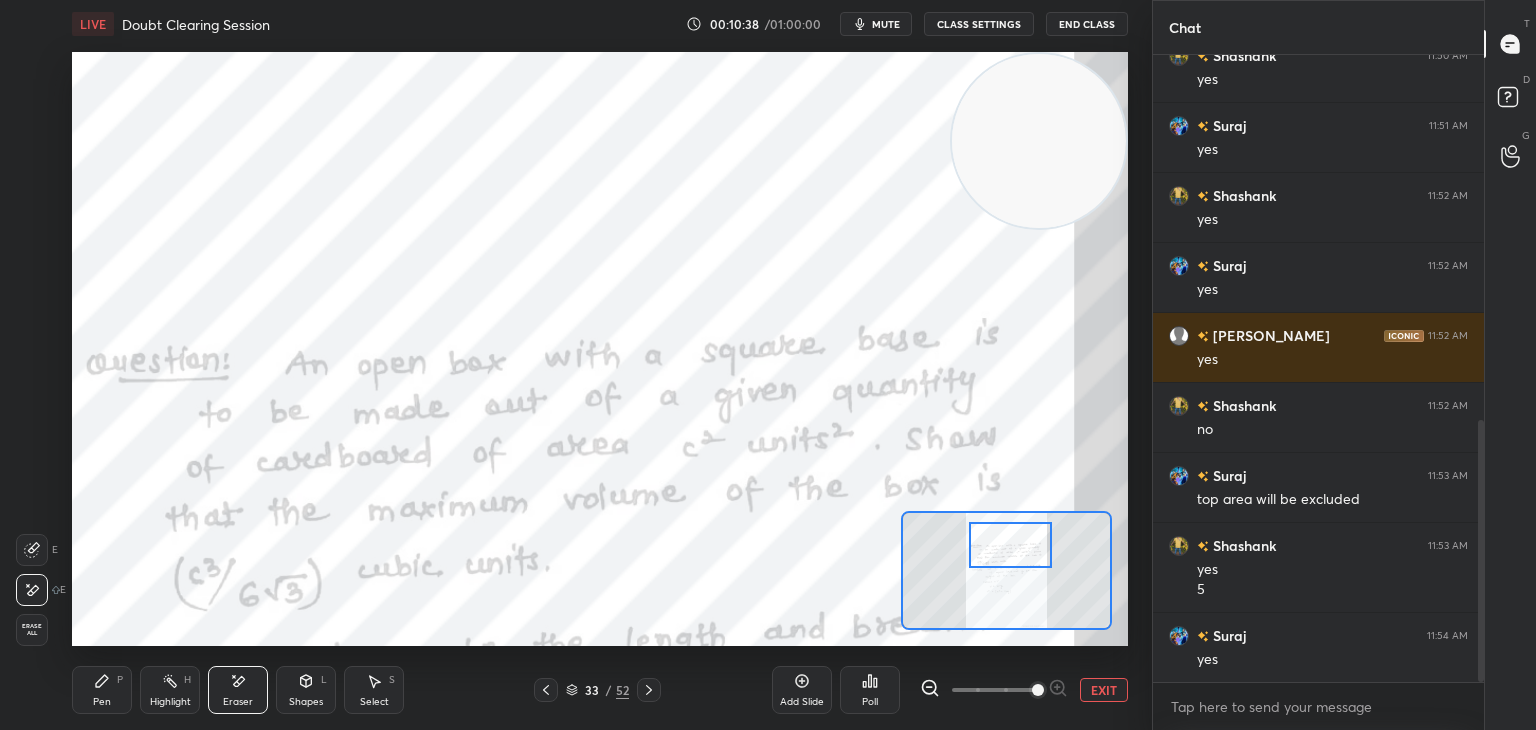 scroll, scrollTop: 944, scrollLeft: 0, axis: vertical 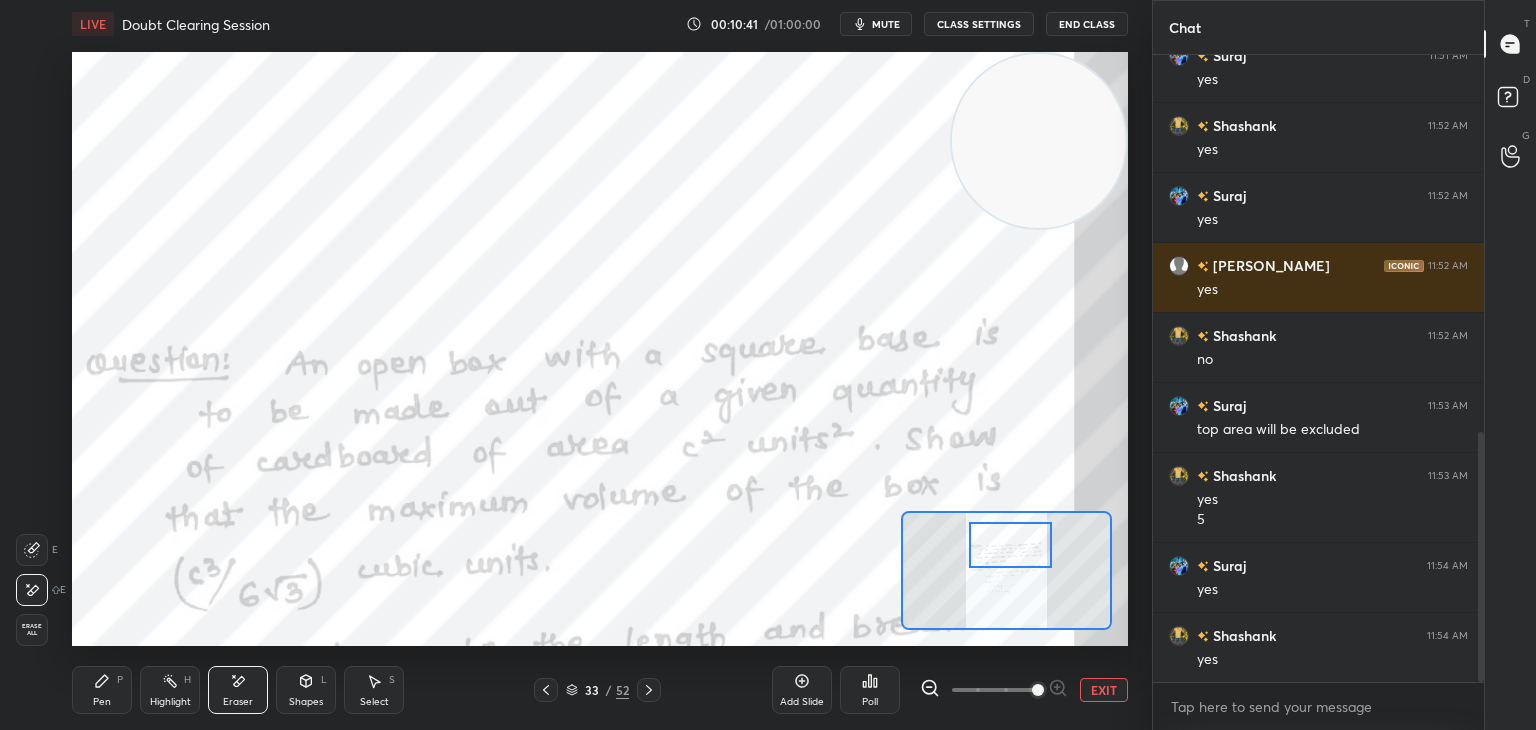 drag, startPoint x: 112, startPoint y: 688, endPoint x: 129, endPoint y: 666, distance: 27.802877 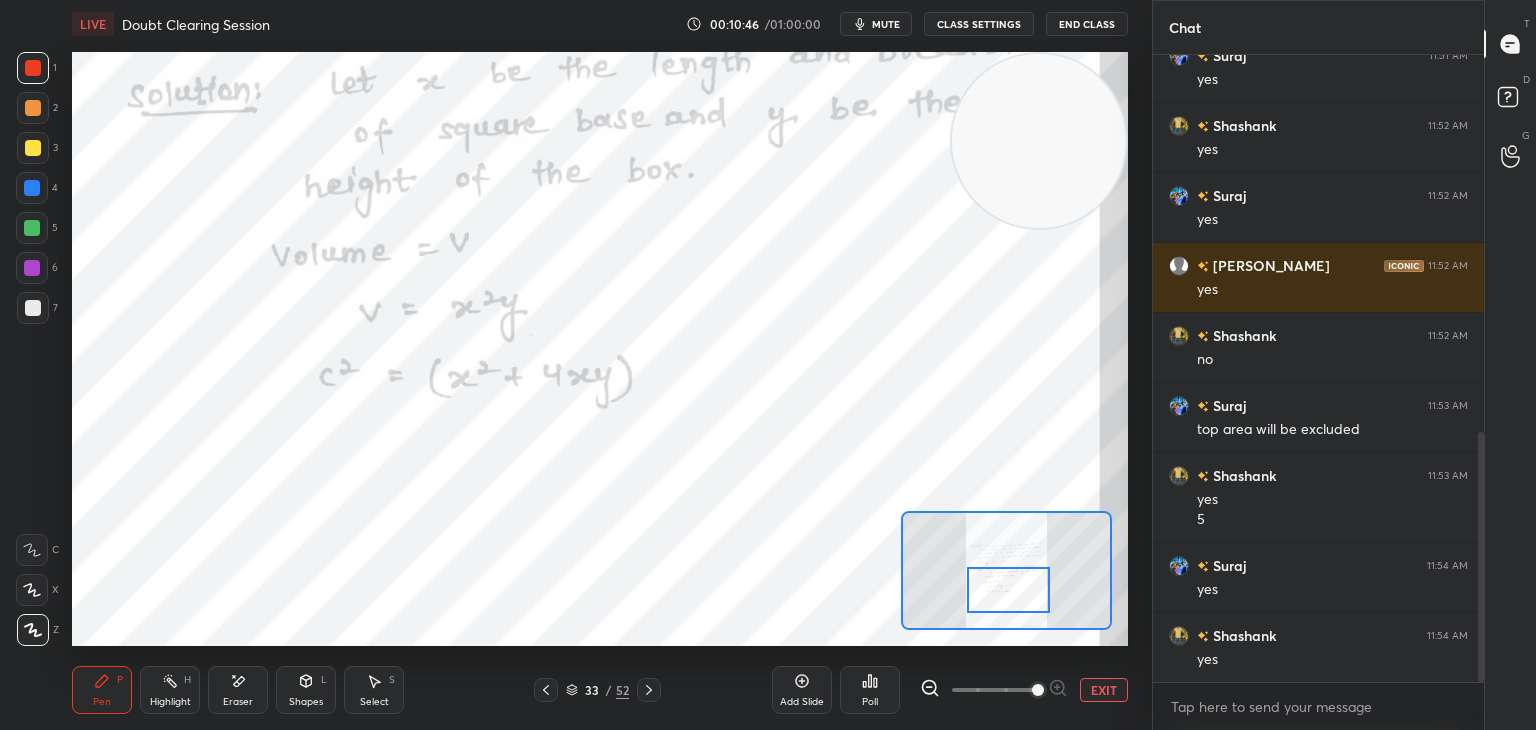drag, startPoint x: 1003, startPoint y: 541, endPoint x: 1001, endPoint y: 587, distance: 46.043457 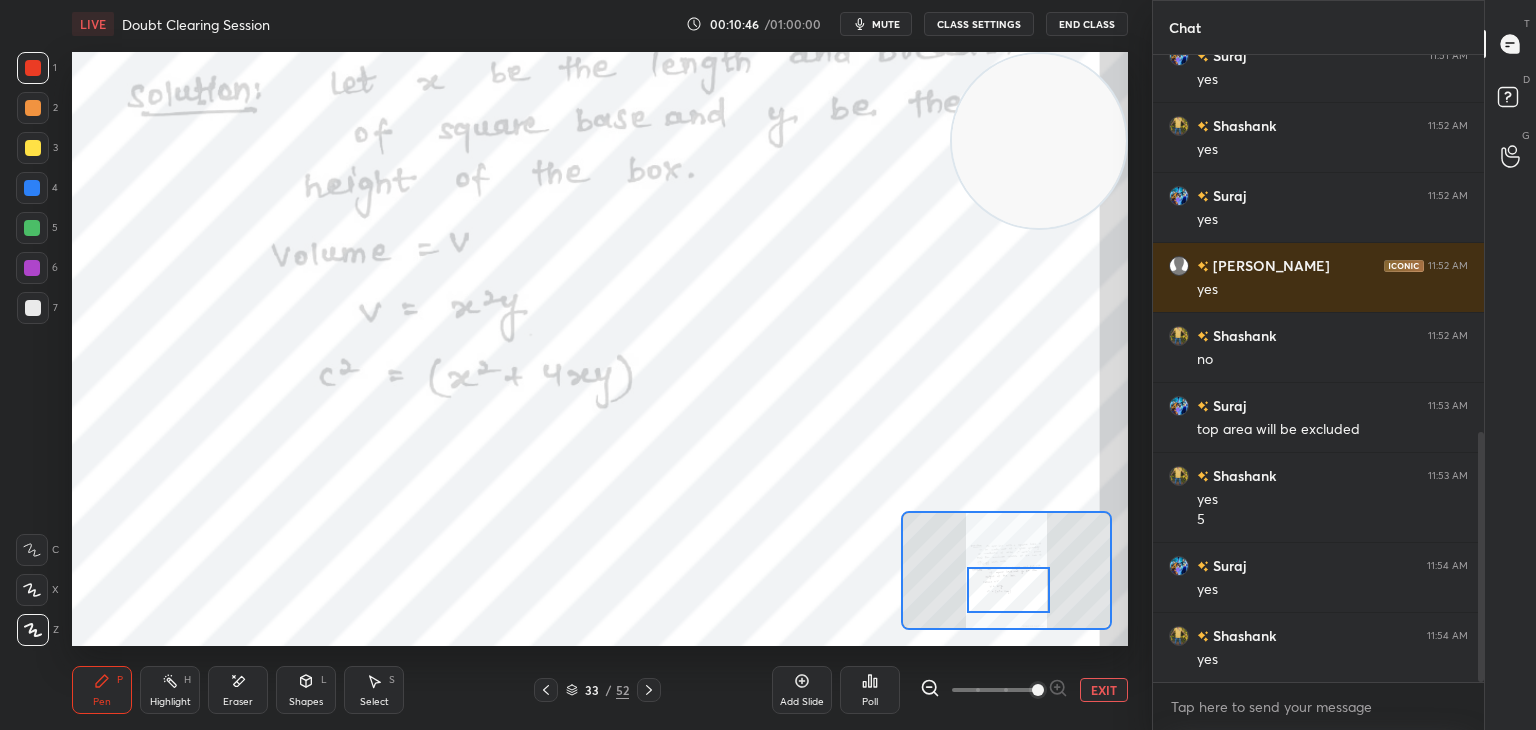 click at bounding box center (1008, 590) 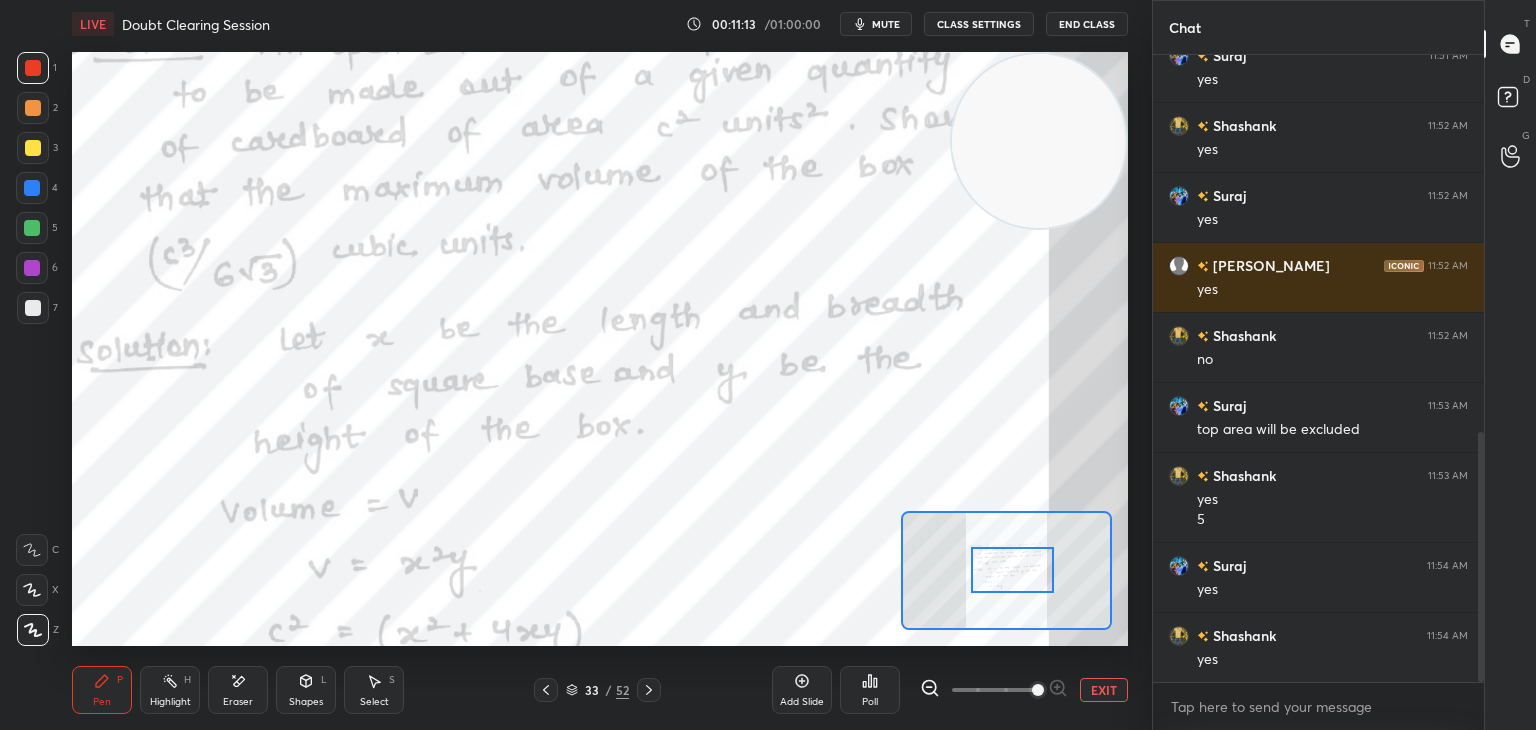 drag, startPoint x: 1012, startPoint y: 598, endPoint x: 1016, endPoint y: 581, distance: 17.464249 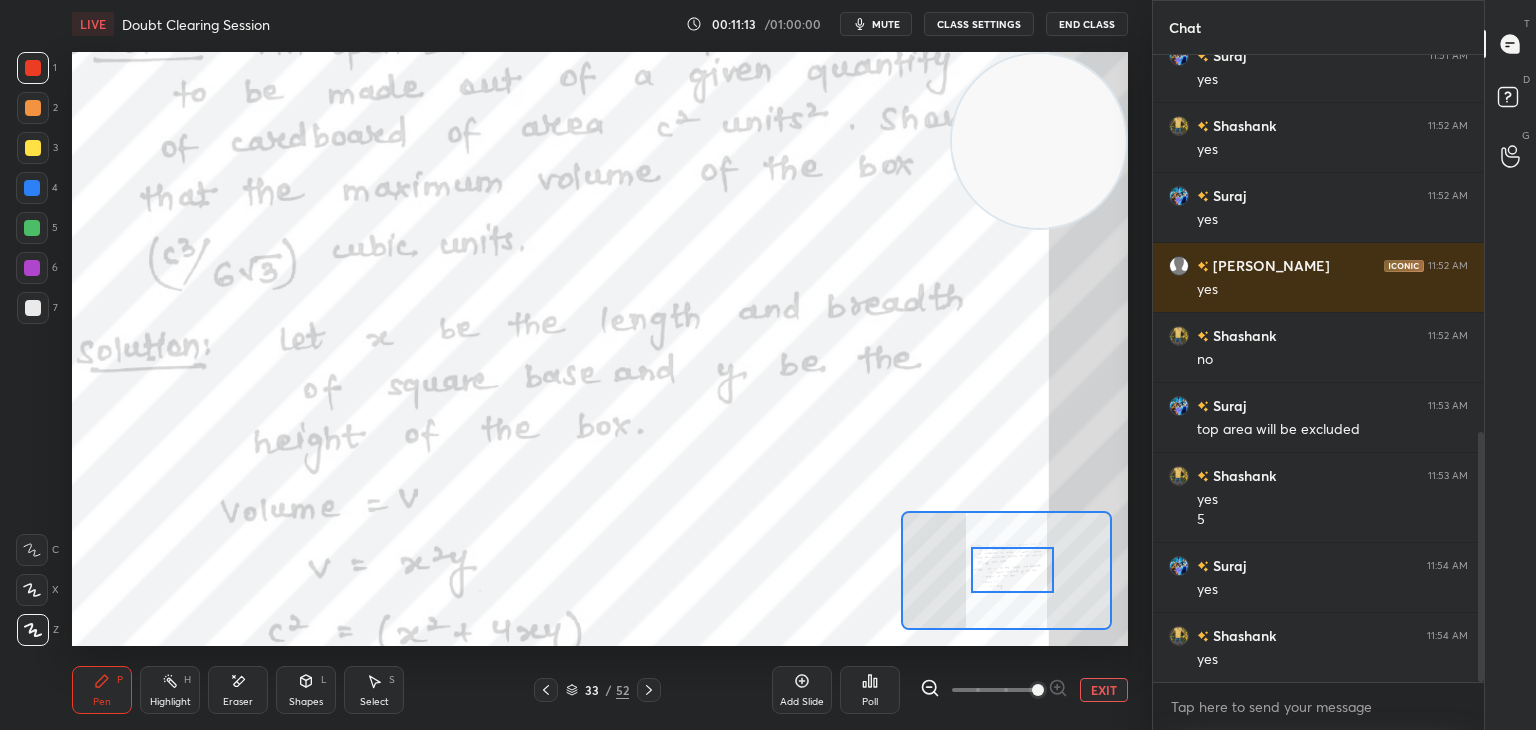 click at bounding box center [1012, 570] 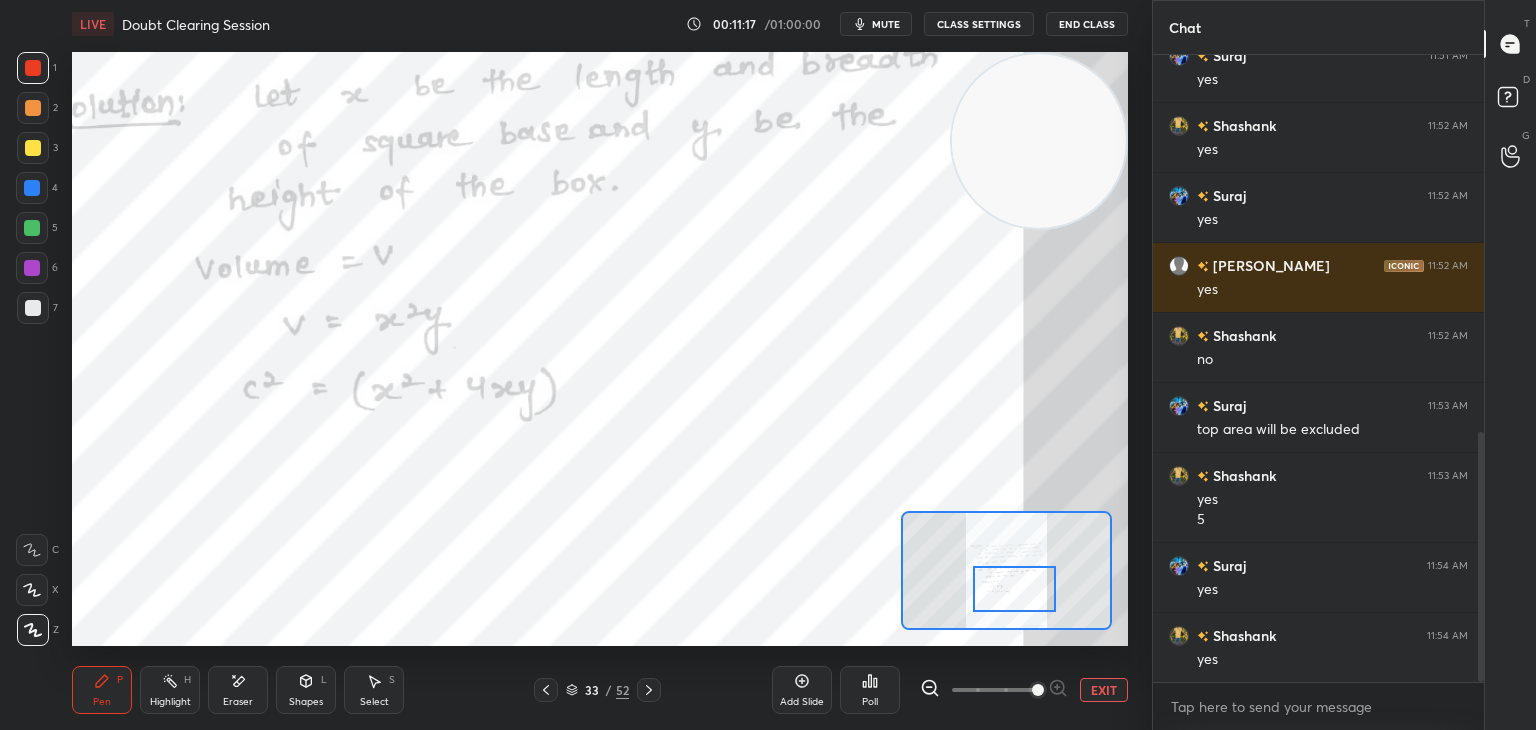 drag, startPoint x: 1000, startPoint y: 574, endPoint x: 1002, endPoint y: 585, distance: 11.18034 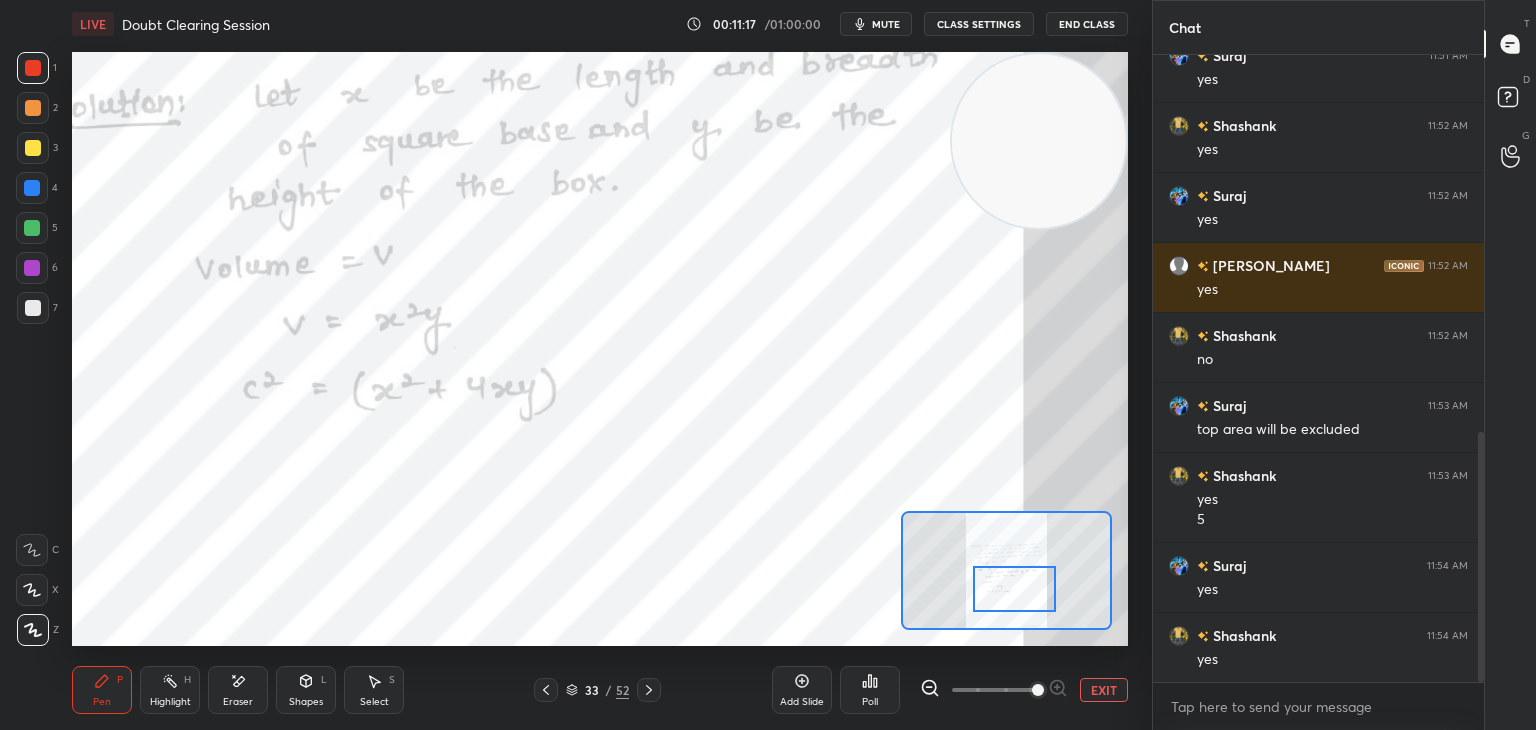 click at bounding box center [1014, 589] 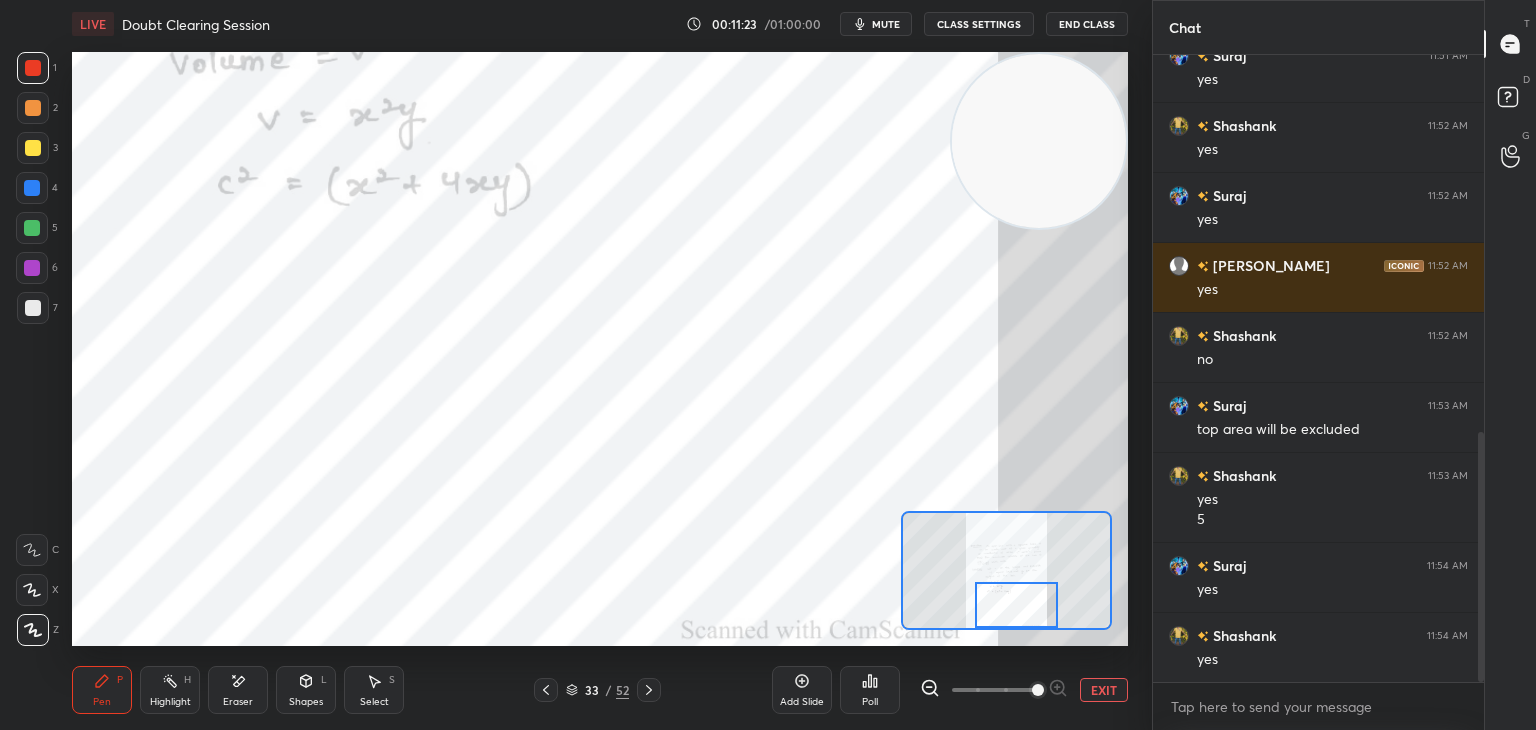 drag, startPoint x: 1002, startPoint y: 593, endPoint x: 987, endPoint y: 599, distance: 16.155495 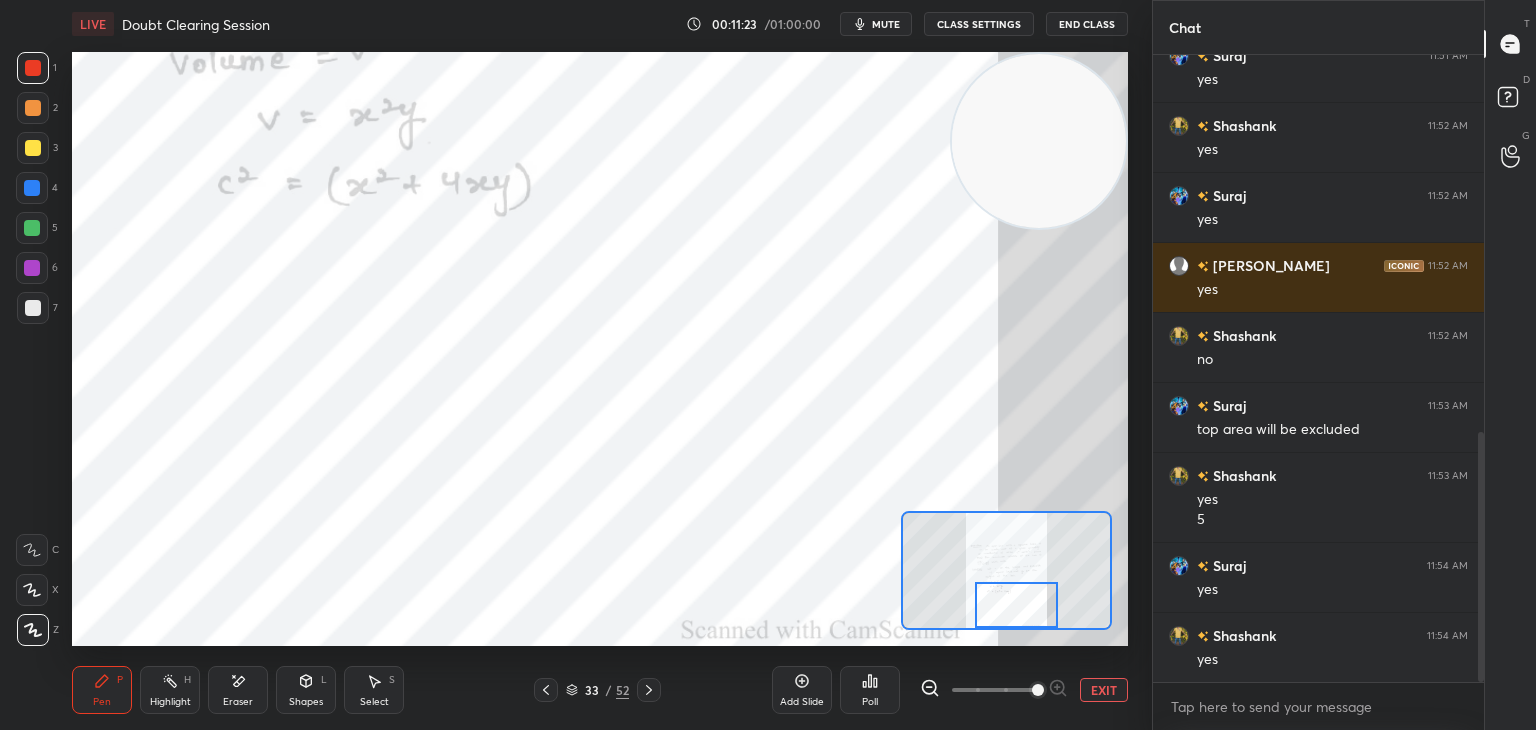 click at bounding box center (1016, 605) 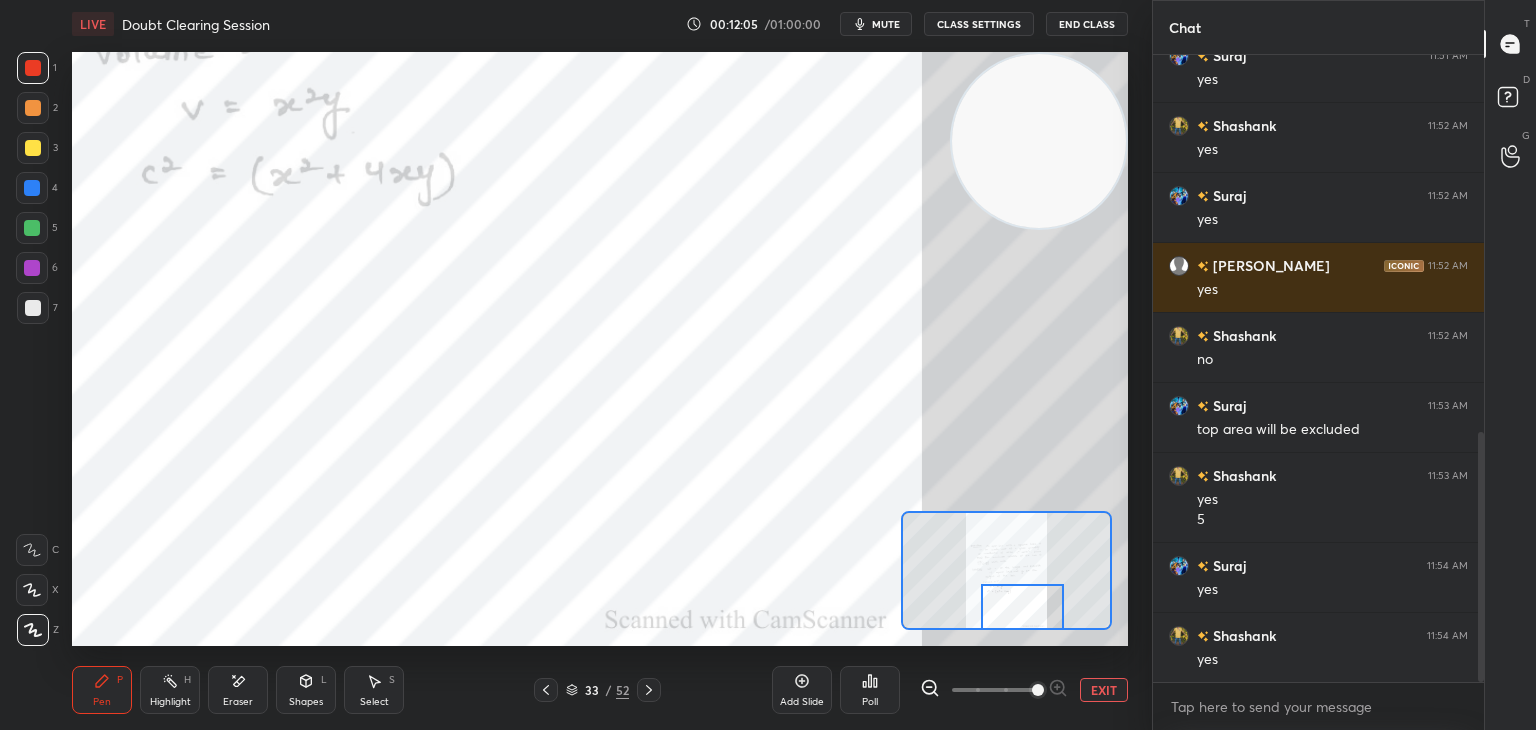 scroll, scrollTop: 1014, scrollLeft: 0, axis: vertical 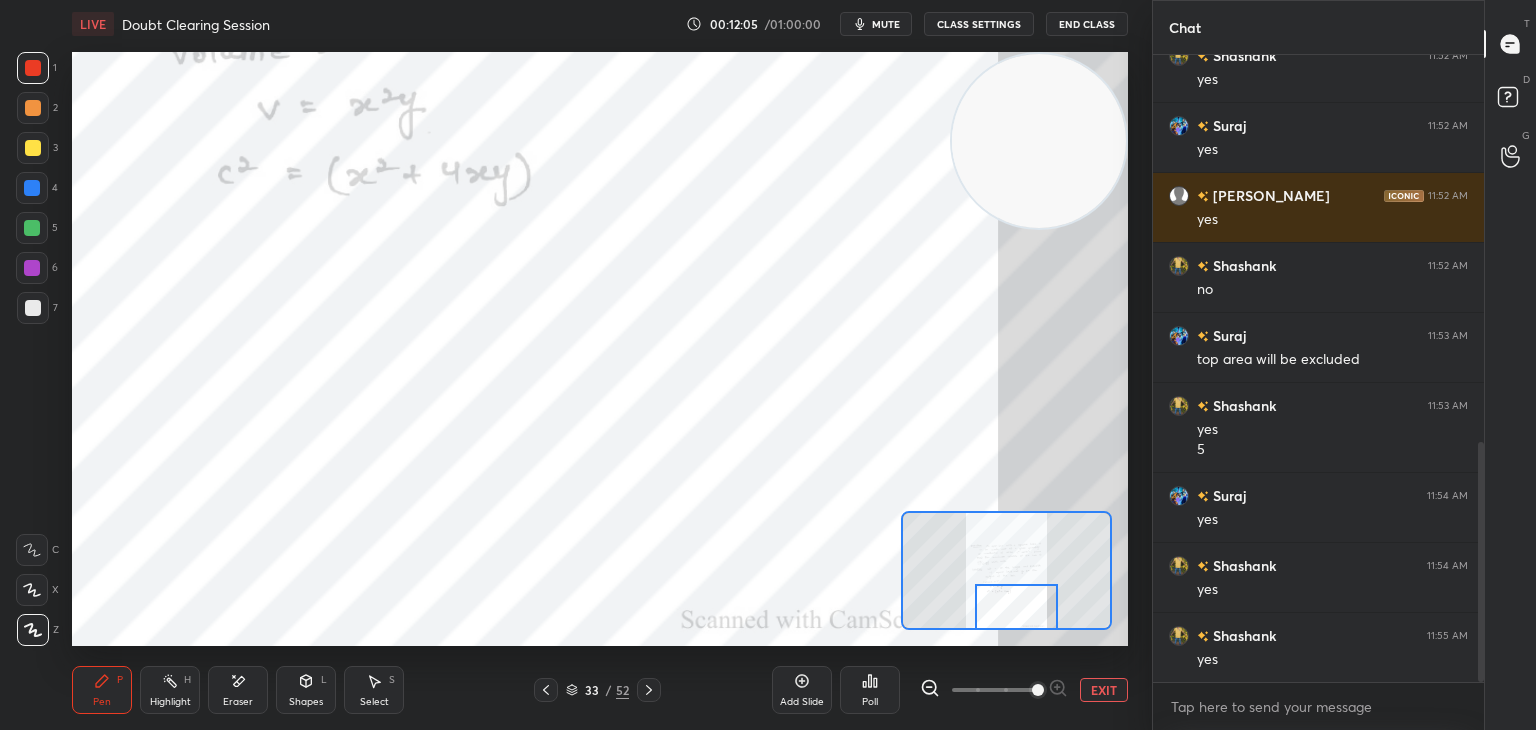 click at bounding box center (1016, 607) 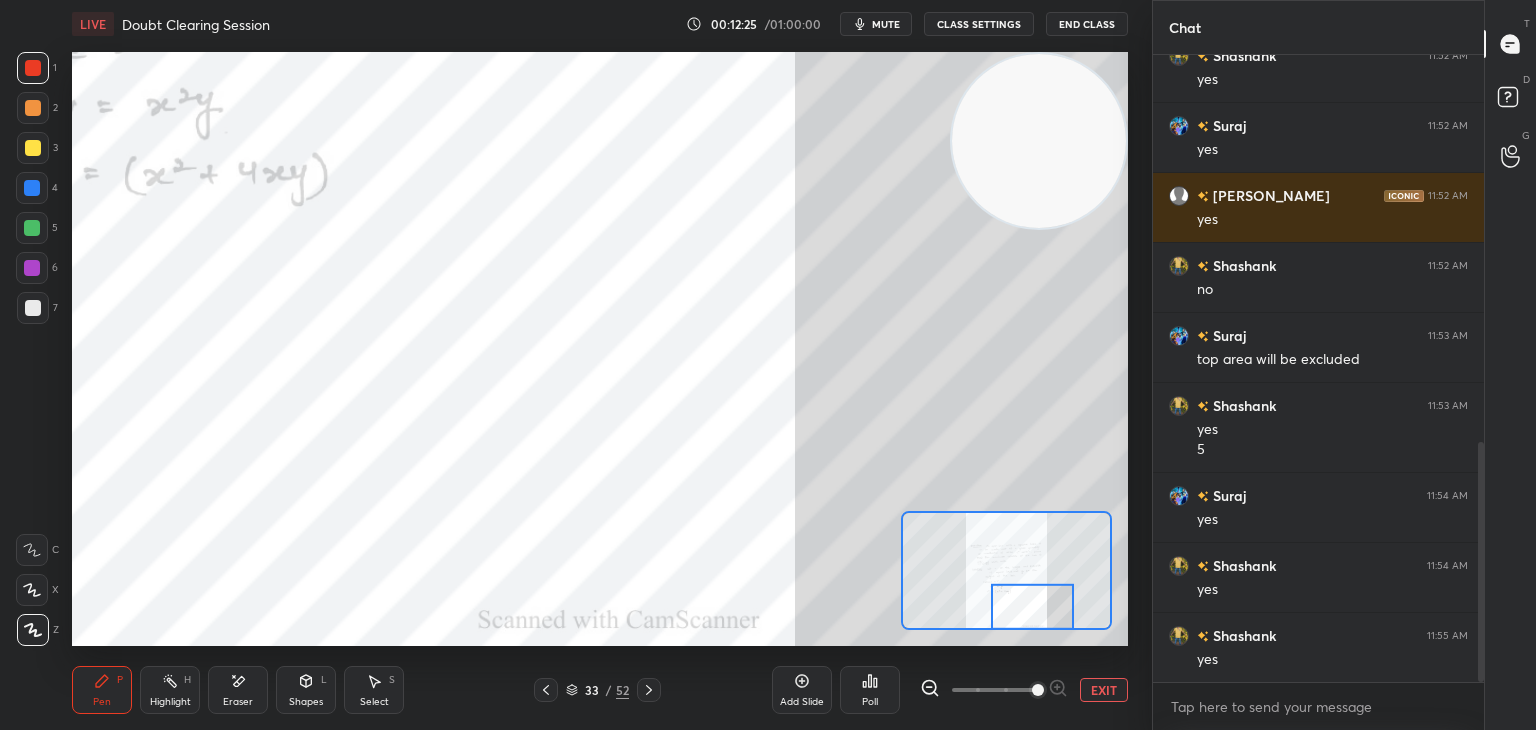 drag, startPoint x: 1026, startPoint y: 613, endPoint x: 1037, endPoint y: 613, distance: 11 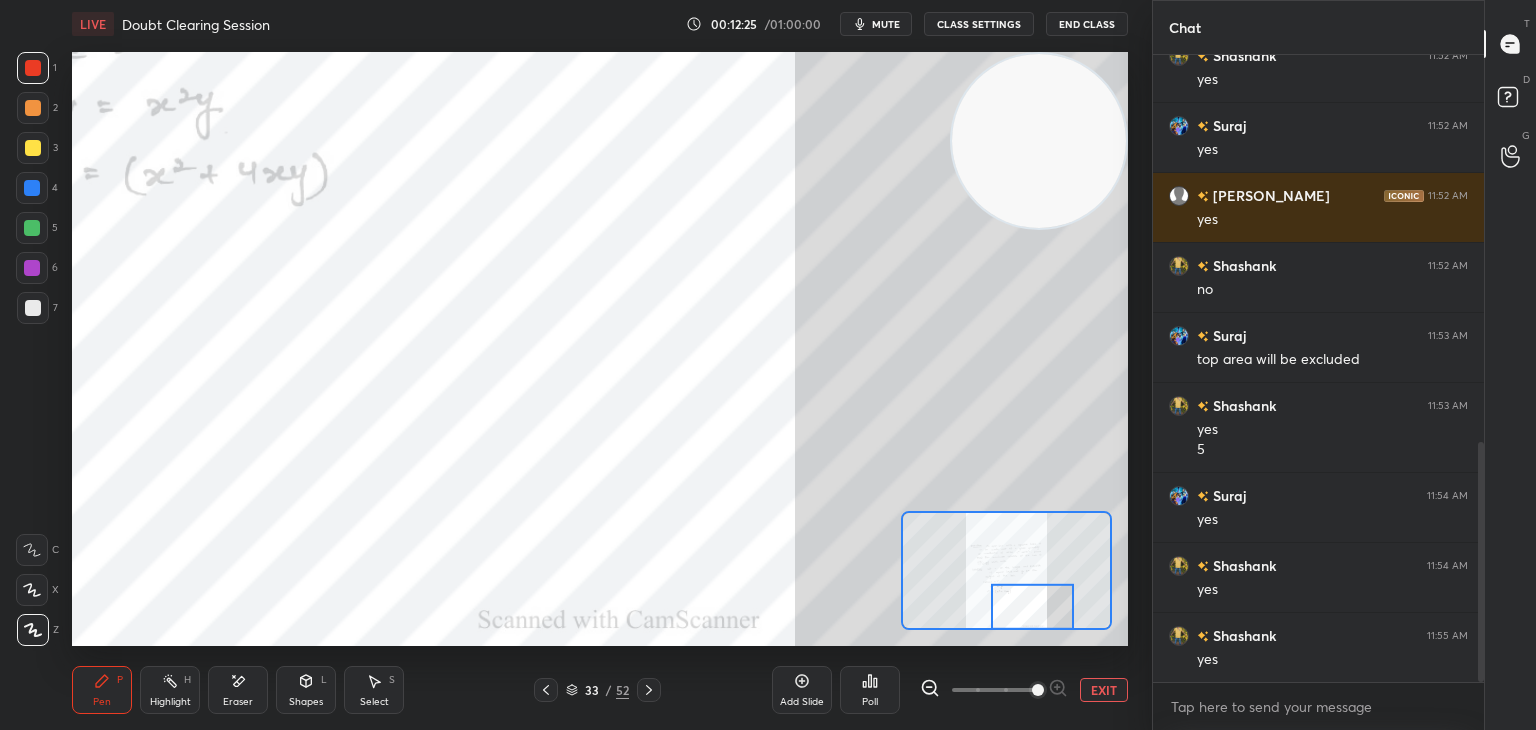 click at bounding box center (1032, 606) 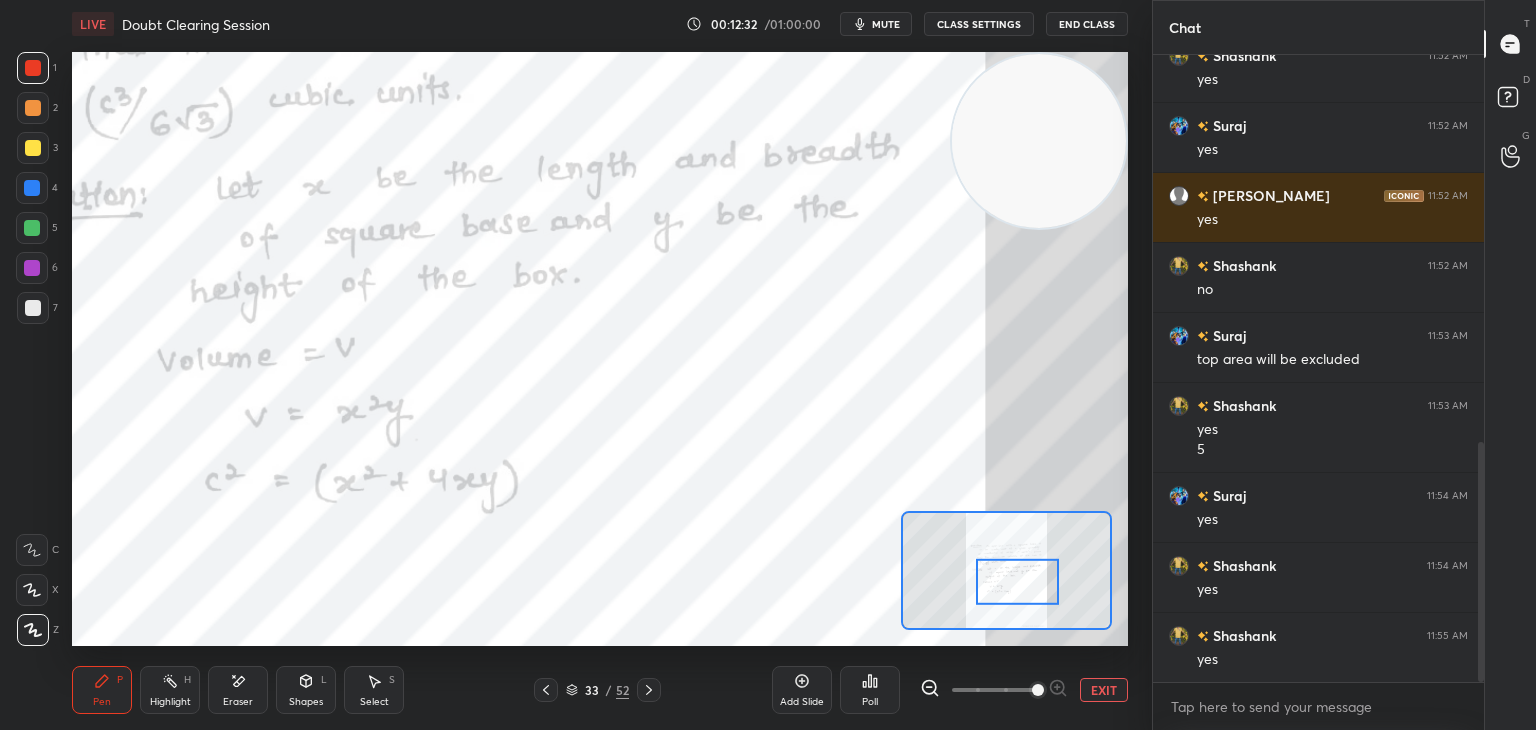drag, startPoint x: 1026, startPoint y: 609, endPoint x: 1011, endPoint y: 585, distance: 28.301943 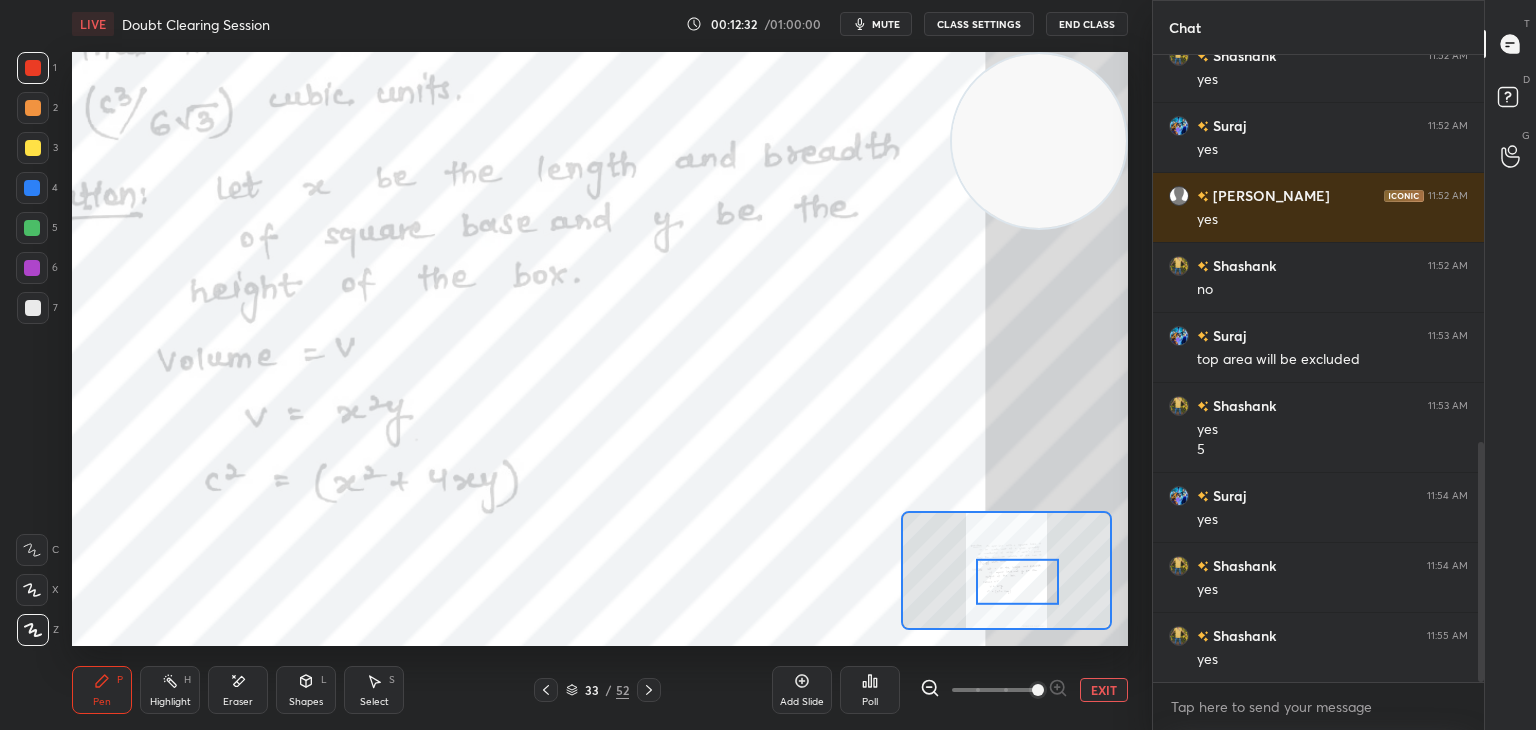 click at bounding box center (1017, 581) 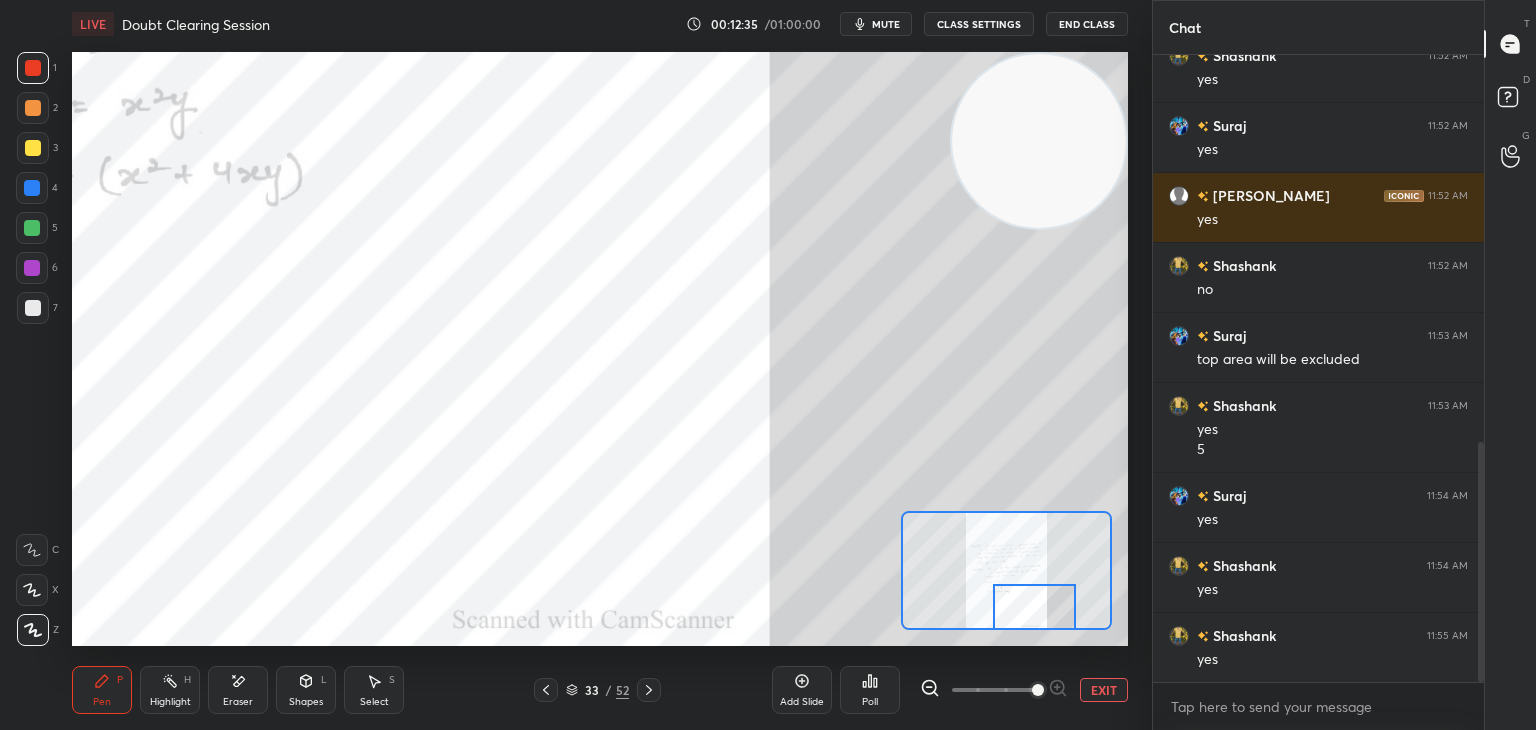 drag, startPoint x: 1015, startPoint y: 602, endPoint x: 1027, endPoint y: 619, distance: 20.808653 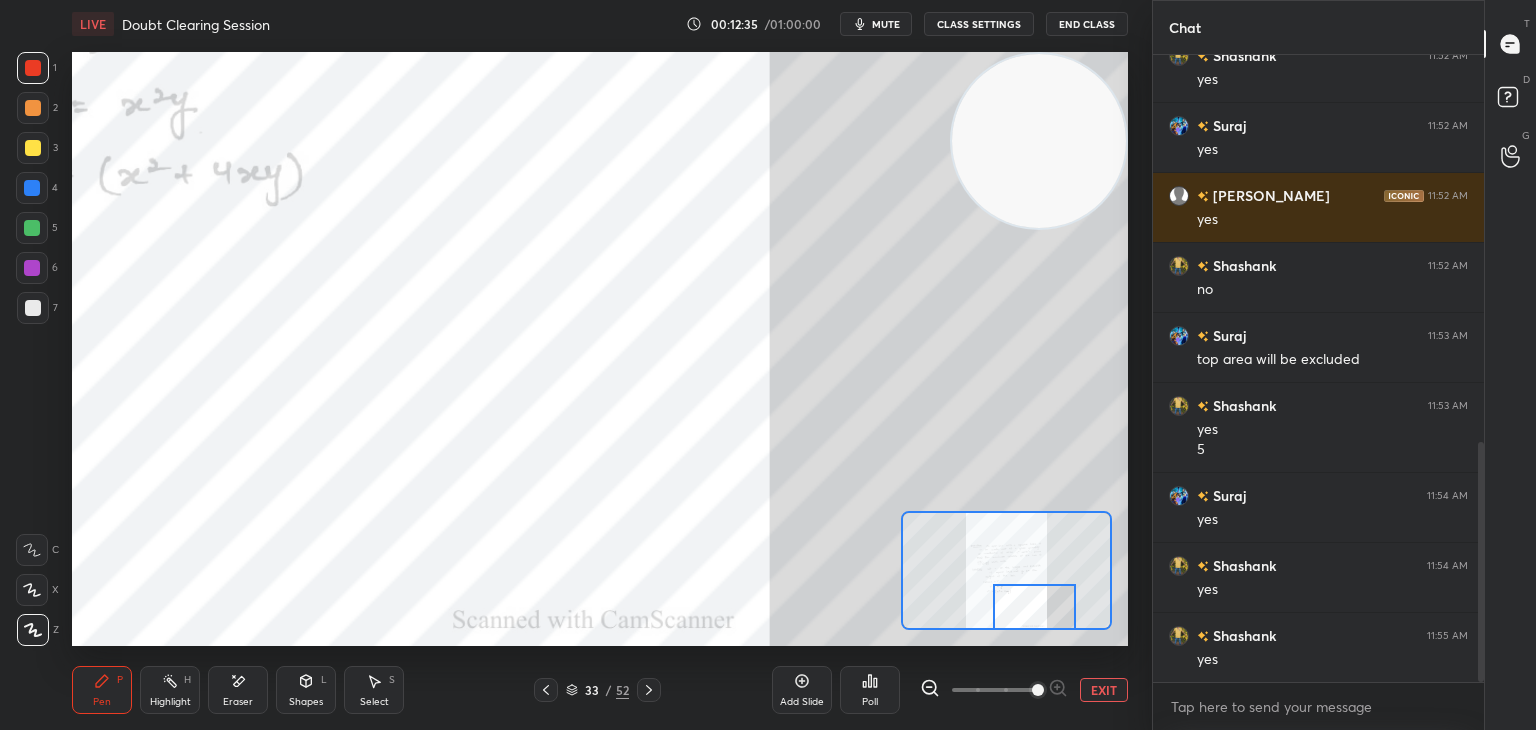 click at bounding box center (1034, 607) 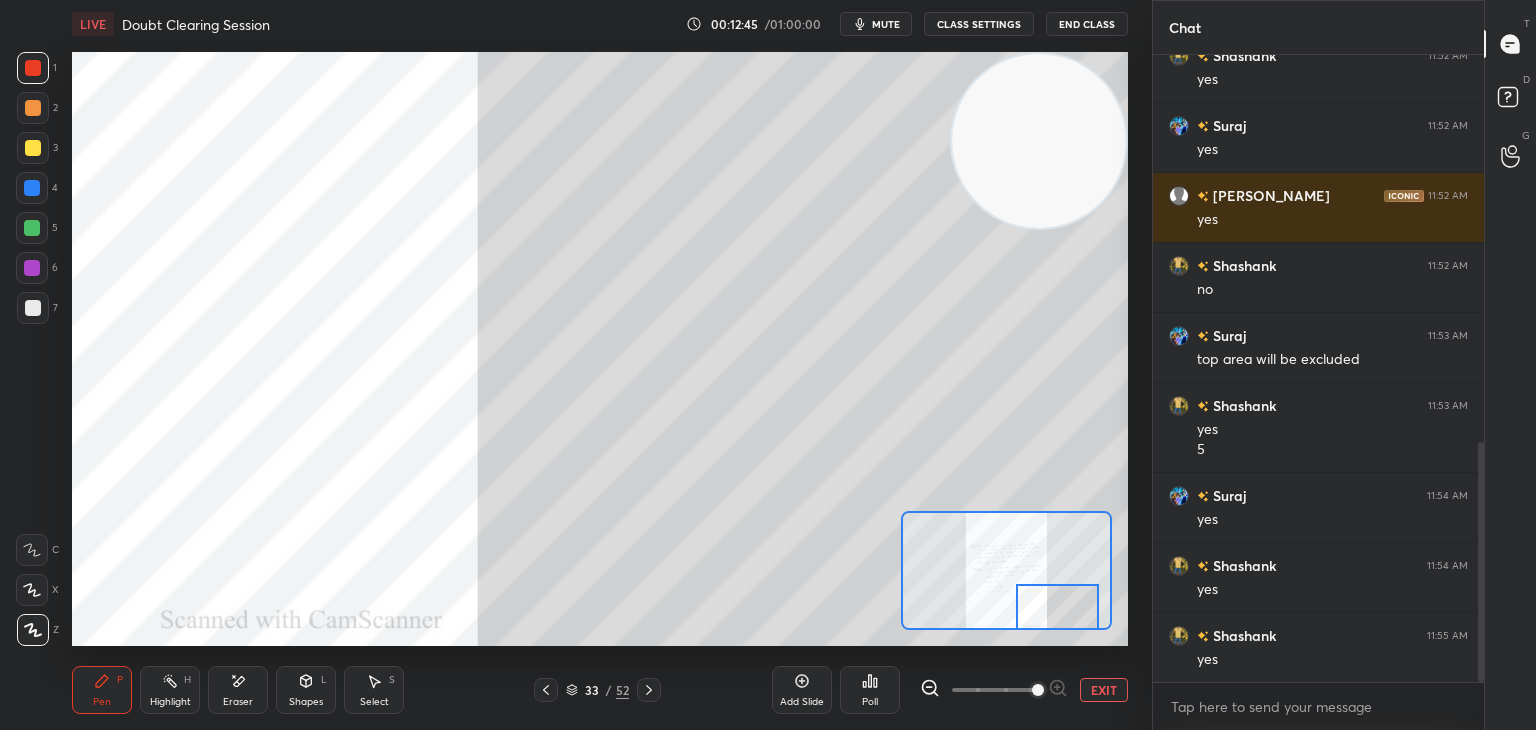 drag, startPoint x: 1016, startPoint y: 604, endPoint x: 1047, endPoint y: 606, distance: 31.06445 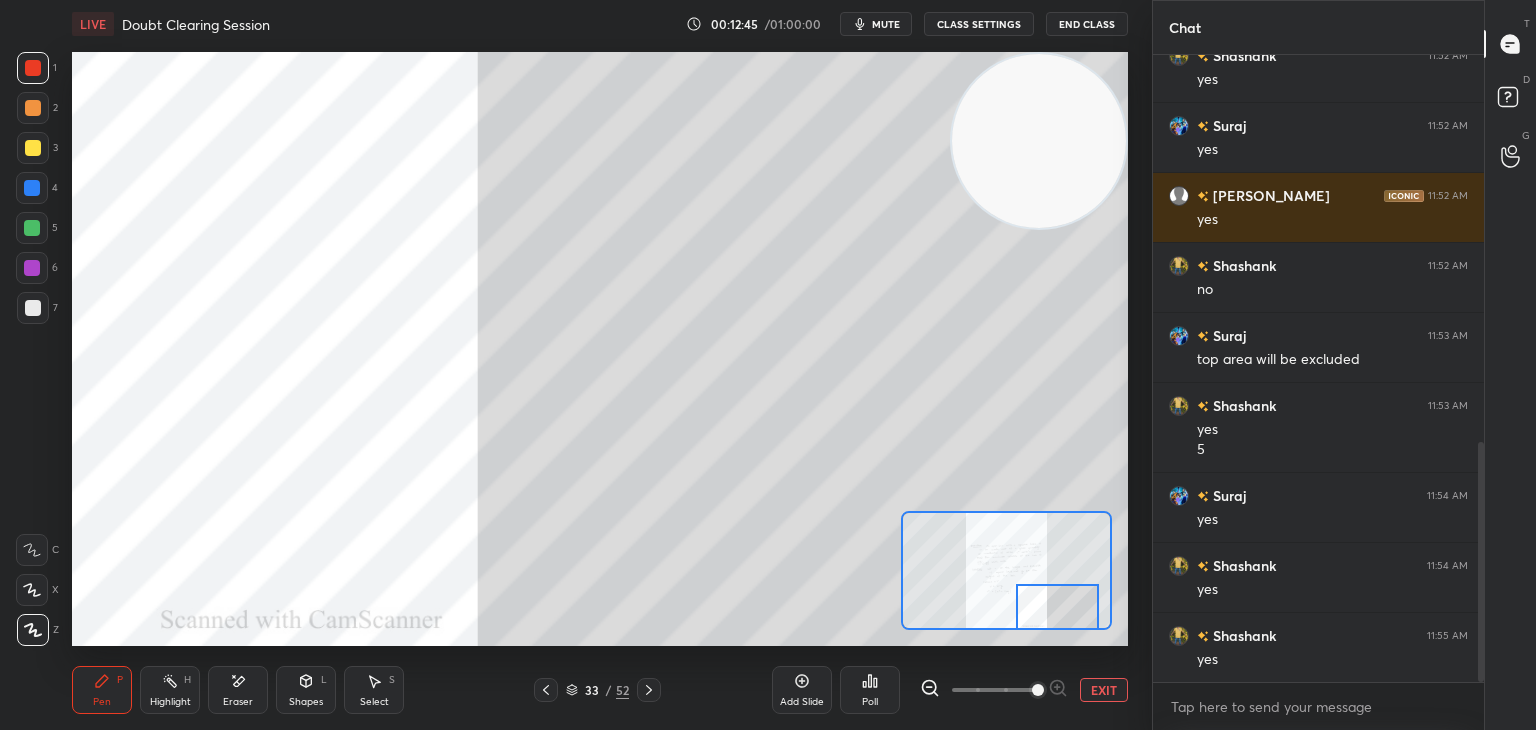 click at bounding box center (1057, 607) 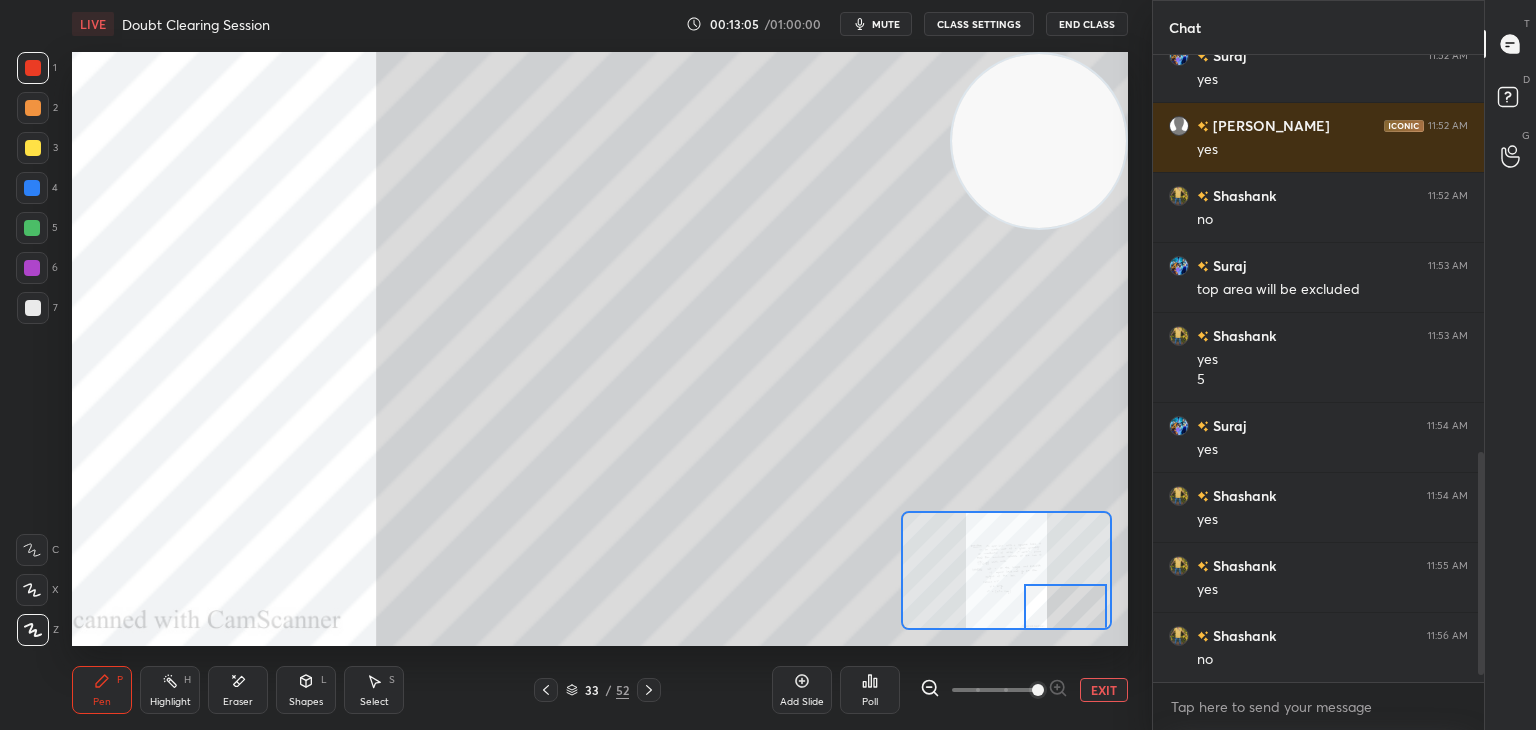 scroll, scrollTop: 1154, scrollLeft: 0, axis: vertical 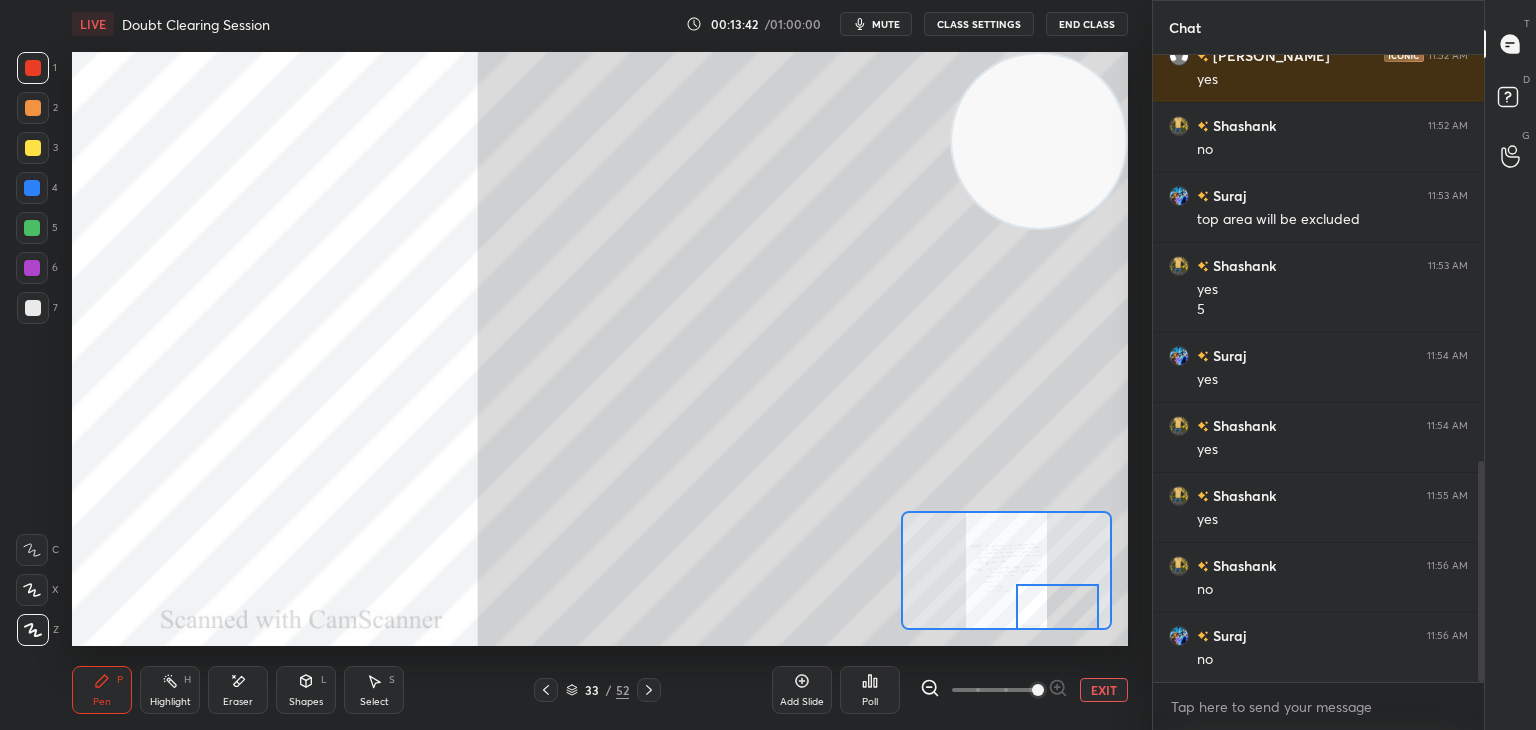 click on "Setting up your live class Poll for   secs No correct answer Start poll" at bounding box center (600, 349) 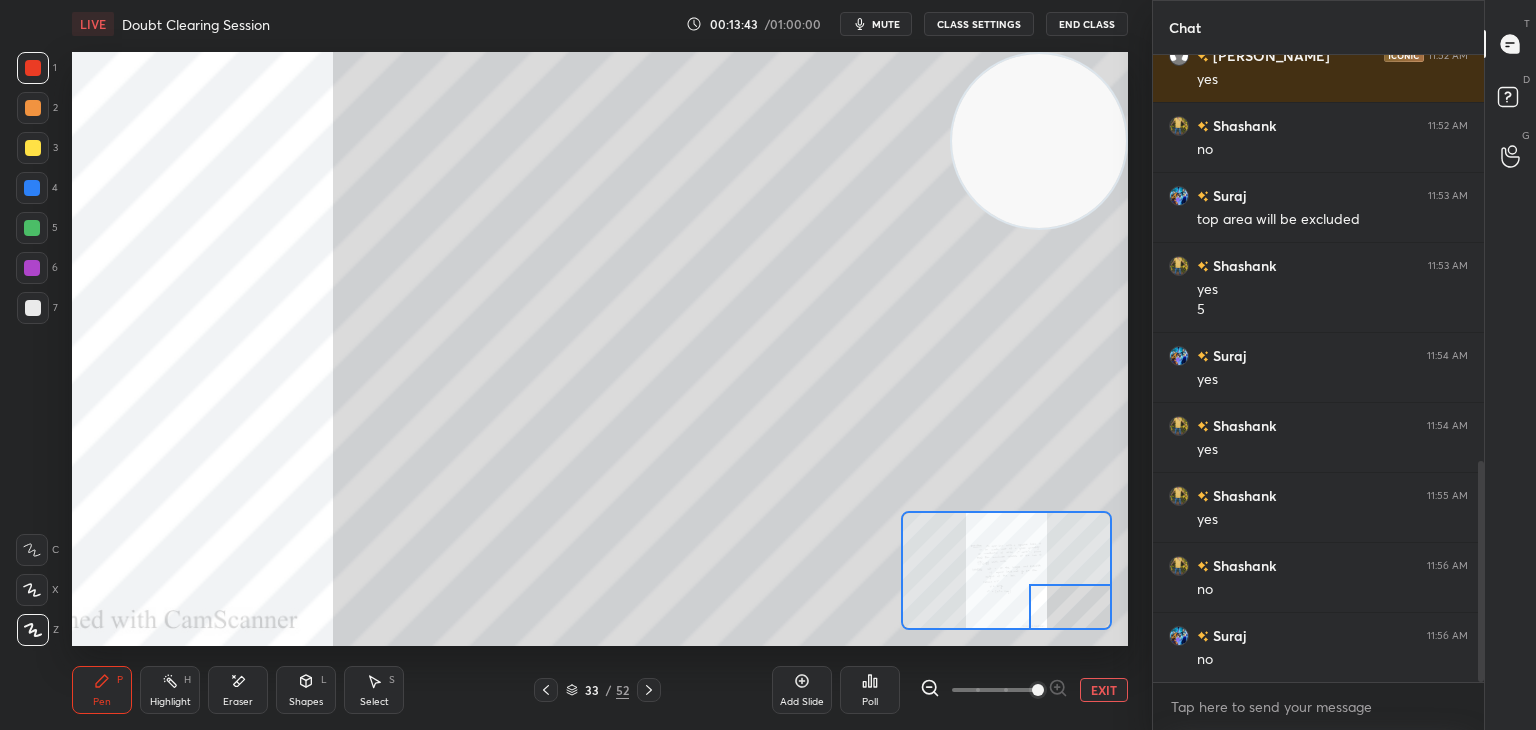 drag, startPoint x: 1032, startPoint y: 615, endPoint x: 1049, endPoint y: 623, distance: 18.788294 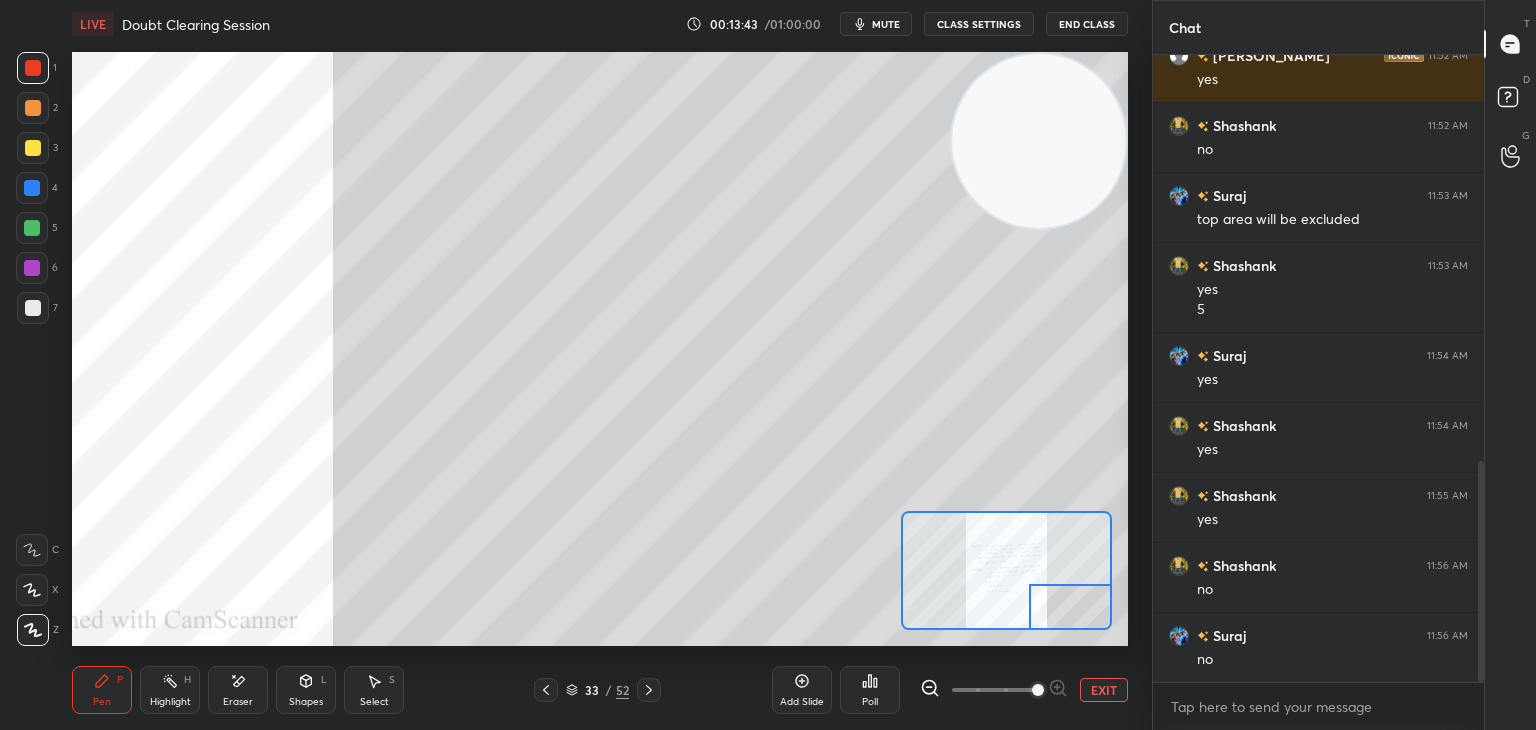 click at bounding box center [1070, 607] 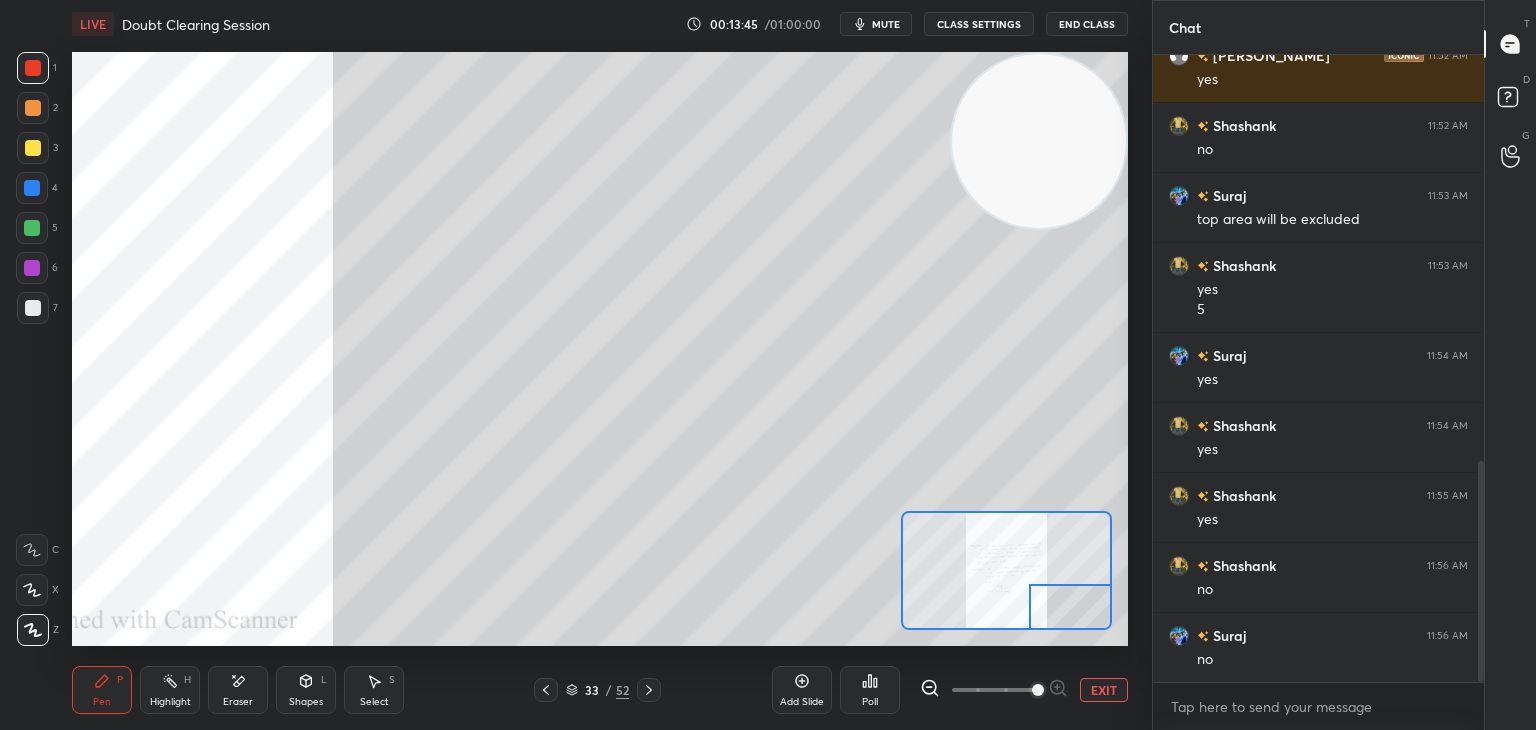 scroll, scrollTop: 1202, scrollLeft: 0, axis: vertical 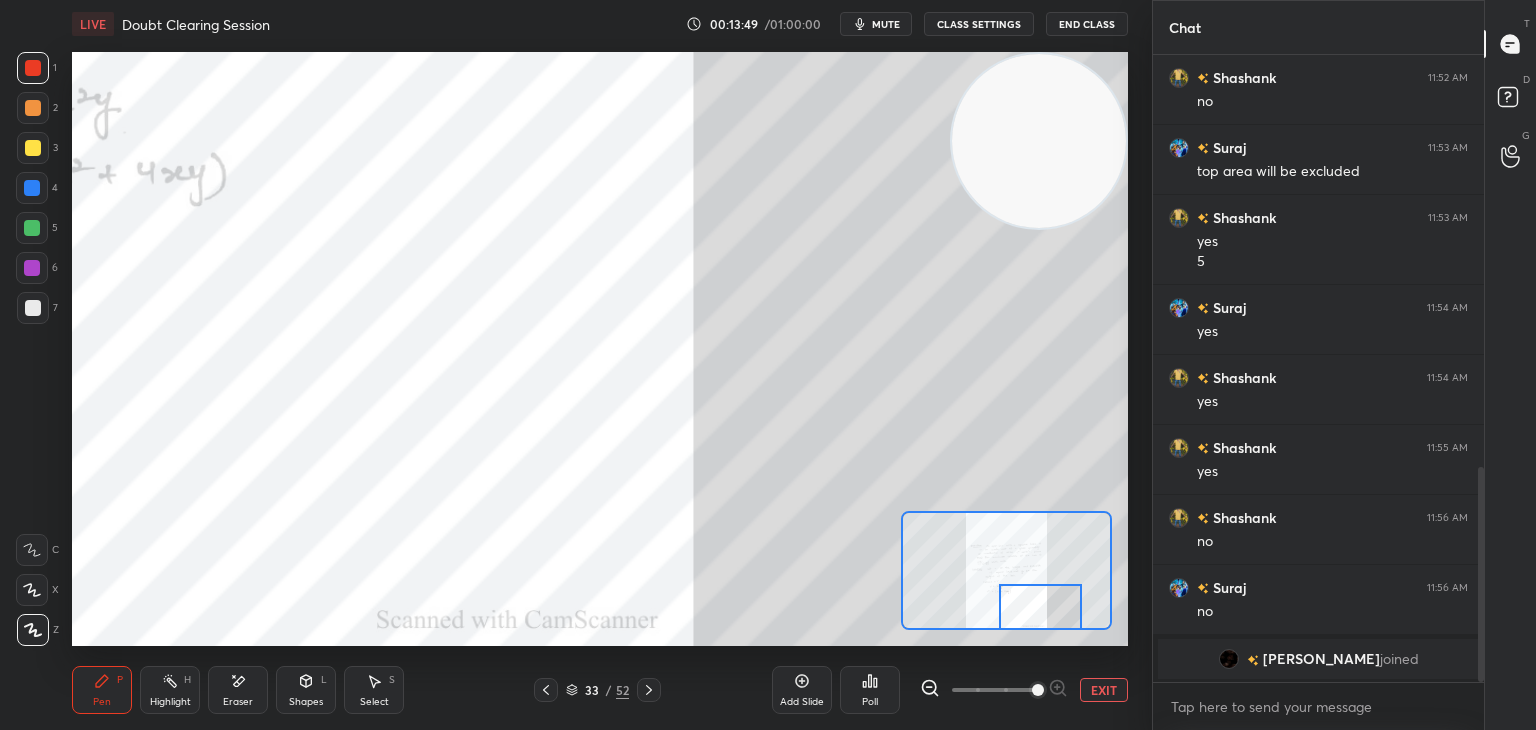drag, startPoint x: 1023, startPoint y: 606, endPoint x: 1011, endPoint y: 602, distance: 12.649111 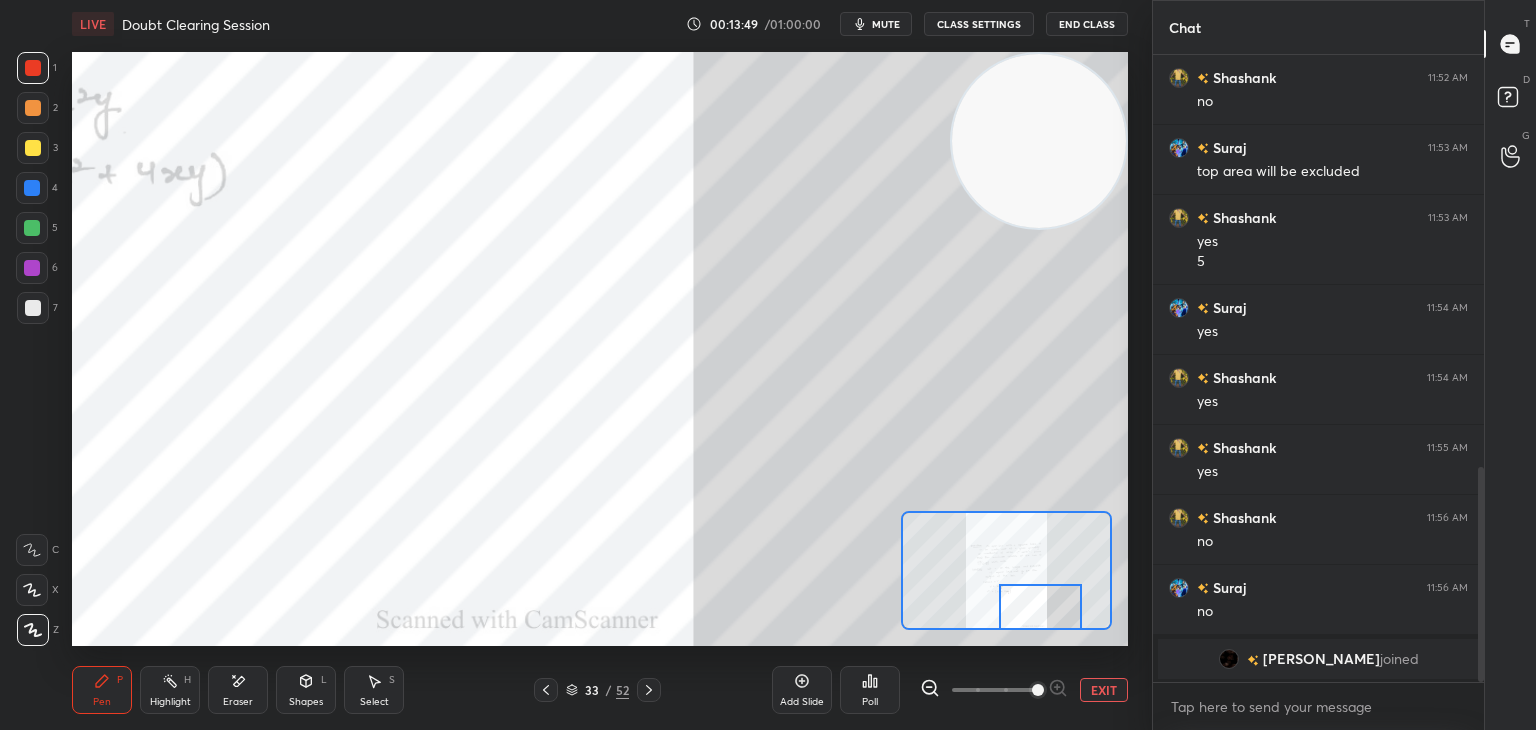 click at bounding box center (1040, 607) 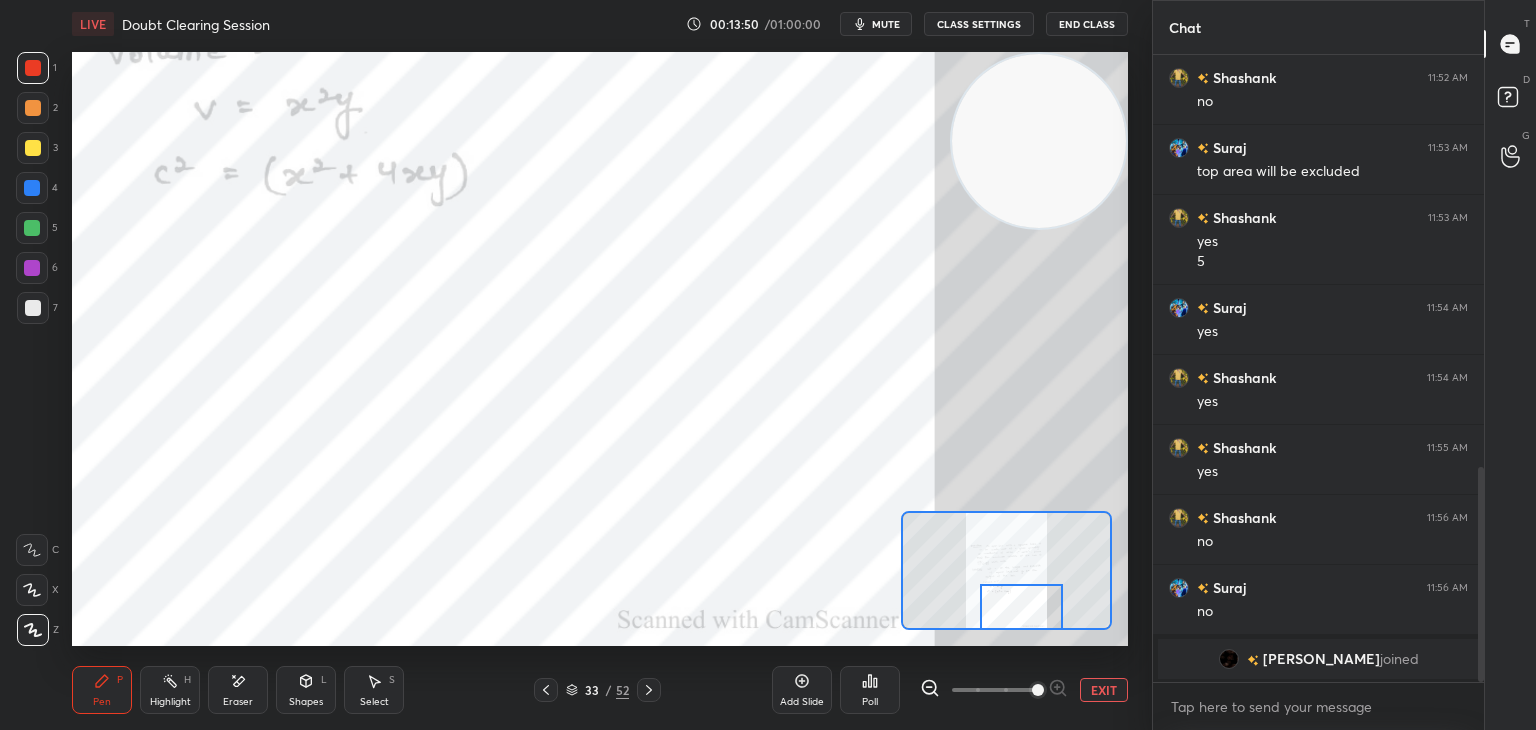 click at bounding box center [1021, 607] 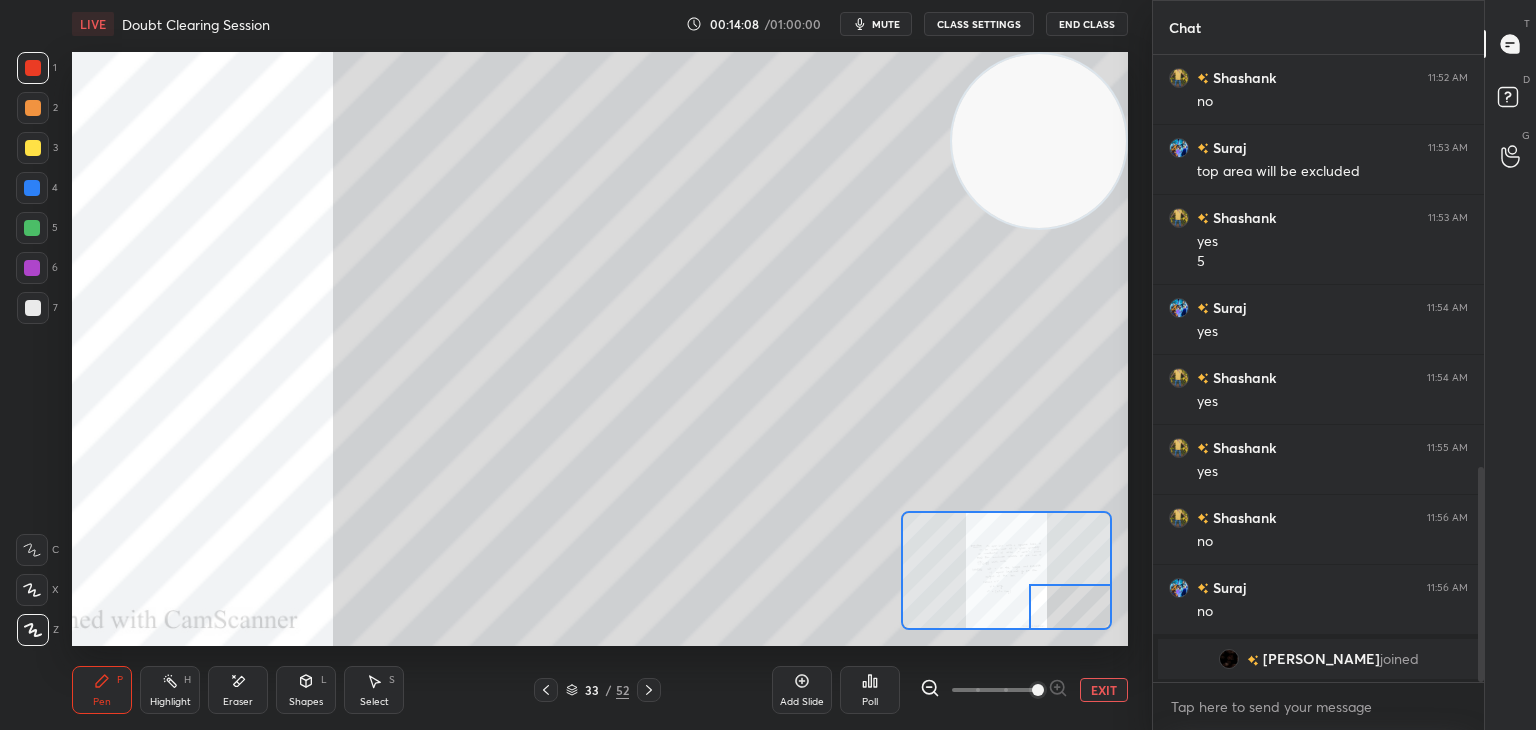 drag, startPoint x: 1022, startPoint y: 616, endPoint x: 1061, endPoint y: 615, distance: 39.012817 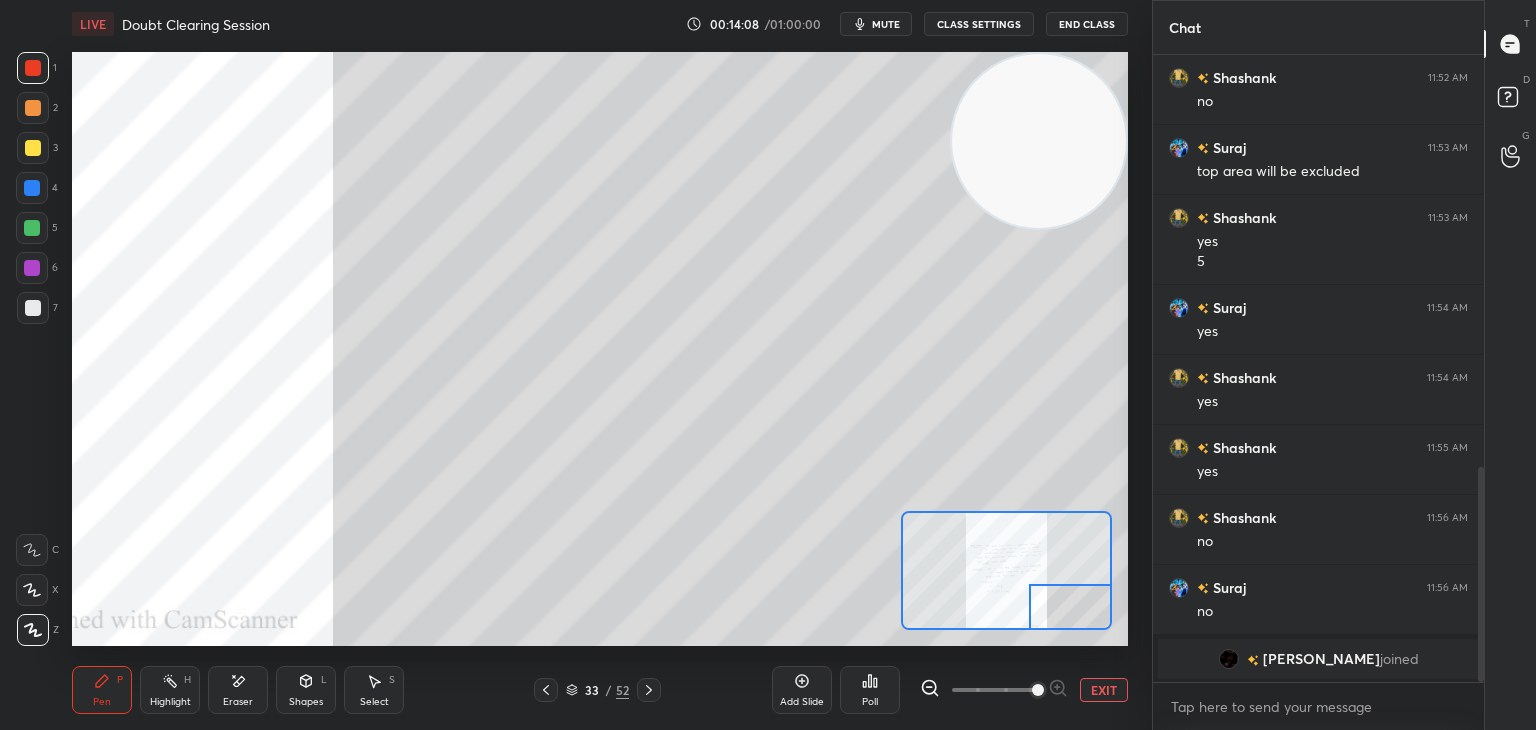 click at bounding box center [1070, 607] 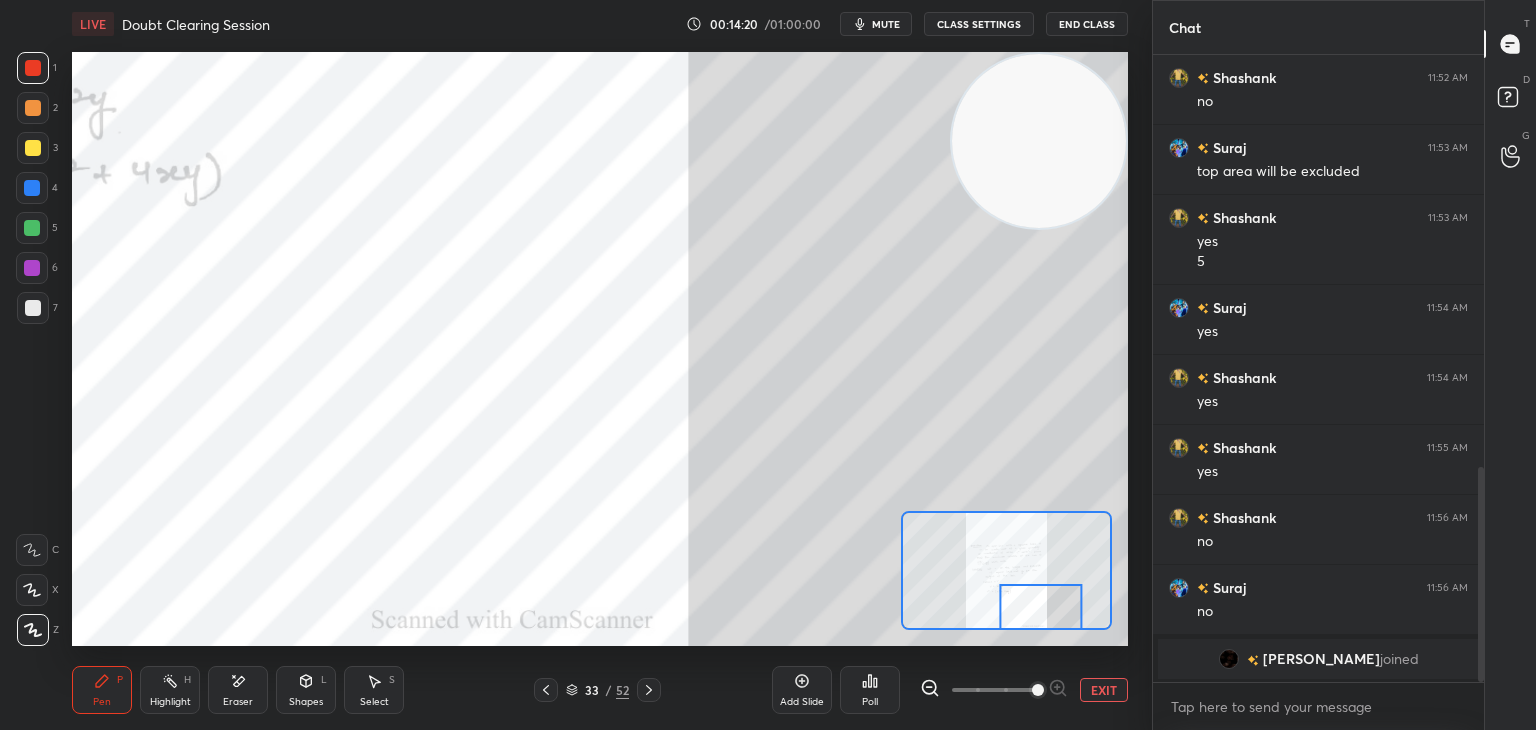 drag, startPoint x: 1034, startPoint y: 609, endPoint x: 1004, endPoint y: 642, distance: 44.598206 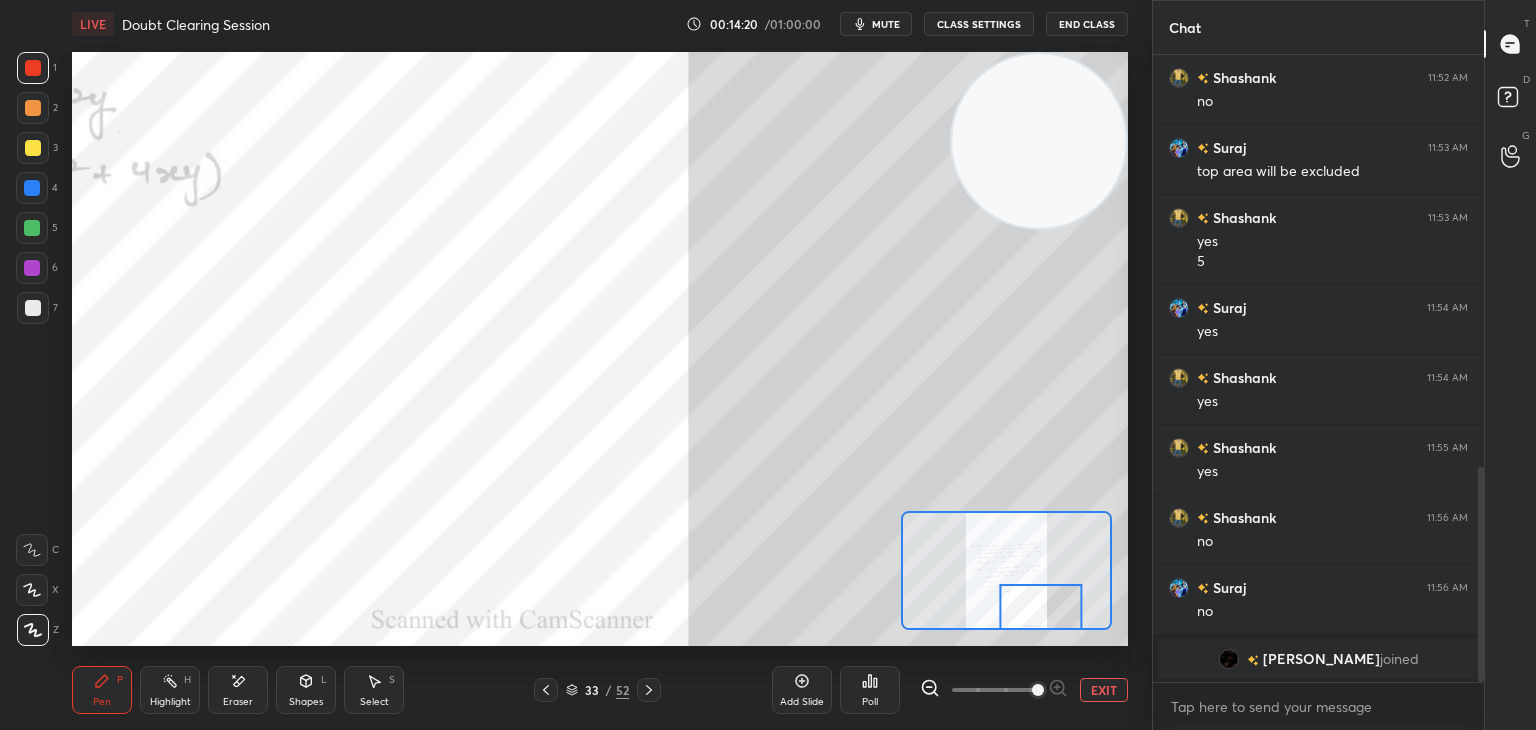 click on "LIVE Doubt Clearing Session 00:14:20 /  01:00:00 mute CLASS SETTINGS End Class Setting up your live class Poll for   secs No correct answer Start poll Back Doubt Clearing Session • L4 of Comprehensive Course on Application o Derivatives & Integration [PERSON_NAME] Pen P Highlight H Eraser Shapes L Select S 33 / 52 Add Slide Poll EXIT" at bounding box center [600, 365] 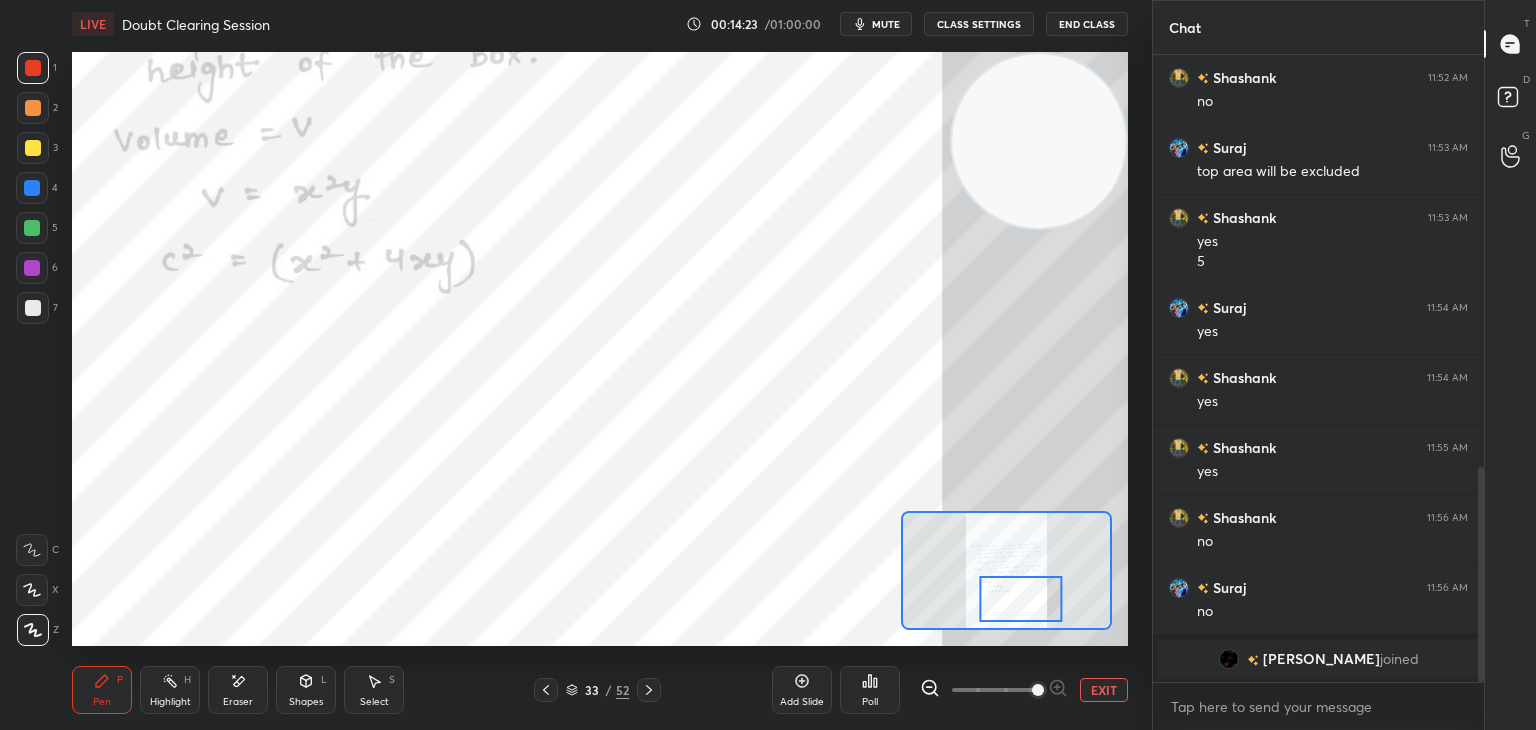 drag, startPoint x: 1015, startPoint y: 601, endPoint x: 1003, endPoint y: 585, distance: 20 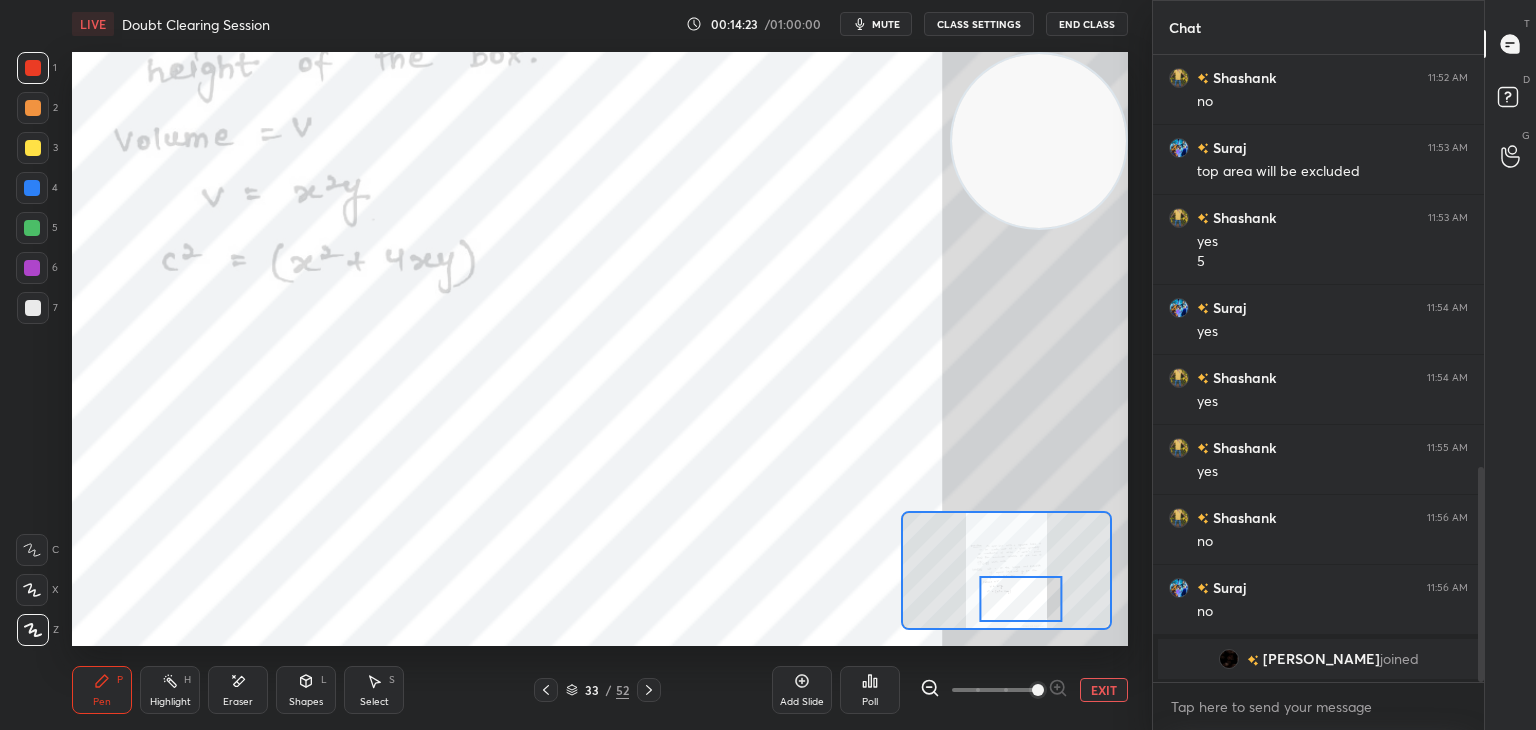 click at bounding box center (1020, 599) 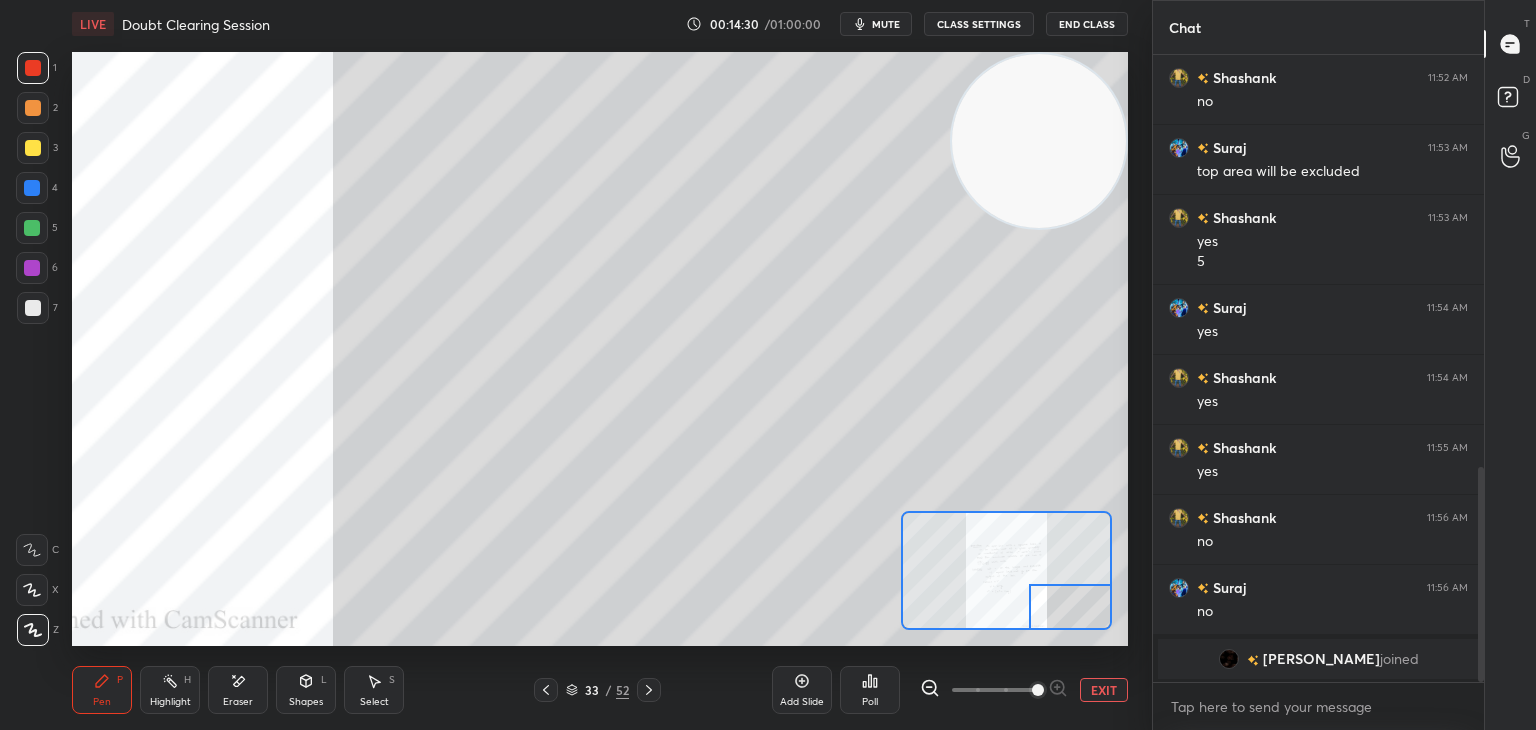 drag, startPoint x: 1011, startPoint y: 601, endPoint x: 1068, endPoint y: 646, distance: 72.62231 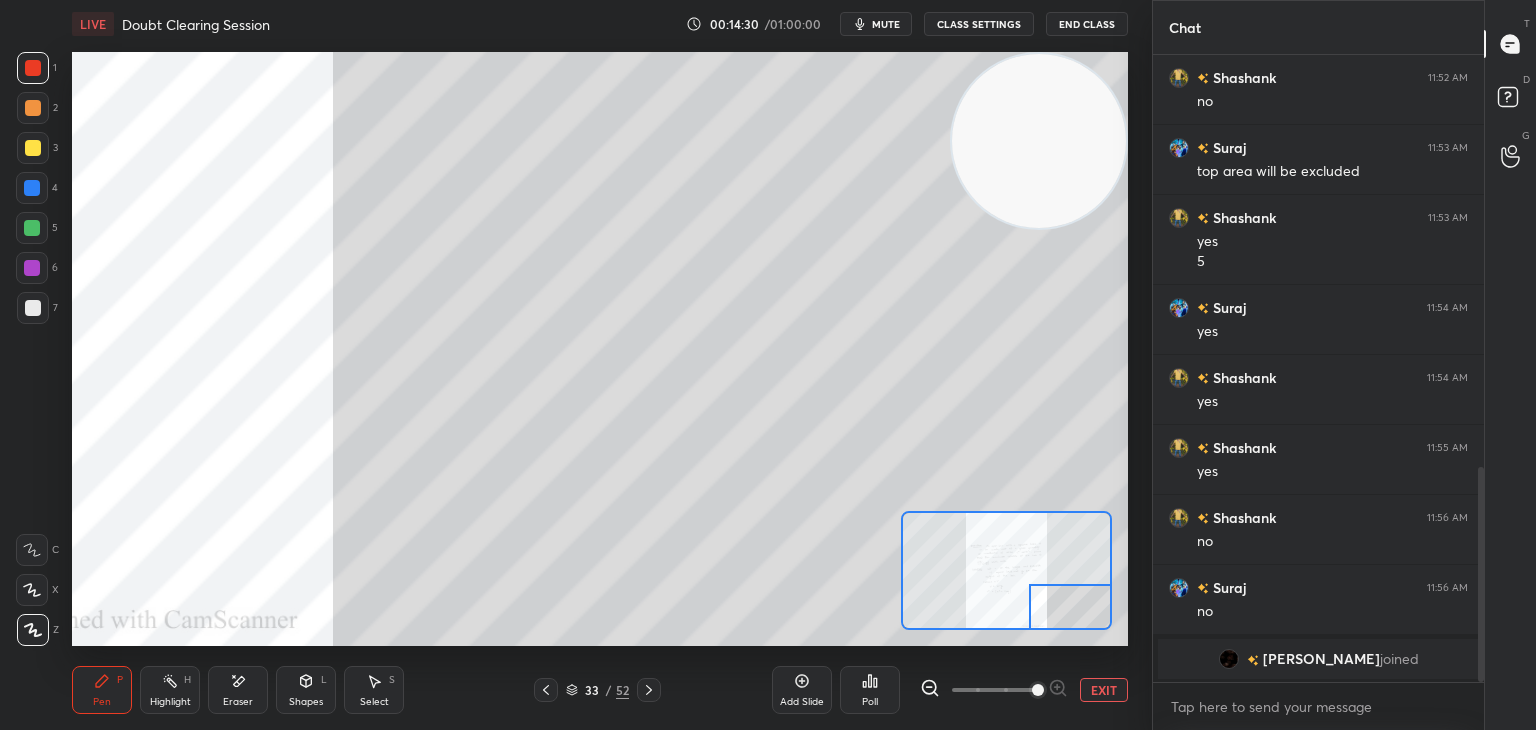 click on "LIVE Doubt Clearing Session 00:14:30 /  01:00:00 mute CLASS SETTINGS End Class Setting up your live class Poll for   secs No correct answer Start poll Back Doubt Clearing Session • L4 of Comprehensive Course on Application o Derivatives & Integration [PERSON_NAME] Pen P Highlight H Eraser Shapes L Select S 33 / 52 Add Slide Poll EXIT" at bounding box center (600, 365) 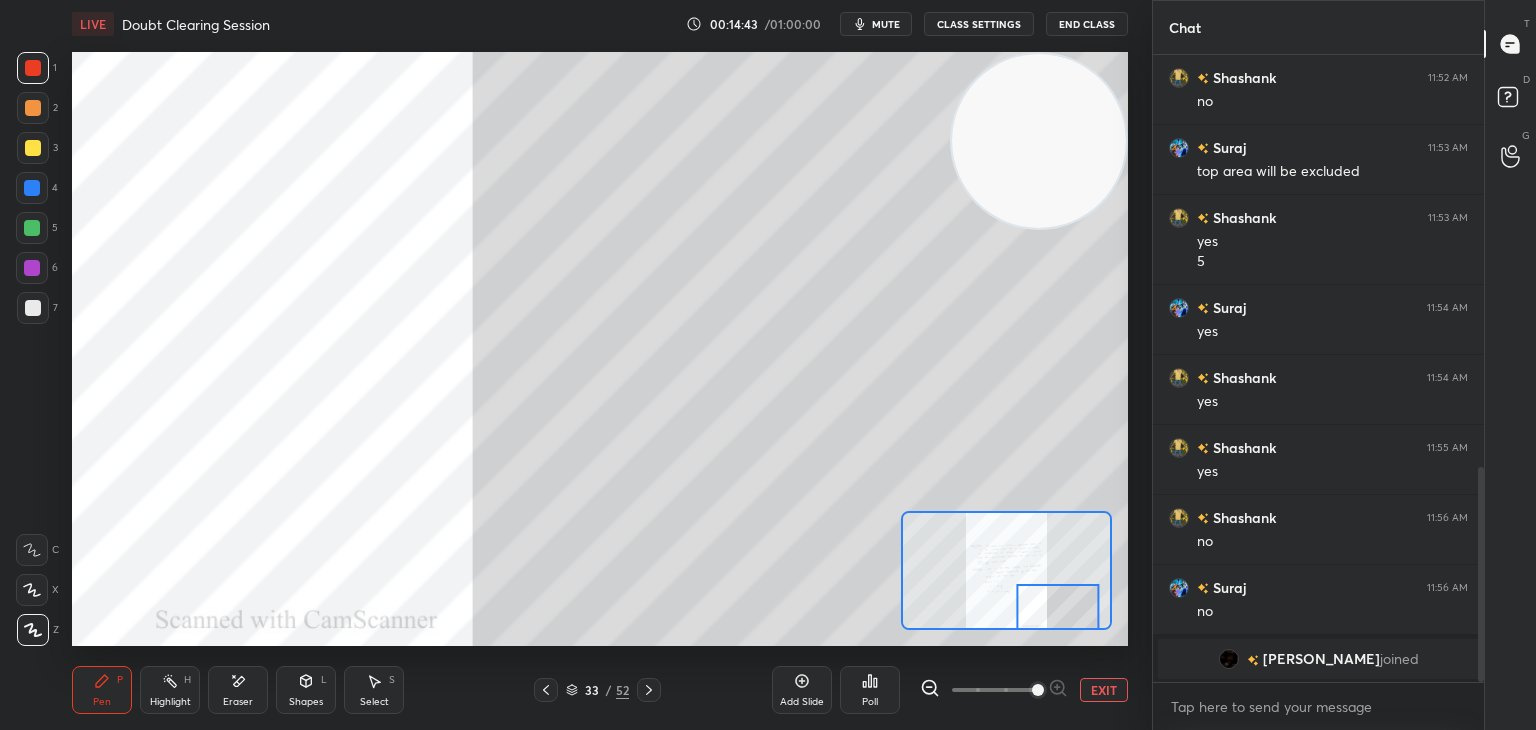drag, startPoint x: 1050, startPoint y: 605, endPoint x: 1024, endPoint y: 609, distance: 26.305893 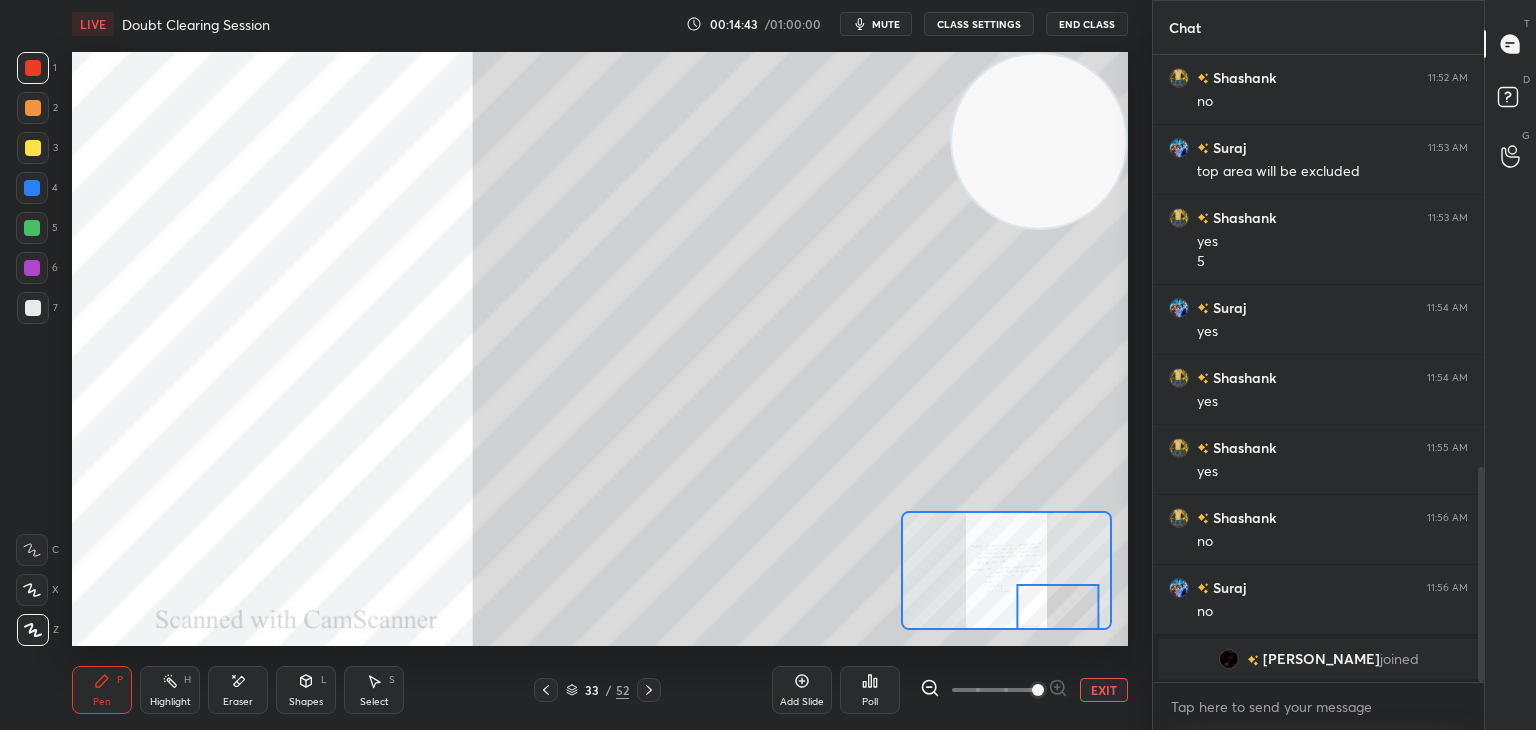 click at bounding box center (1057, 607) 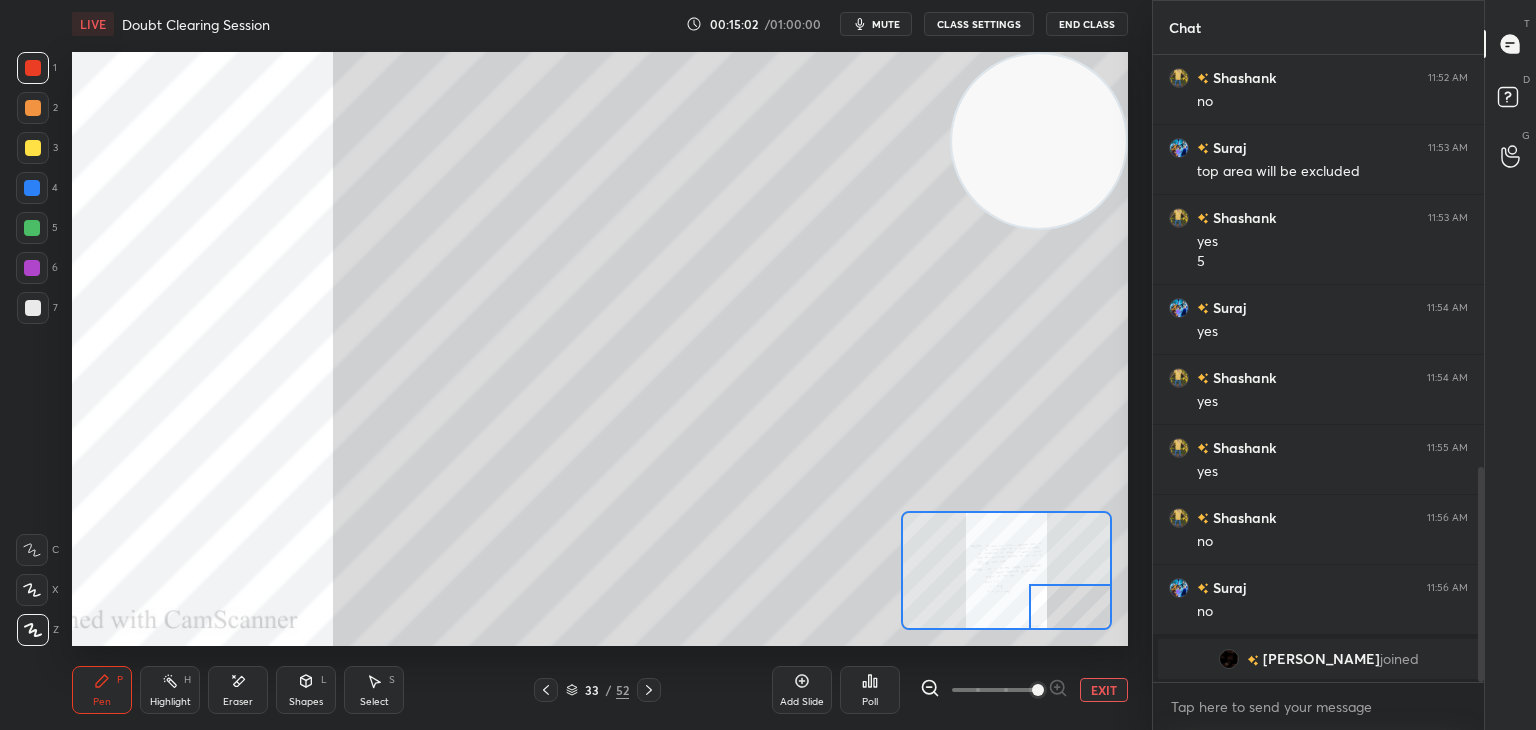 drag, startPoint x: 1045, startPoint y: 605, endPoint x: 1076, endPoint y: 613, distance: 32.01562 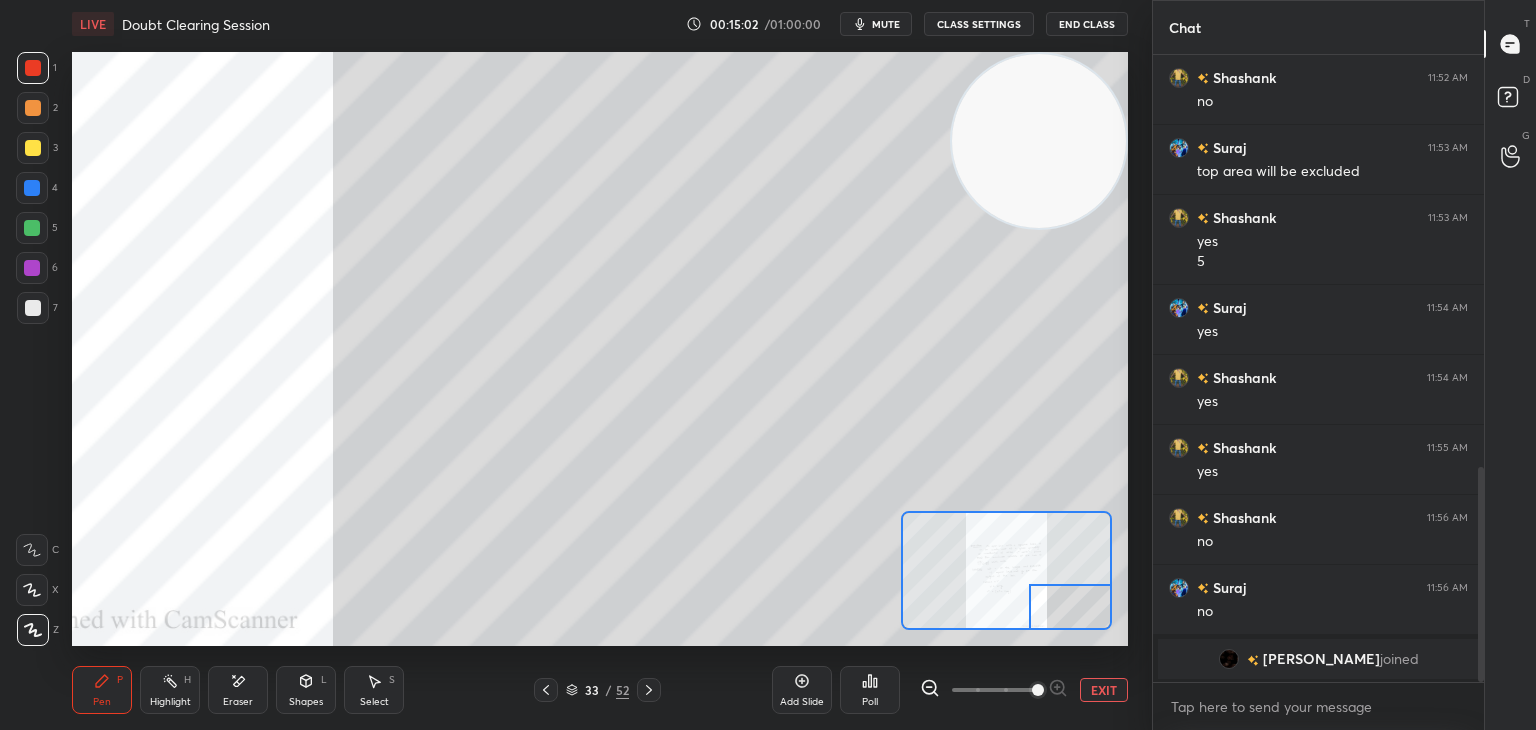 click at bounding box center (1070, 607) 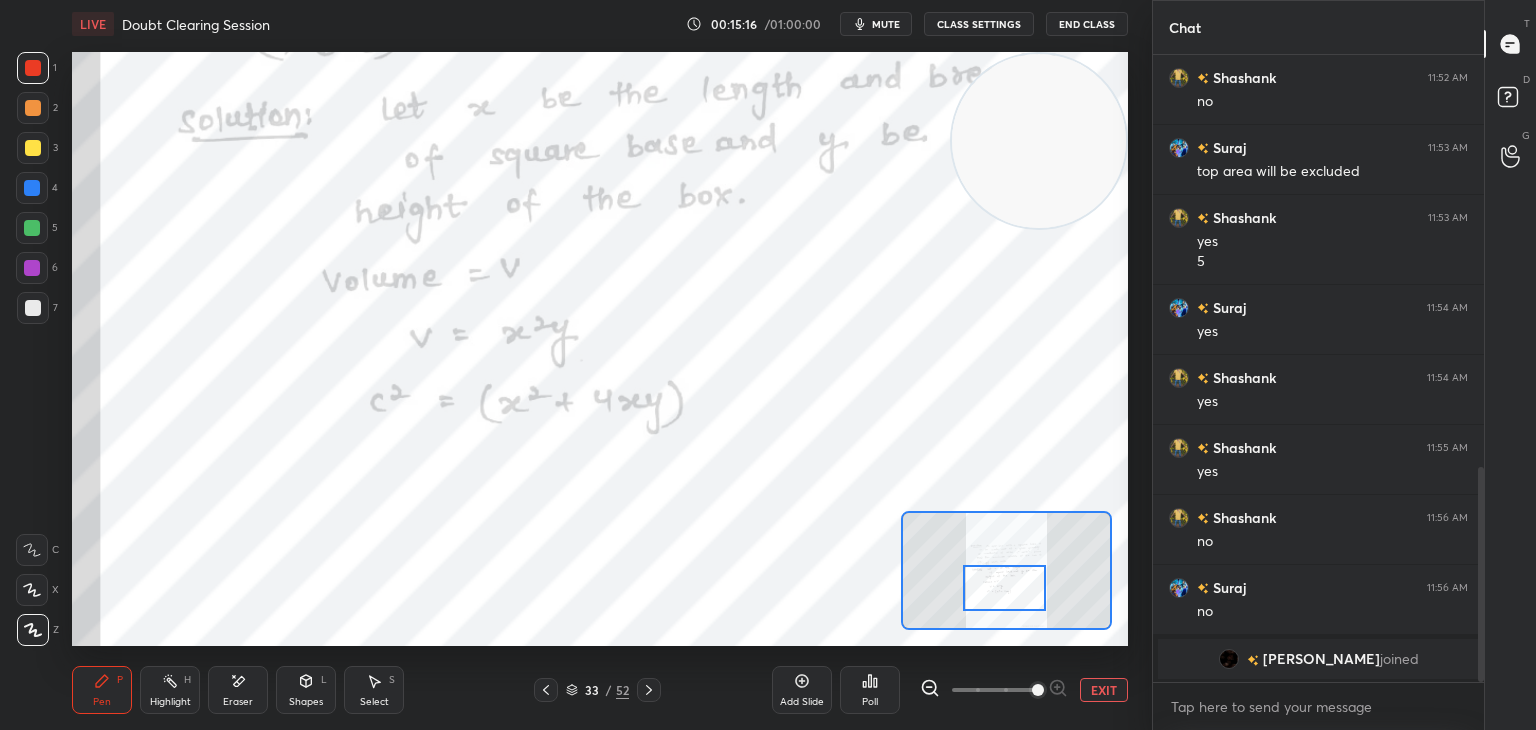 drag, startPoint x: 1044, startPoint y: 613, endPoint x: 967, endPoint y: 583, distance: 82.637764 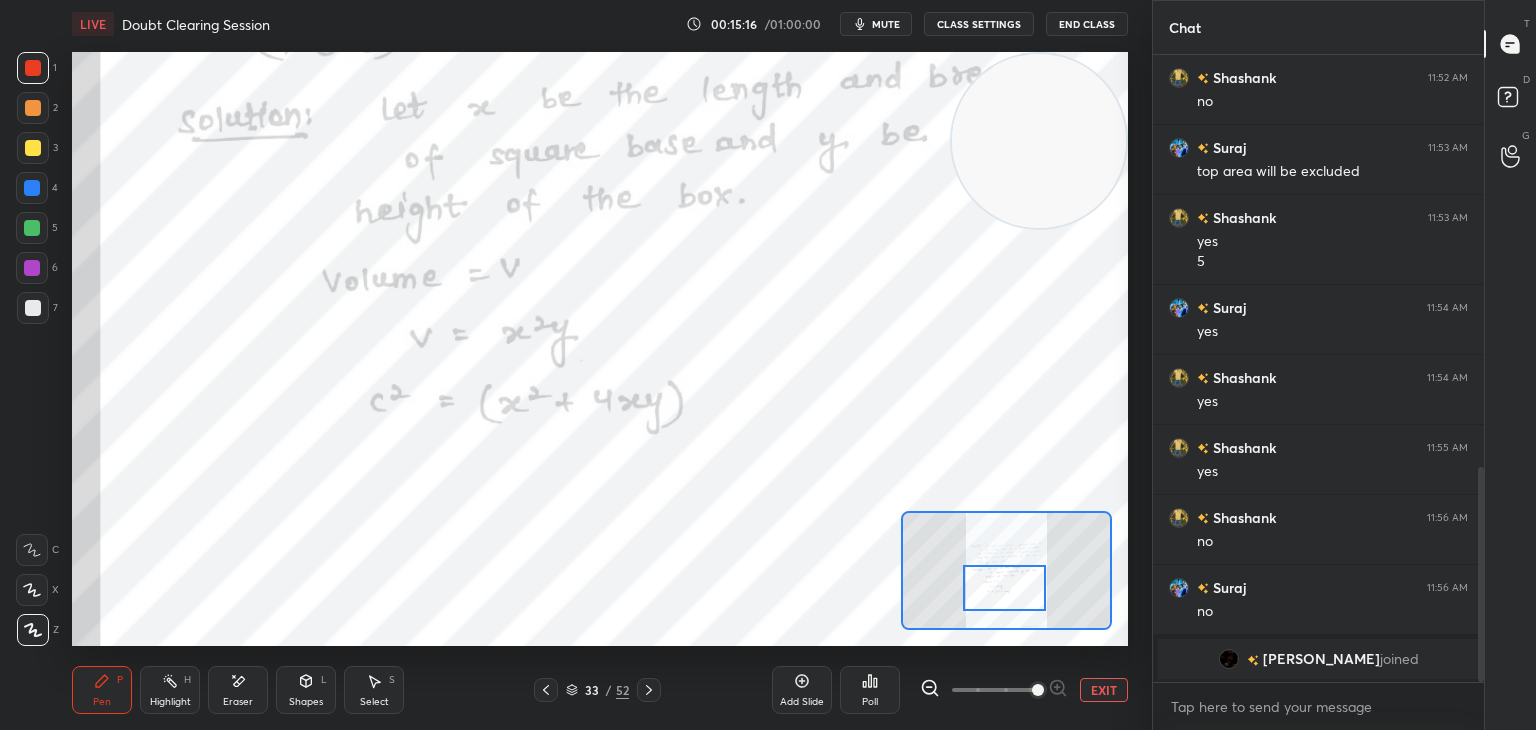 click at bounding box center (1004, 588) 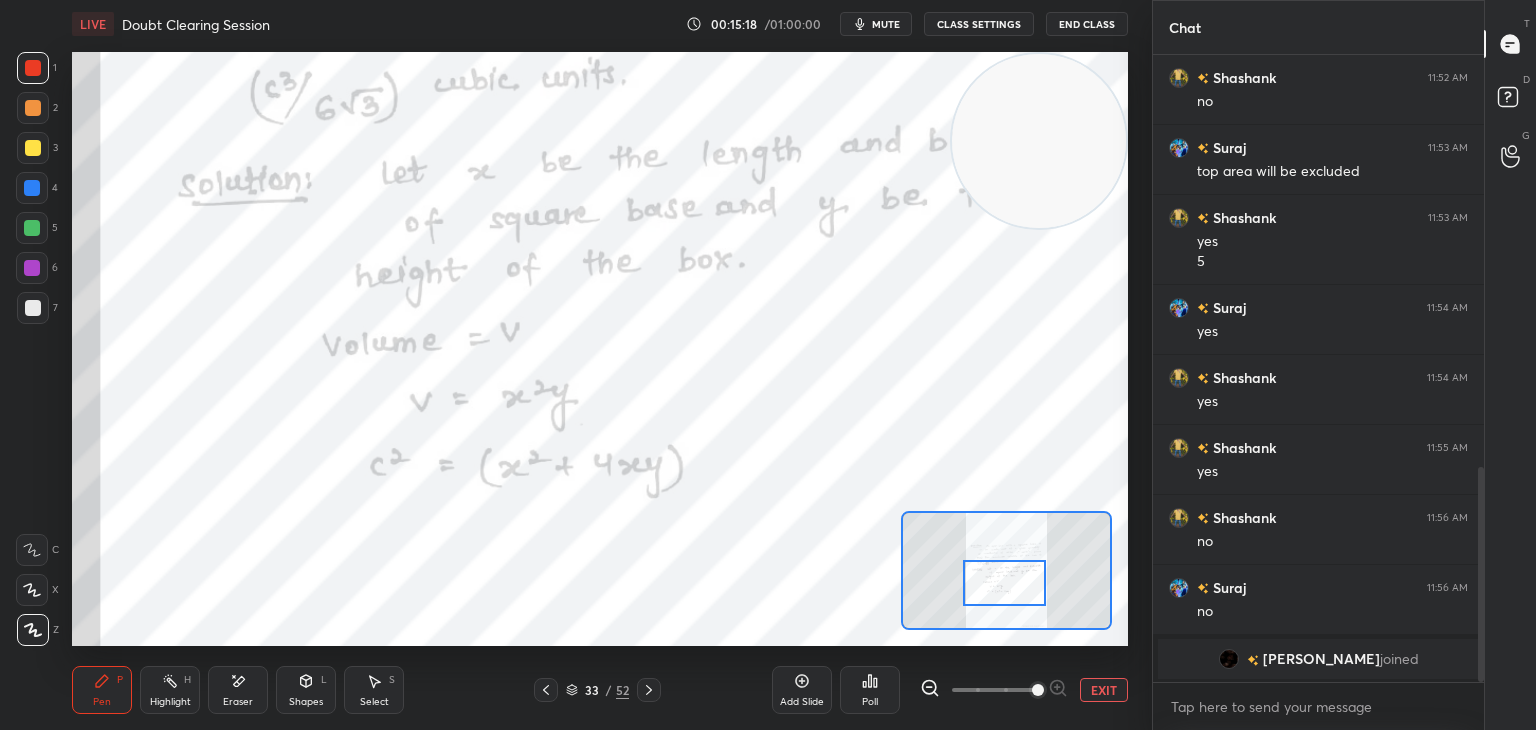 drag, startPoint x: 1019, startPoint y: 593, endPoint x: 1020, endPoint y: 576, distance: 17.029387 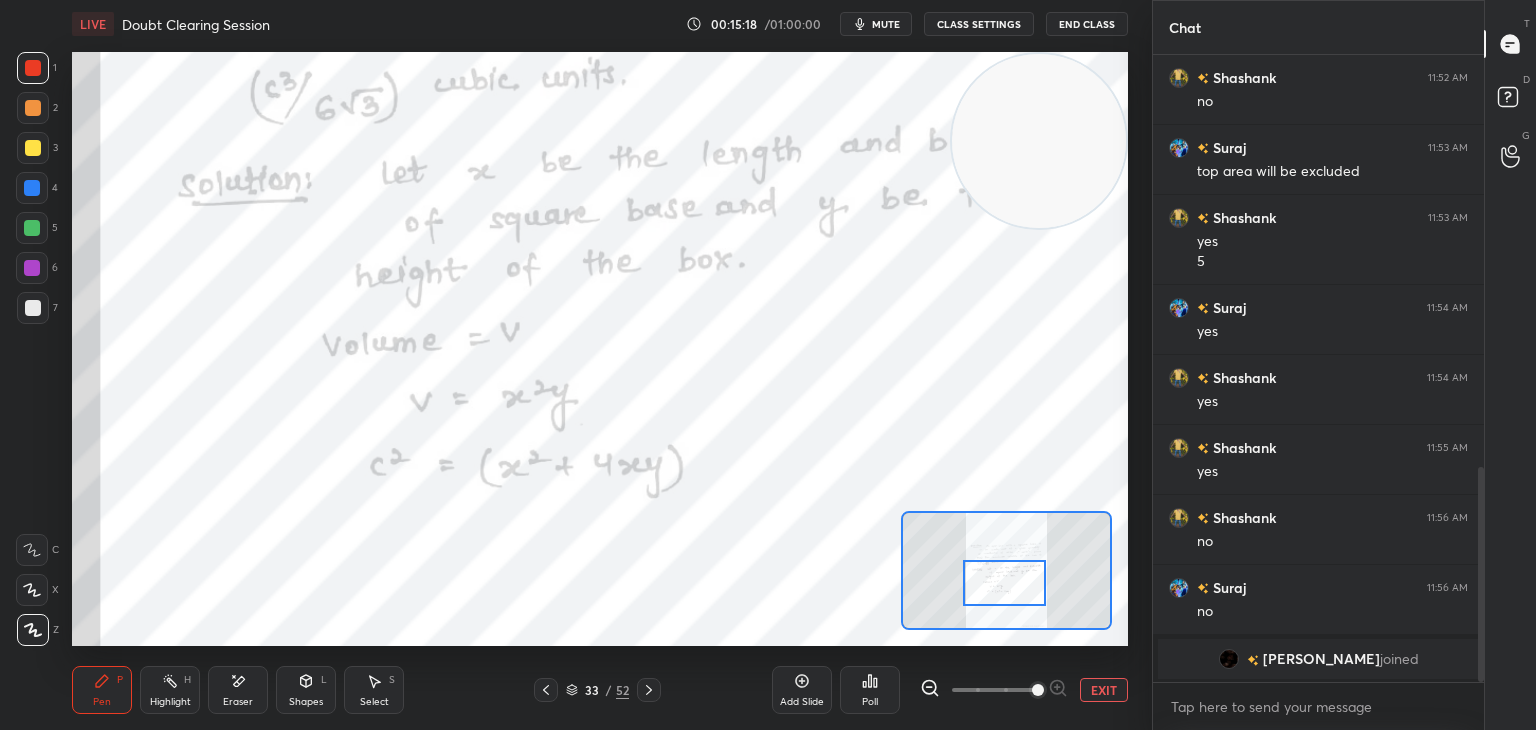 click at bounding box center (1004, 583) 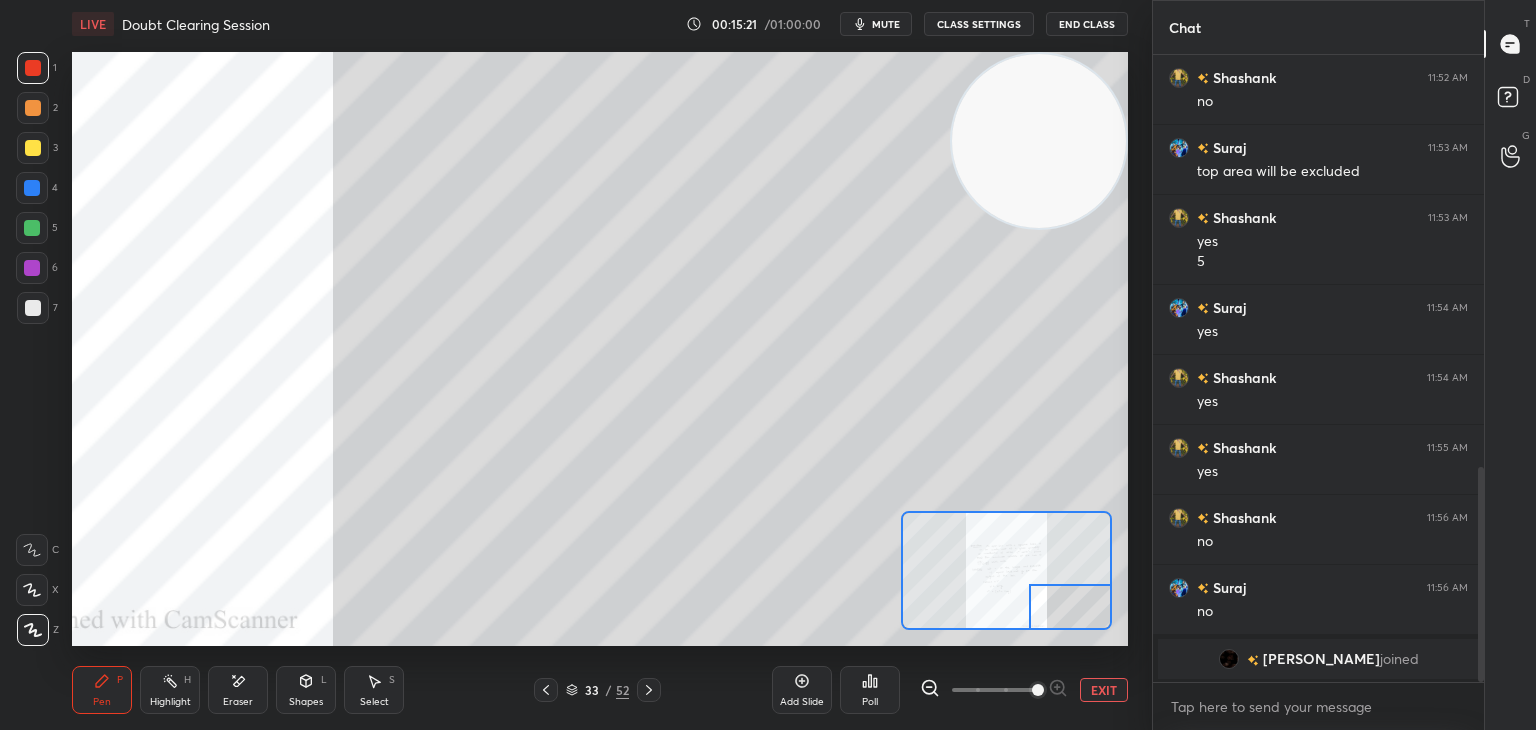 click on "Setting up your live class Poll for   secs No correct answer Start poll" at bounding box center [600, 349] 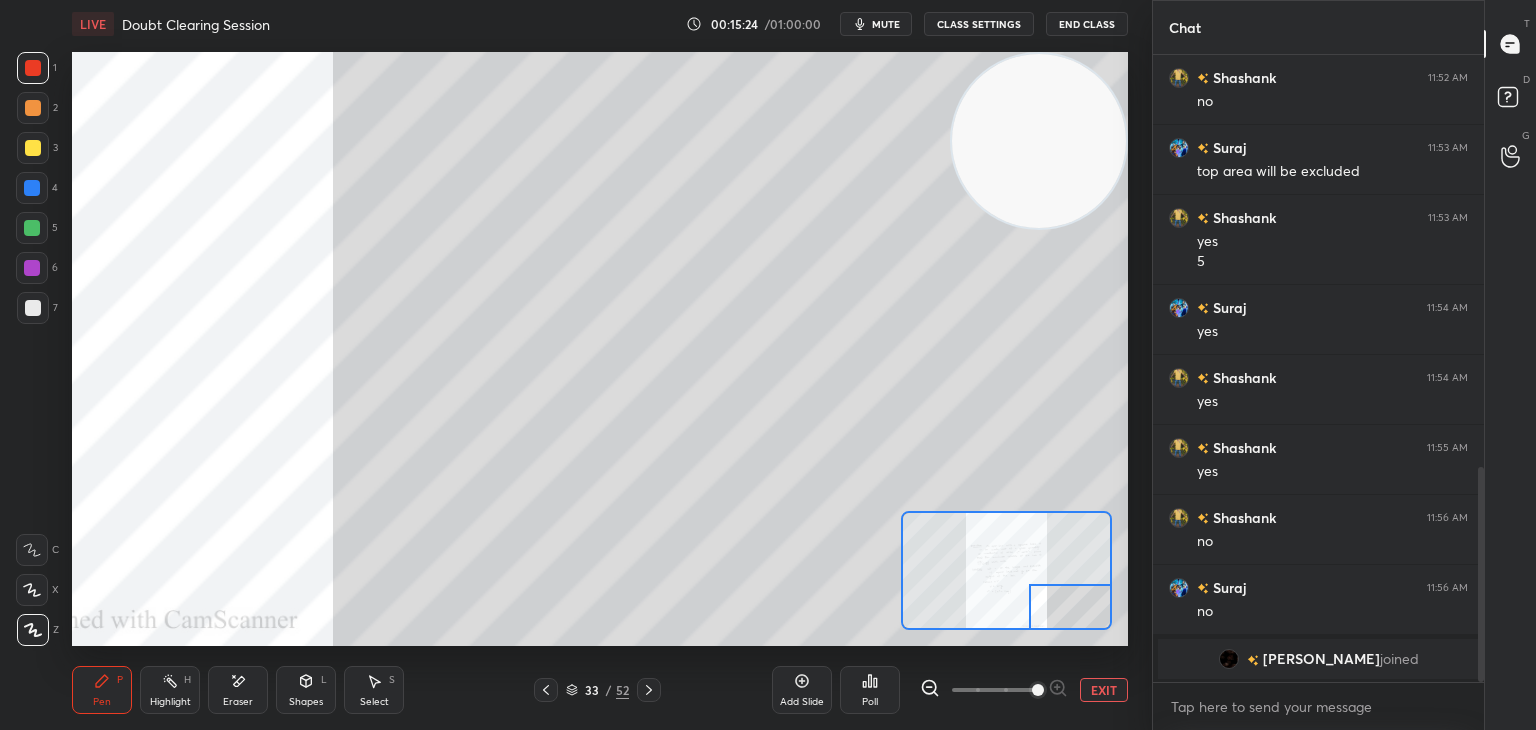 scroll, scrollTop: 1136, scrollLeft: 0, axis: vertical 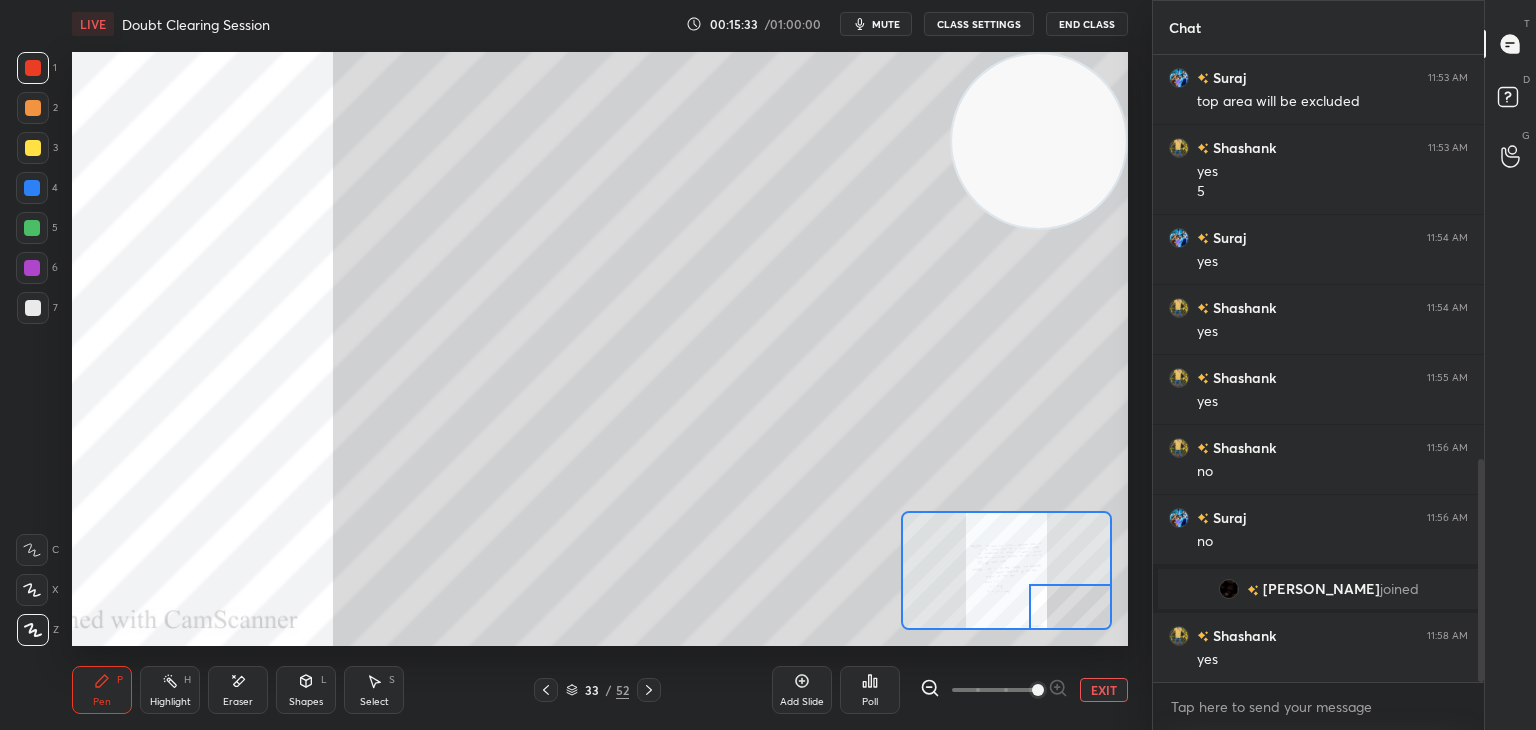 click on "Add Slide" at bounding box center [802, 702] 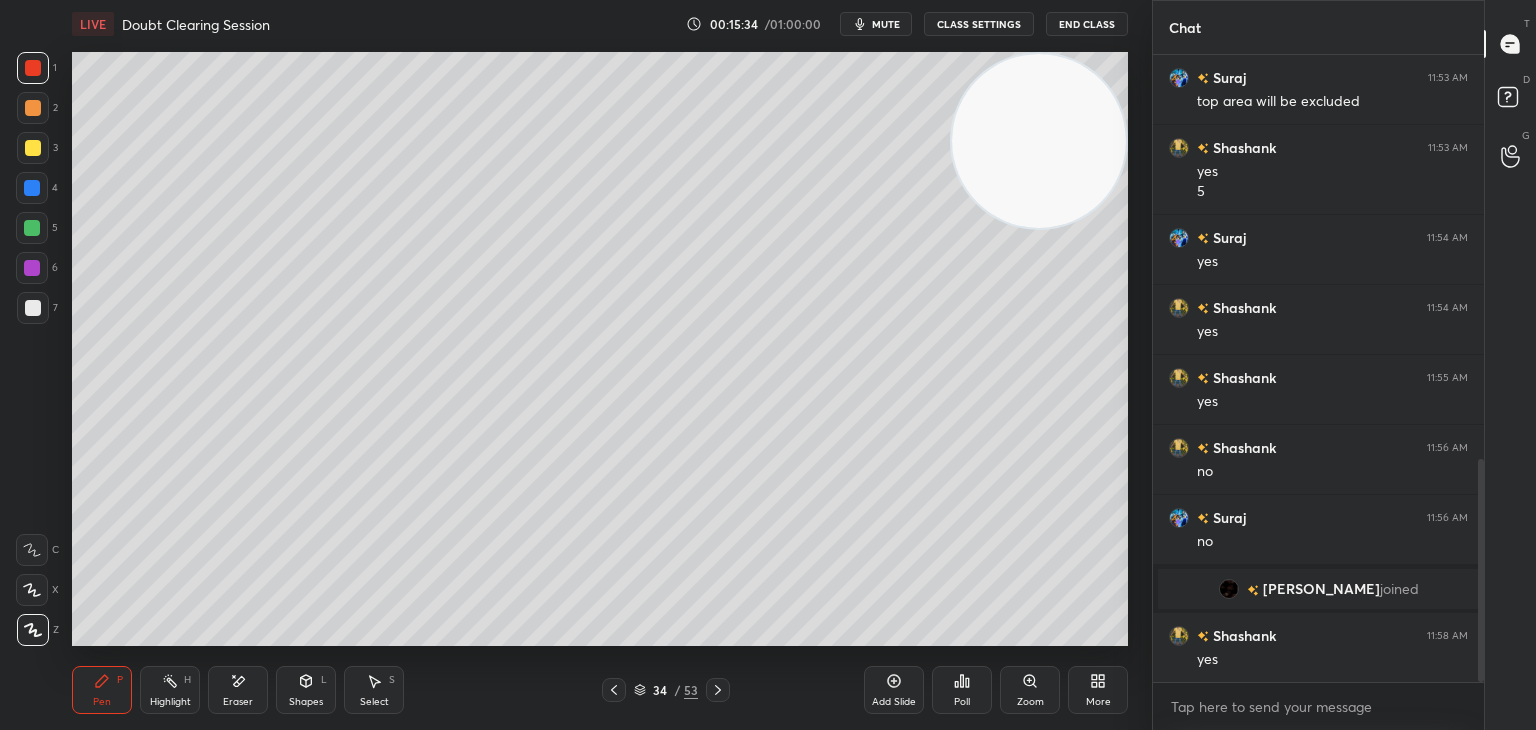 click at bounding box center (33, 148) 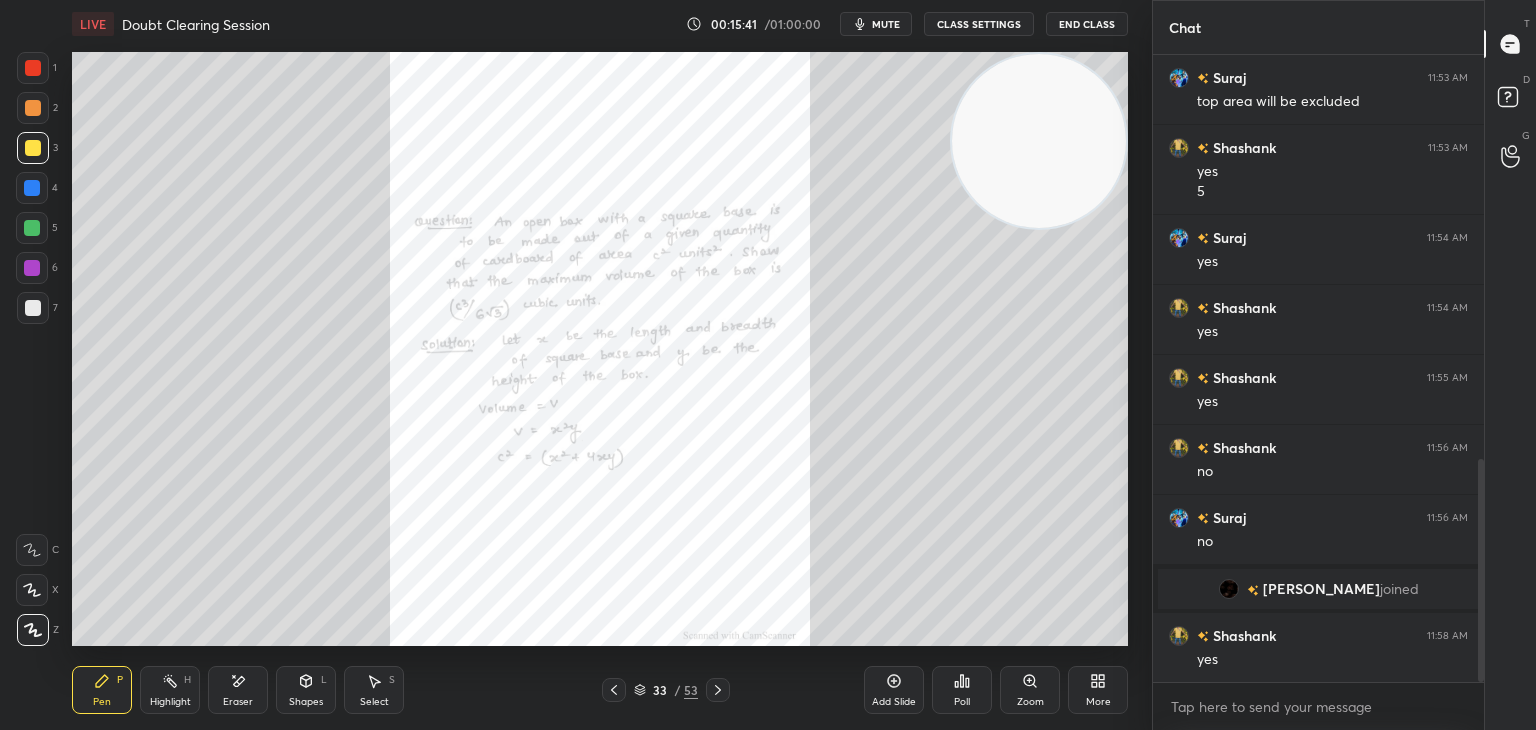 click on "Zoom" at bounding box center [1030, 690] 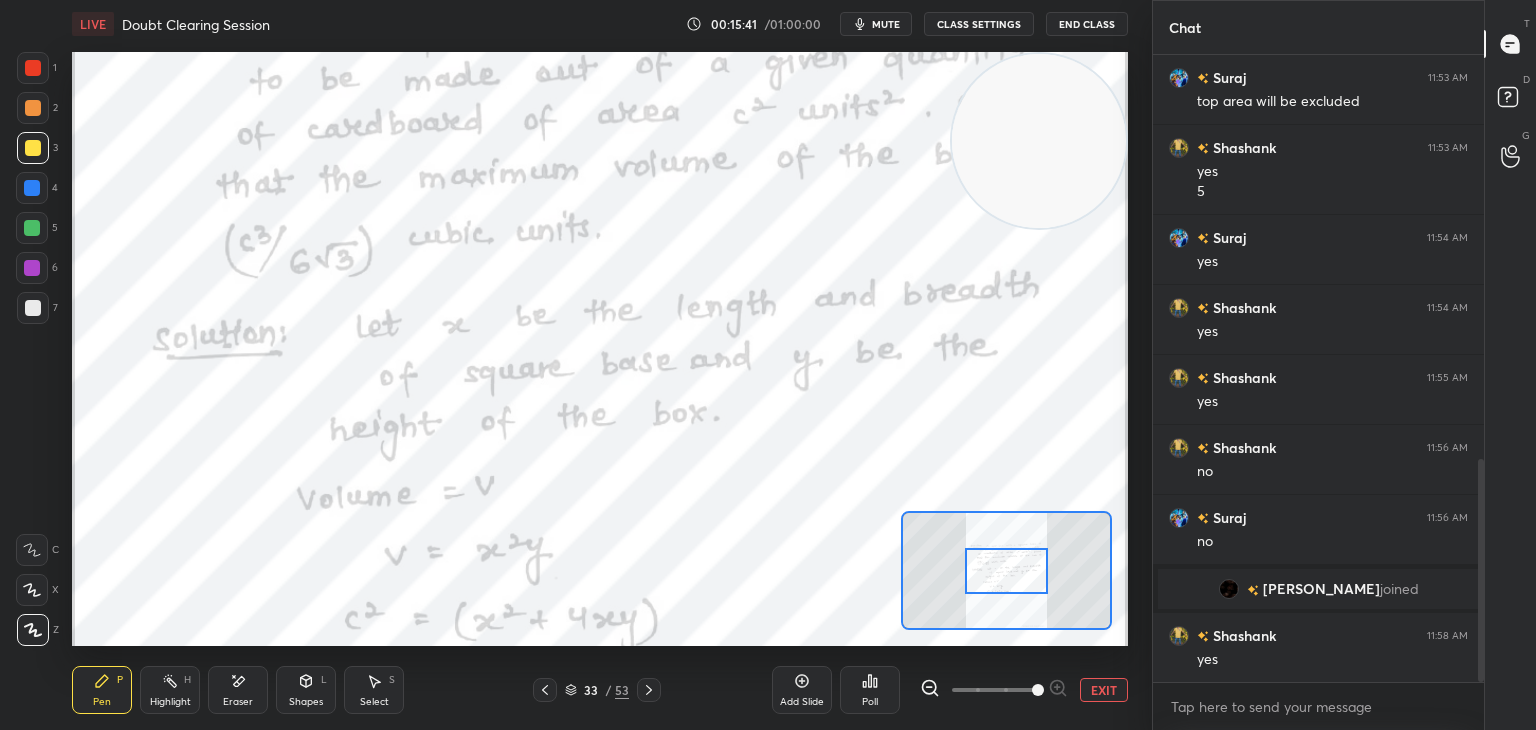 click at bounding box center [994, 690] 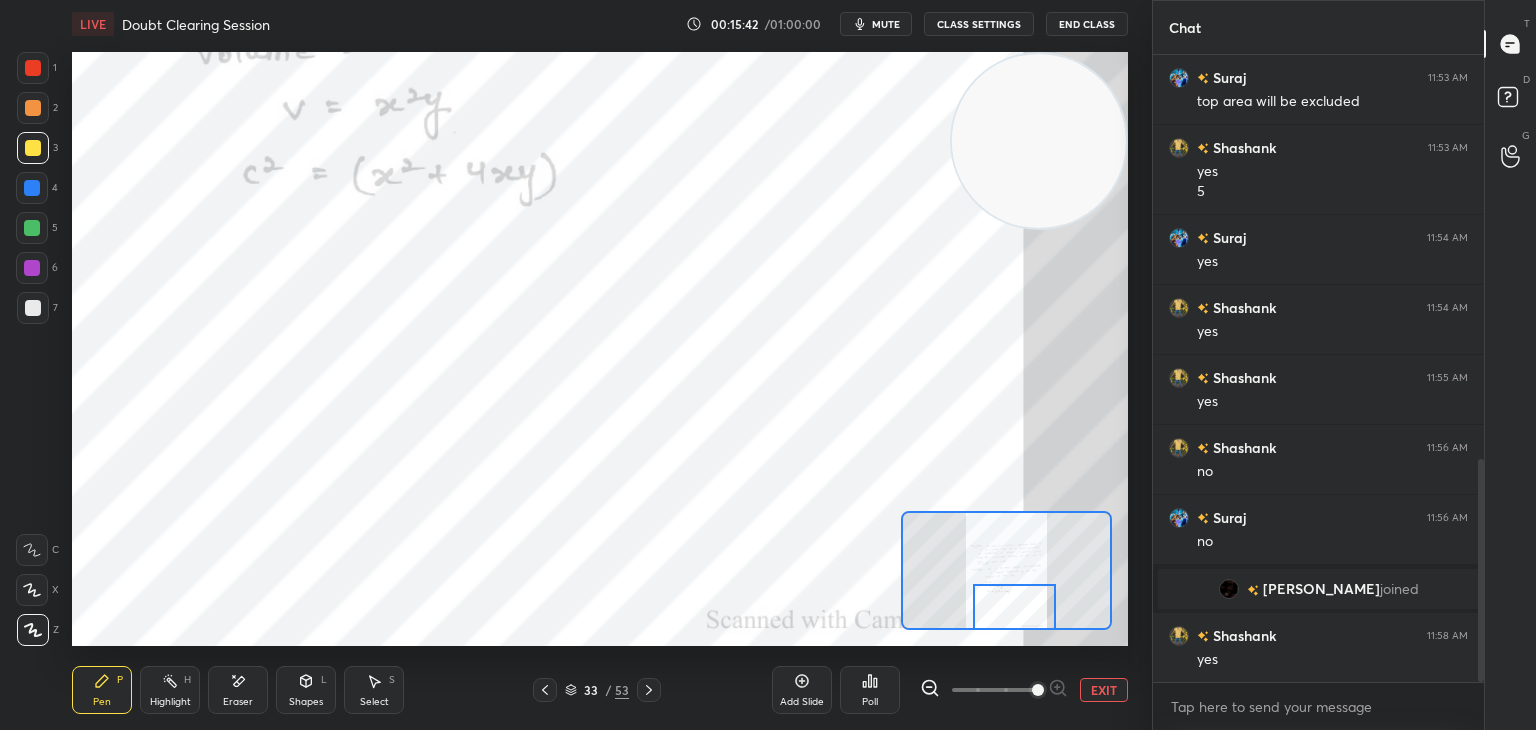 drag, startPoint x: 1012, startPoint y: 566, endPoint x: 1020, endPoint y: 618, distance: 52.611786 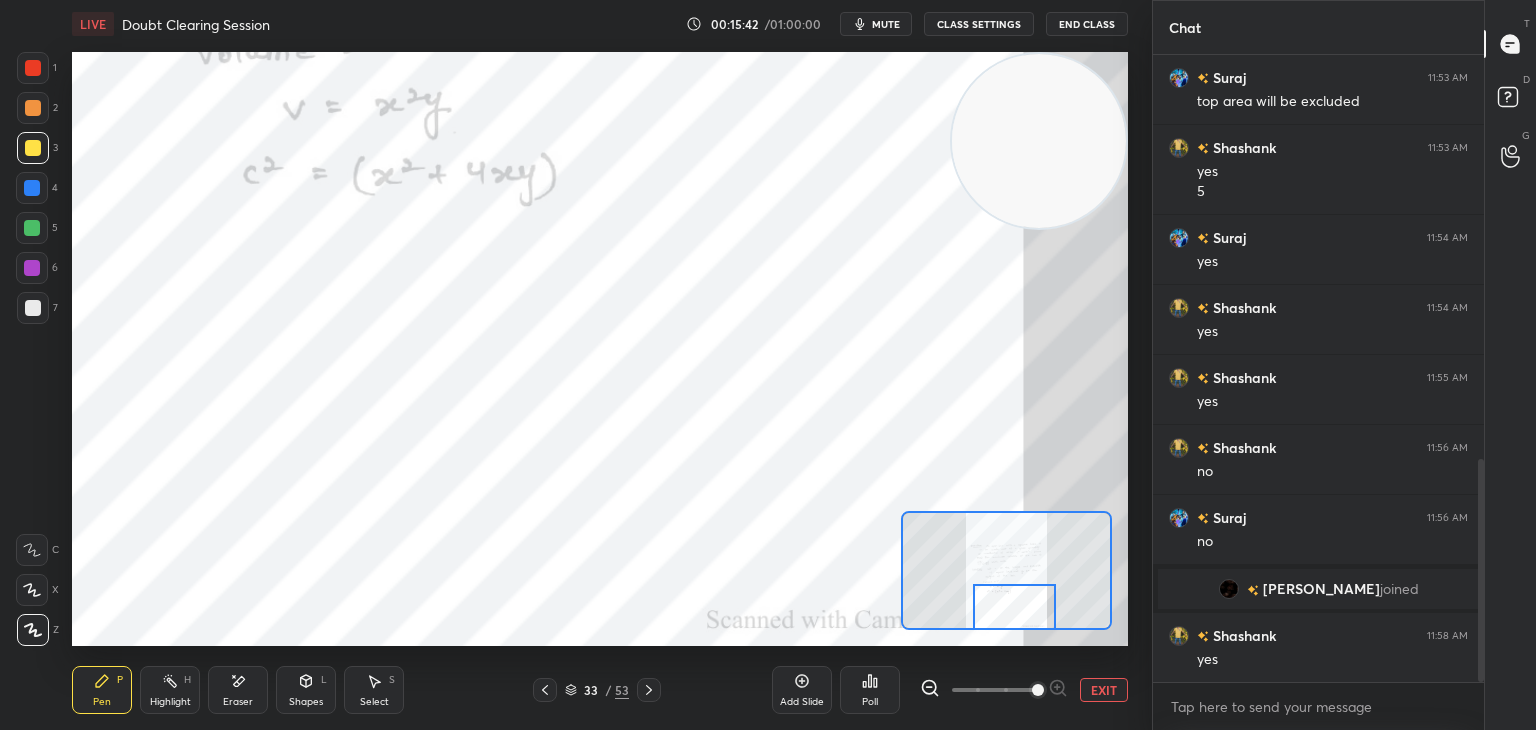 click at bounding box center (1014, 607) 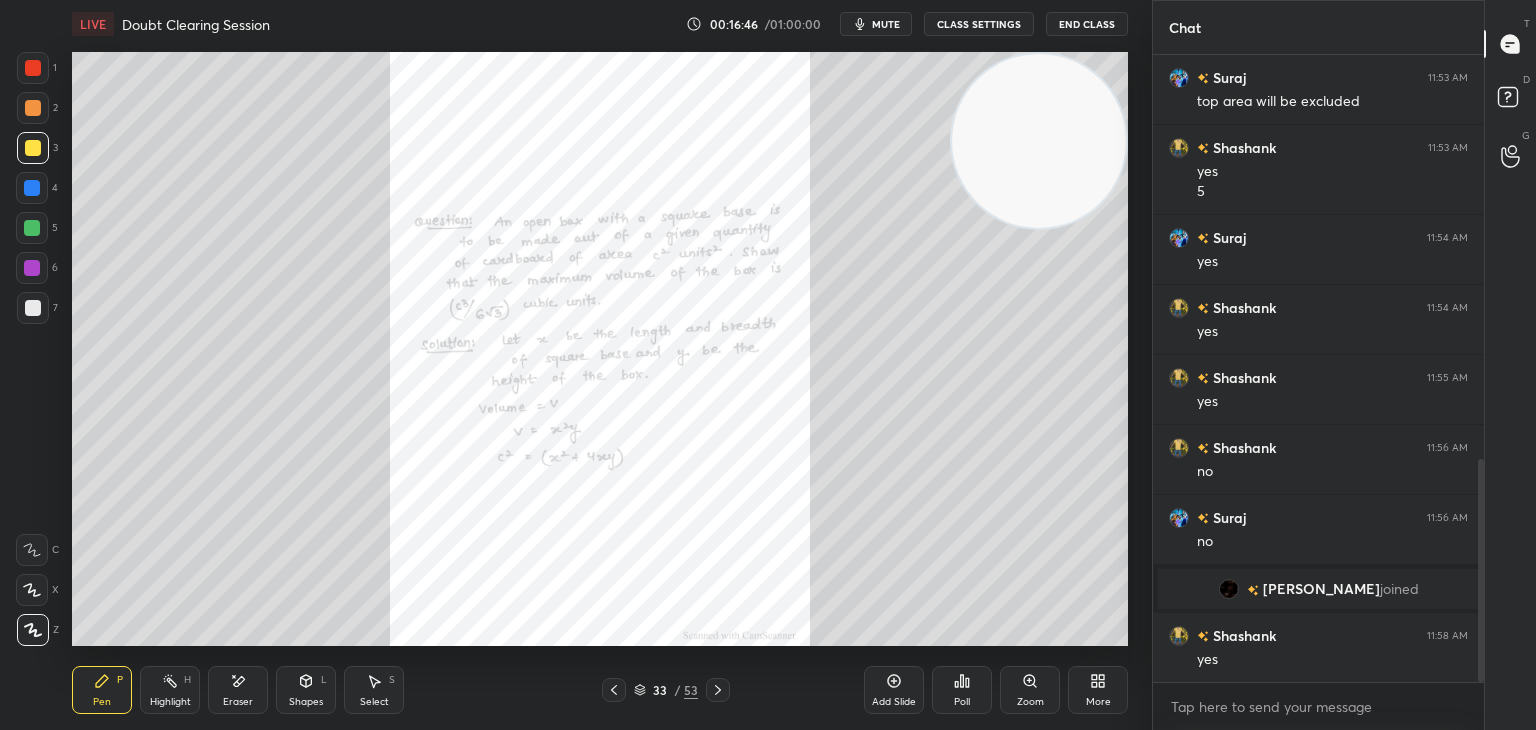 click on "1 2 3 4 5 6 7 C X Z E E Erase all   H H" at bounding box center (32, 349) 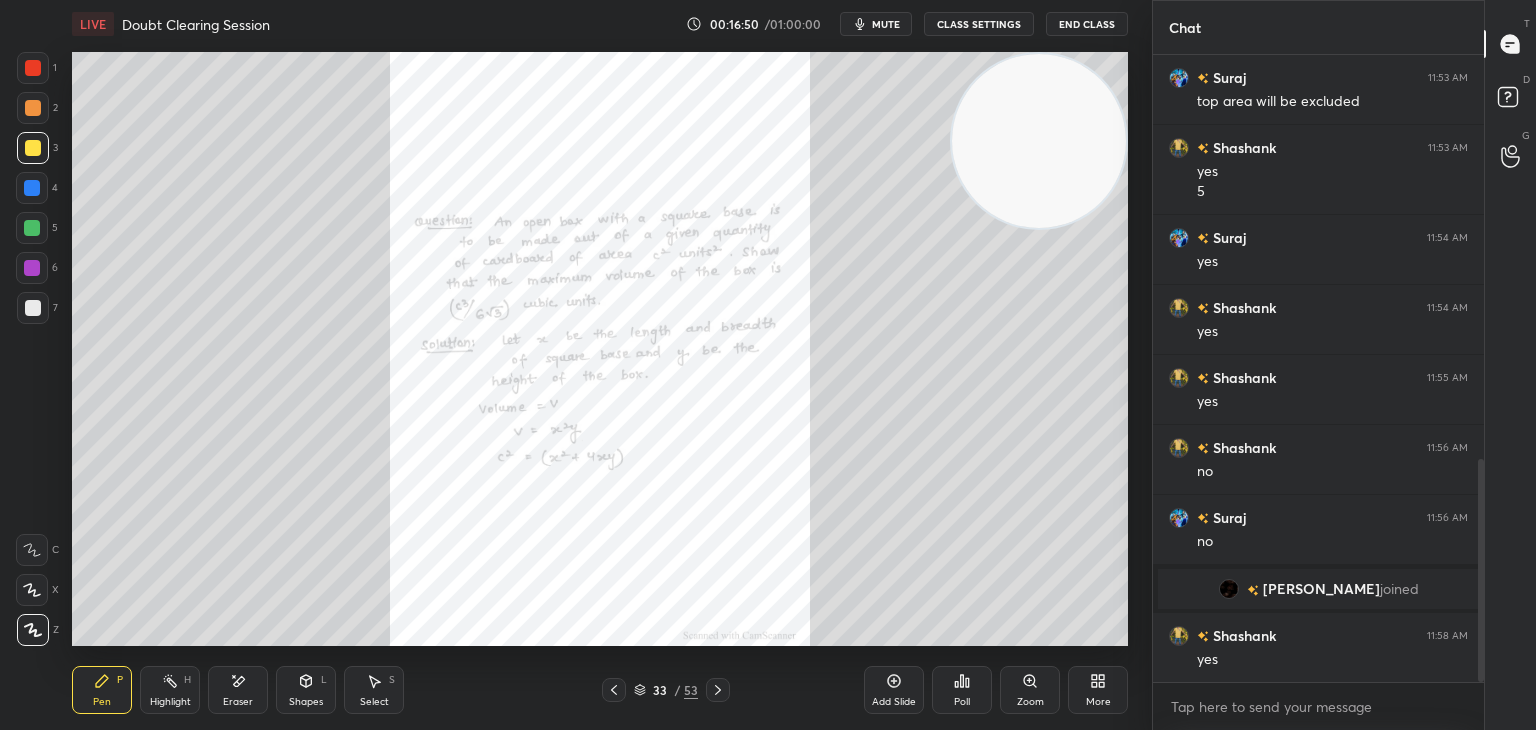 click 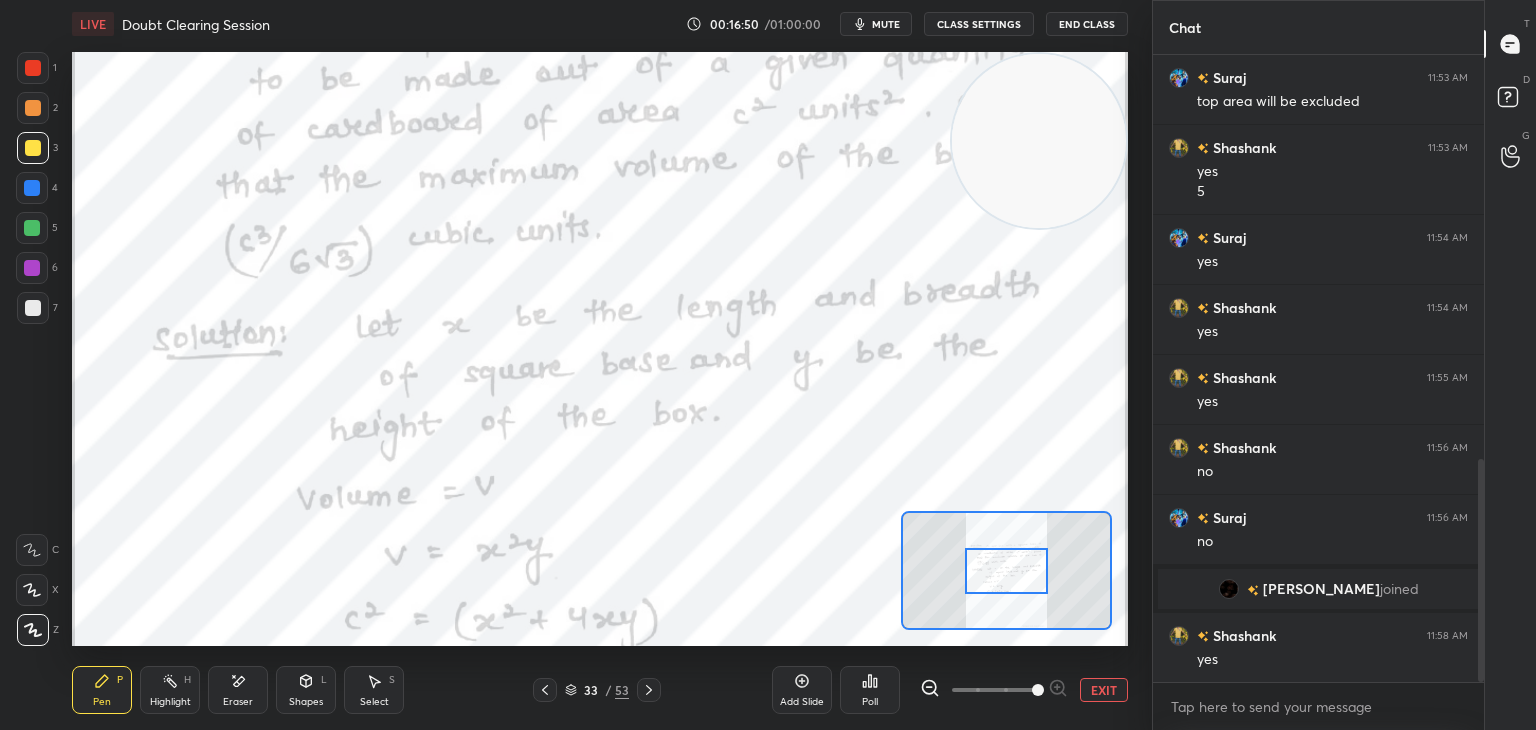 click at bounding box center (994, 690) 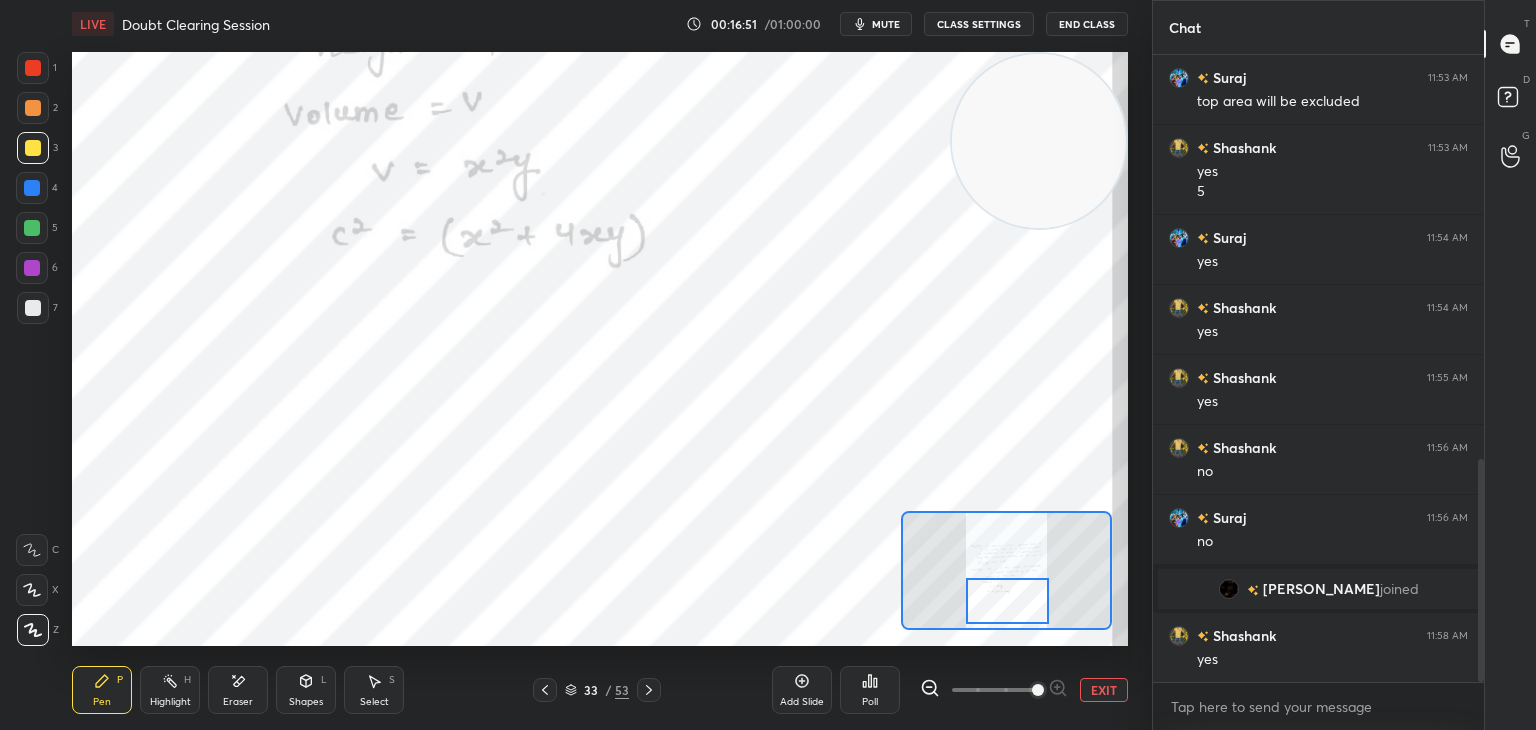 drag, startPoint x: 1025, startPoint y: 584, endPoint x: 1012, endPoint y: 629, distance: 46.840153 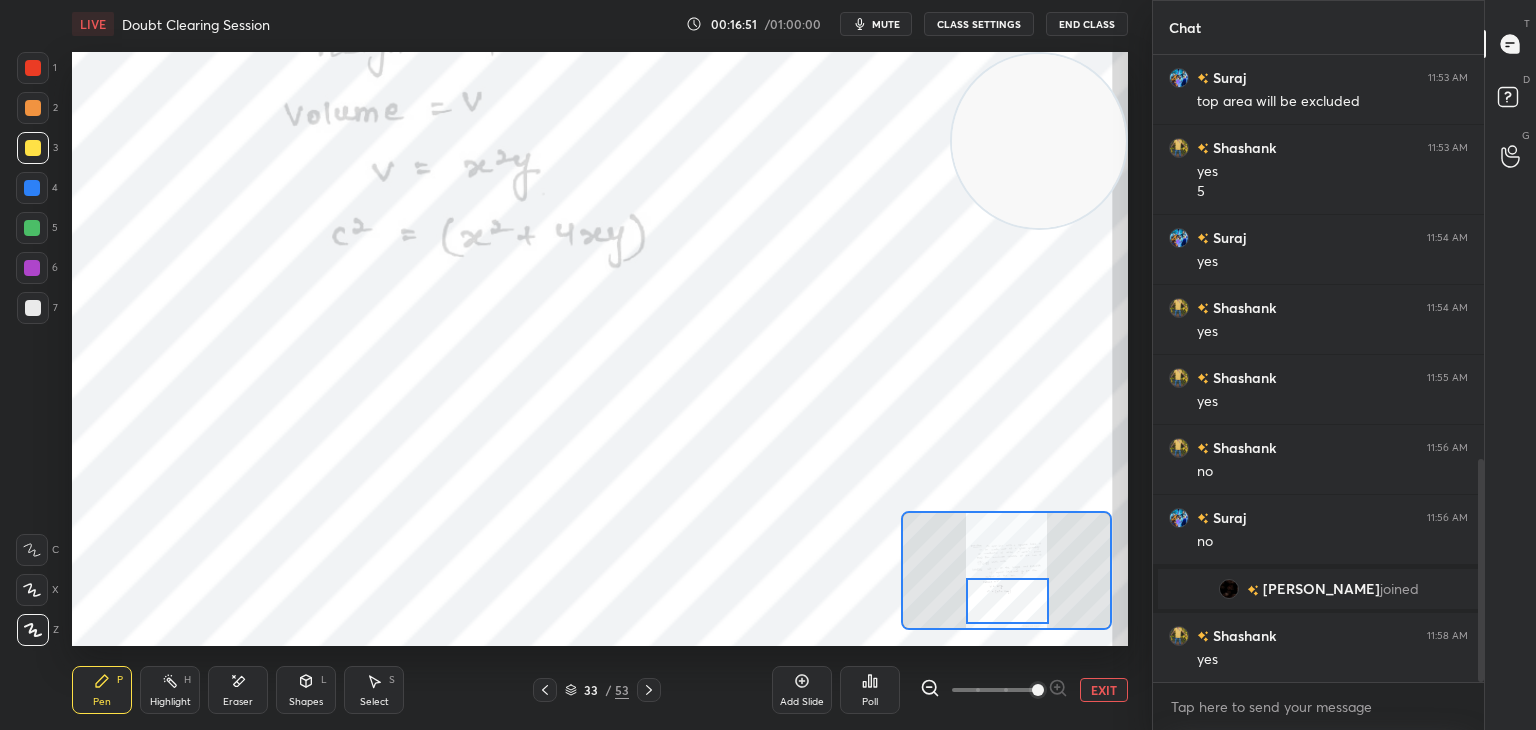 click at bounding box center (1007, 601) 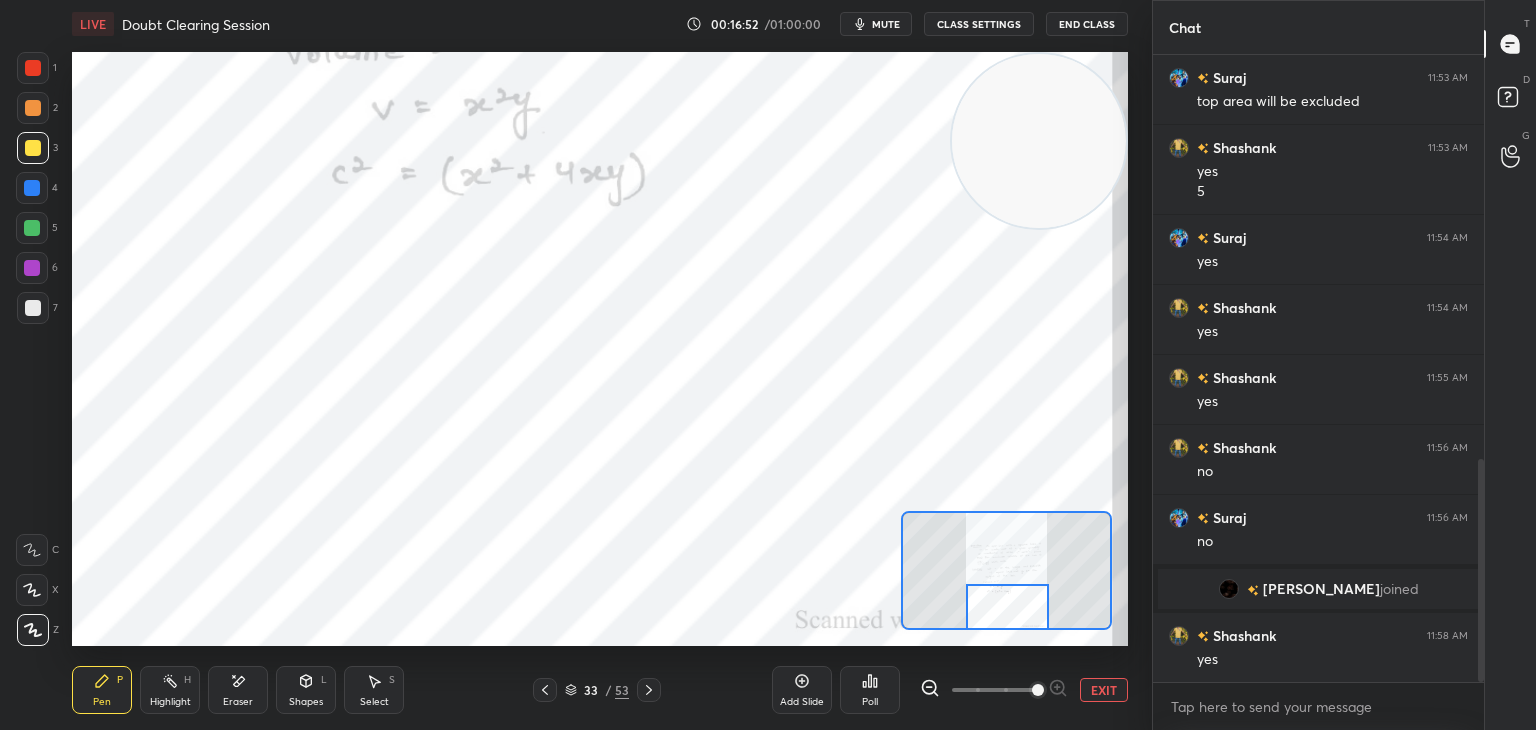 click on "Highlight" at bounding box center (170, 702) 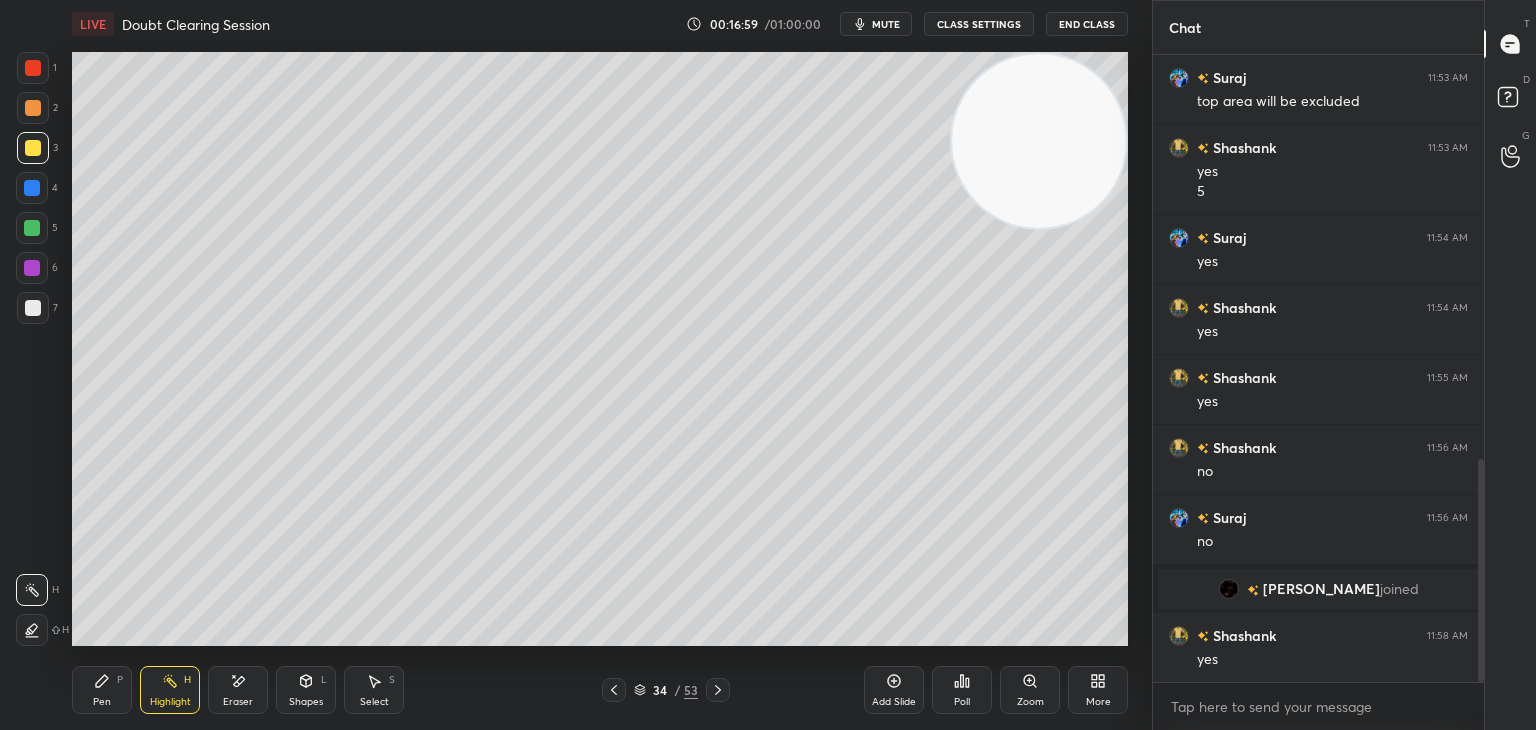 drag, startPoint x: 242, startPoint y: 702, endPoint x: 251, endPoint y: 674, distance: 29.410883 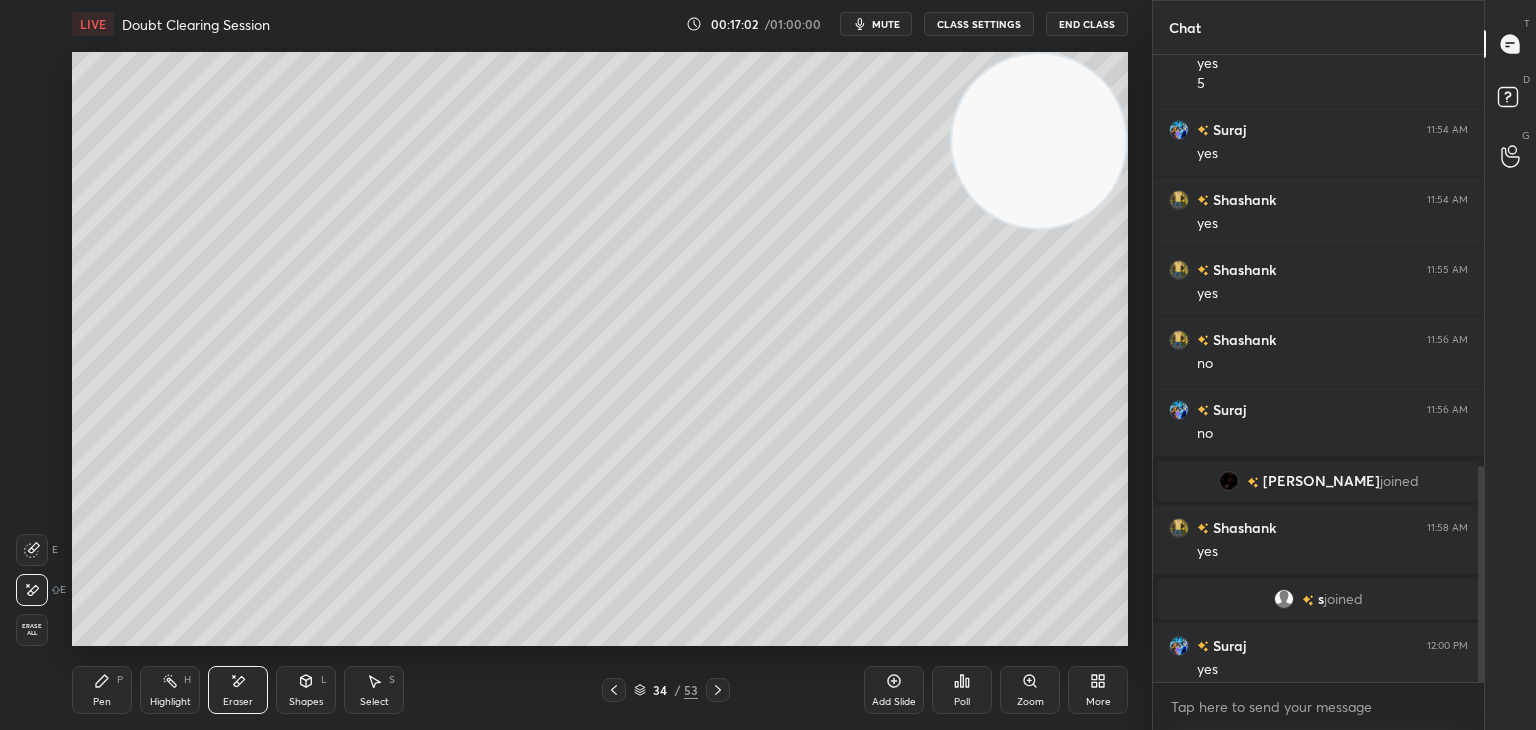 scroll, scrollTop: 1194, scrollLeft: 0, axis: vertical 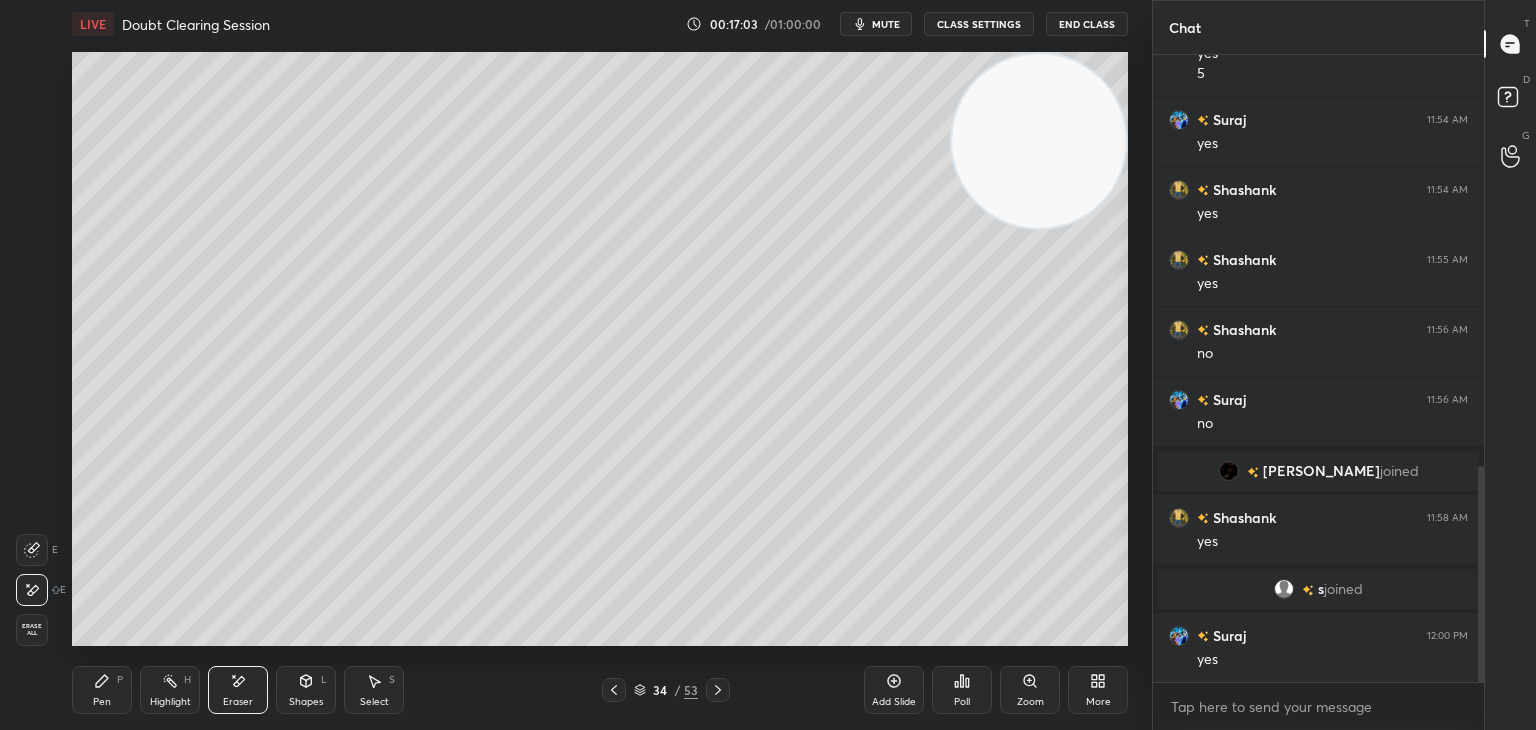 click on "Pen P" at bounding box center (102, 690) 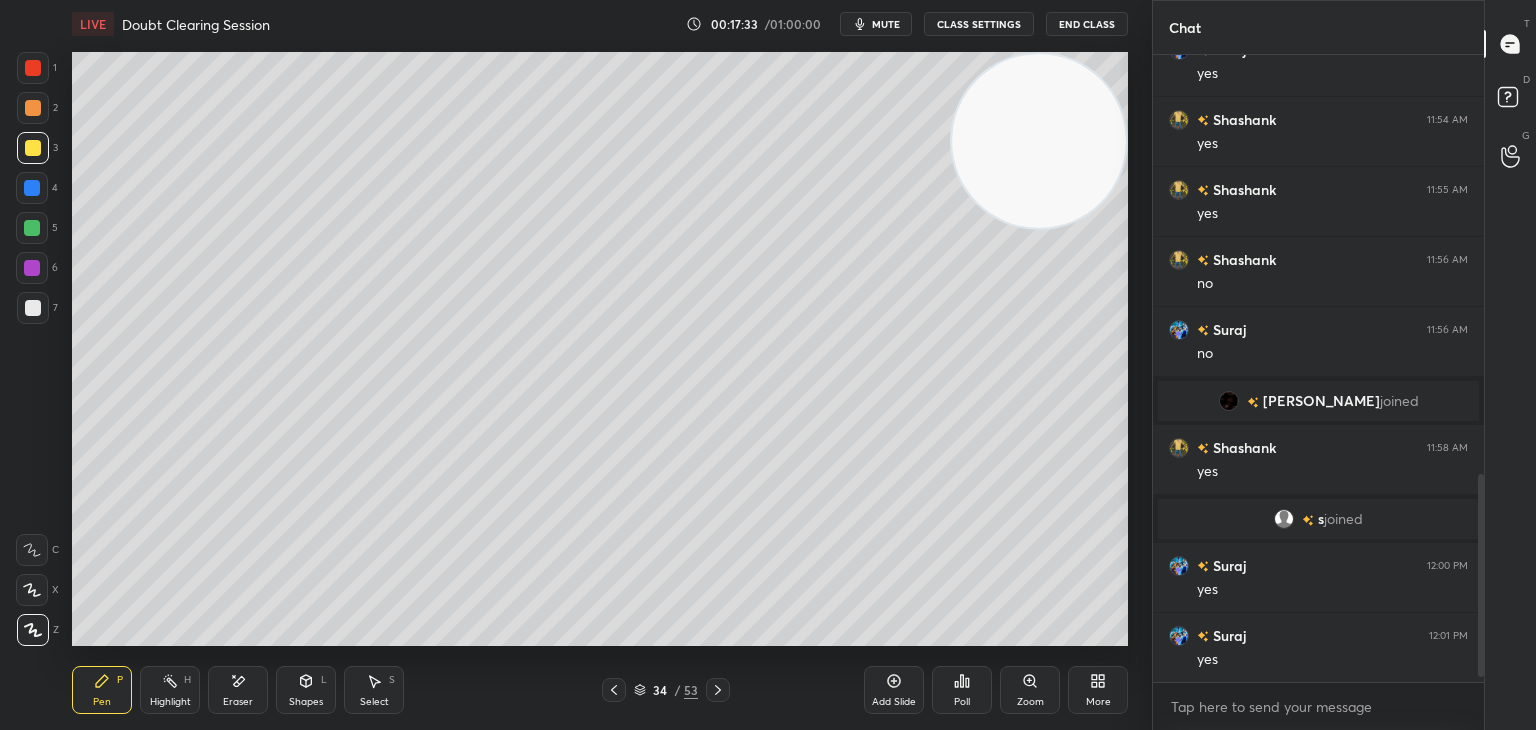 scroll, scrollTop: 1334, scrollLeft: 0, axis: vertical 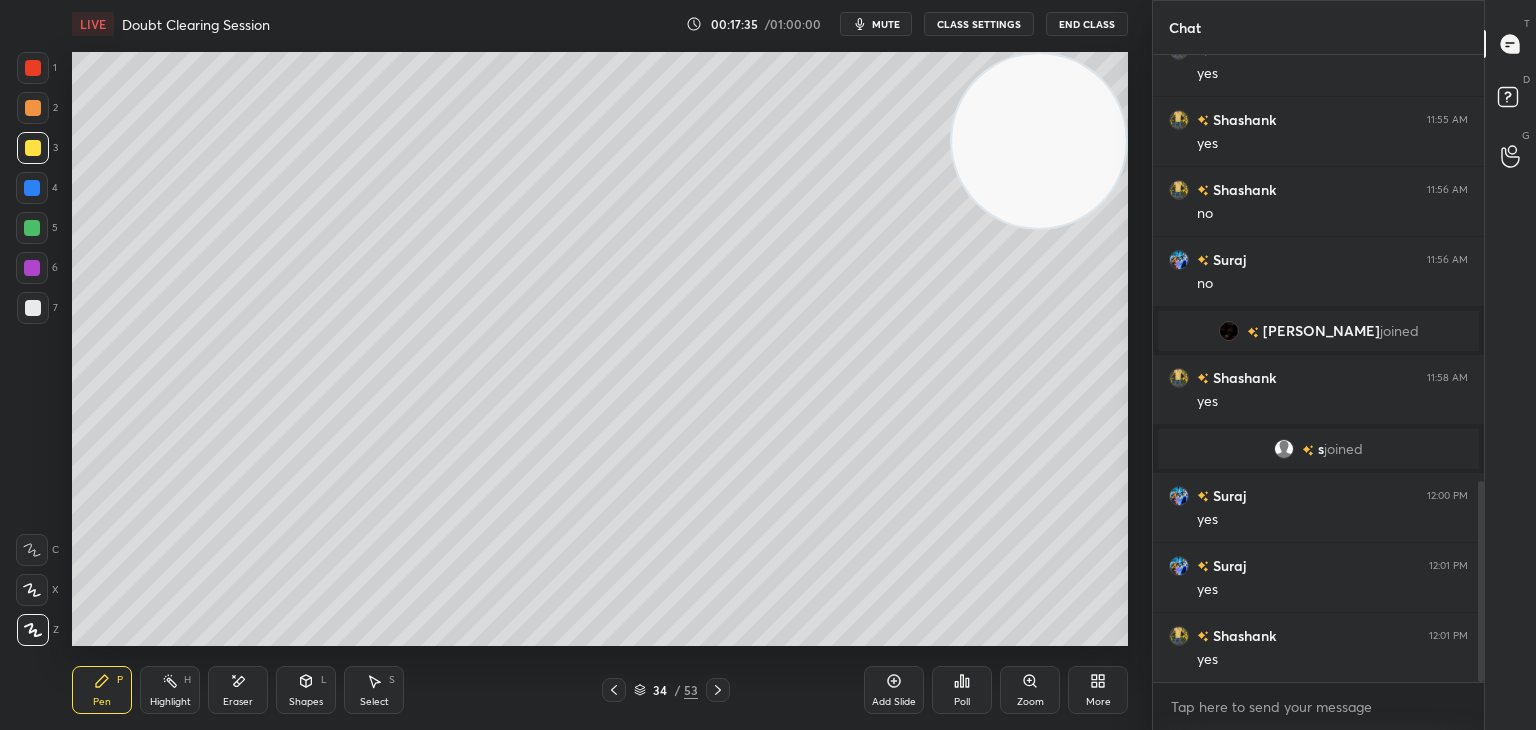 click on "1 2 3 4 5 6 7 C X Z E E Erase all   H H" at bounding box center [32, 349] 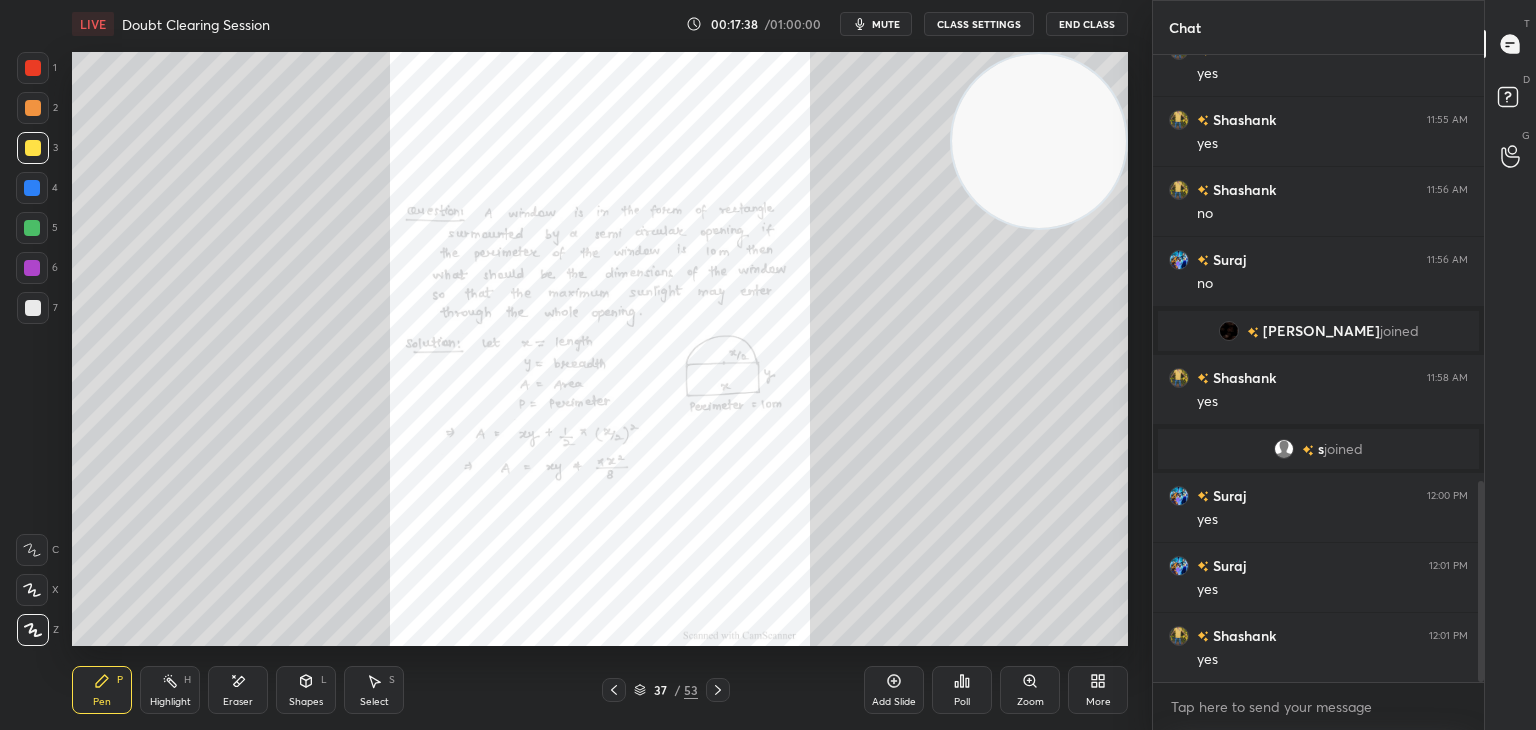 click 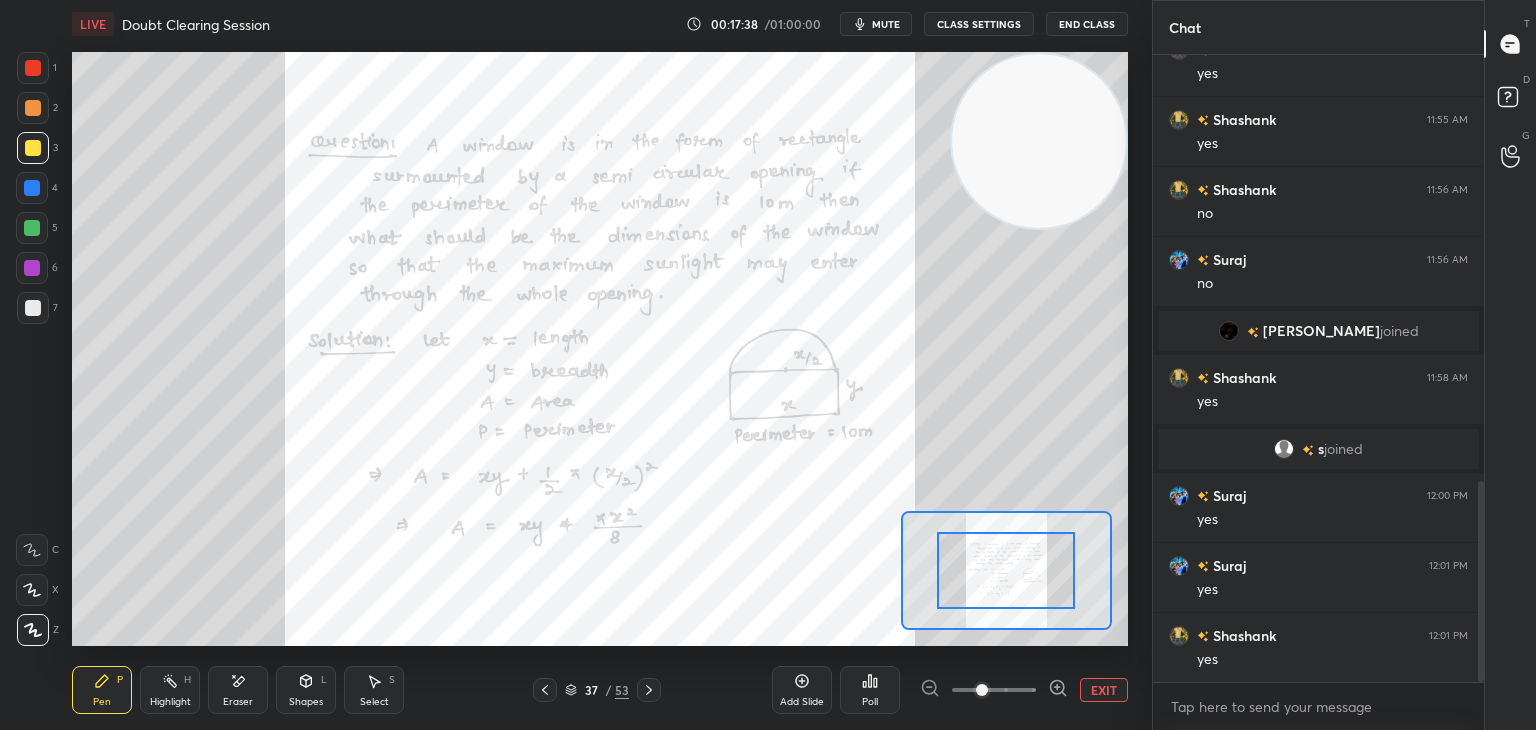 click at bounding box center (994, 690) 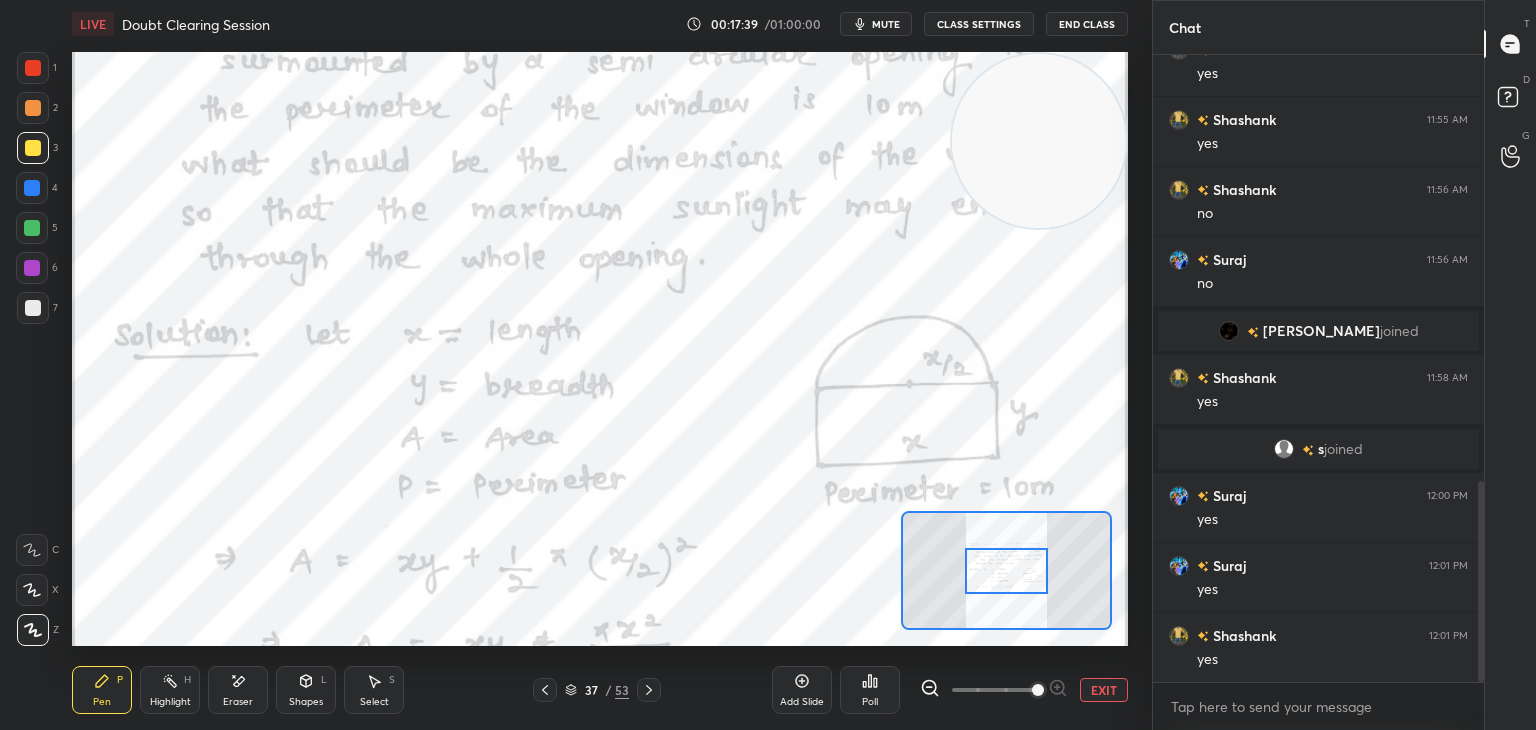 click at bounding box center (994, 690) 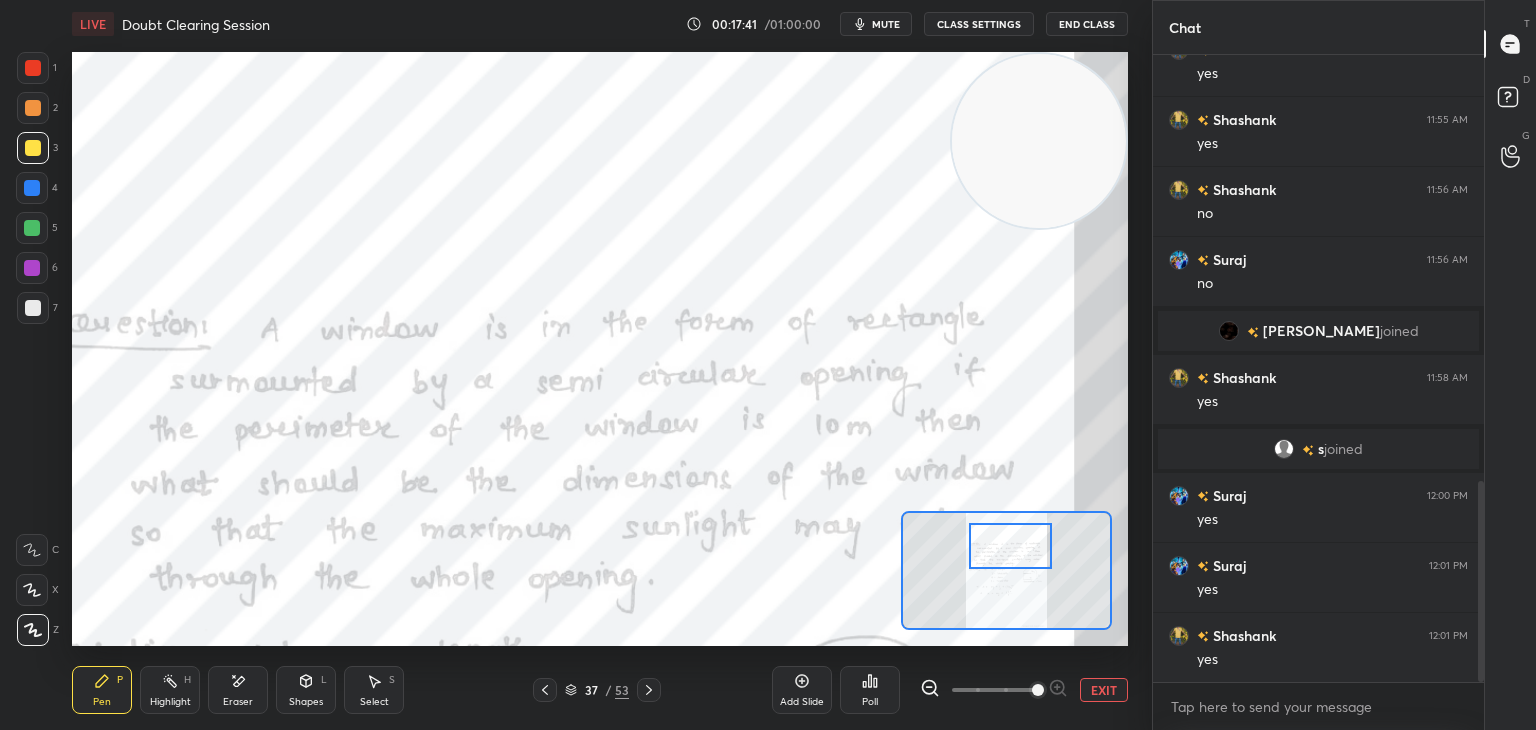 drag, startPoint x: 1018, startPoint y: 581, endPoint x: 1018, endPoint y: 560, distance: 21 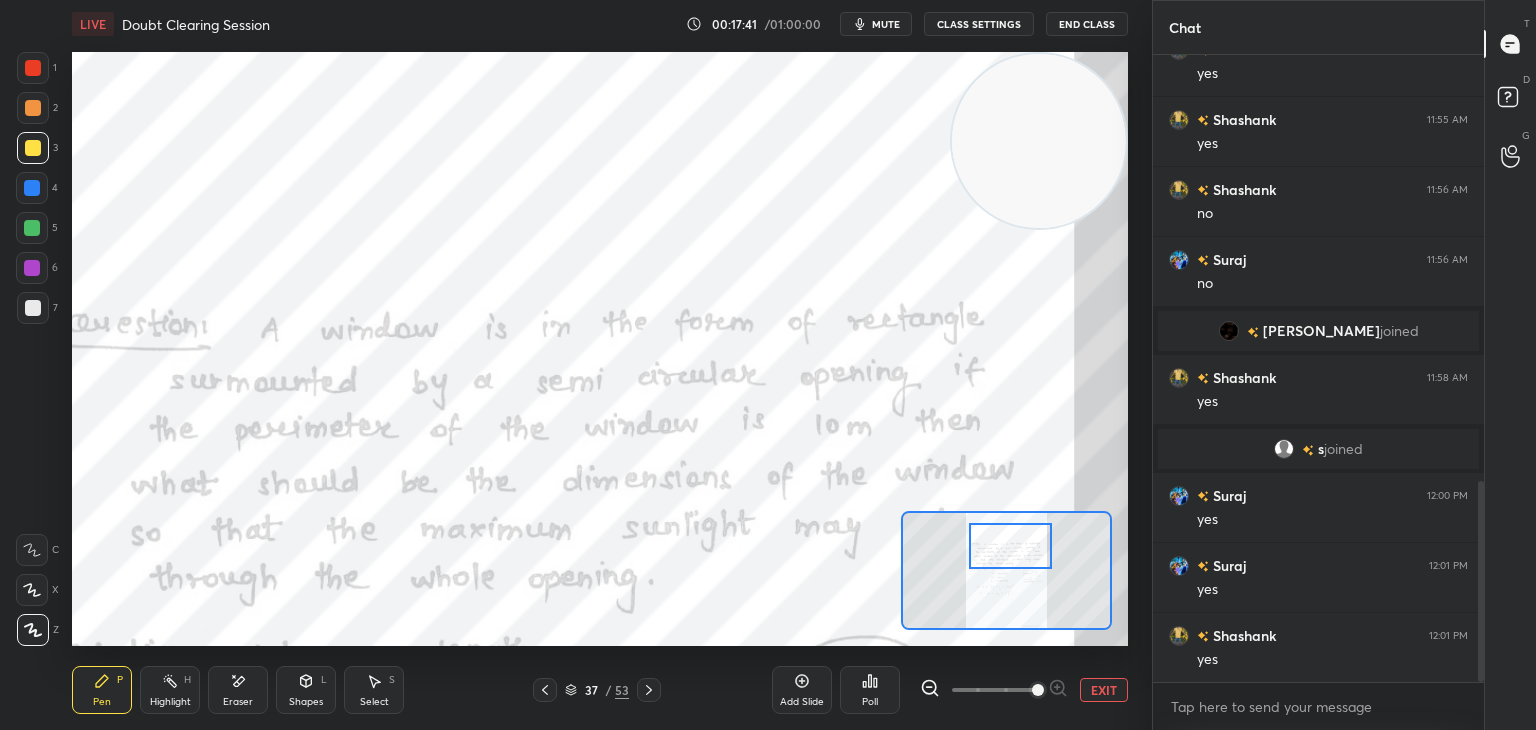 click at bounding box center [1010, 546] 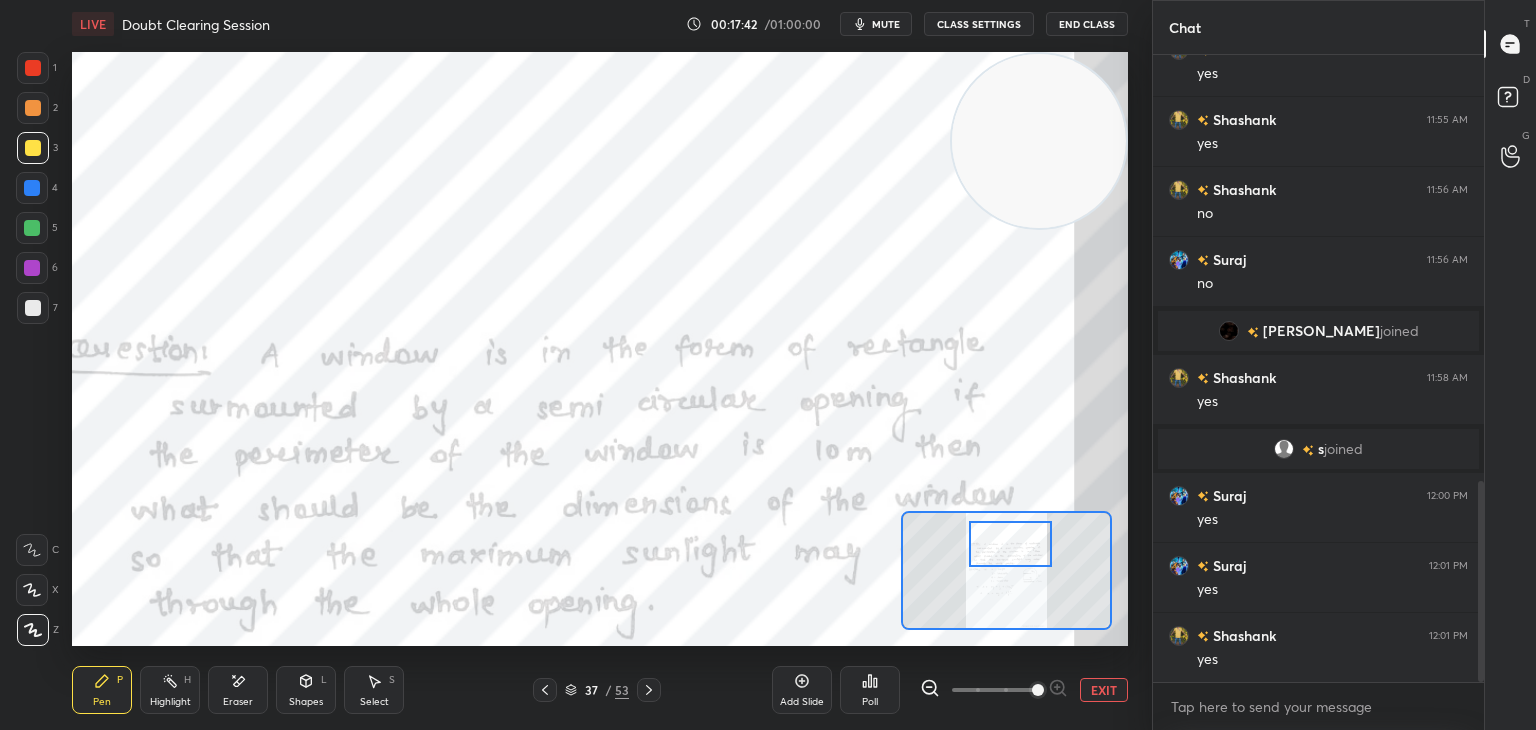 drag, startPoint x: 160, startPoint y: 689, endPoint x: 157, endPoint y: 675, distance: 14.3178215 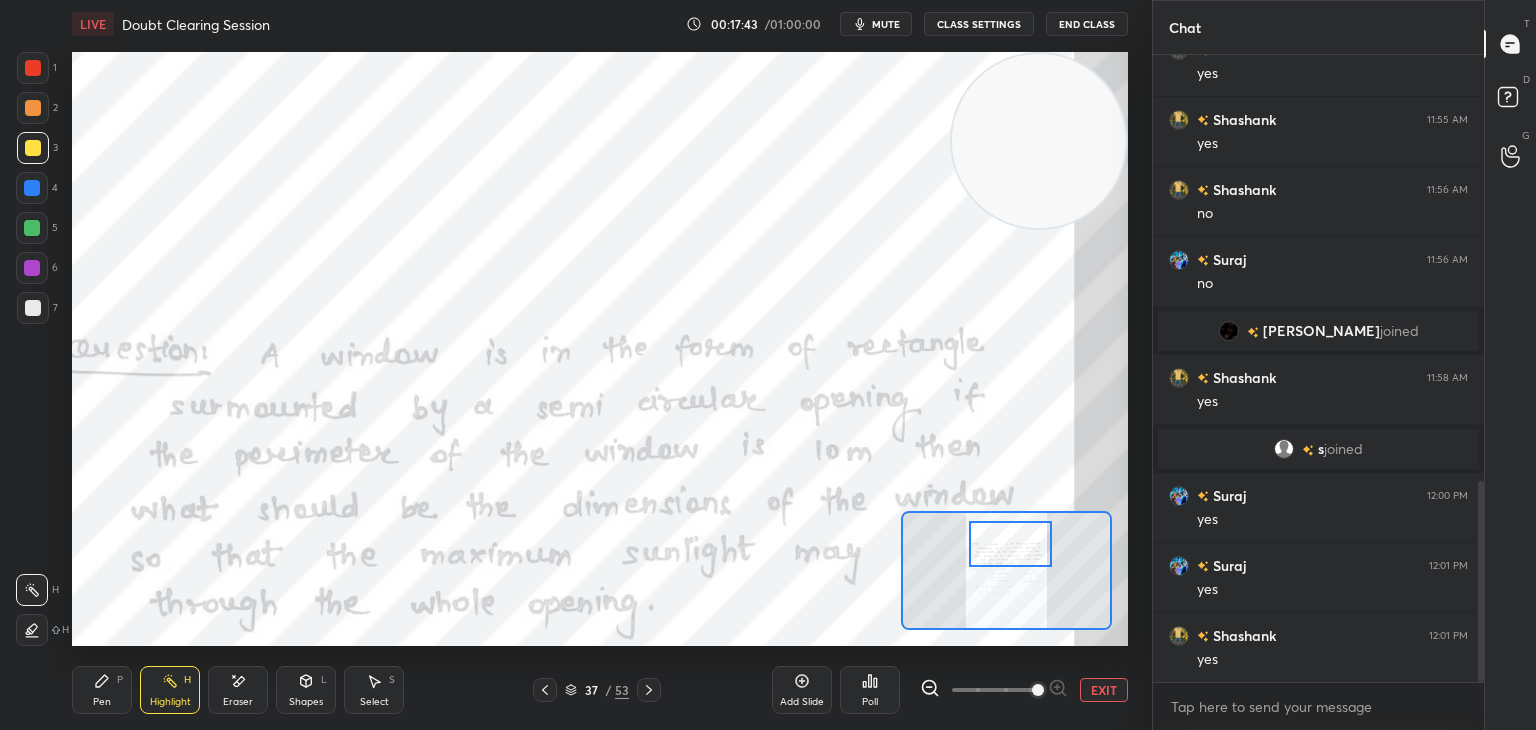 click at bounding box center [33, 68] 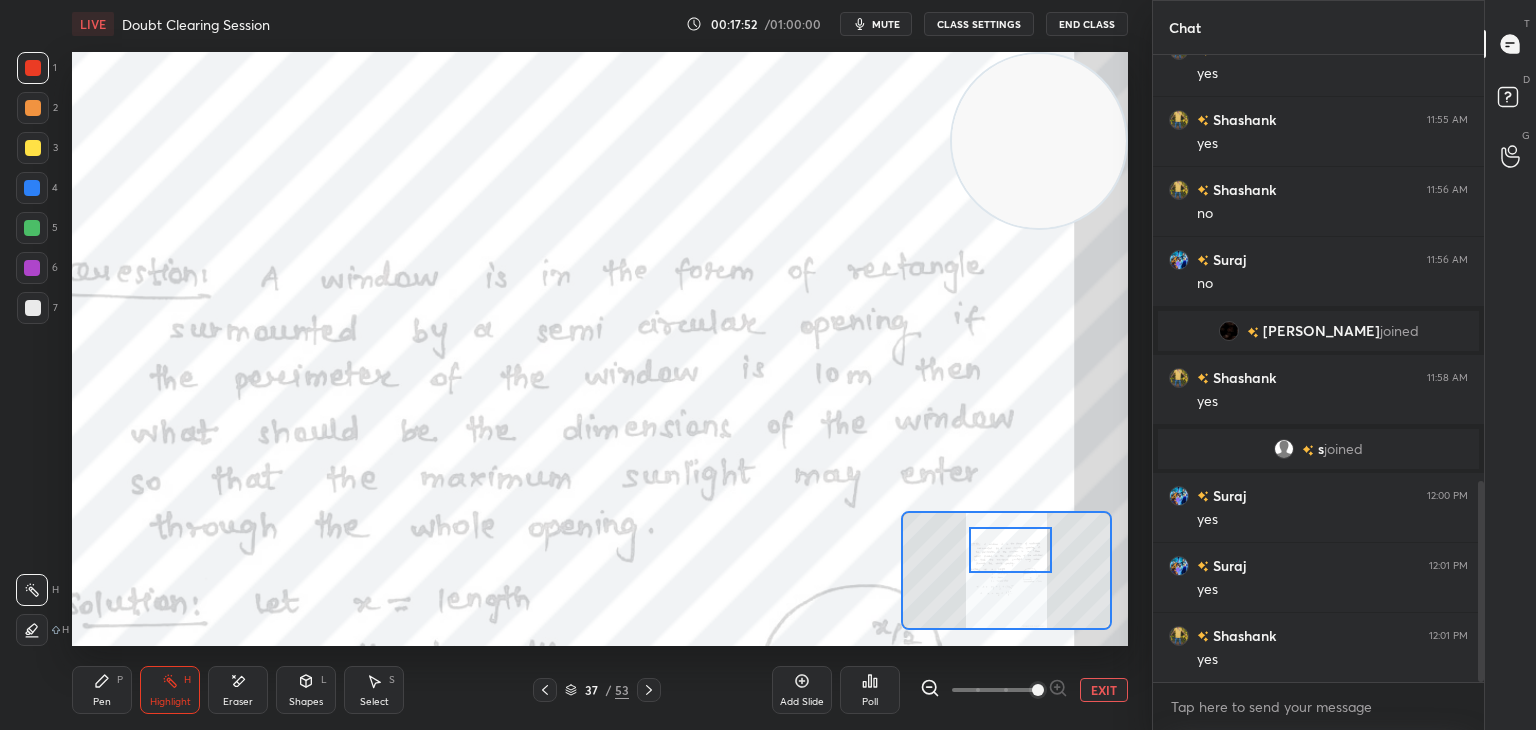 click at bounding box center (1010, 550) 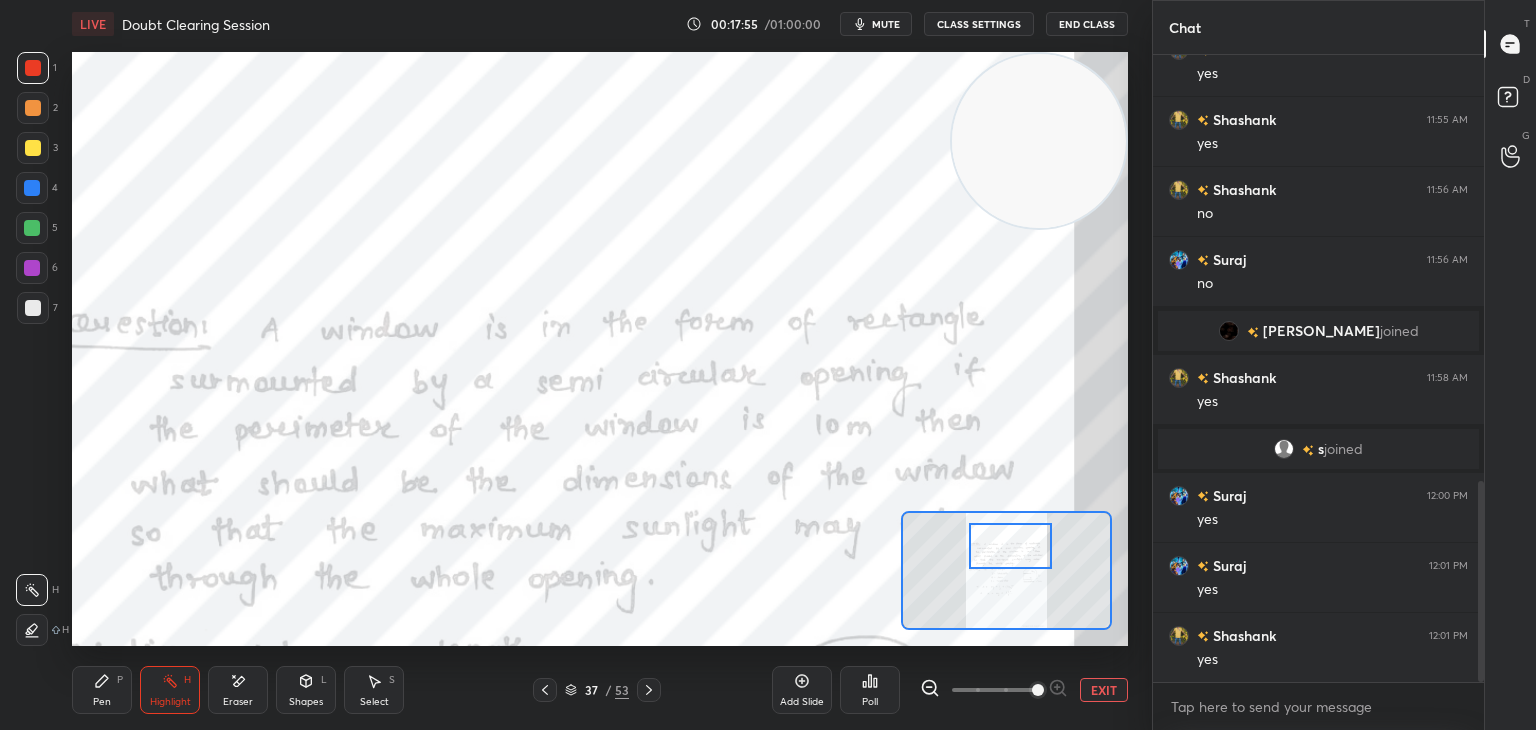 drag, startPoint x: 994, startPoint y: 545, endPoint x: 984, endPoint y: 560, distance: 18.027756 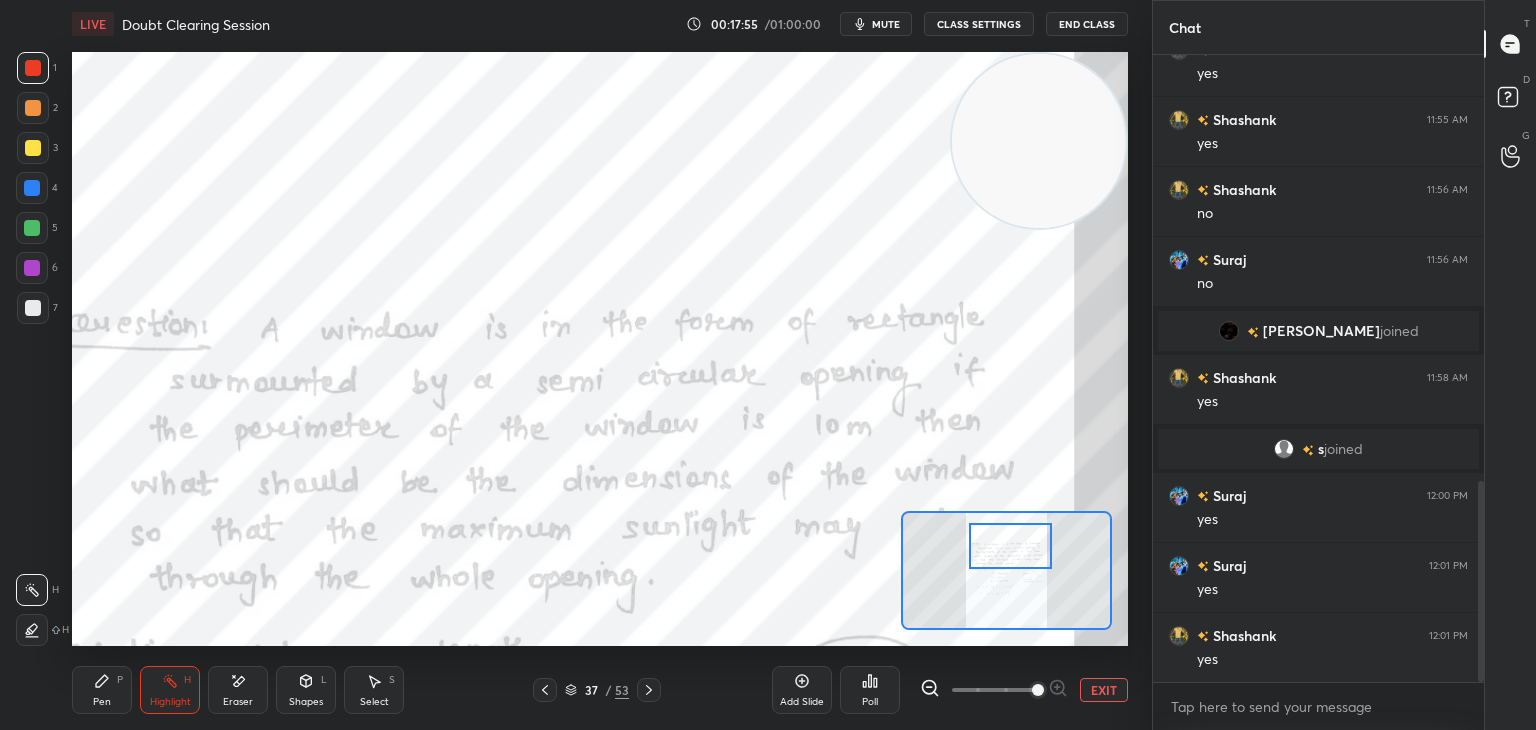 click at bounding box center (1010, 546) 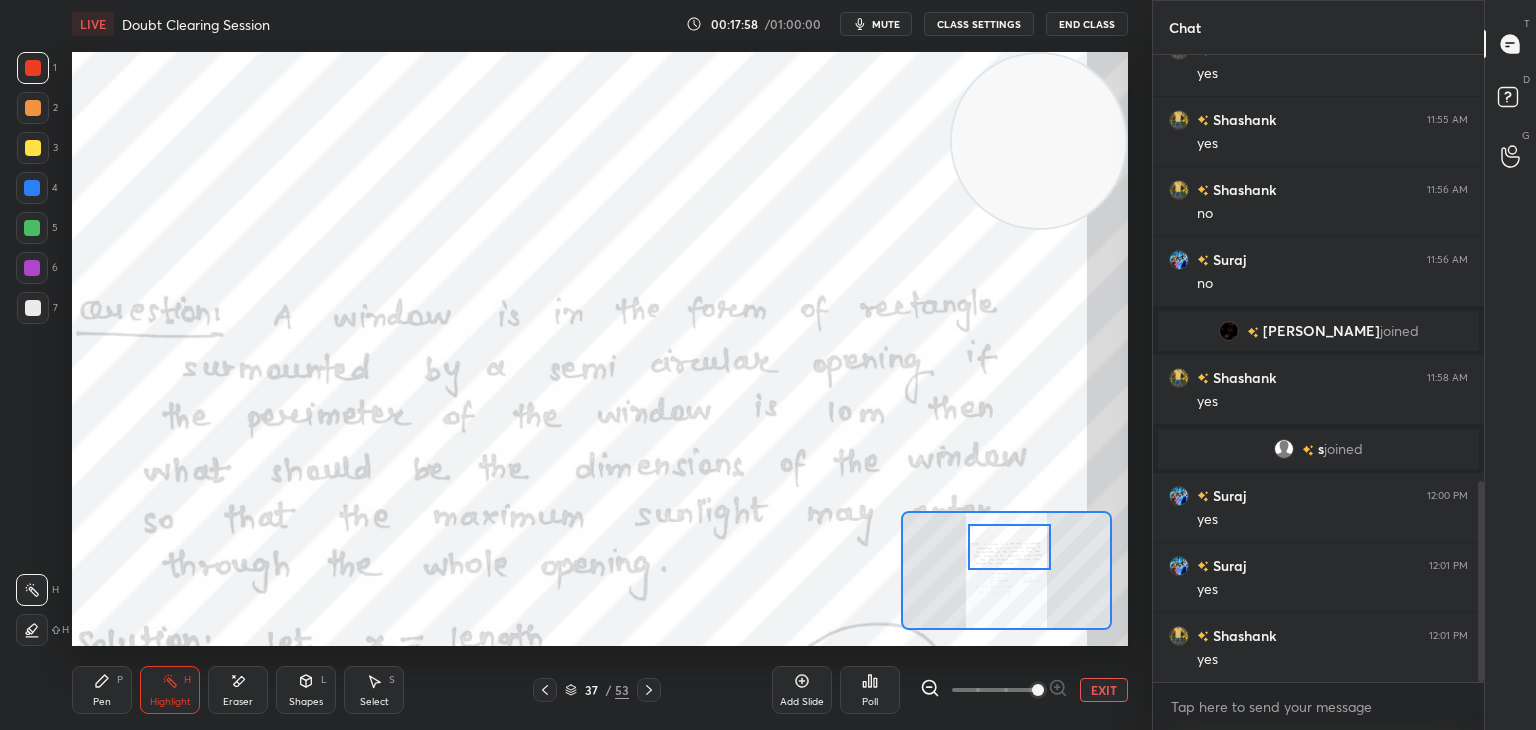 click 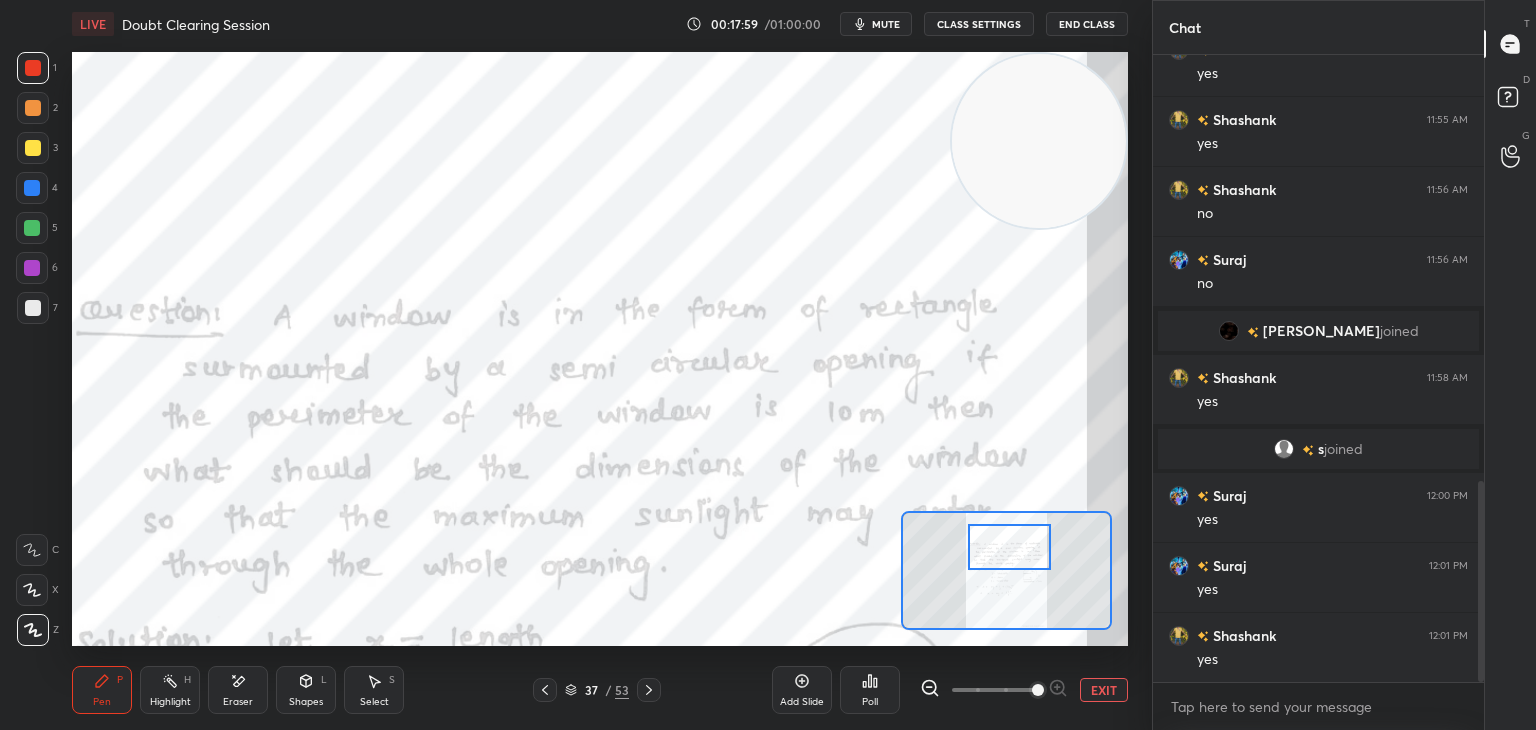 click on "Shapes L" at bounding box center [306, 690] 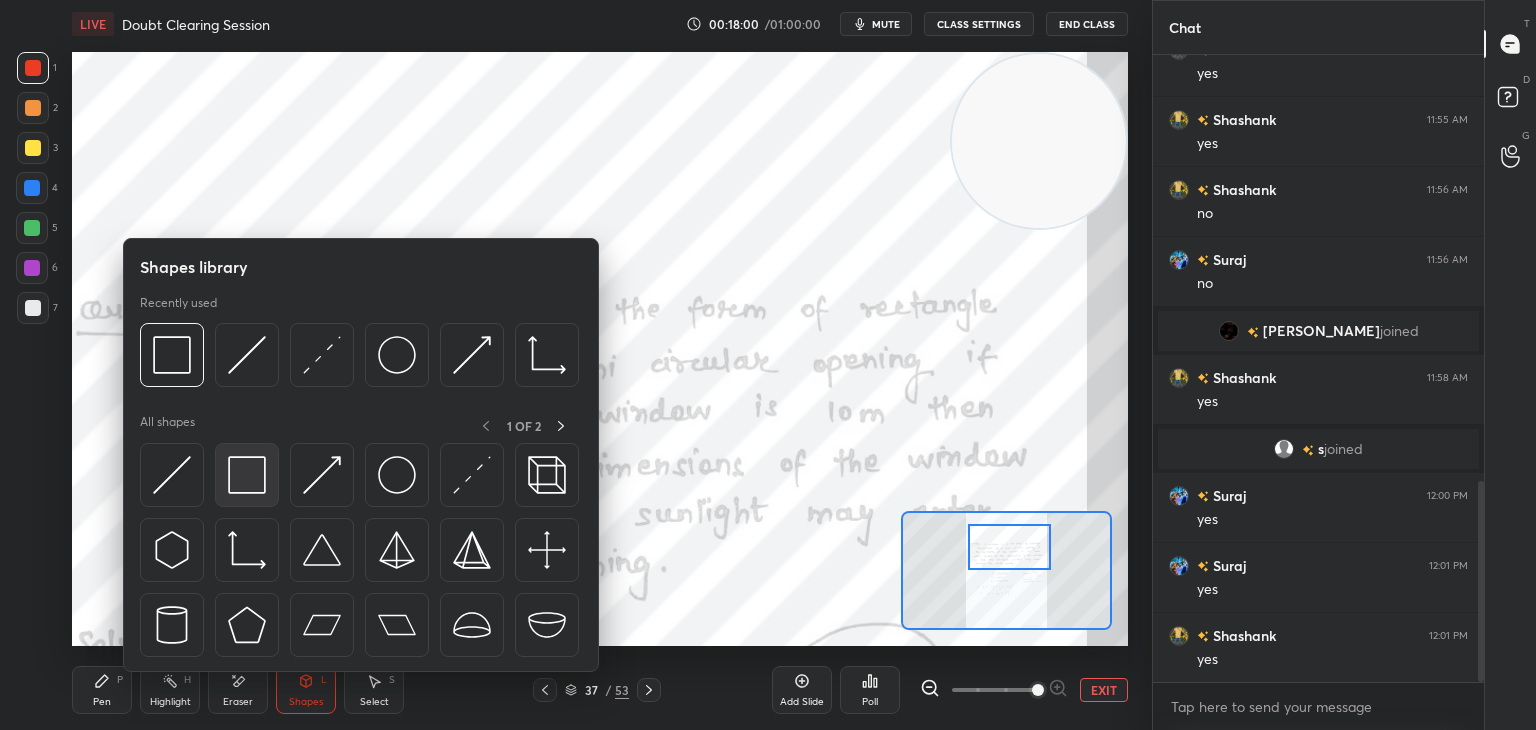 click at bounding box center (247, 475) 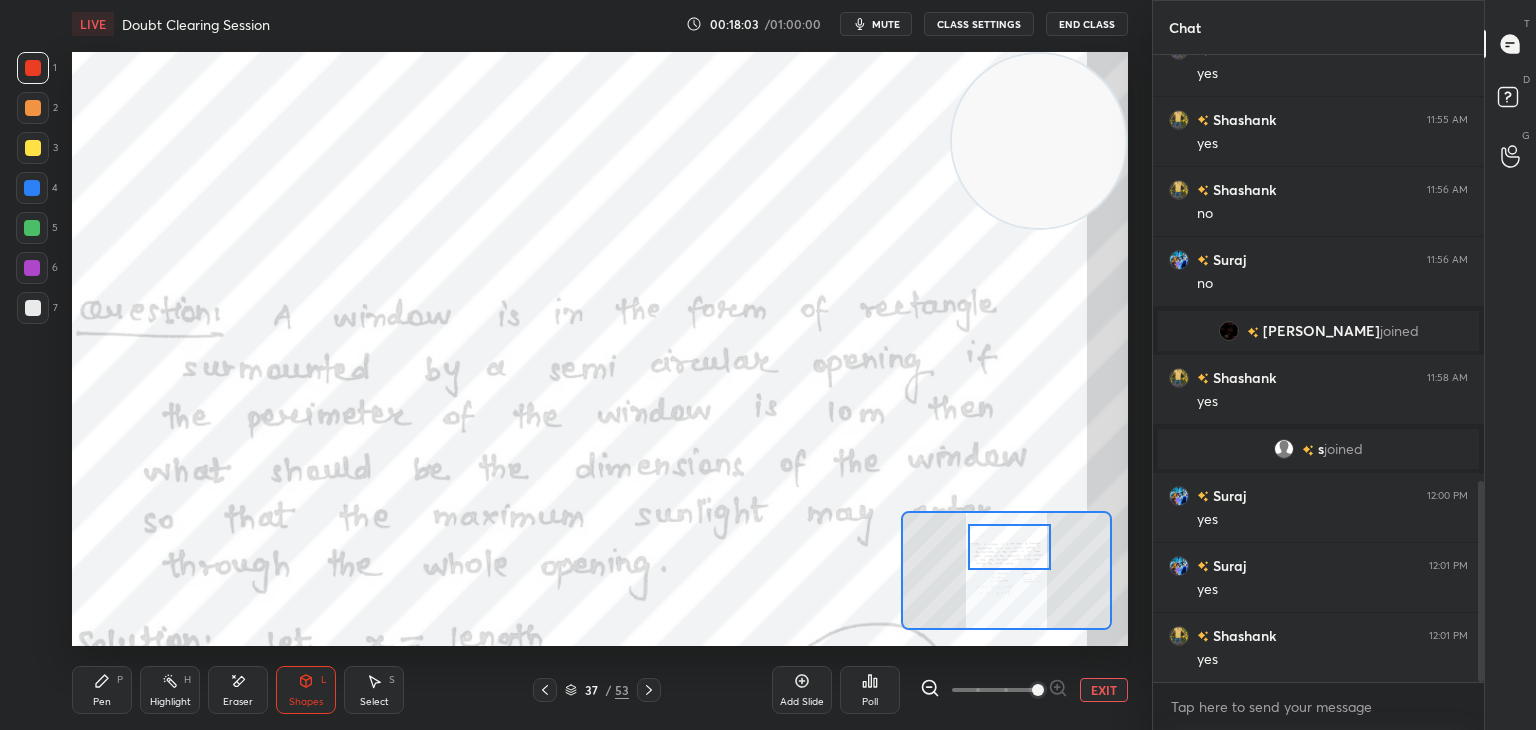 drag, startPoint x: 165, startPoint y: 690, endPoint x: 201, endPoint y: 681, distance: 37.107952 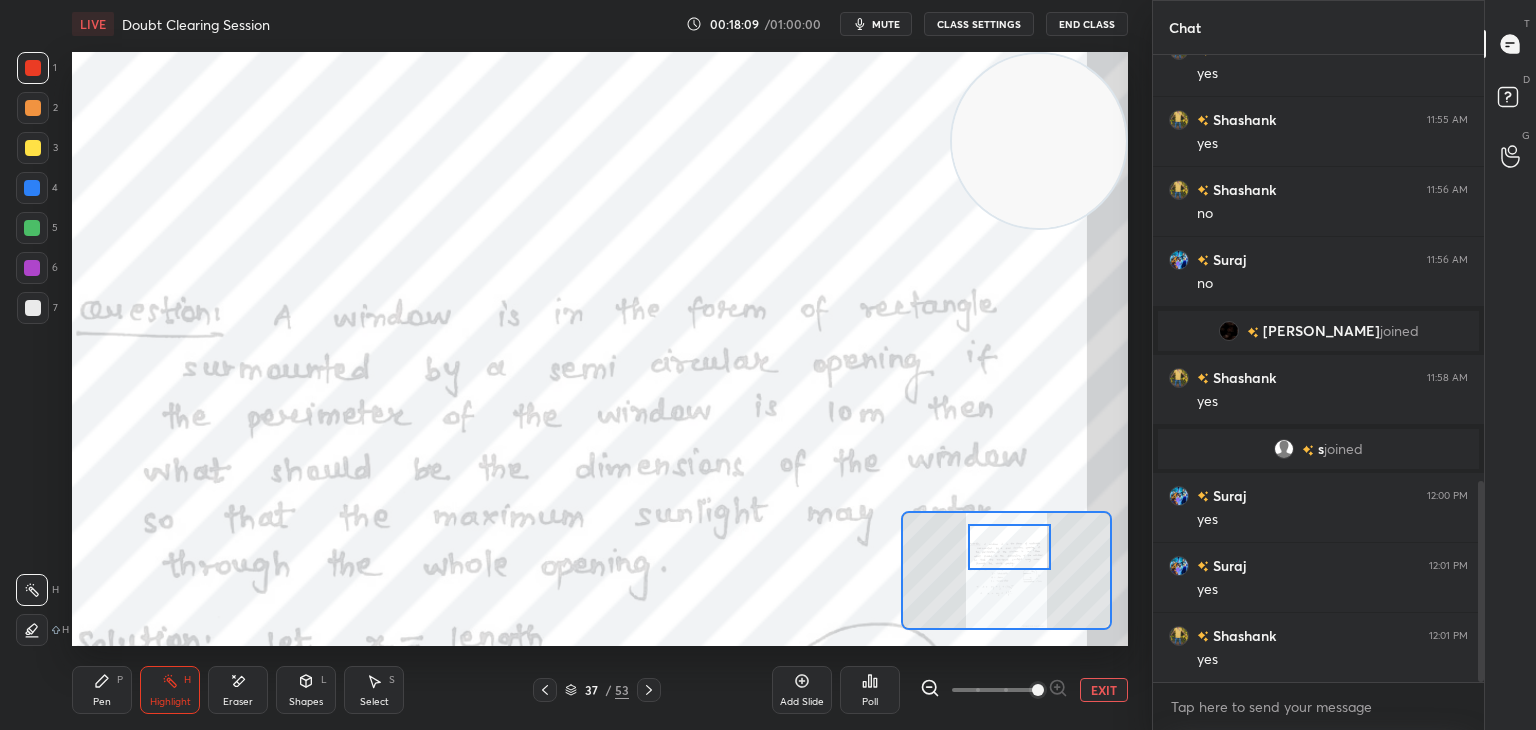 click on "Shapes L" at bounding box center (306, 690) 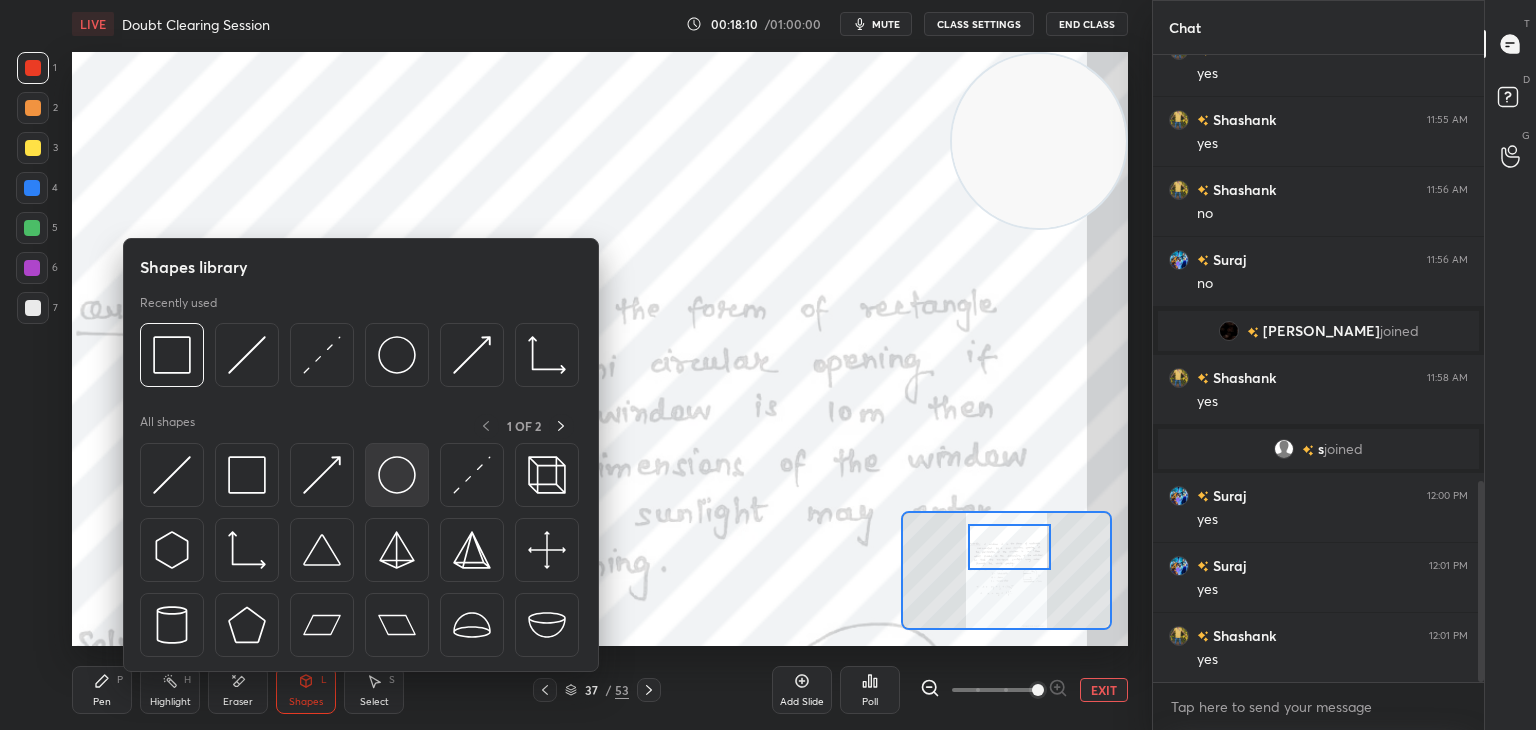 click at bounding box center (397, 475) 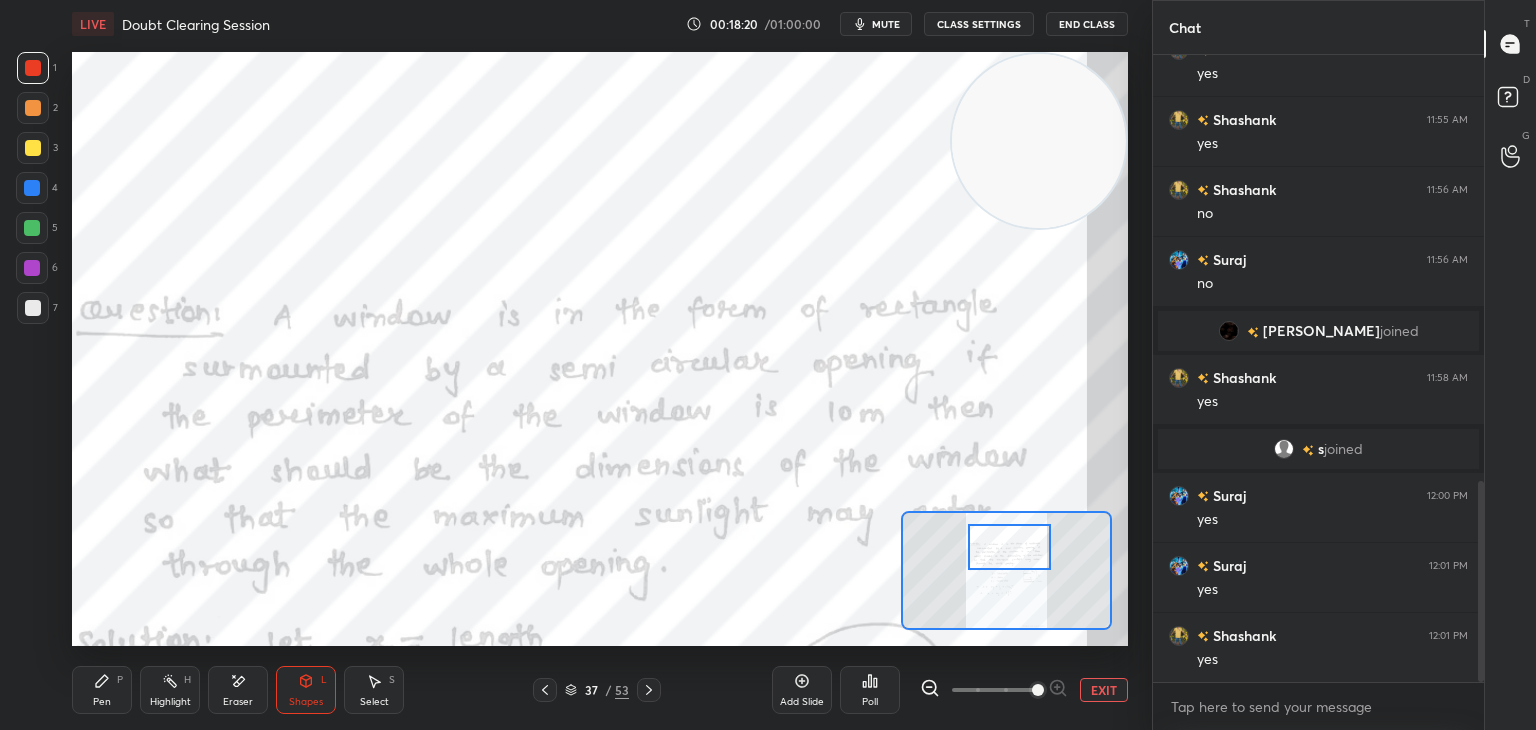 click on "Eraser" at bounding box center [238, 690] 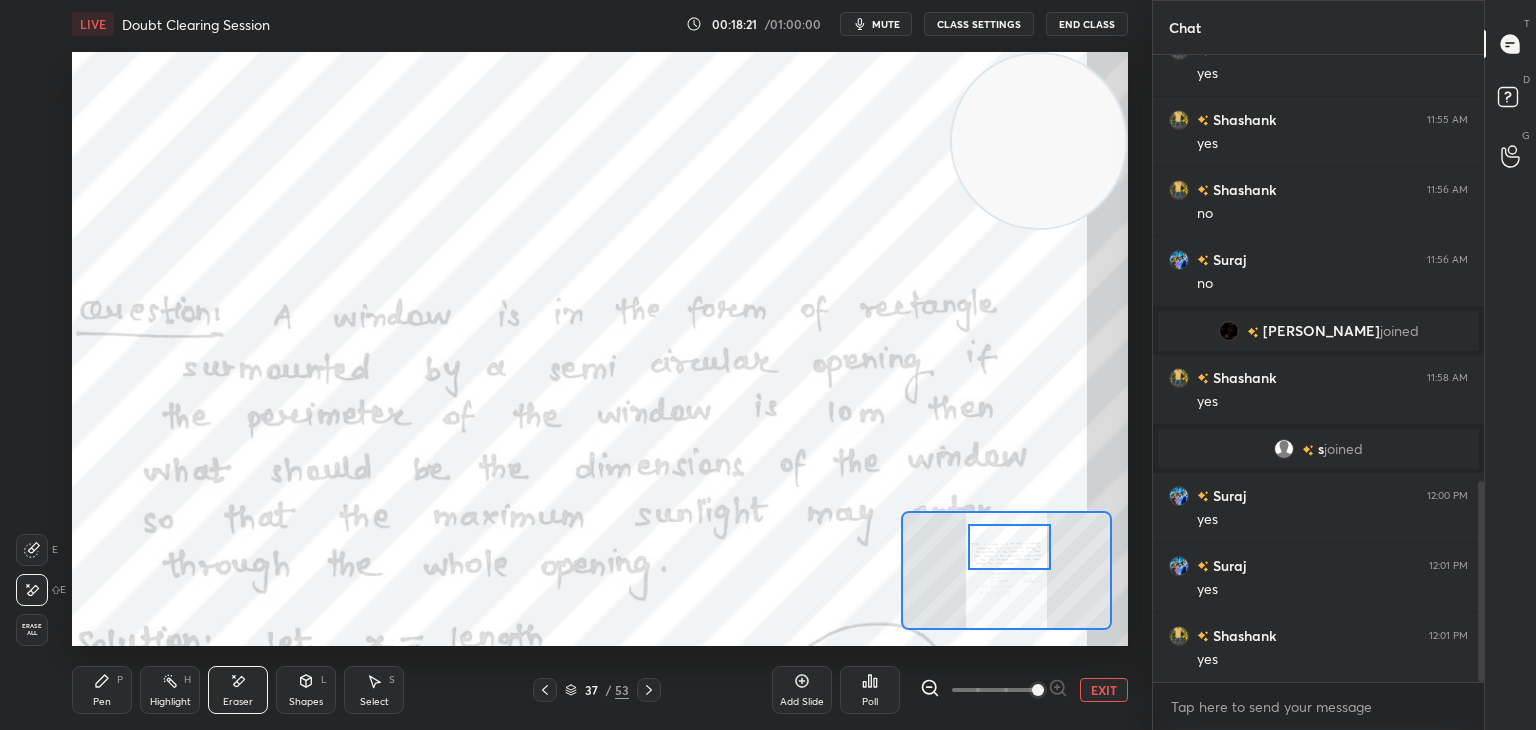click at bounding box center [32, 550] 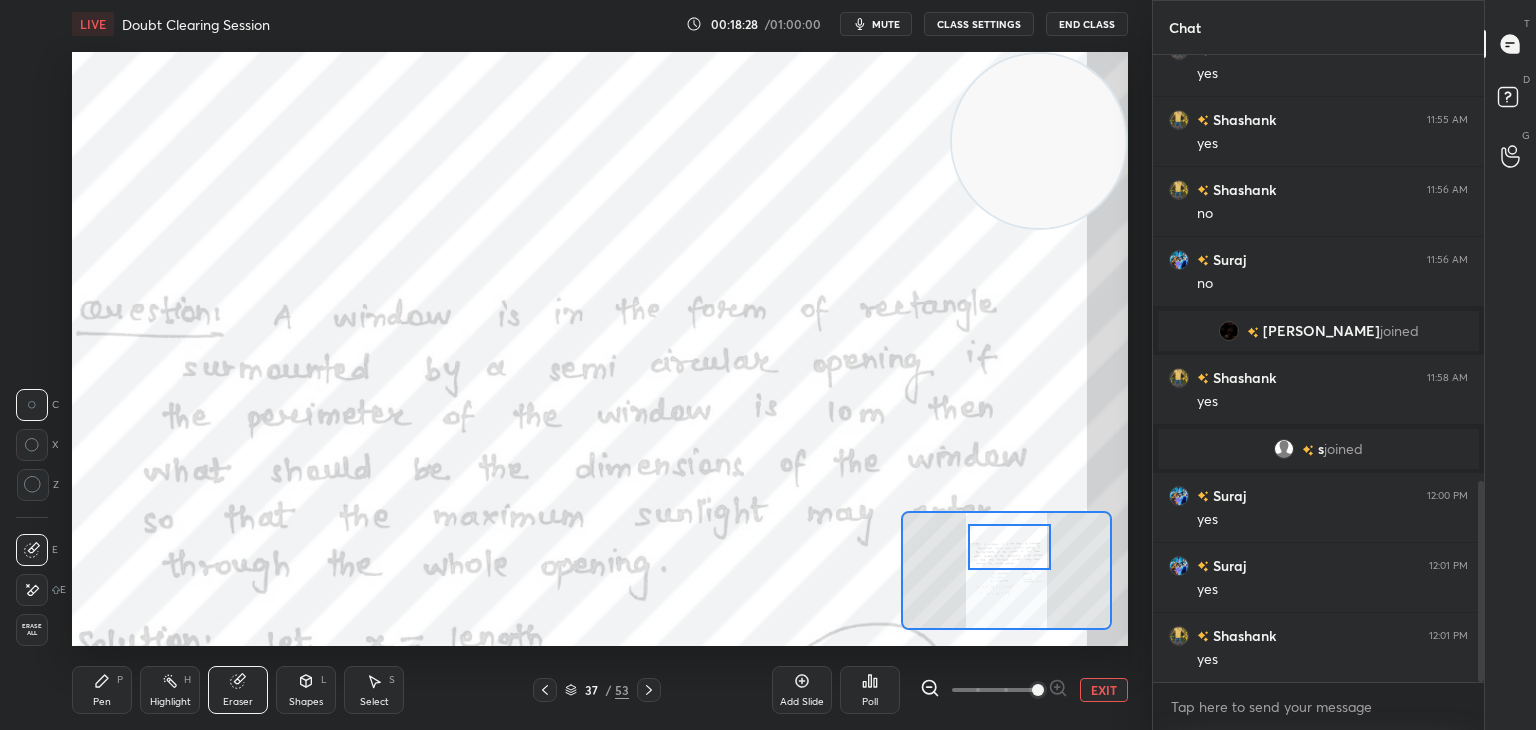 click 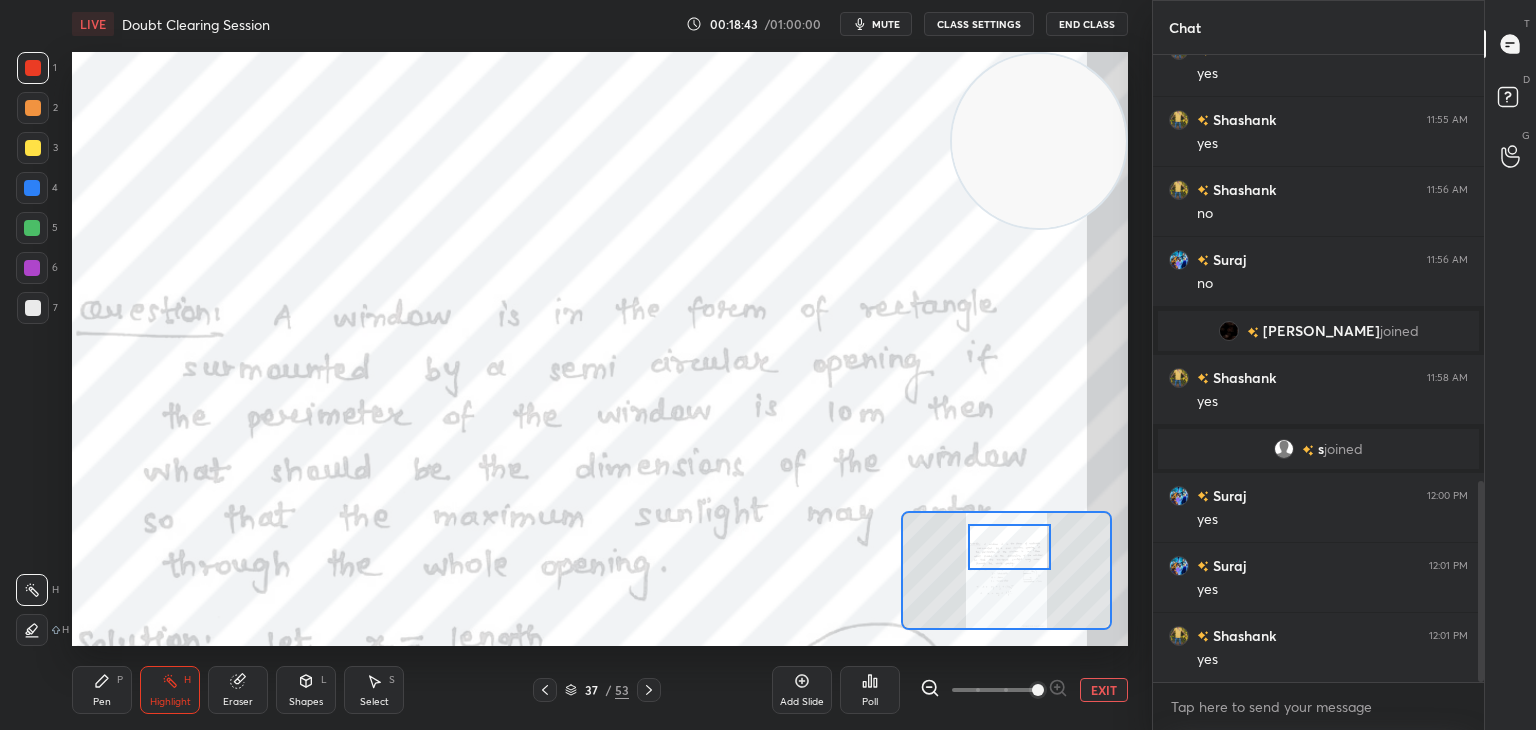 drag, startPoint x: 78, startPoint y: 701, endPoint x: 109, endPoint y: 671, distance: 43.13931 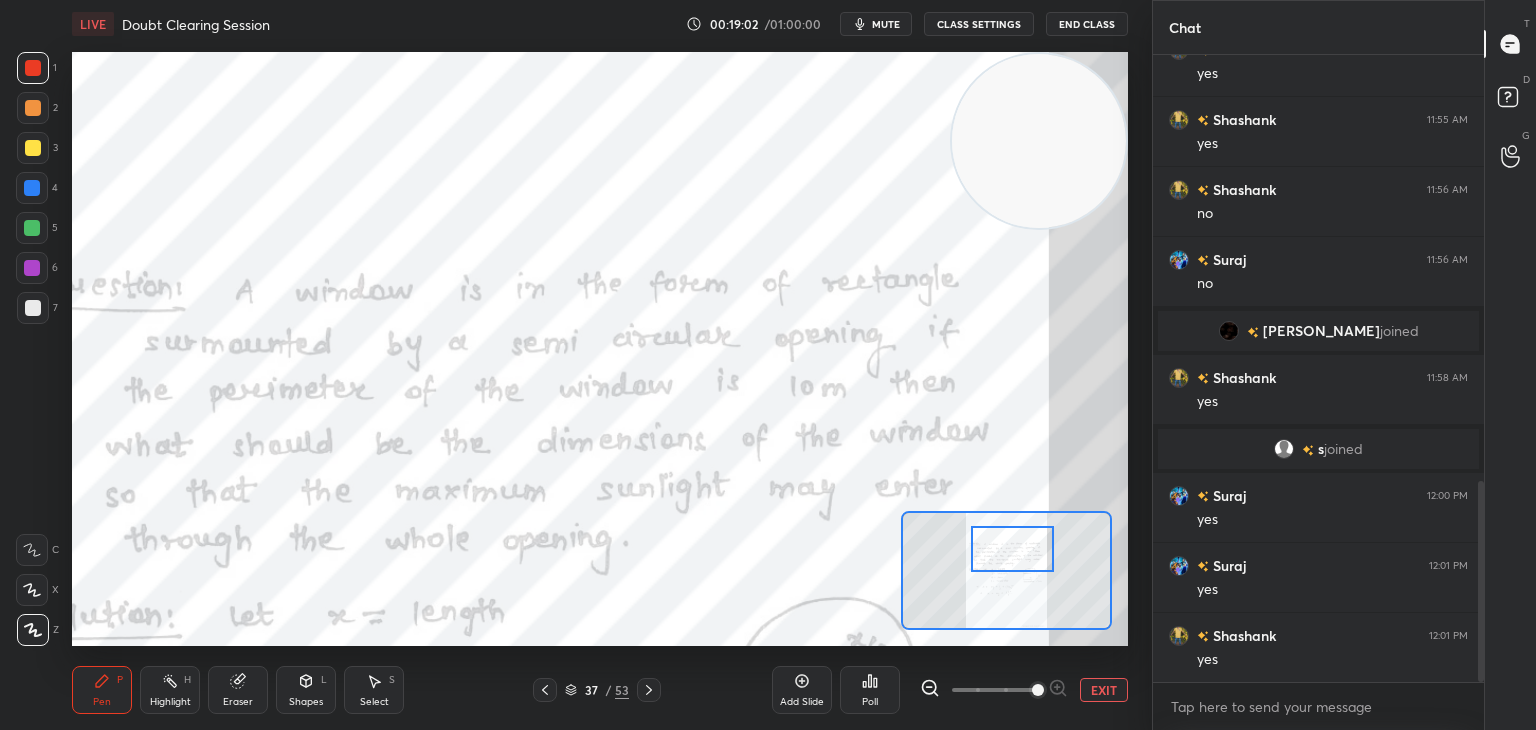 click at bounding box center (1012, 549) 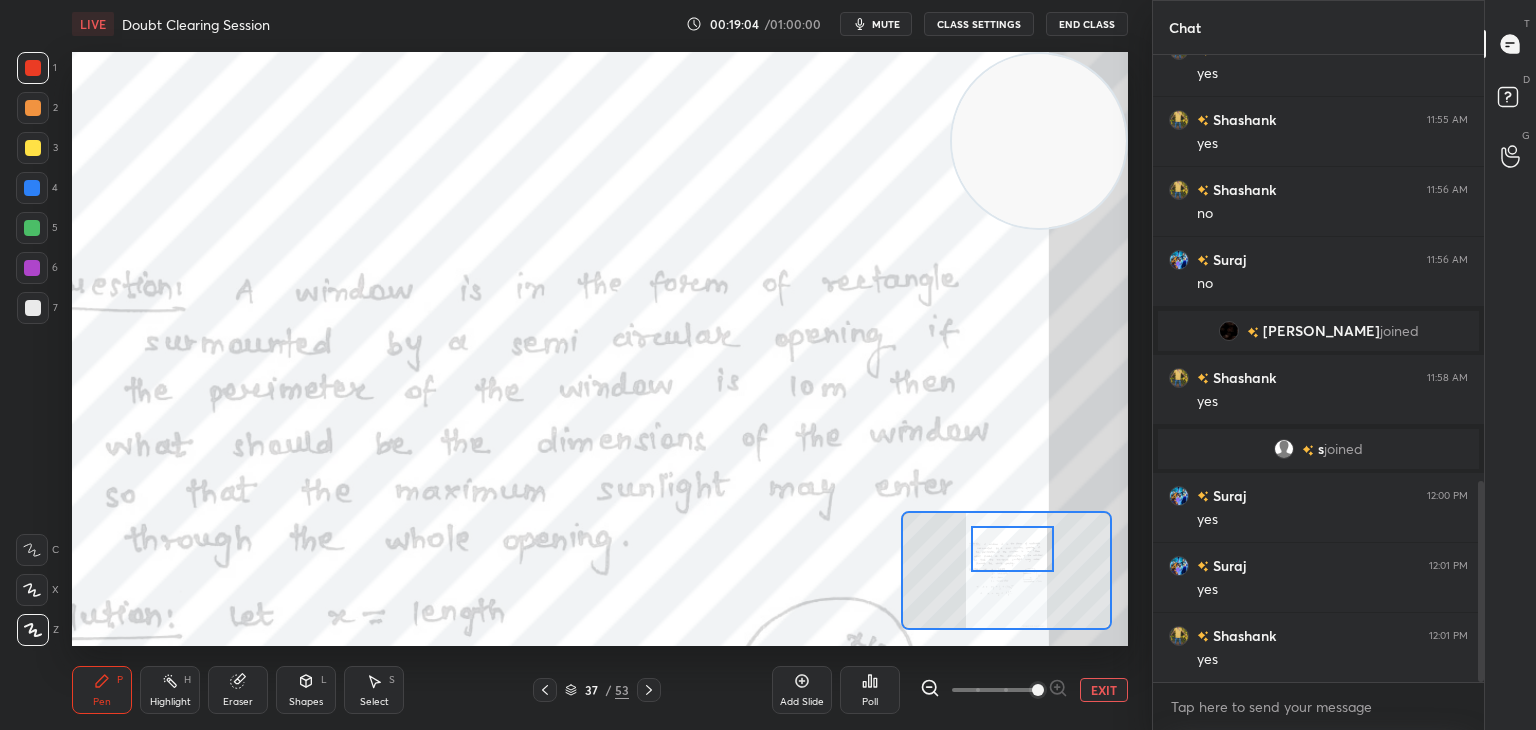 click on "Highlight H" at bounding box center (170, 690) 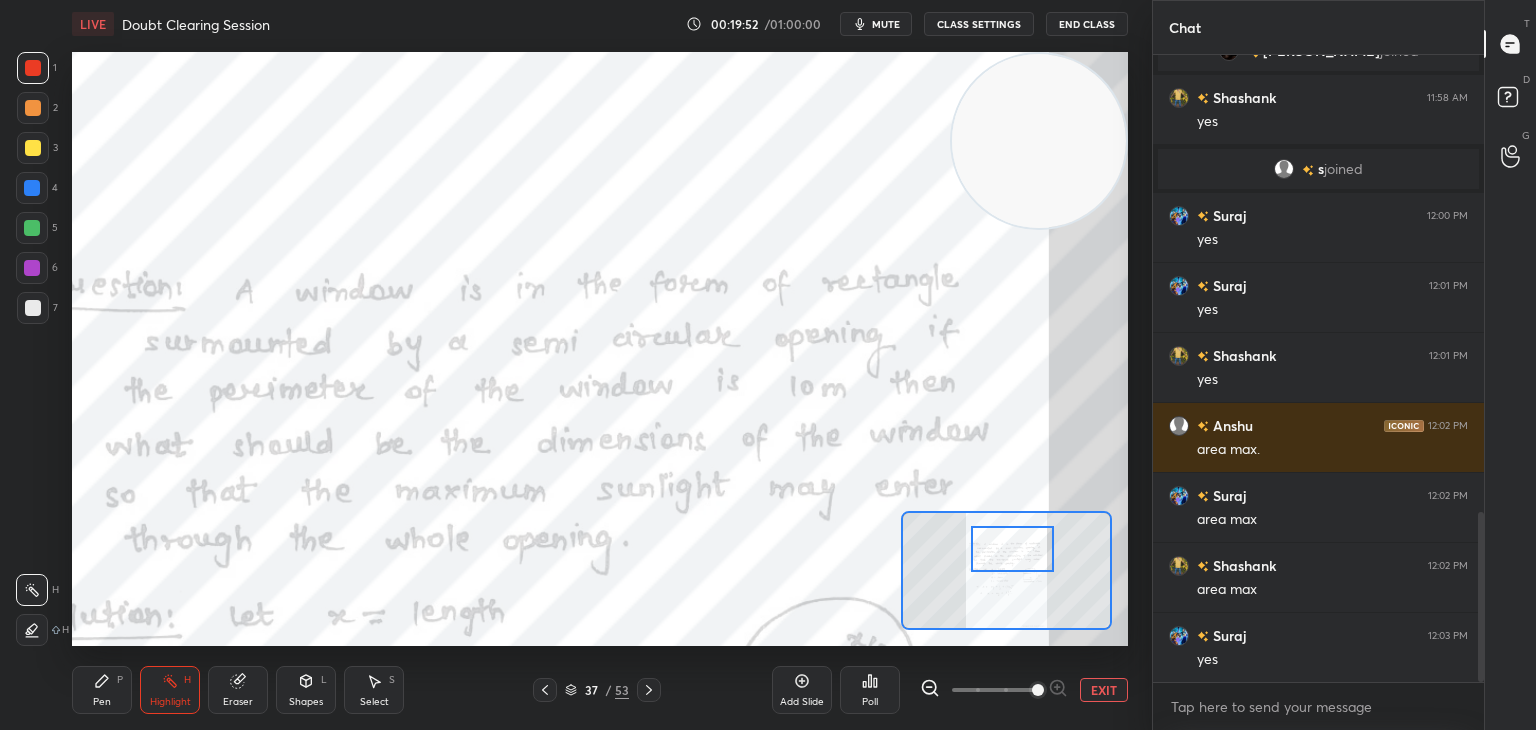scroll, scrollTop: 1684, scrollLeft: 0, axis: vertical 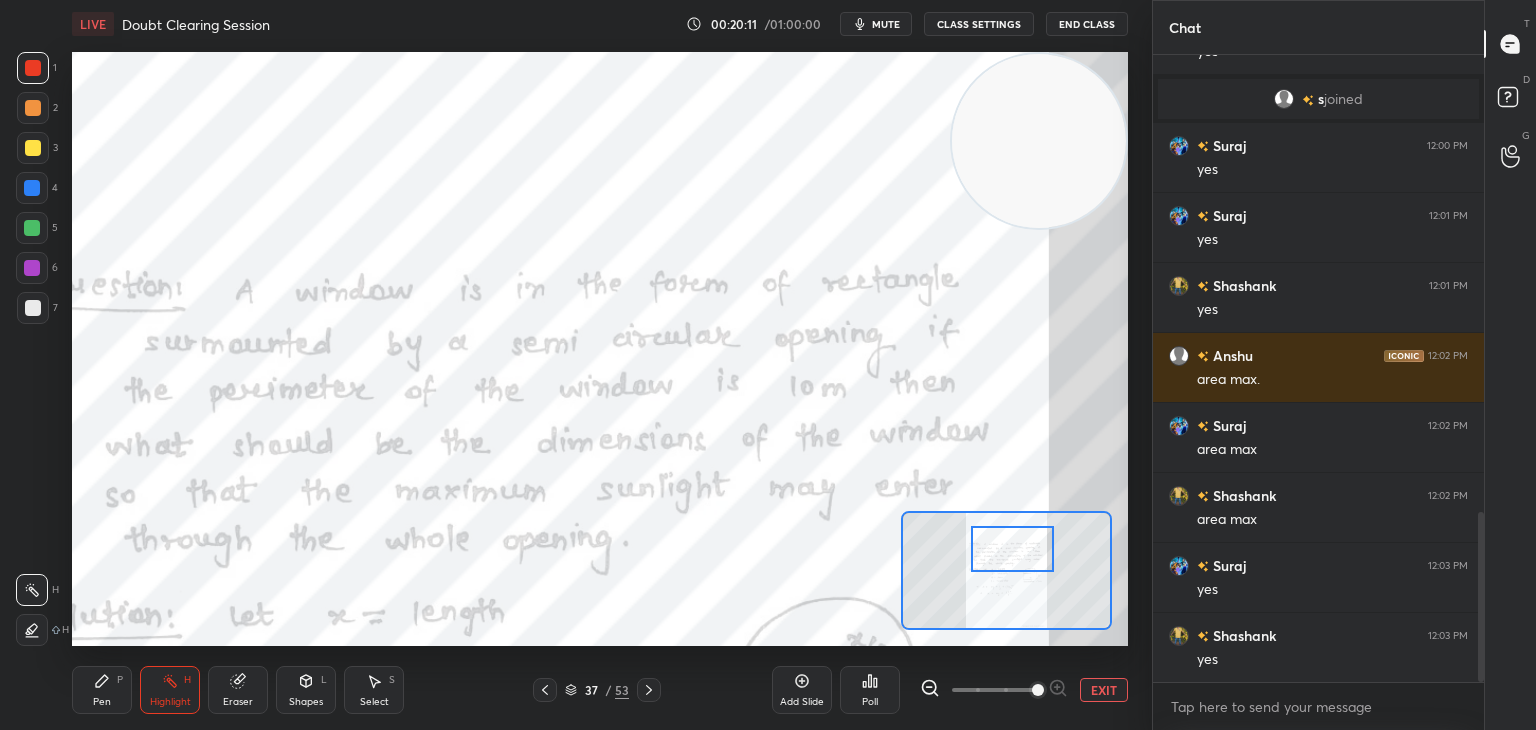 click on "Highlight H" at bounding box center [170, 690] 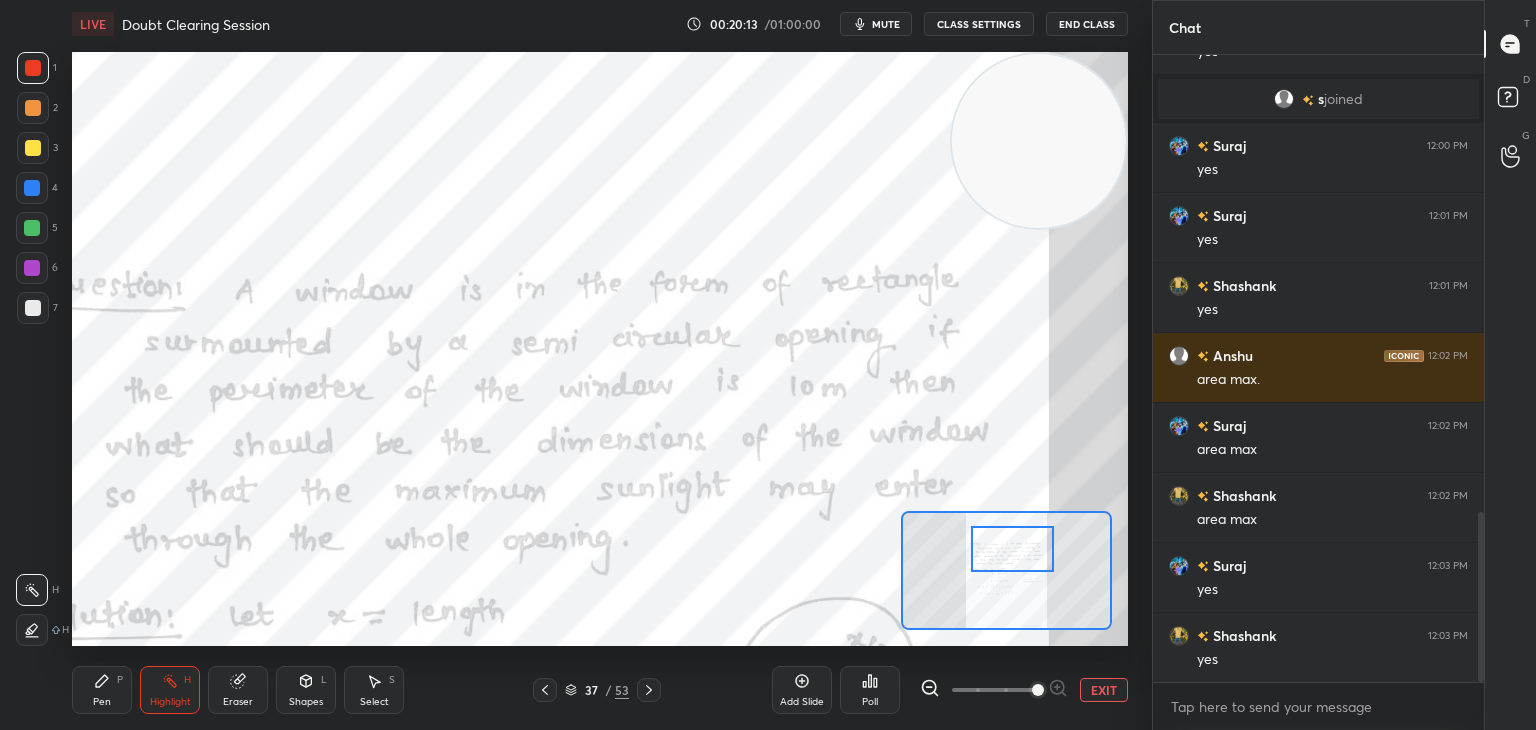 click 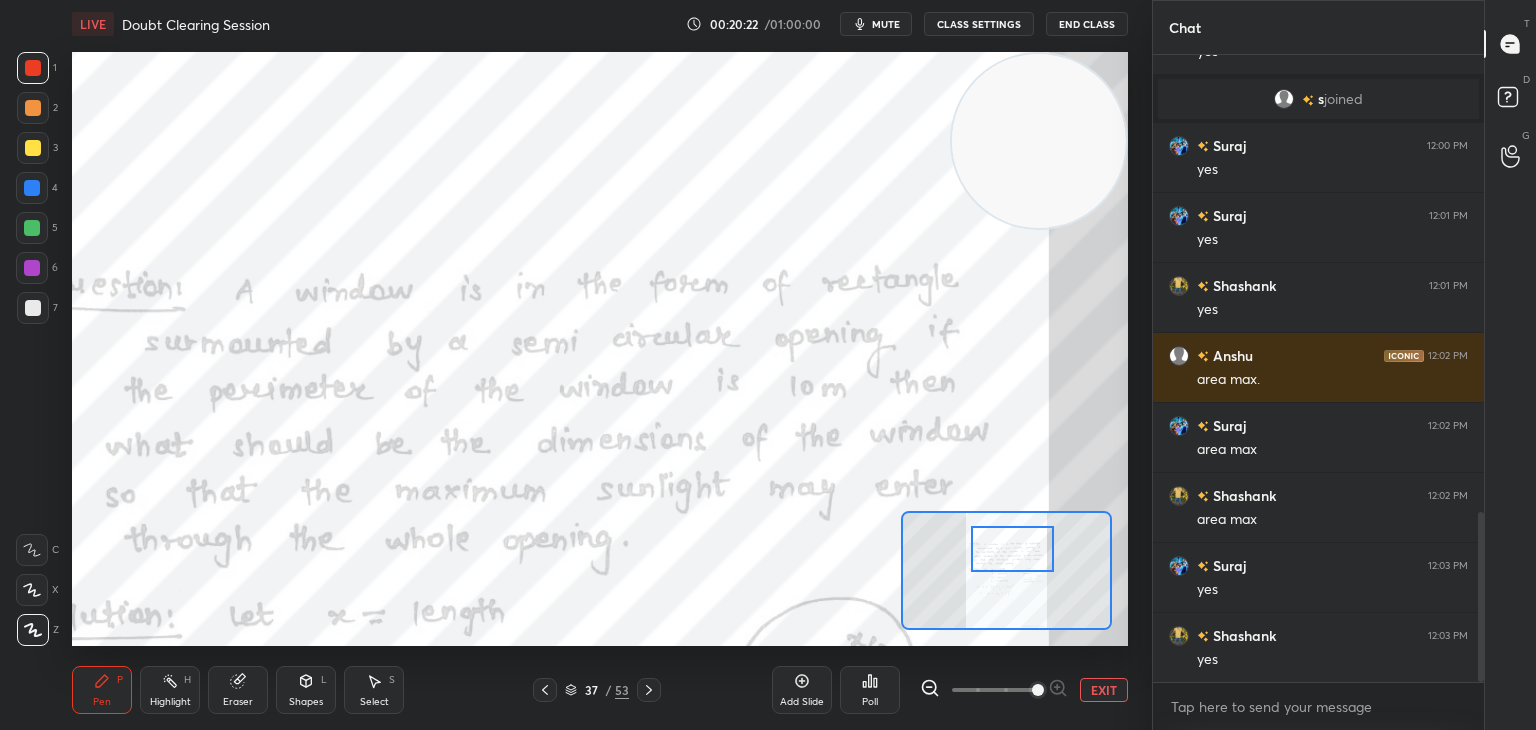 drag, startPoint x: 156, startPoint y: 681, endPoint x: 170, endPoint y: 653, distance: 31.304953 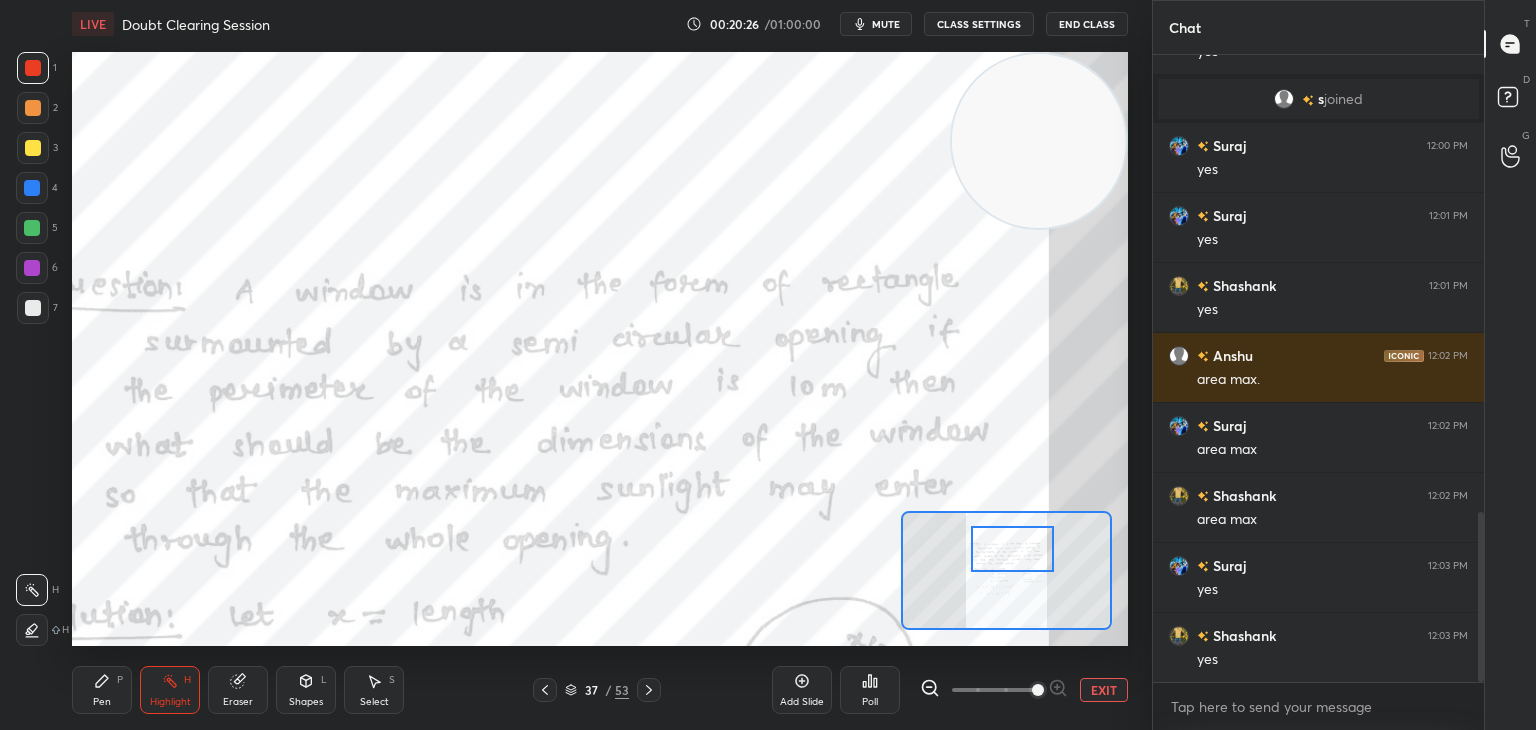 click on "Pen" at bounding box center (102, 702) 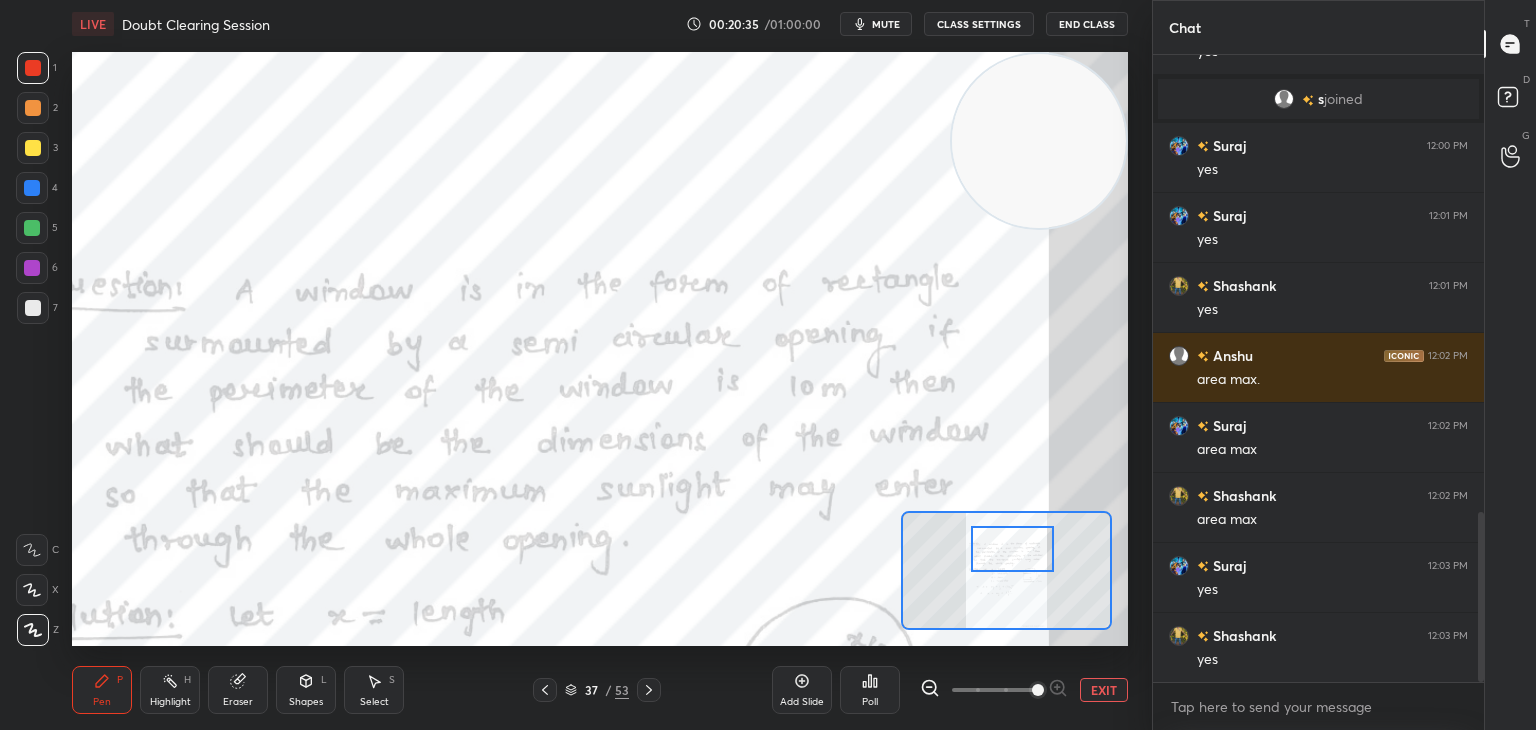 scroll, scrollTop: 1754, scrollLeft: 0, axis: vertical 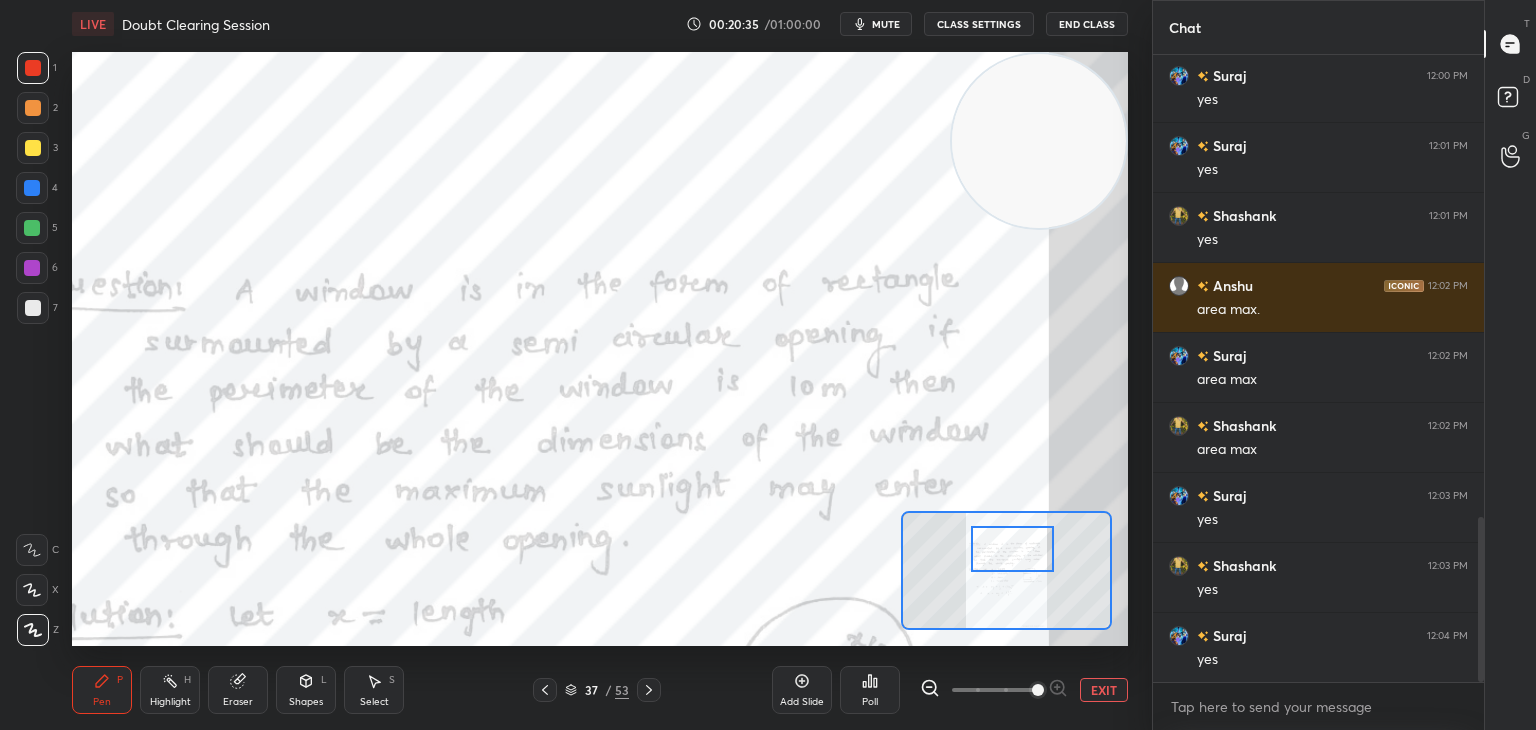 click 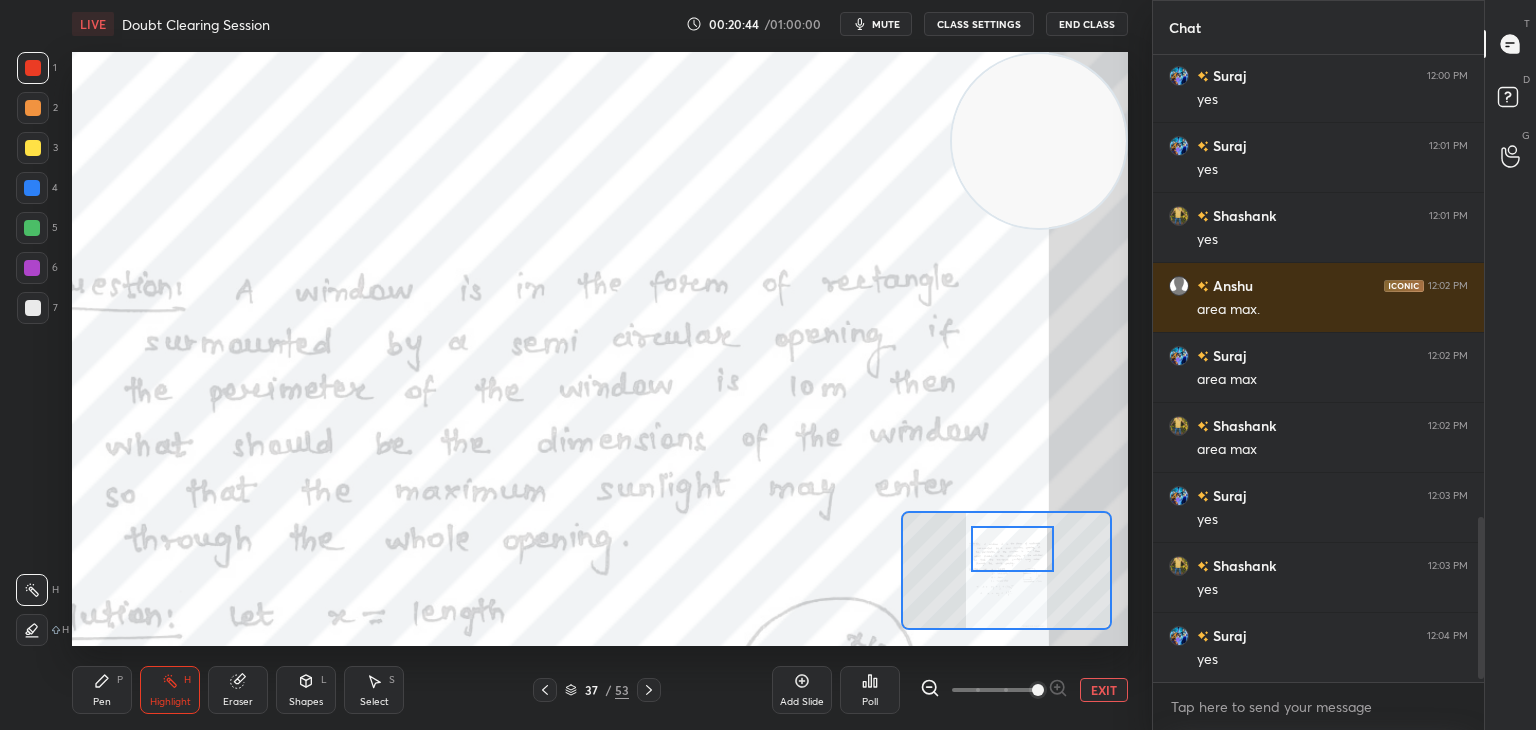 scroll, scrollTop: 1824, scrollLeft: 0, axis: vertical 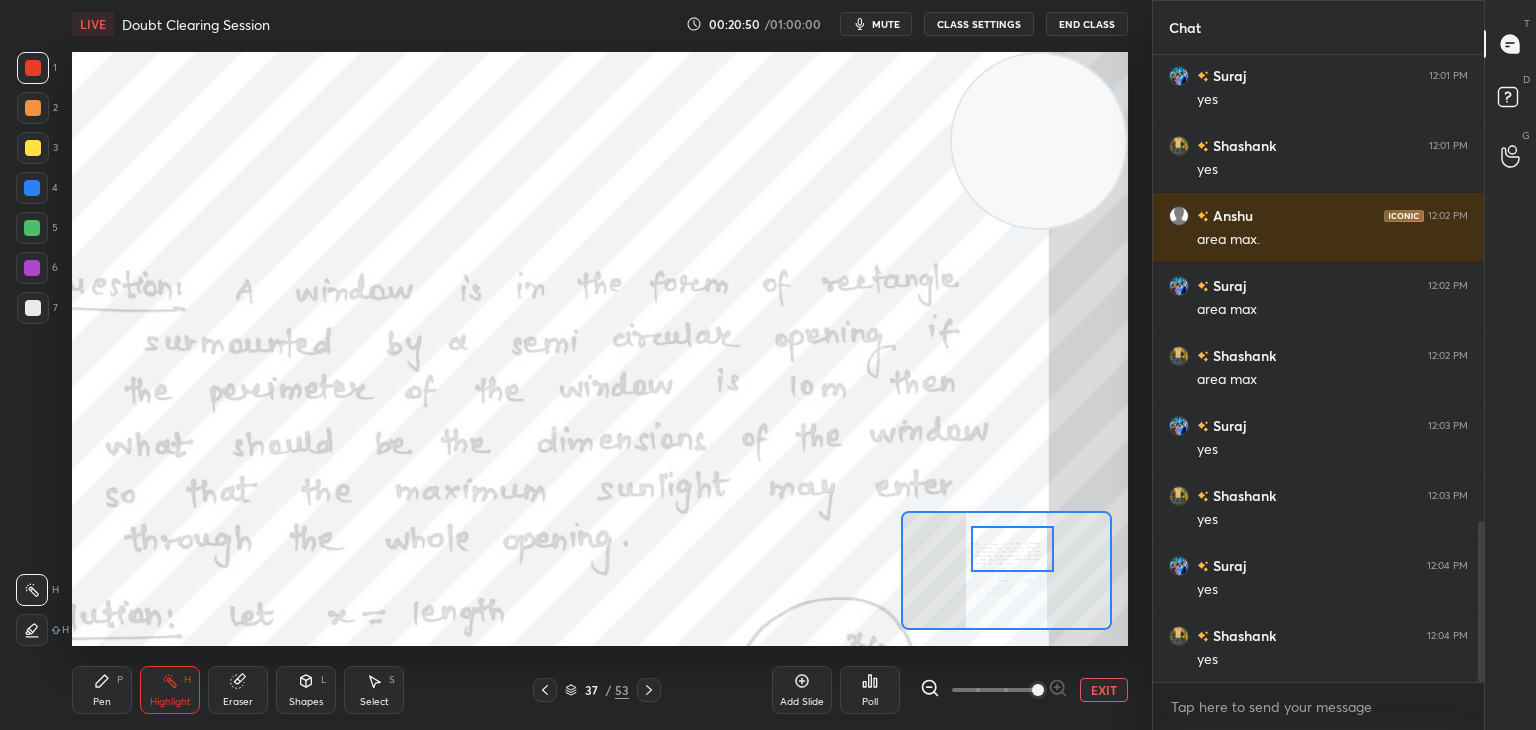 click 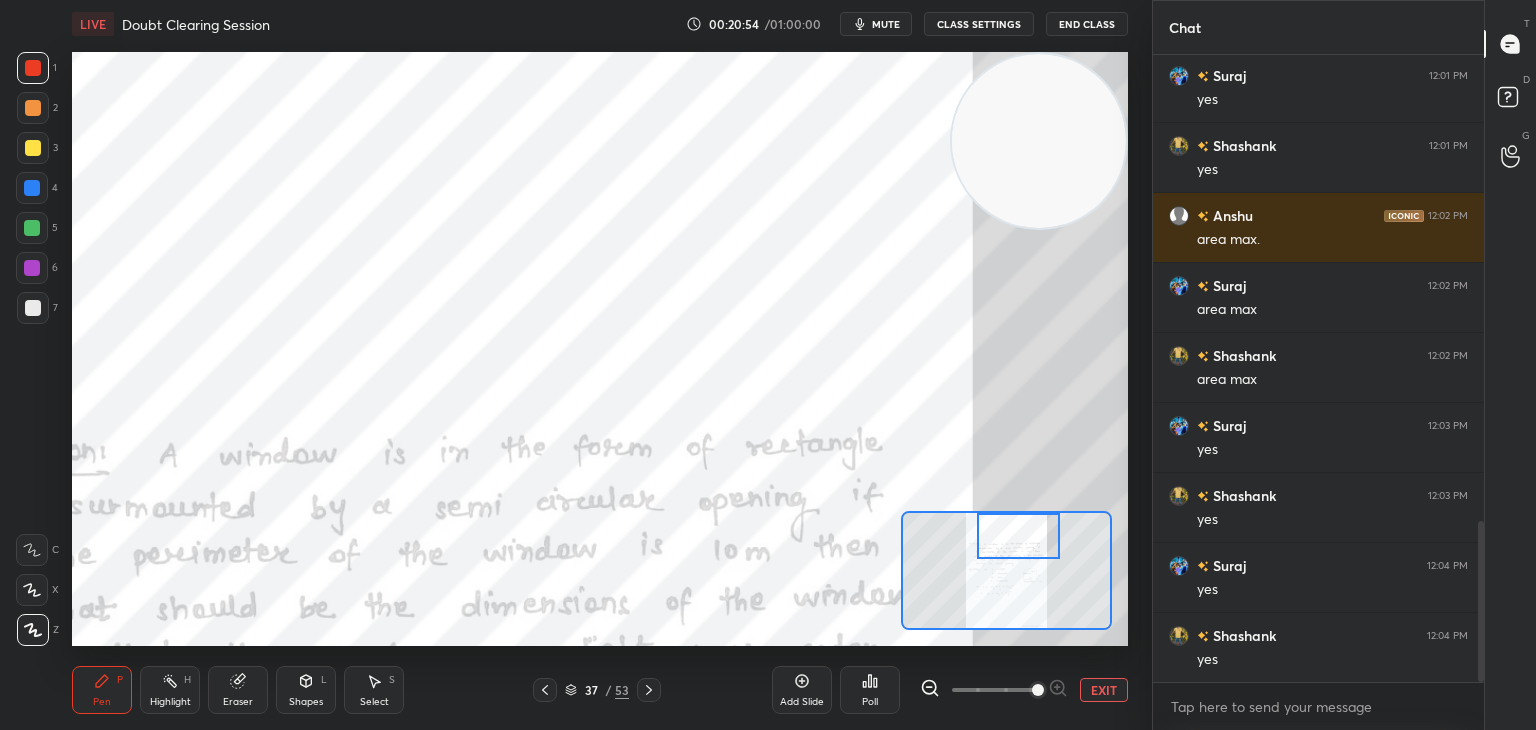 drag, startPoint x: 1008, startPoint y: 545, endPoint x: 1014, endPoint y: 515, distance: 30.594116 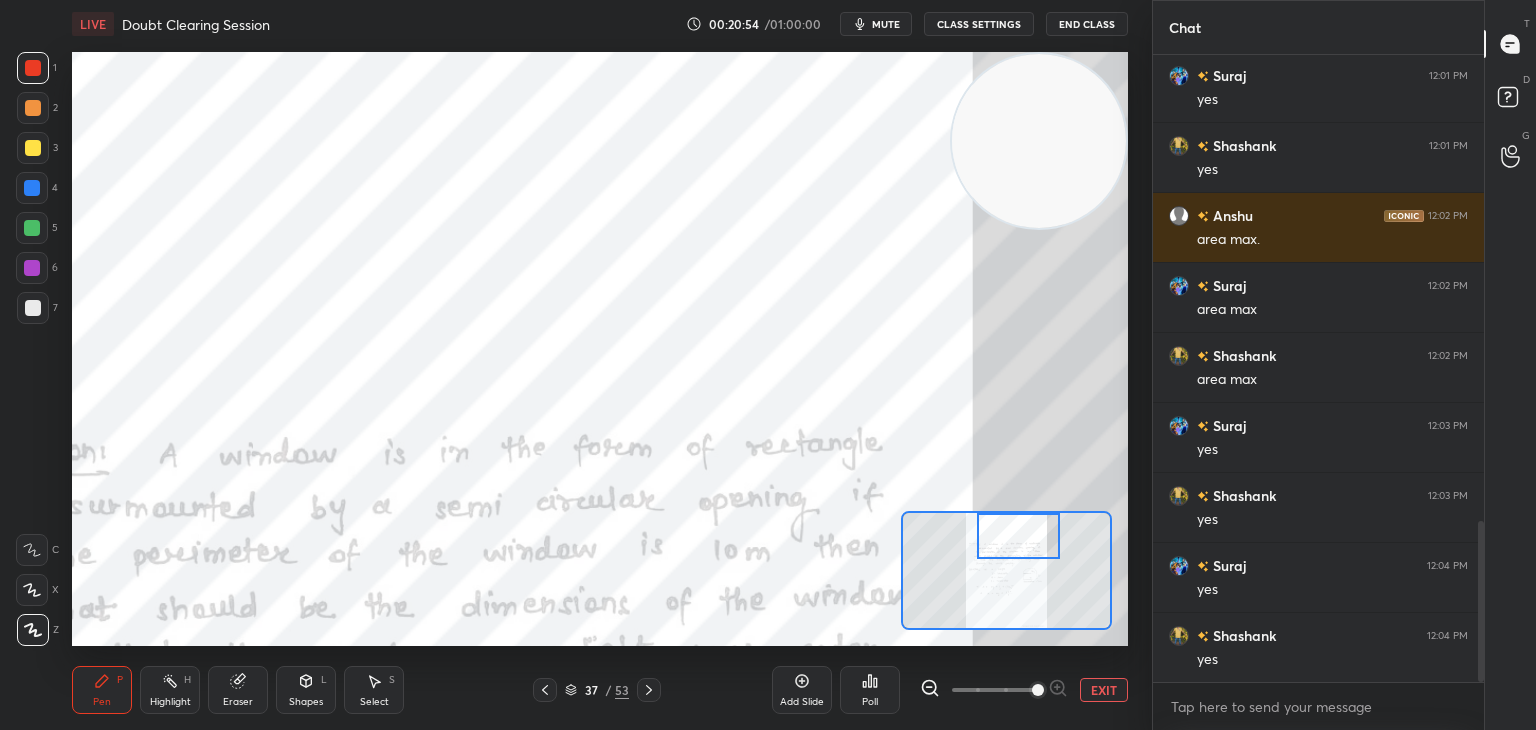 click at bounding box center (1018, 536) 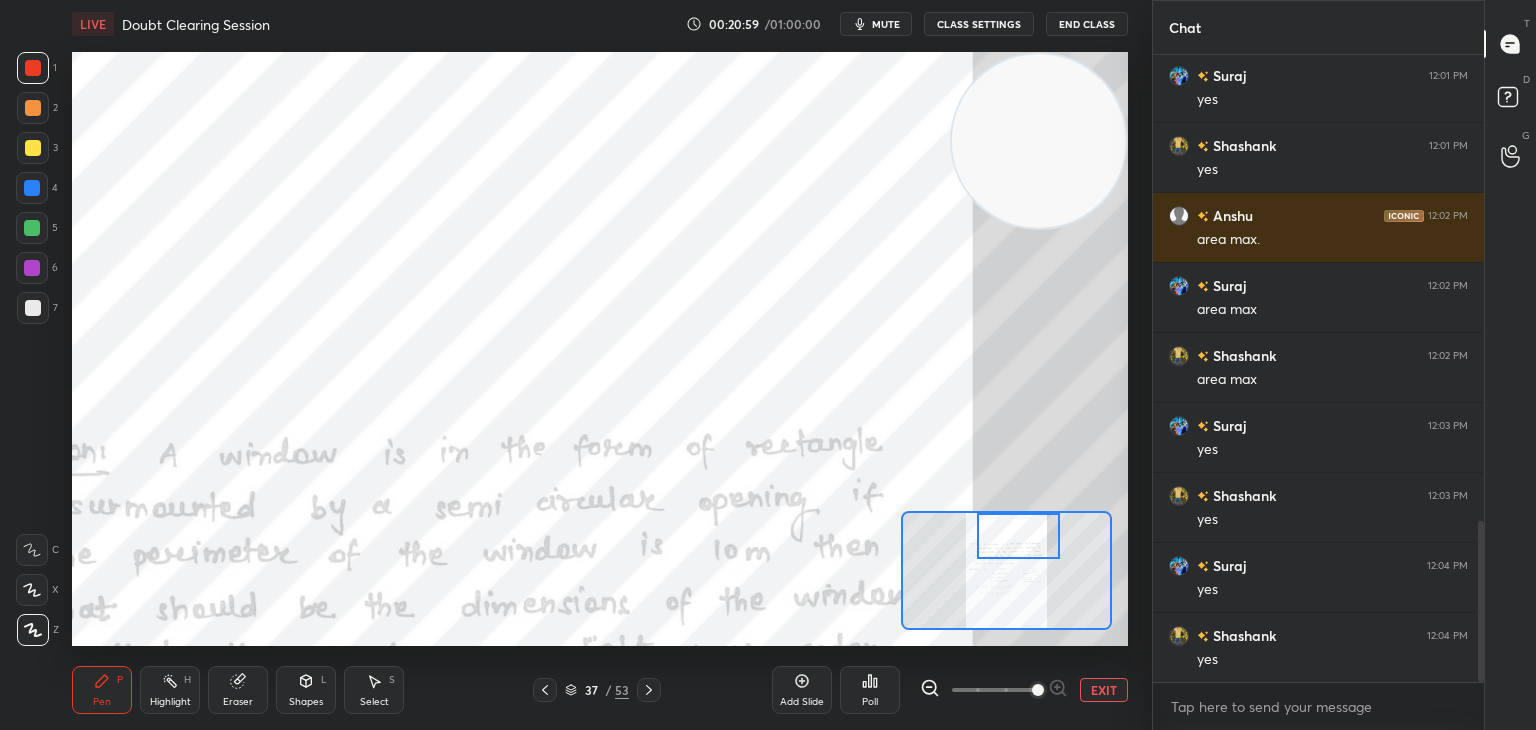 click 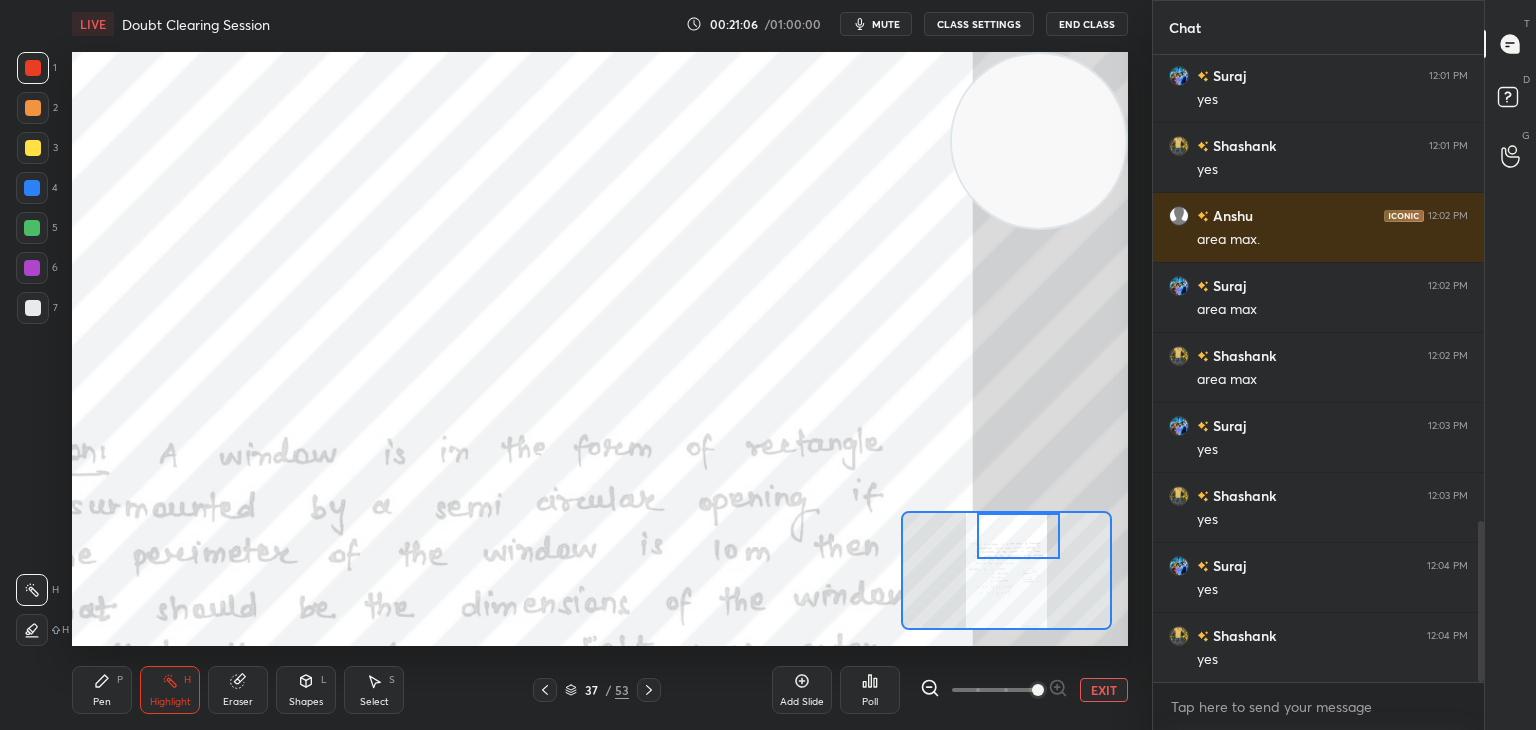 click on "Pen P" at bounding box center [102, 690] 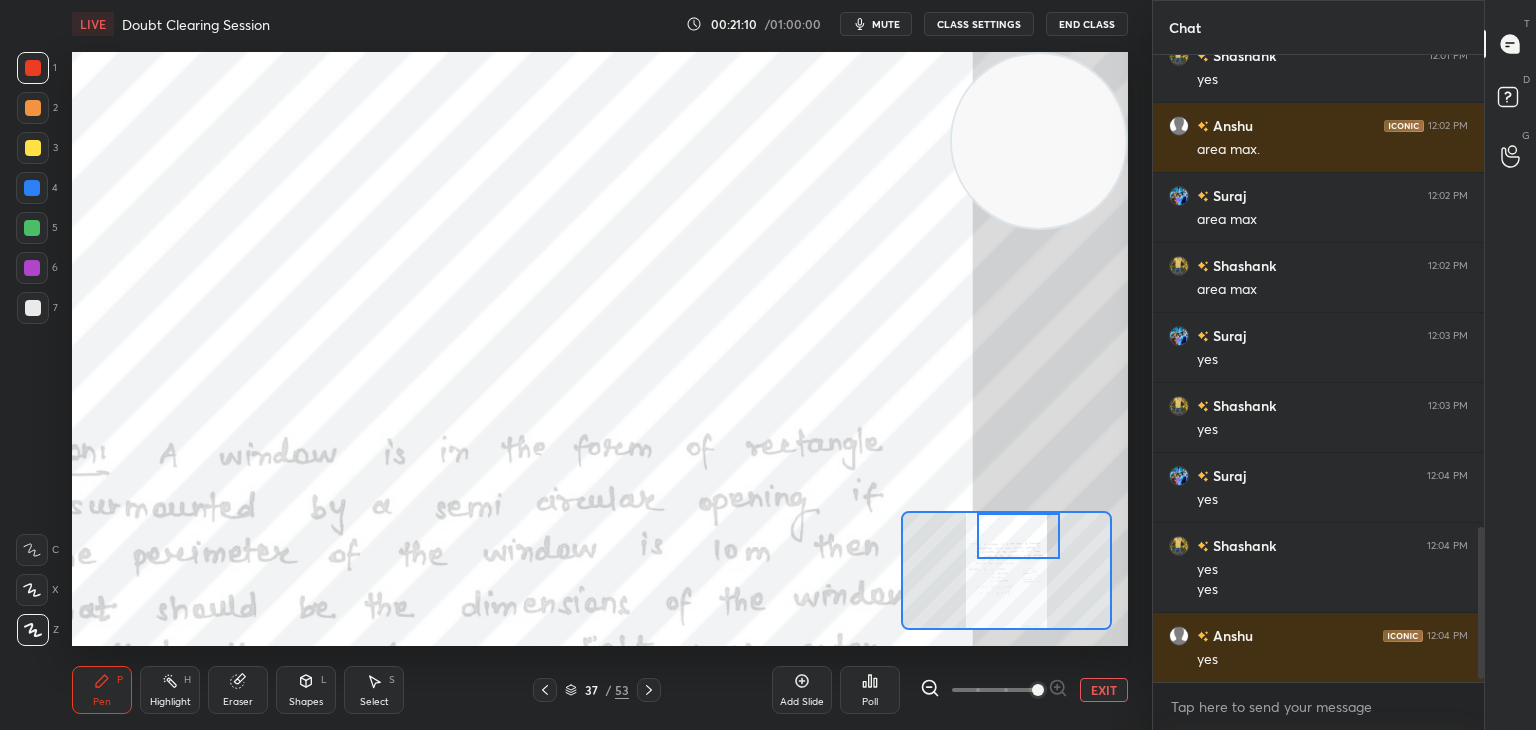 scroll, scrollTop: 1984, scrollLeft: 0, axis: vertical 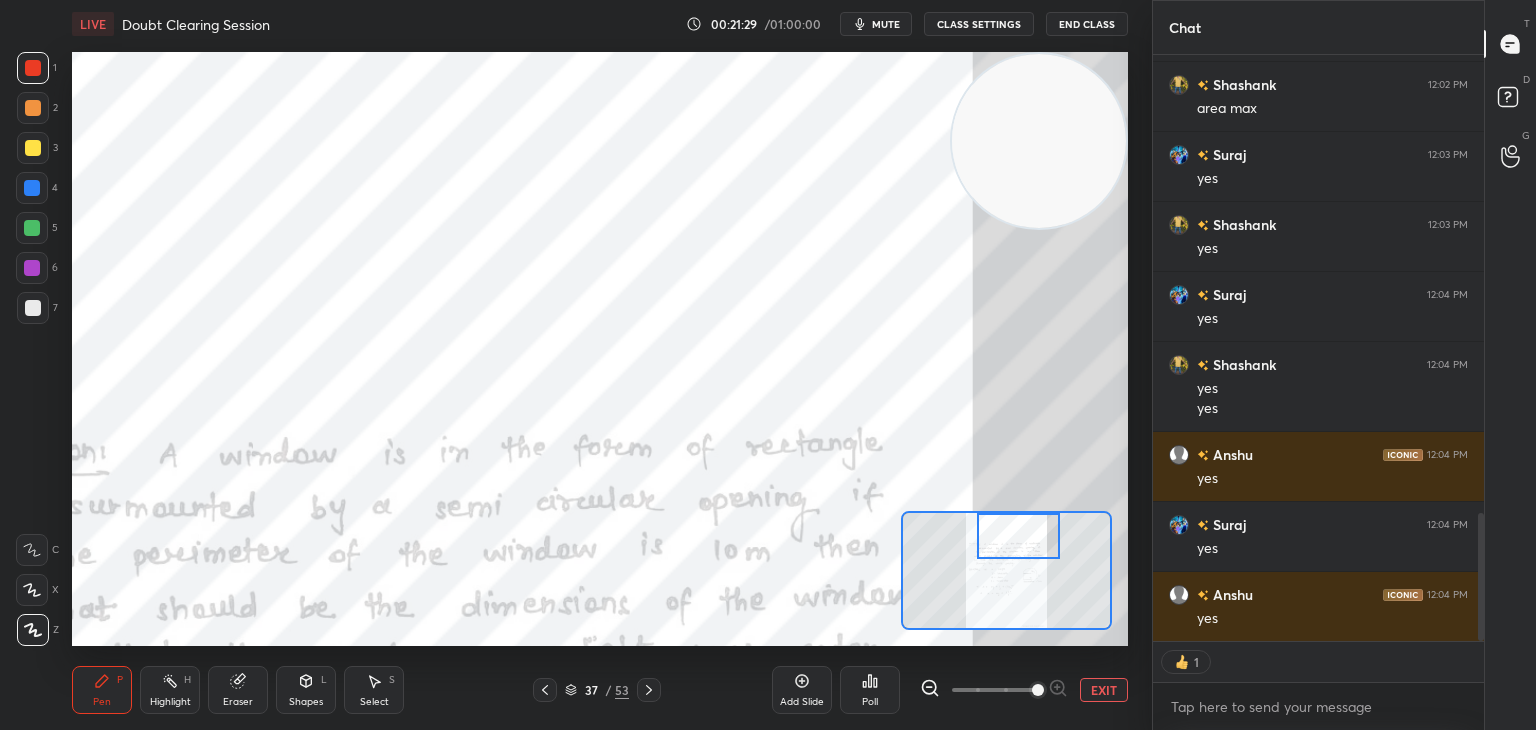 click on "Highlight" at bounding box center (170, 702) 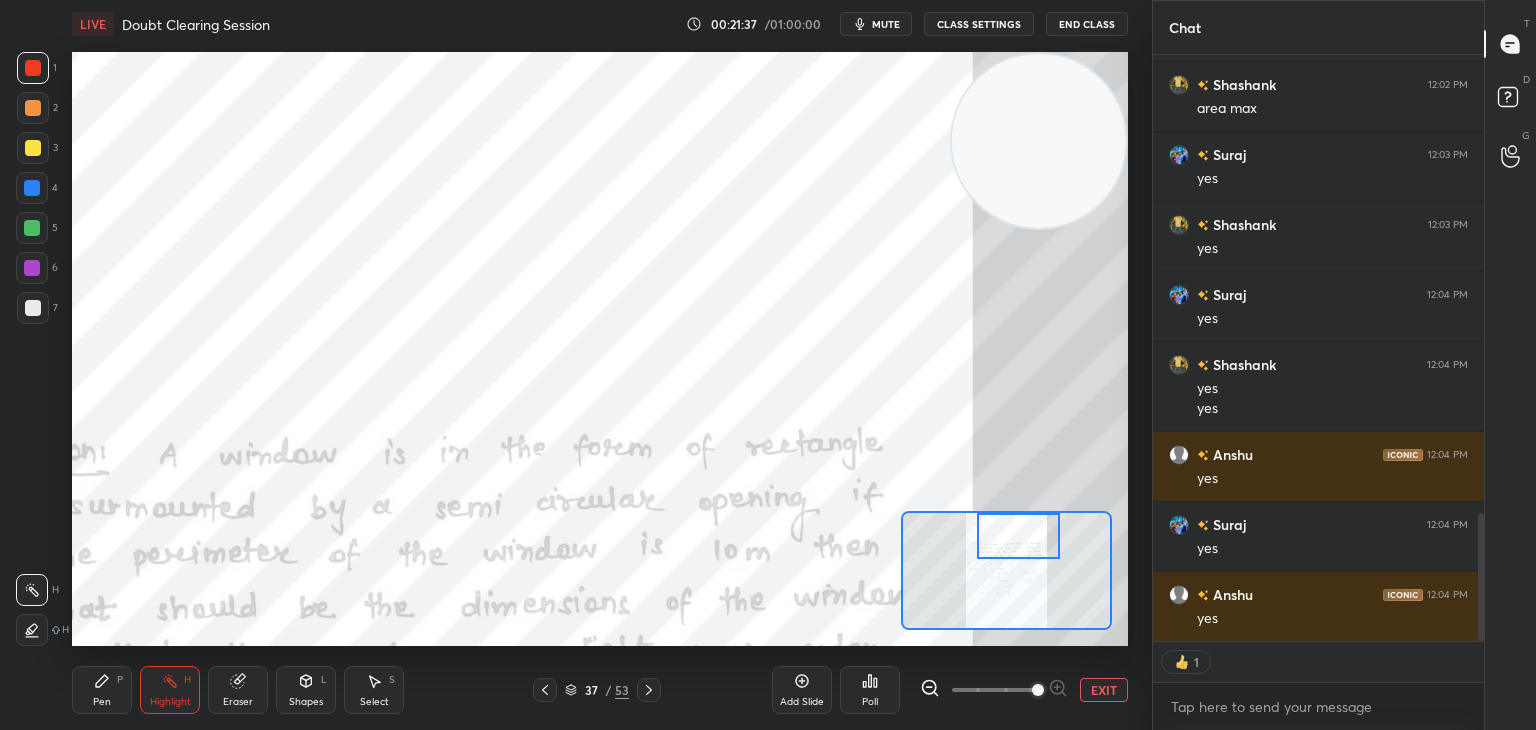 scroll, scrollTop: 6, scrollLeft: 6, axis: both 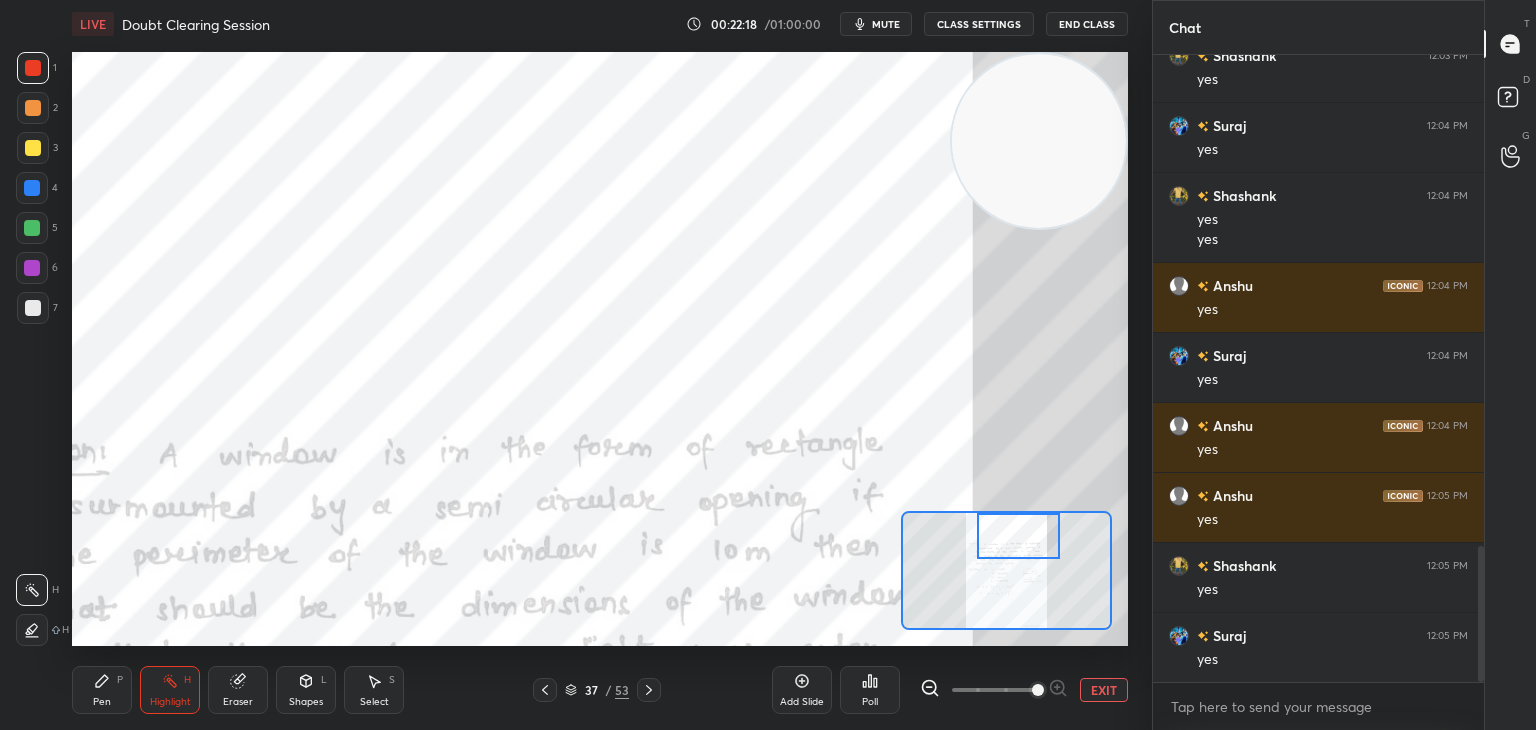 click on "Select S" at bounding box center (374, 690) 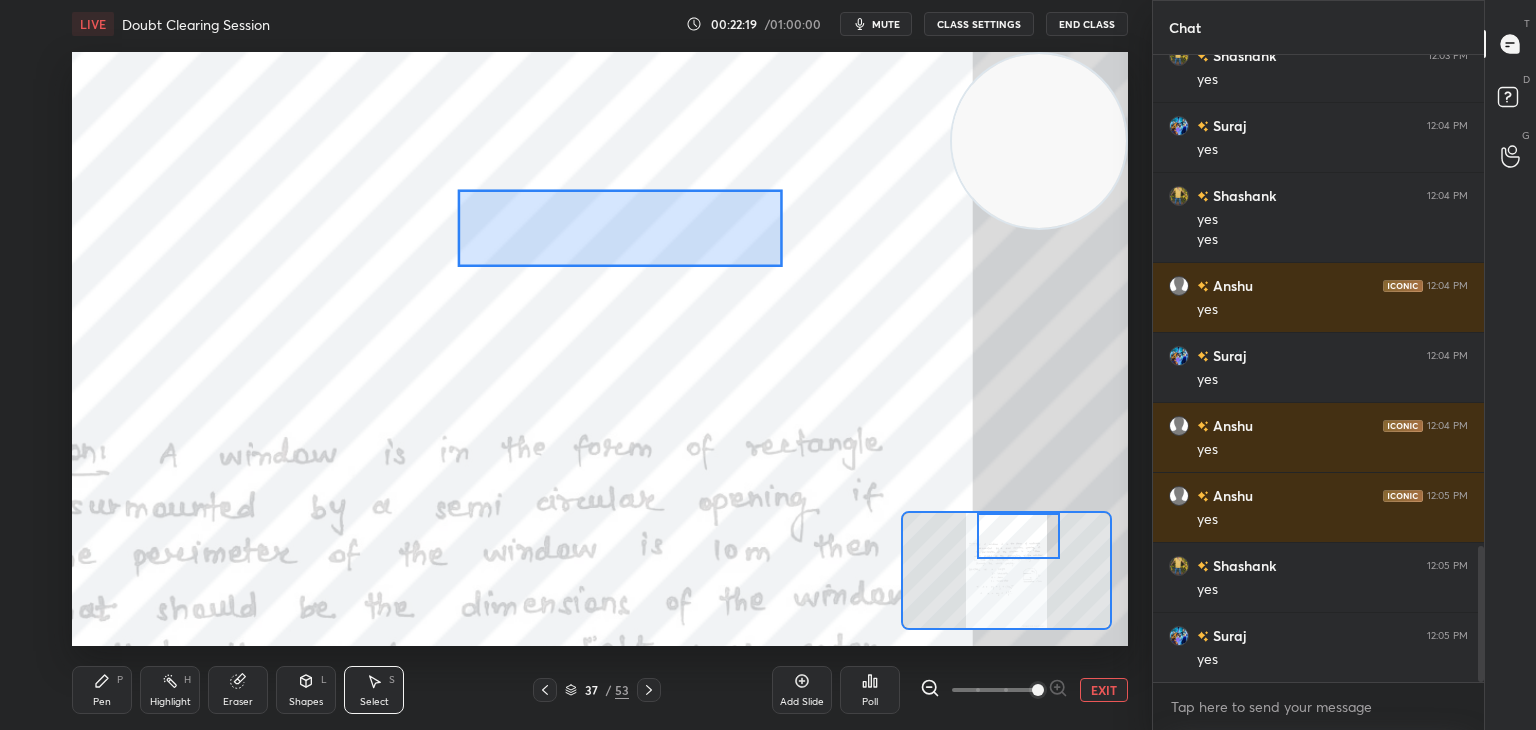 drag, startPoint x: 457, startPoint y: 189, endPoint x: 631, endPoint y: 265, distance: 189.87364 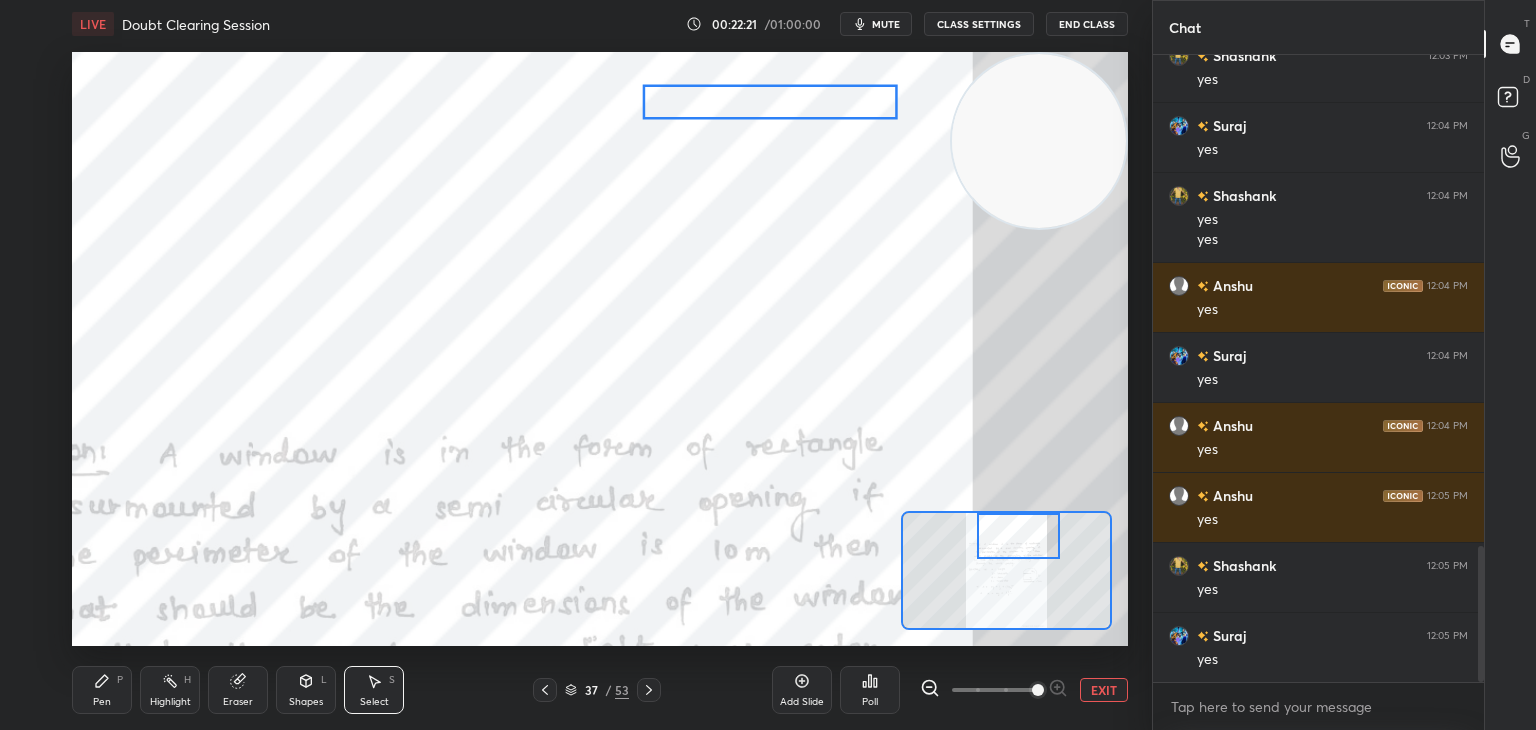 drag, startPoint x: 585, startPoint y: 227, endPoint x: 748, endPoint y: 105, distance: 203.6001 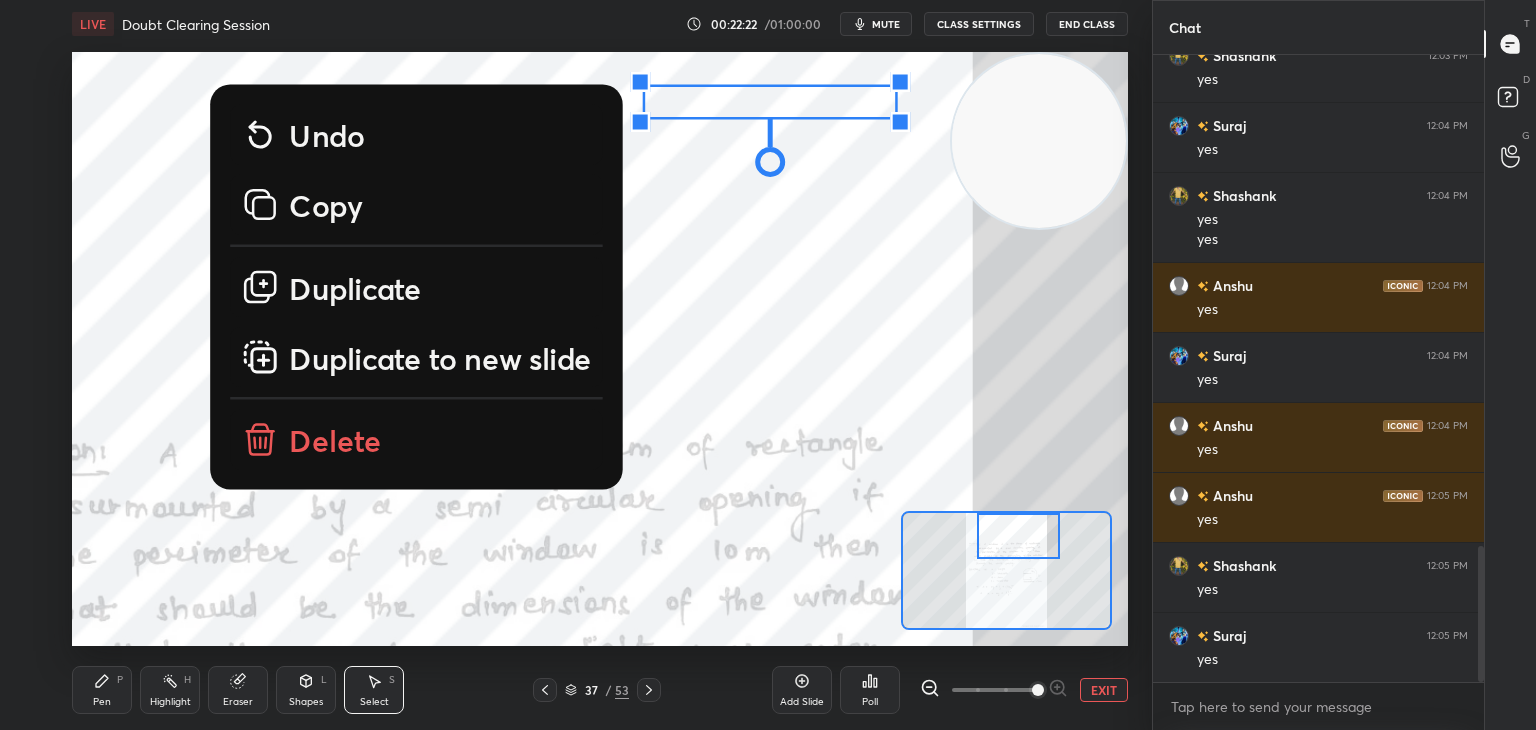 click 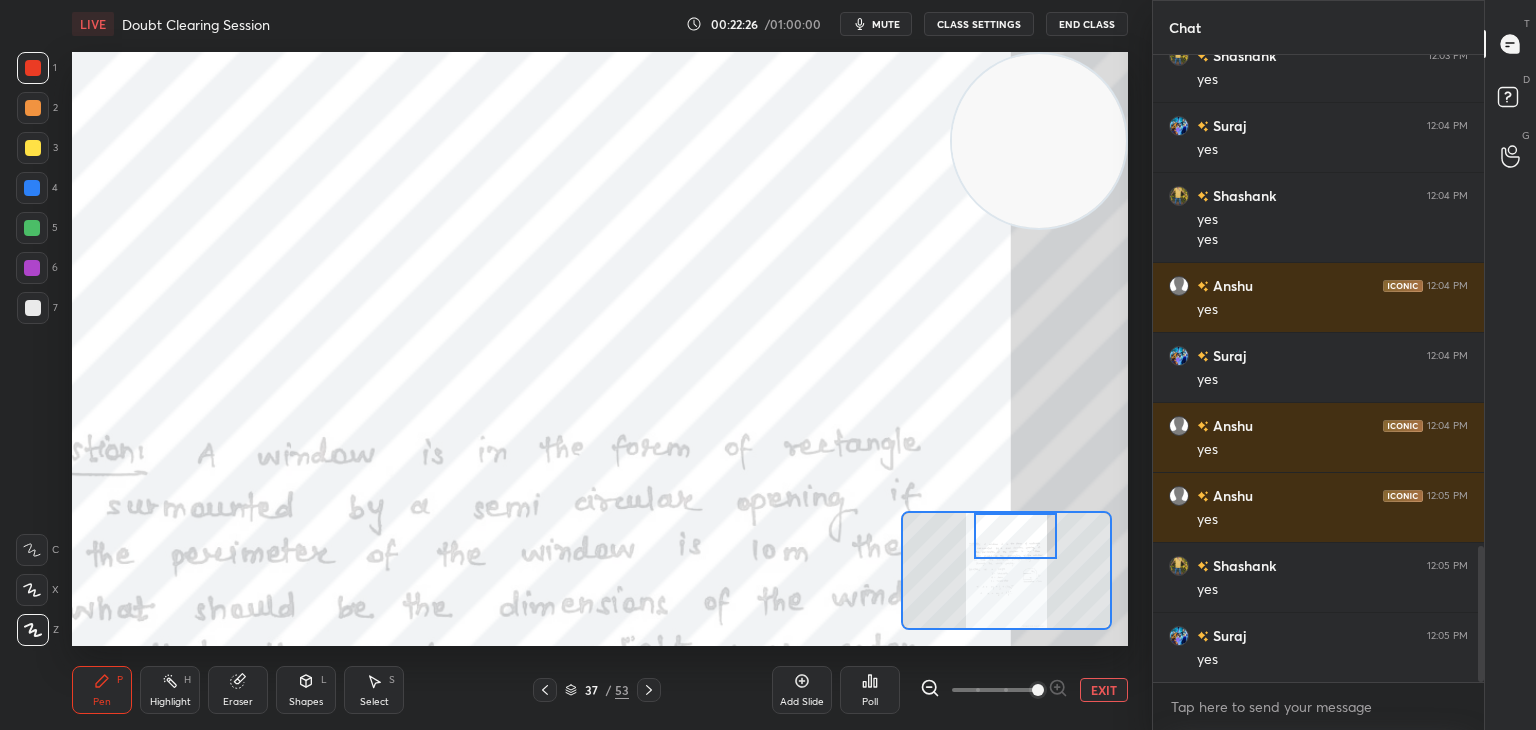 click at bounding box center [1015, 536] 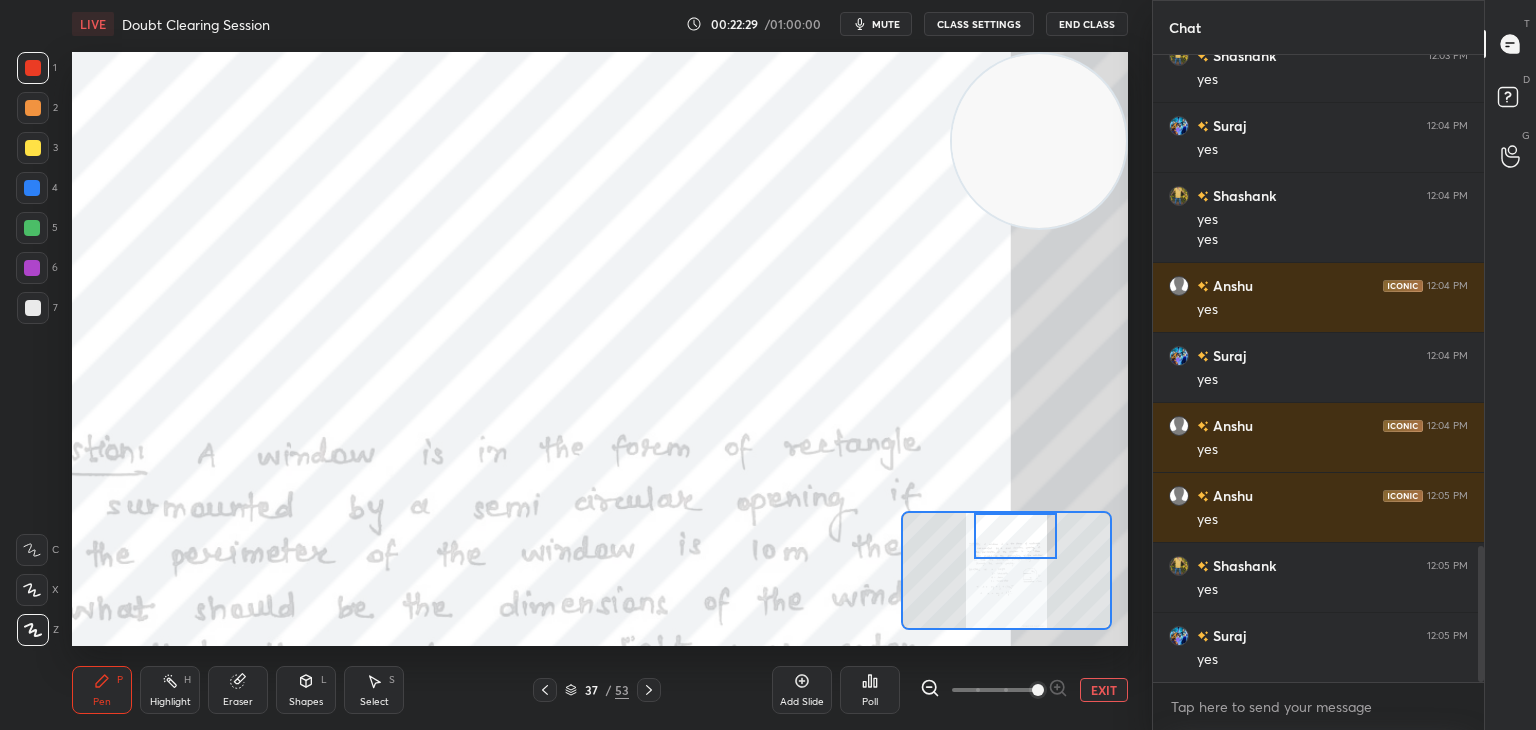 drag, startPoint x: 162, startPoint y: 690, endPoint x: 184, endPoint y: 659, distance: 38.013157 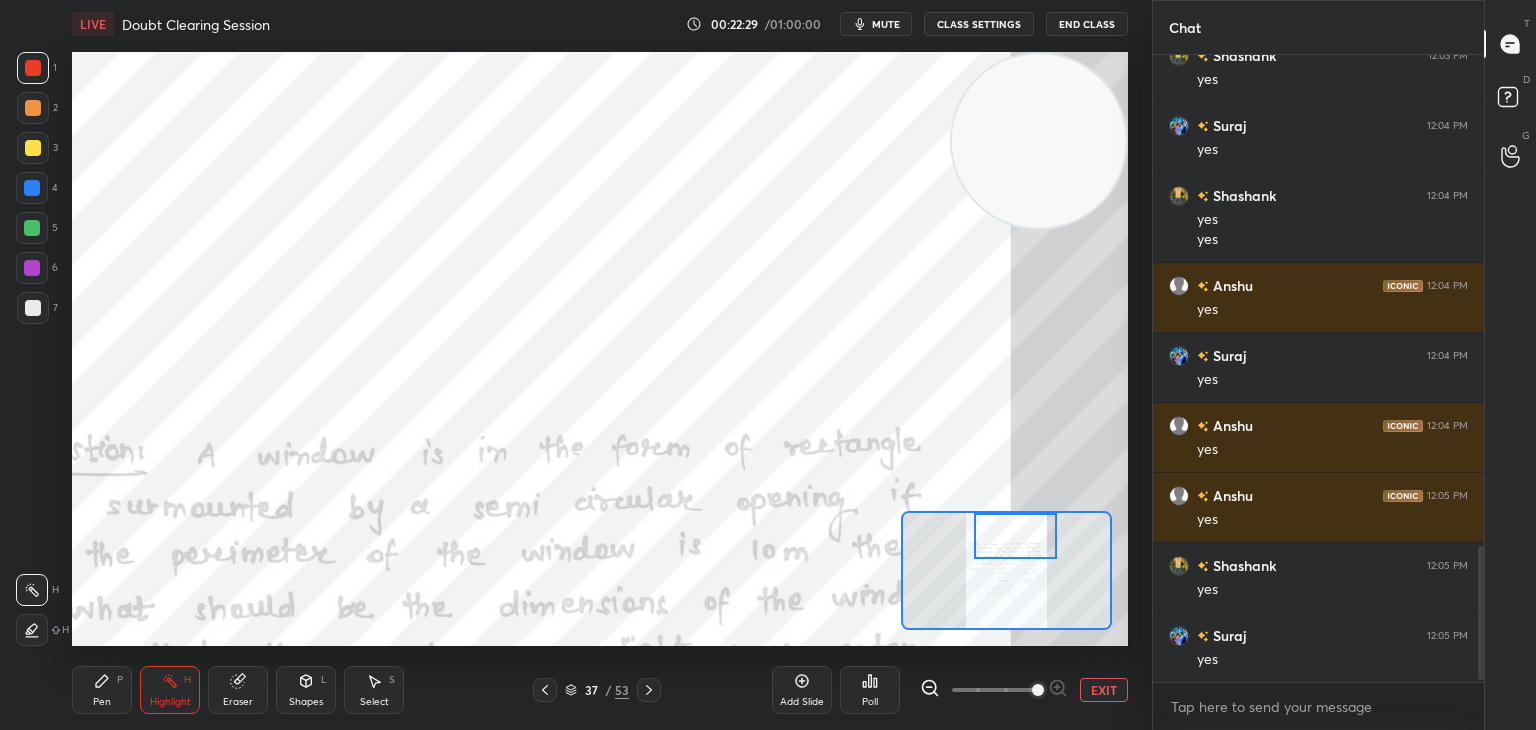 scroll, scrollTop: 2334, scrollLeft: 0, axis: vertical 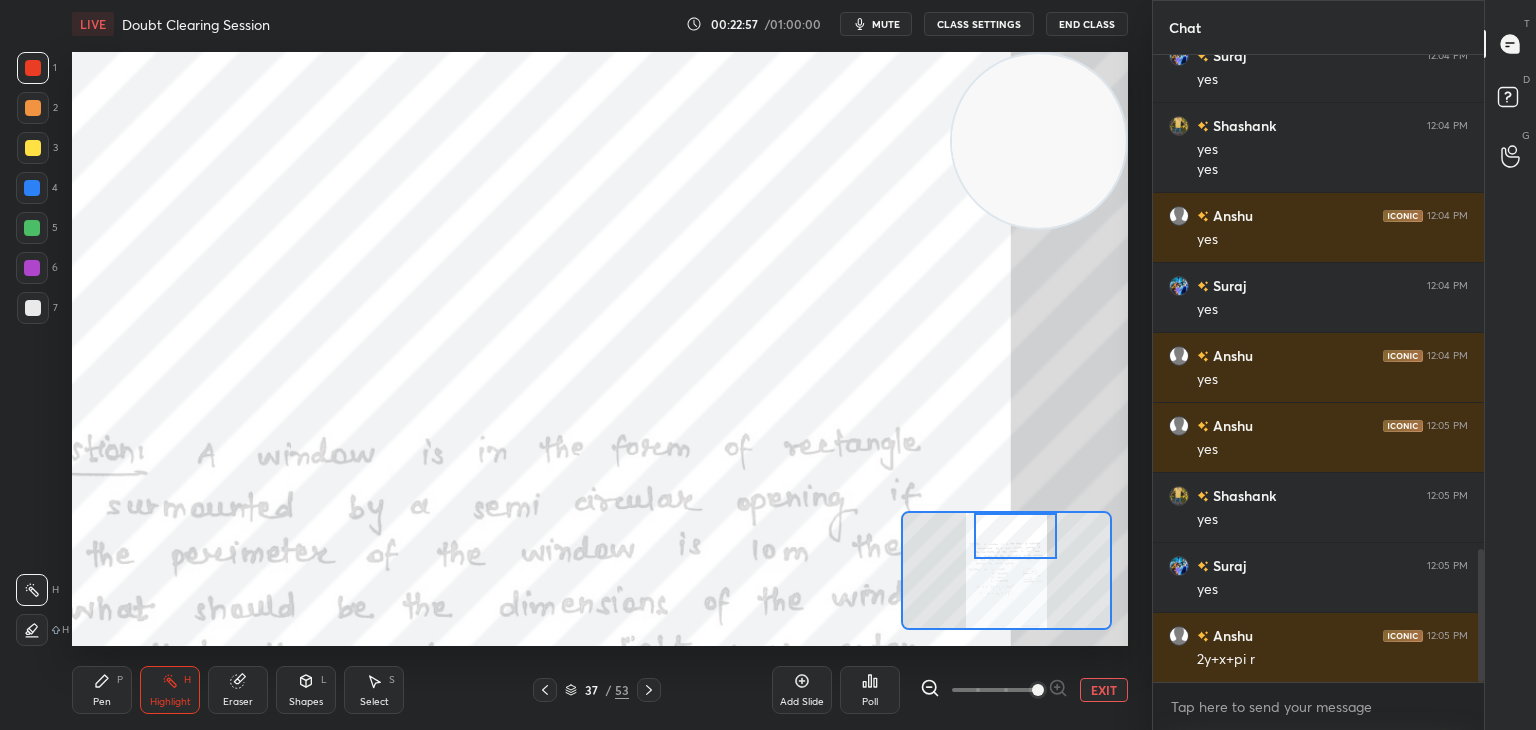 click on "1 2 3 4 5 6 7 C X Z C X Z E E Erase all   H H" at bounding box center [32, 349] 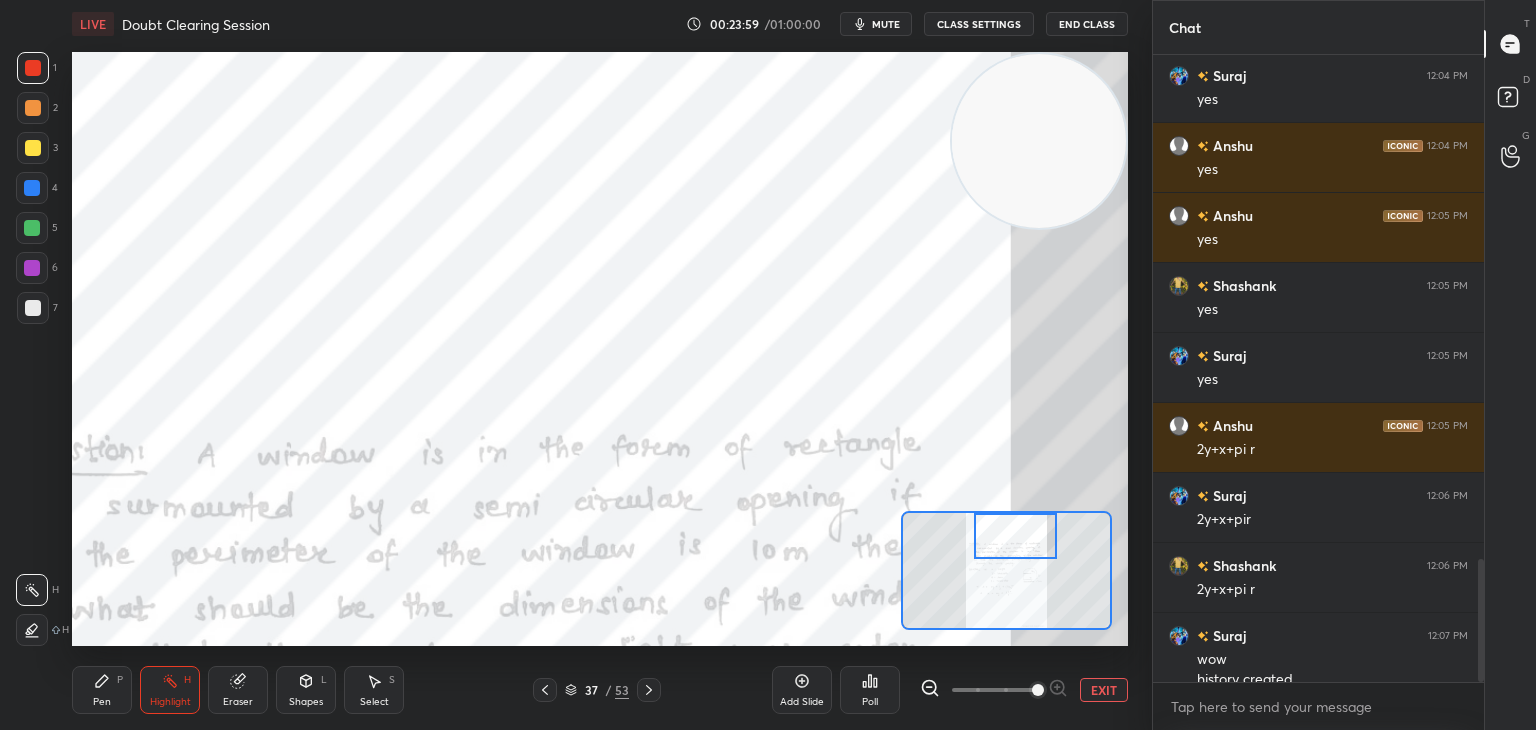 scroll, scrollTop: 2564, scrollLeft: 0, axis: vertical 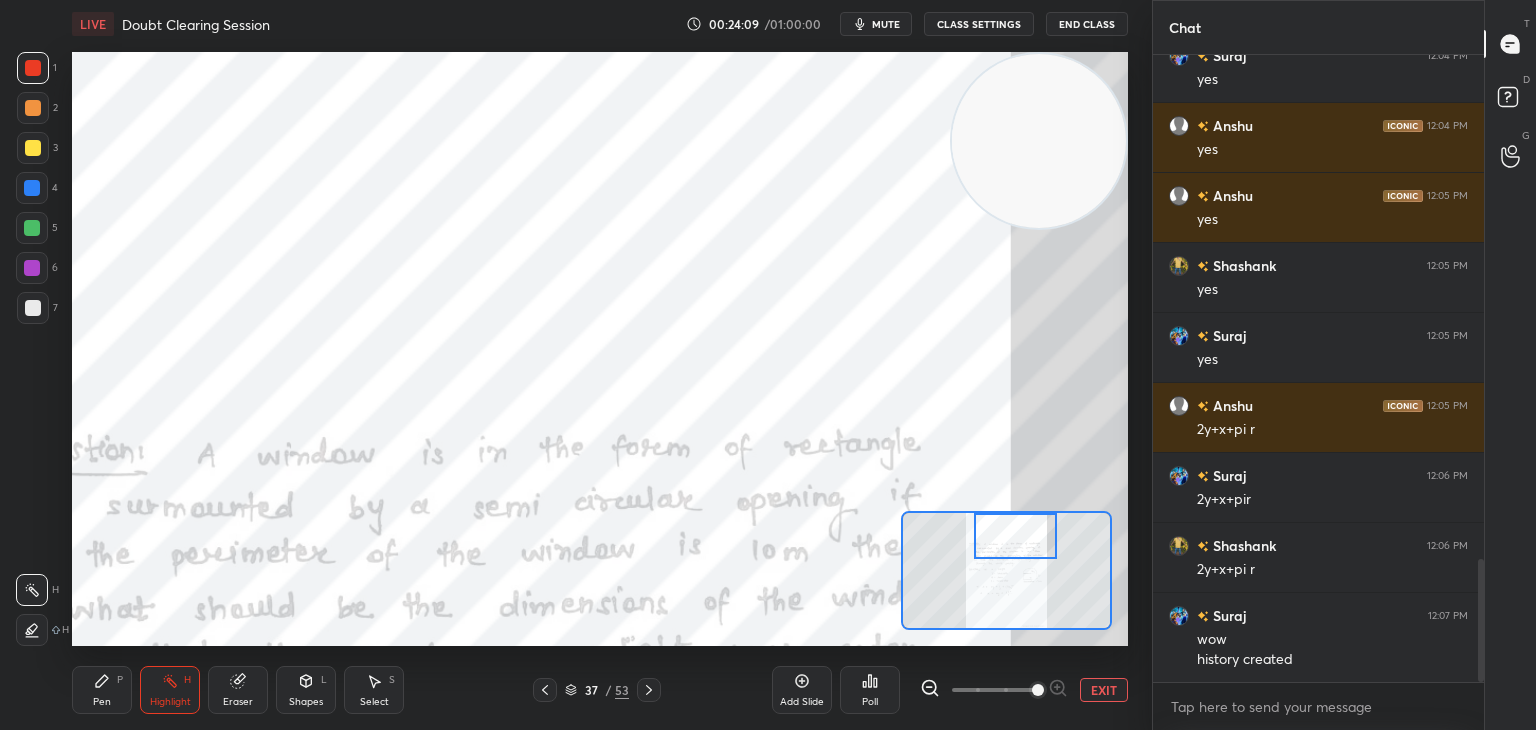 click on "Highlight H" at bounding box center (170, 690) 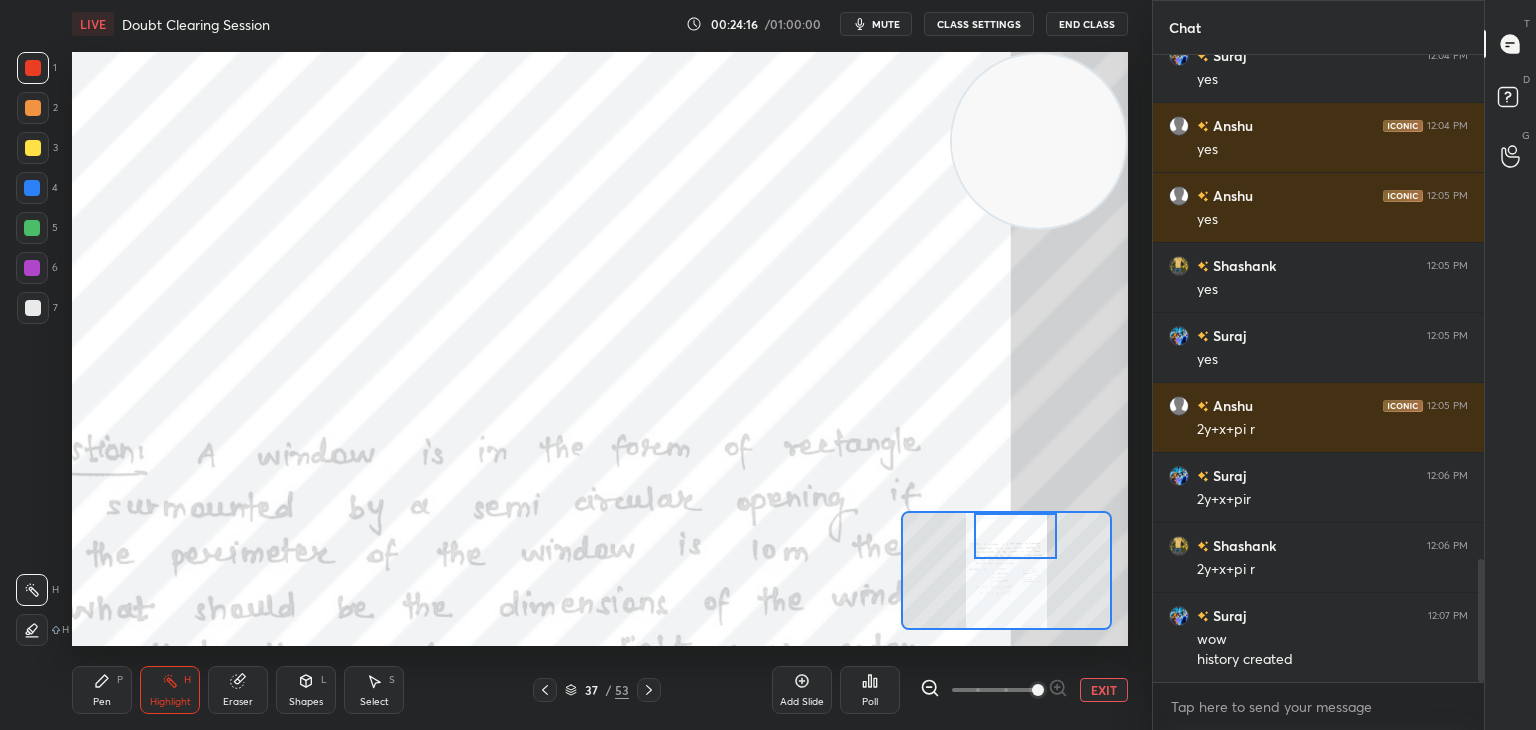 click on "Highlight H" at bounding box center (170, 690) 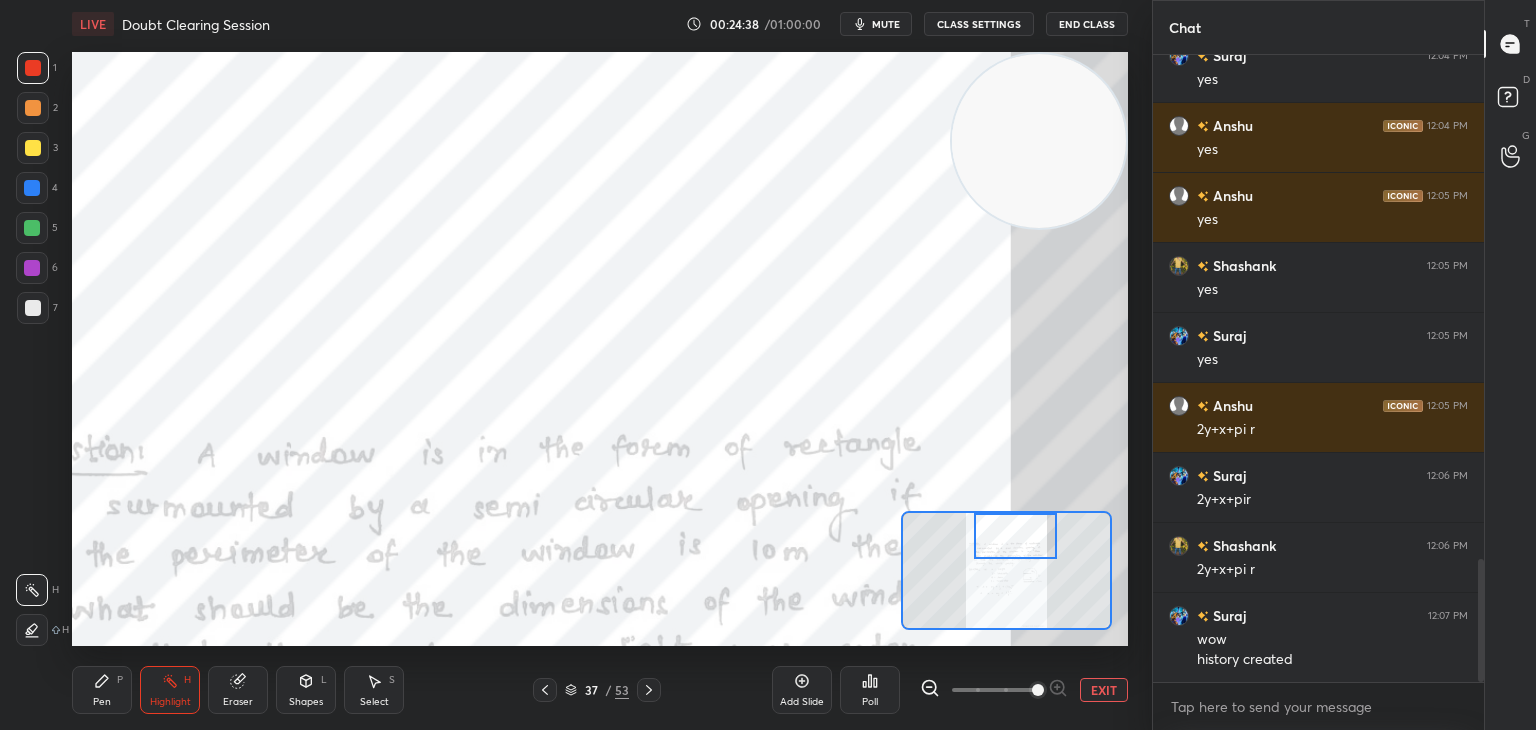 click 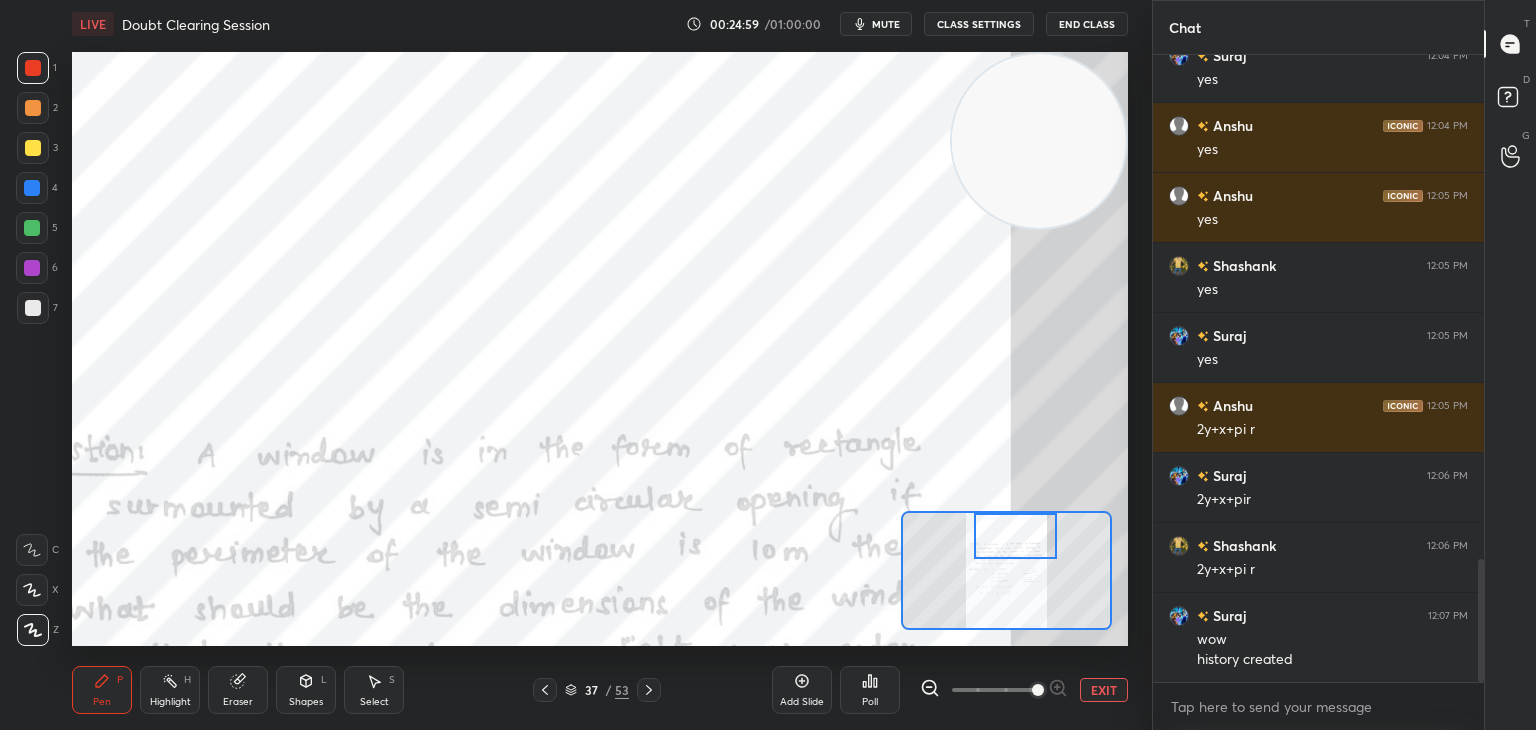 scroll, scrollTop: 2634, scrollLeft: 0, axis: vertical 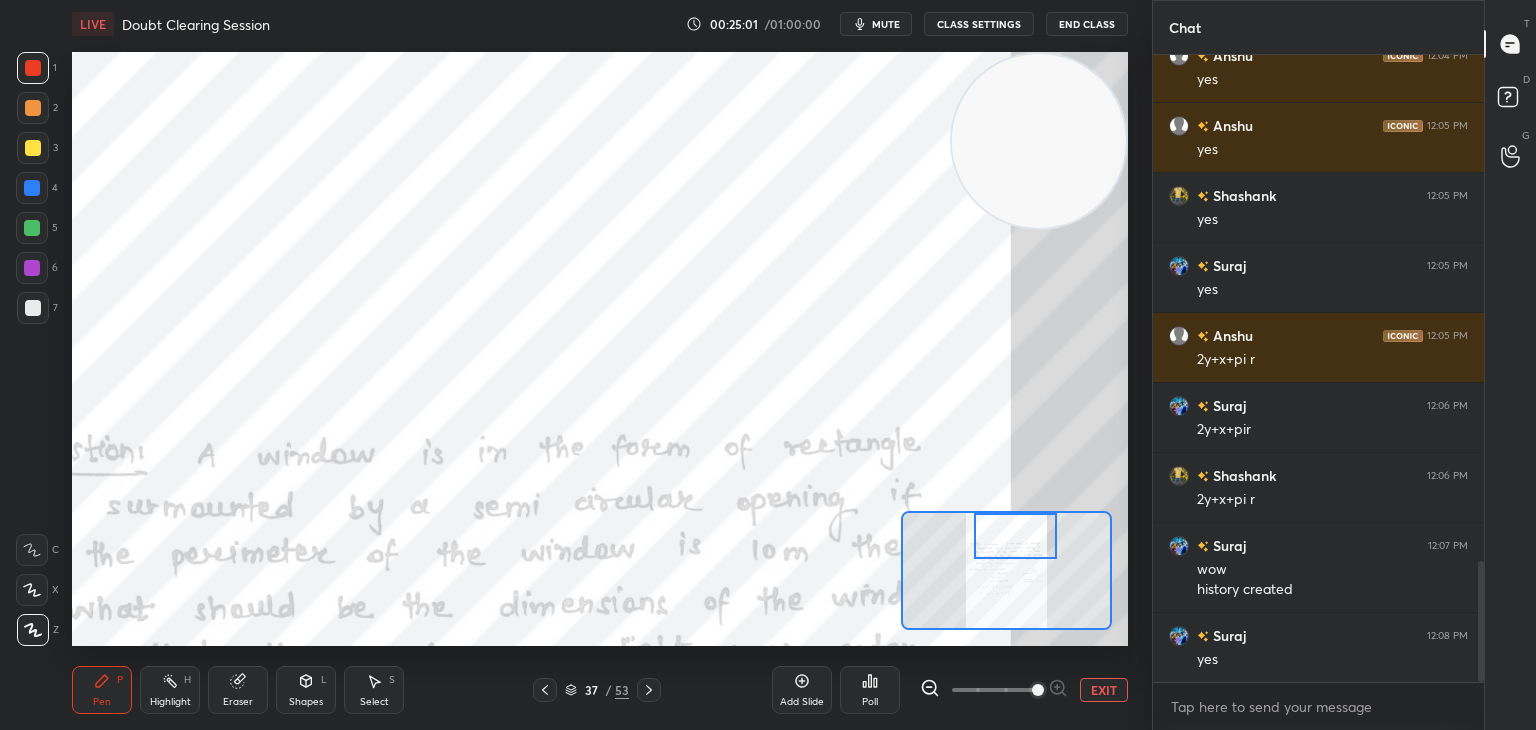 drag, startPoint x: 167, startPoint y: 693, endPoint x: 175, endPoint y: 678, distance: 17 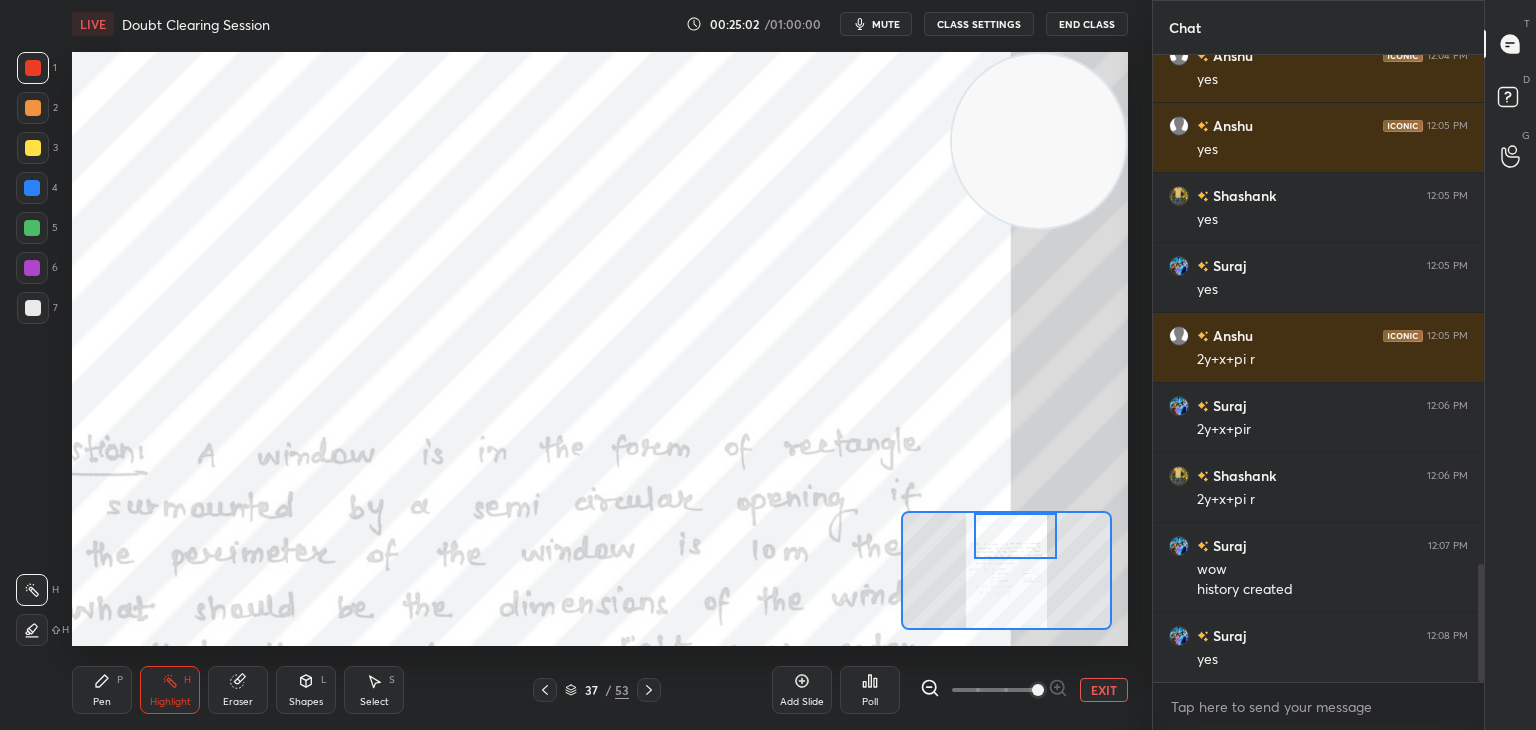 scroll, scrollTop: 2704, scrollLeft: 0, axis: vertical 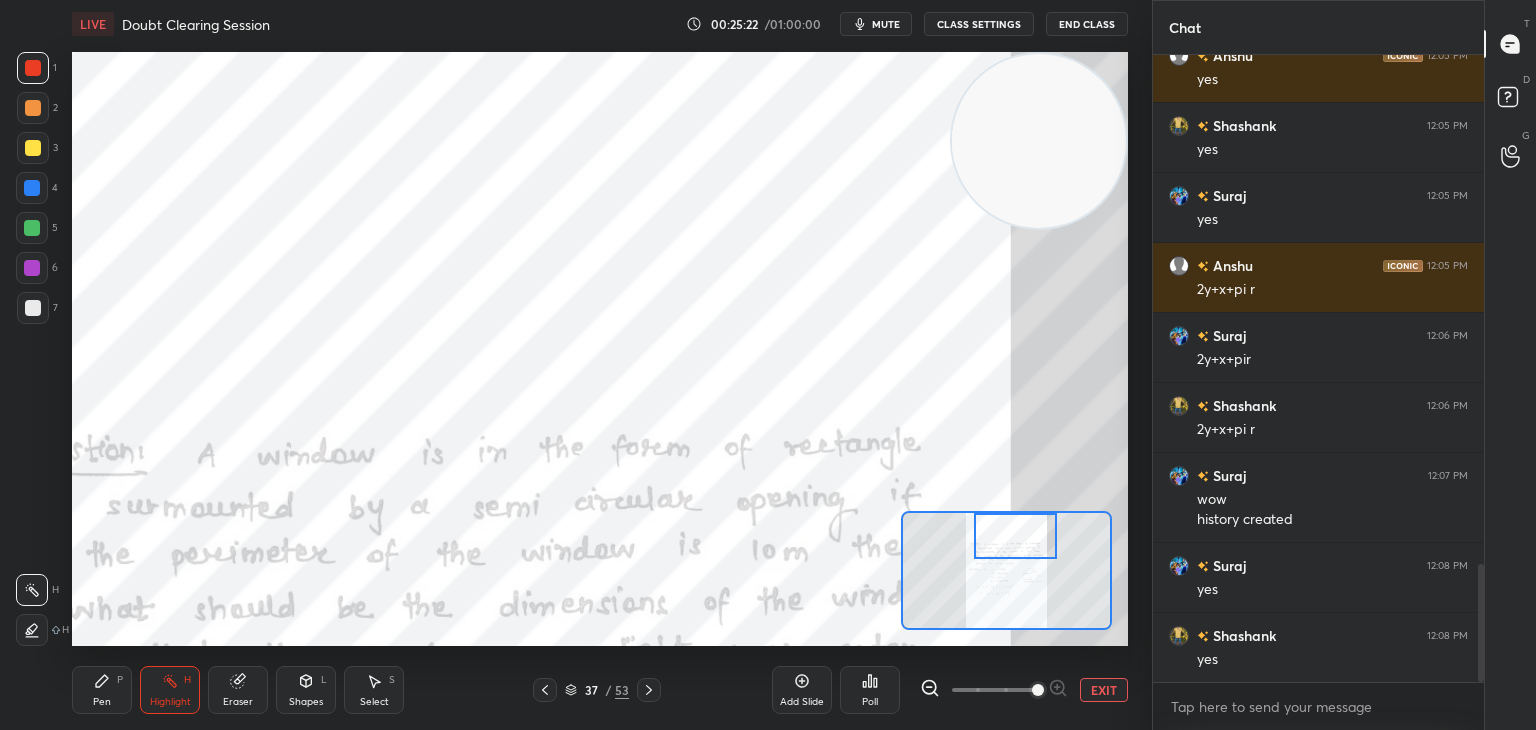 click on "Pen P" at bounding box center (102, 690) 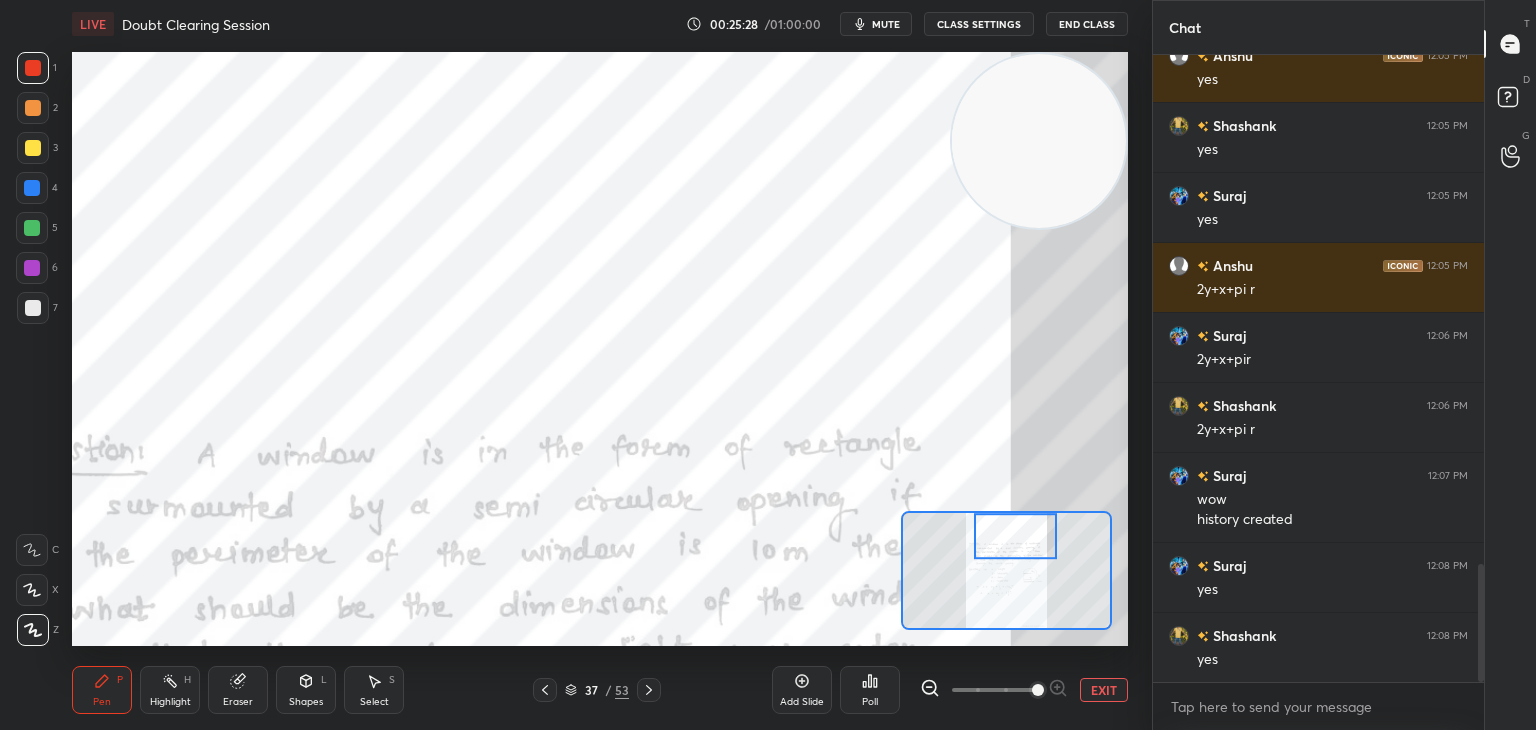 click on "Pen P Highlight H Eraser Shapes L Select S 37 / 53 Add Slide Poll EXIT" at bounding box center (600, 690) 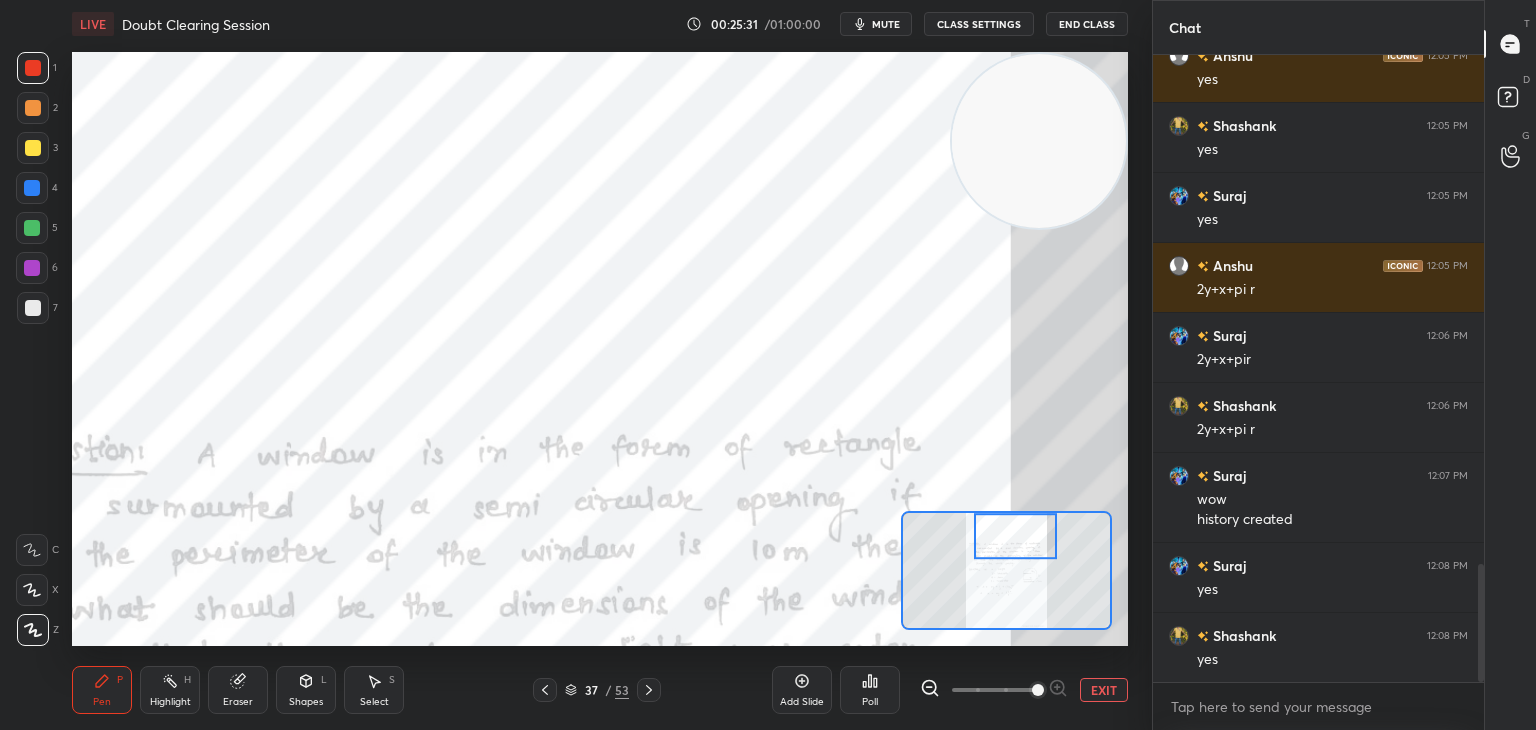 click on "Highlight H" at bounding box center [170, 690] 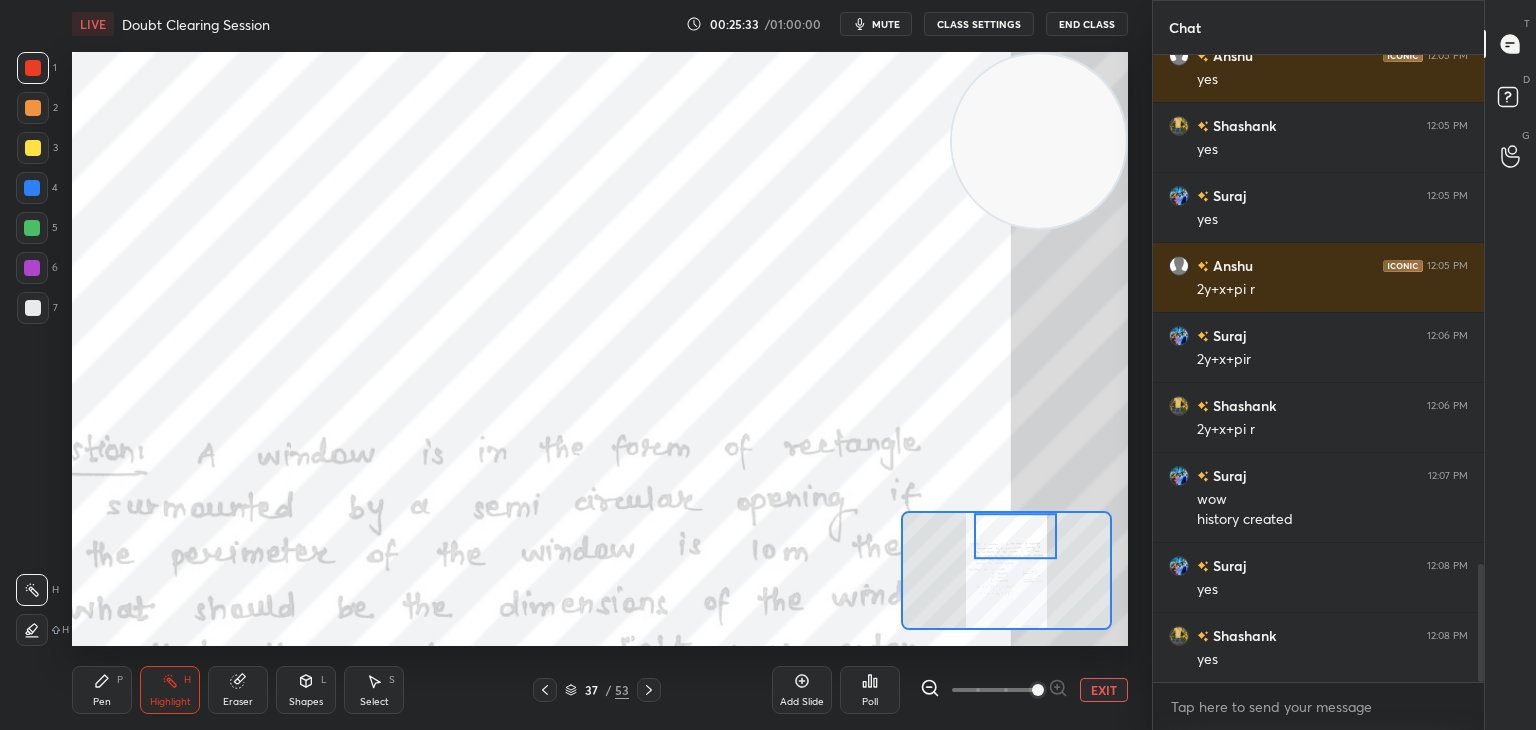 click on "Eraser" at bounding box center (238, 690) 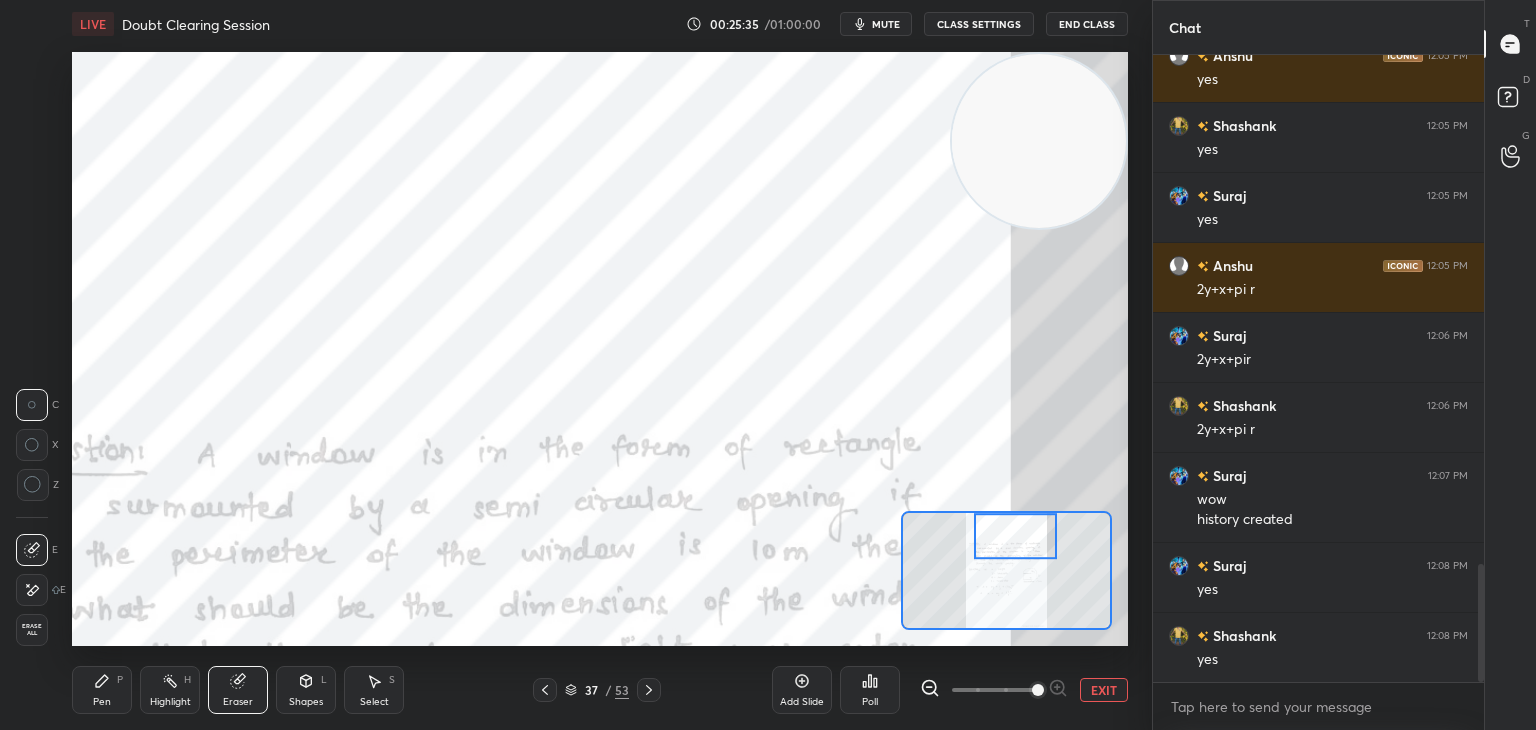 click 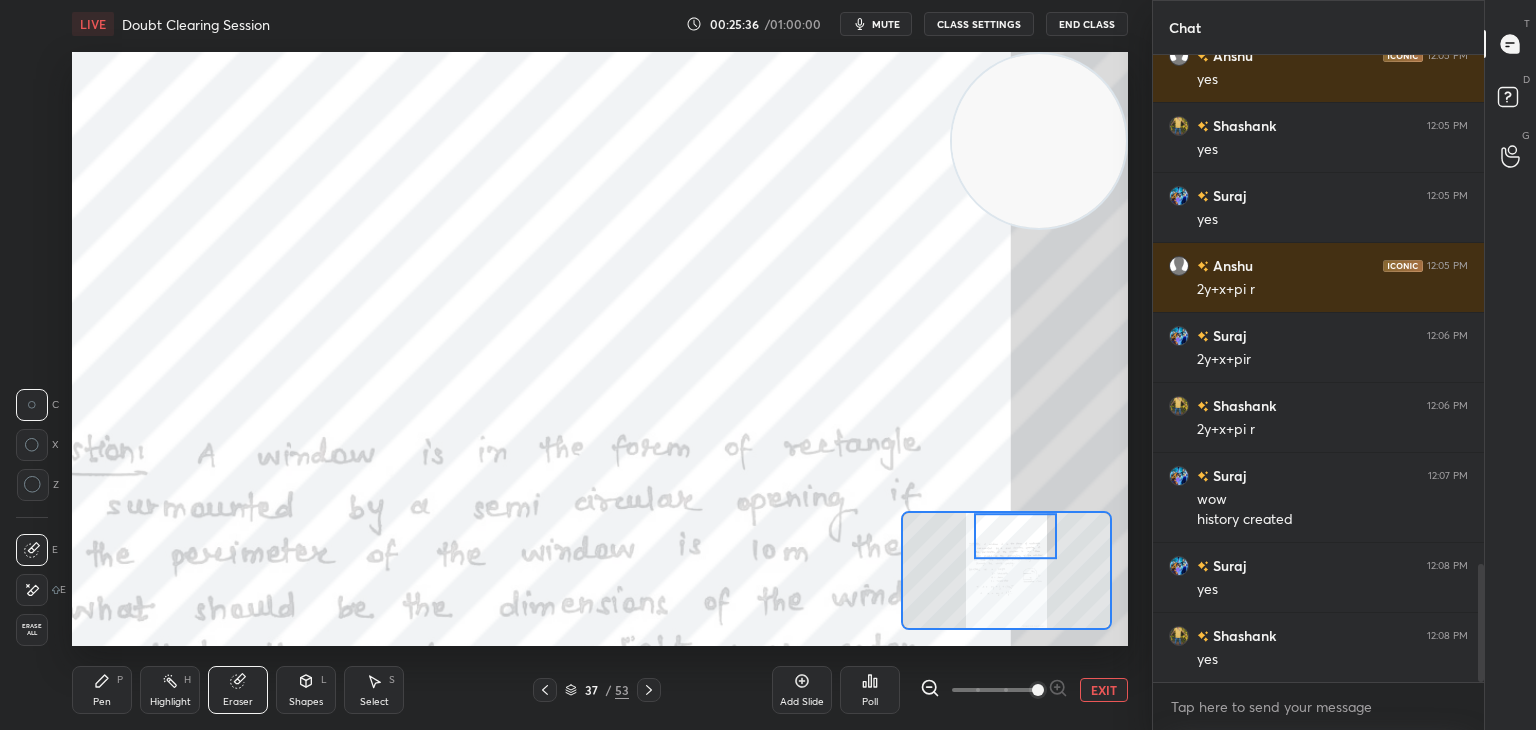 drag, startPoint x: 27, startPoint y: 593, endPoint x: 51, endPoint y: 548, distance: 51 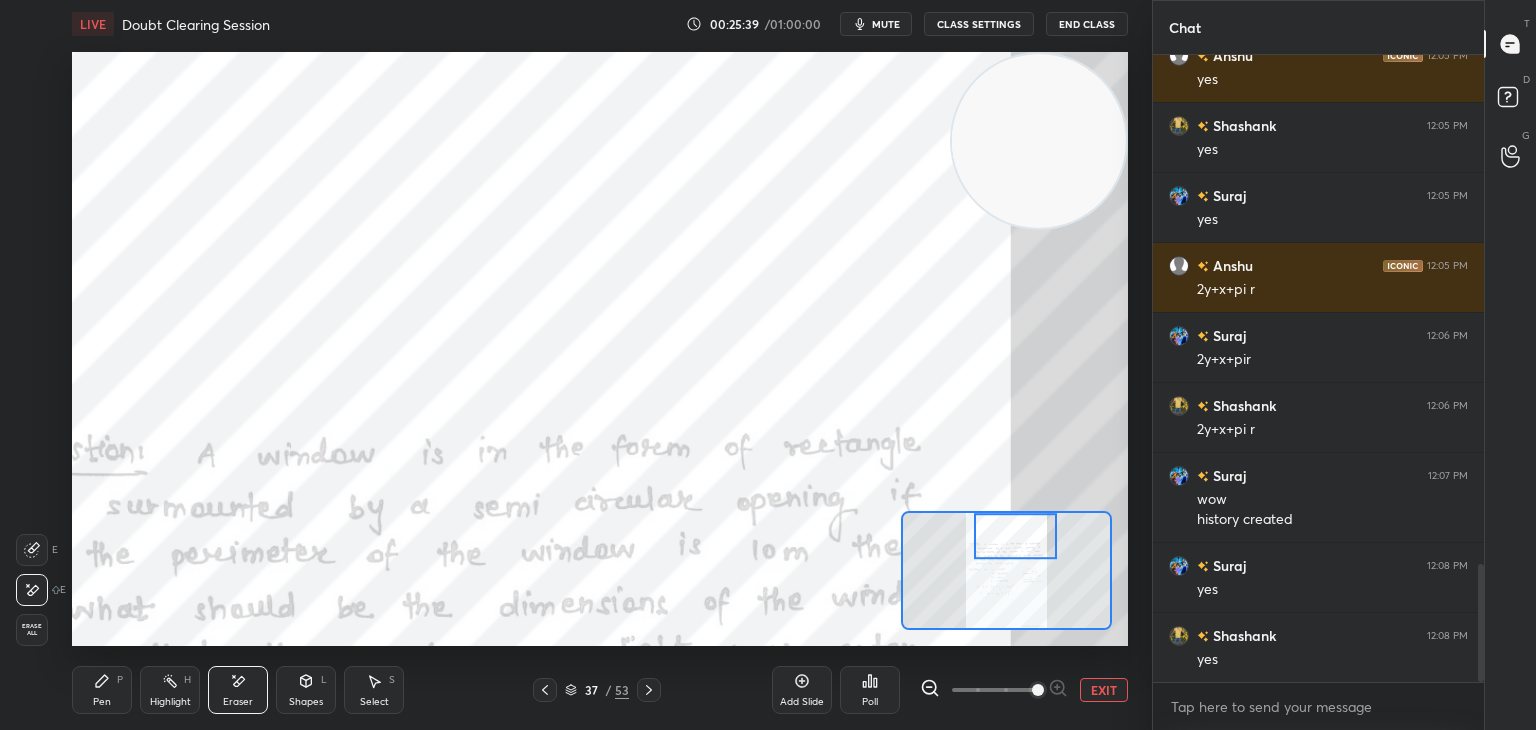 click 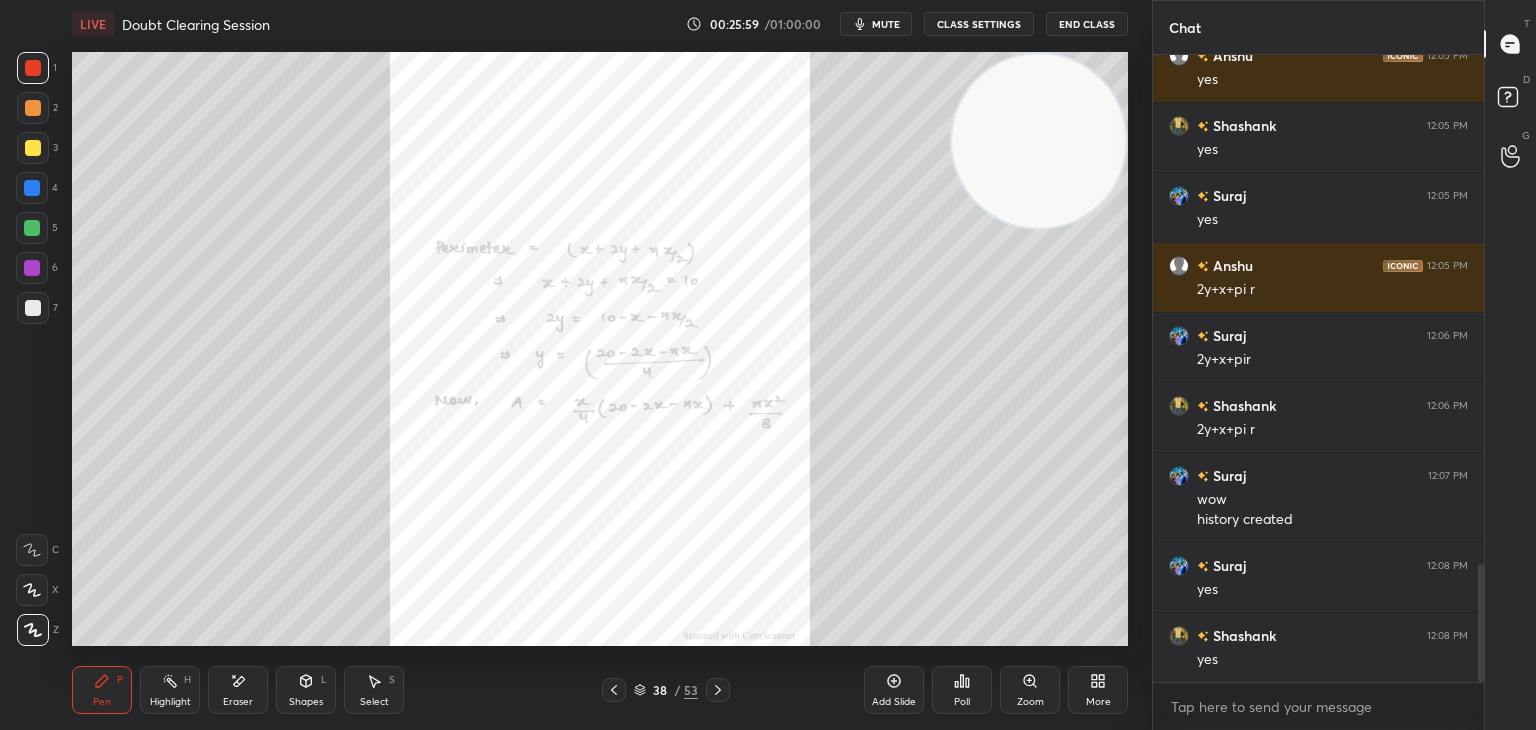 click on "Zoom" at bounding box center (1030, 690) 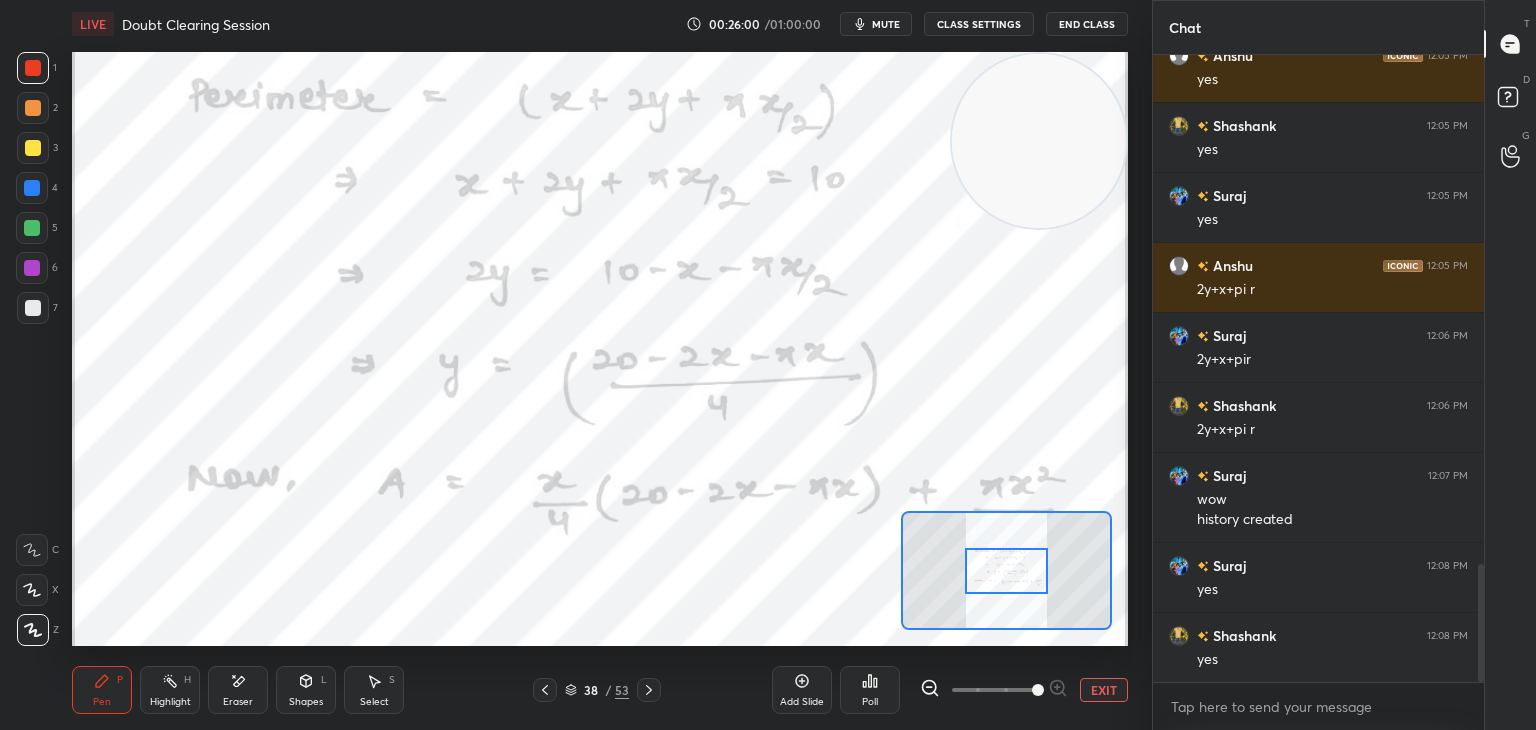 click at bounding box center [994, 690] 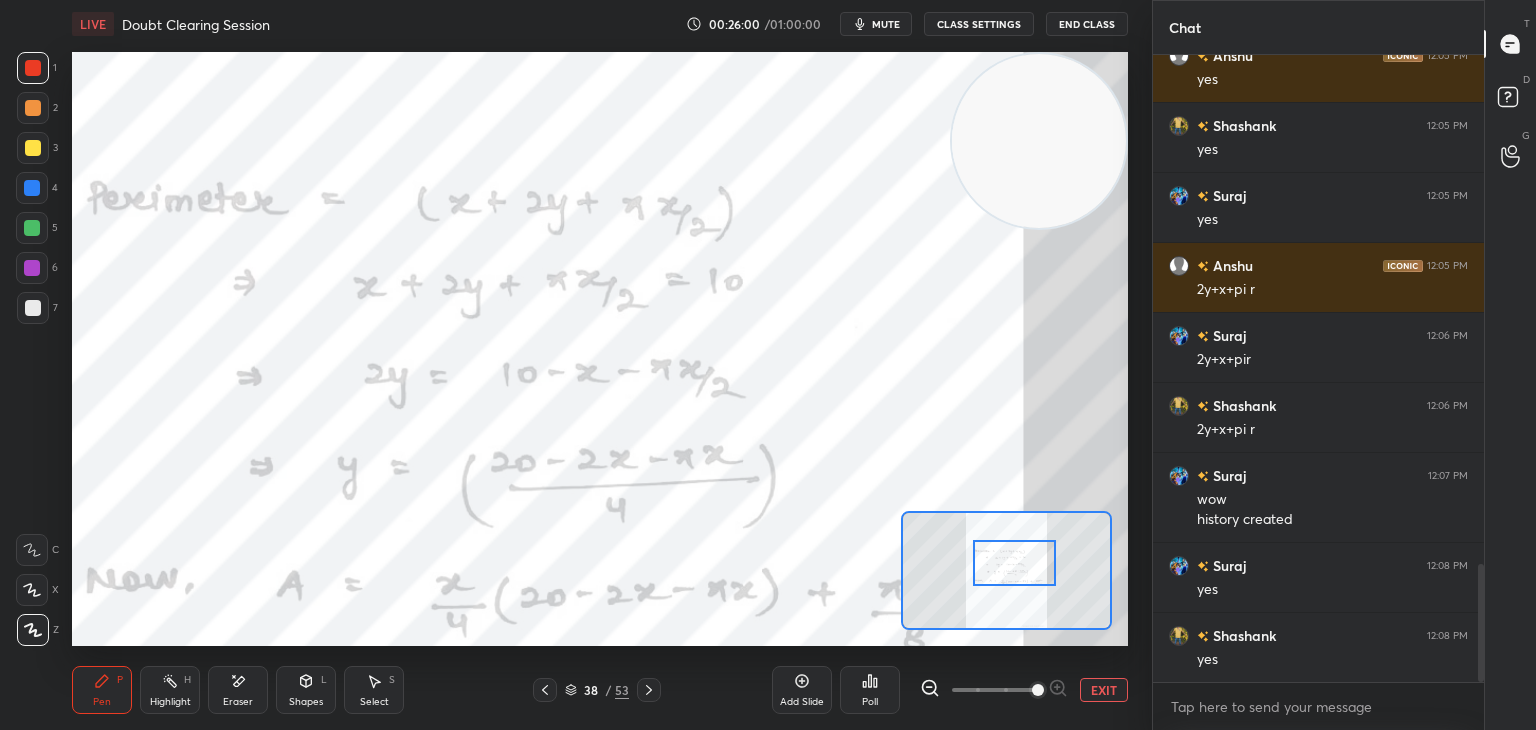 drag, startPoint x: 1016, startPoint y: 561, endPoint x: 1024, endPoint y: 553, distance: 11.313708 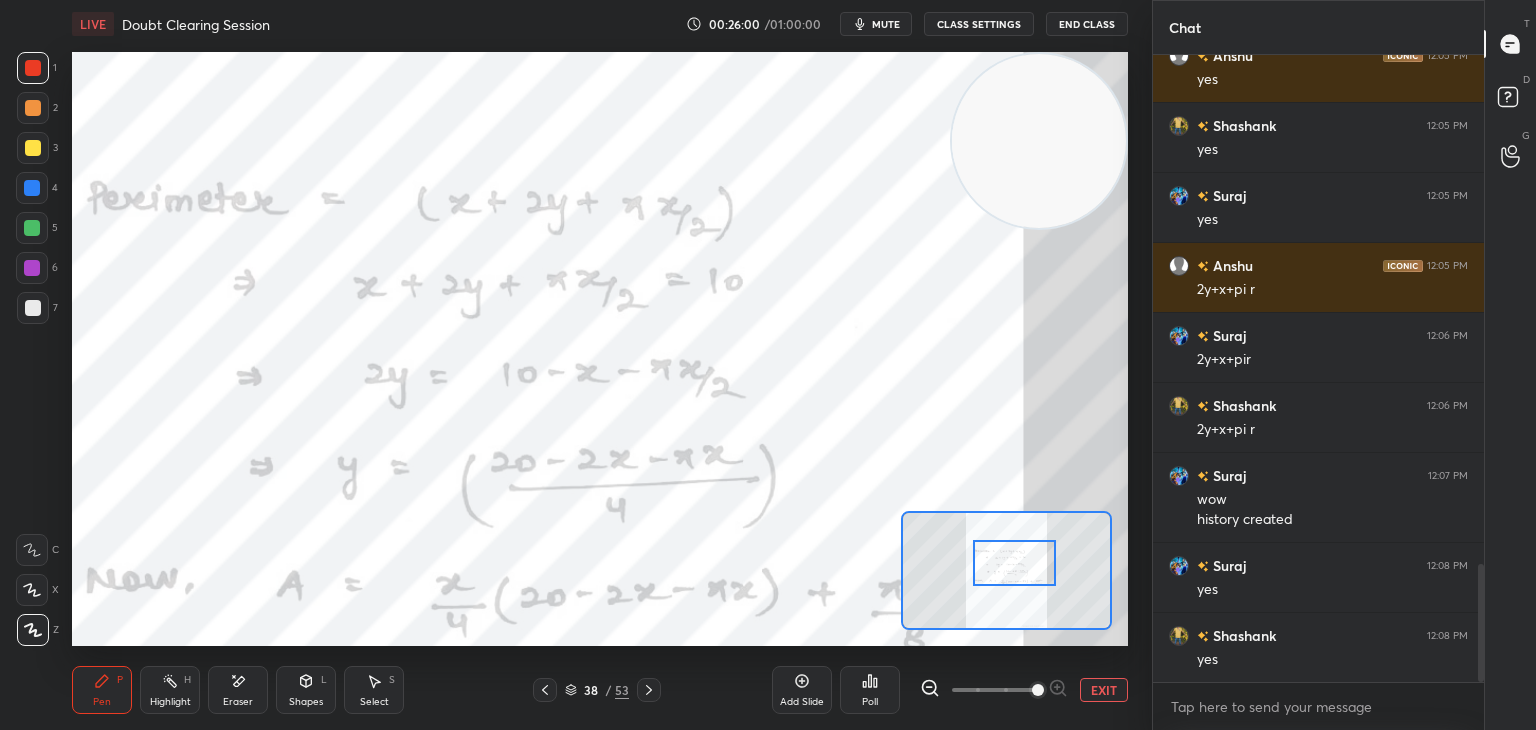 click at bounding box center [1014, 563] 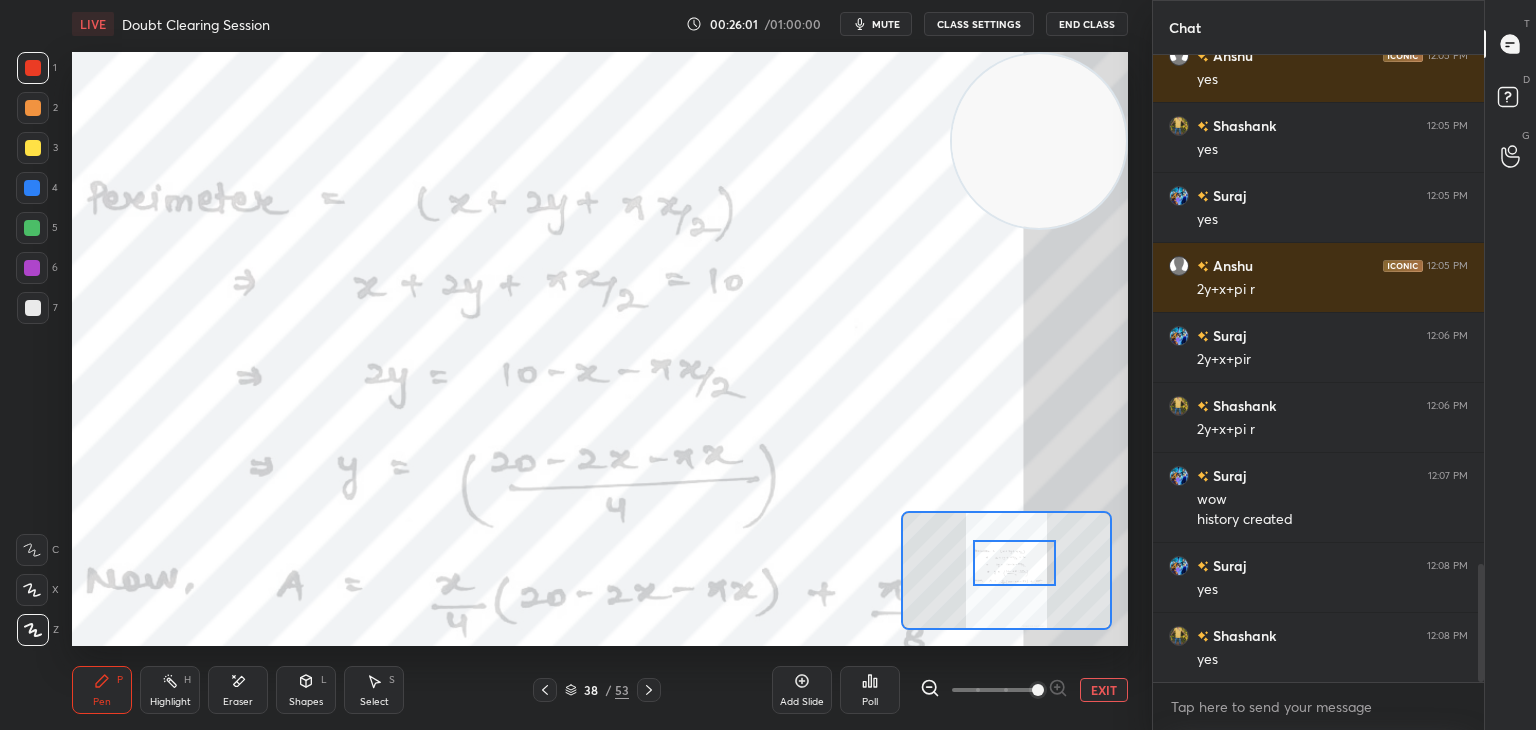 click on "Highlight H" at bounding box center (170, 690) 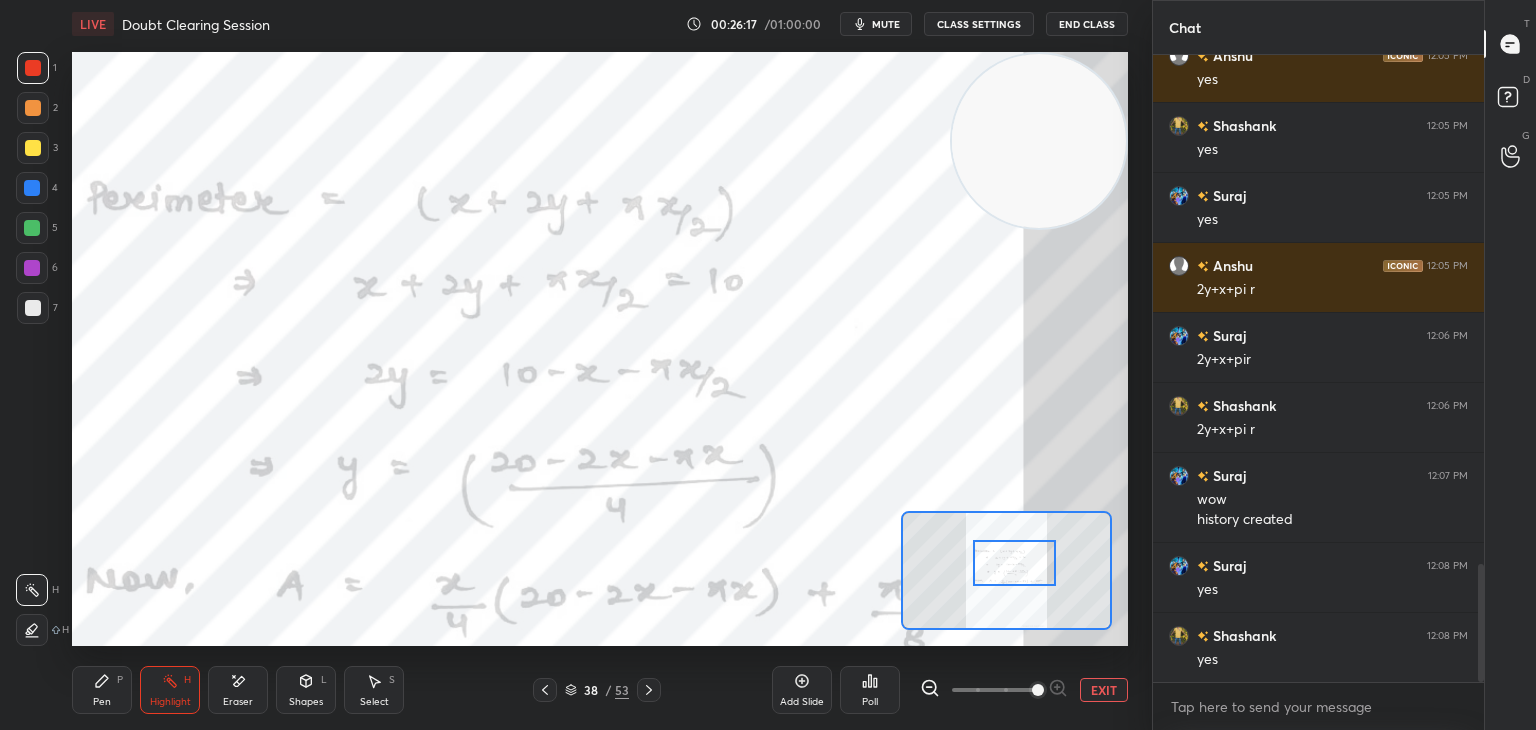 click on "Pen P" at bounding box center (102, 690) 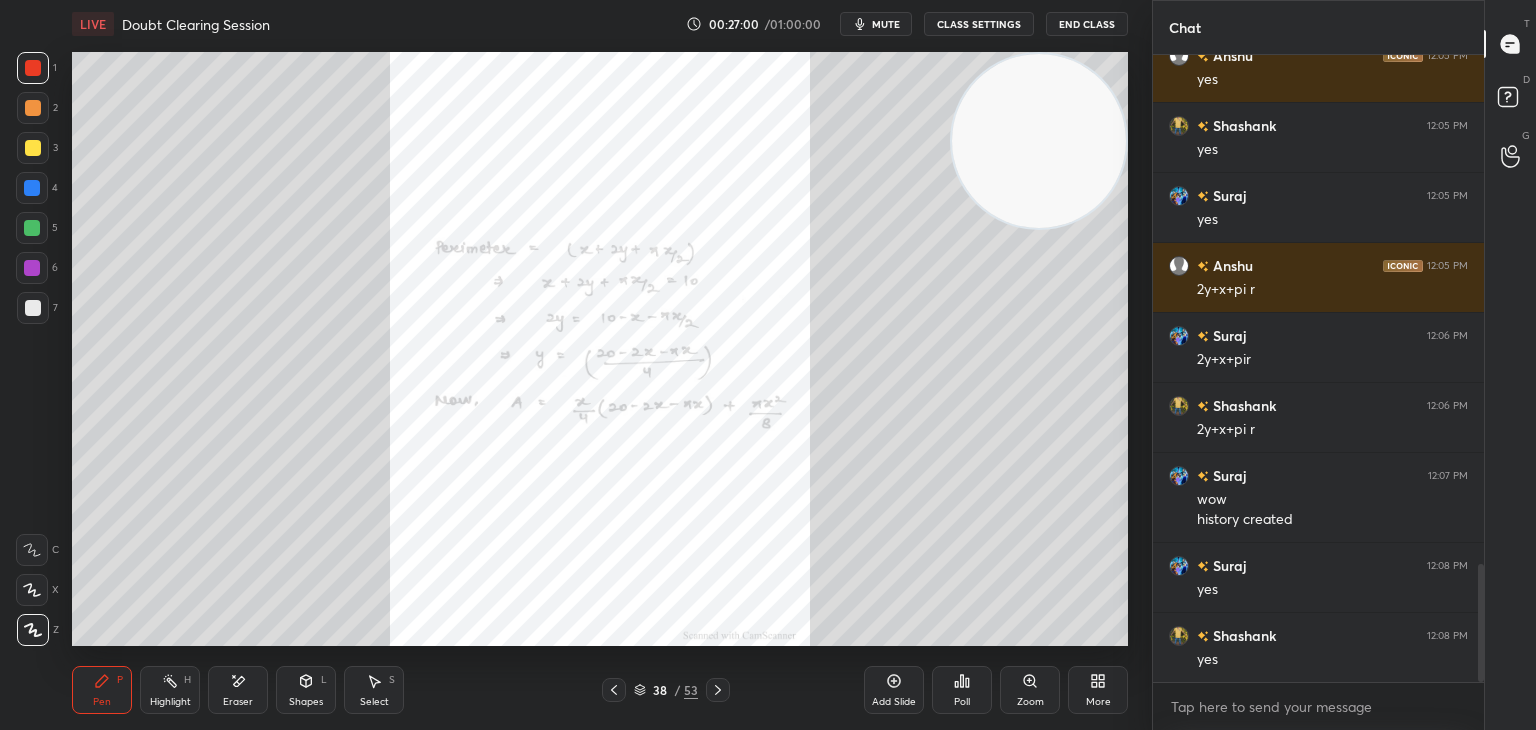 click on "Zoom" at bounding box center [1030, 690] 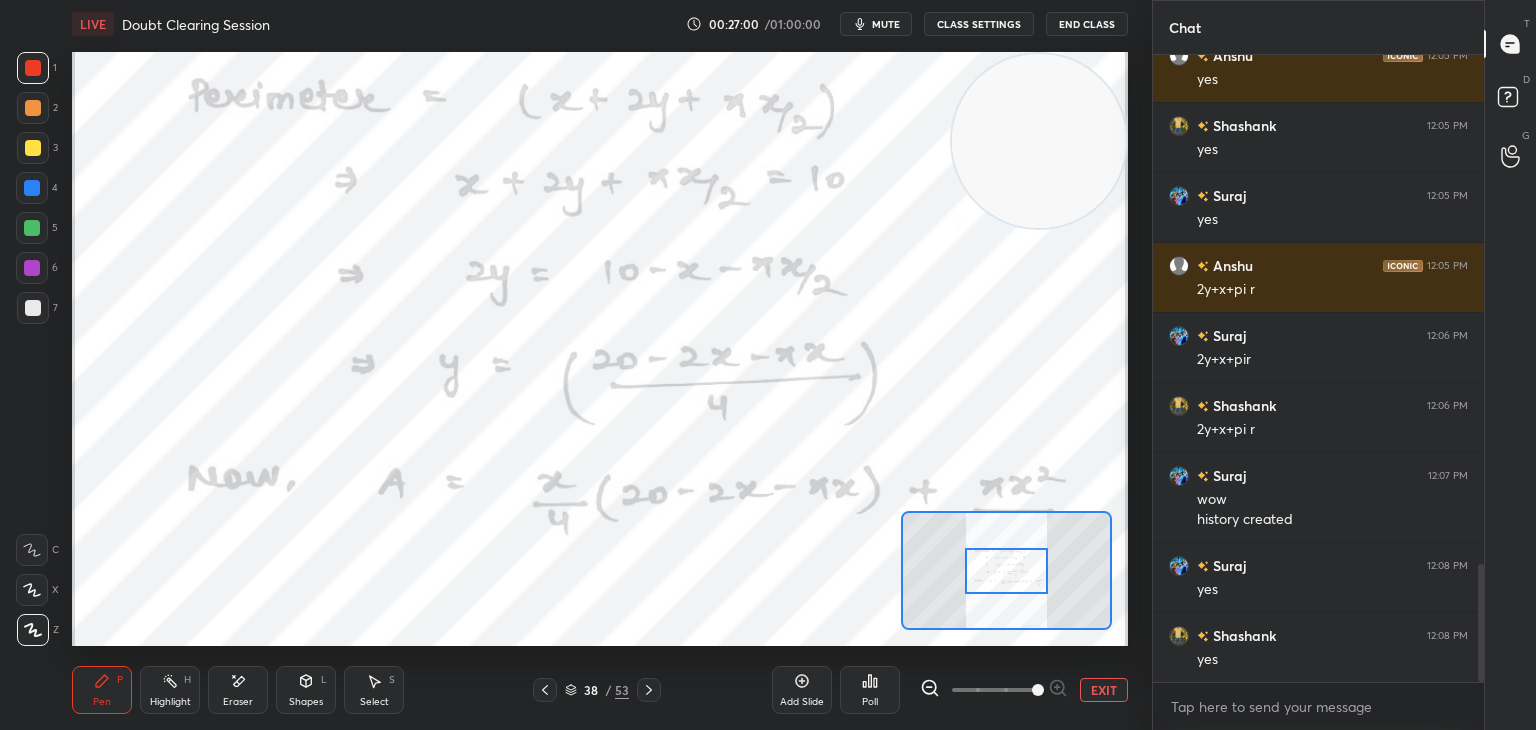 click at bounding box center (994, 690) 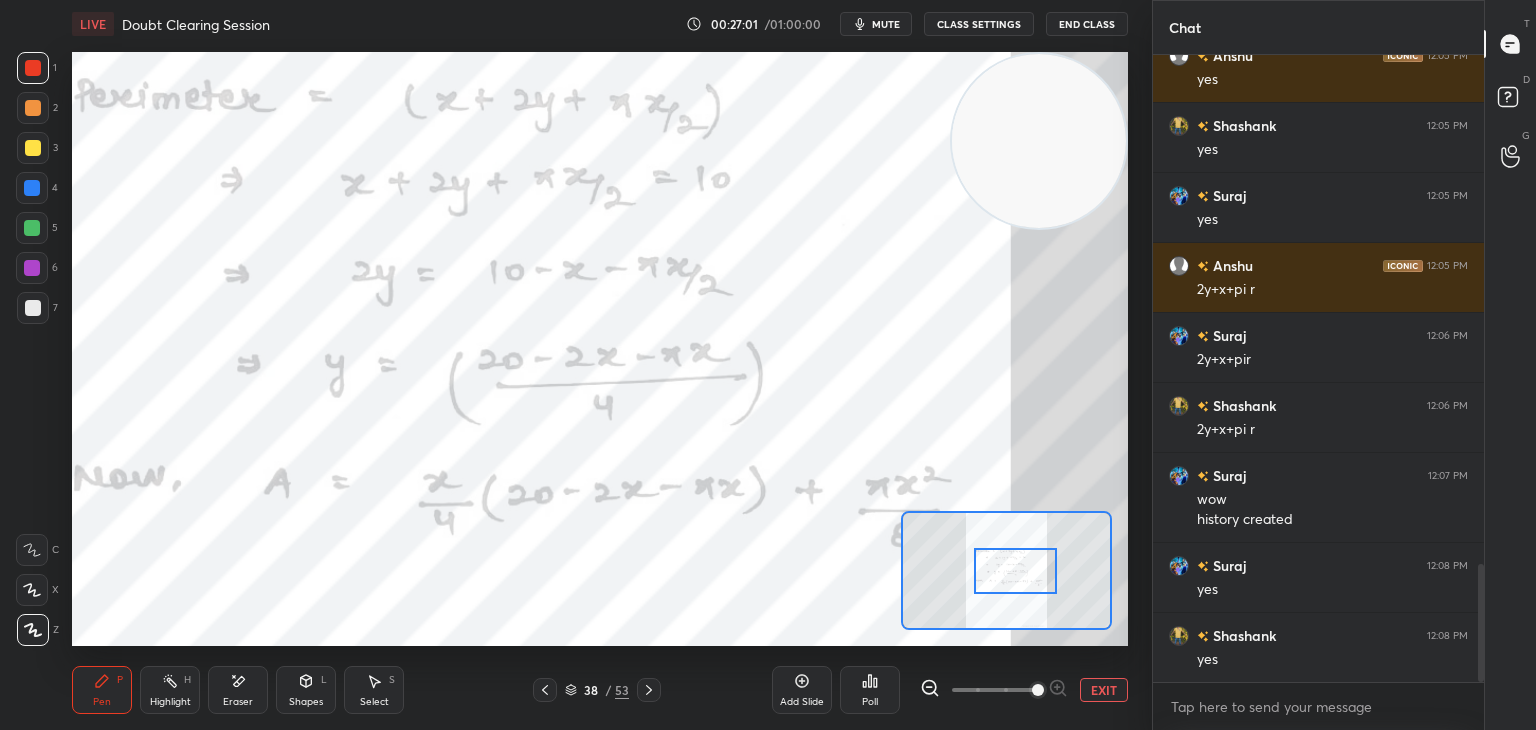 click at bounding box center (1015, 571) 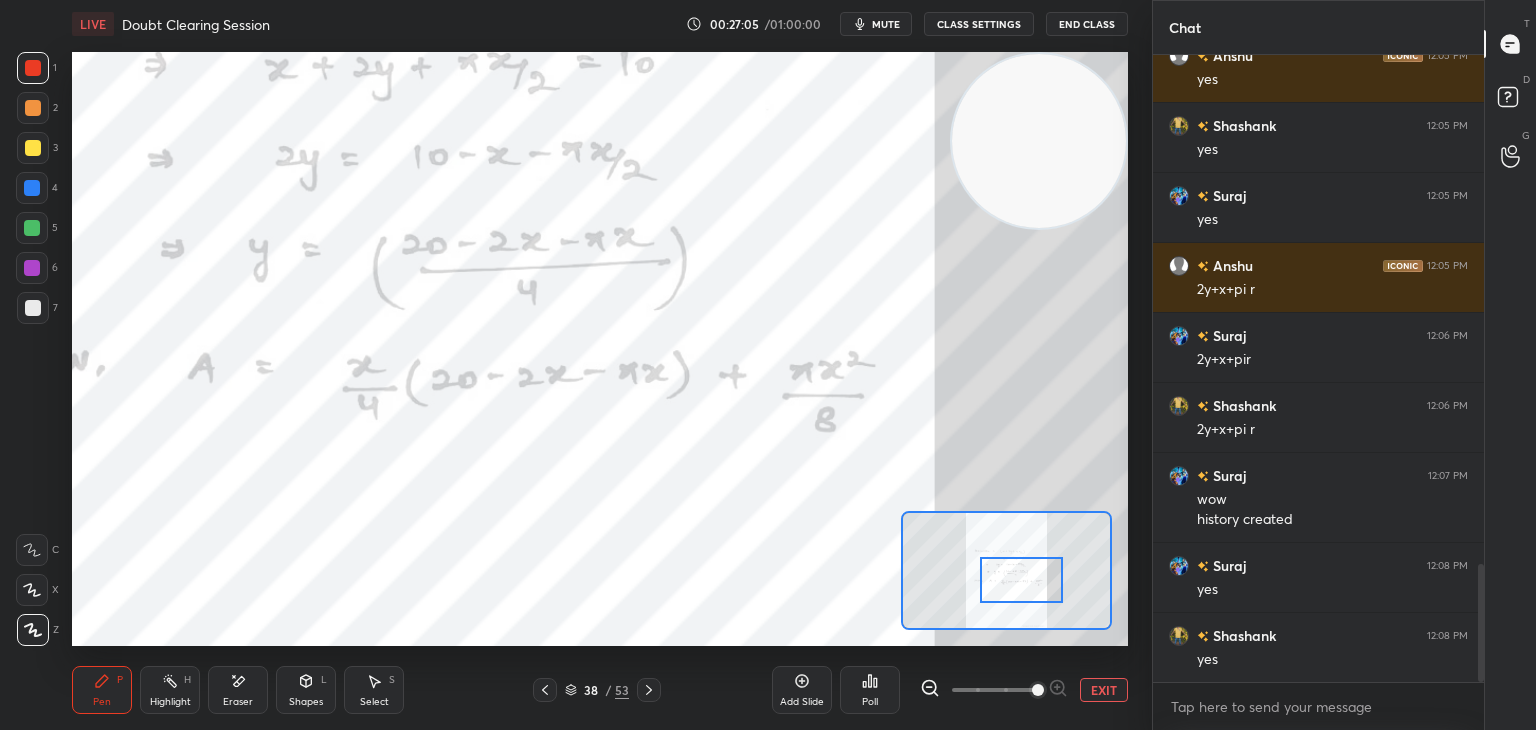 click at bounding box center [1021, 580] 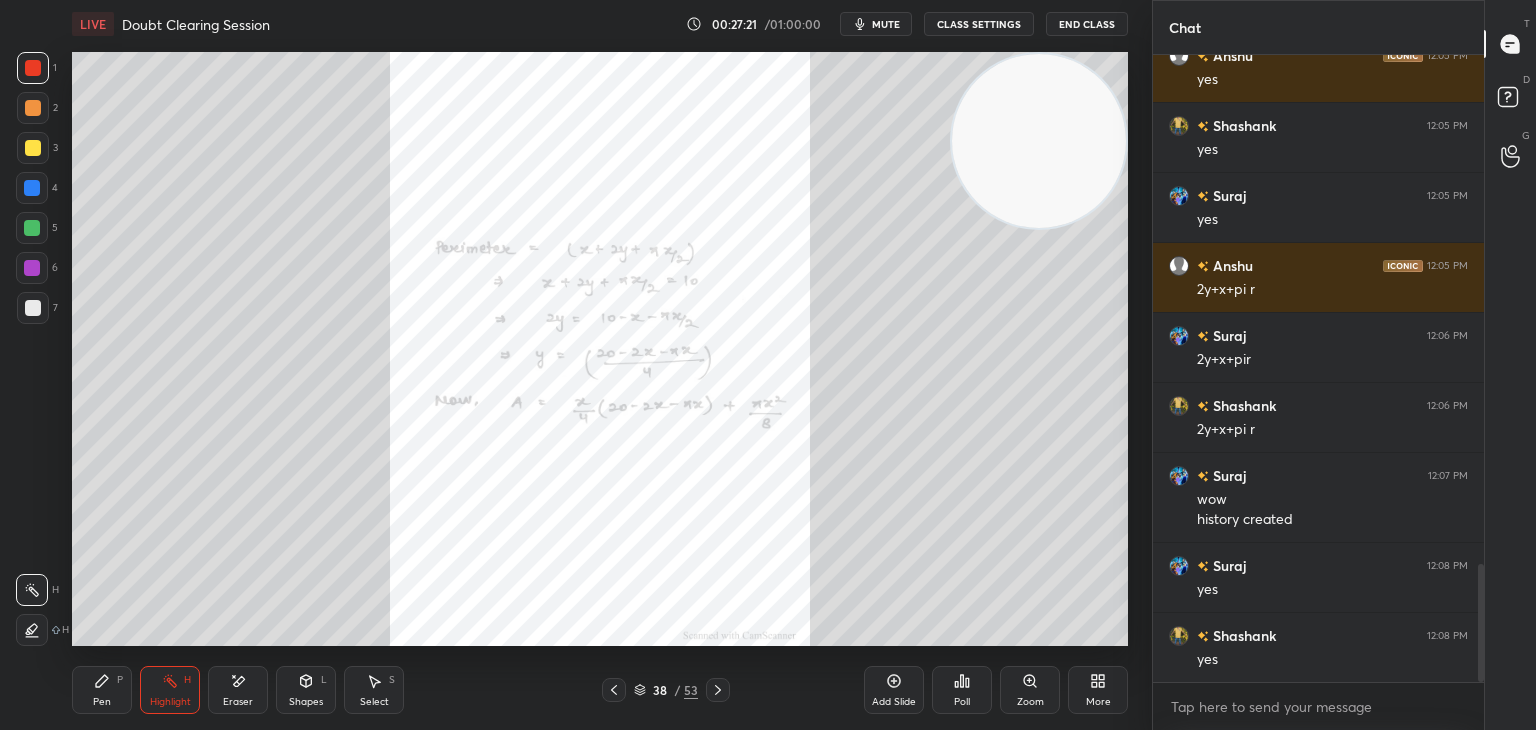 click on "Zoom" at bounding box center [1030, 690] 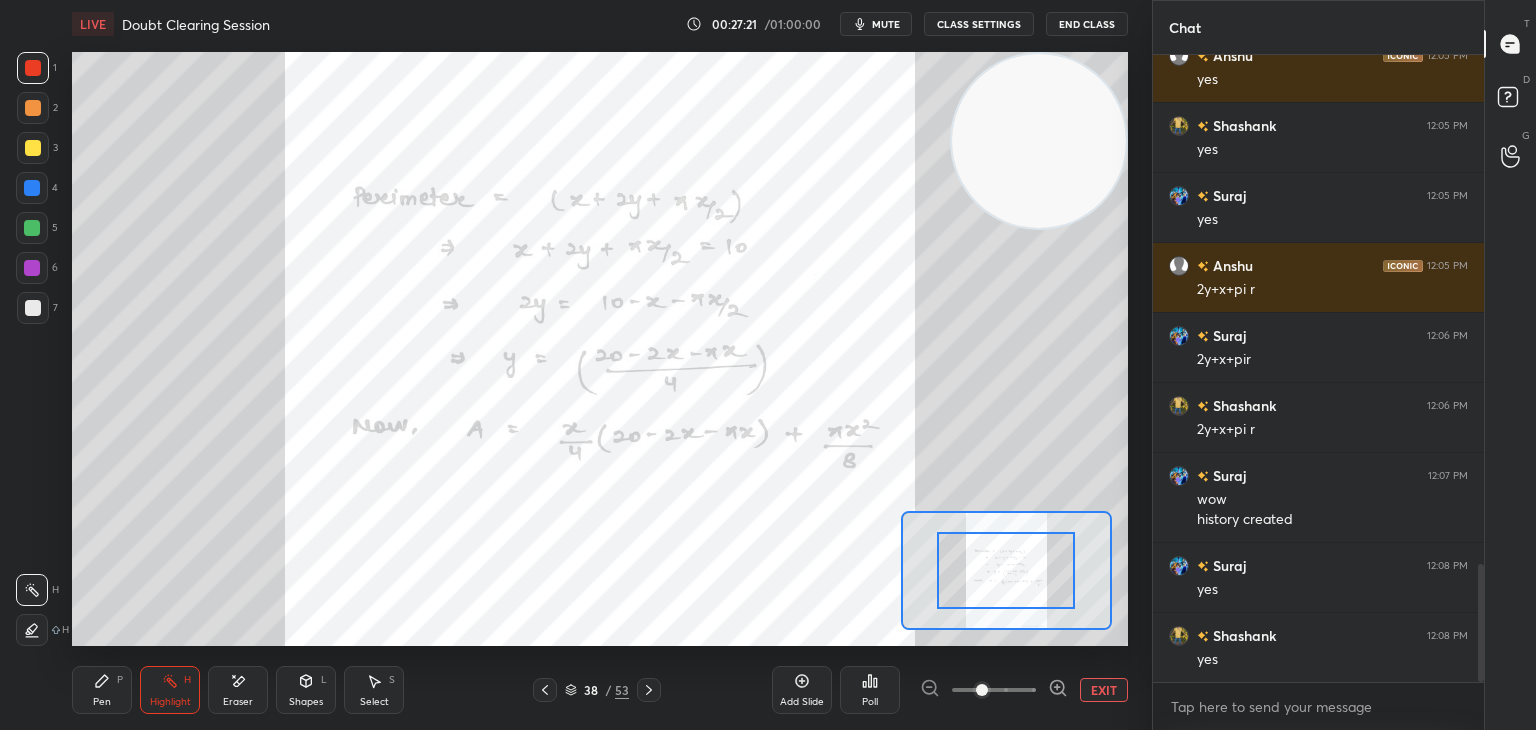 drag, startPoint x: 1031, startPoint y: 705, endPoint x: 1032, endPoint y: 684, distance: 21.023796 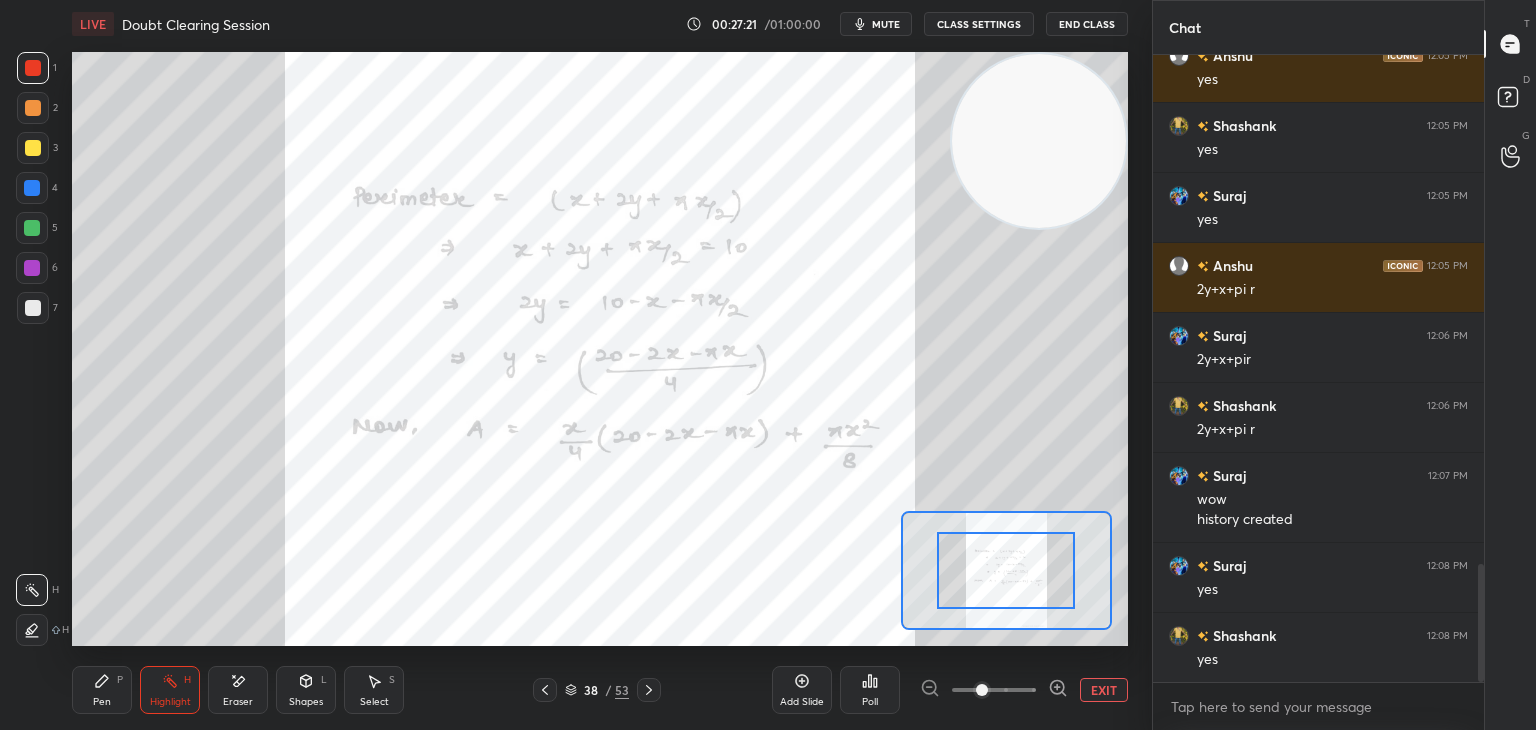 click on "Add Slide Poll EXIT" at bounding box center (950, 690) 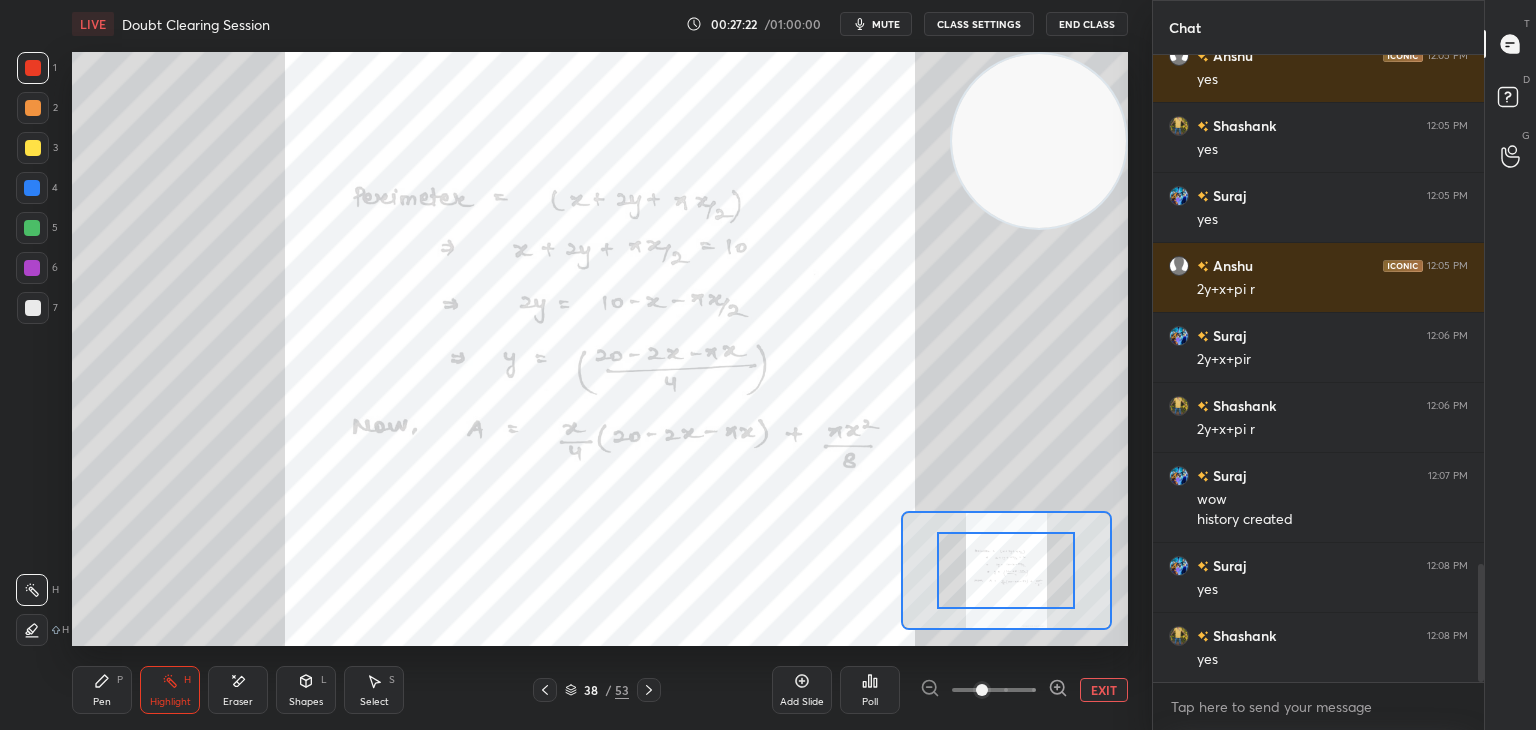 click at bounding box center (994, 690) 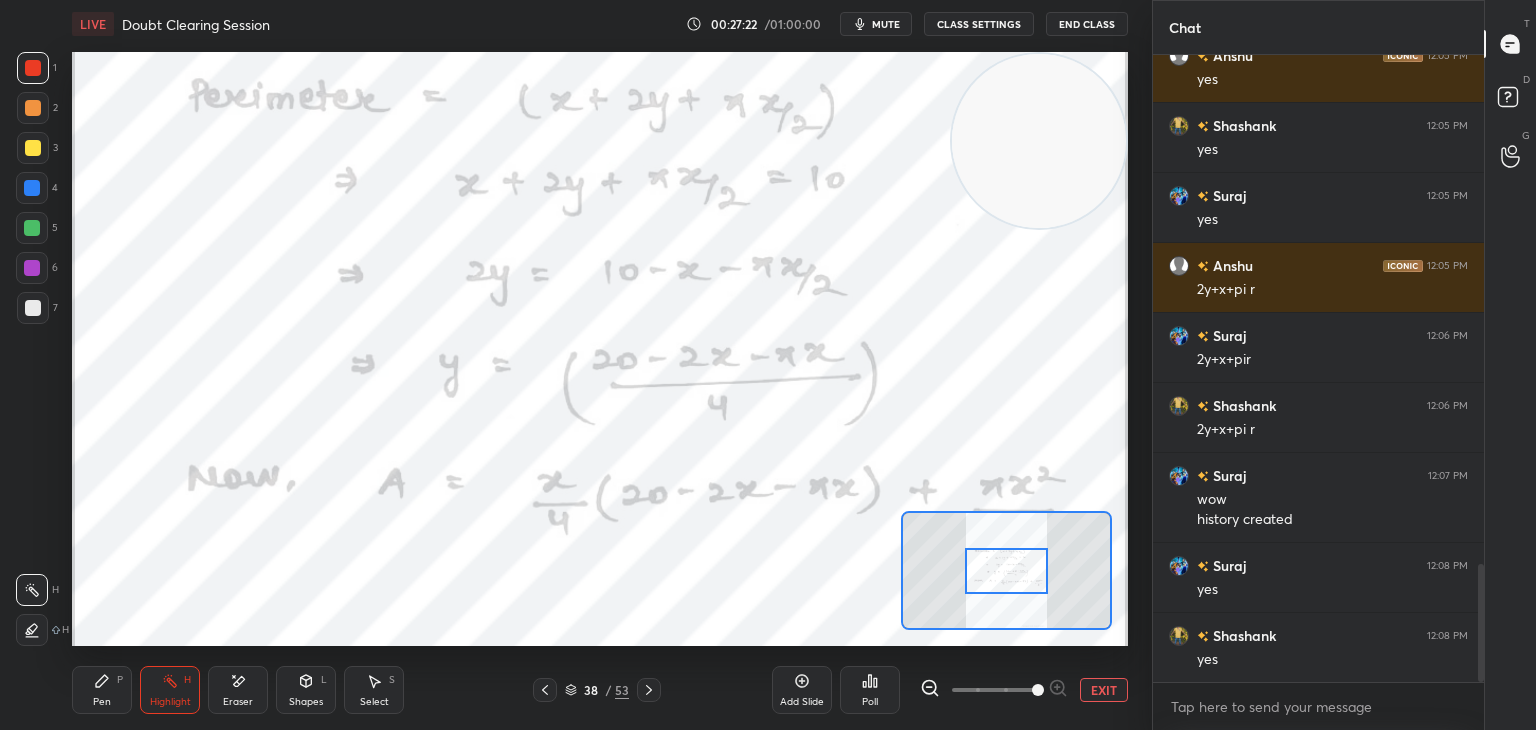 click at bounding box center (1006, 571) 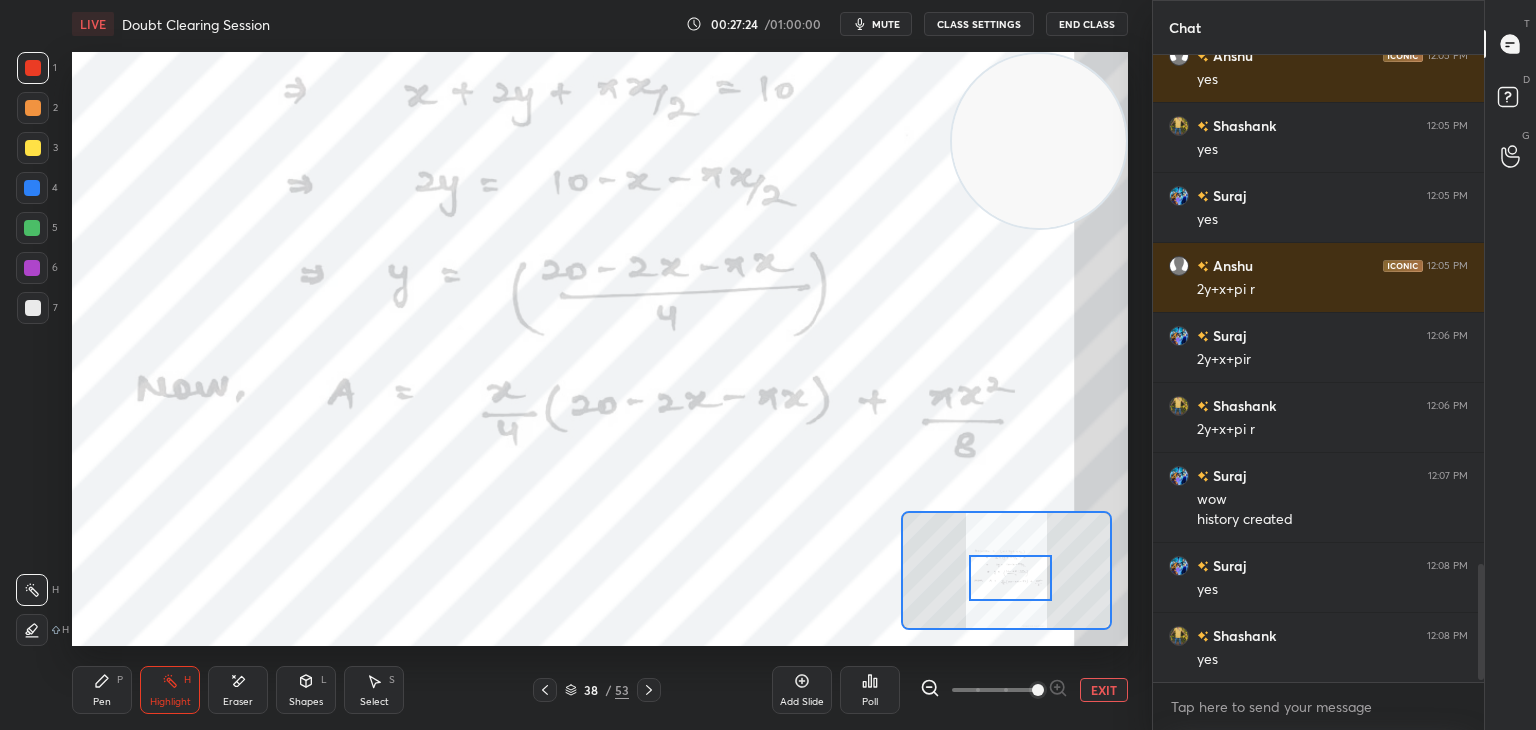 scroll, scrollTop: 2774, scrollLeft: 0, axis: vertical 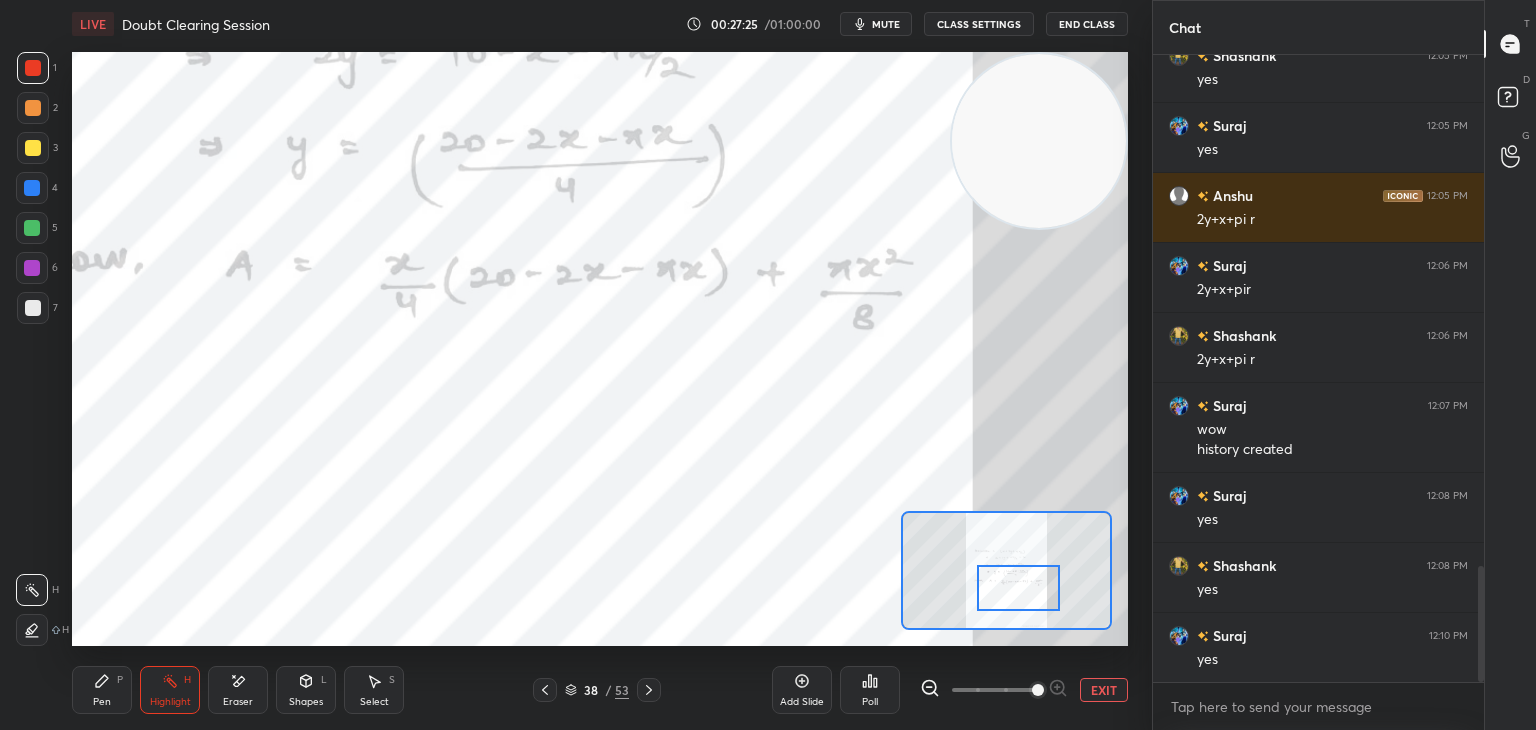 drag, startPoint x: 1008, startPoint y: 577, endPoint x: 1016, endPoint y: 585, distance: 11.313708 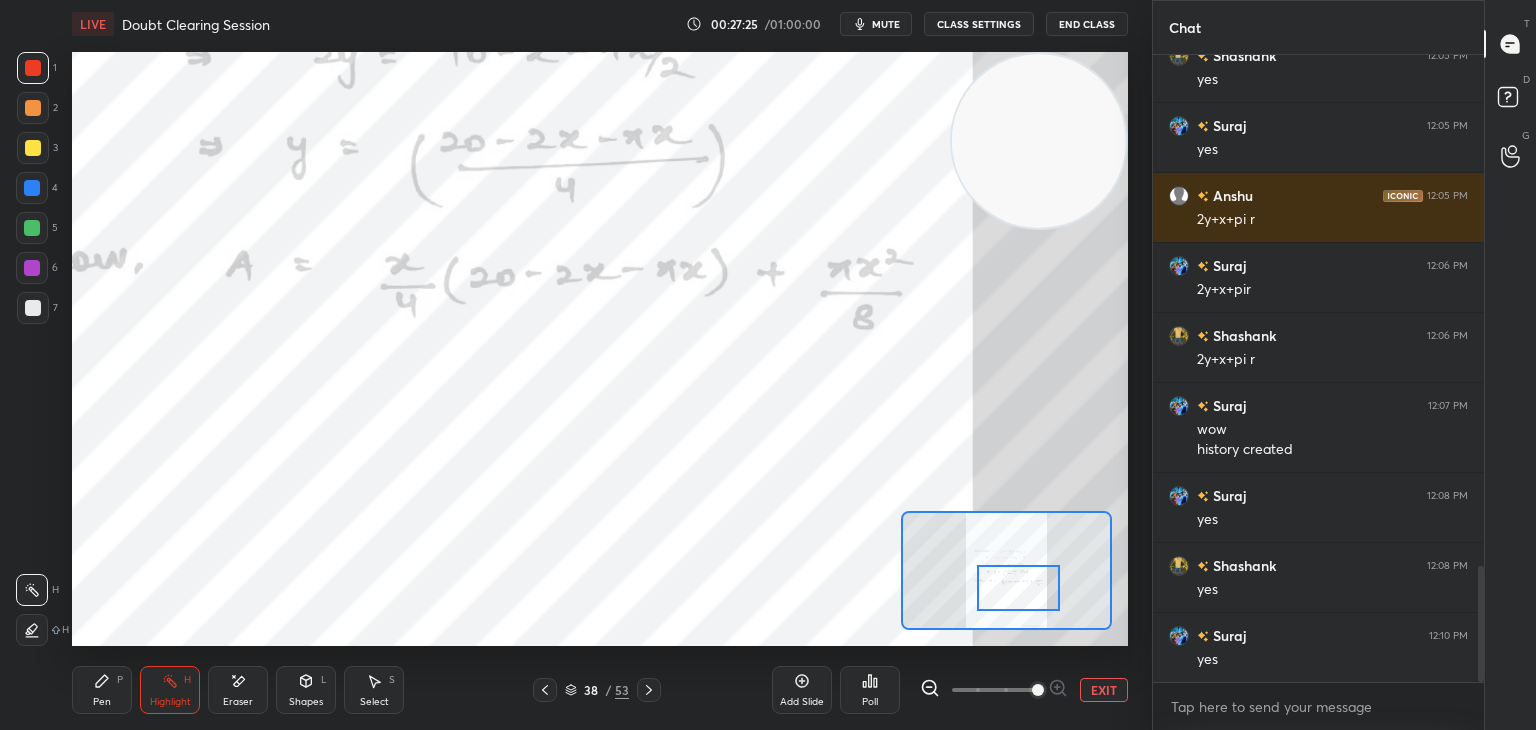 click at bounding box center (1018, 588) 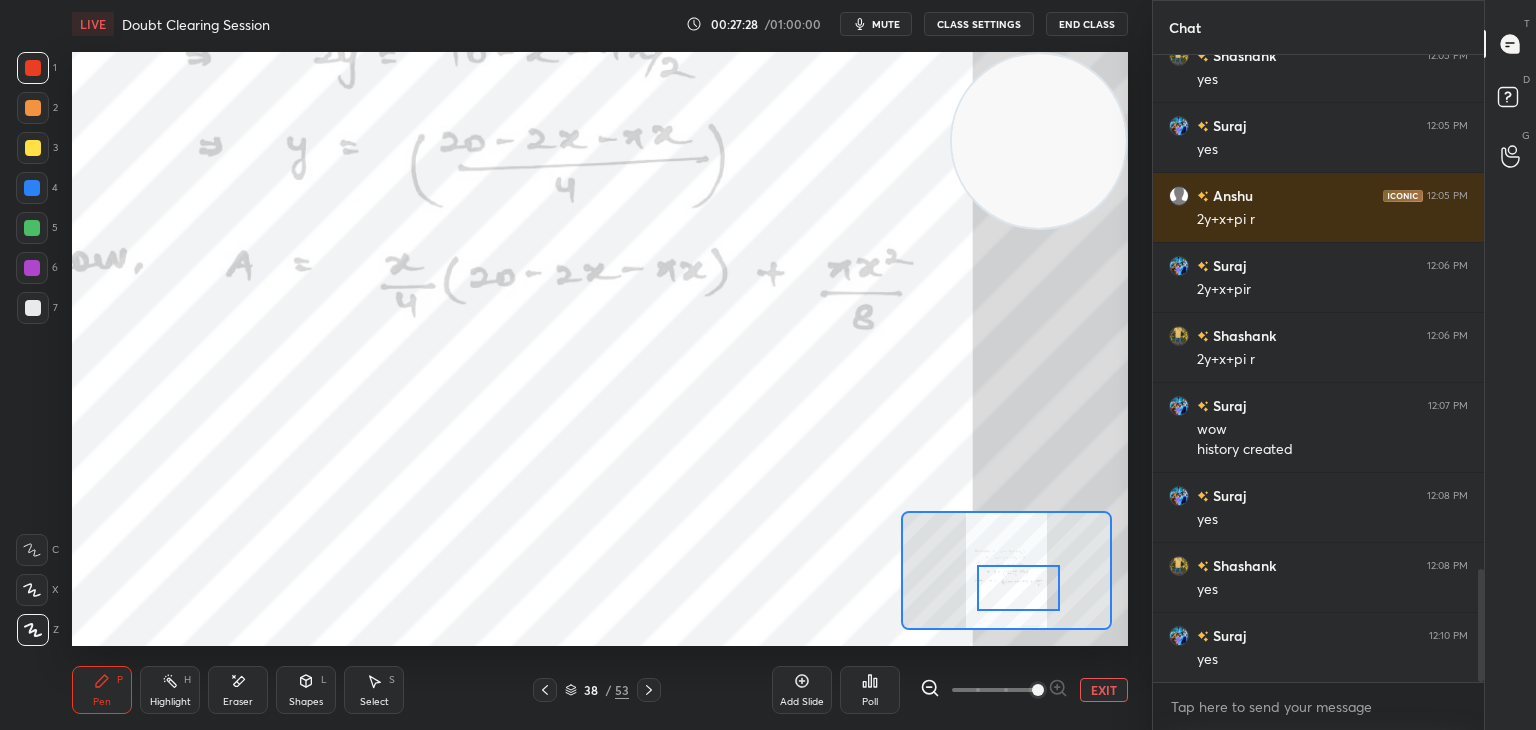scroll, scrollTop: 2844, scrollLeft: 0, axis: vertical 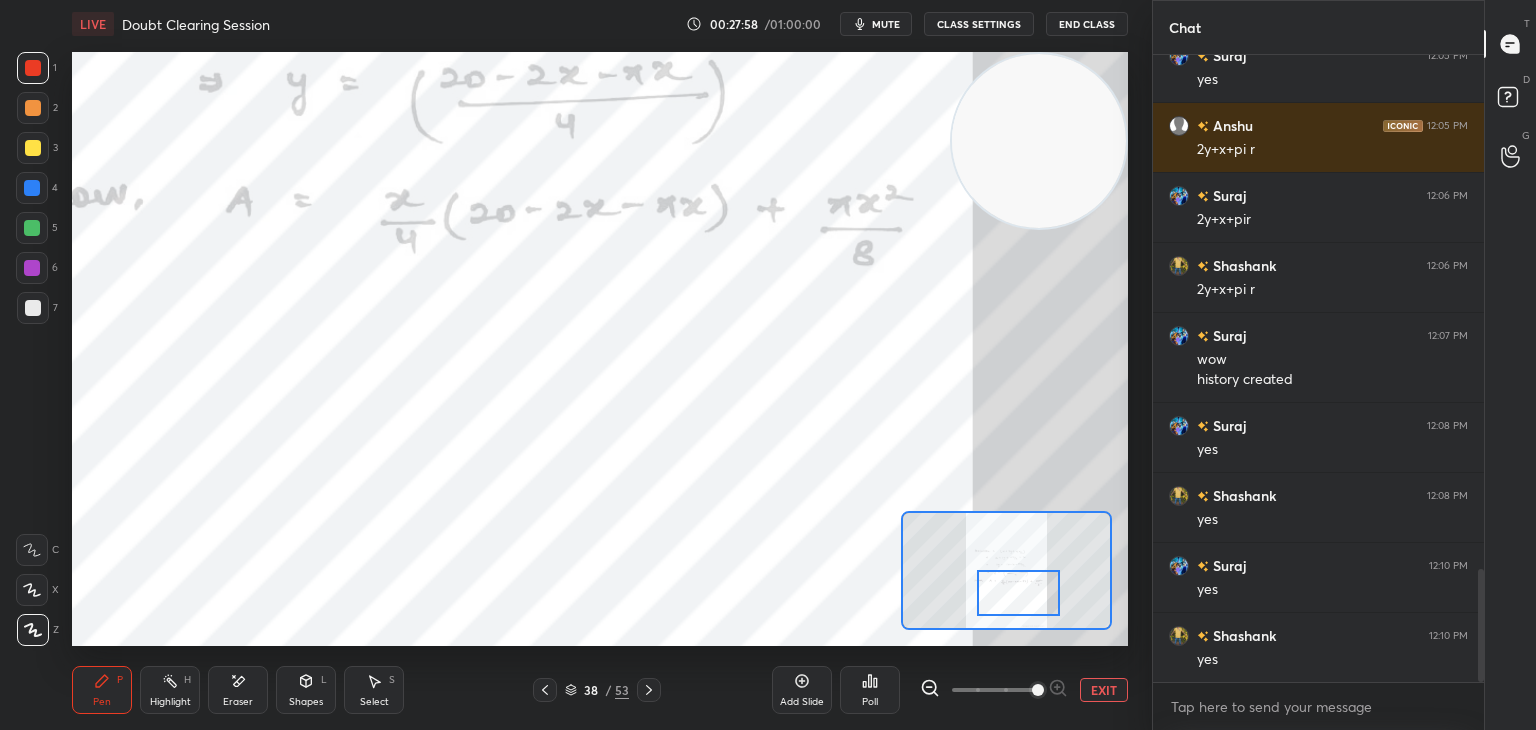 drag, startPoint x: 997, startPoint y: 585, endPoint x: 996, endPoint y: 602, distance: 17.029387 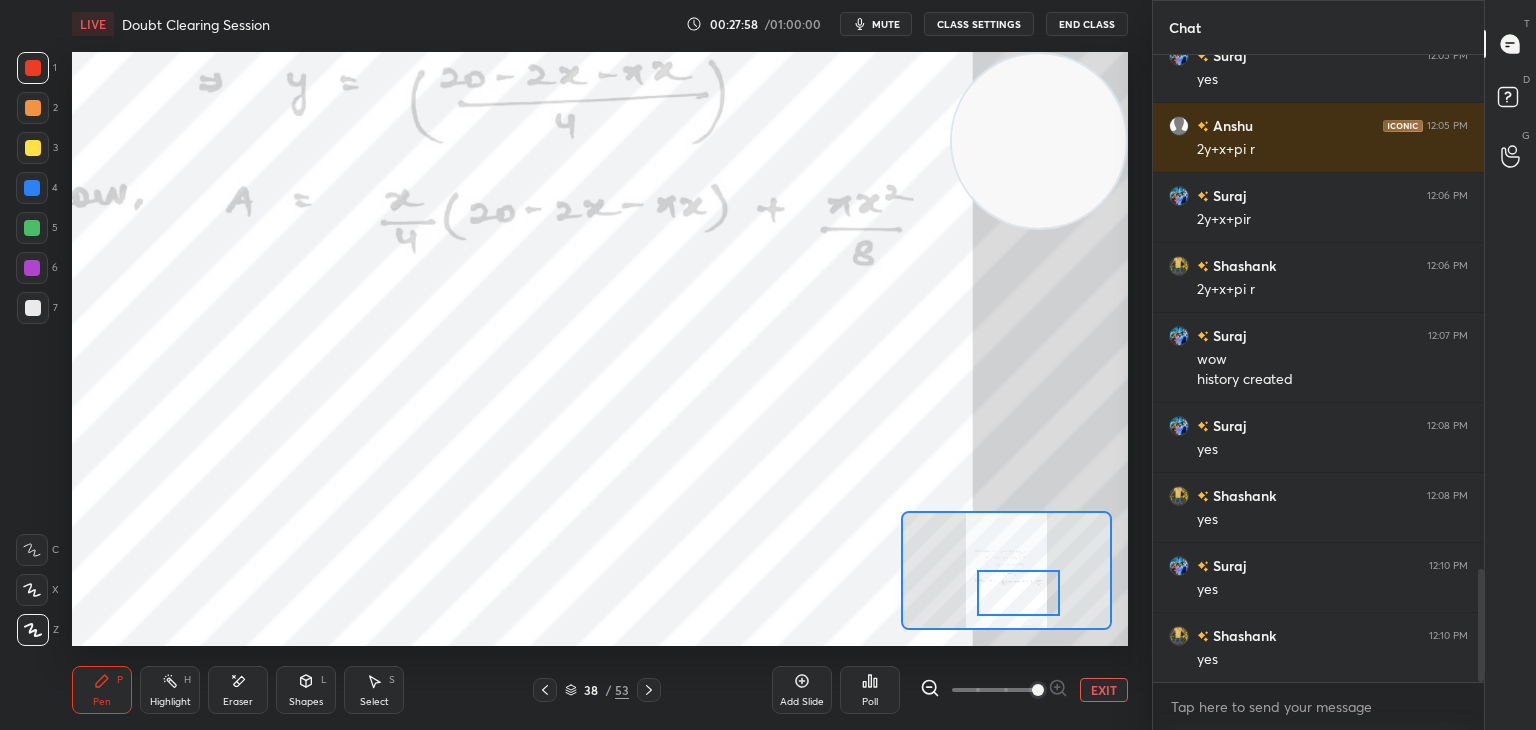 click at bounding box center (1018, 593) 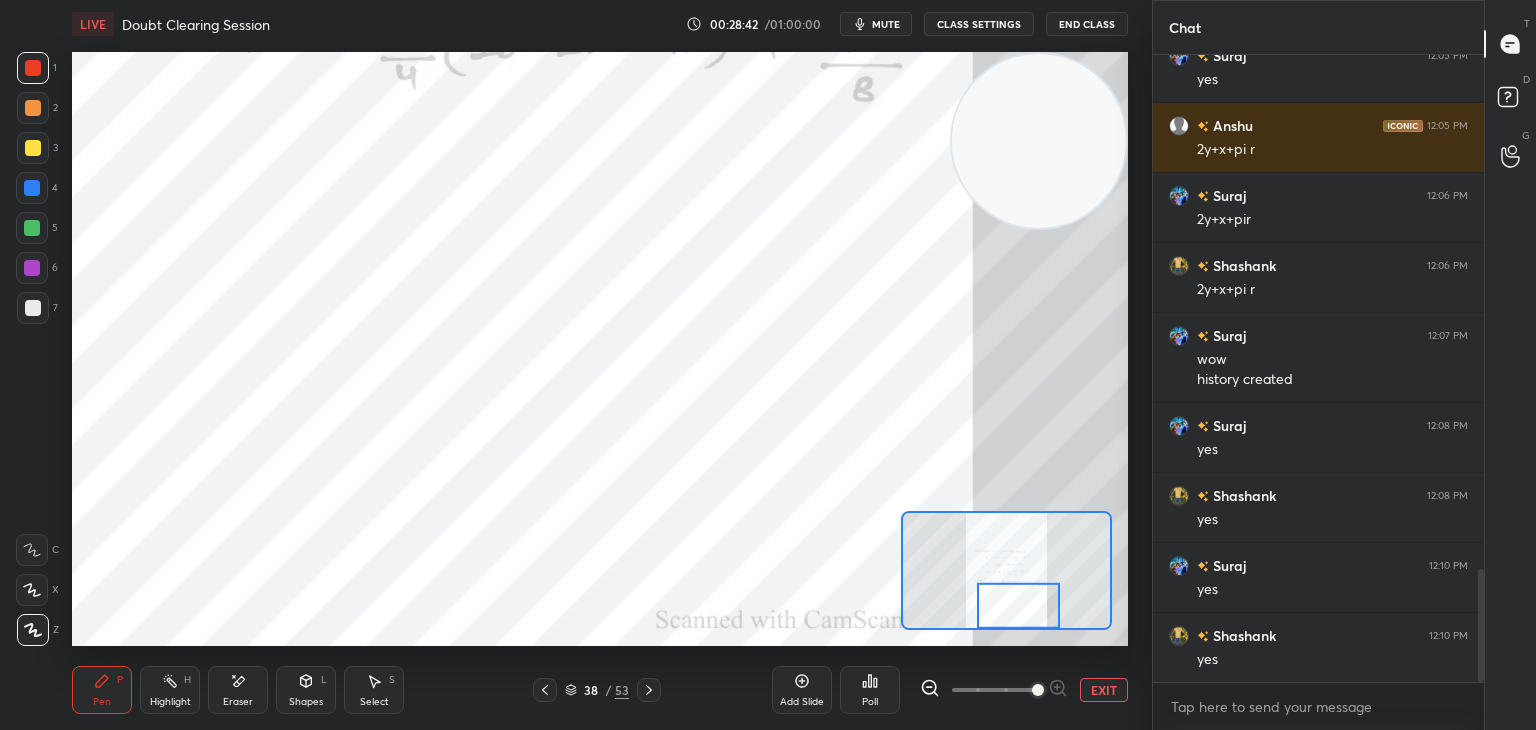 drag, startPoint x: 228, startPoint y: 688, endPoint x: 248, endPoint y: 662, distance: 32.80244 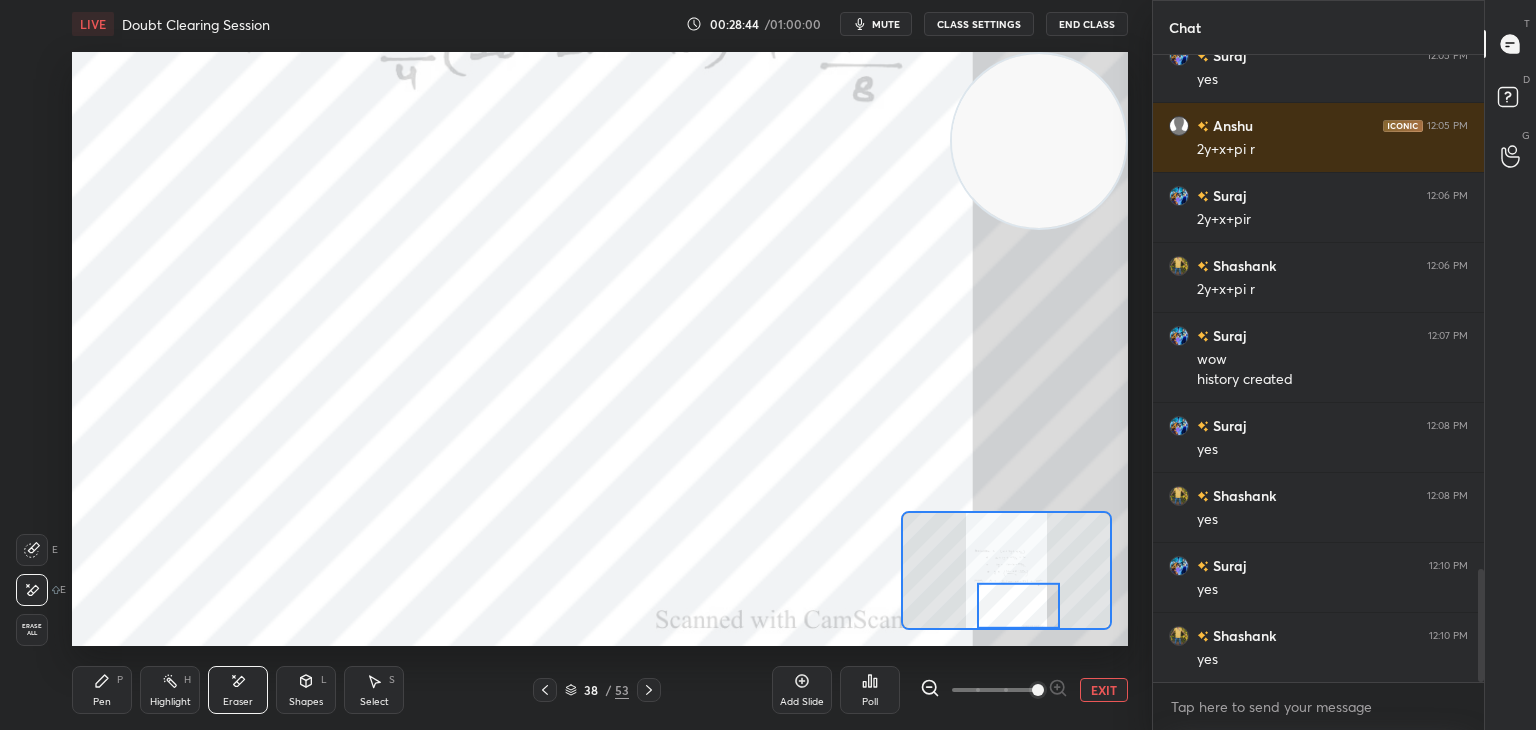 click 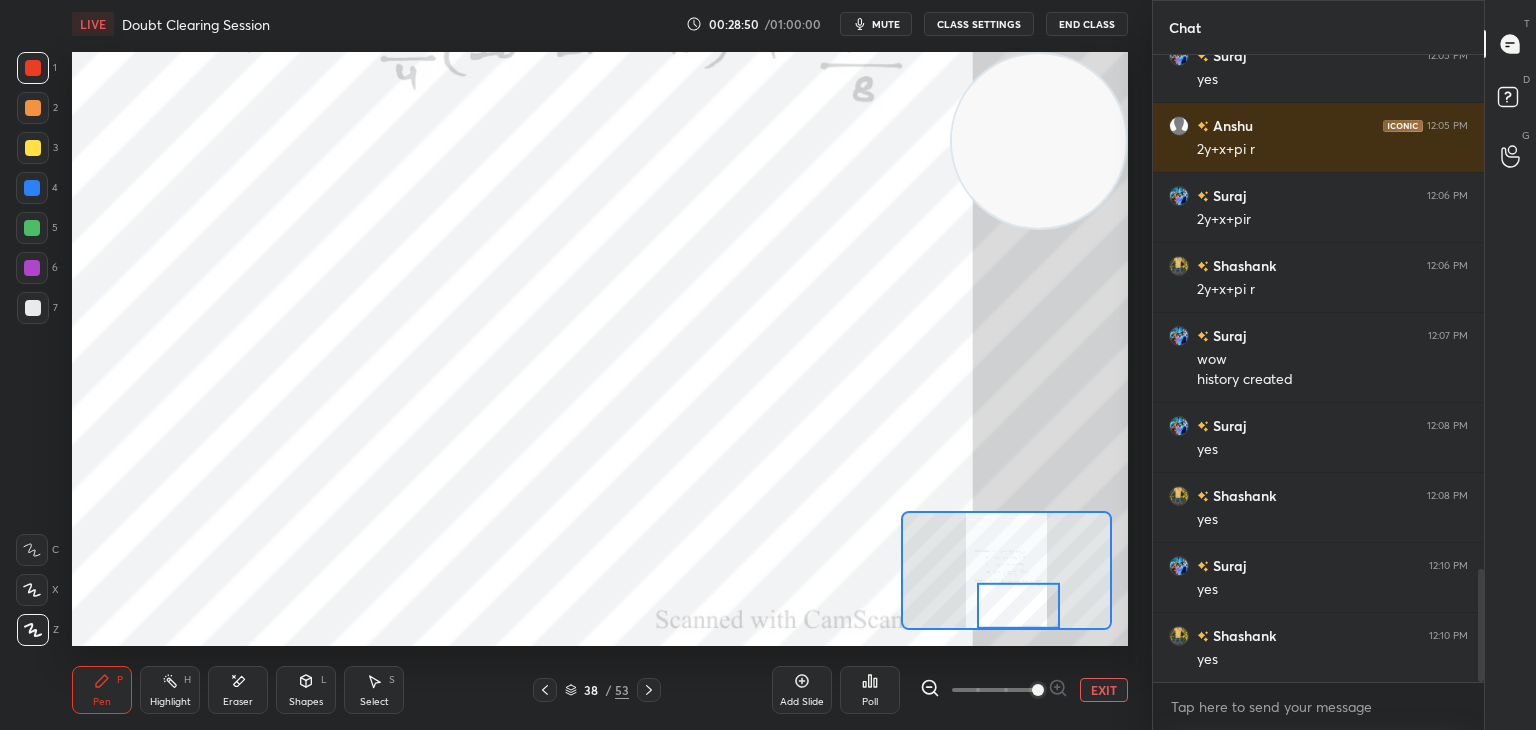 click 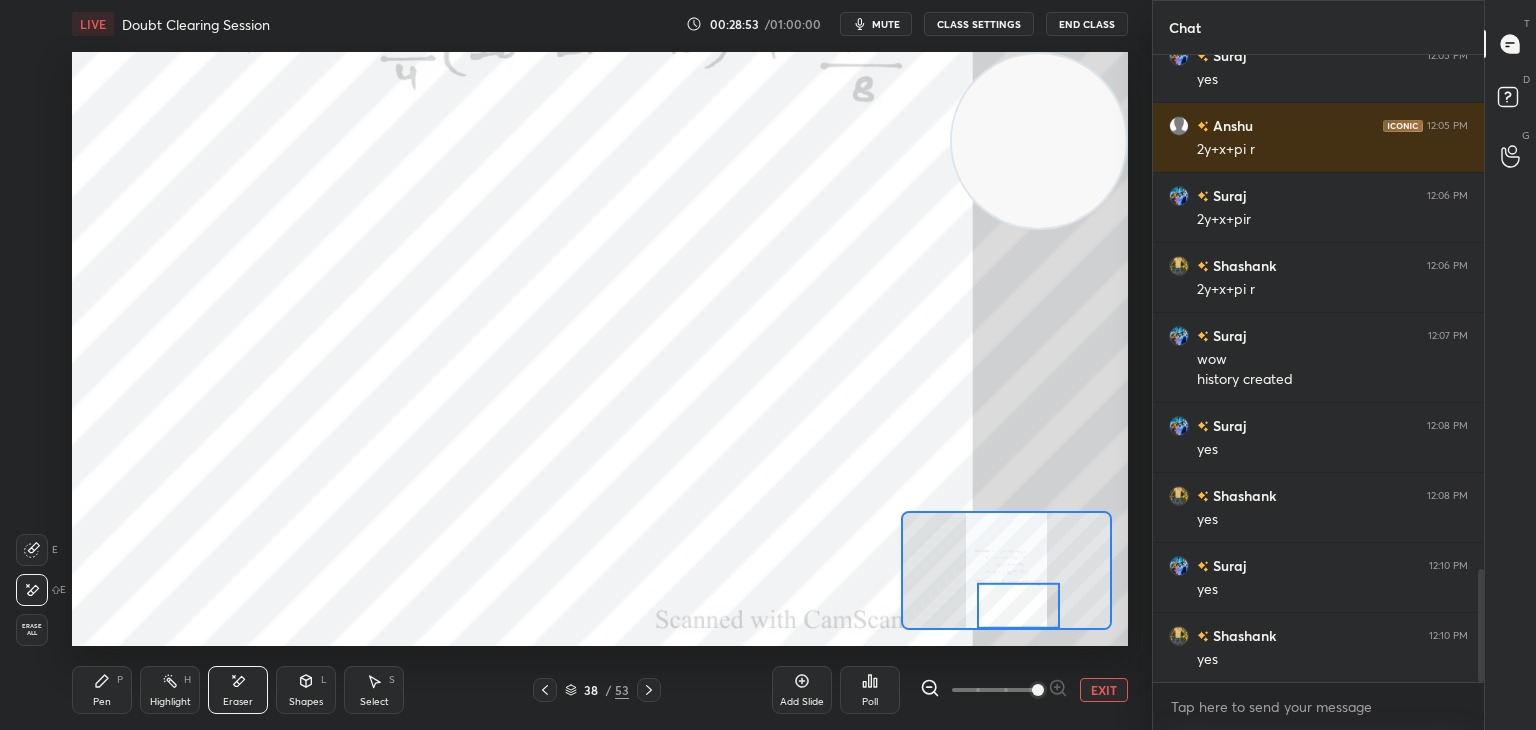 click 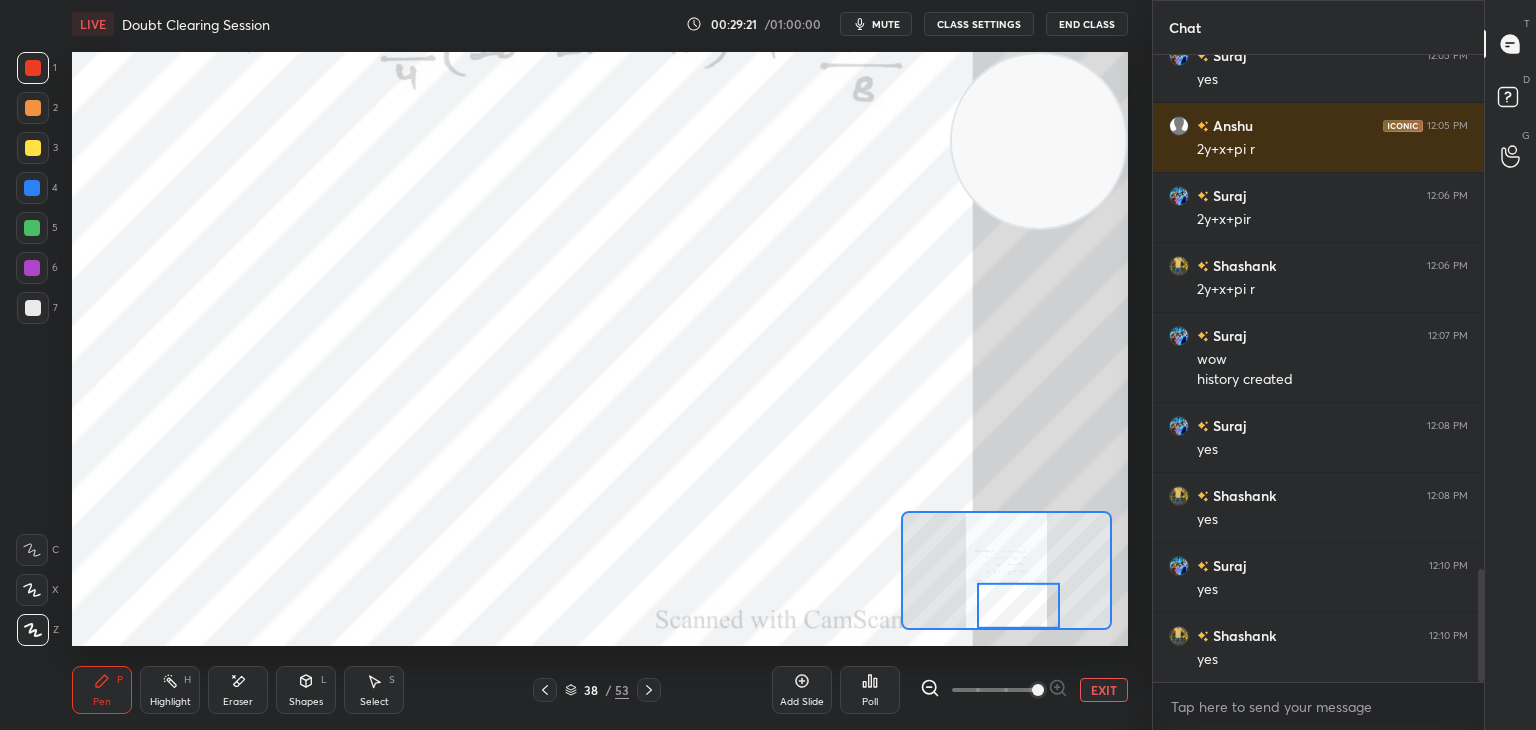 drag, startPoint x: 236, startPoint y: 685, endPoint x: 261, endPoint y: 661, distance: 34.655445 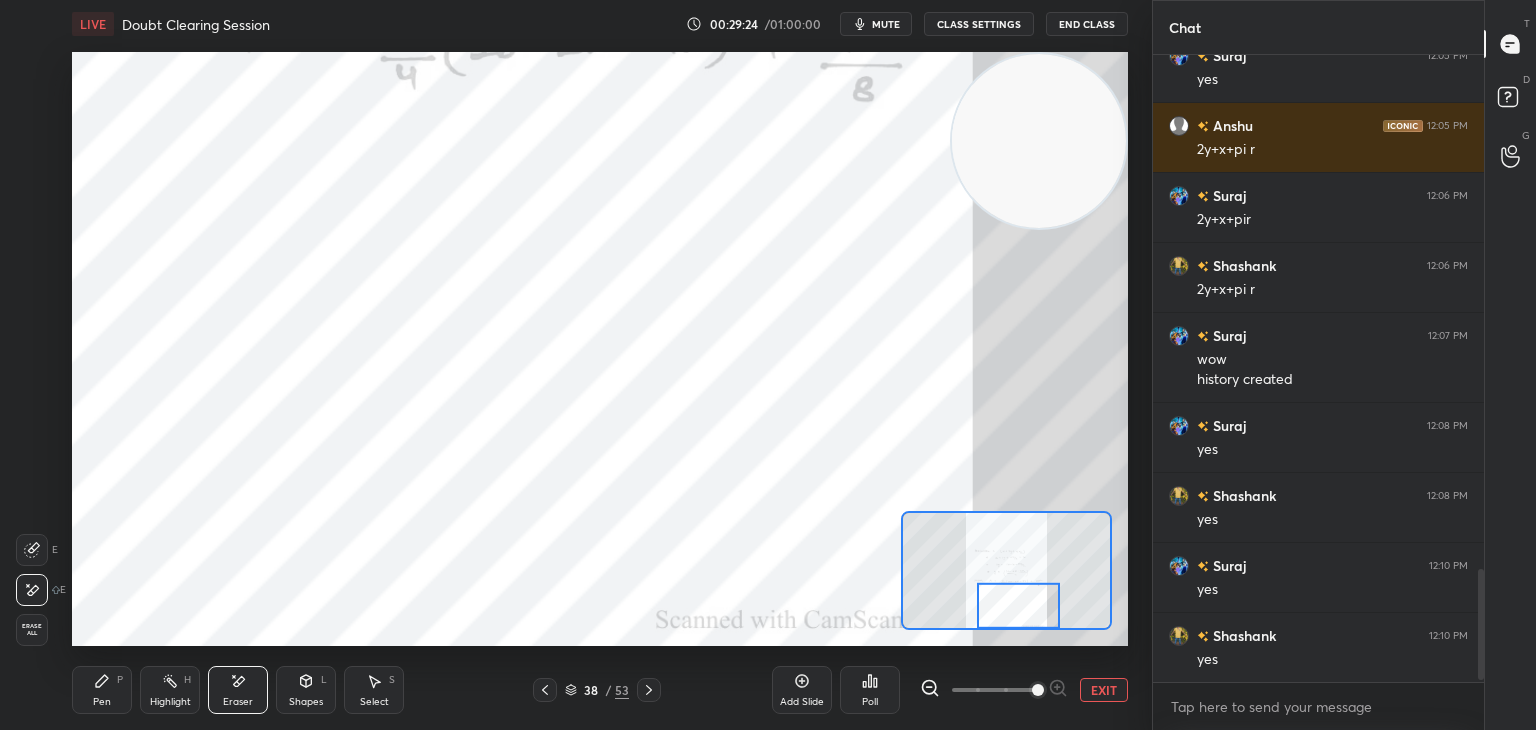 drag, startPoint x: 113, startPoint y: 696, endPoint x: 153, endPoint y: 661, distance: 53.15073 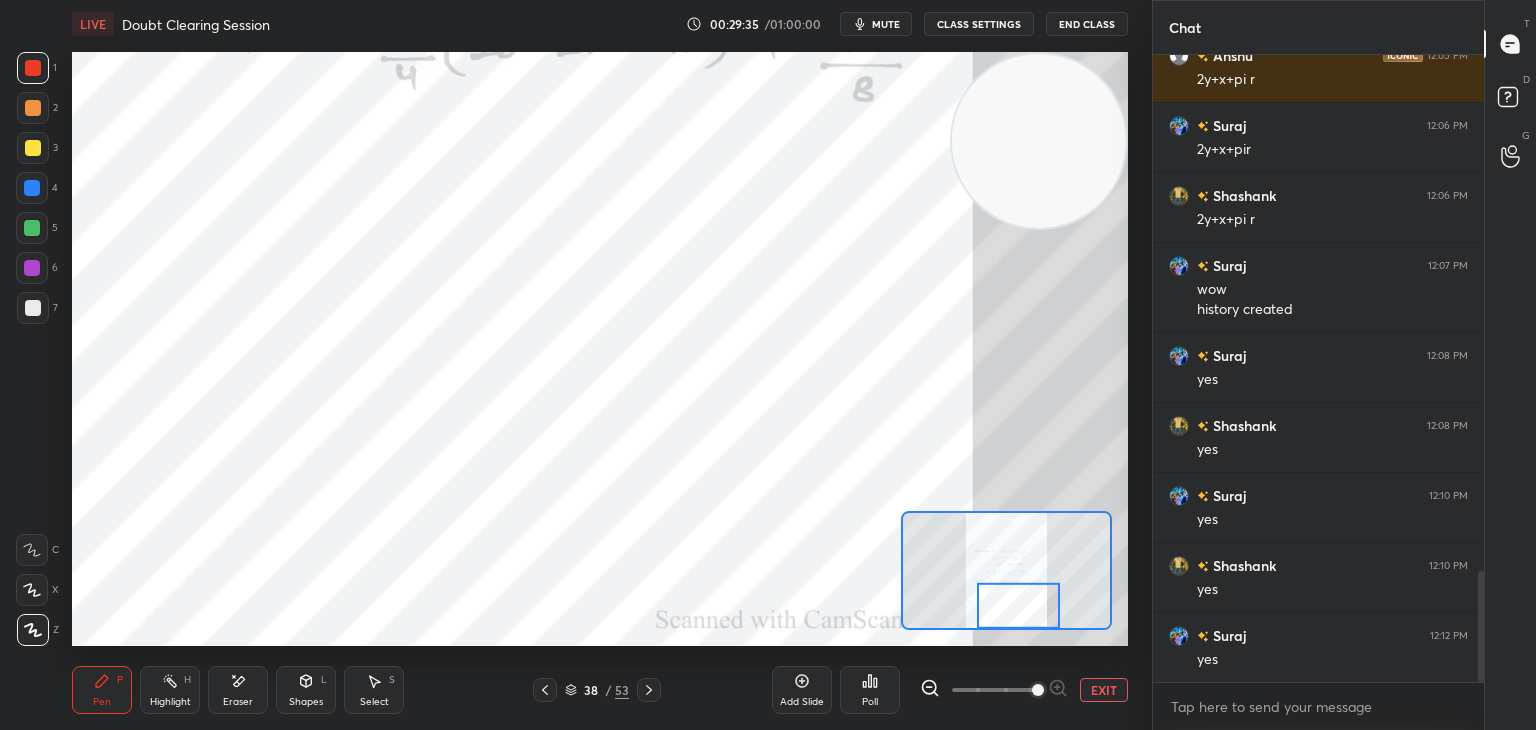 scroll, scrollTop: 2984, scrollLeft: 0, axis: vertical 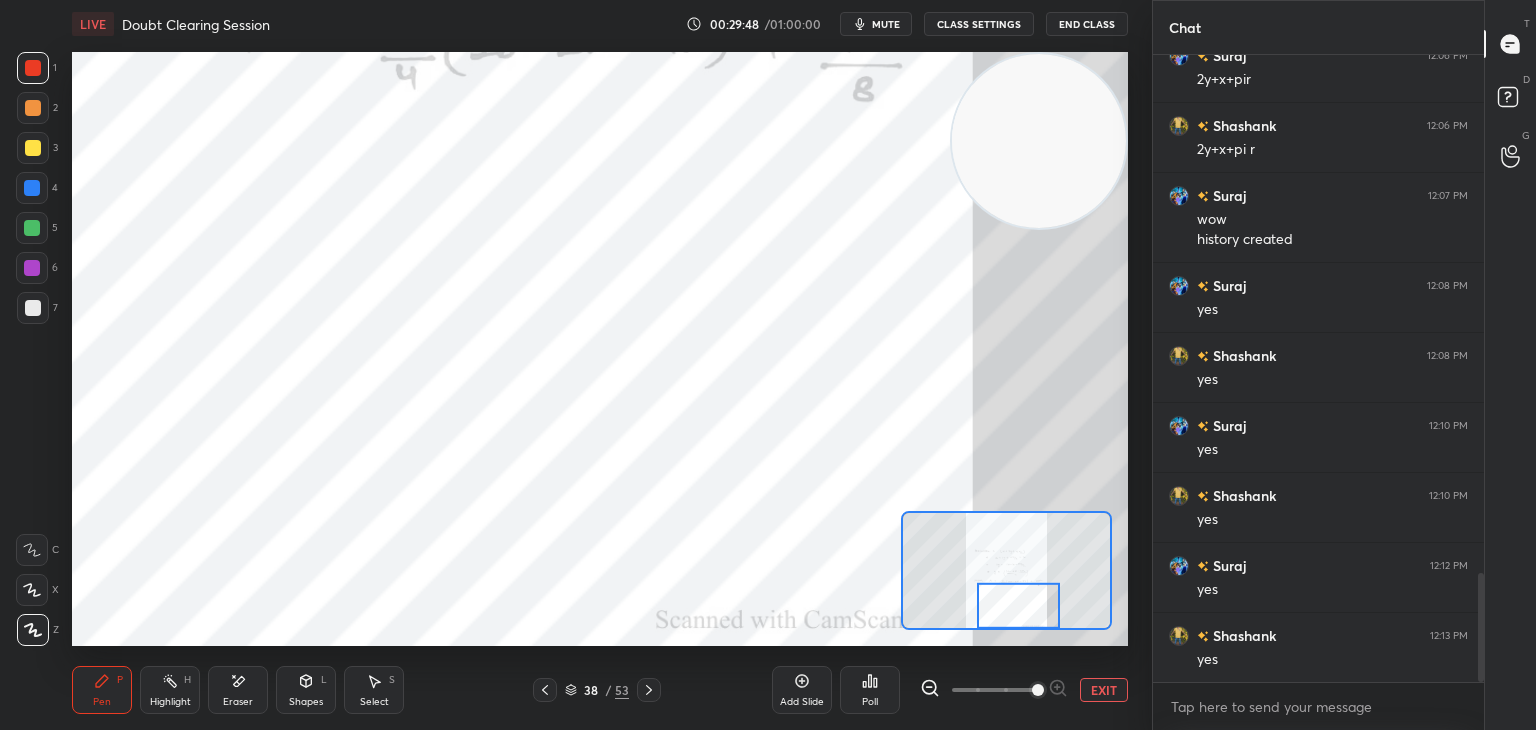 click on "1 2 3 4 5 6 7 C X Z E E Erase all   H H" at bounding box center [32, 349] 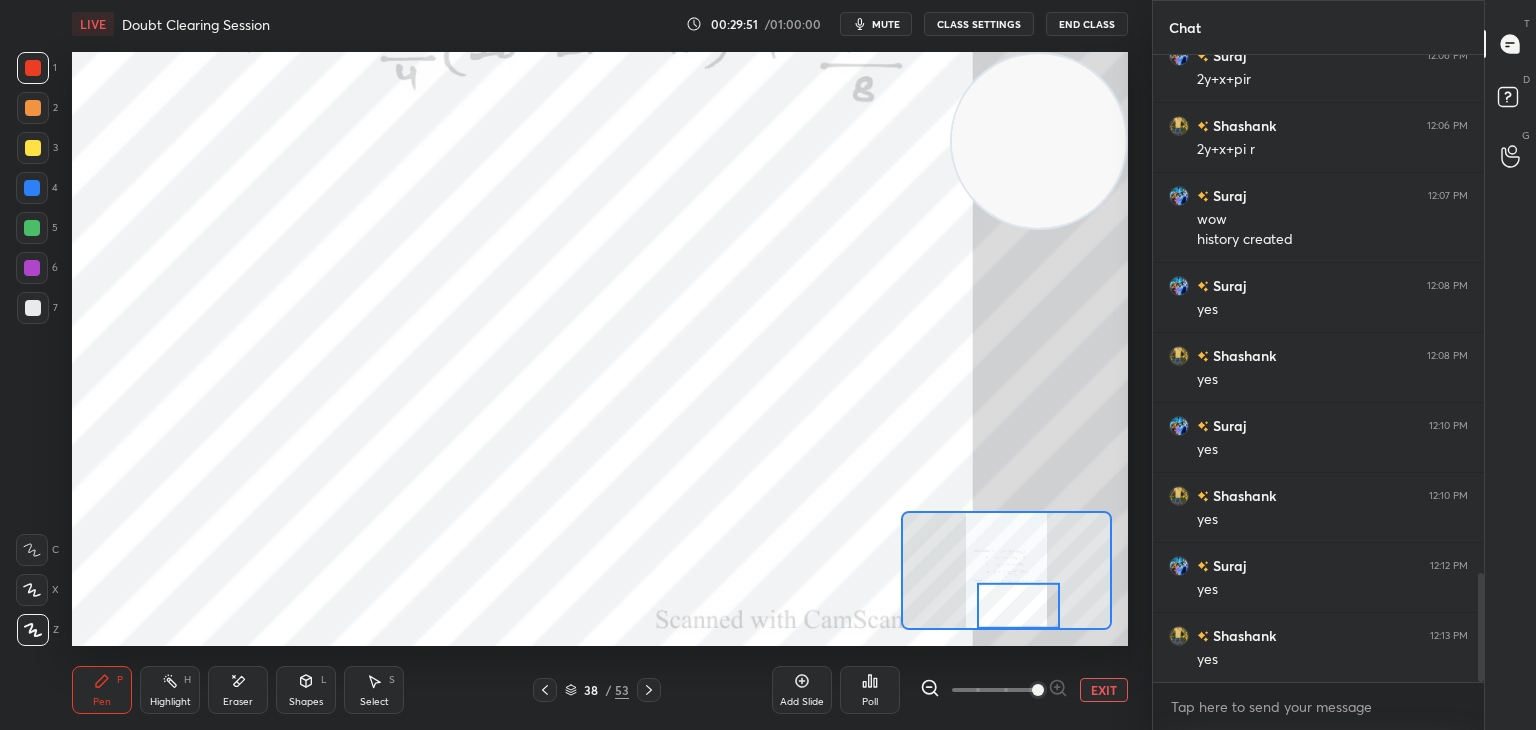 click on "EXIT" at bounding box center (1104, 690) 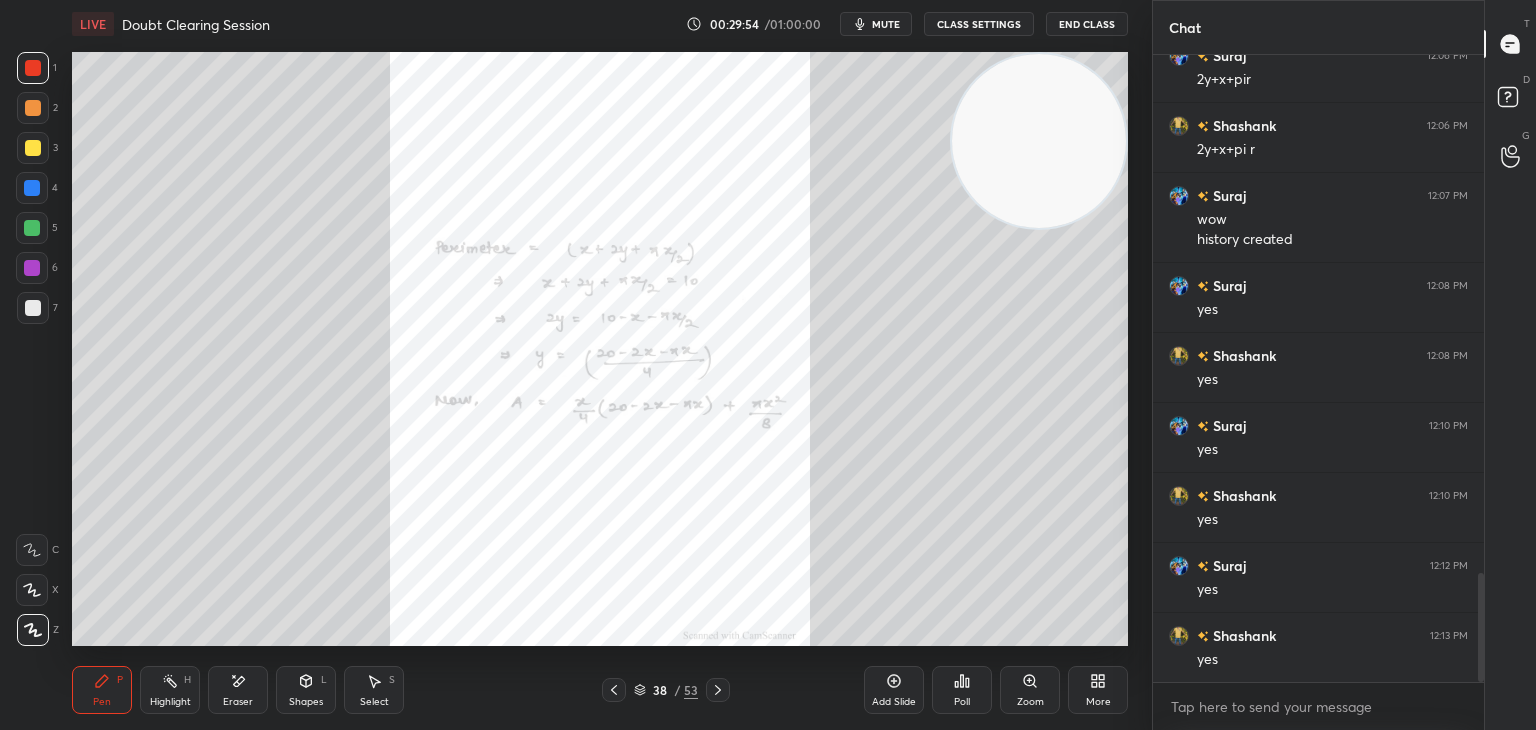 click at bounding box center (33, 148) 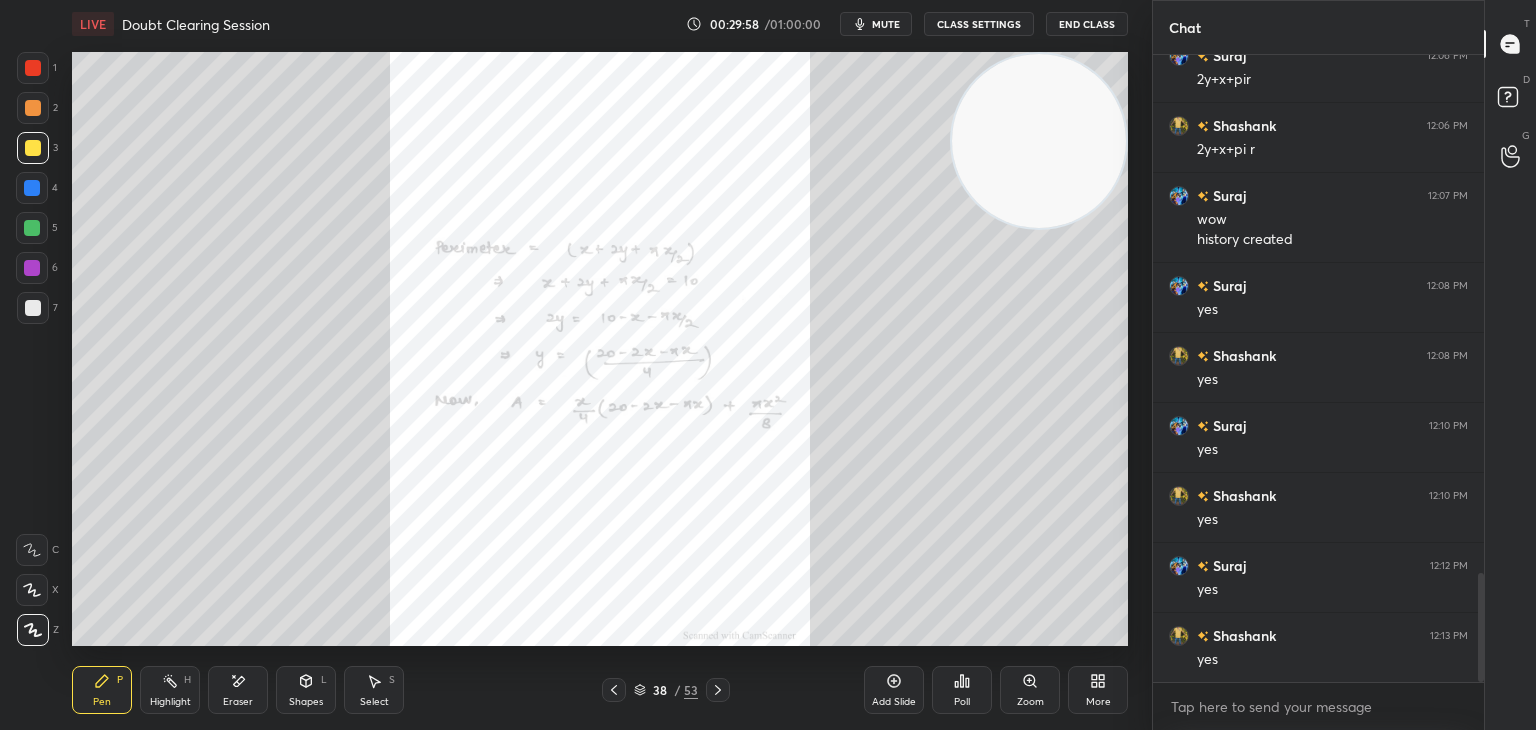 click on "mute" at bounding box center (886, 24) 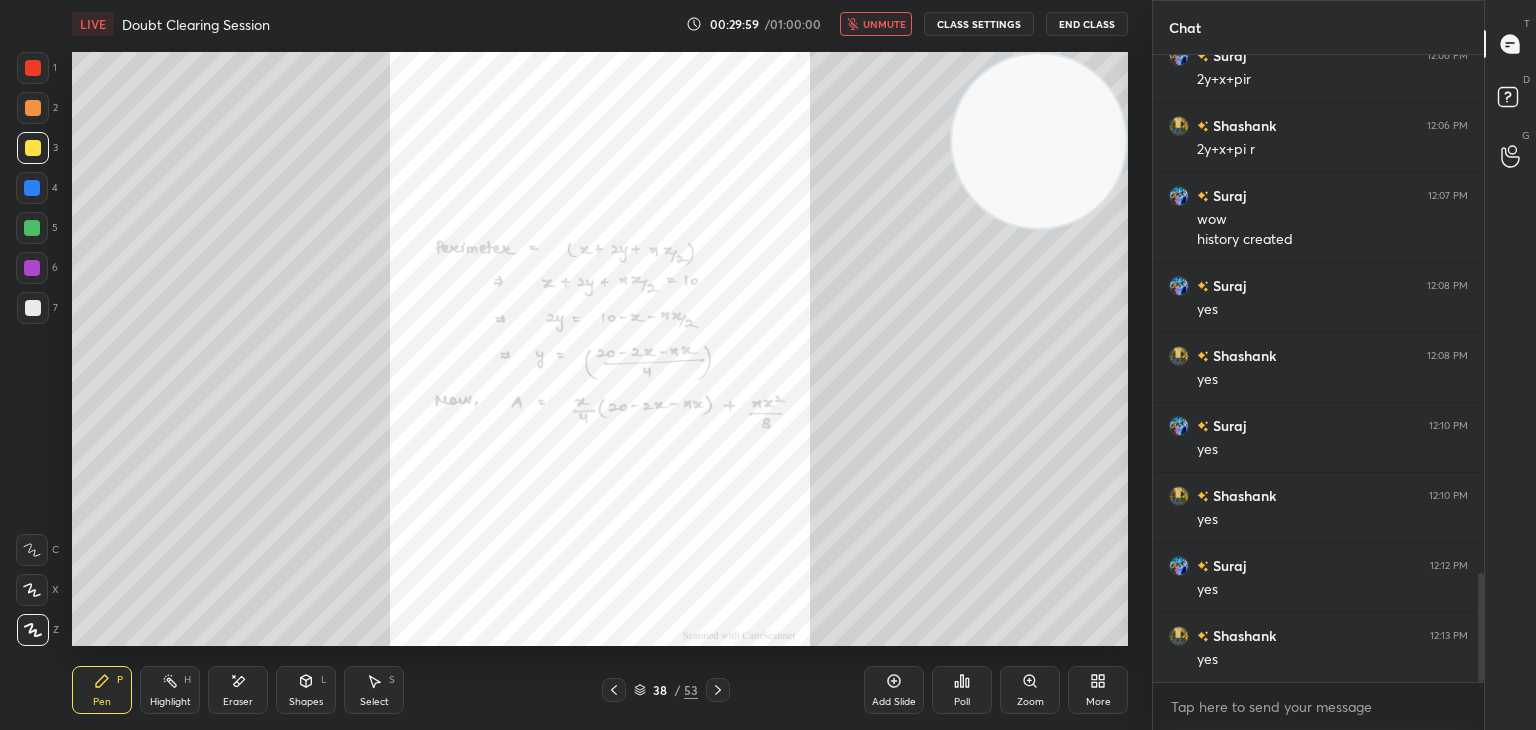 click on "End Class" at bounding box center (1087, 24) 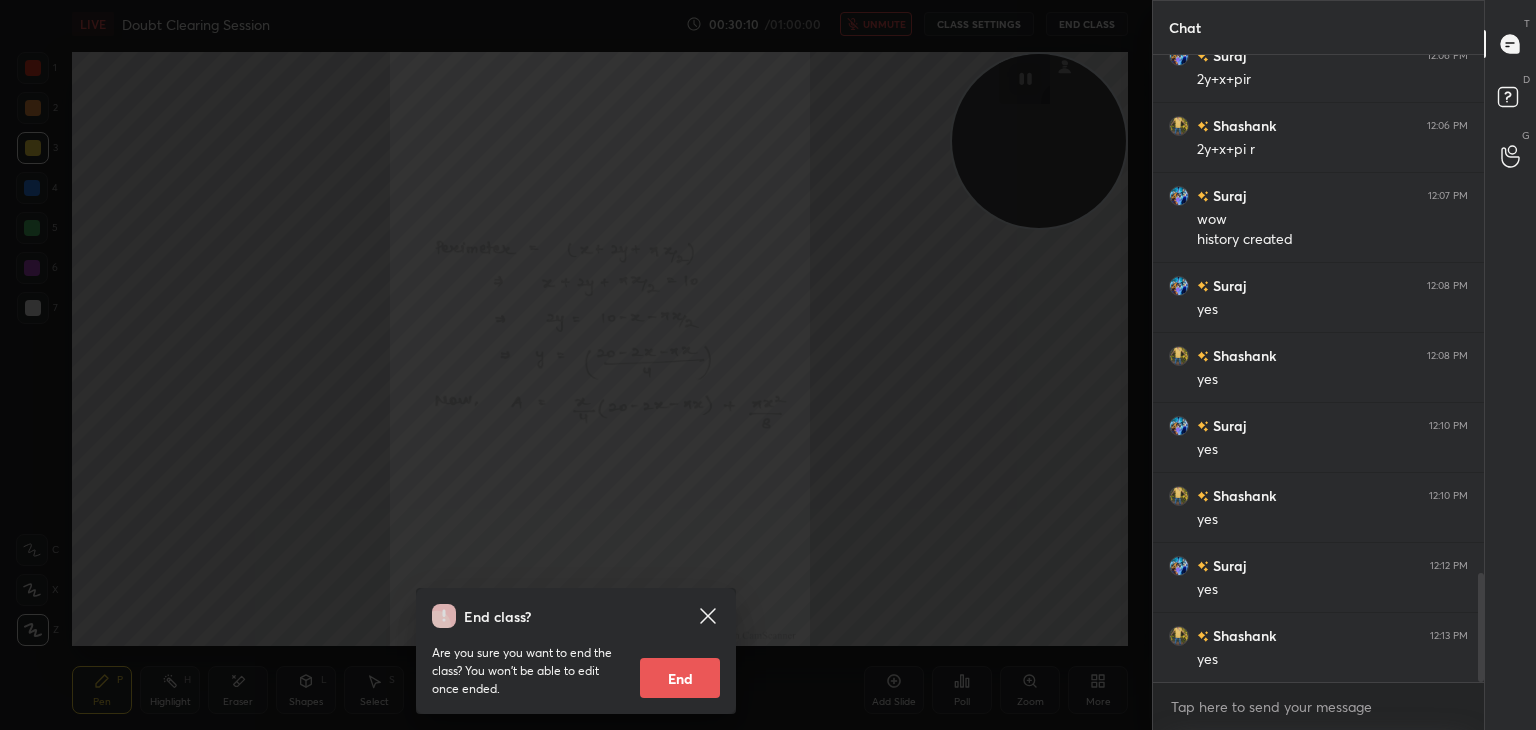 click 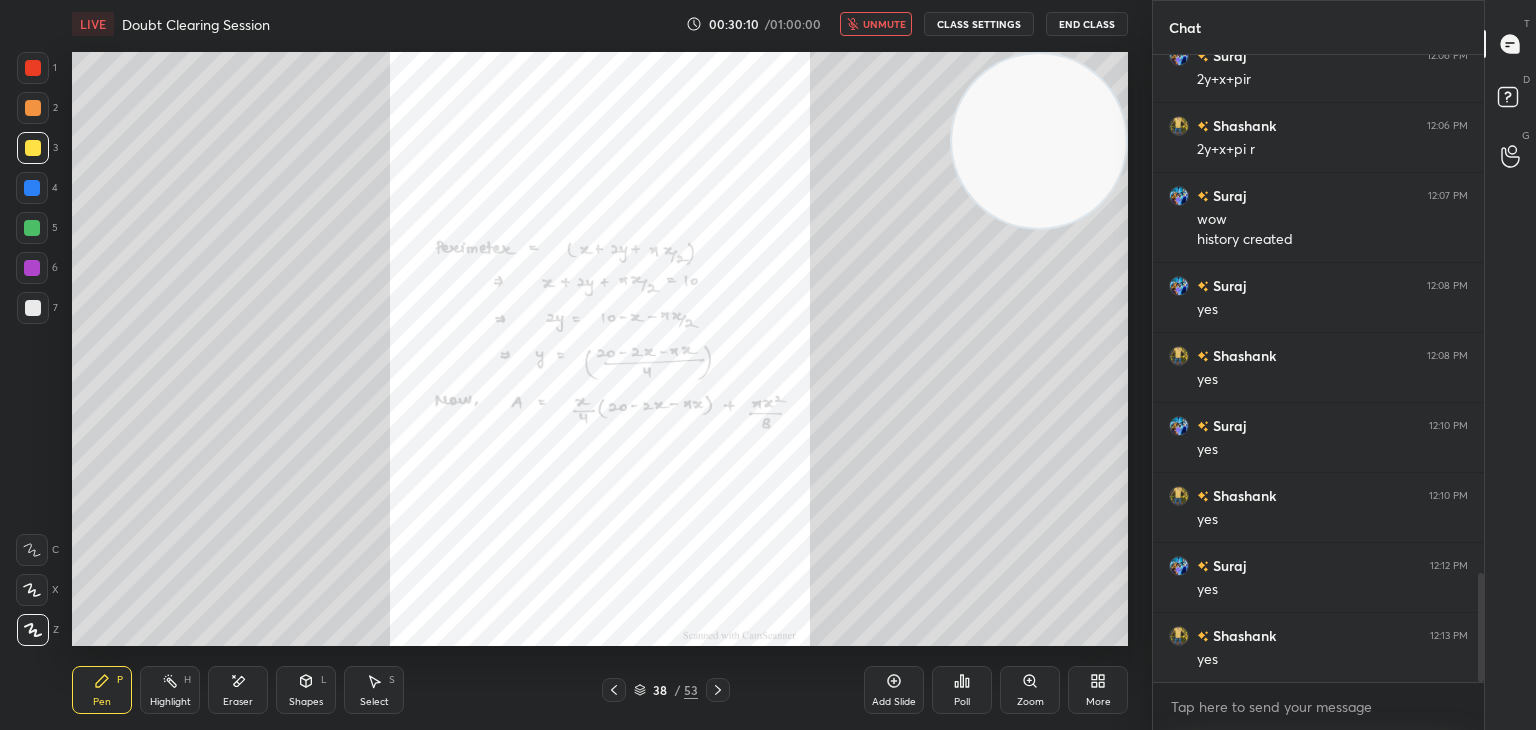 click at bounding box center [1039, 141] 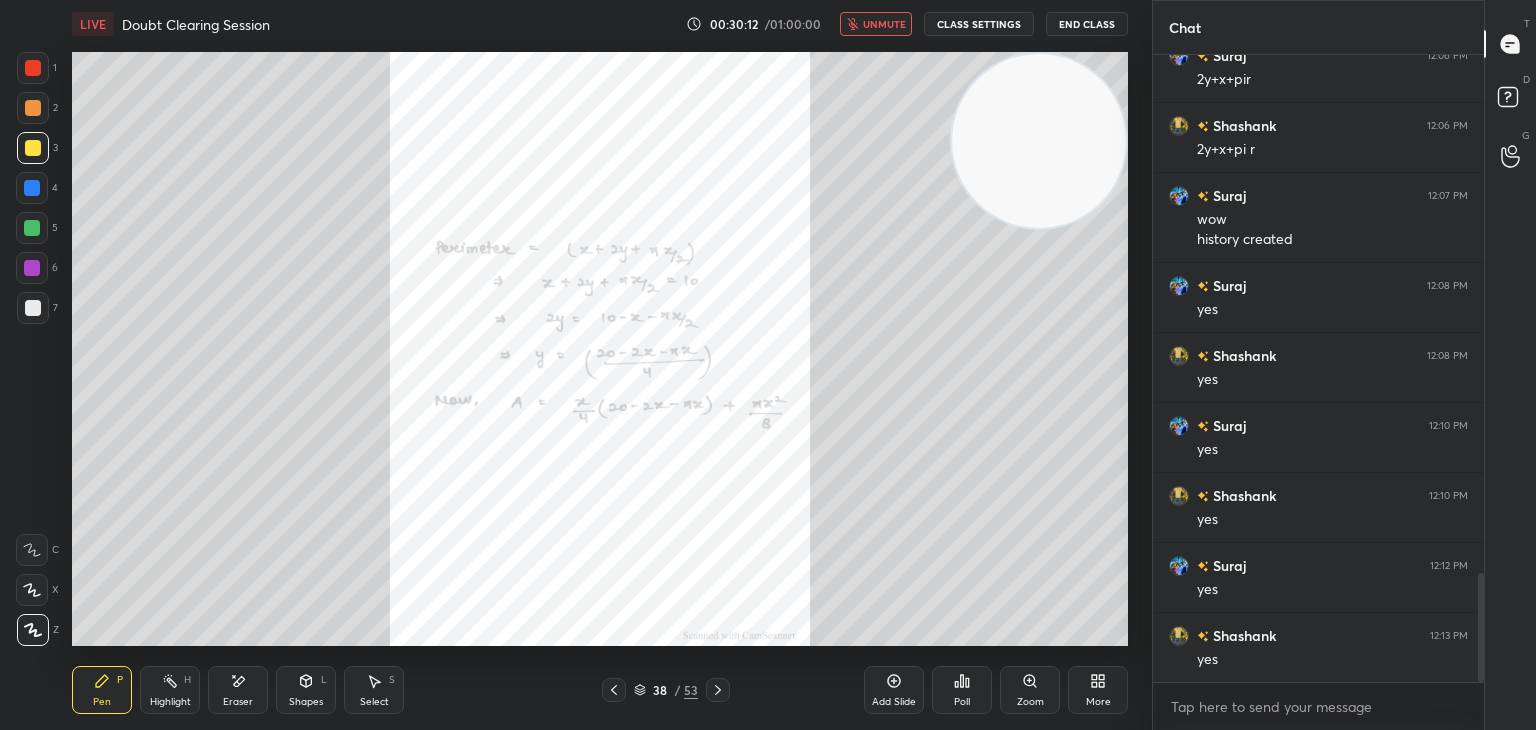 click on "unmute" at bounding box center (876, 24) 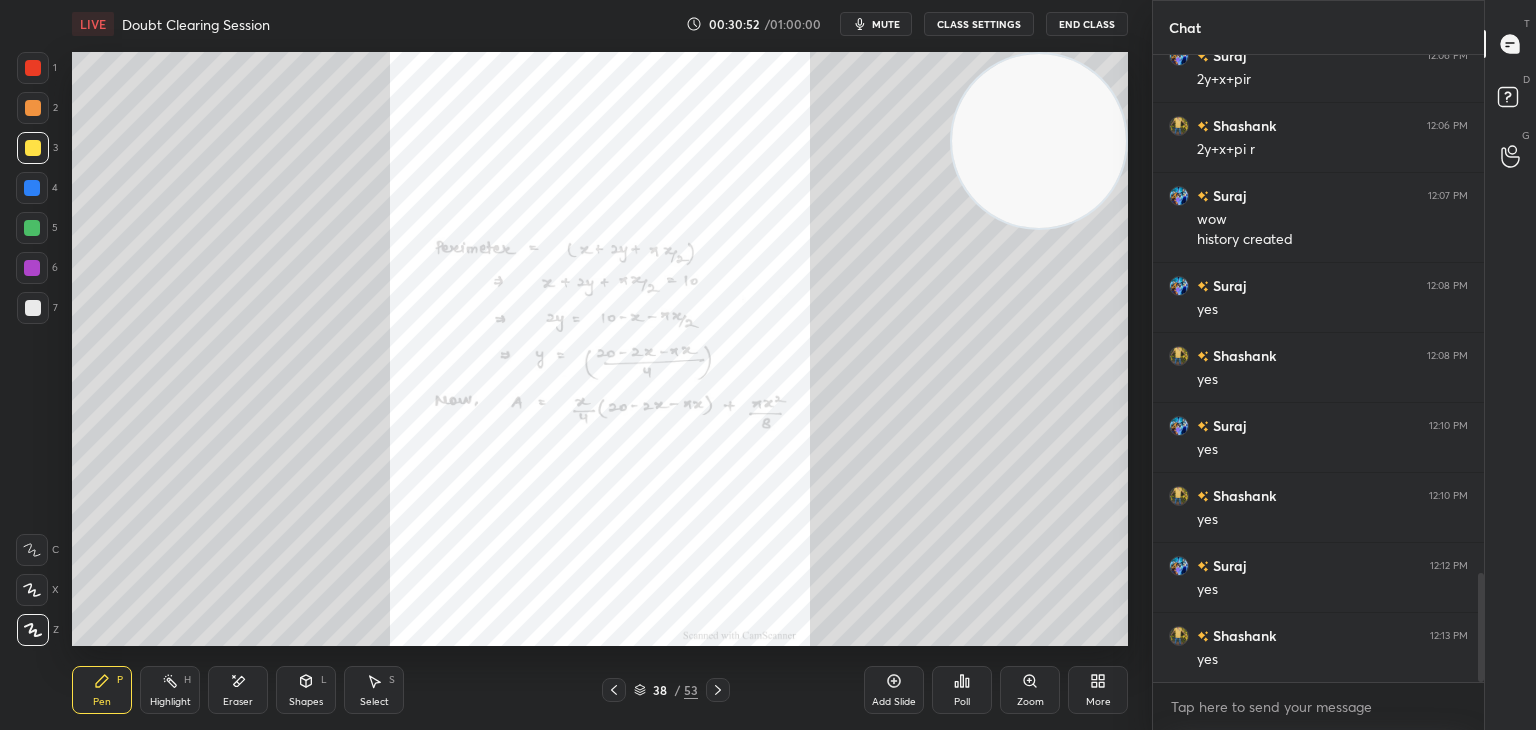 drag, startPoint x: 30, startPoint y: 65, endPoint x: 58, endPoint y: 70, distance: 28.442924 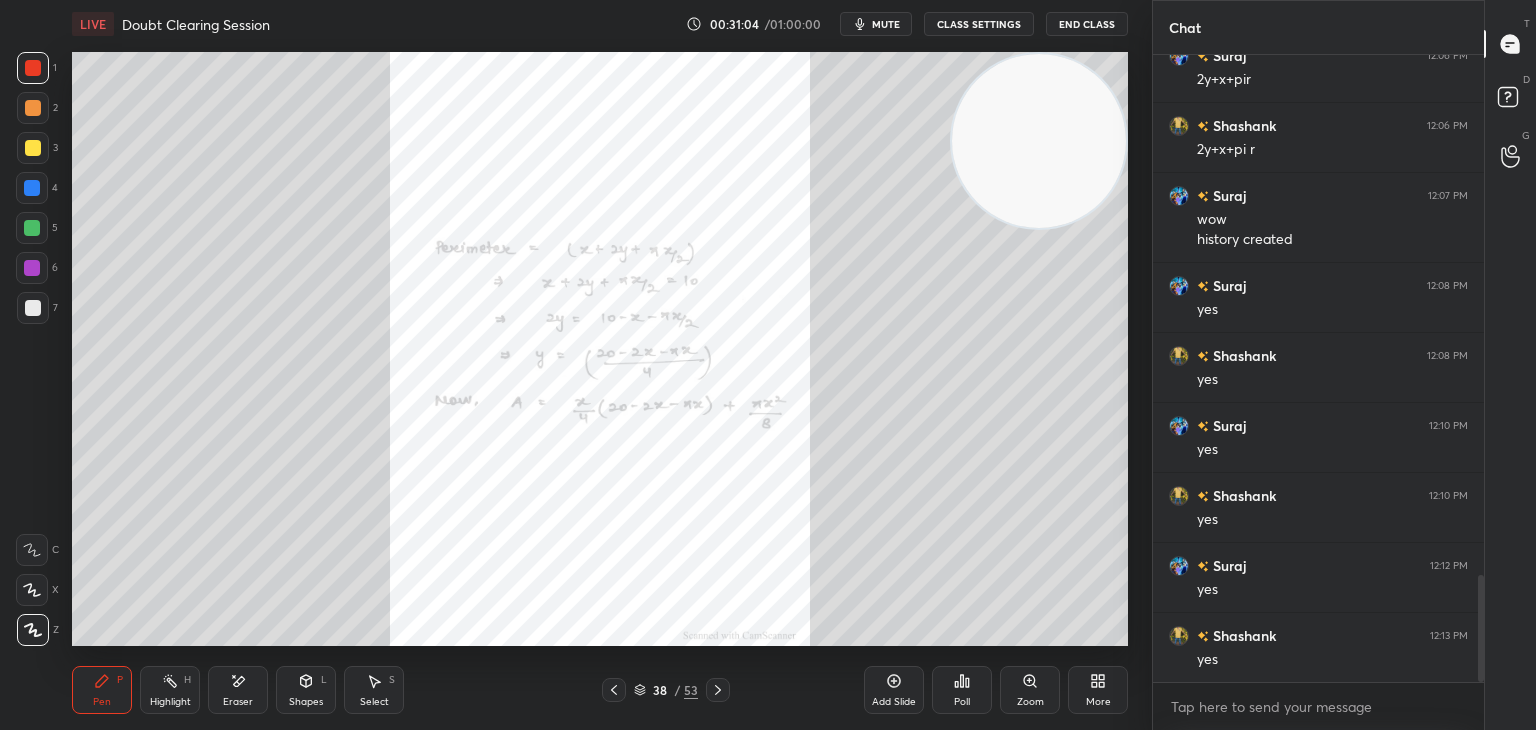 scroll, scrollTop: 3054, scrollLeft: 0, axis: vertical 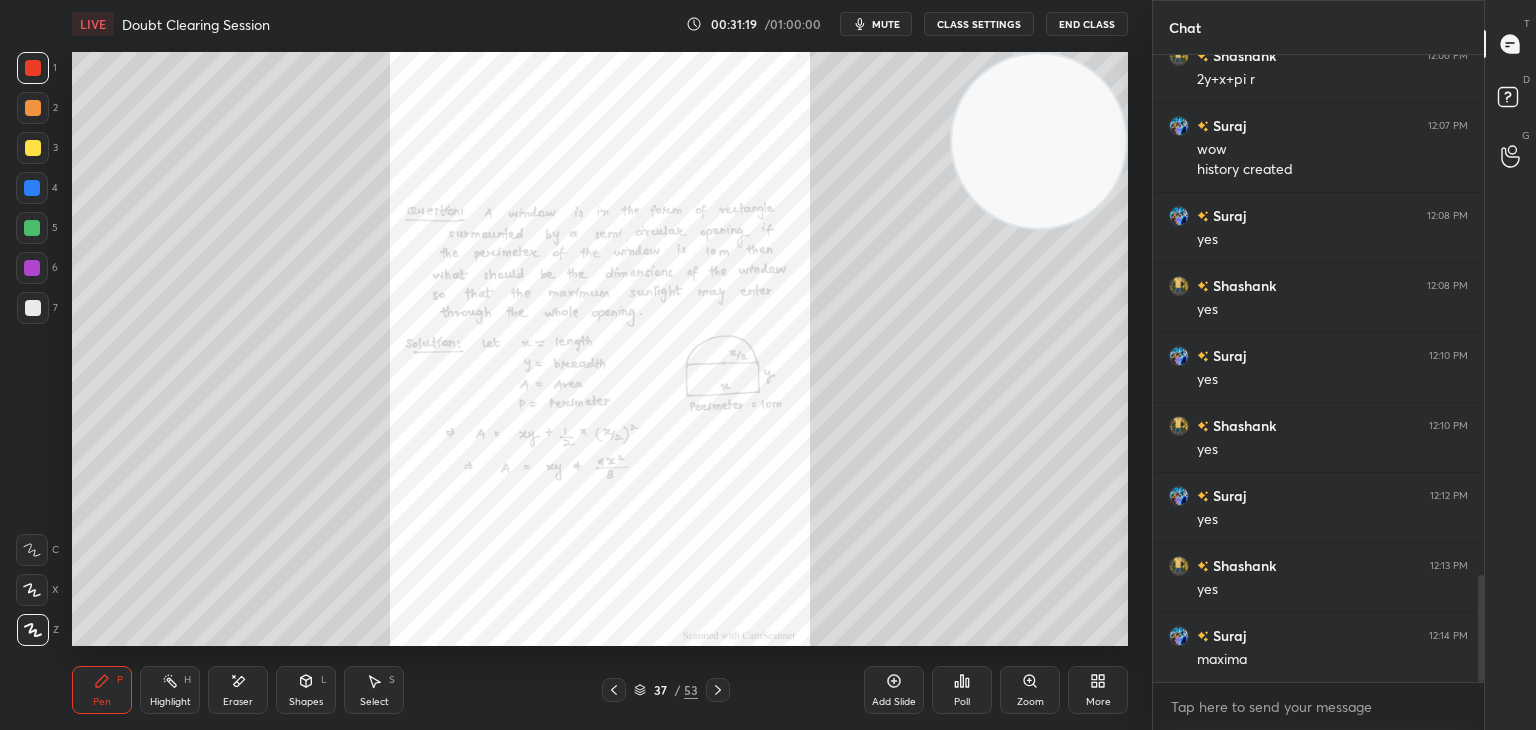 click on "Zoom" at bounding box center (1030, 690) 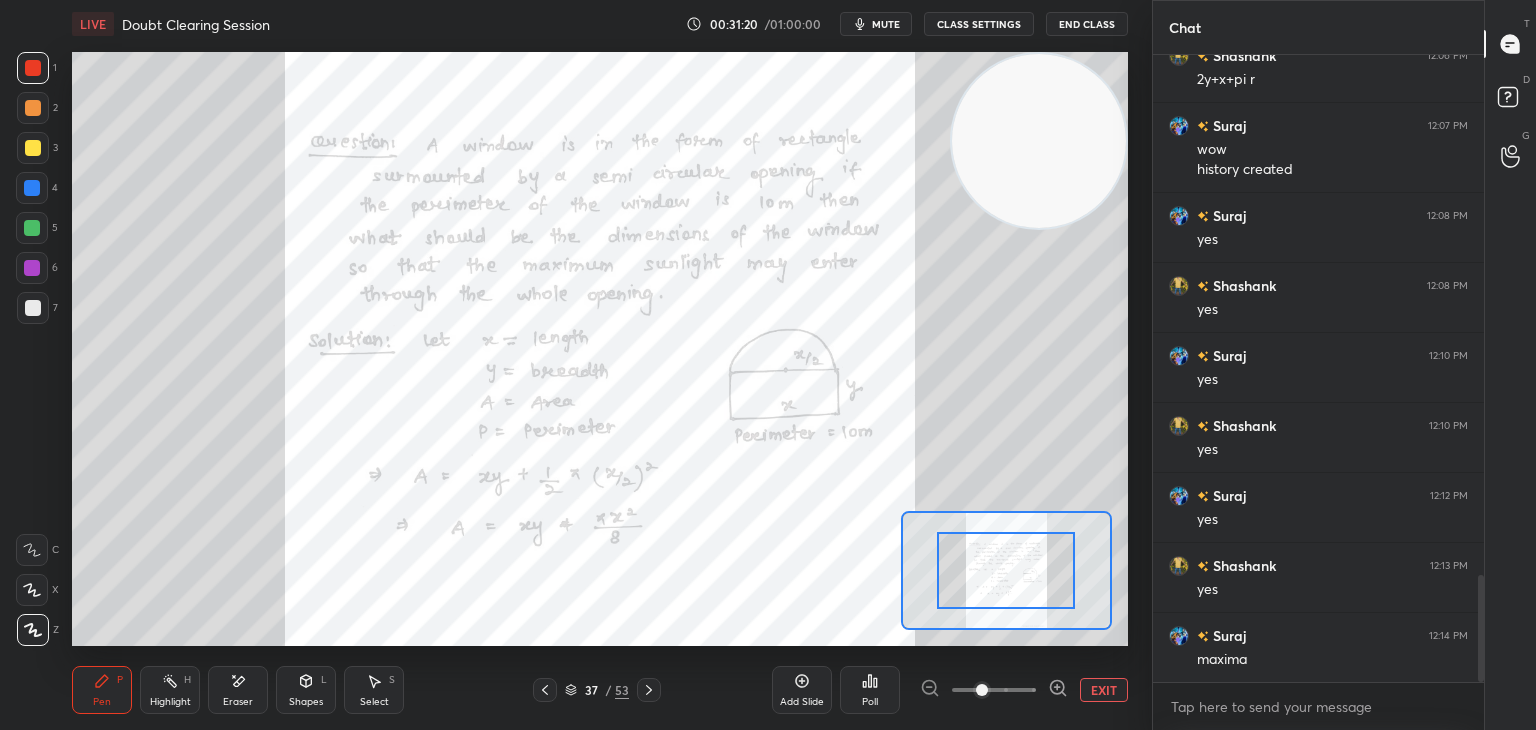 click at bounding box center [994, 690] 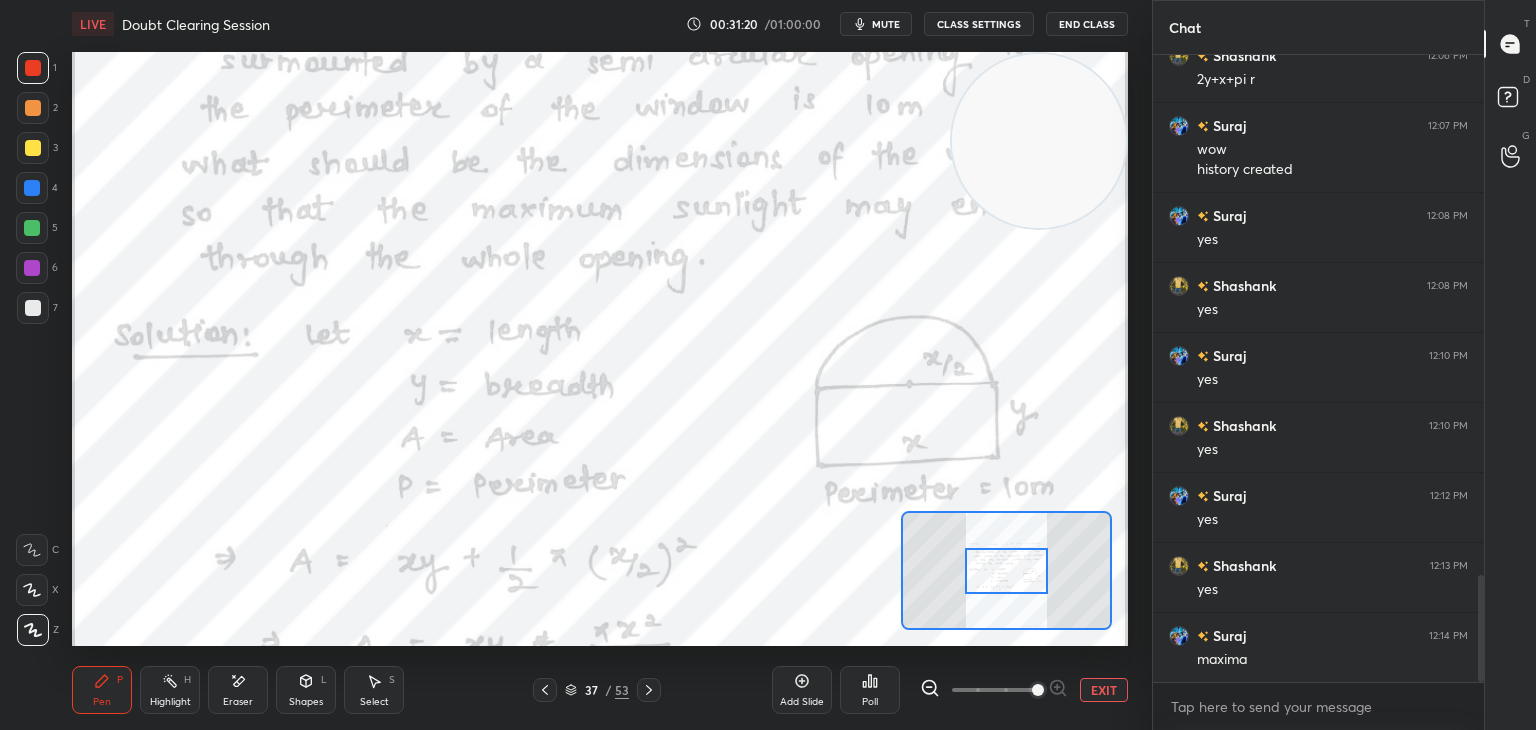 click at bounding box center (994, 690) 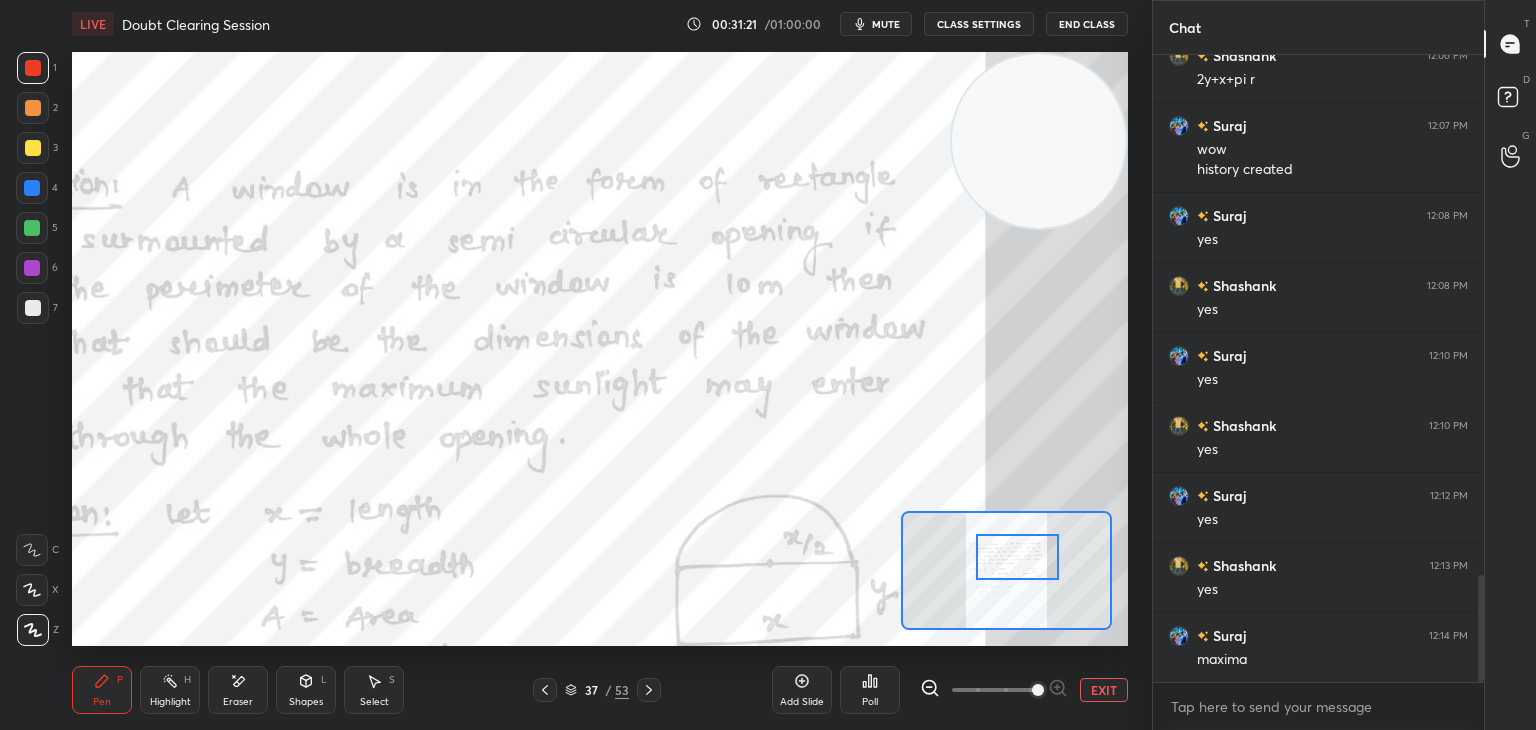 drag, startPoint x: 1028, startPoint y: 568, endPoint x: 1037, endPoint y: 577, distance: 12.727922 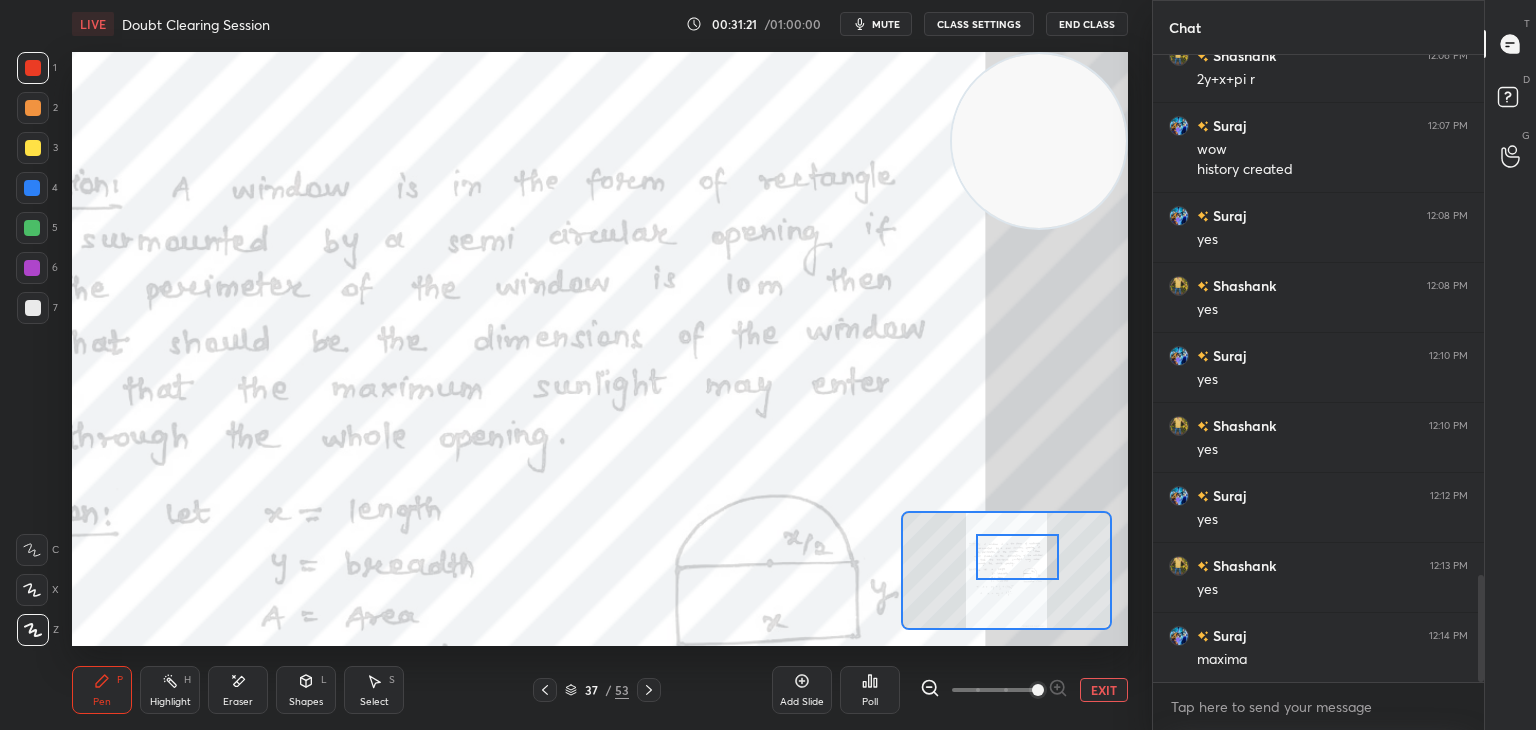 click at bounding box center [1017, 557] 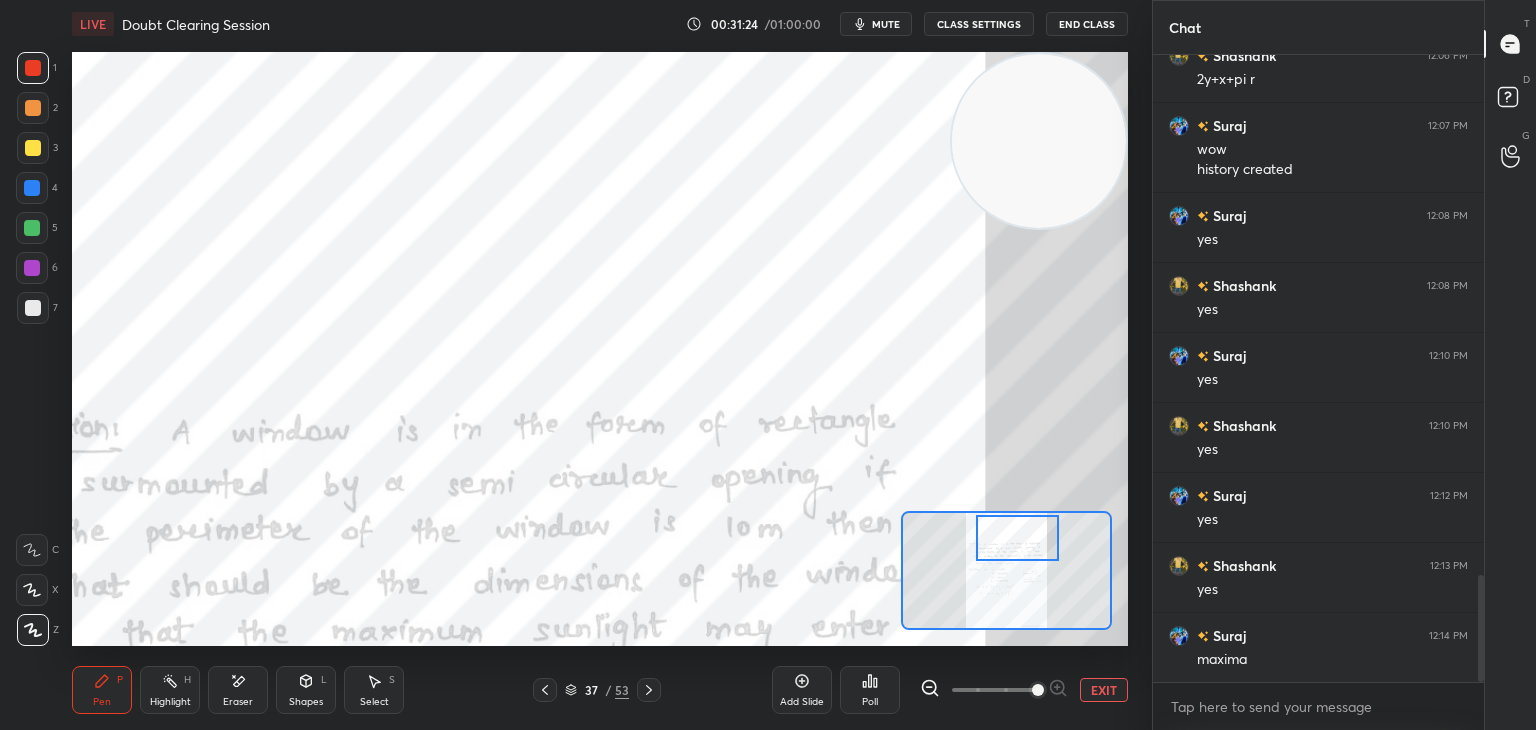 click at bounding box center [1017, 538] 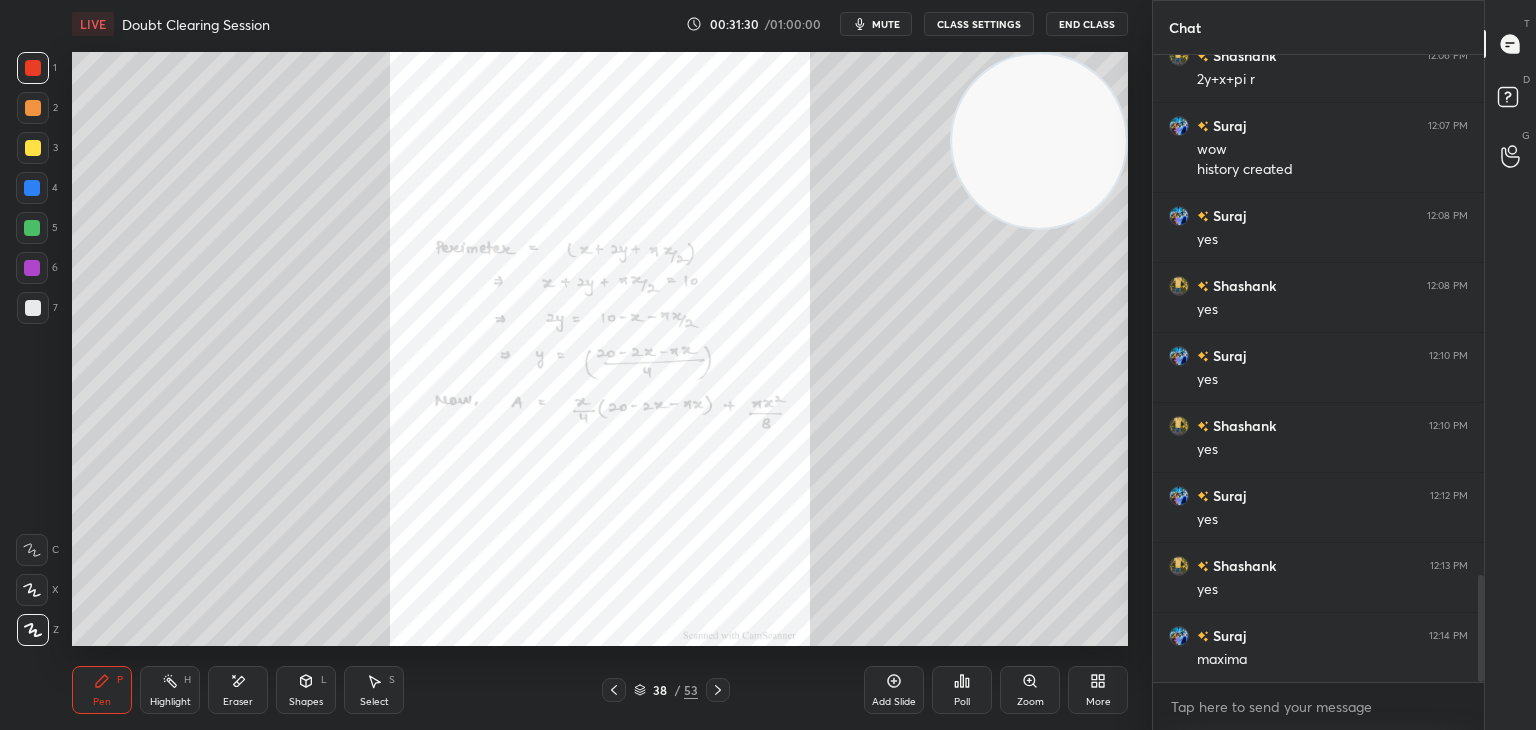 click 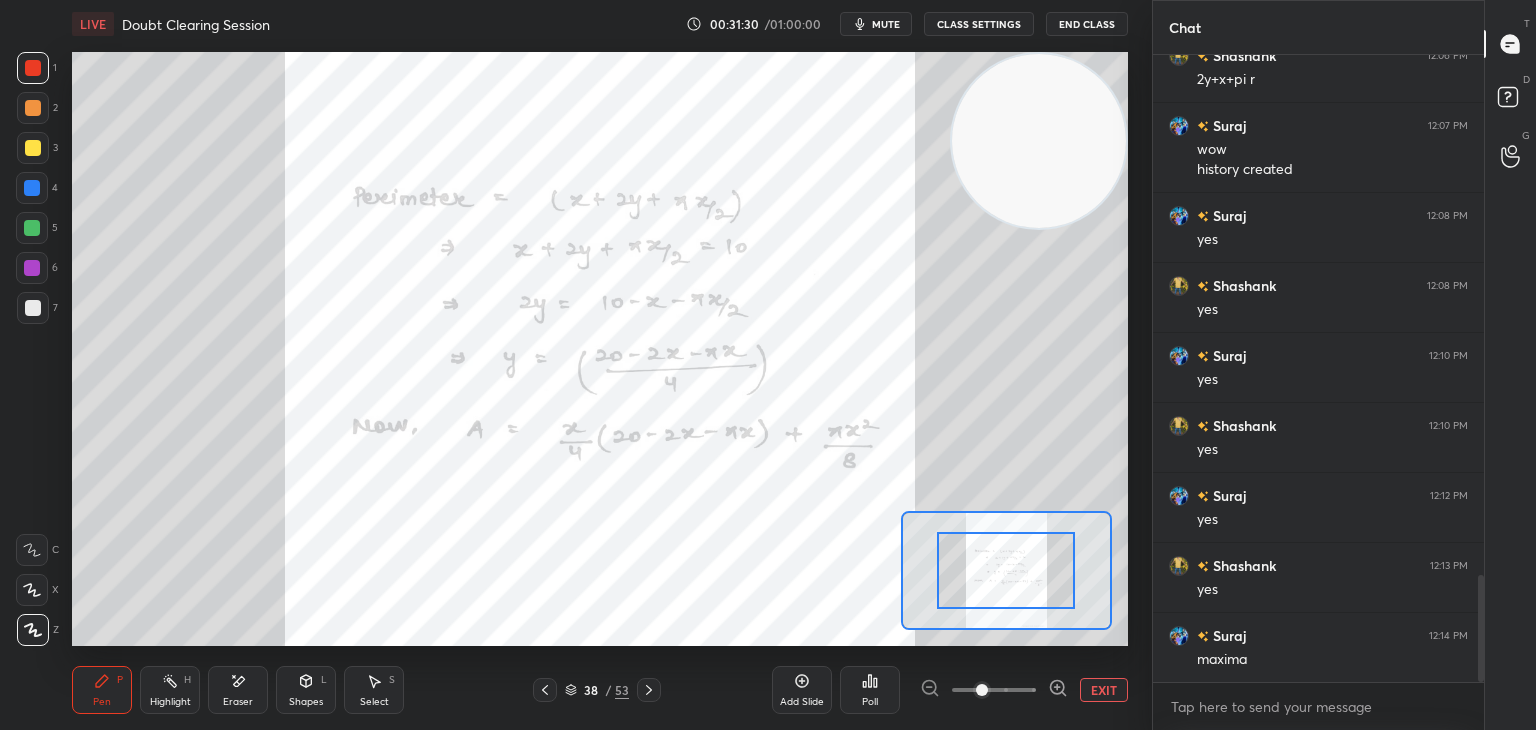 click at bounding box center (994, 690) 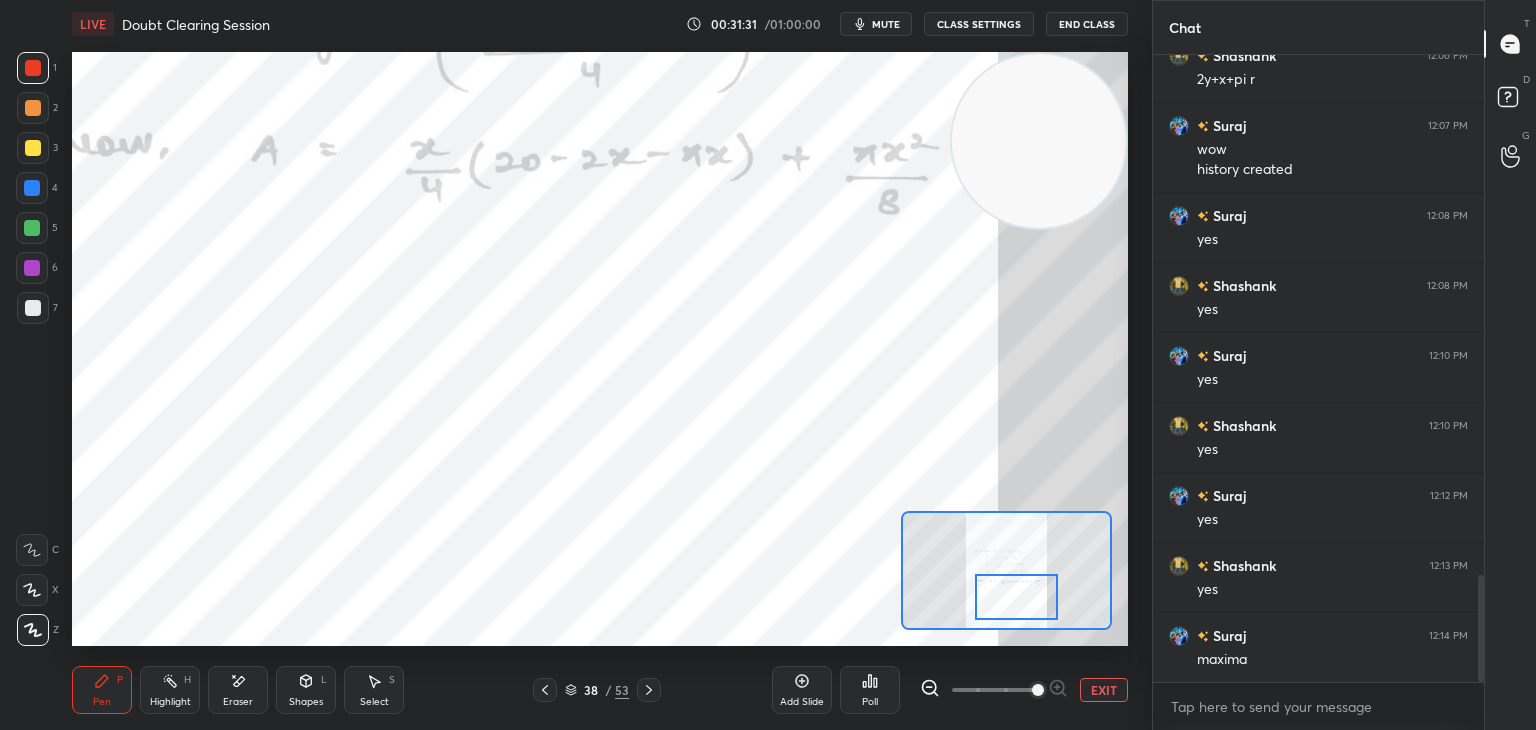 drag, startPoint x: 1013, startPoint y: 581, endPoint x: 1026, endPoint y: 611, distance: 32.695564 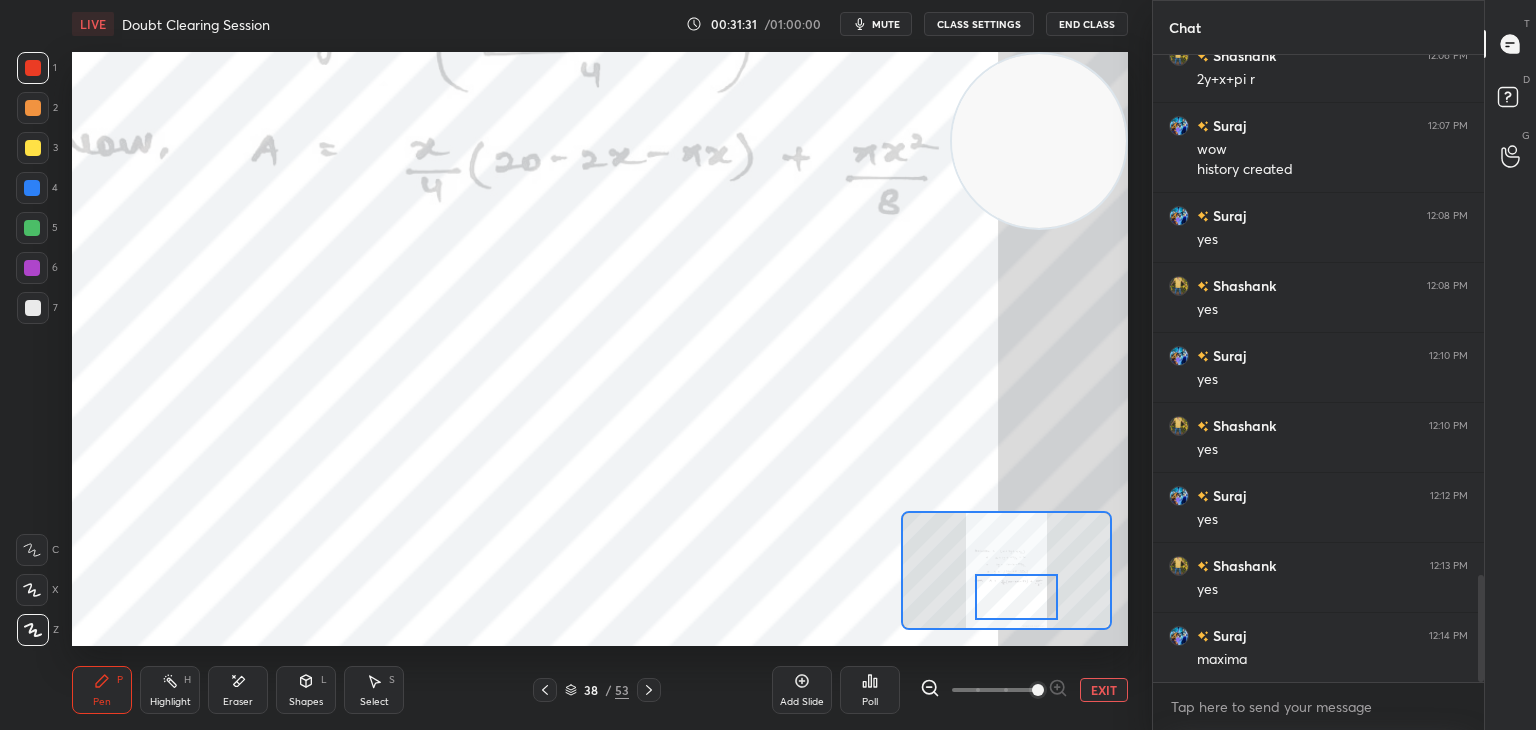 click at bounding box center [1016, 597] 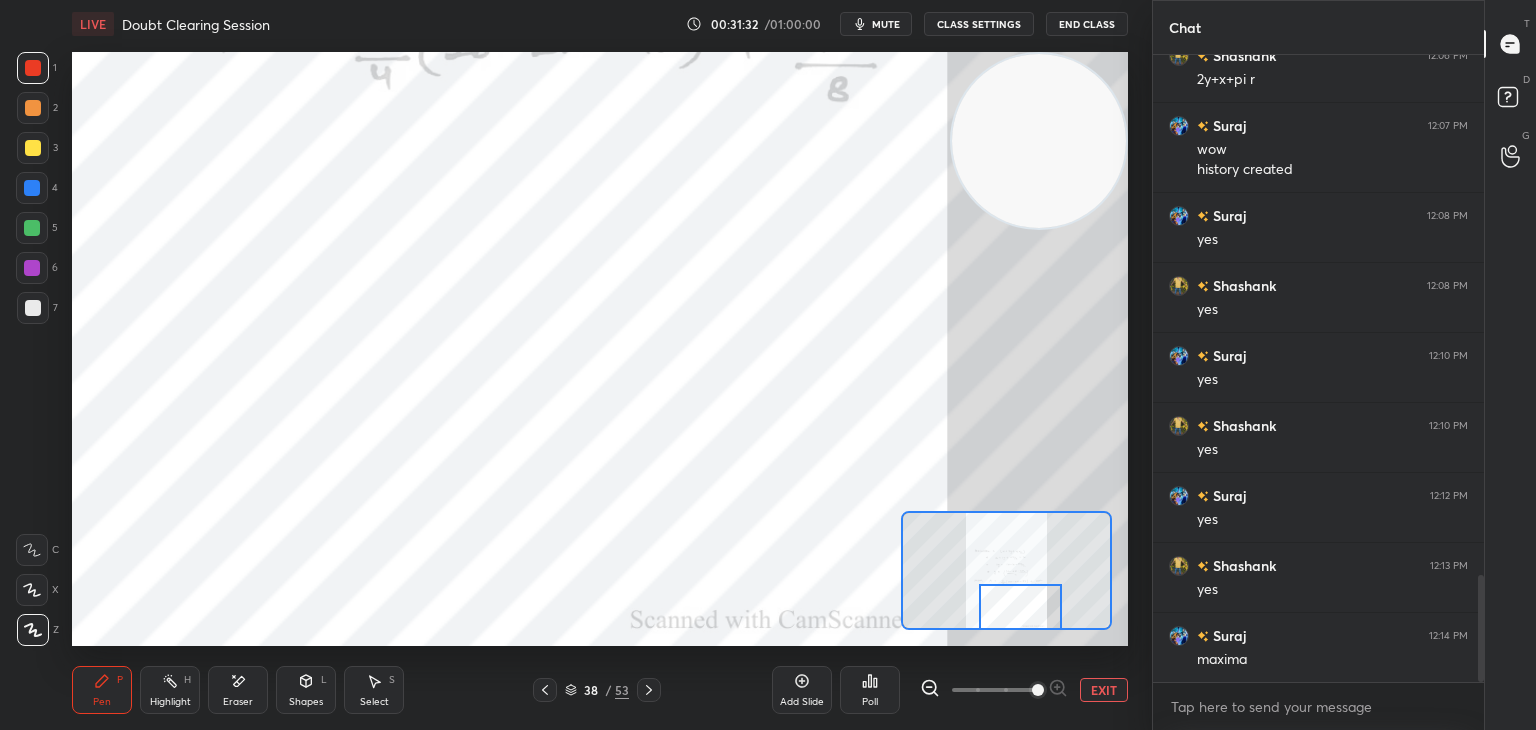 drag, startPoint x: 1003, startPoint y: 605, endPoint x: 1004, endPoint y: 616, distance: 11.045361 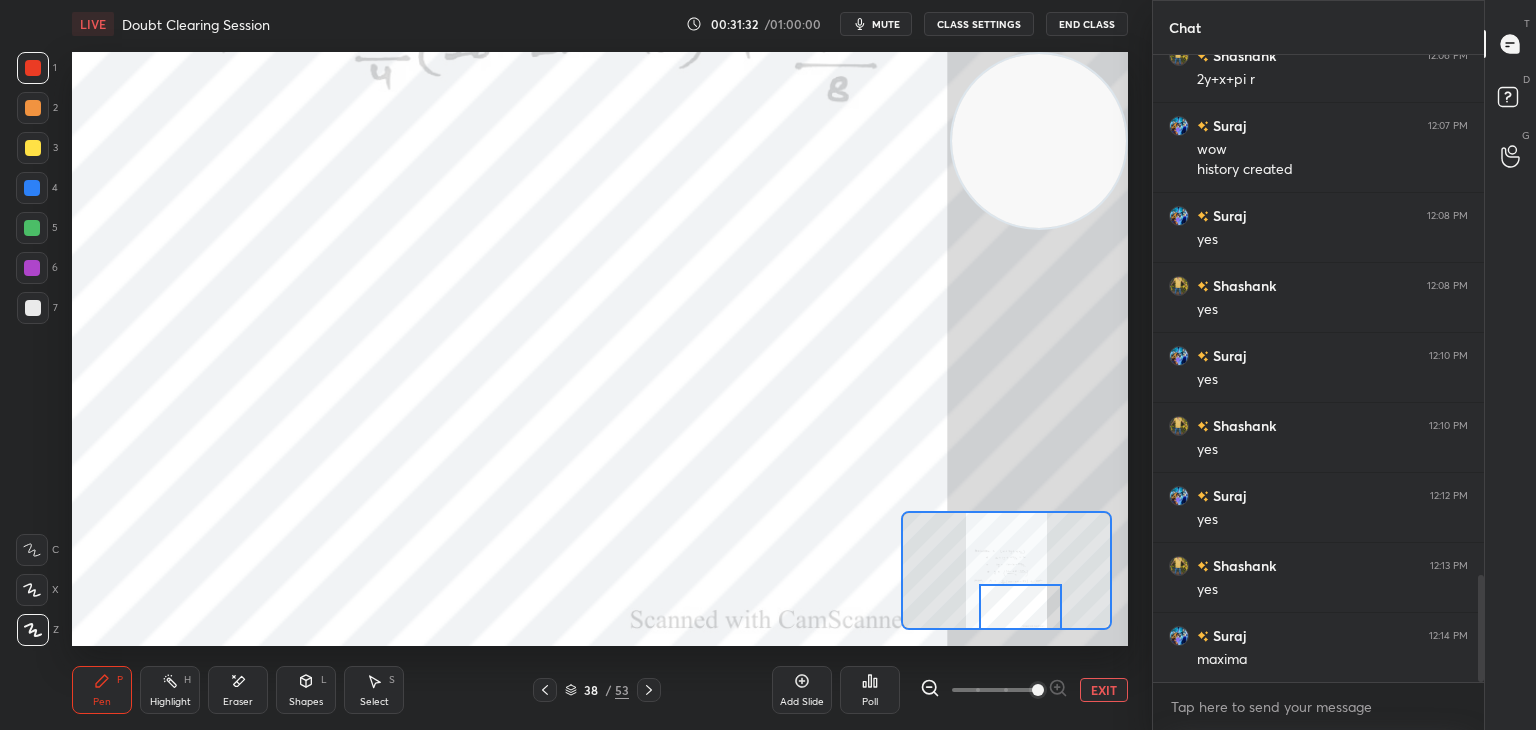 click at bounding box center (1020, 607) 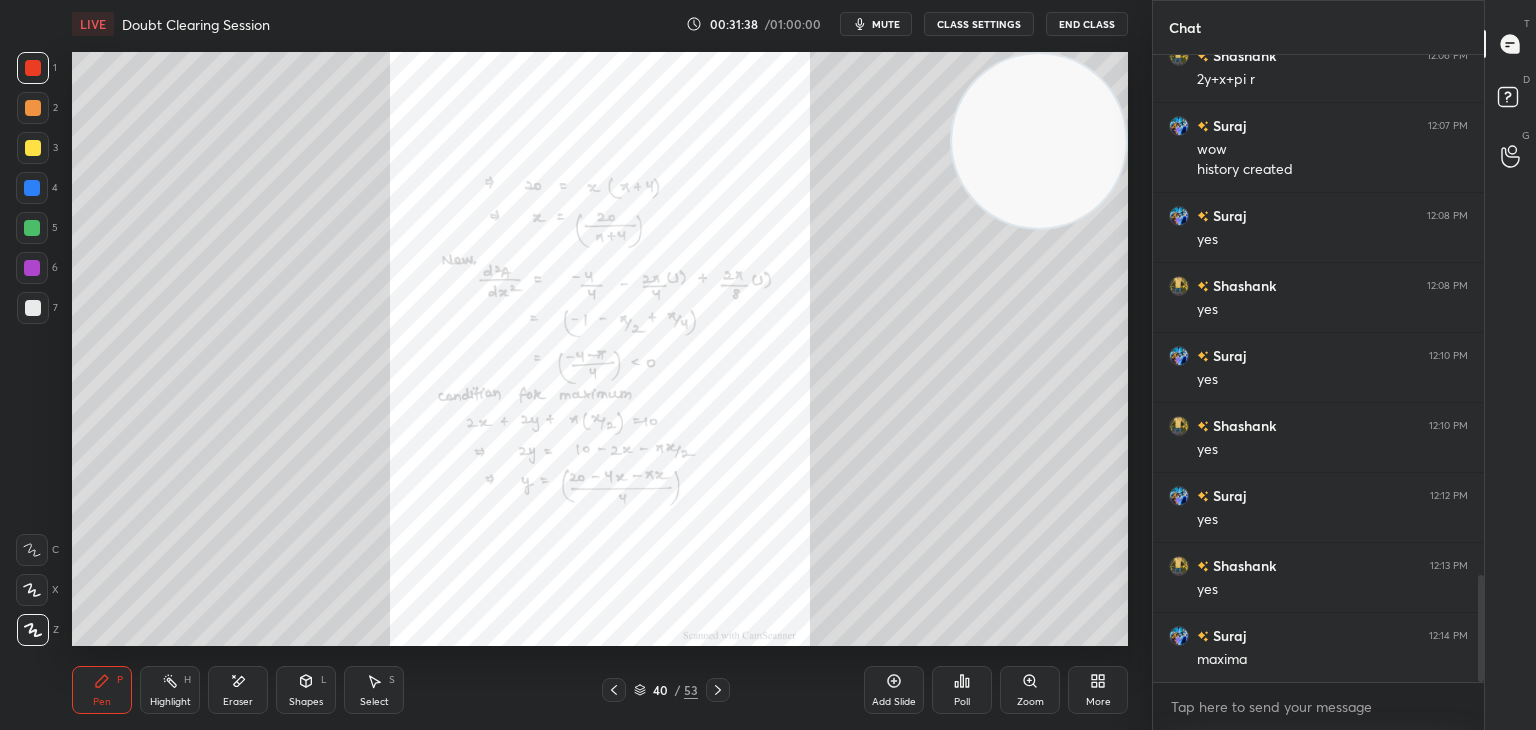 click on "Zoom" at bounding box center (1030, 702) 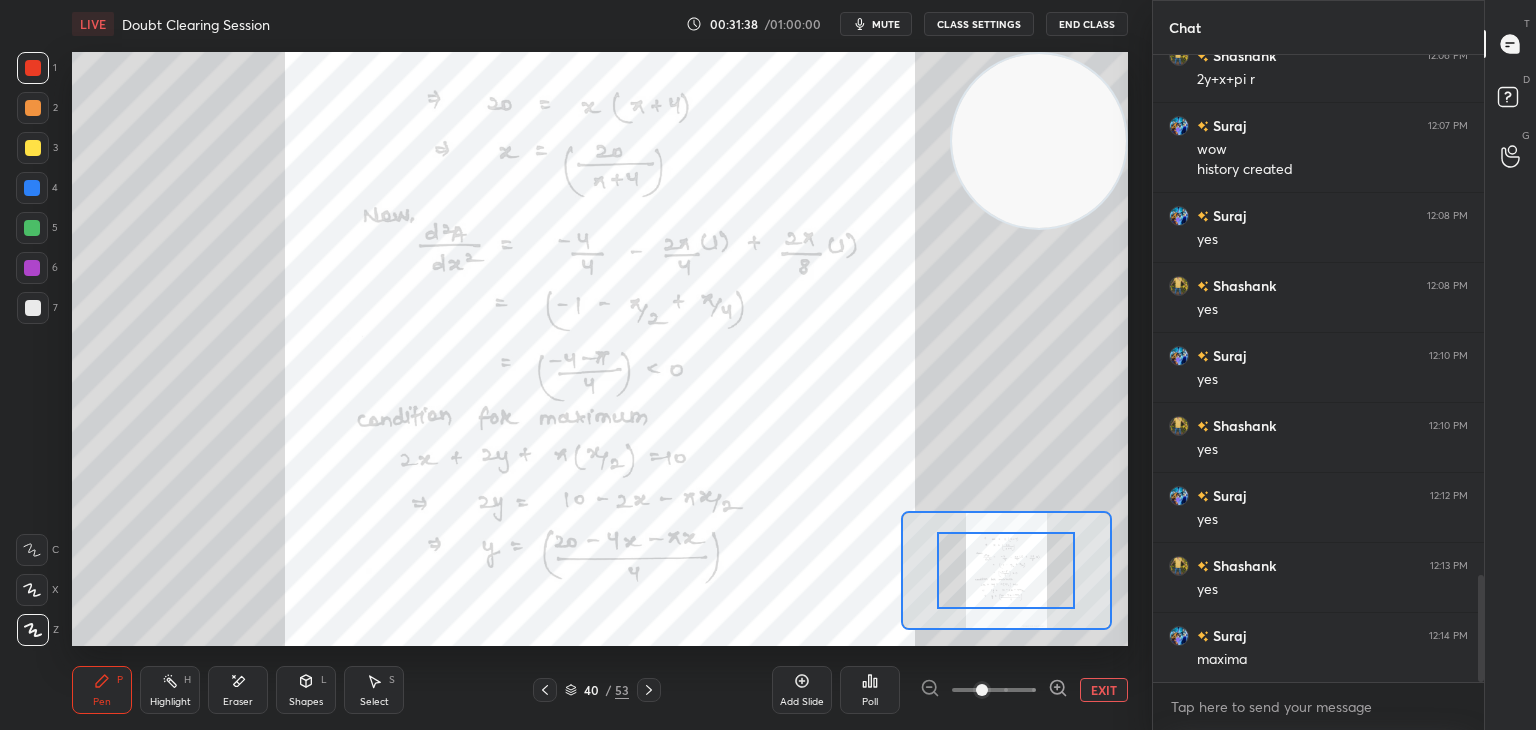 click at bounding box center [994, 690] 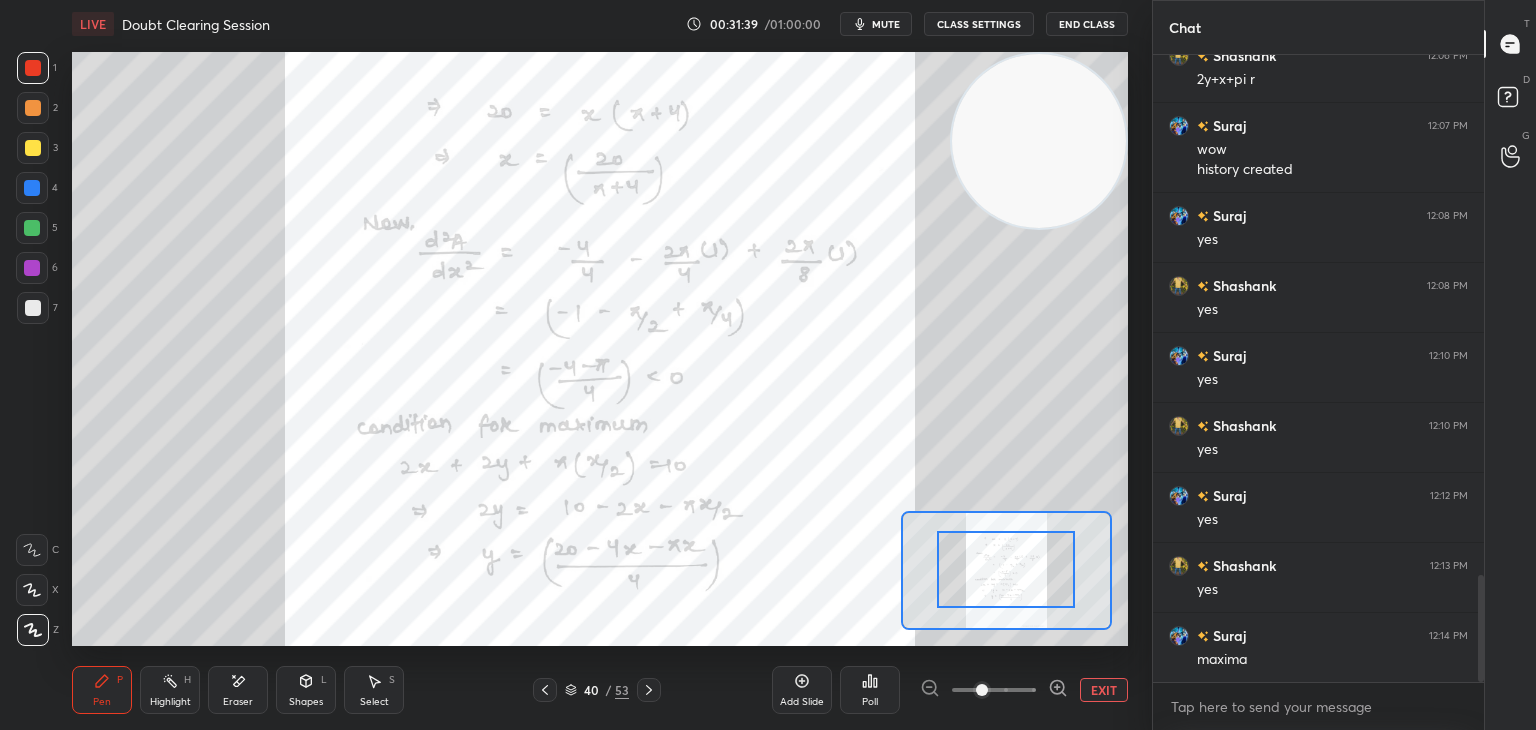 drag, startPoint x: 1008, startPoint y: 573, endPoint x: 995, endPoint y: 549, distance: 27.294687 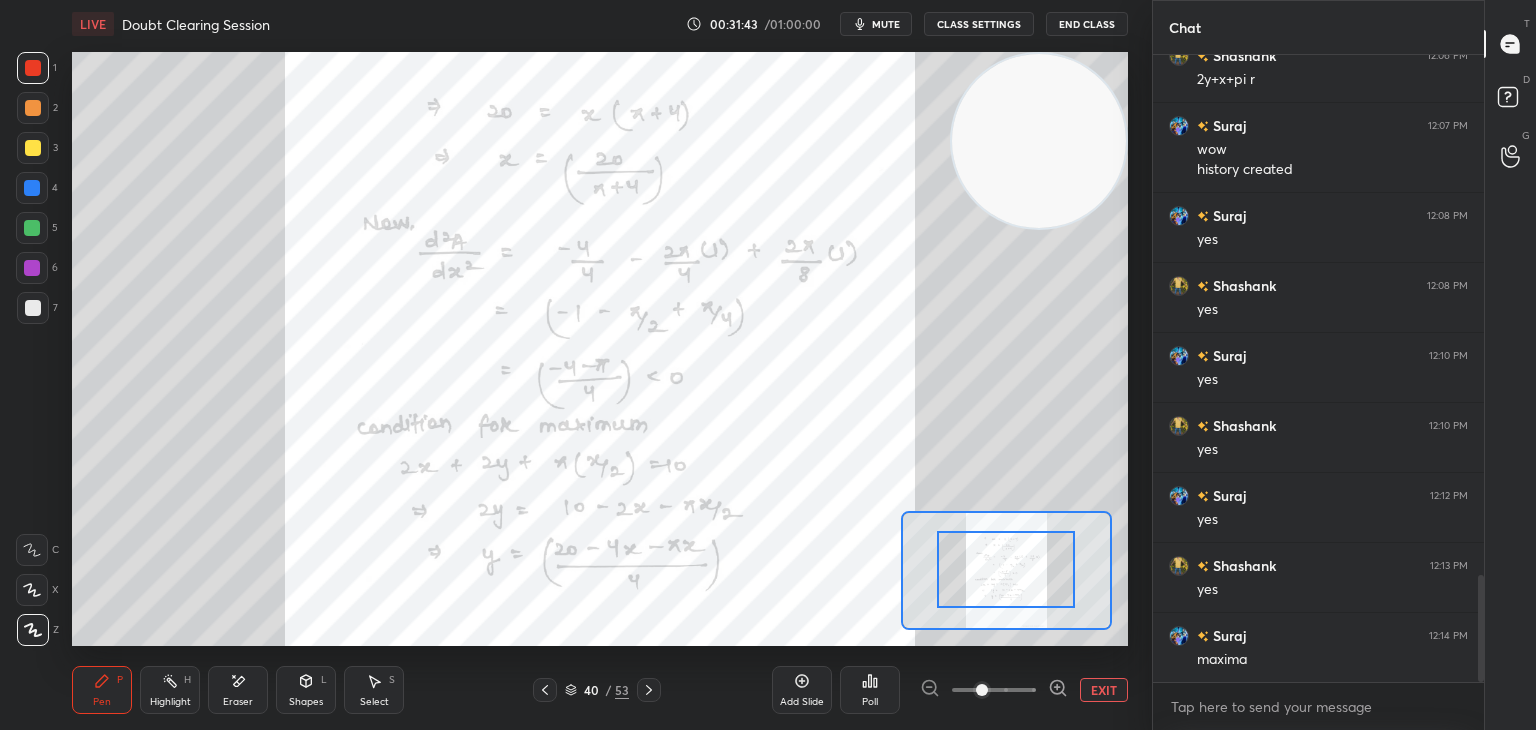 click at bounding box center [994, 690] 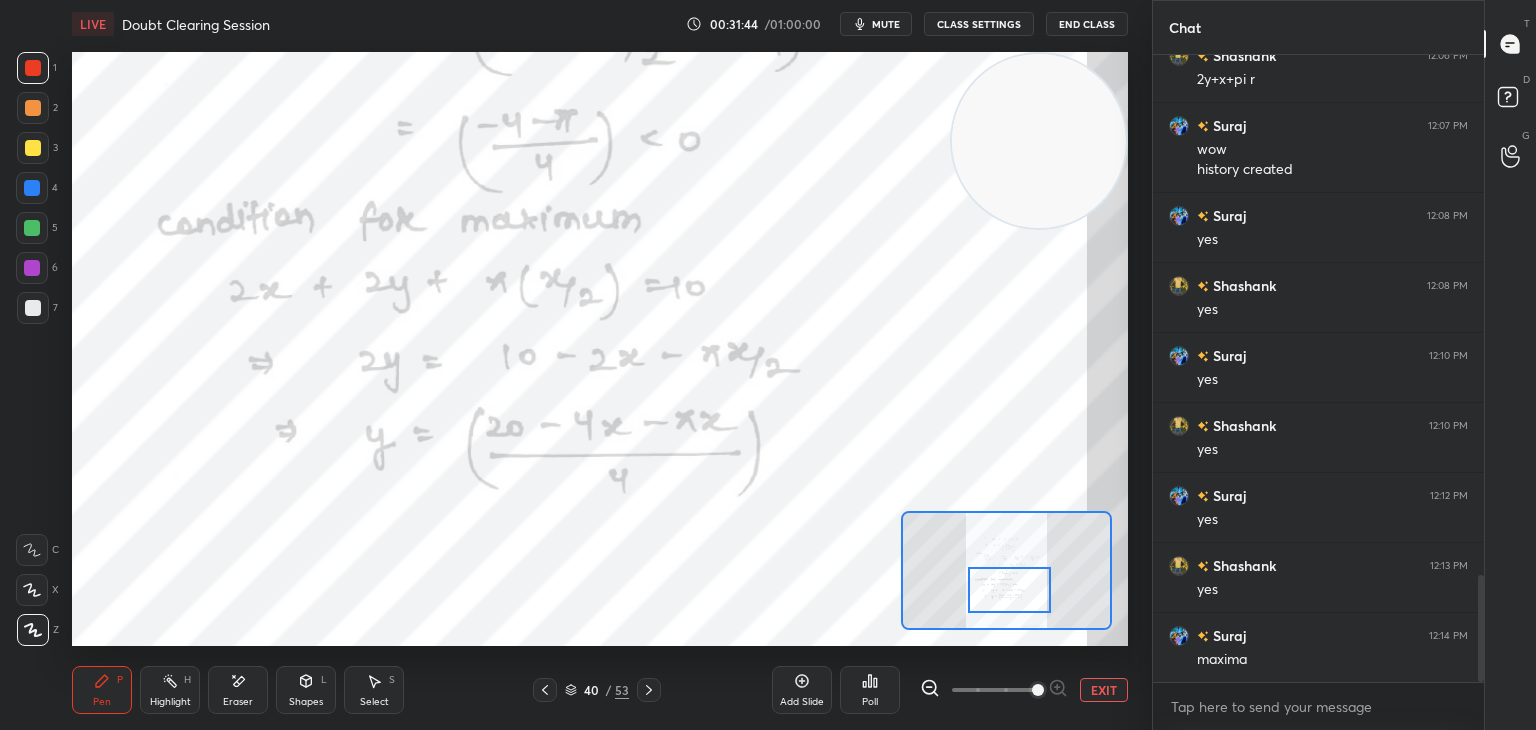 drag, startPoint x: 1020, startPoint y: 581, endPoint x: 1023, endPoint y: 602, distance: 21.213203 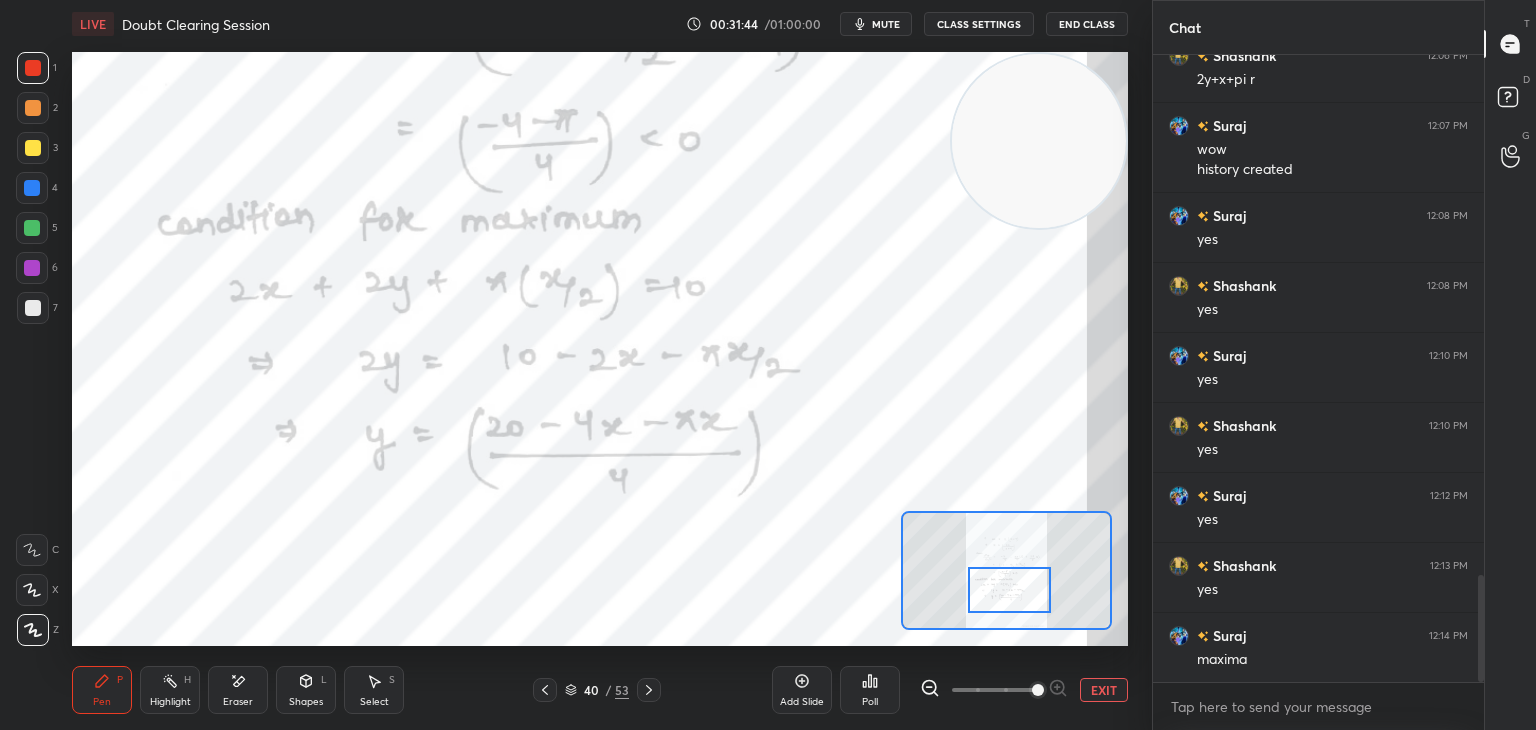 click at bounding box center (1009, 590) 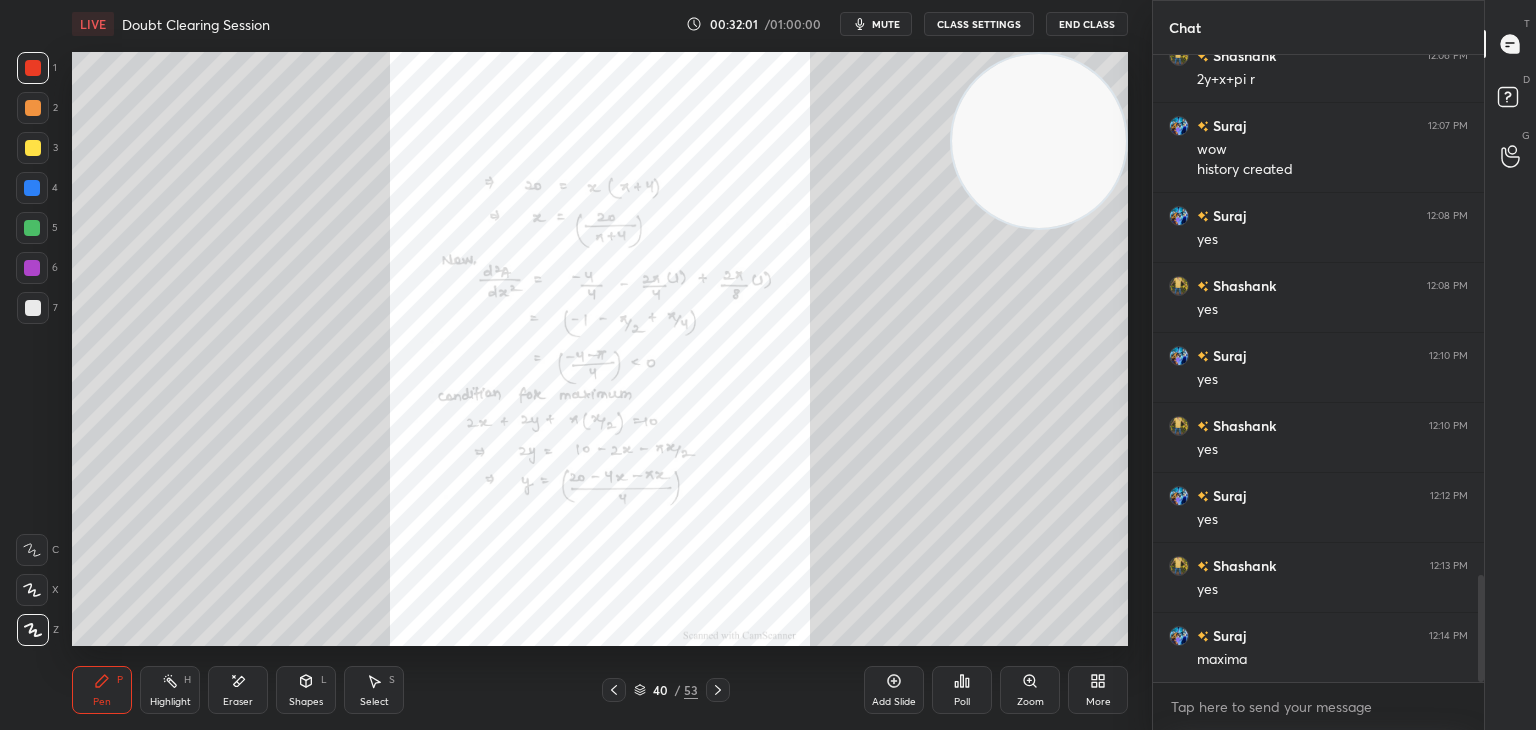 click on "Zoom" at bounding box center (1030, 690) 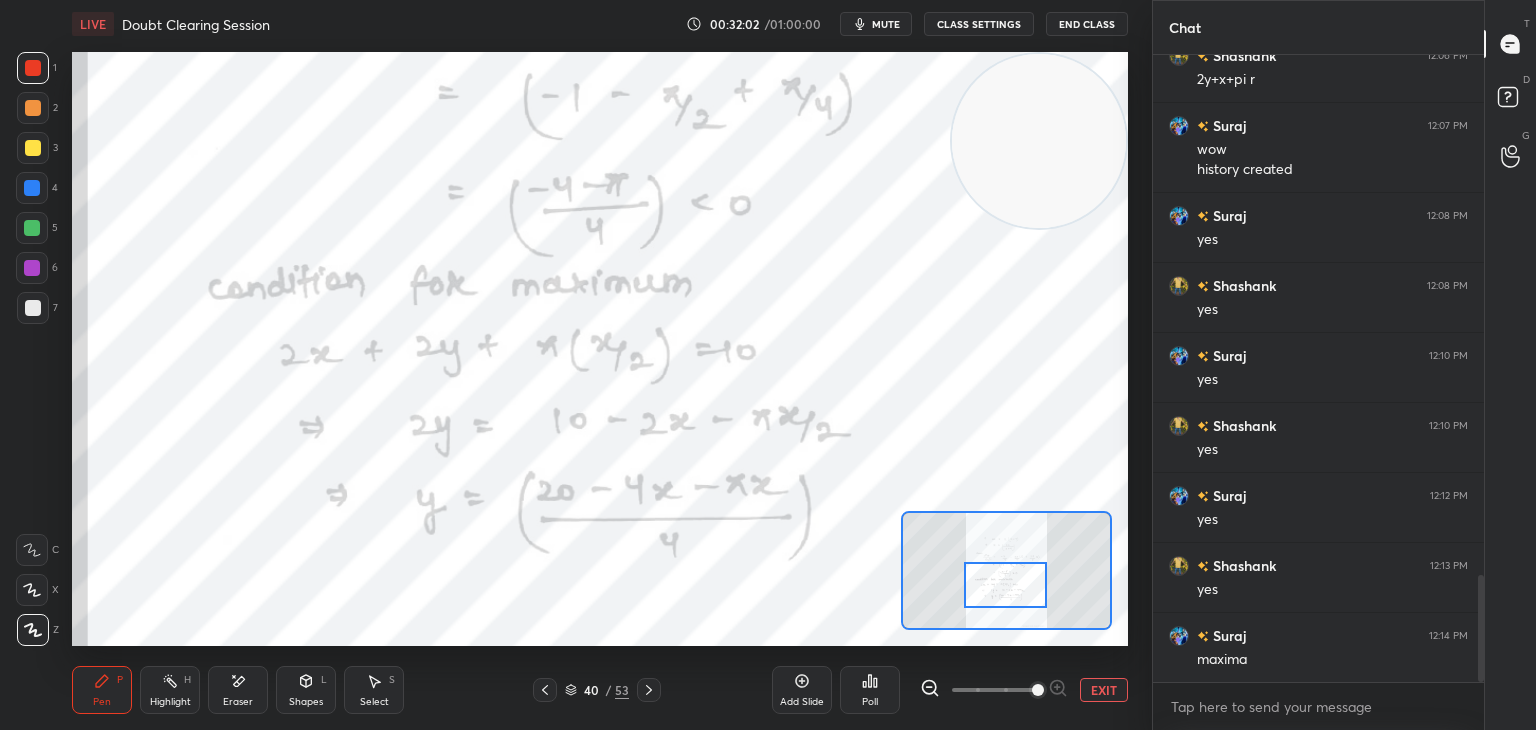 drag, startPoint x: 1034, startPoint y: 598, endPoint x: 1032, endPoint y: 612, distance: 14.142136 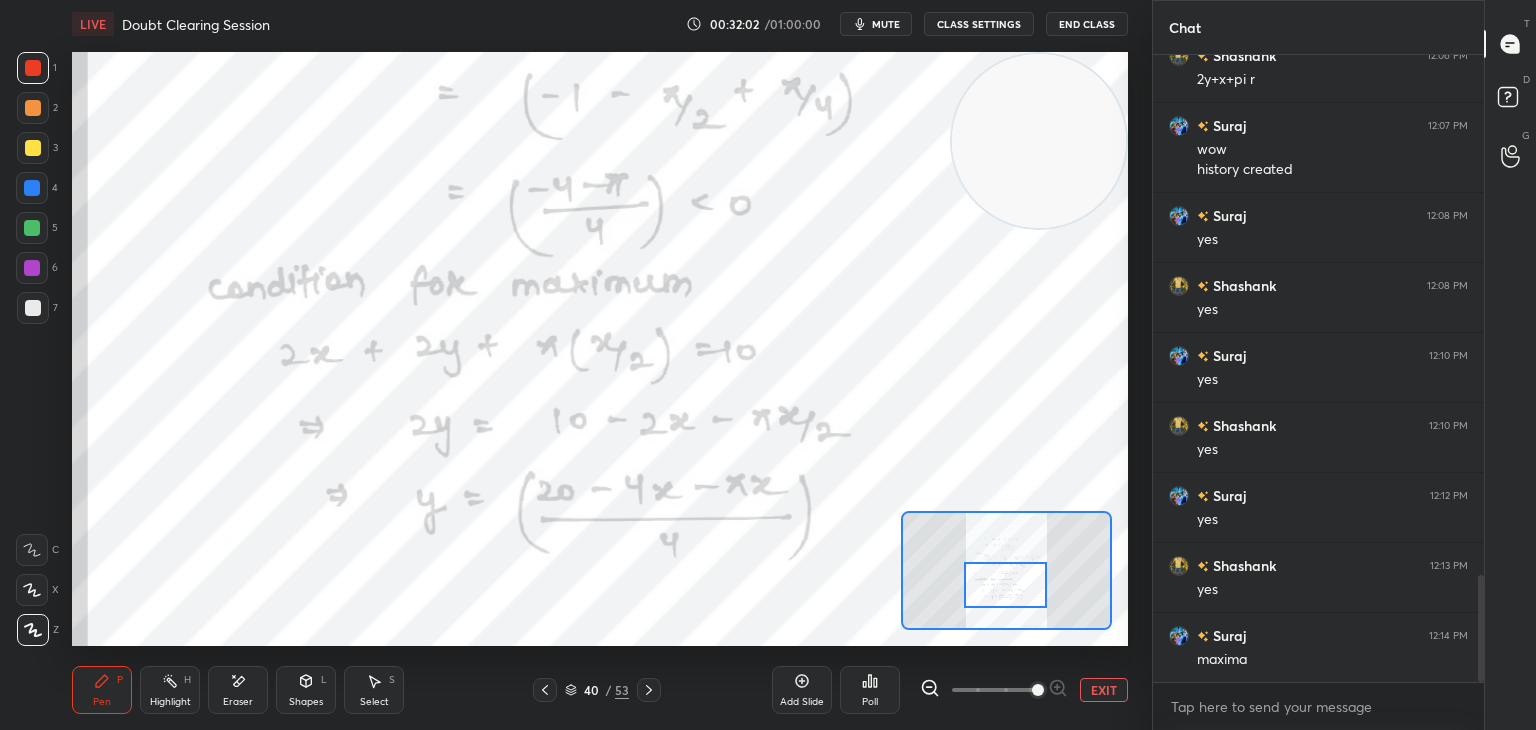 click at bounding box center [1005, 585] 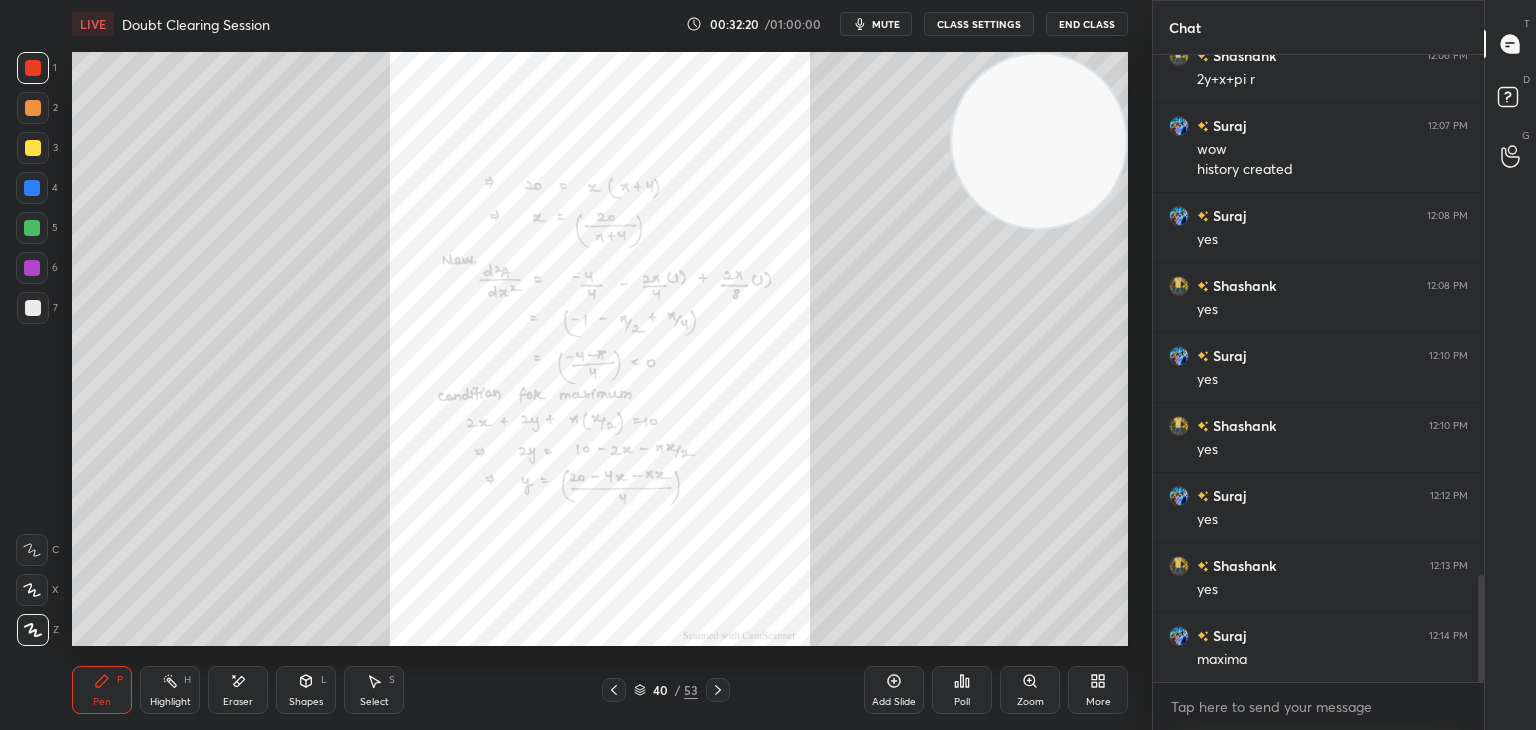 click on "Zoom" at bounding box center (1030, 702) 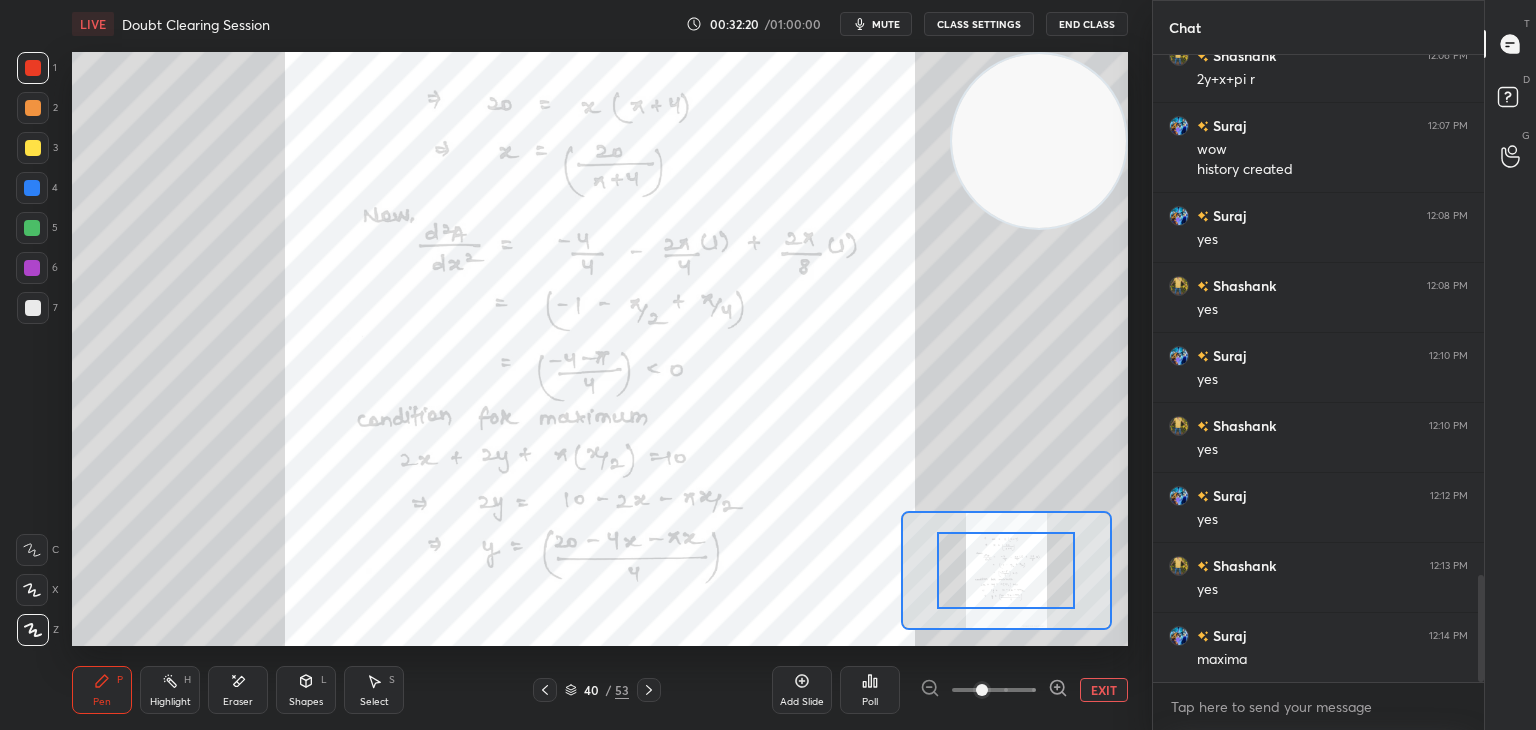 click at bounding box center (994, 690) 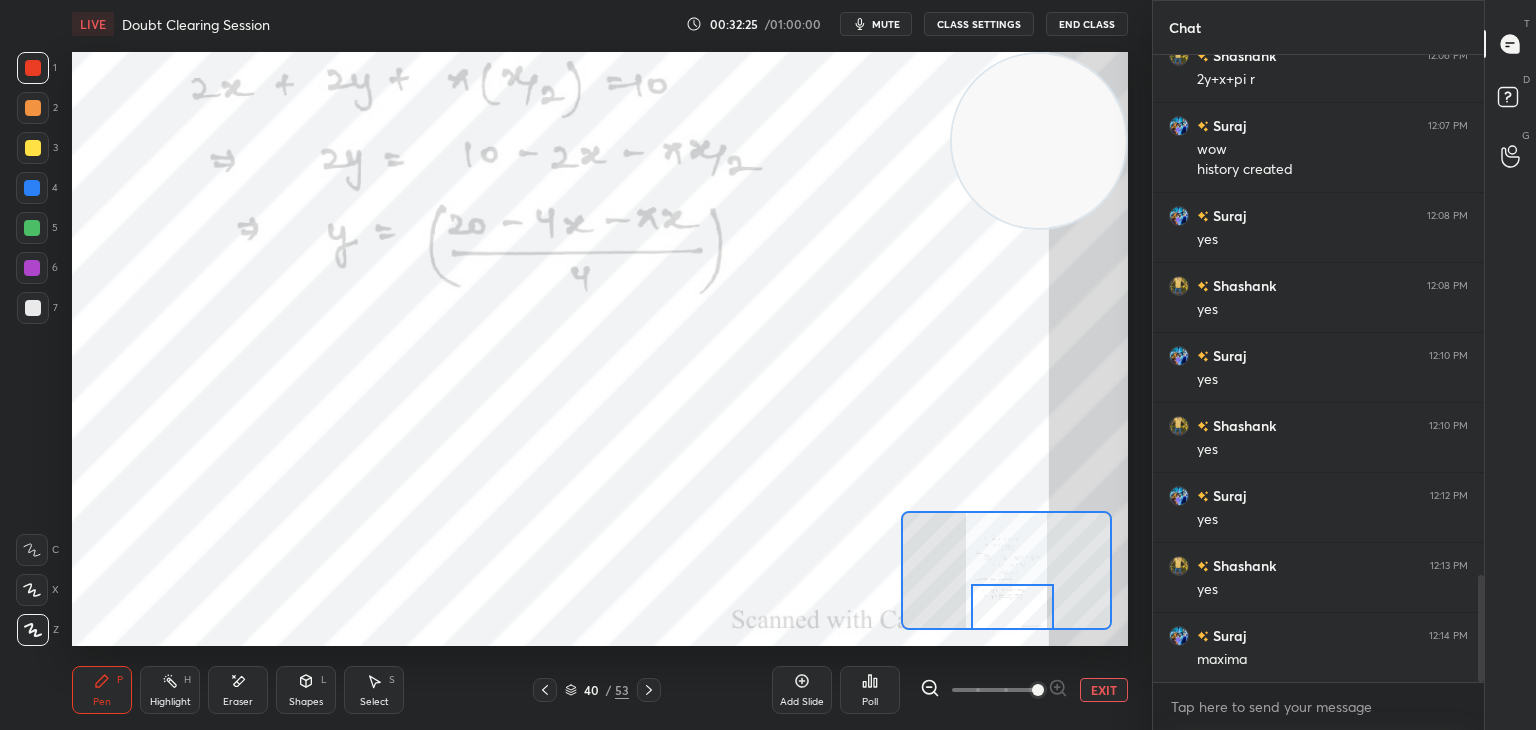 drag, startPoint x: 1016, startPoint y: 581, endPoint x: 1022, endPoint y: 627, distance: 46.389652 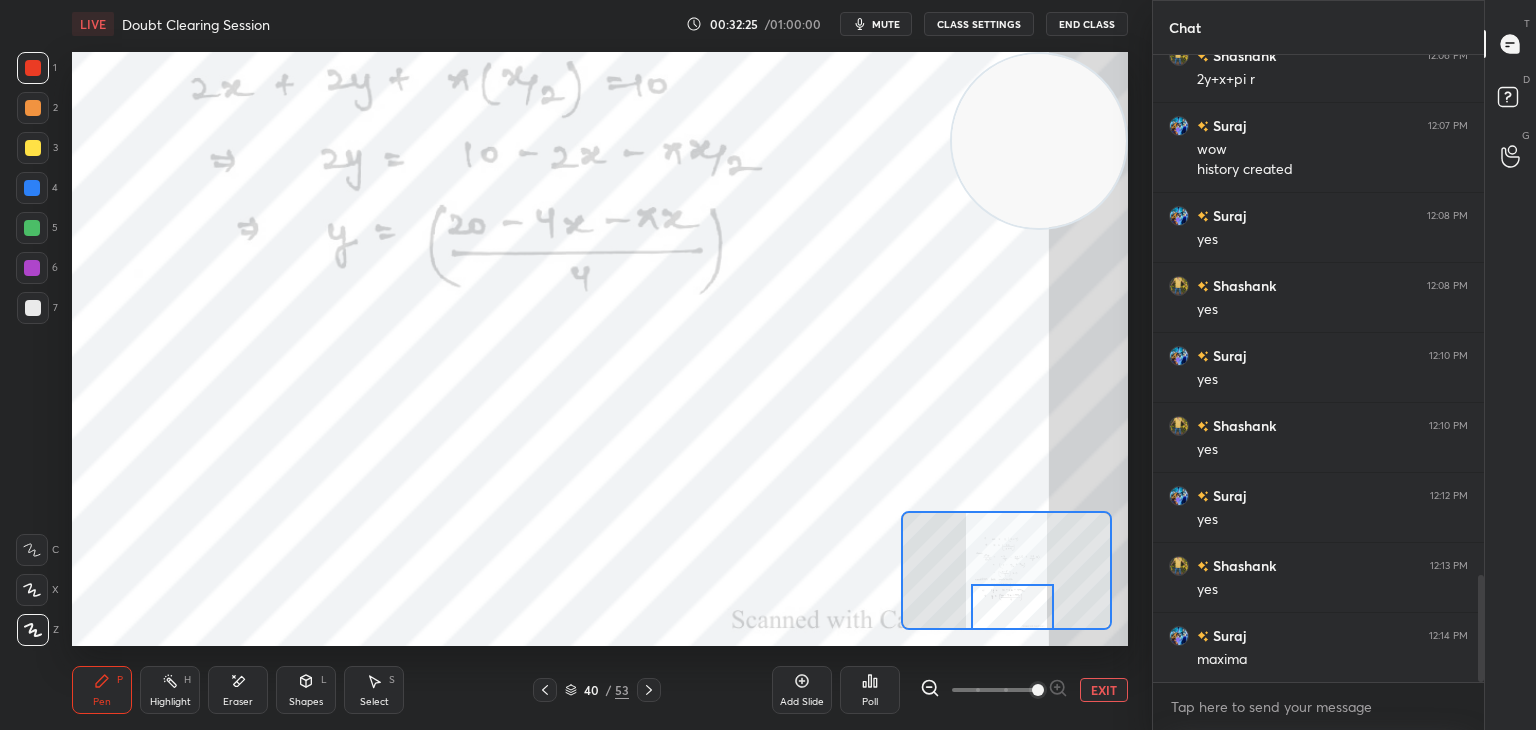 click at bounding box center (1012, 607) 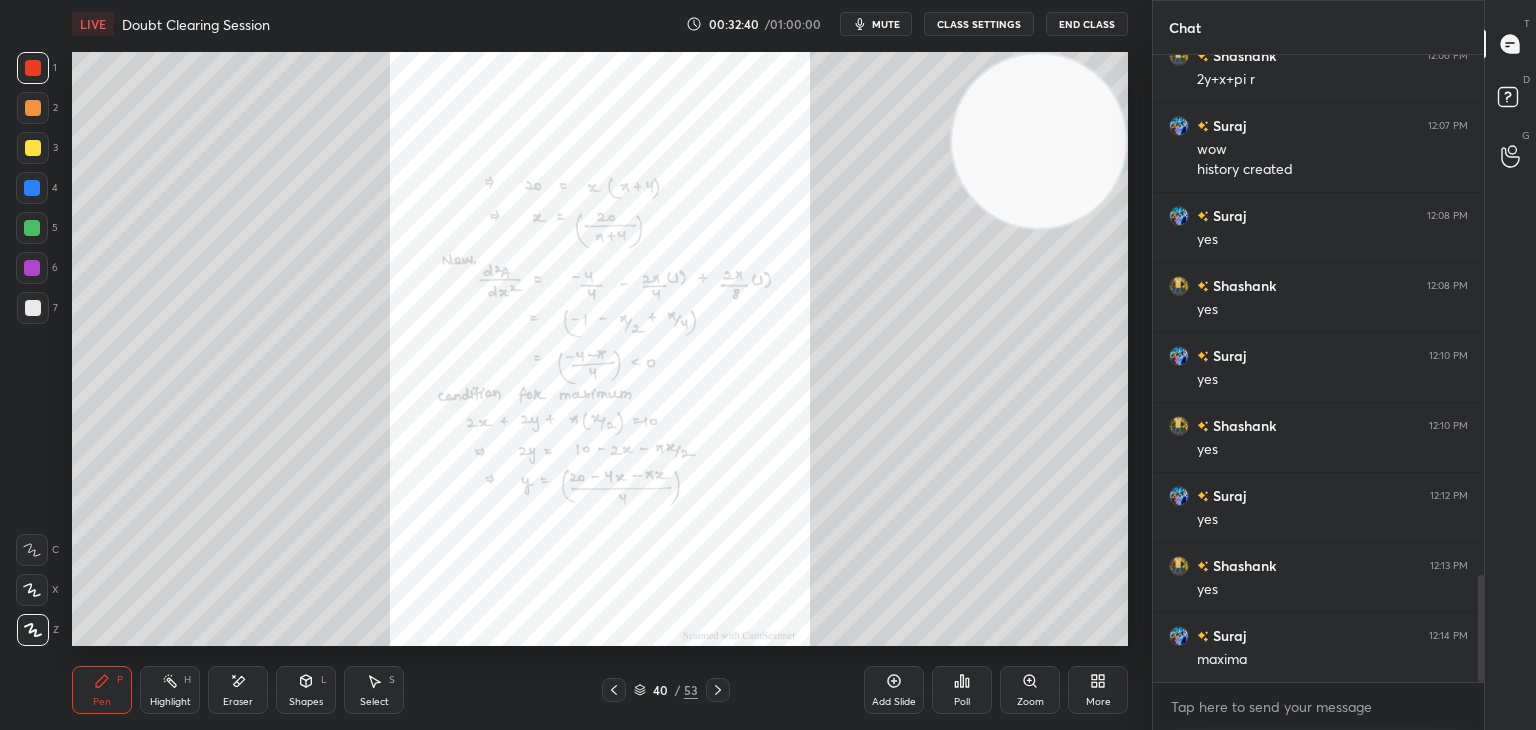 click on "Zoom" at bounding box center [1030, 690] 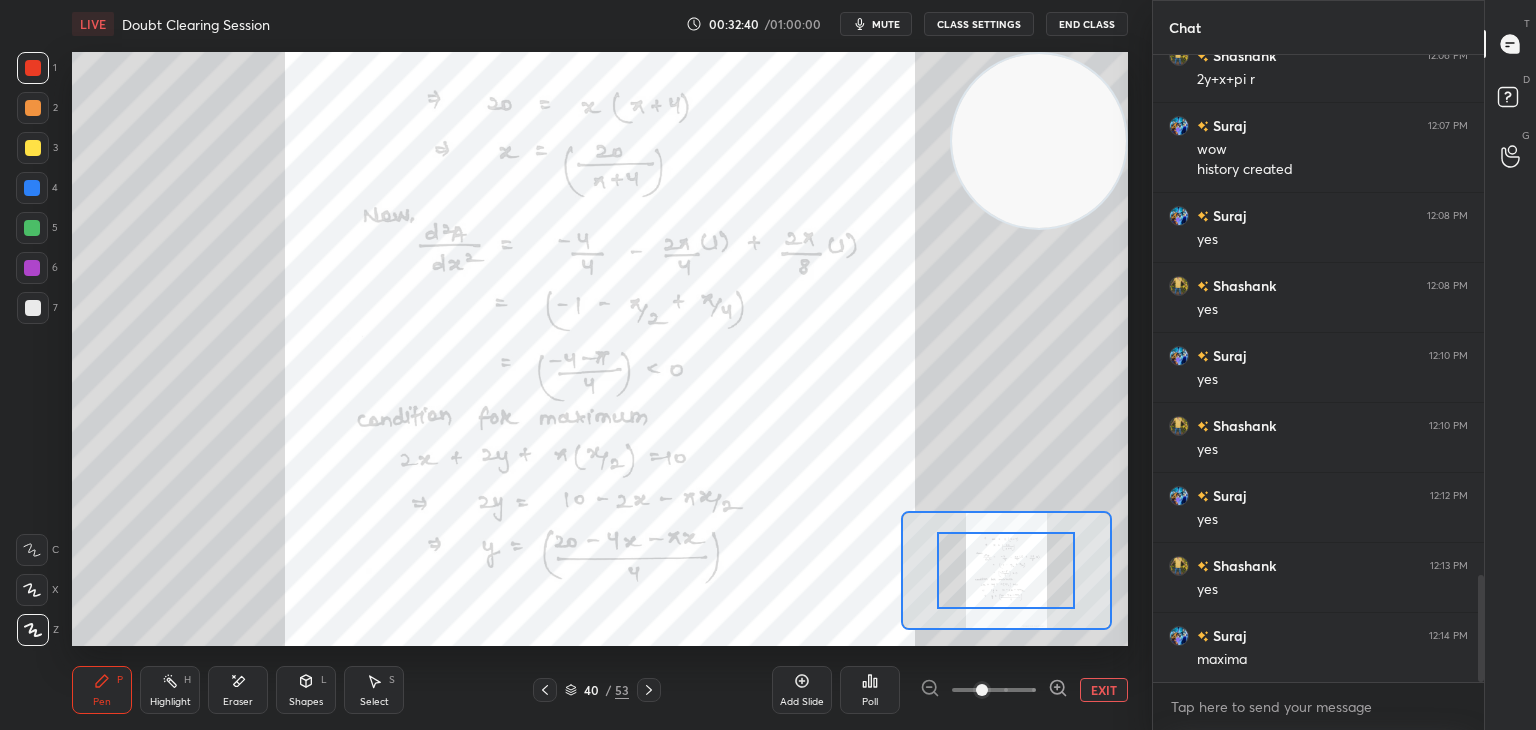 click at bounding box center (994, 690) 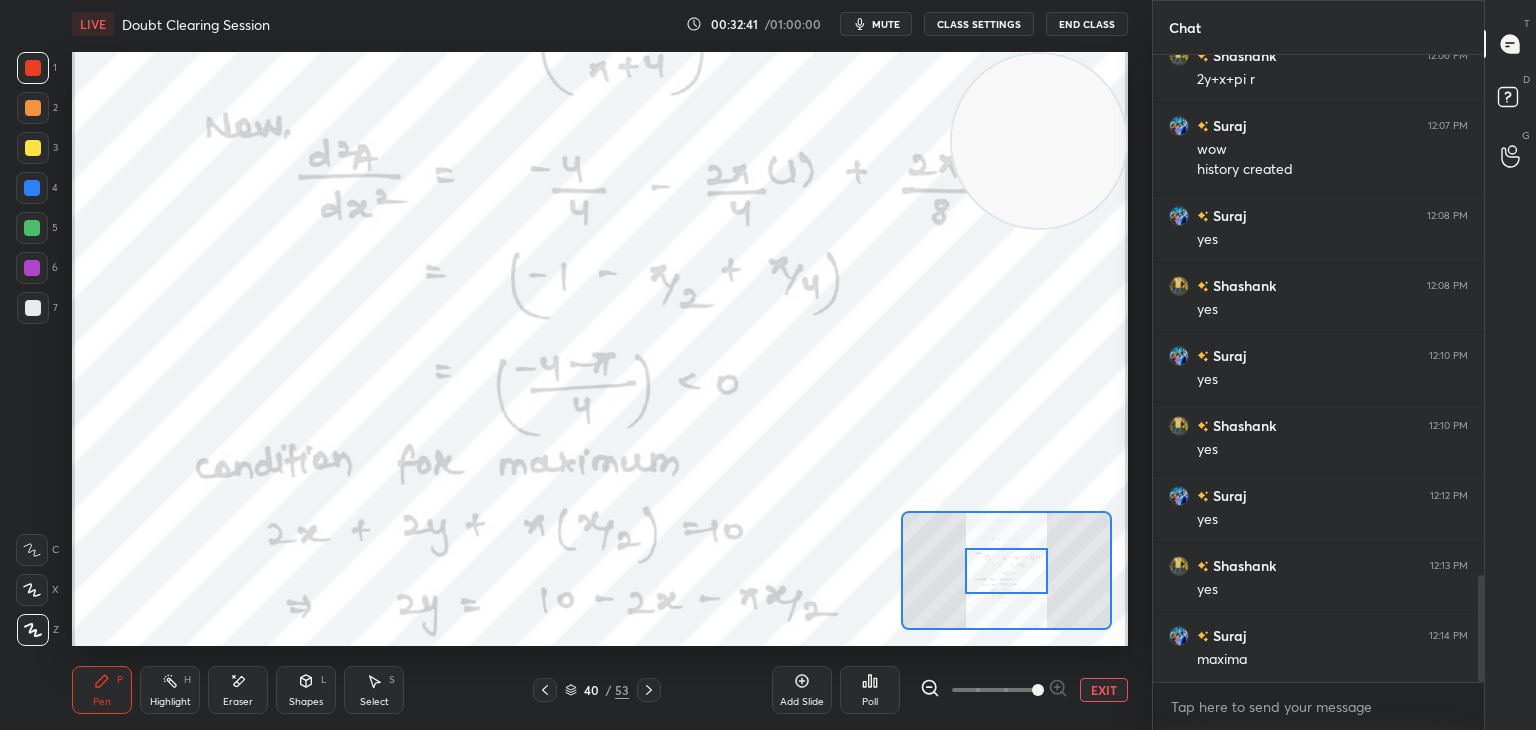 drag, startPoint x: 1034, startPoint y: 687, endPoint x: 1037, endPoint y: 637, distance: 50.08992 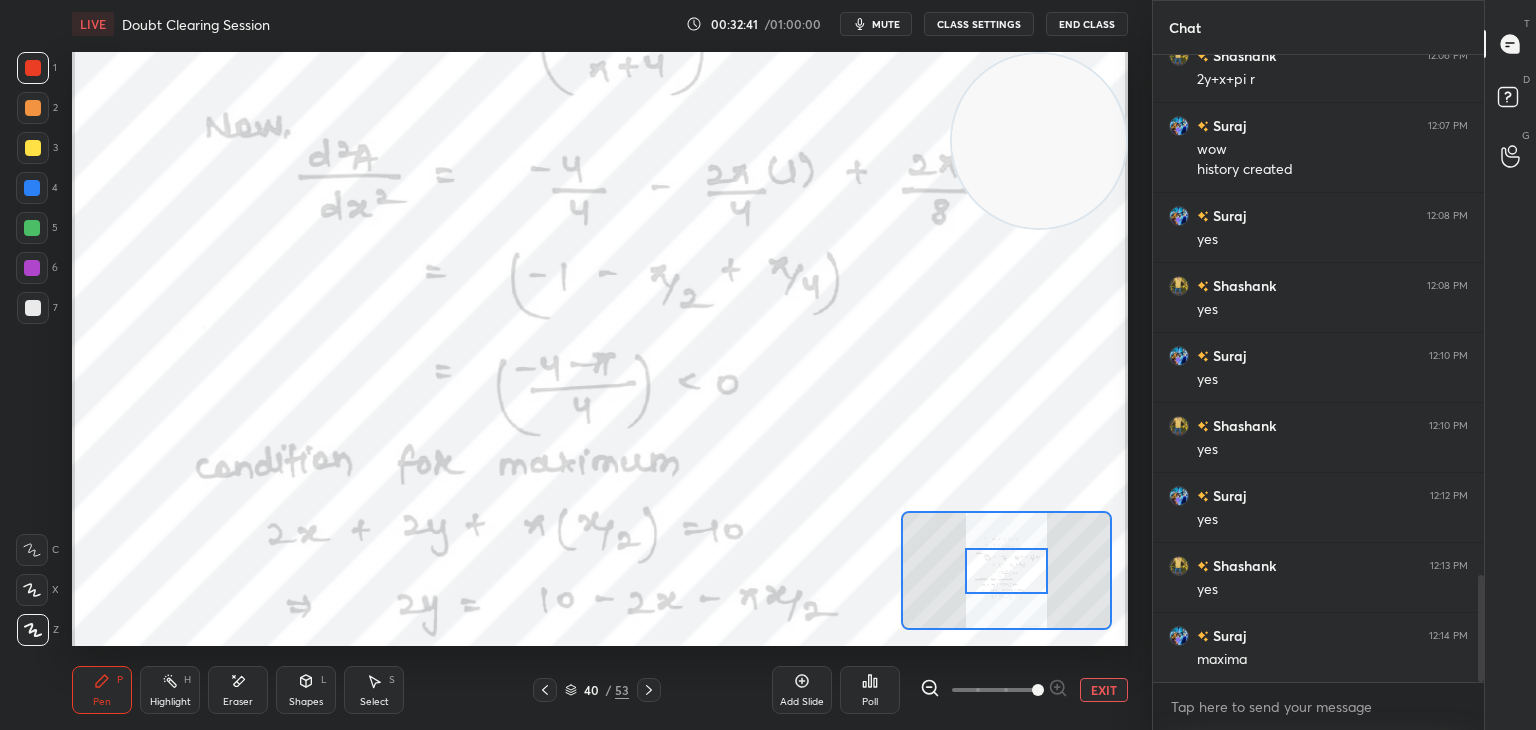 click at bounding box center (1038, 690) 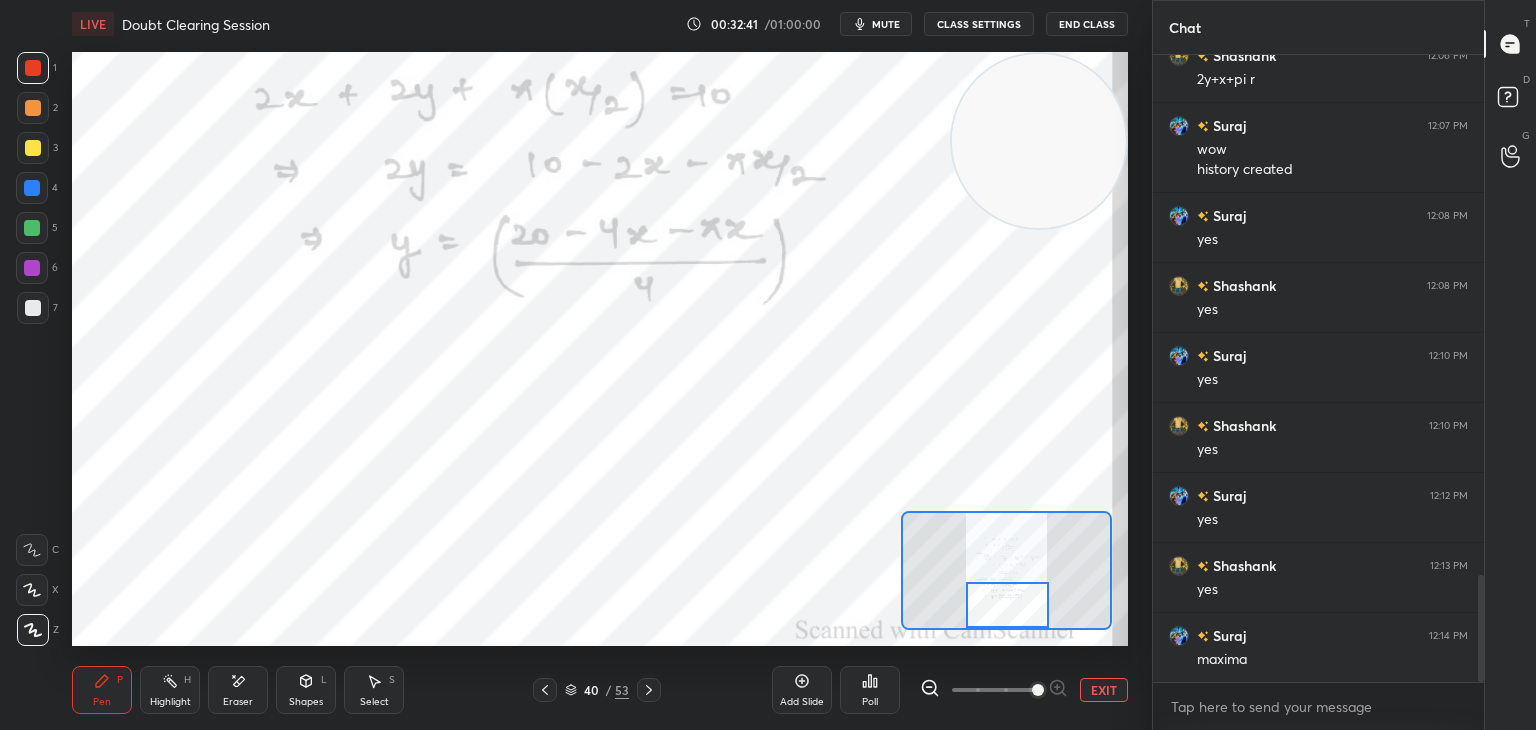 drag, startPoint x: 1023, startPoint y: 583, endPoint x: 1028, endPoint y: 620, distance: 37.336308 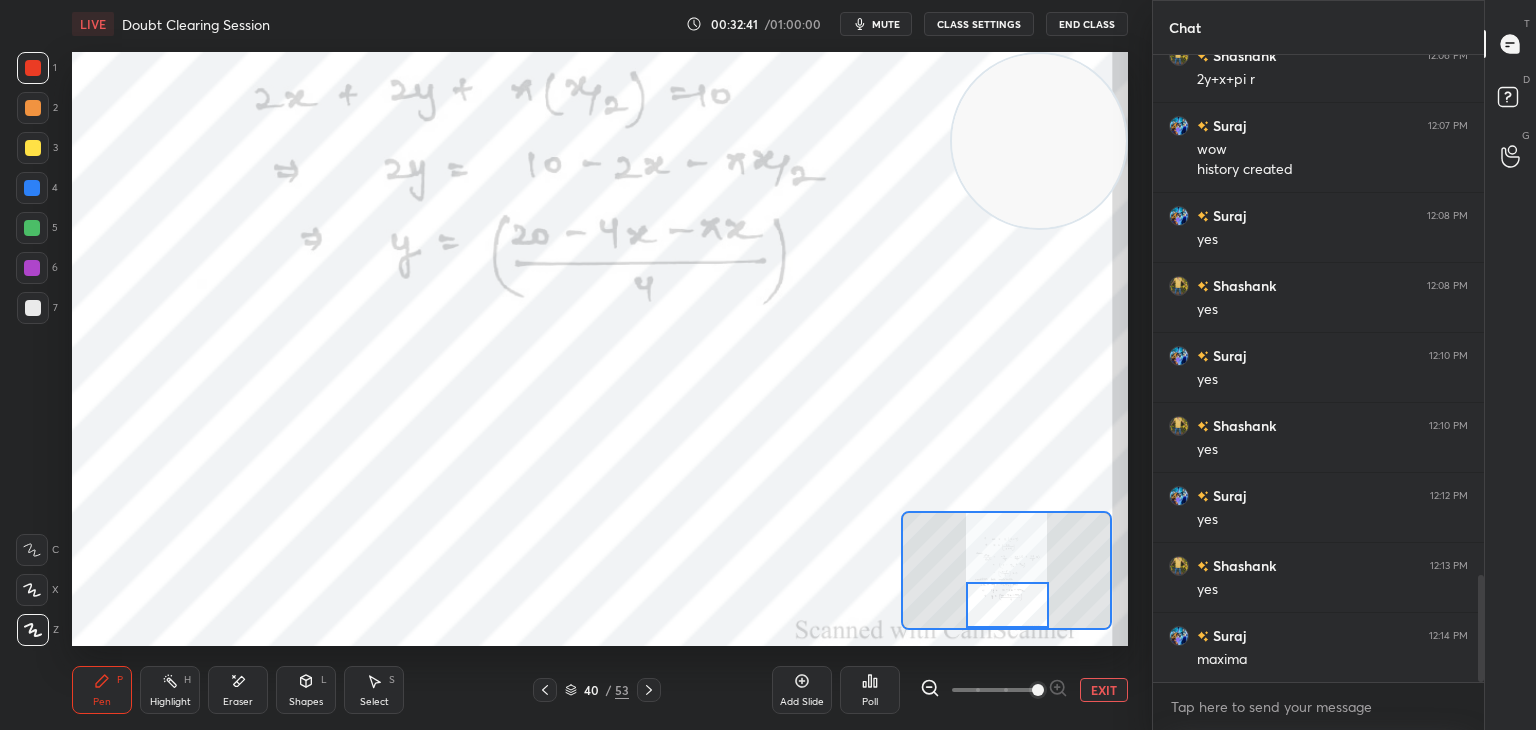 click at bounding box center [1007, 605] 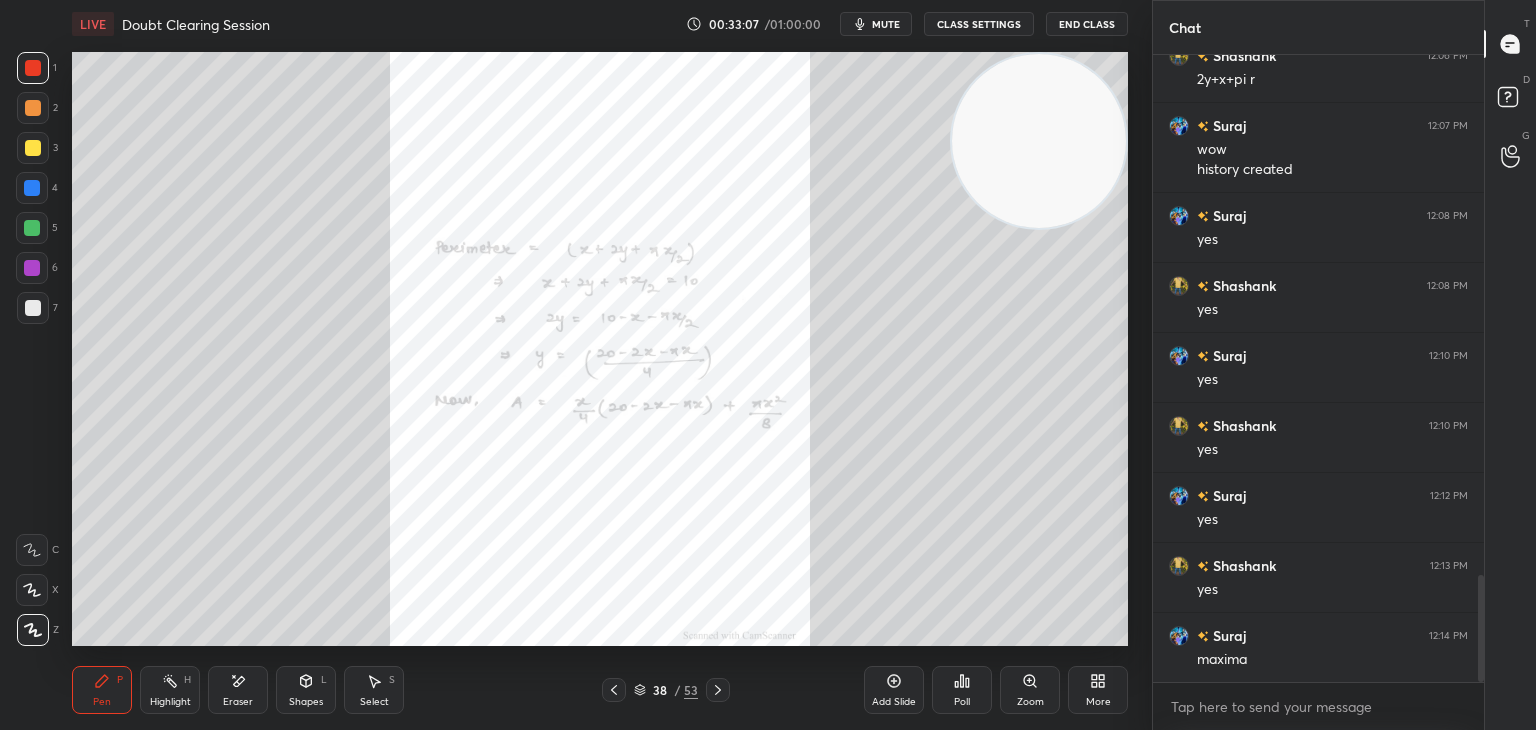 click 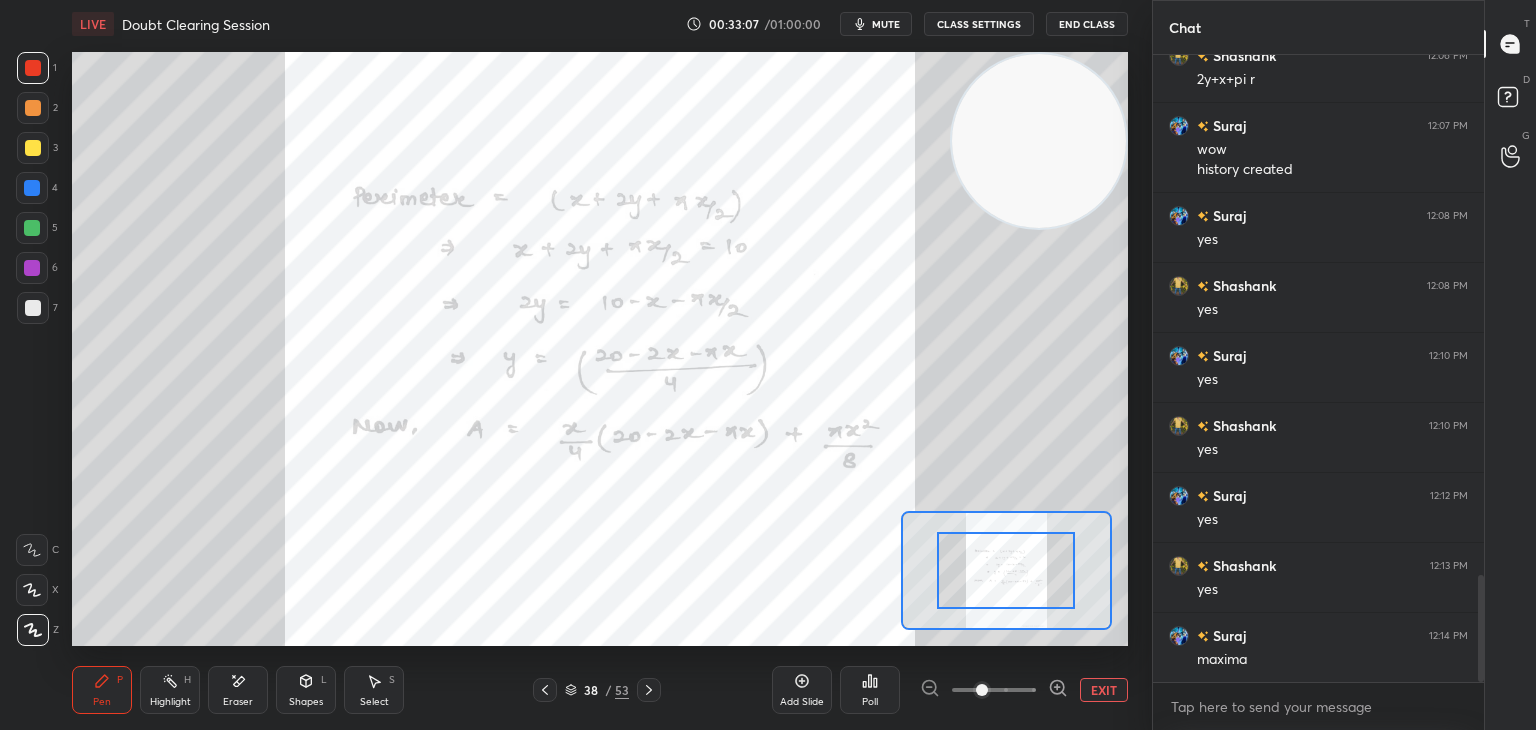 click at bounding box center [994, 690] 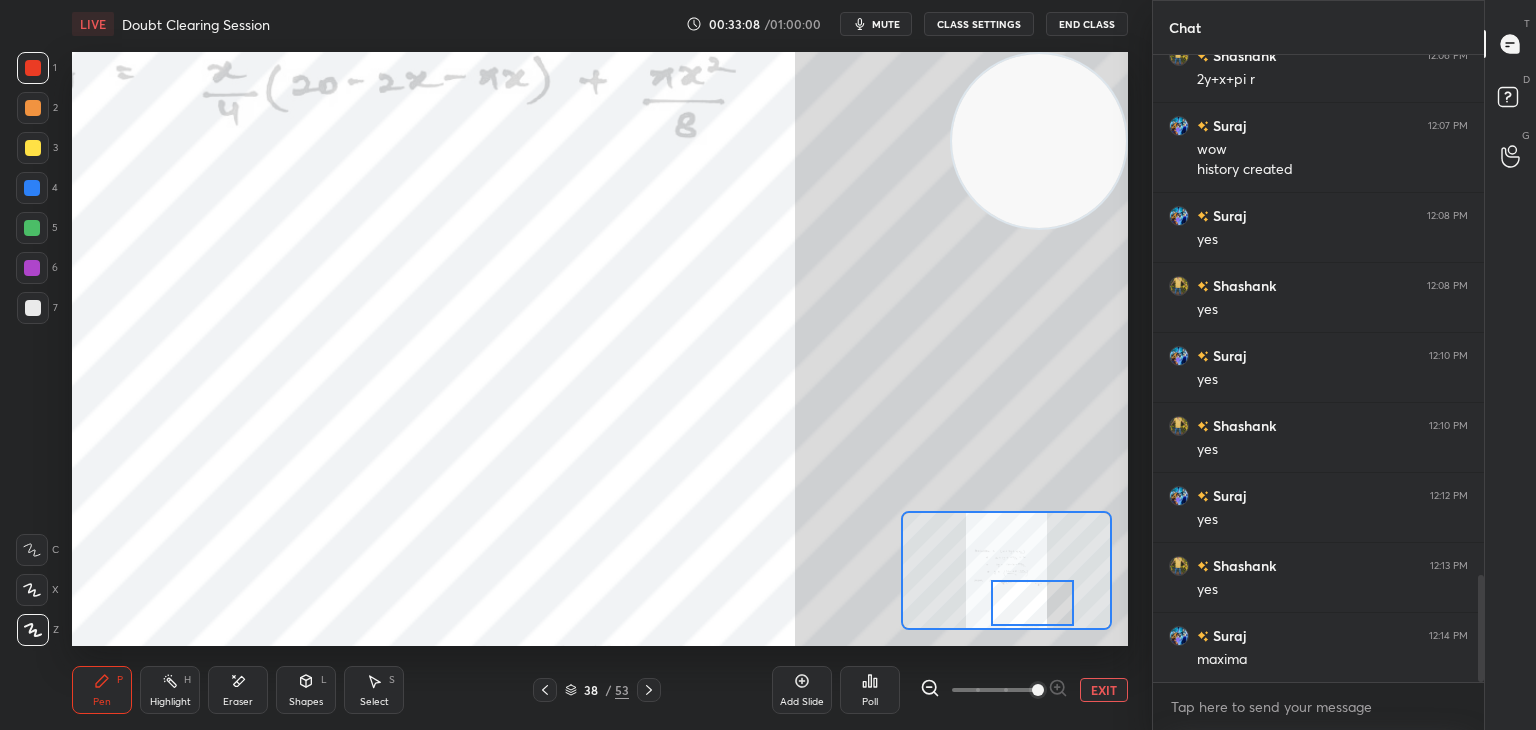 drag, startPoint x: 1015, startPoint y: 581, endPoint x: 1039, endPoint y: 616, distance: 42.43819 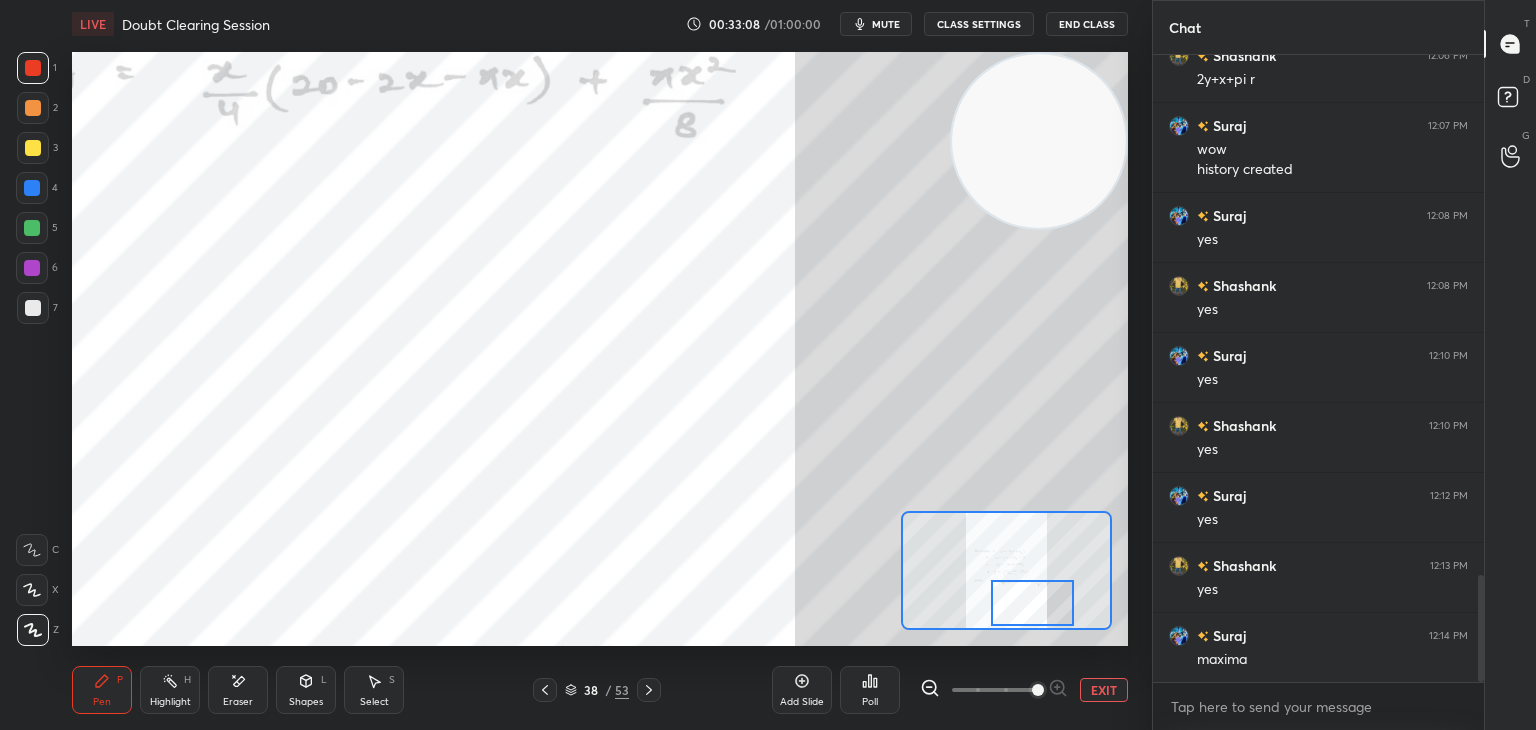 click at bounding box center (1032, 603) 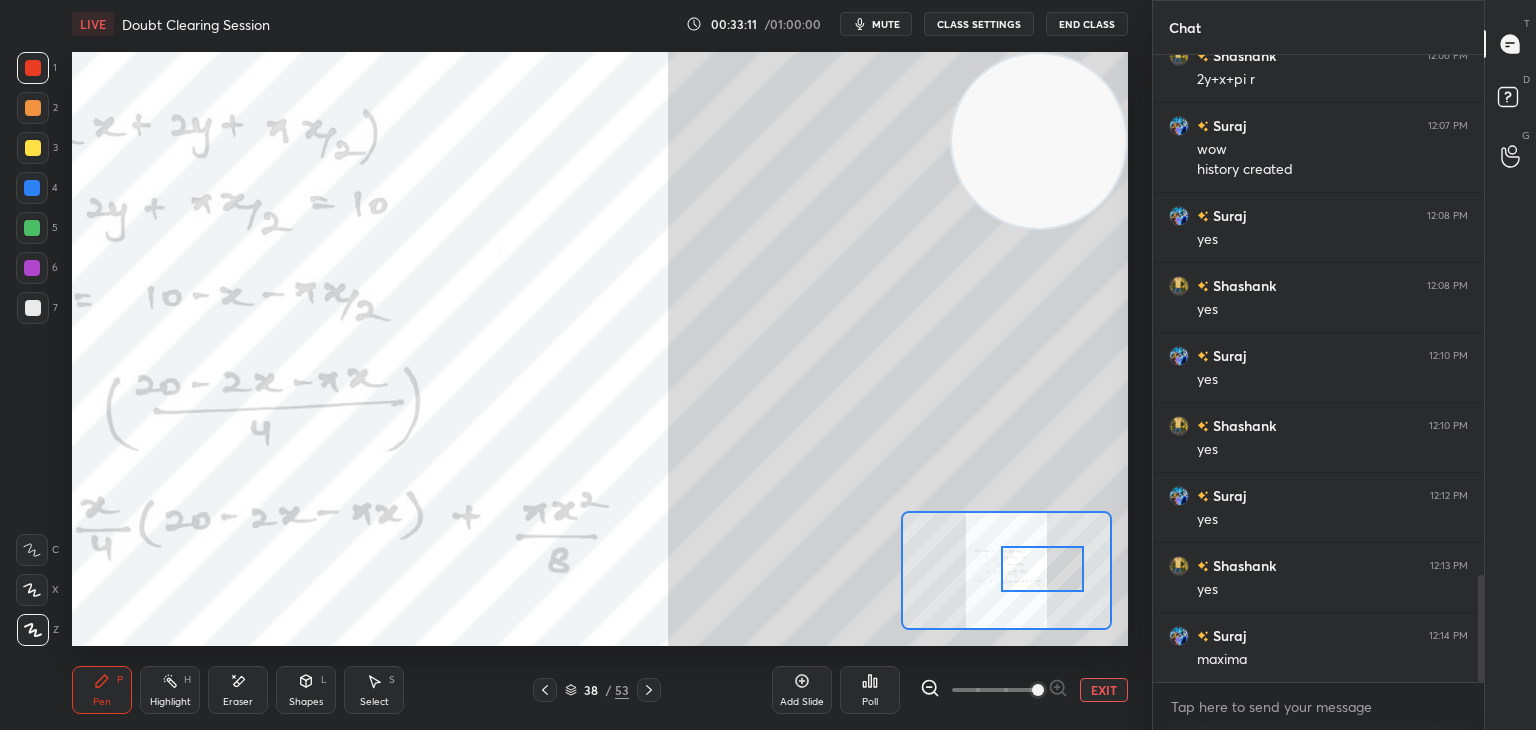 drag, startPoint x: 1042, startPoint y: 595, endPoint x: 1042, endPoint y: 570, distance: 25 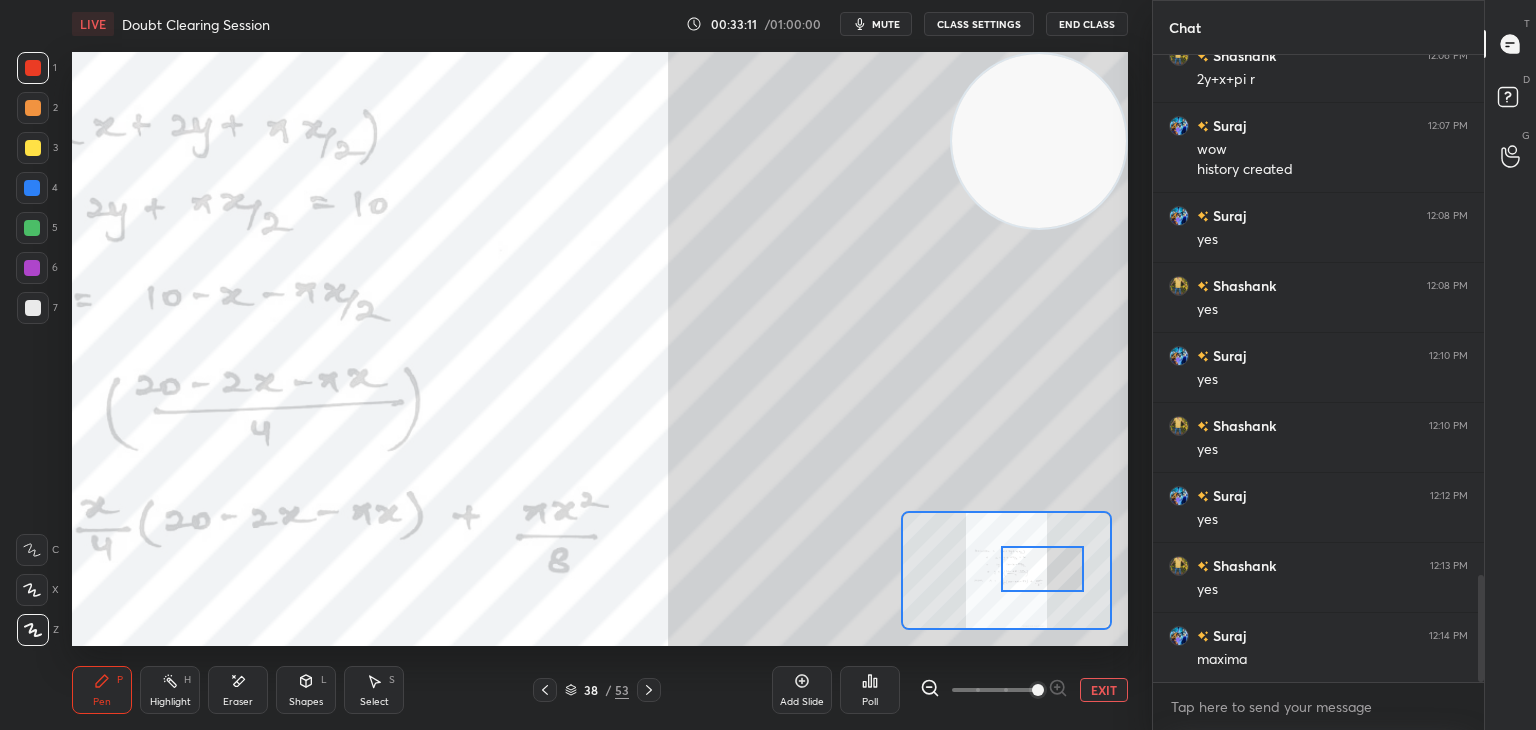 click at bounding box center (1042, 569) 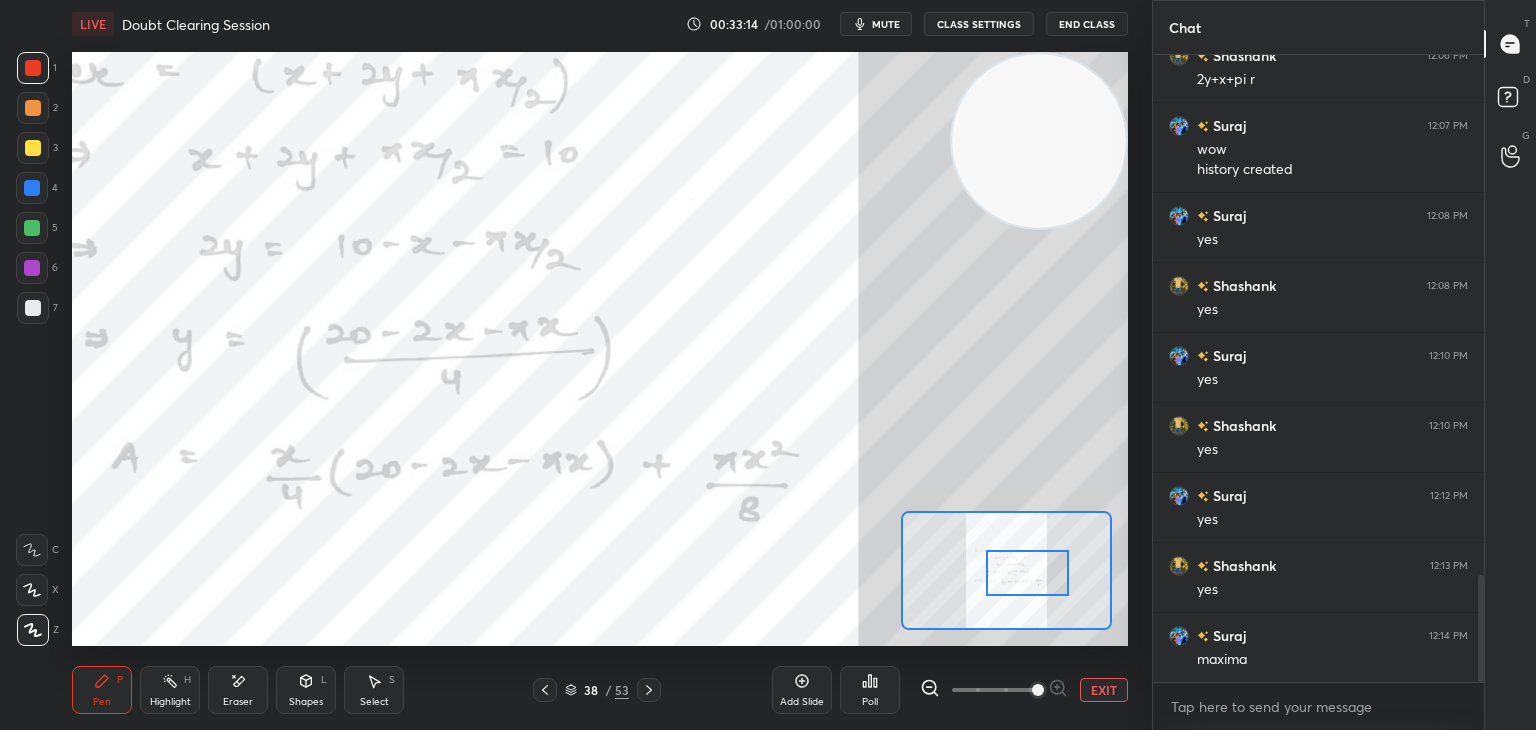 drag, startPoint x: 1014, startPoint y: 573, endPoint x: 1001, endPoint y: 579, distance: 14.3178215 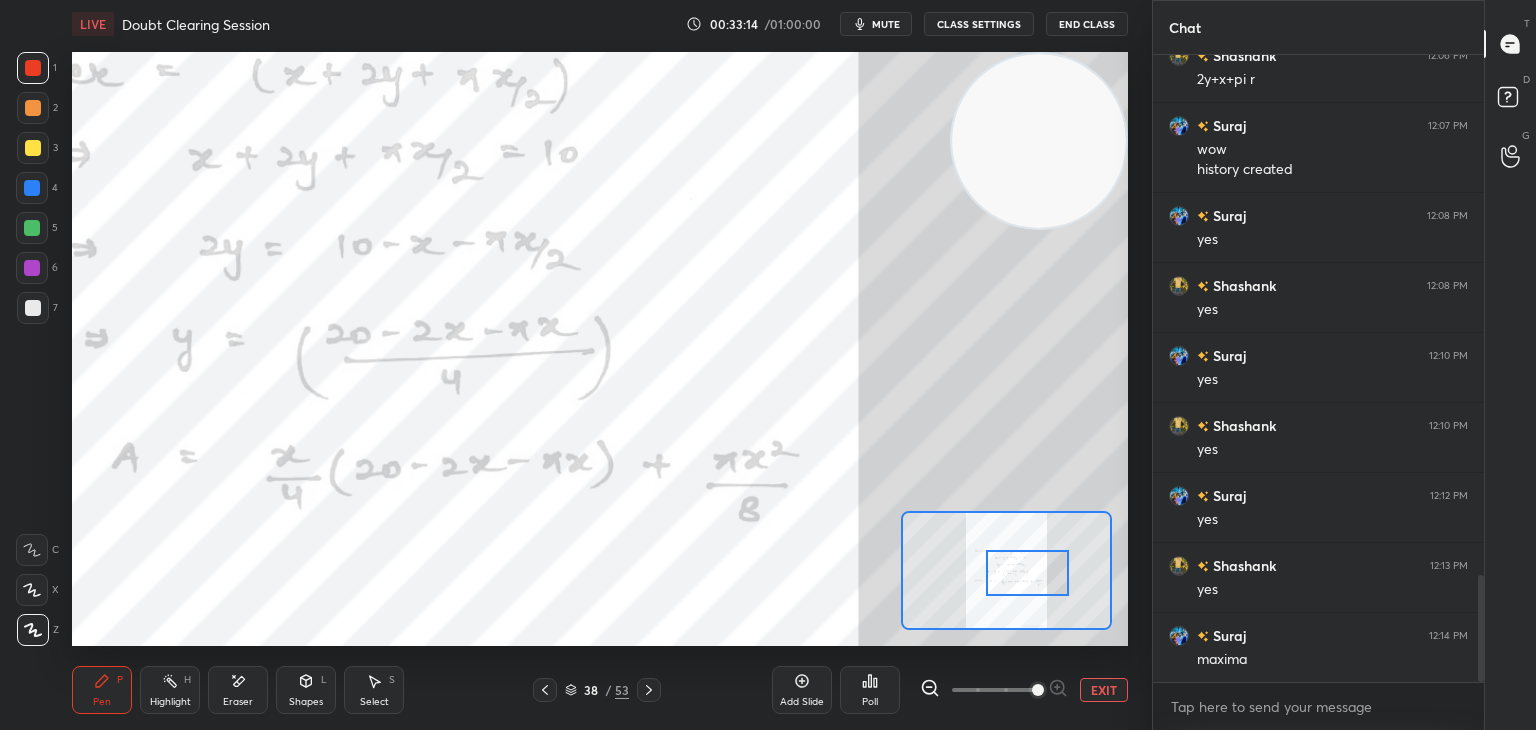 click at bounding box center (1027, 573) 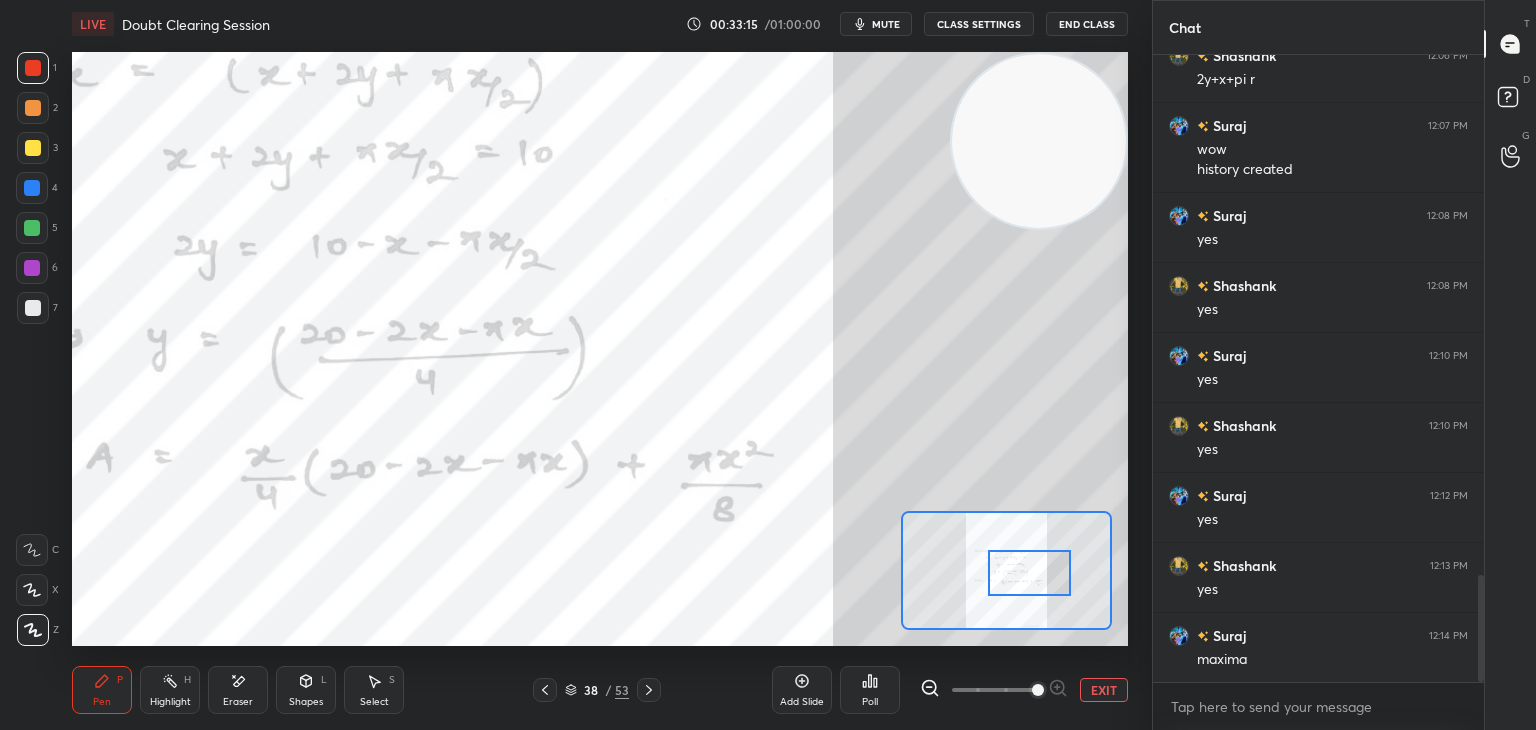 click at bounding box center (1029, 573) 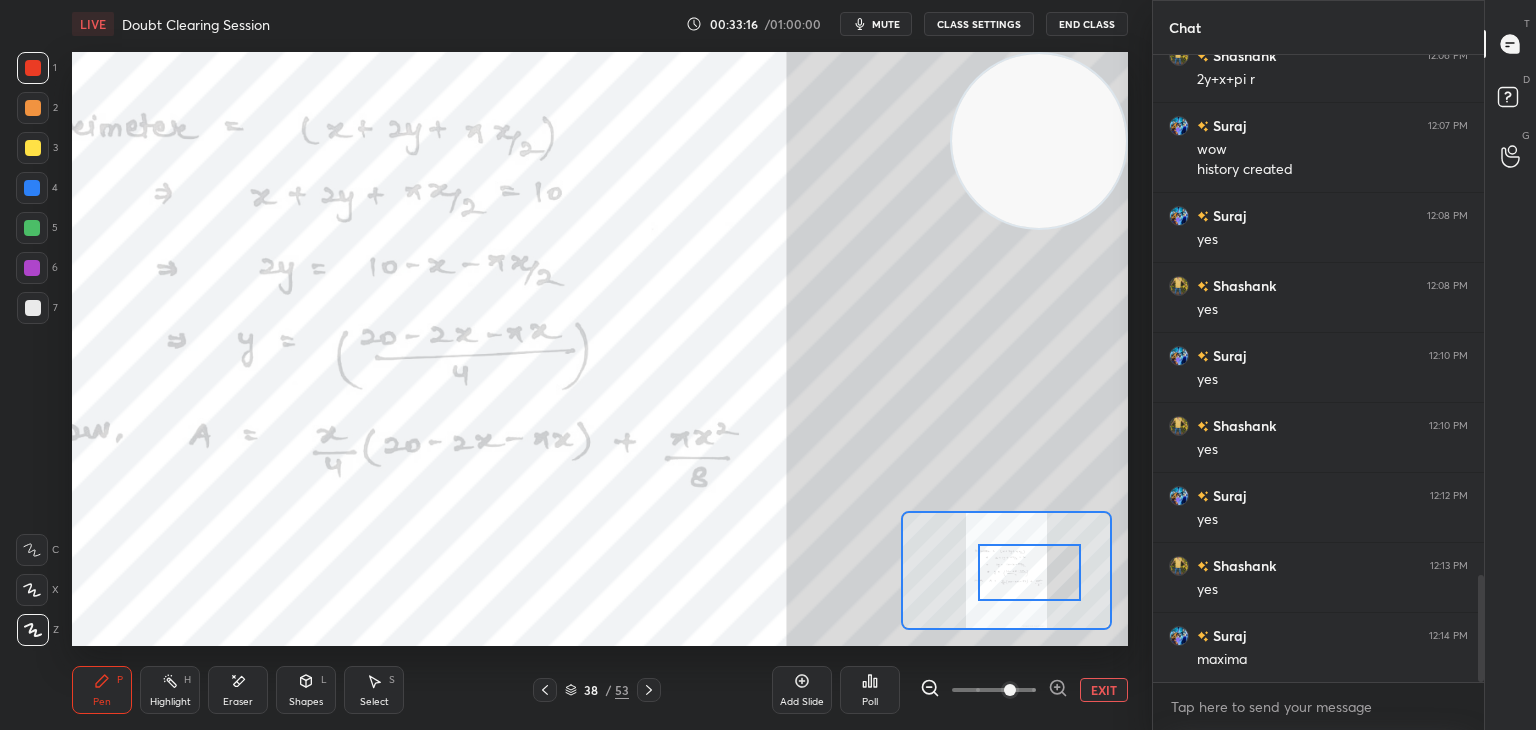 click 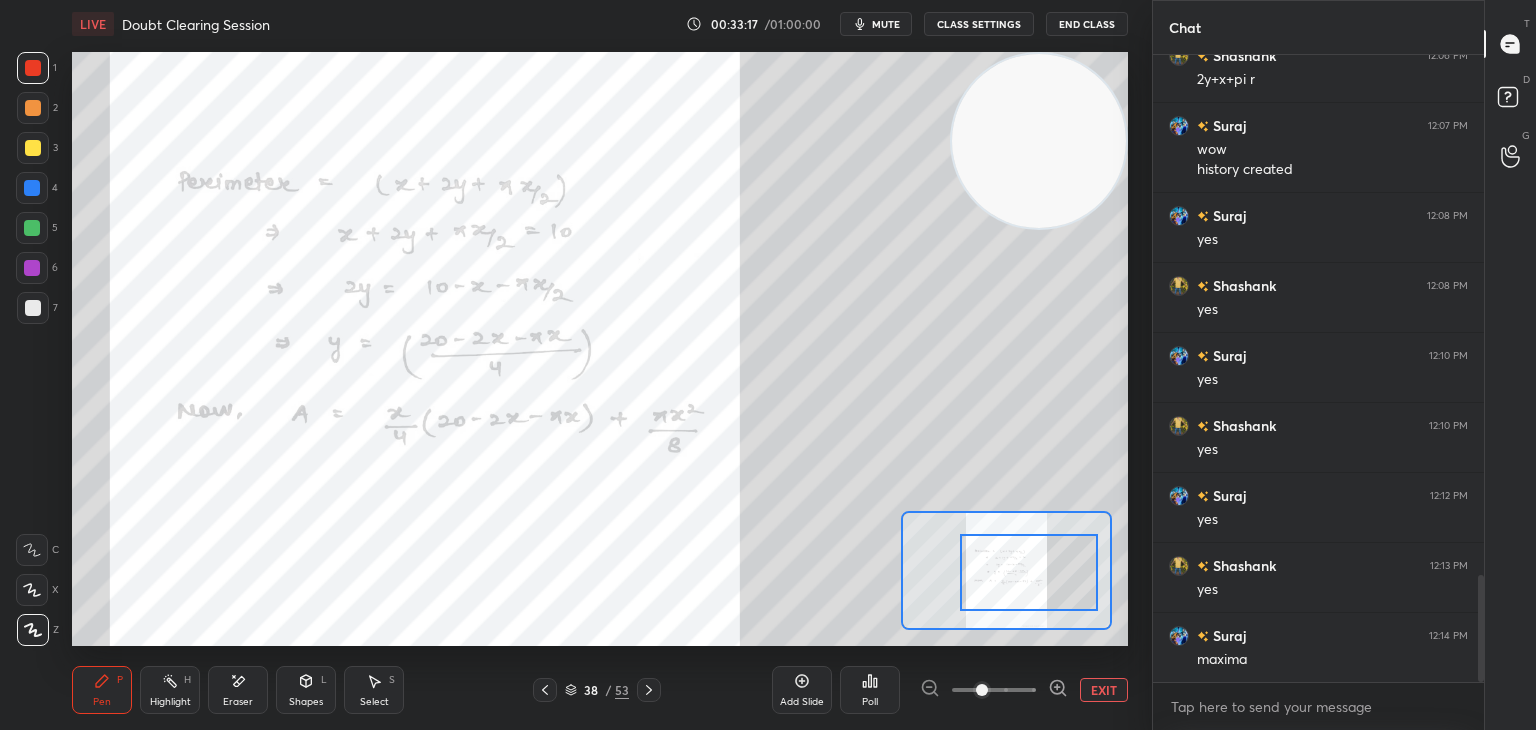 click on "EXIT" at bounding box center [1104, 690] 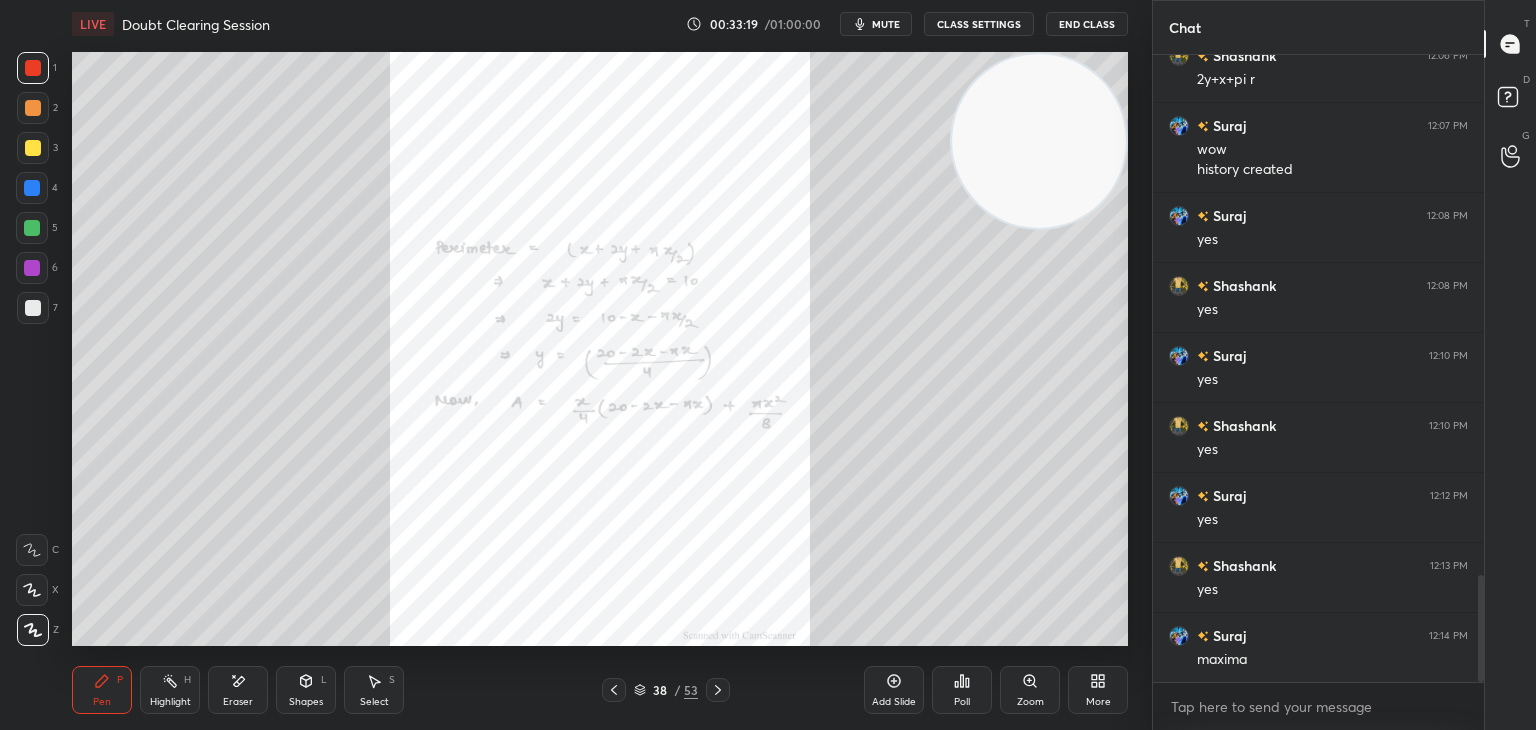 click at bounding box center [33, 148] 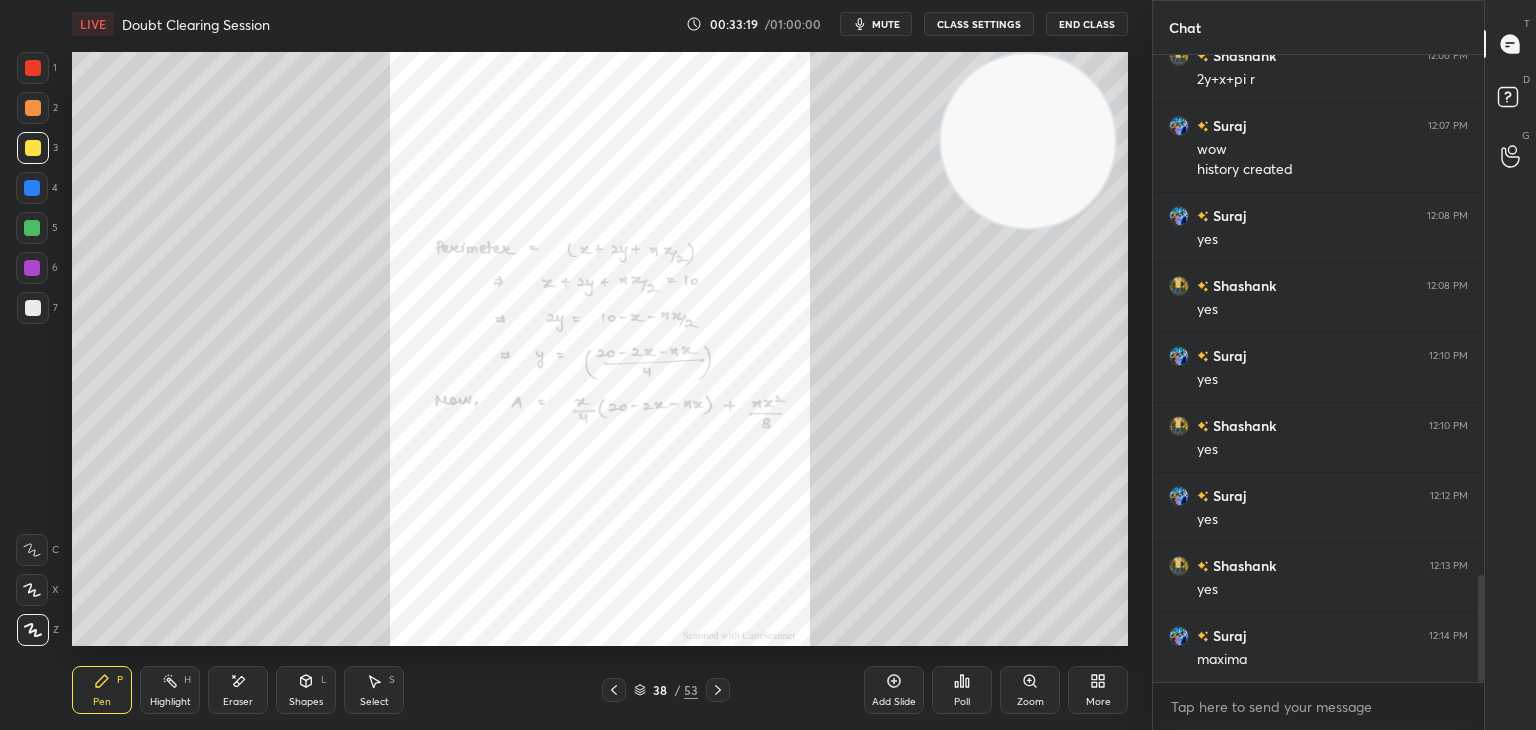 drag, startPoint x: 1028, startPoint y: 148, endPoint x: 0, endPoint y: -86, distance: 1054.296 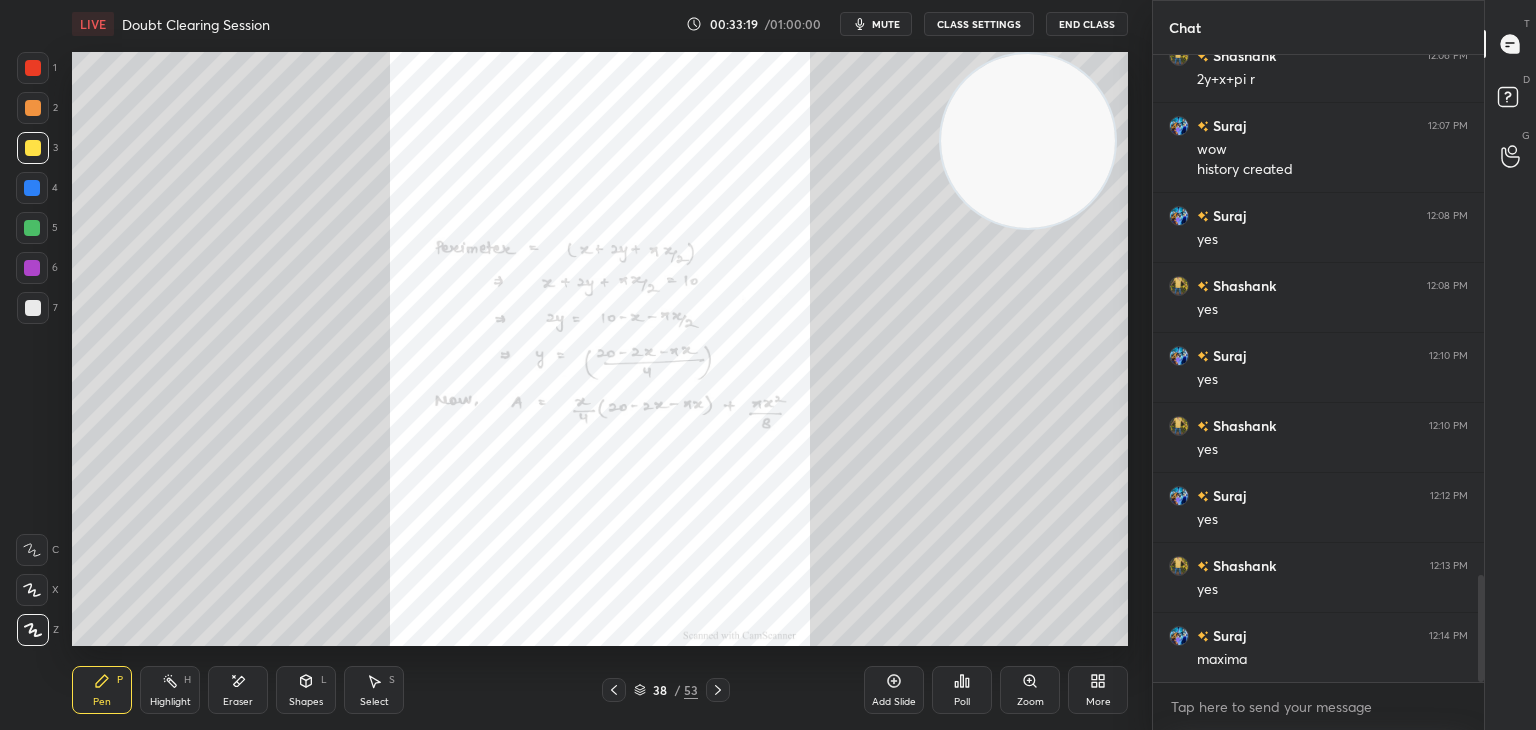 click on "1 2 3 4 5 6 7 C X Z E E Erase all   H H LIVE Doubt Clearing Session 00:33:19 /  01:00:00 mute CLASS SETTINGS End Class Setting up your live class Poll for   secs No correct answer Start poll Back Doubt Clearing Session • L4 of Comprehensive Course on Application o Derivatives & Integration [PERSON_NAME] Pen P Highlight H Eraser Shapes L Select S 38 / 53 Add Slide Poll Zoom More Chat Suraj 12:06 PM 2y+x+[PERSON_NAME] 12:06 PM 2y+x+pi r Suraj 12:07 PM wow history created Suraj 12:08 PM yes [PERSON_NAME] 12:08 PM yes Suraj 12:10 PM yes [PERSON_NAME] 12:10 PM yes Suraj 12:12 PM yes [PERSON_NAME] 12:13 PM yes Suraj 12:14 PM maxima JUMP TO LATEST Enable hand raising Enable raise hand to speak to learners. Once enabled, chat will be turned off temporarily. Enable x   introducing Raise a hand with a doubt Now learners can raise their hand along with a doubt  How it works? Doubts asked by learners will show up here NEW DOUBTS ASKED No one has raised a hand yet Can't raise hand Got it T Messages (T) D Doubts (D) G Raise Hand (G) ​" at bounding box center [768, 0] 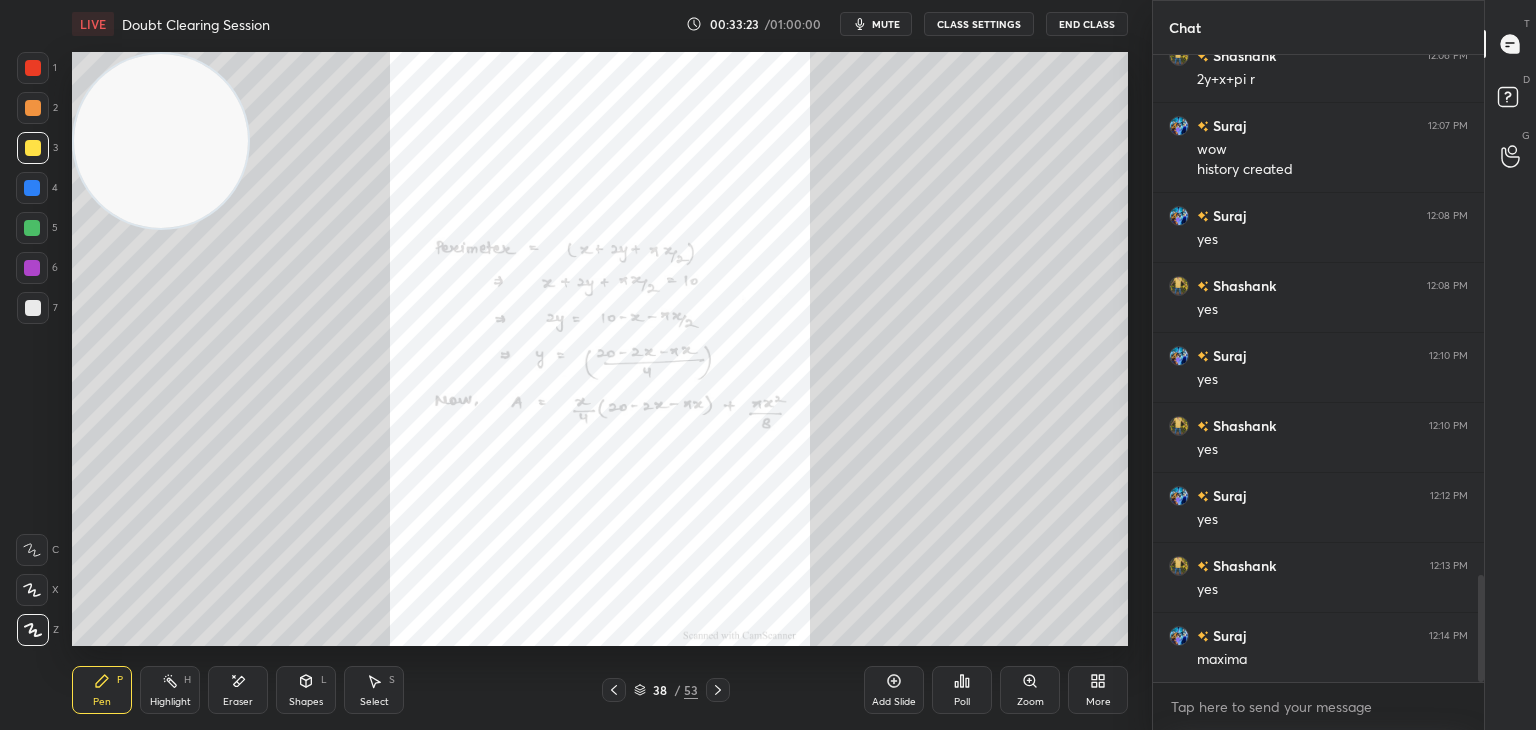 click at bounding box center [33, 68] 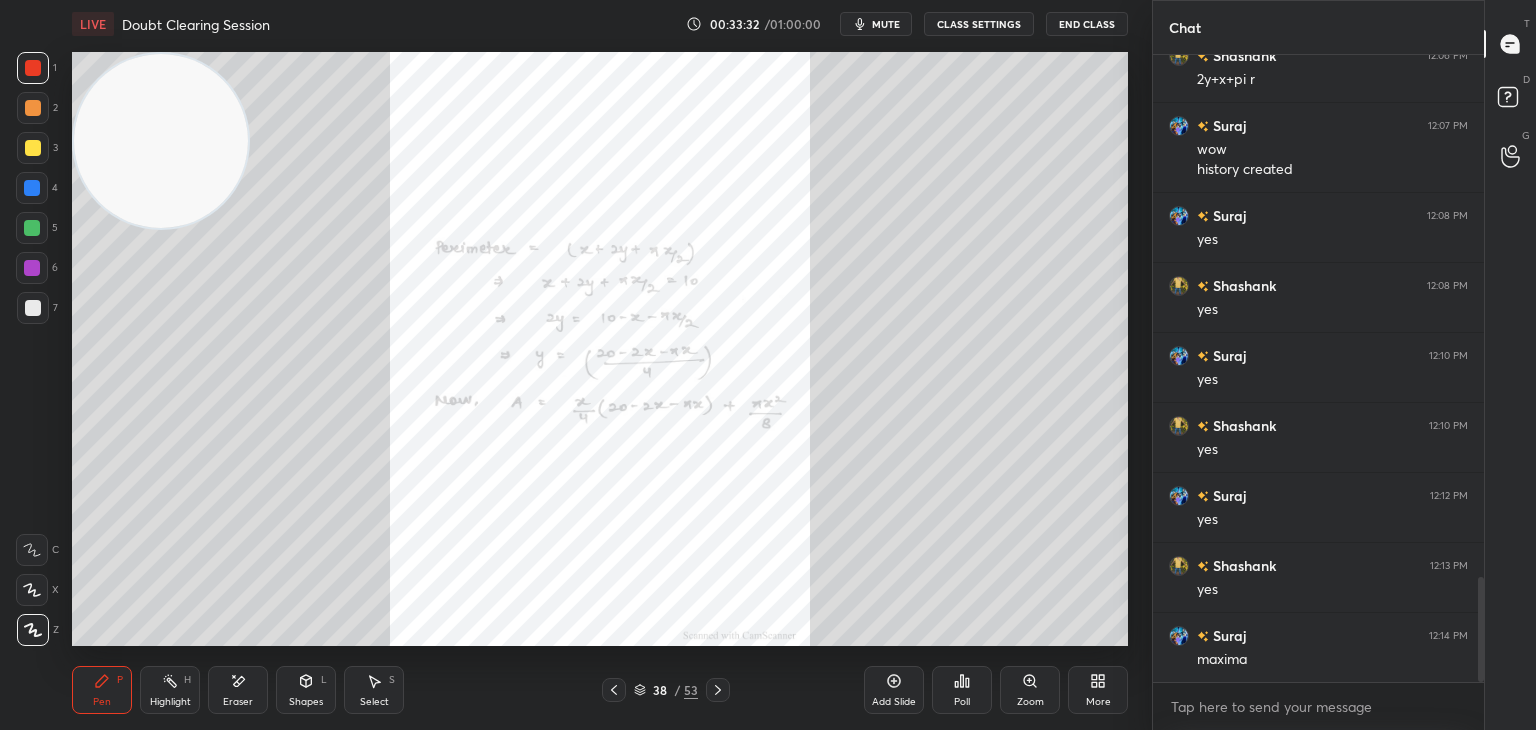scroll, scrollTop: 3124, scrollLeft: 0, axis: vertical 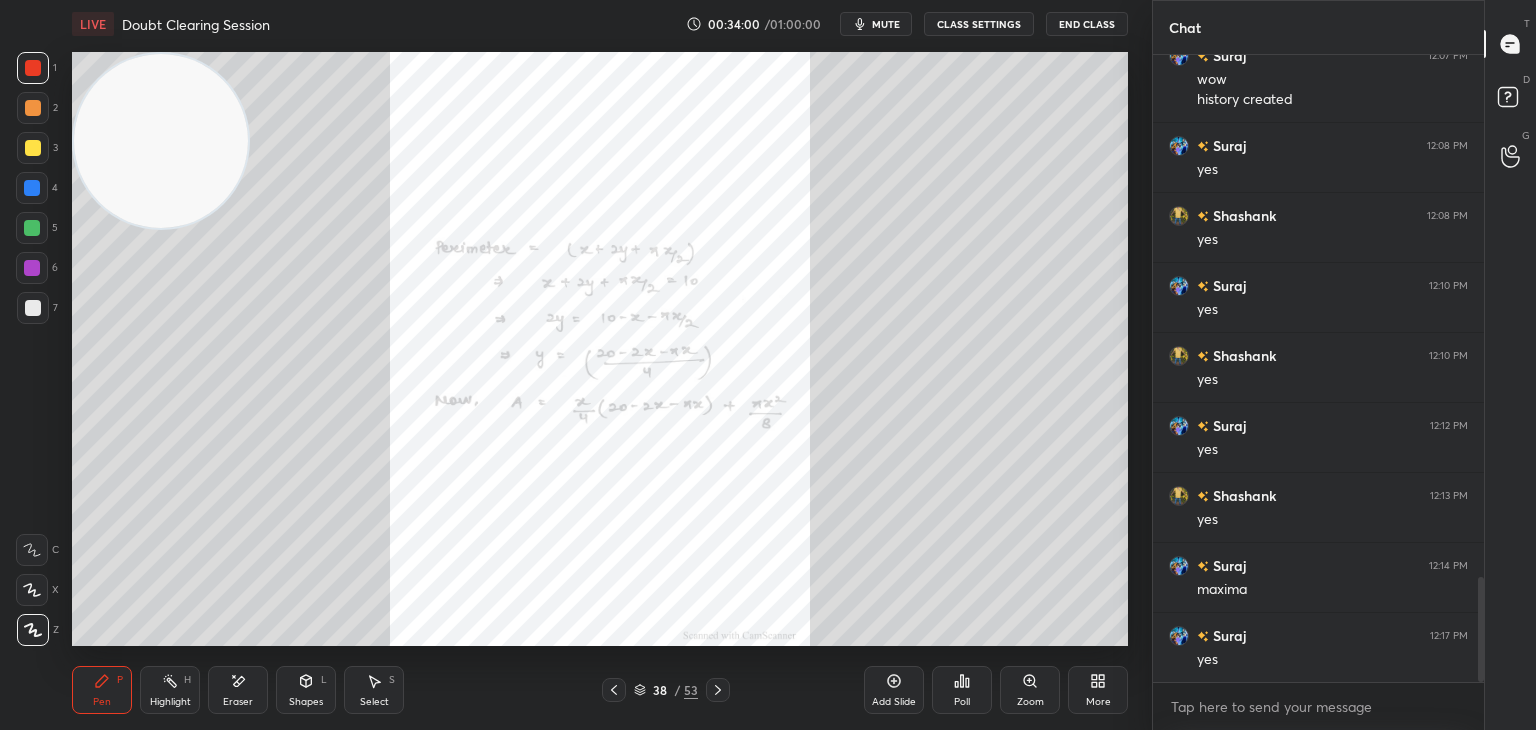drag, startPoint x: 241, startPoint y: 684, endPoint x: 264, endPoint y: 662, distance: 31.827662 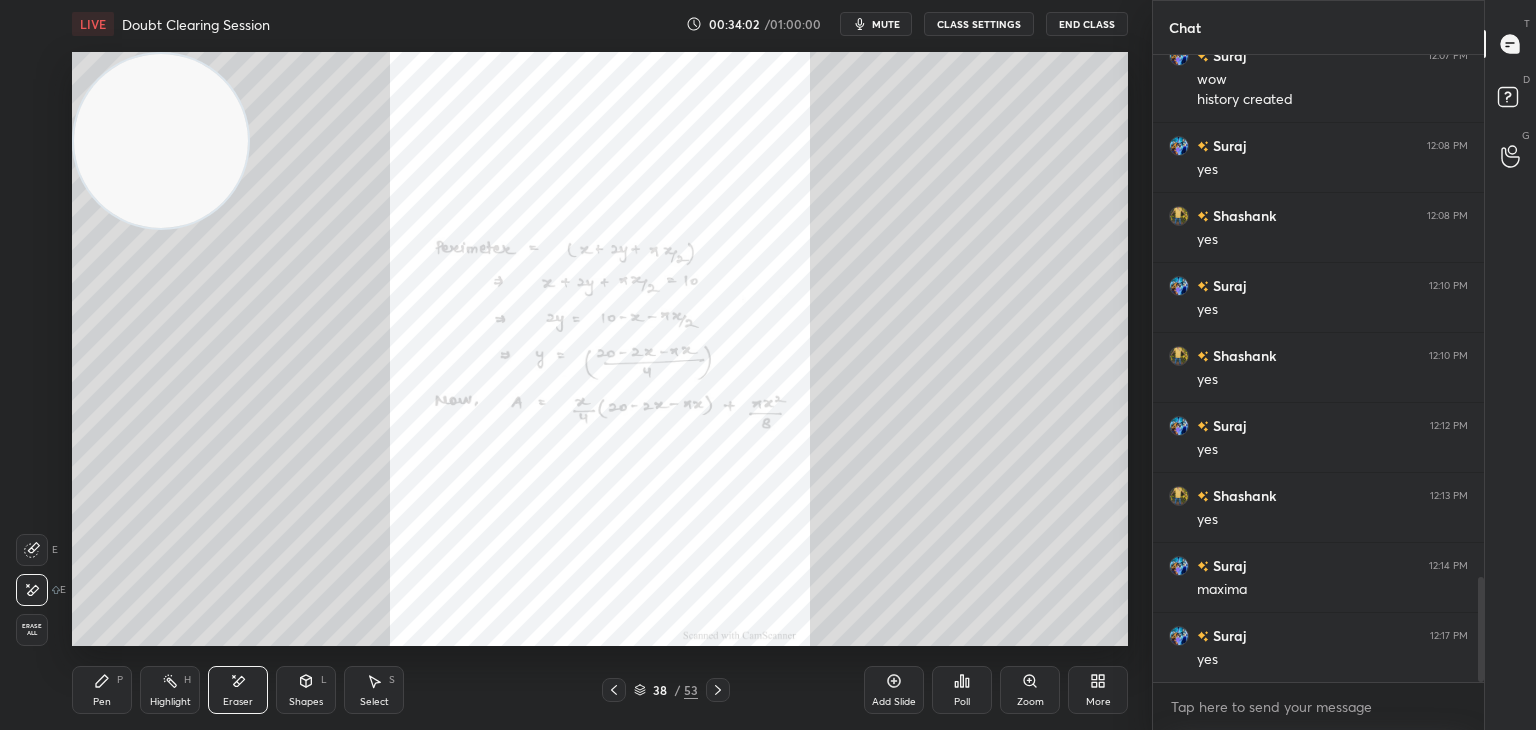 drag, startPoint x: 120, startPoint y: 701, endPoint x: 127, endPoint y: 689, distance: 13.892444 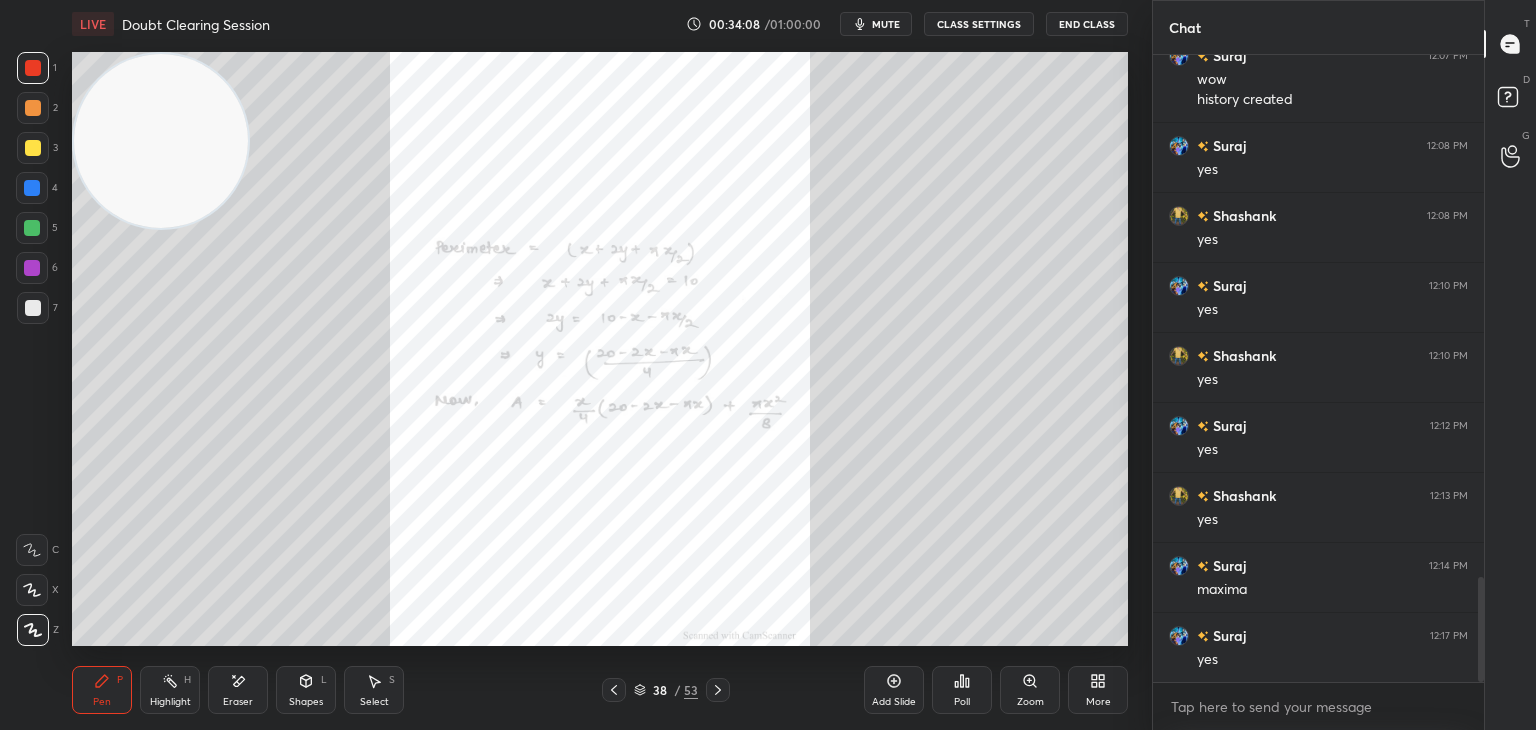 drag, startPoint x: 197, startPoint y: 694, endPoint x: 210, endPoint y: 681, distance: 18.384777 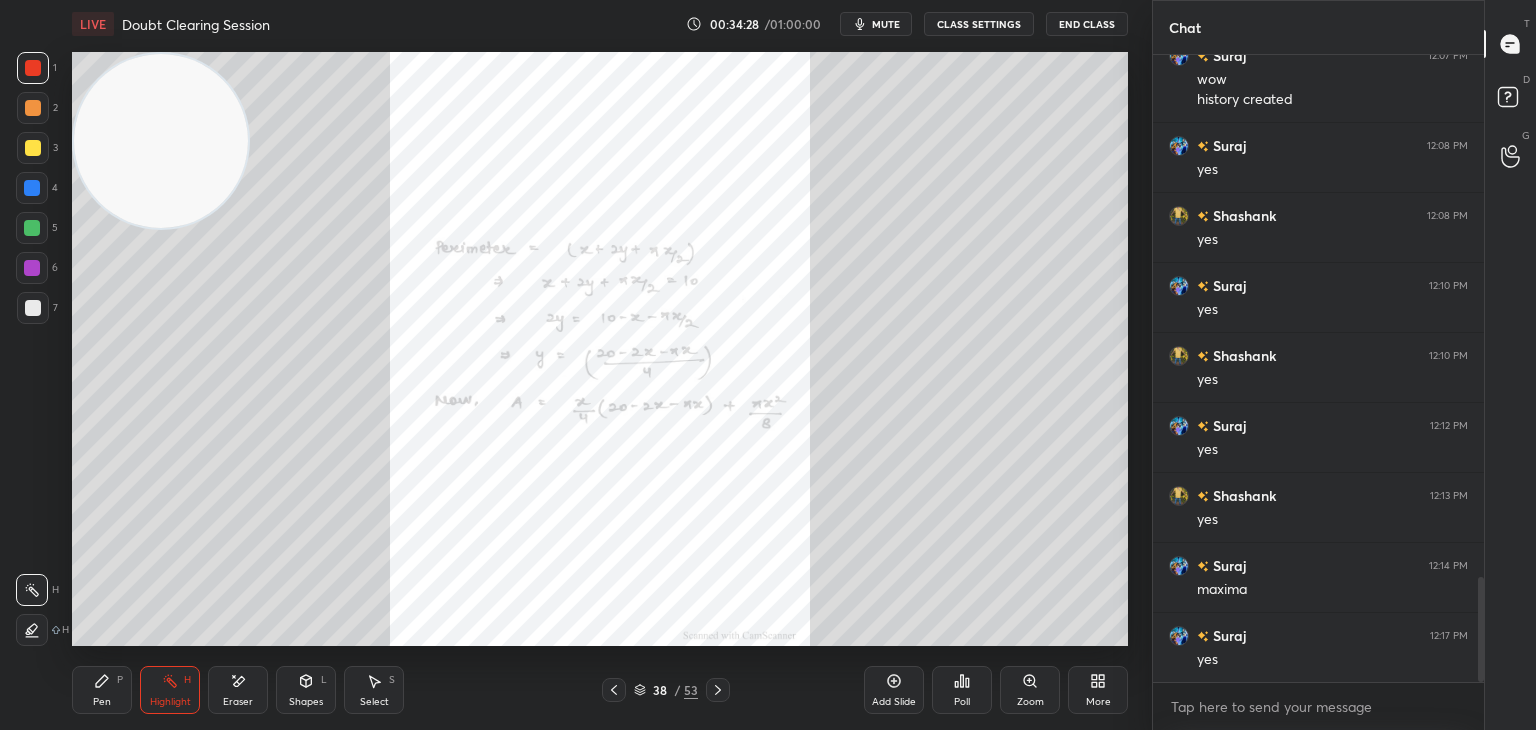 drag, startPoint x: 71, startPoint y: 705, endPoint x: 127, endPoint y: 659, distance: 72.47068 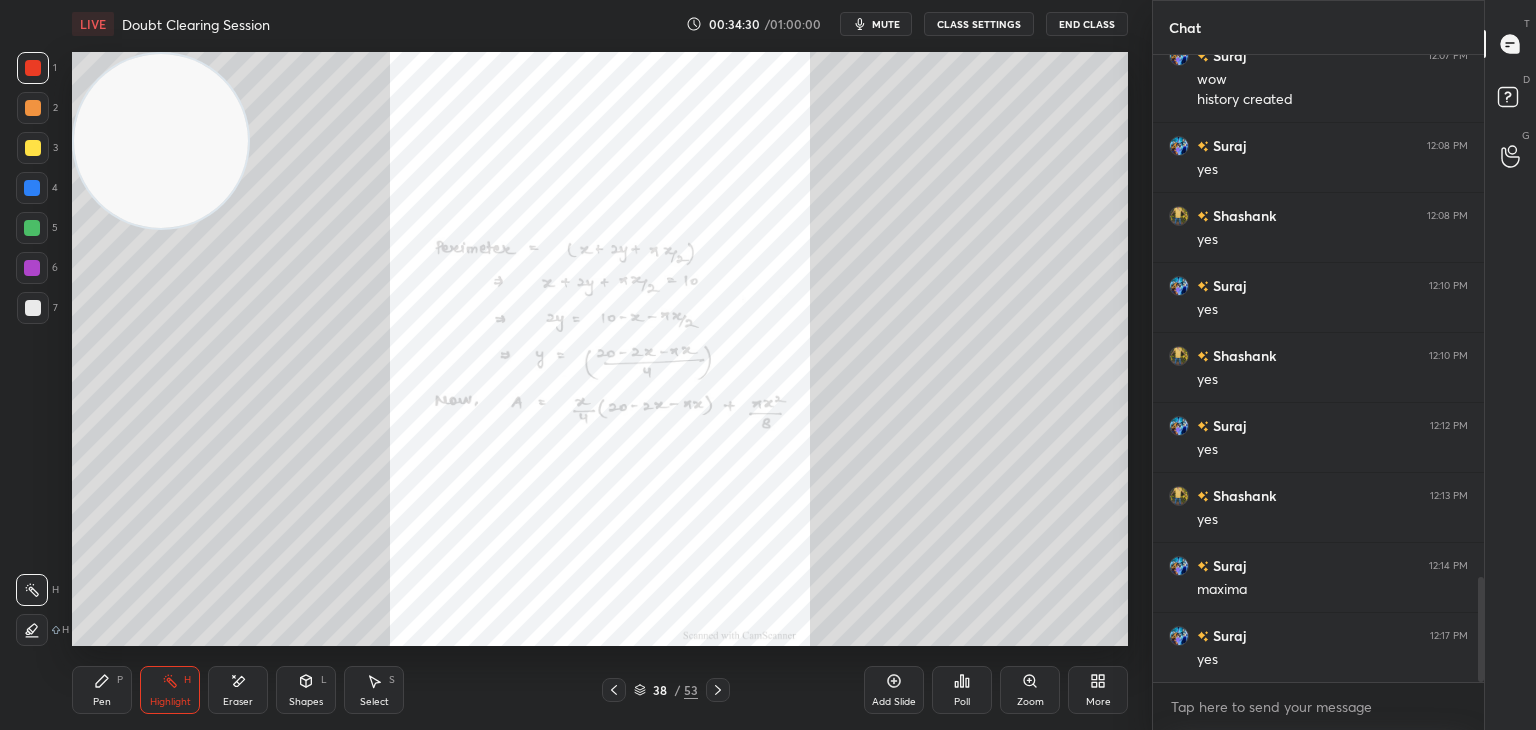 click on "Pen P" at bounding box center (102, 690) 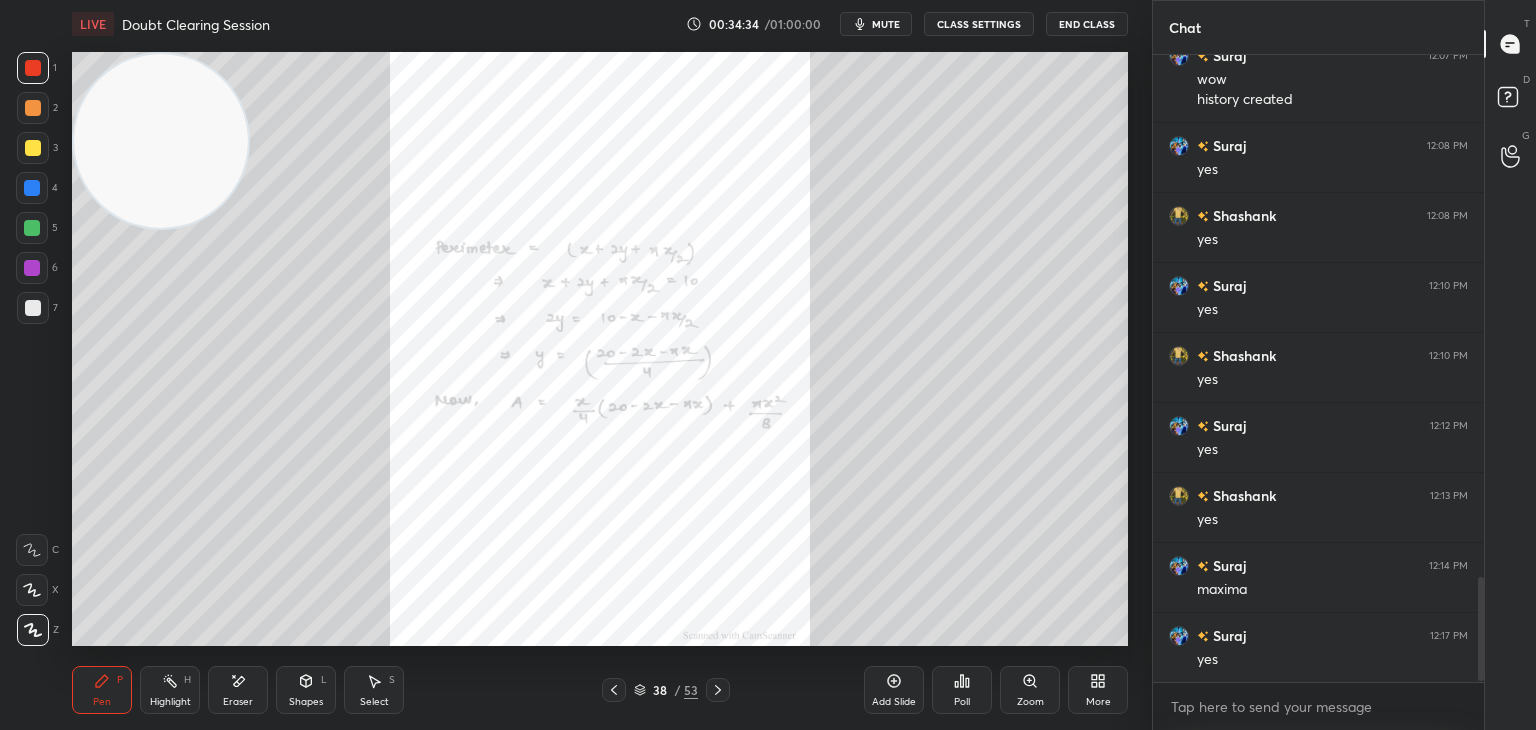 scroll, scrollTop: 3194, scrollLeft: 0, axis: vertical 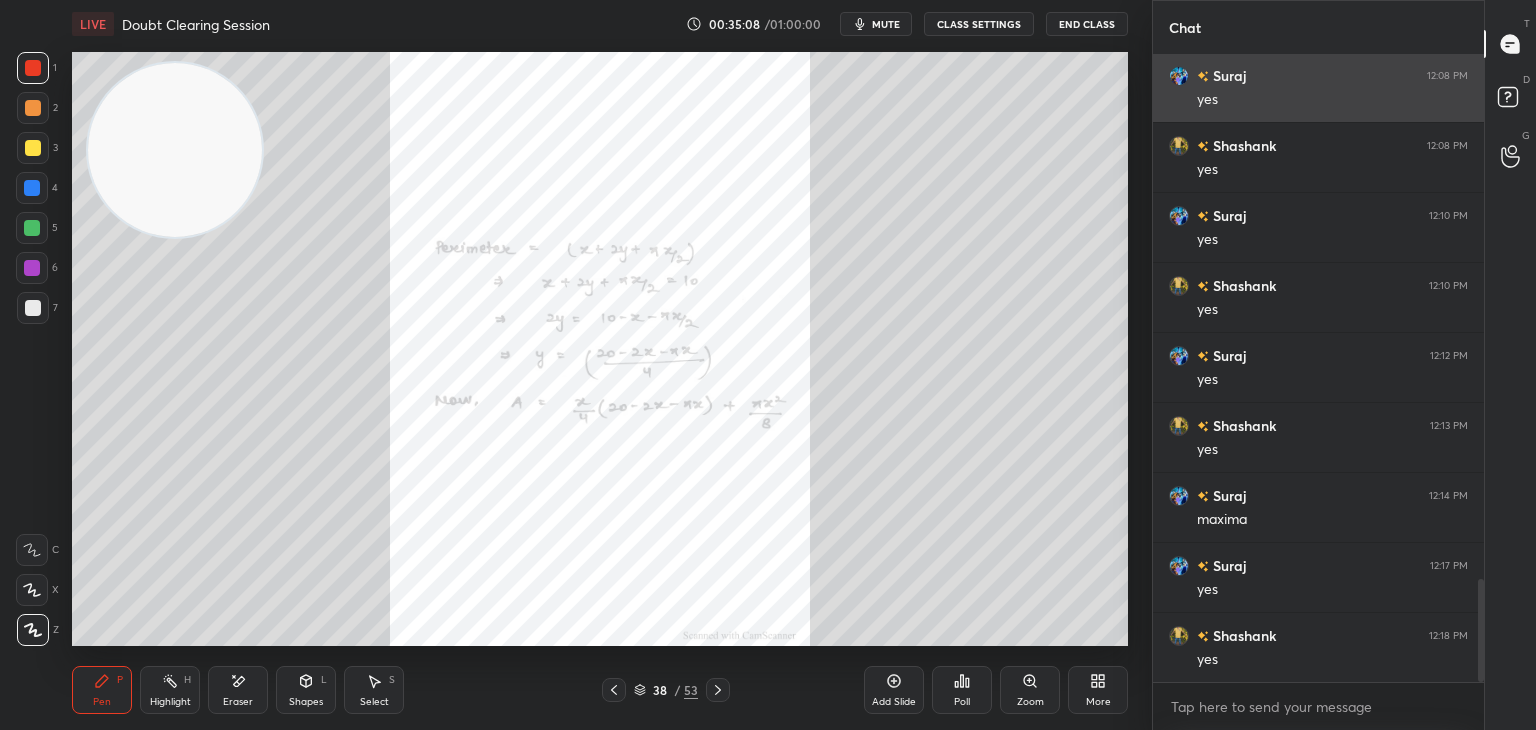 drag, startPoint x: 203, startPoint y: 177, endPoint x: 1204, endPoint y: 91, distance: 1004.6875 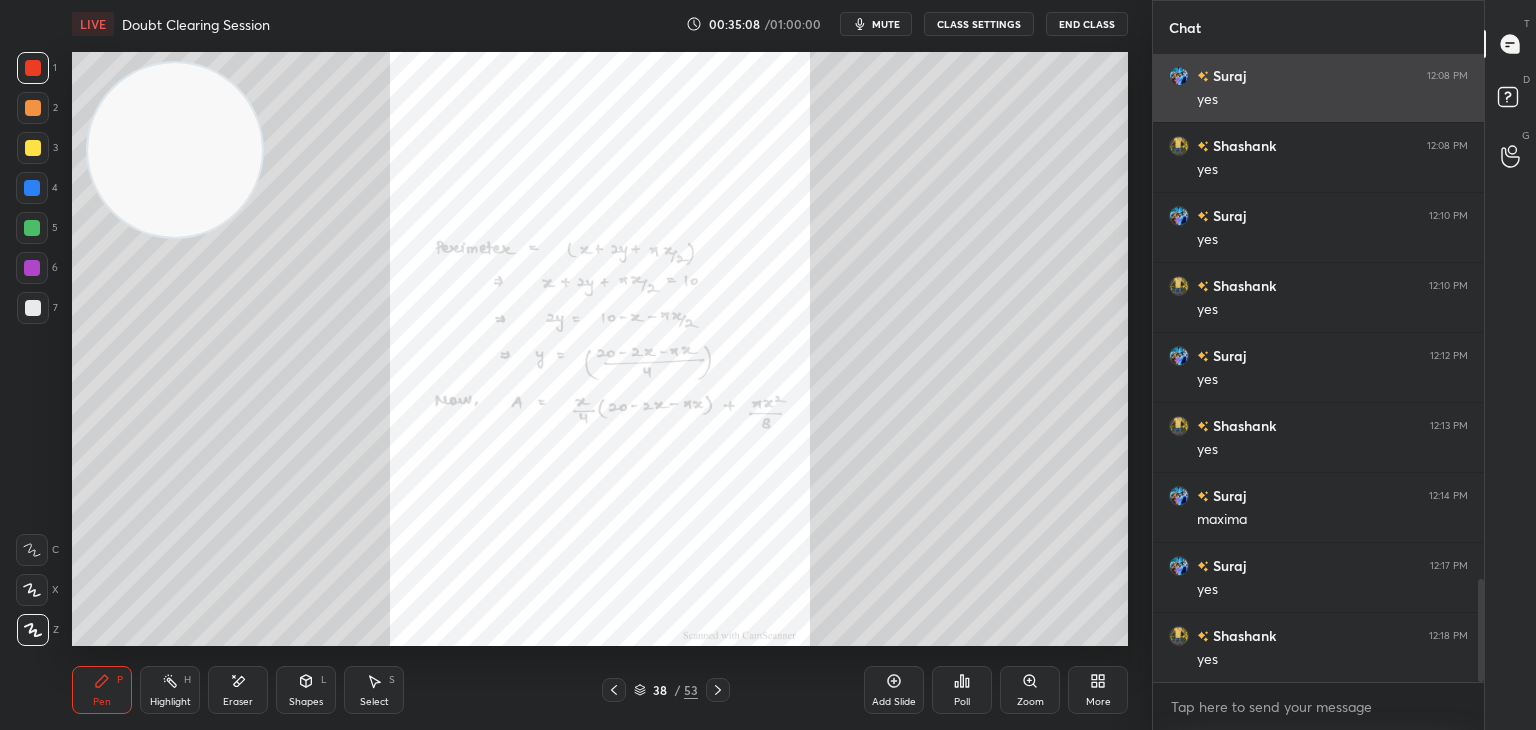 click on "1 2 3 4 5 6 7 C X Z E E Erase all   H H LIVE Doubt Clearing Session 00:35:08 /  01:00:00 mute CLASS SETTINGS End Class Setting up your live class Poll for   secs No correct answer Start poll Back Doubt Clearing Session • L4 of Comprehensive Course on Application o Derivatives & Integration [PERSON_NAME] Pen P Highlight H Eraser Shapes L Select S 38 / 53 Add Slide Poll Zoom More Chat Suraj 12:07 PM wow history created Suraj 12:08 PM yes [PERSON_NAME] 12:08 PM yes Suraj 12:10 PM yes [PERSON_NAME] 12:10 PM yes Suraj 12:12 PM yes [PERSON_NAME] 12:13 PM yes Suraj 12:14 PM maxima Suraj 12:17 PM yes [PERSON_NAME] 12:18 PM yes JUMP TO LATEST Enable hand raising Enable raise hand to speak to learners. Once enabled, chat will be turned off temporarily. Enable x   introducing Raise a hand with a doubt Now learners can raise their hand along with a doubt  How it works? Doubts asked by learners will show up here NEW DOUBTS ASKED No one has raised a hand yet Can't raise hand Got it T Messages (T) D Doubts (D) G Raise Hand (G) Report an issue" at bounding box center (768, 365) 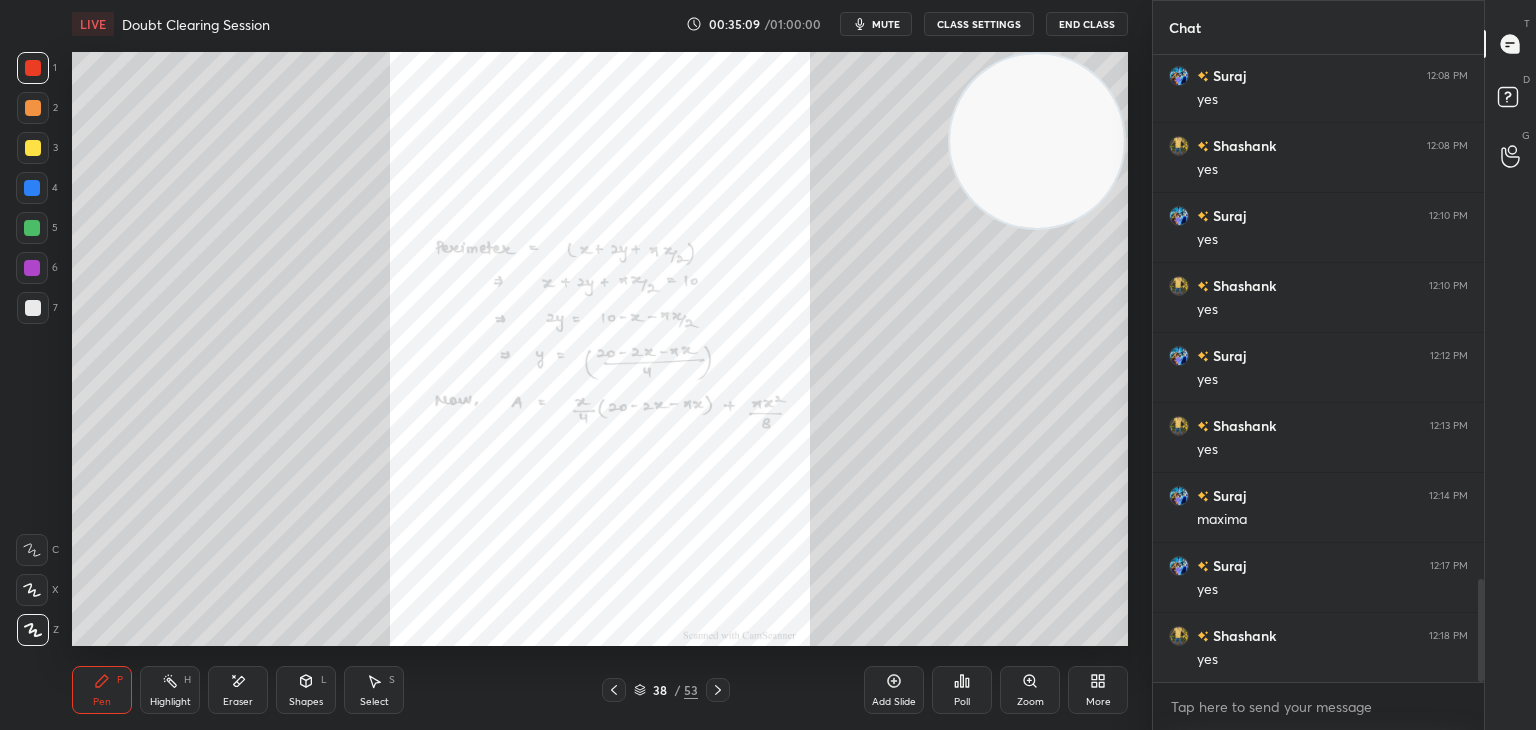 drag, startPoint x: 1079, startPoint y: 113, endPoint x: 1112, endPoint y: 97, distance: 36.67424 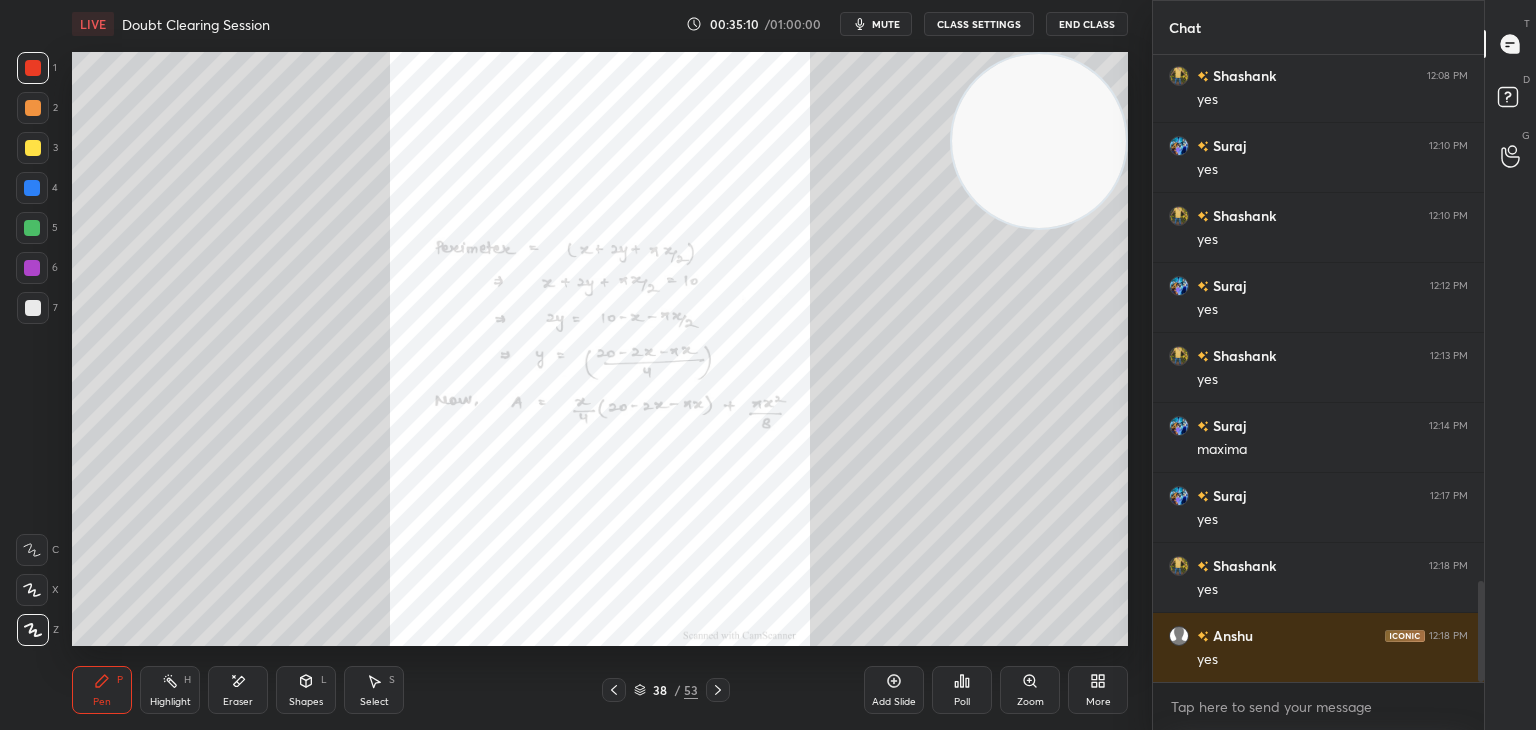 drag, startPoint x: 1064, startPoint y: 143, endPoint x: 1116, endPoint y: 135, distance: 52.611786 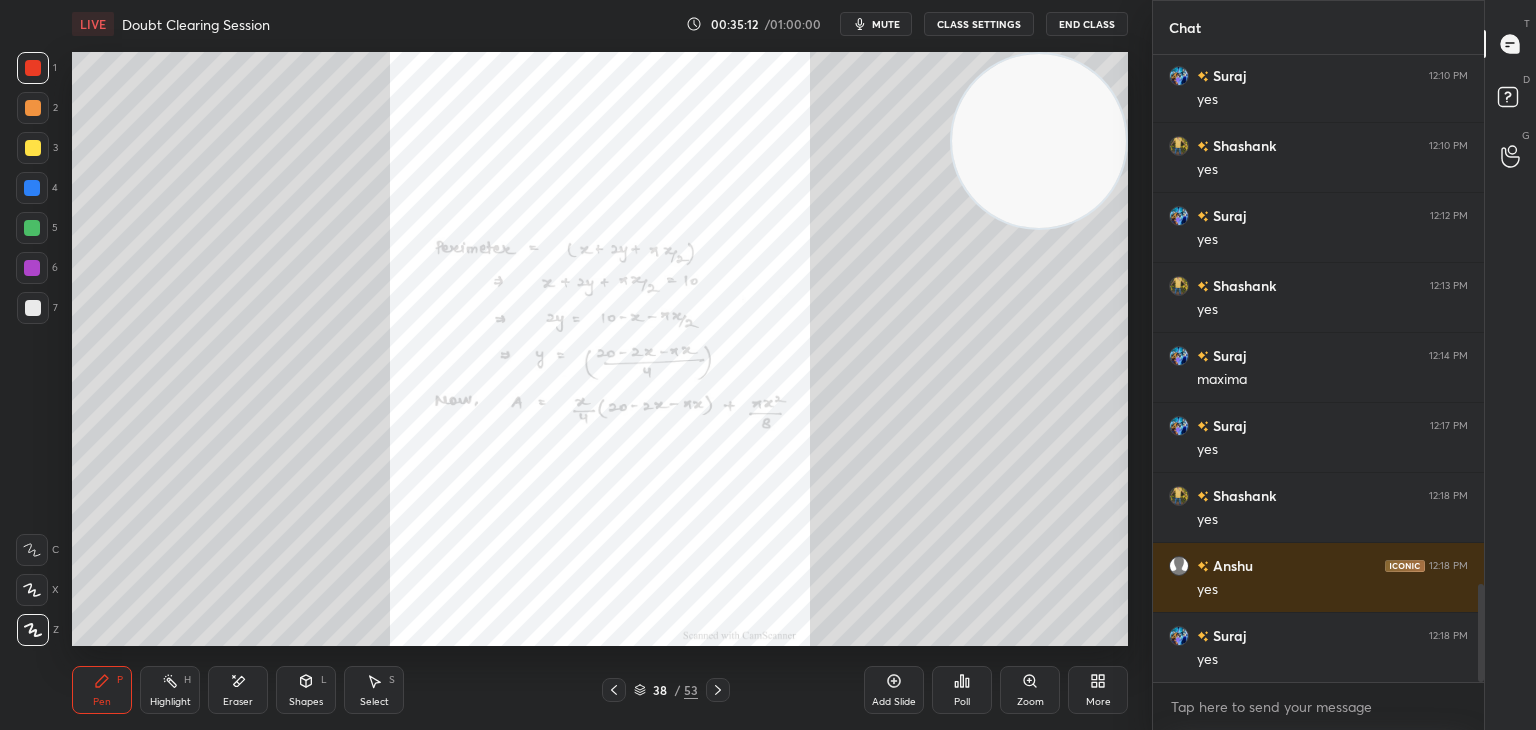 scroll, scrollTop: 3404, scrollLeft: 0, axis: vertical 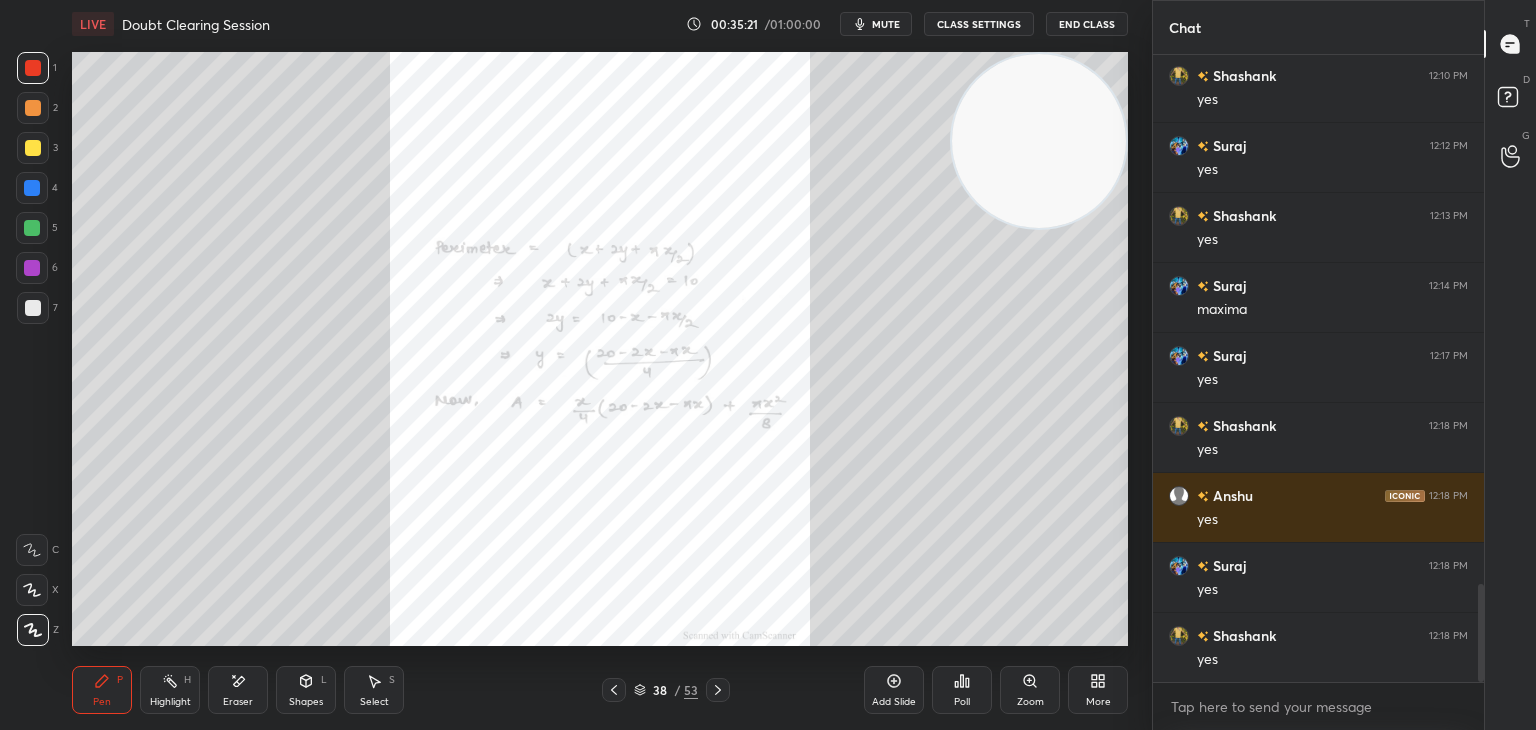 click on "1 2 3 4 5 6 7 C X Z E E Erase all   H H" at bounding box center [32, 349] 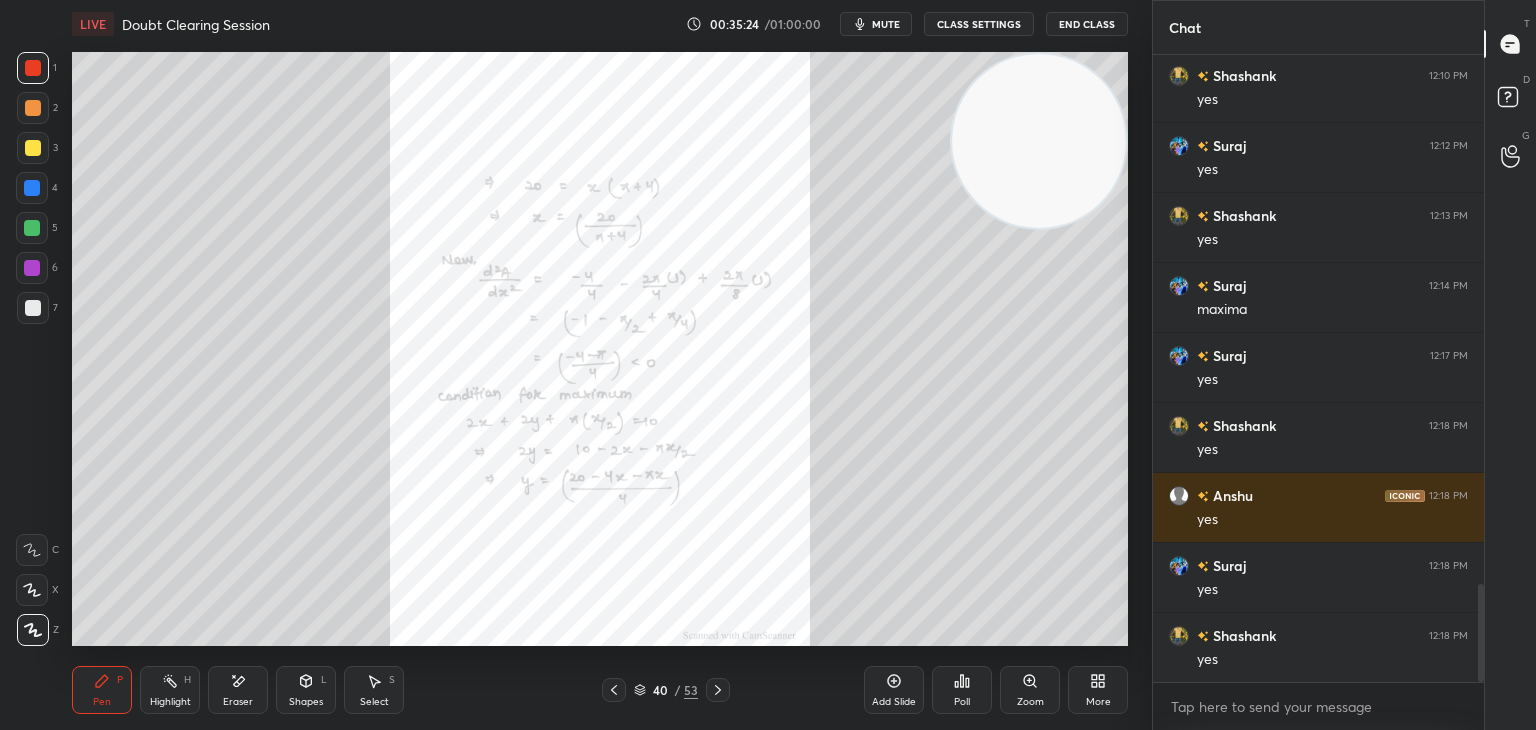 click 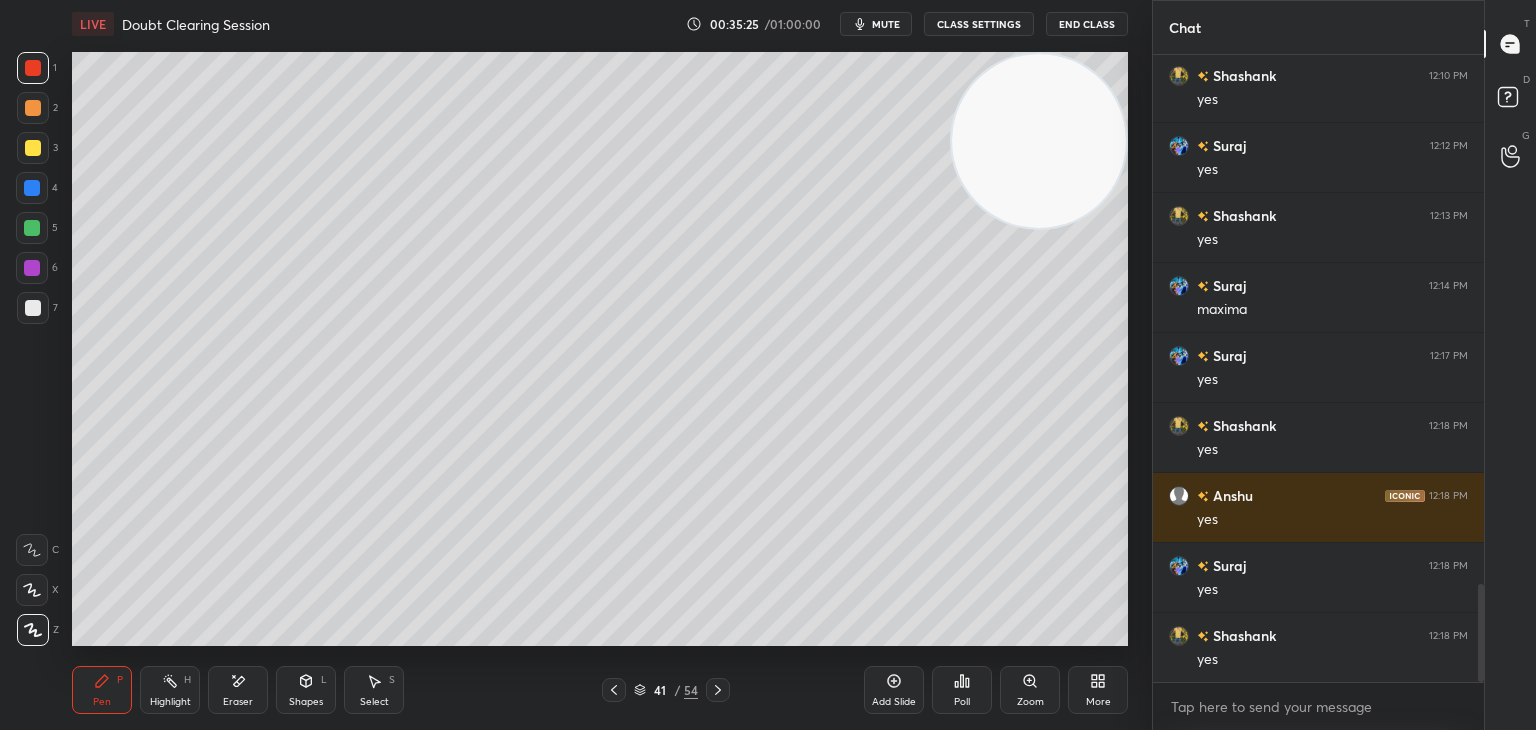 drag, startPoint x: 1080, startPoint y: 140, endPoint x: 1022, endPoint y: 158, distance: 60.728905 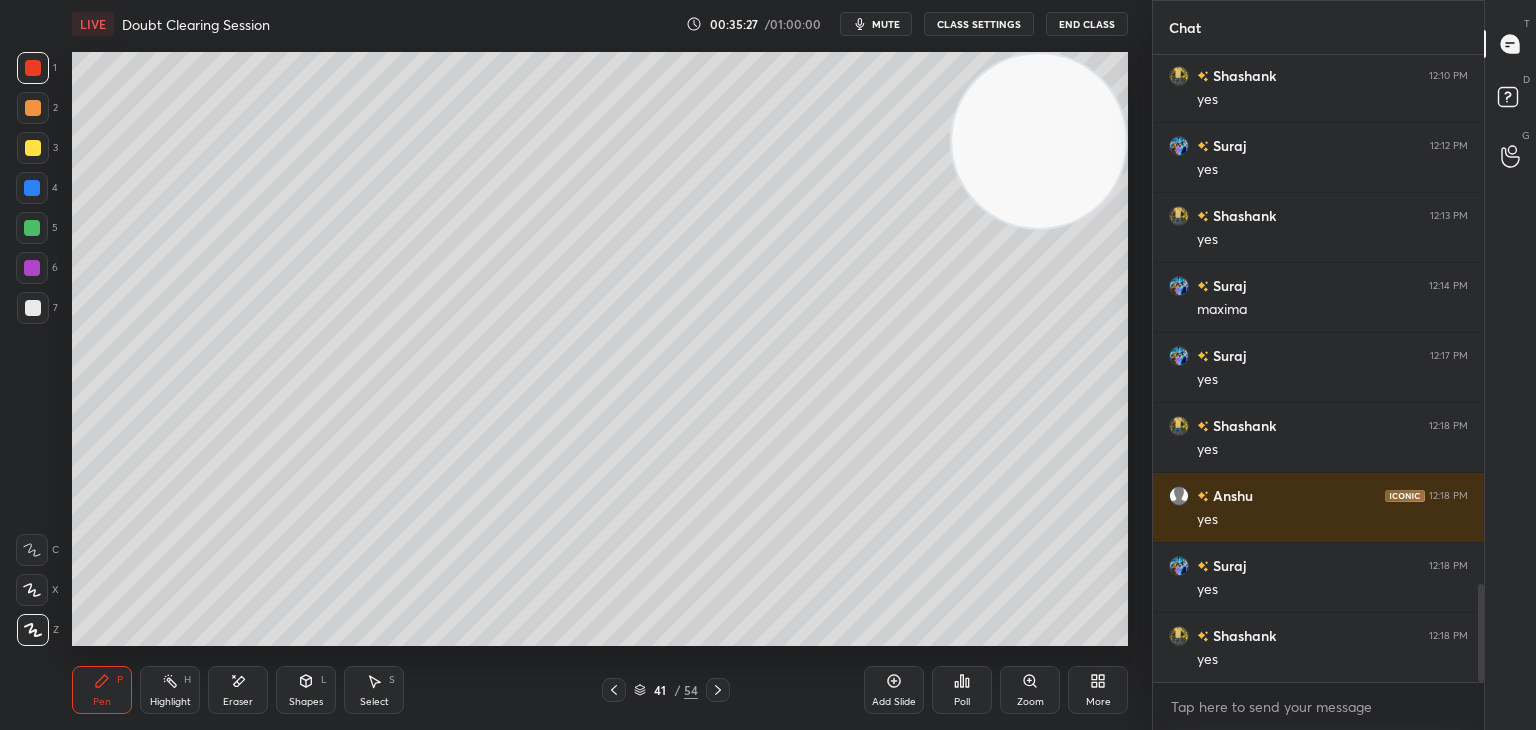 click at bounding box center [33, 308] 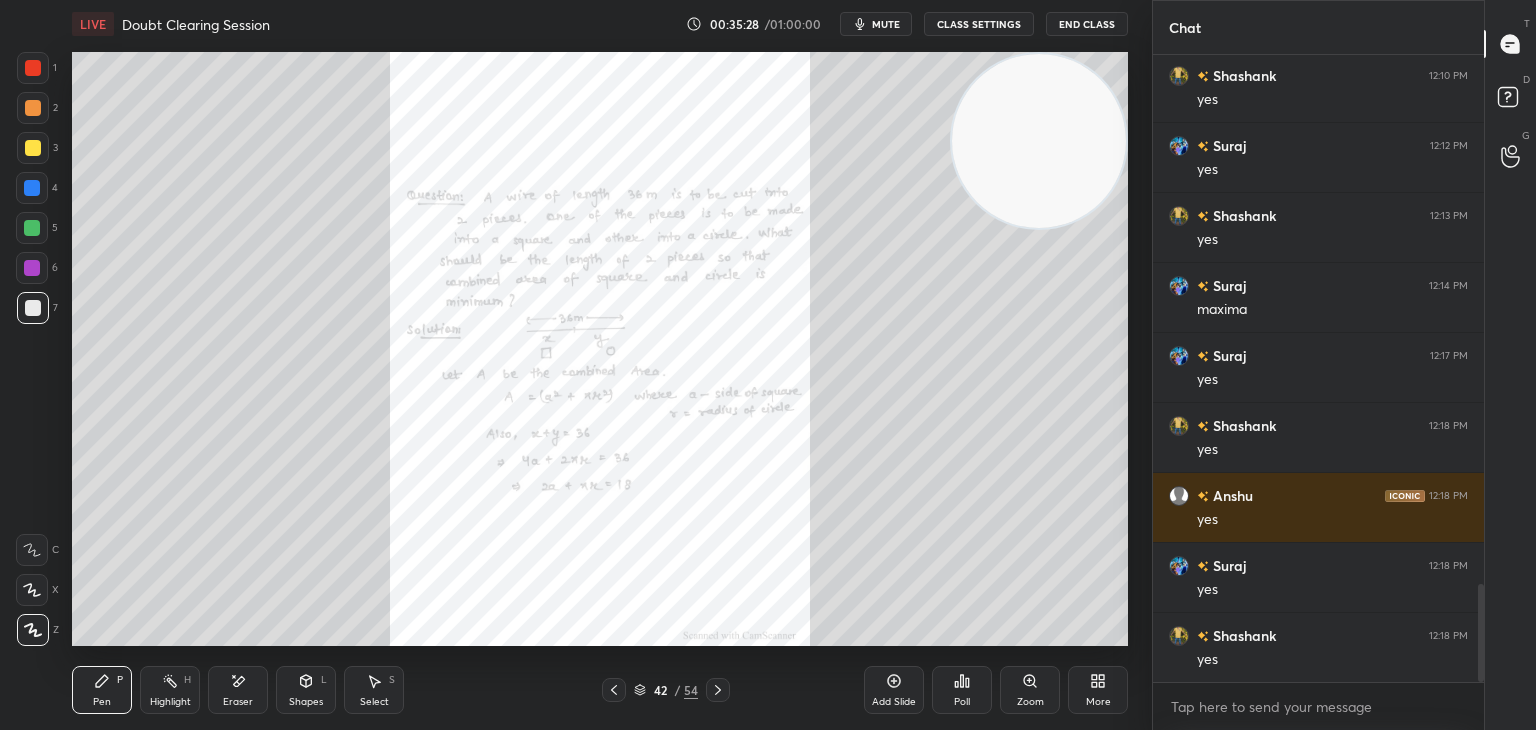 click on "Zoom" at bounding box center [1030, 702] 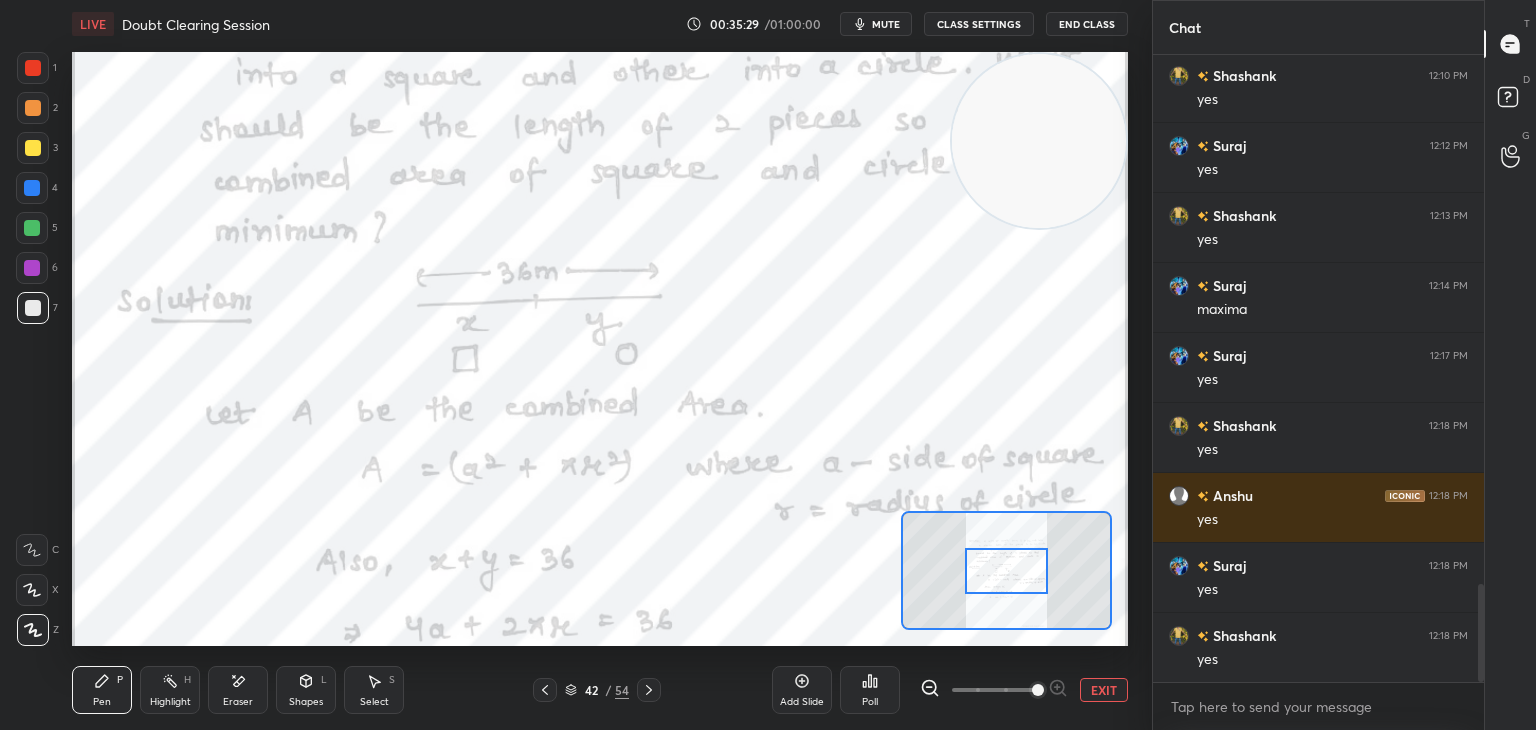 drag, startPoint x: 1036, startPoint y: 692, endPoint x: 1036, endPoint y: 681, distance: 11 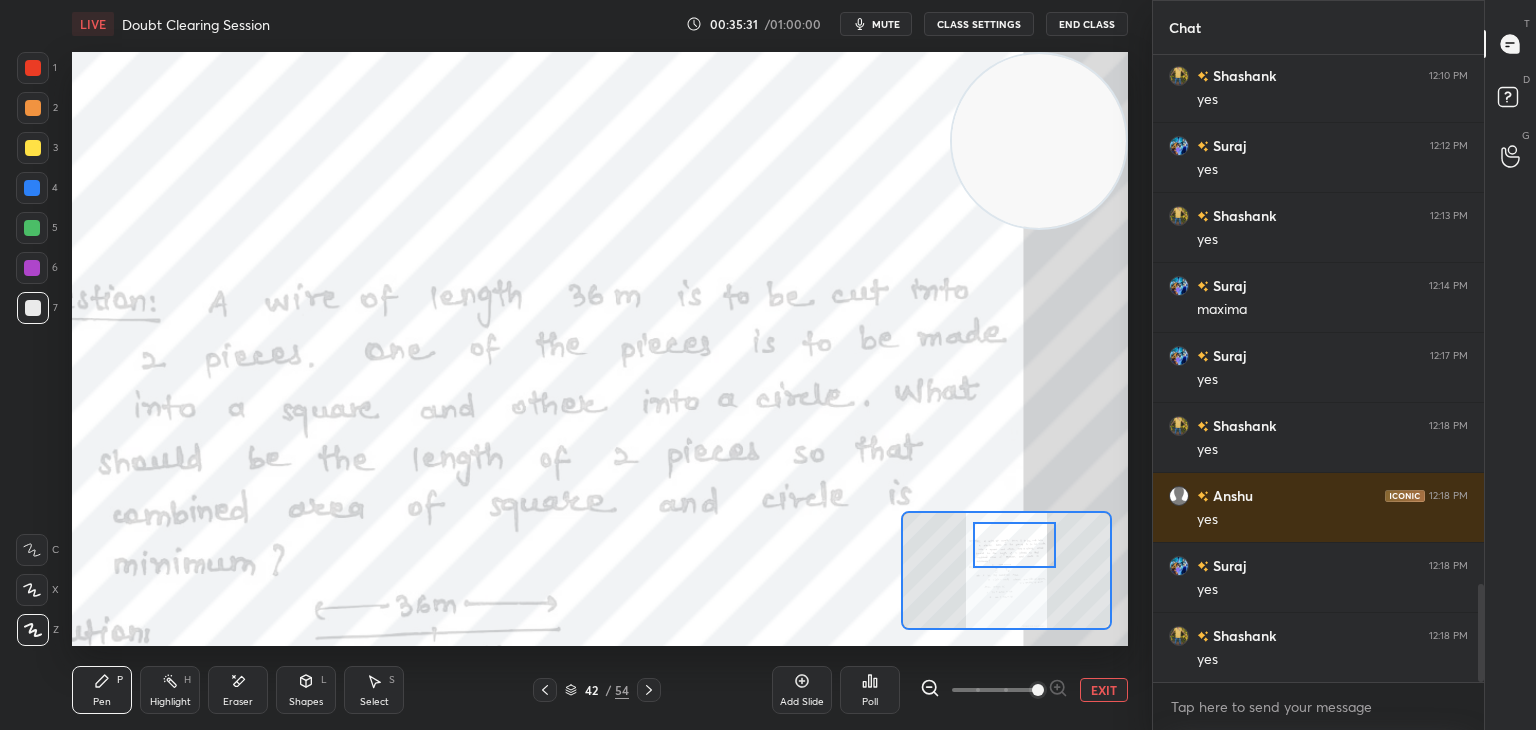 drag, startPoint x: 1036, startPoint y: 571, endPoint x: 1037, endPoint y: 554, distance: 17.029387 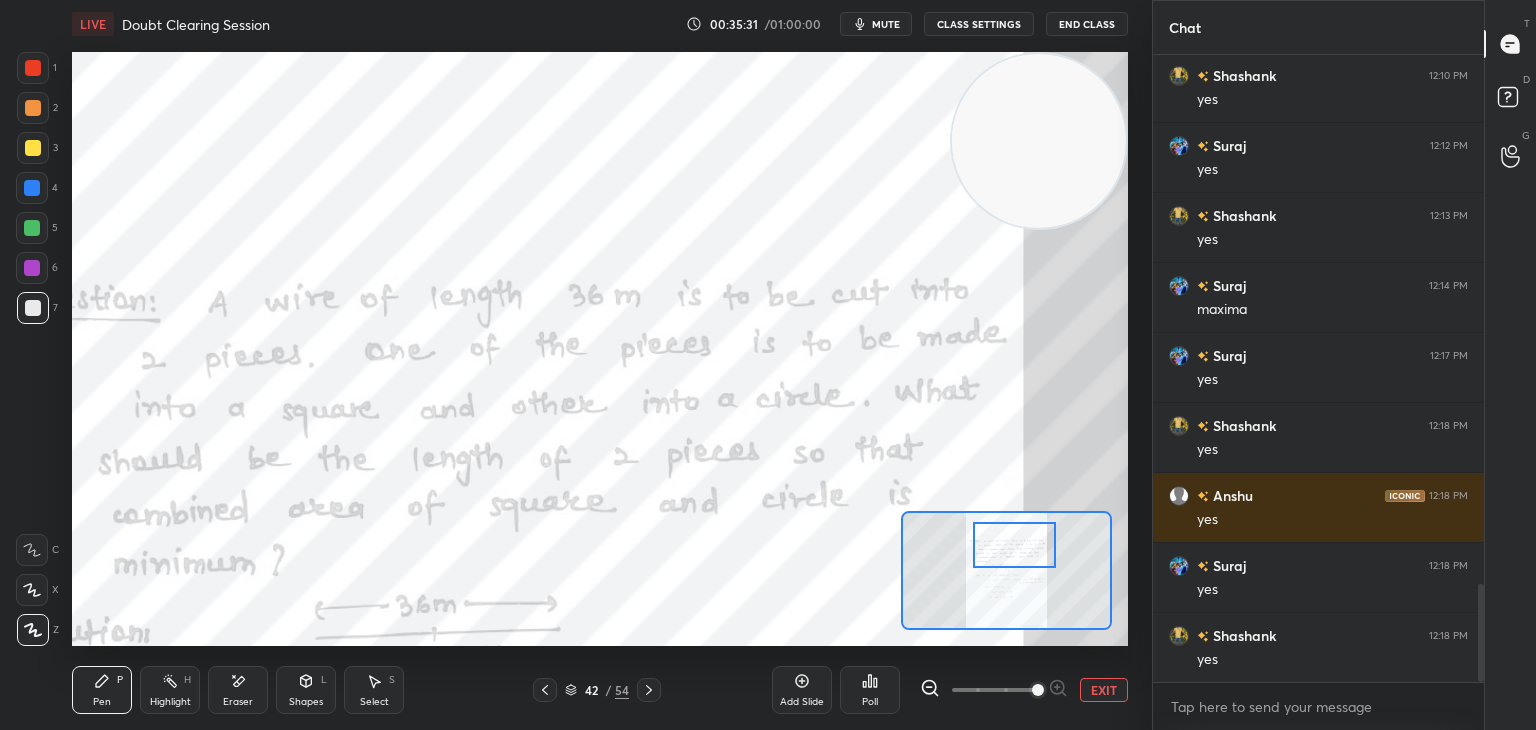 click at bounding box center [1014, 545] 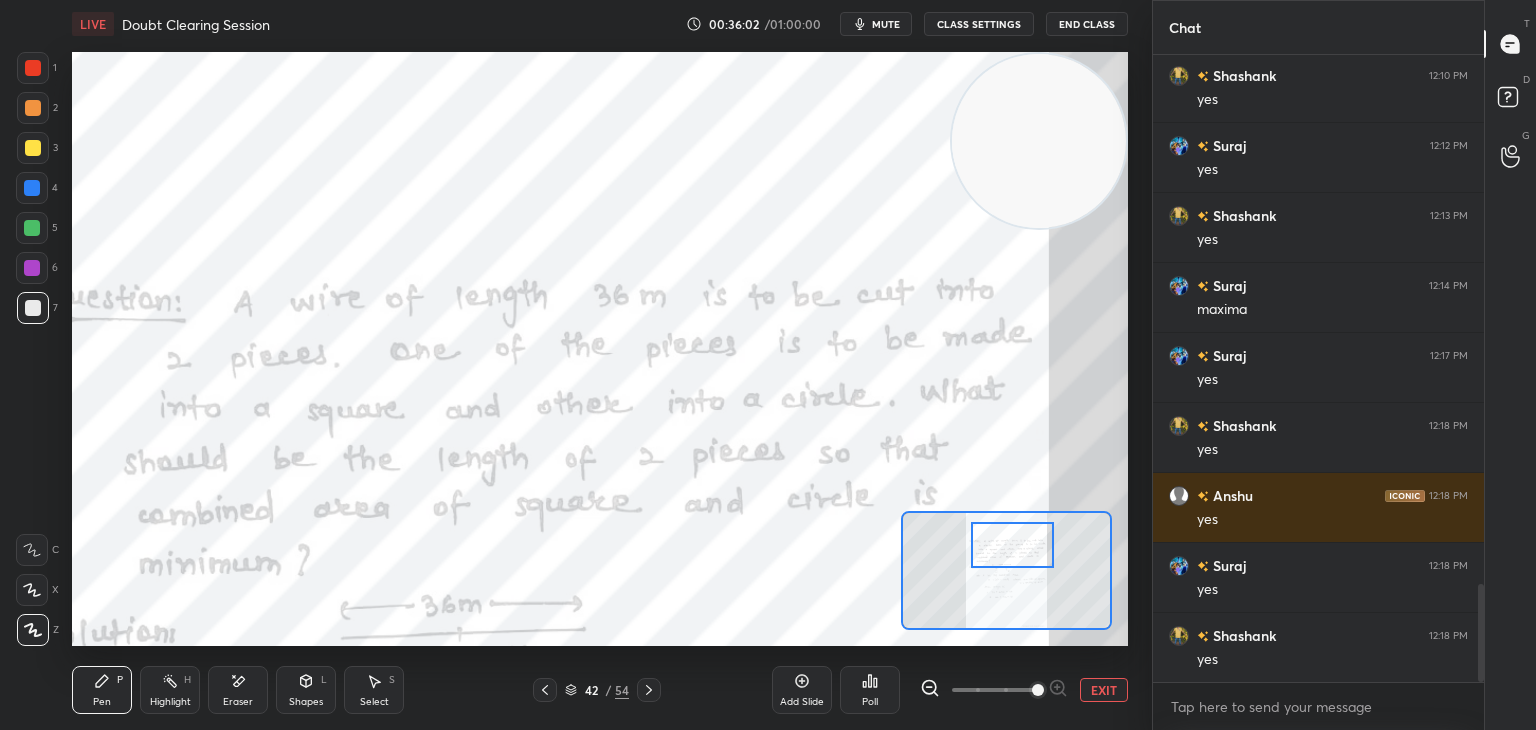 click on "Highlight" at bounding box center [170, 702] 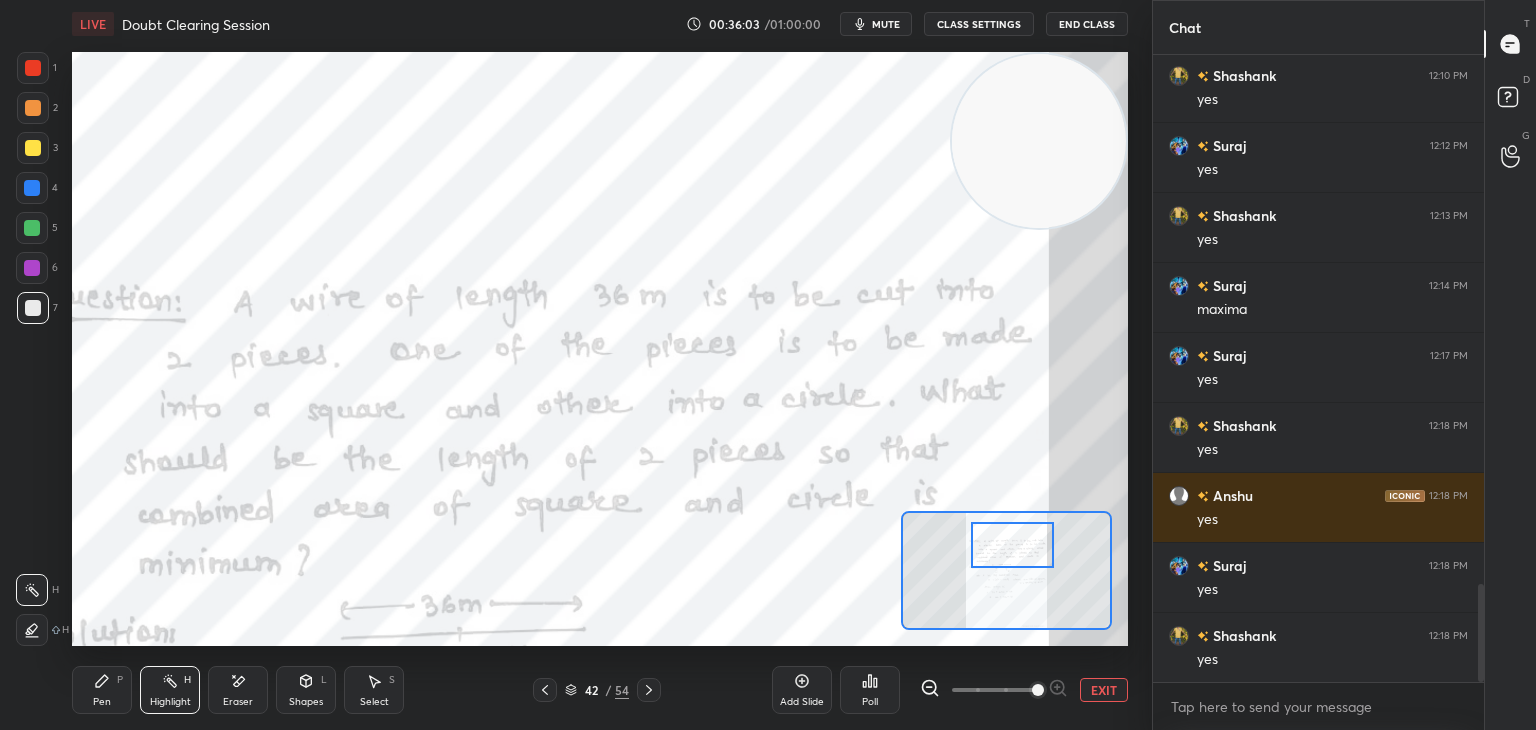 click on "1" at bounding box center (37, 68) 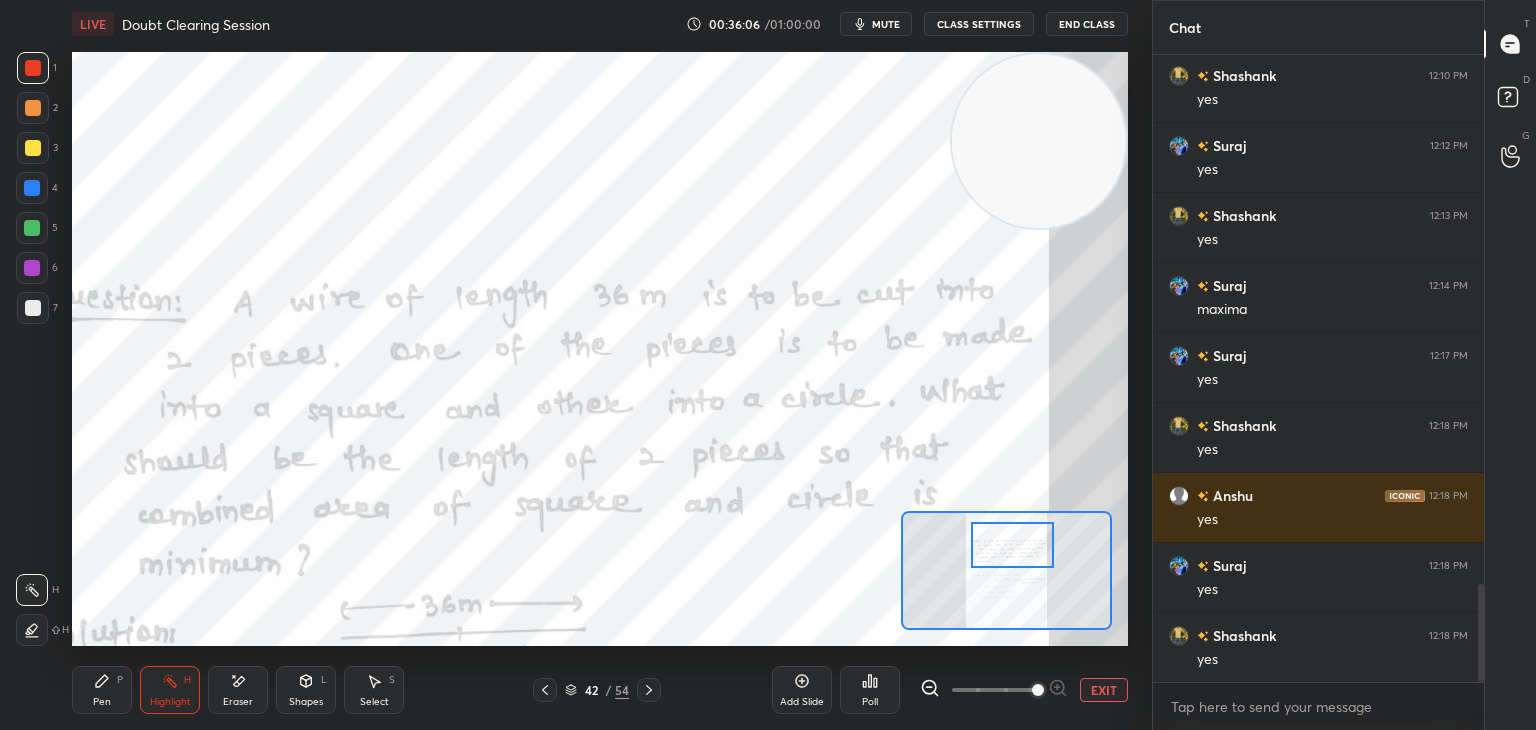 drag, startPoint x: 84, startPoint y: 693, endPoint x: 156, endPoint y: 728, distance: 80.05623 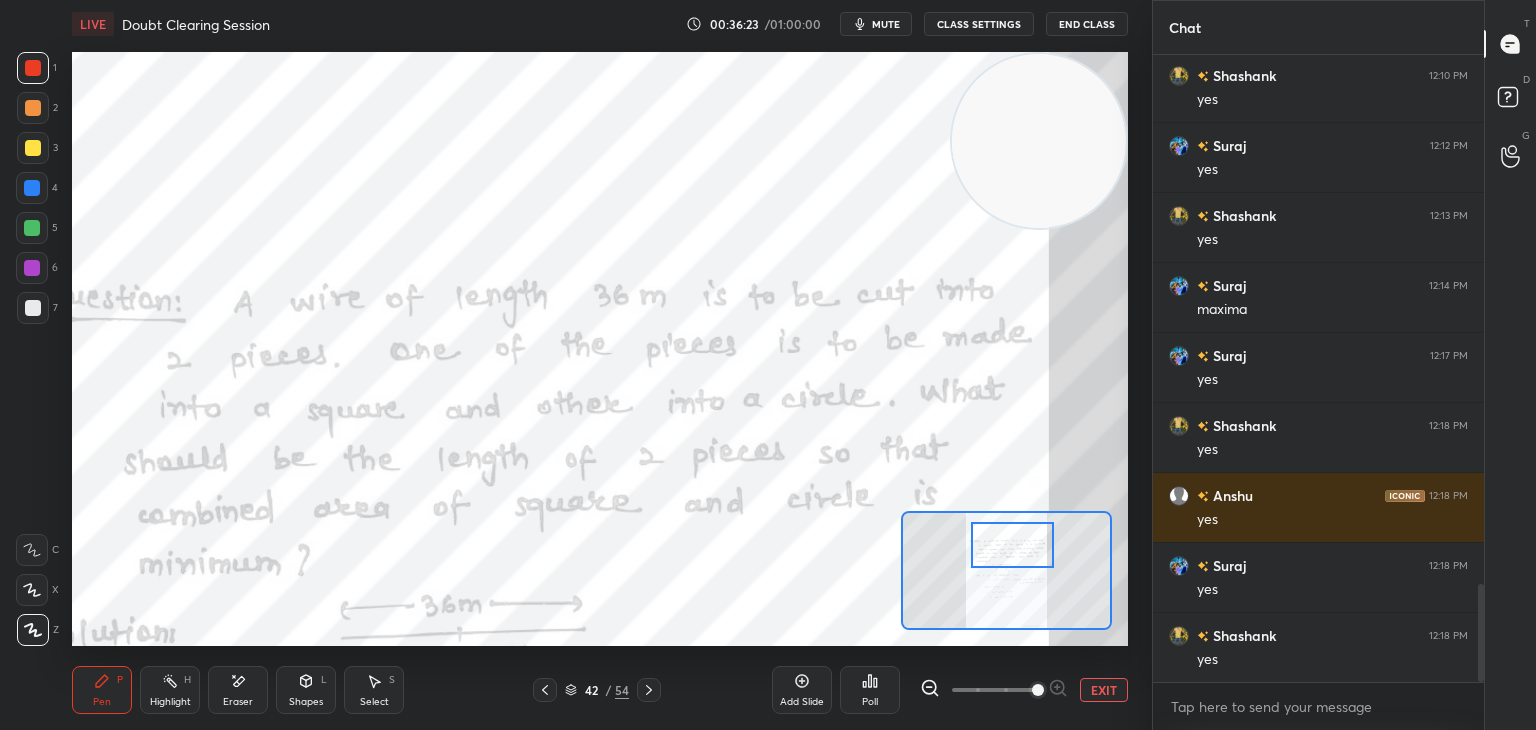 click at bounding box center [32, 188] 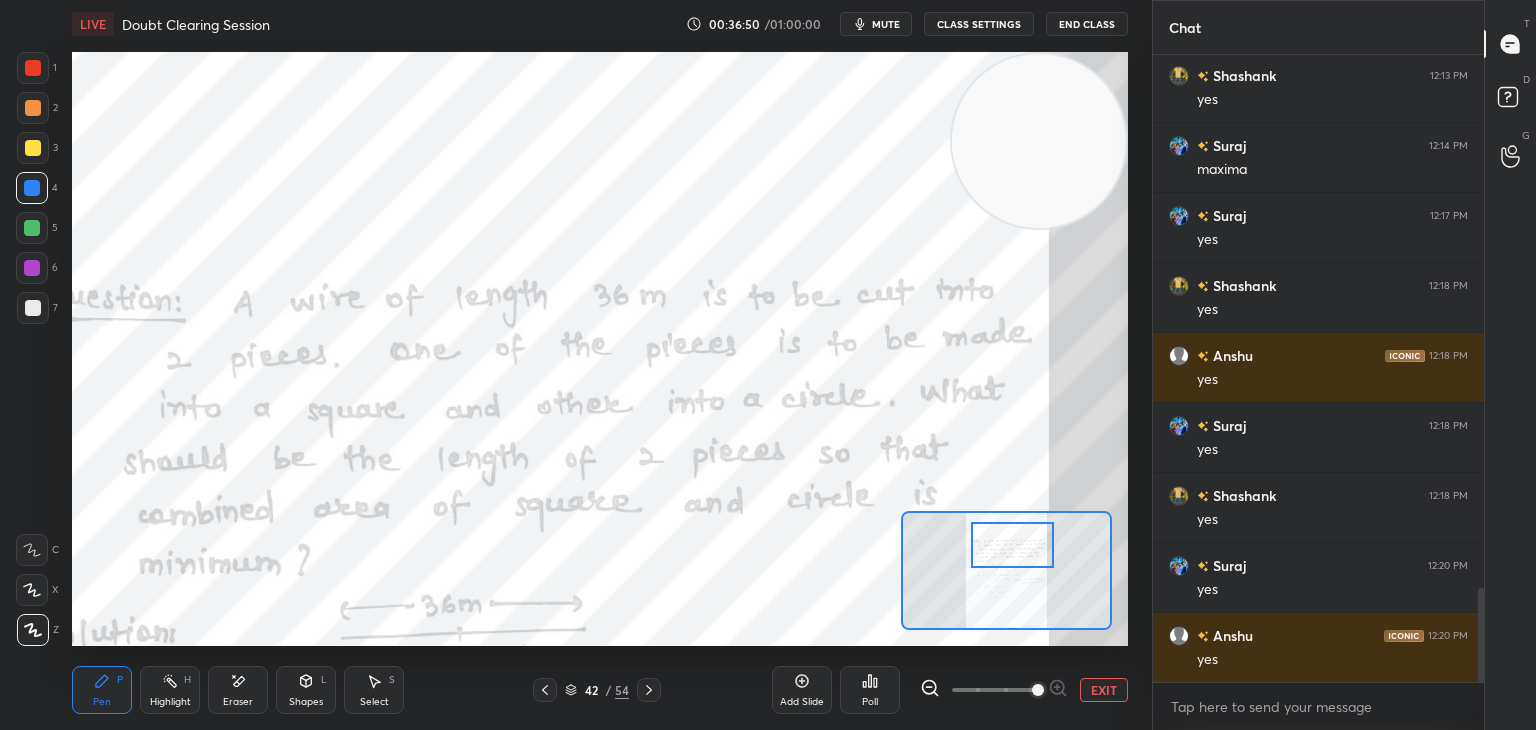scroll, scrollTop: 3614, scrollLeft: 0, axis: vertical 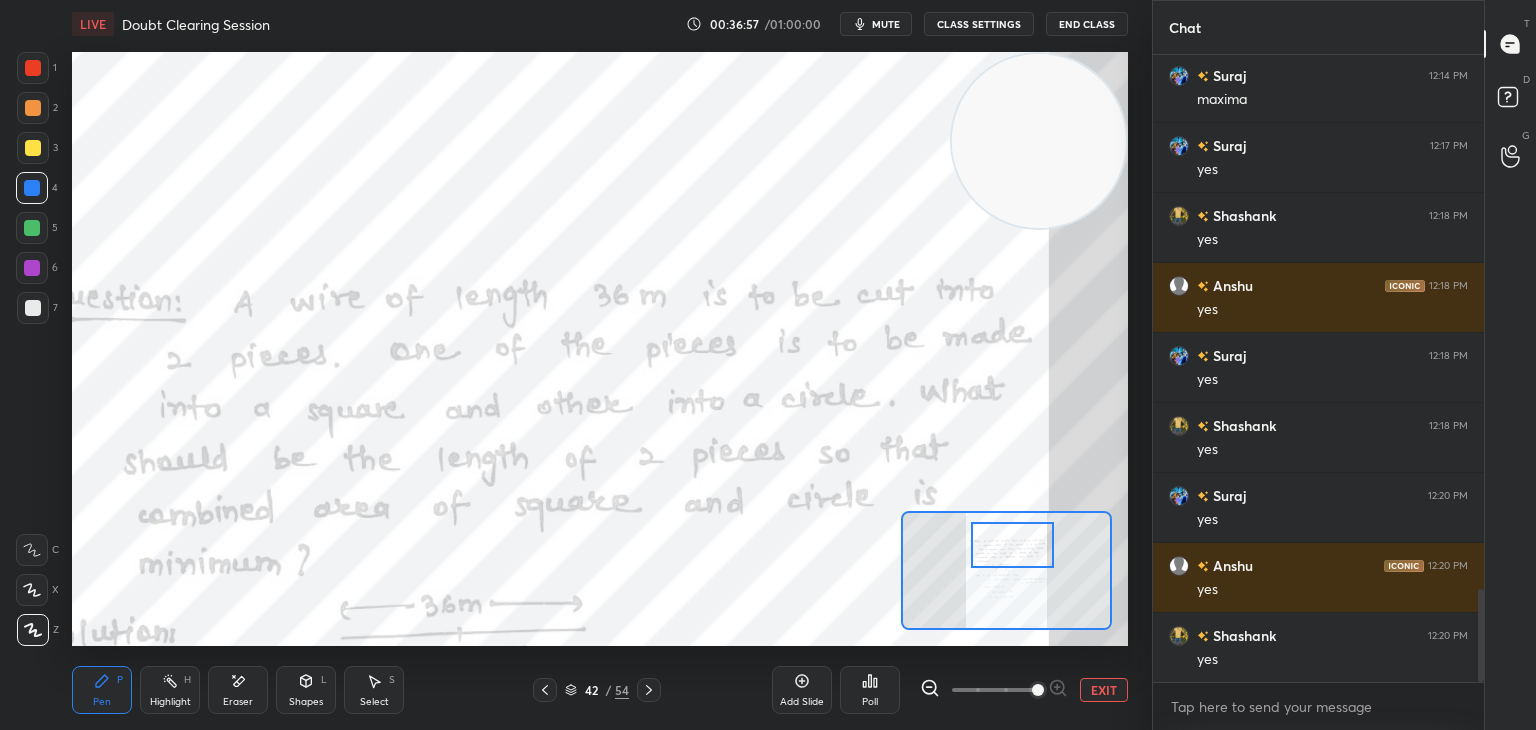 click on "1 2 3 4 5 6 7 C X Z E E Erase all   H H" at bounding box center [32, 349] 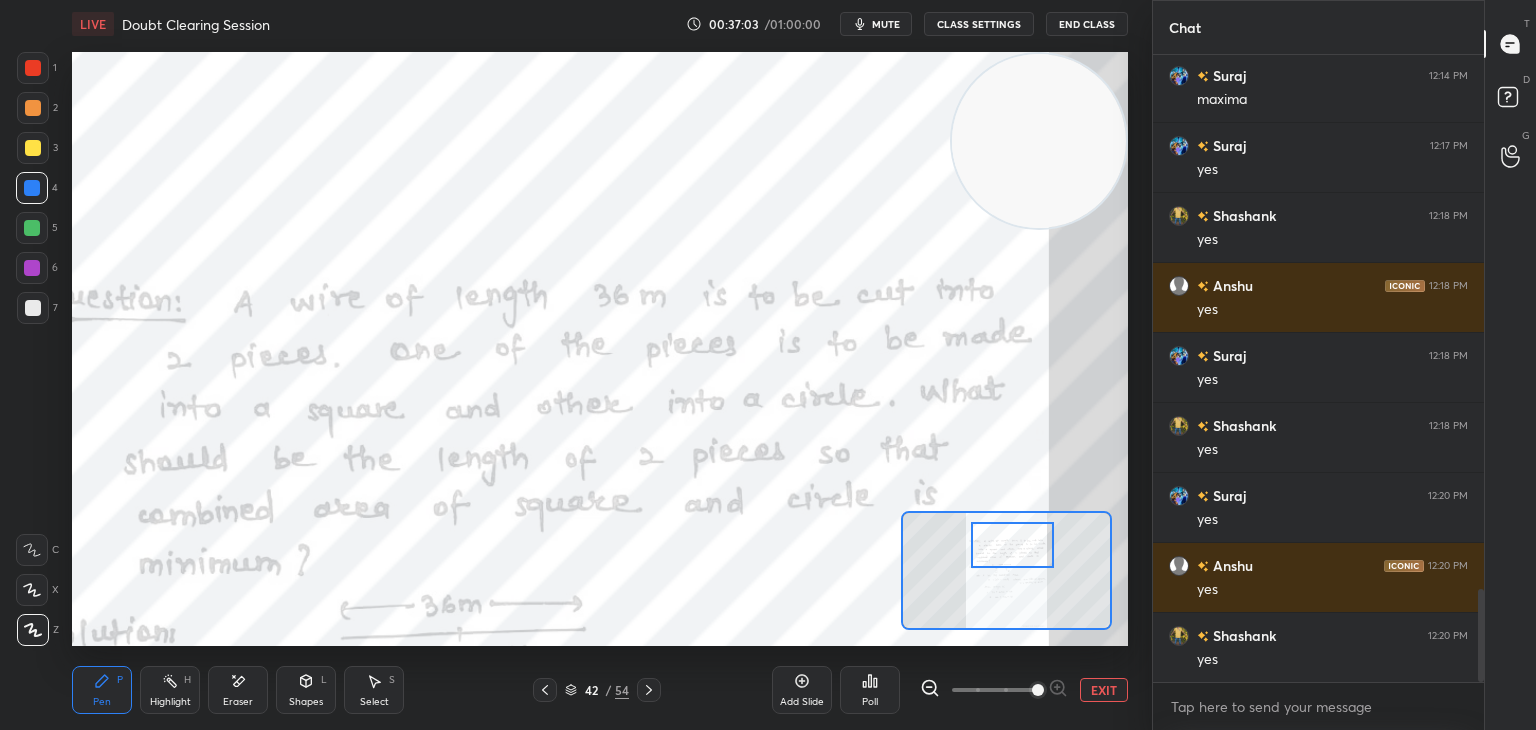 click at bounding box center (33, 68) 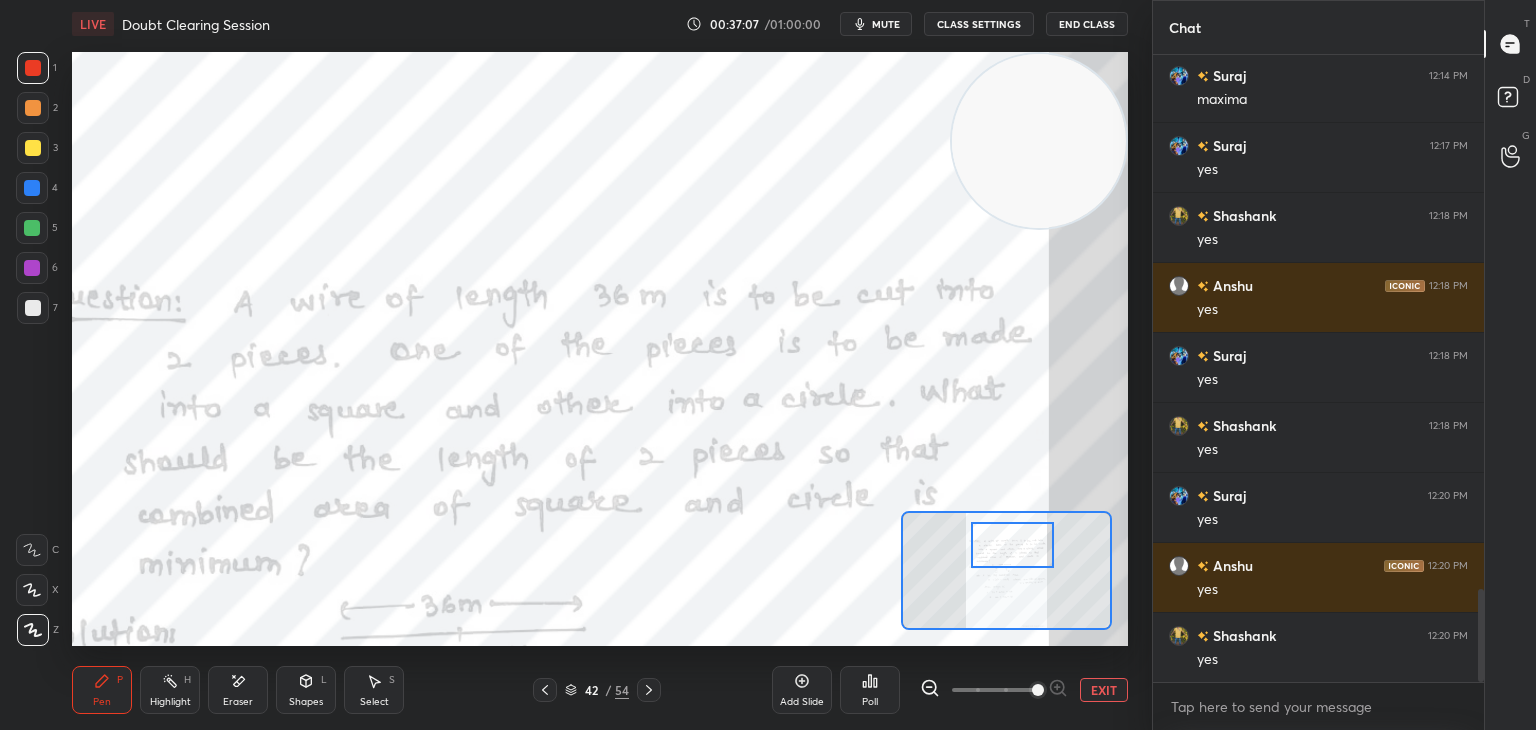 click on "Highlight" at bounding box center (170, 702) 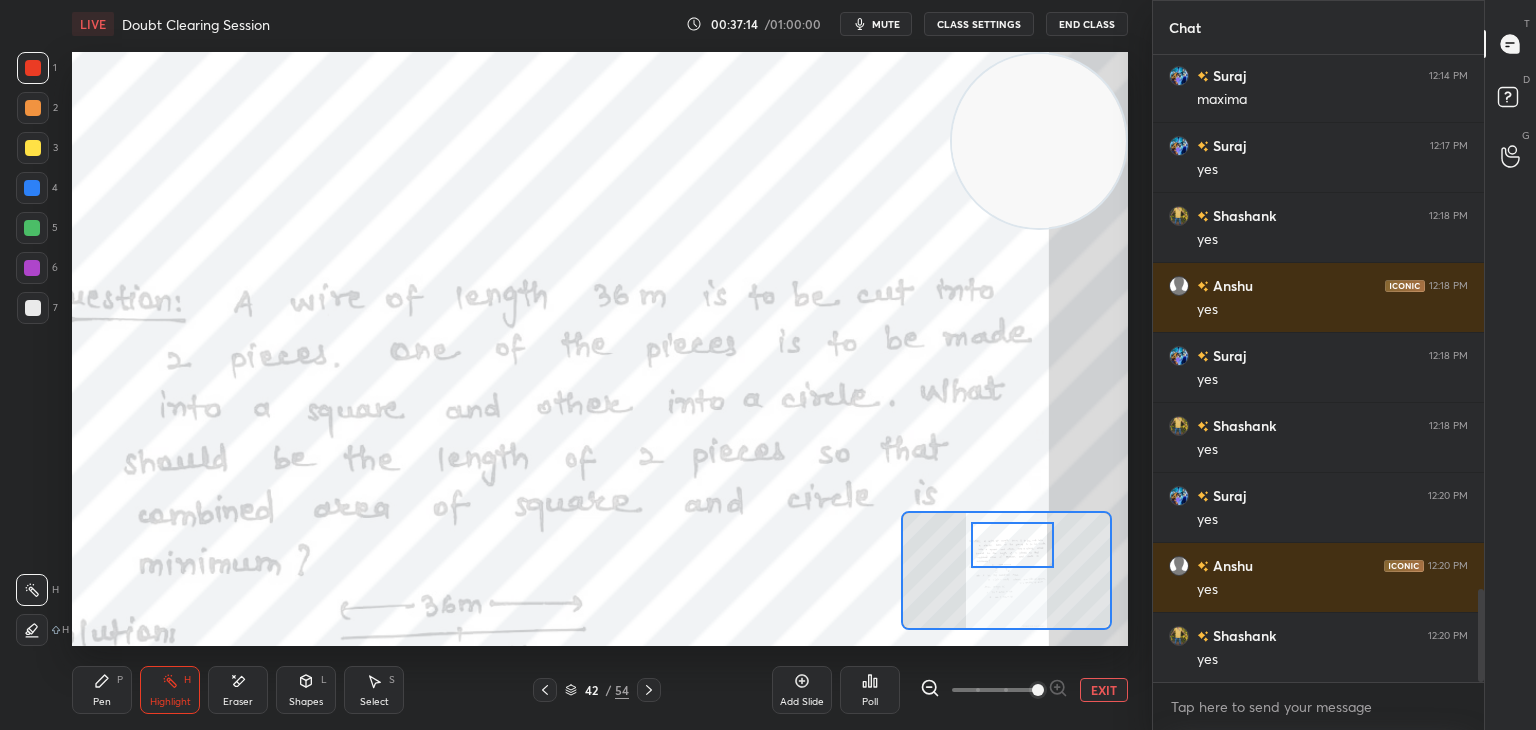 drag, startPoint x: 109, startPoint y: 694, endPoint x: 124, endPoint y: 653, distance: 43.65776 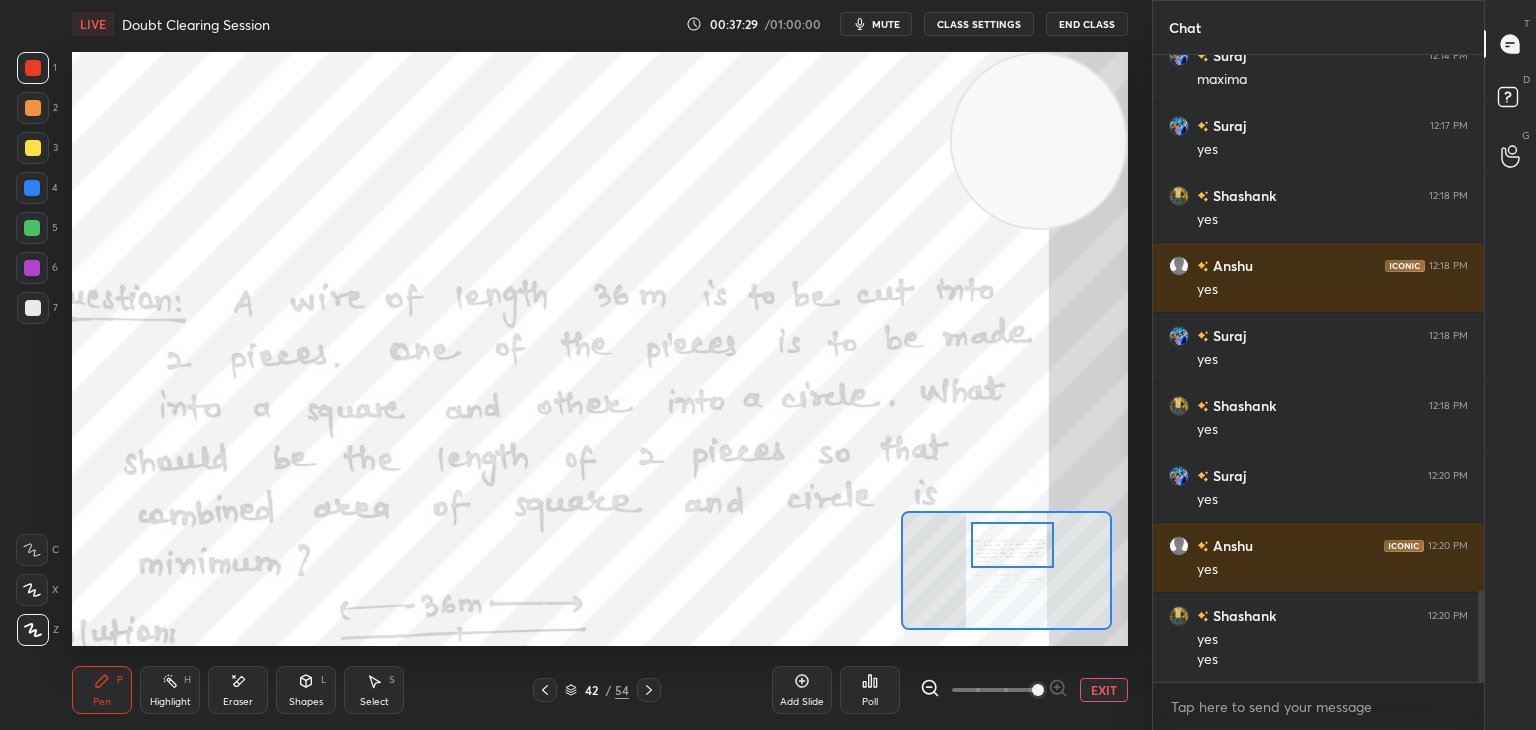 scroll, scrollTop: 3704, scrollLeft: 0, axis: vertical 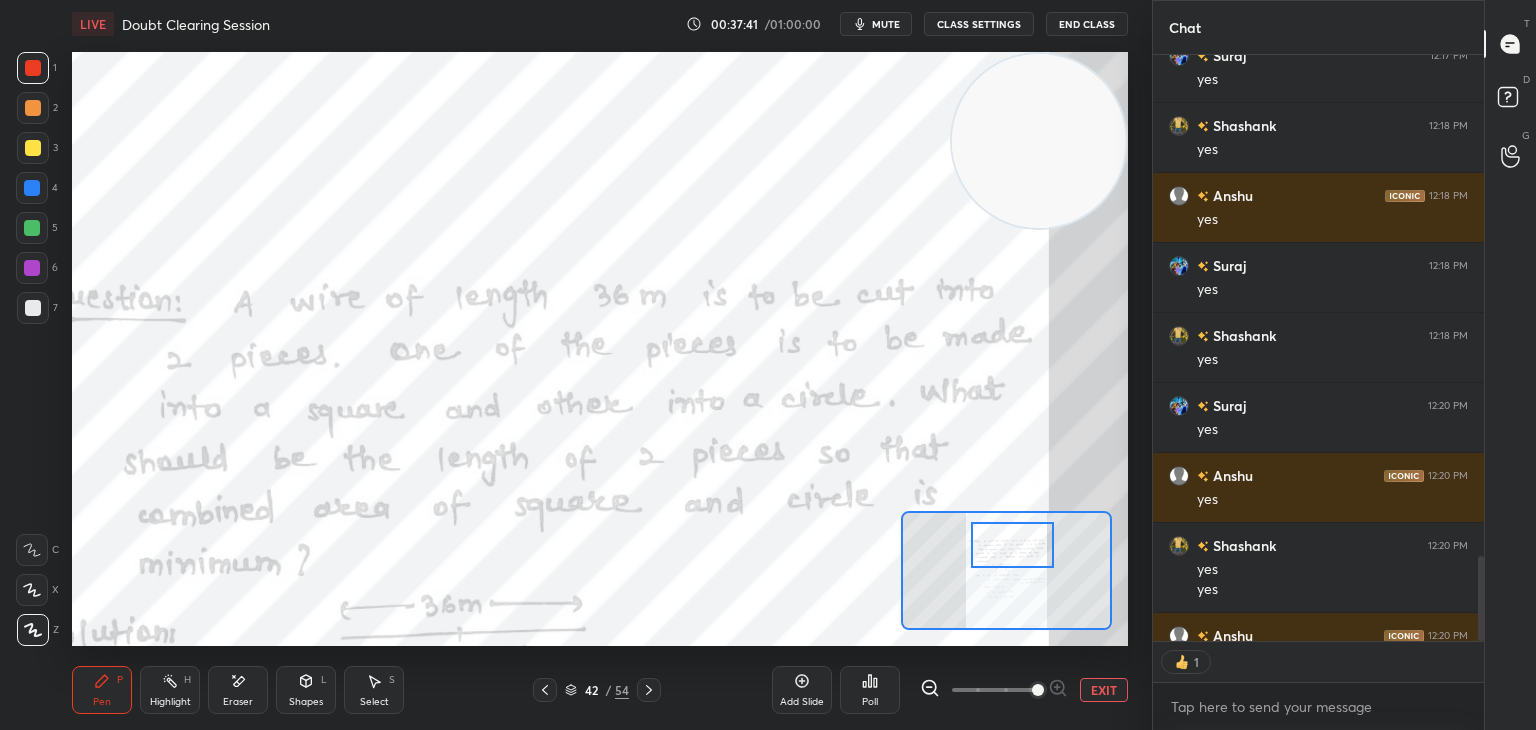 click on "Highlight H" at bounding box center [170, 690] 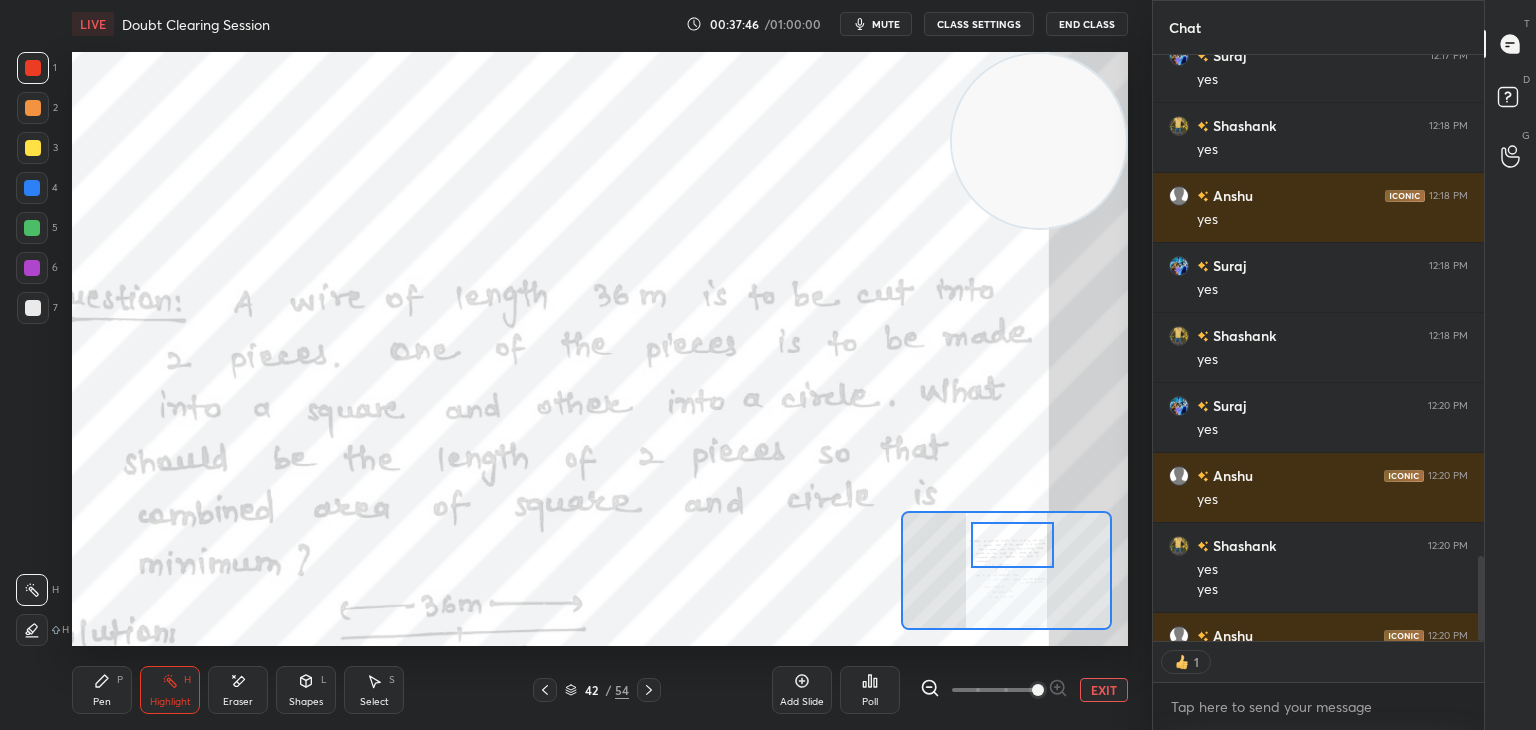 click on "Pen P" at bounding box center (102, 690) 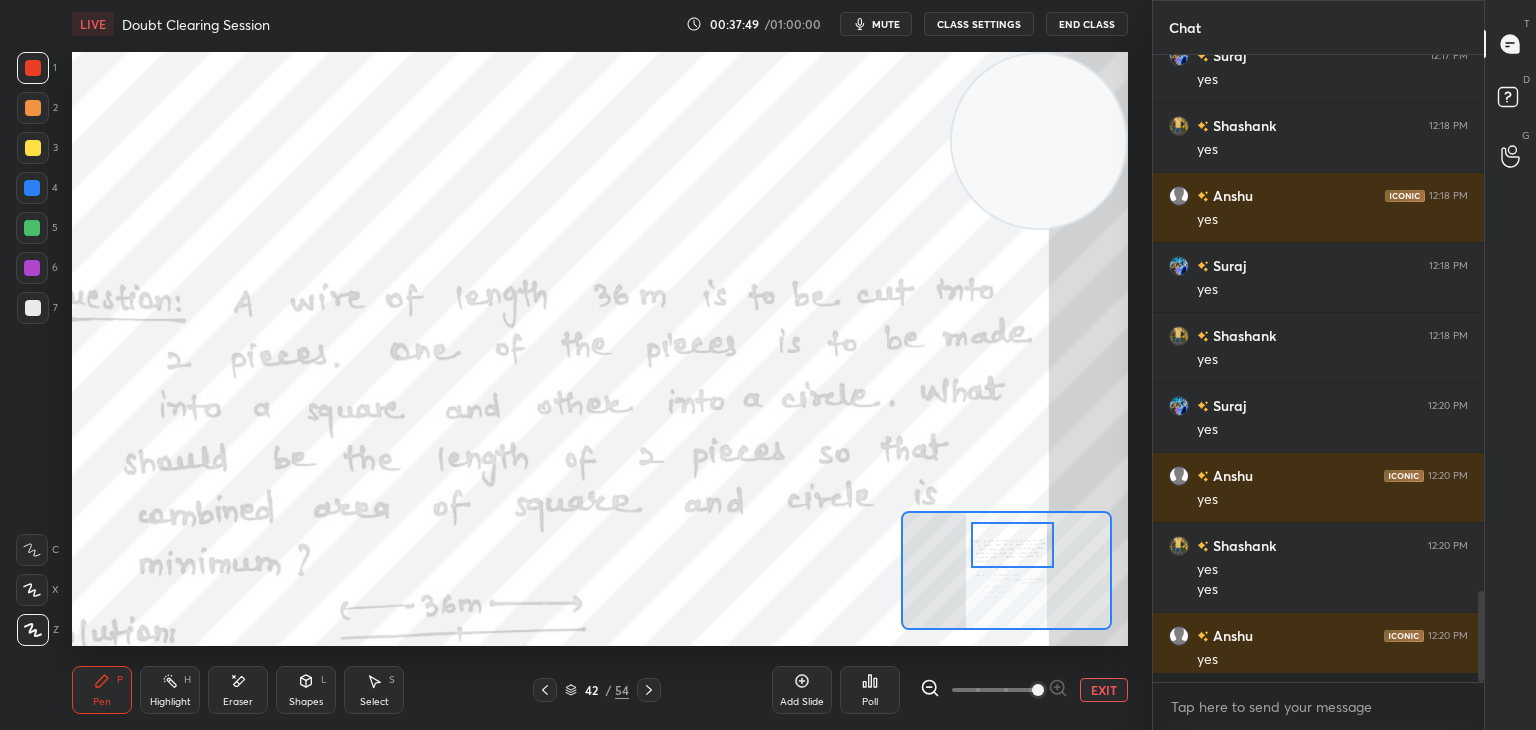 scroll, scrollTop: 6, scrollLeft: 6, axis: both 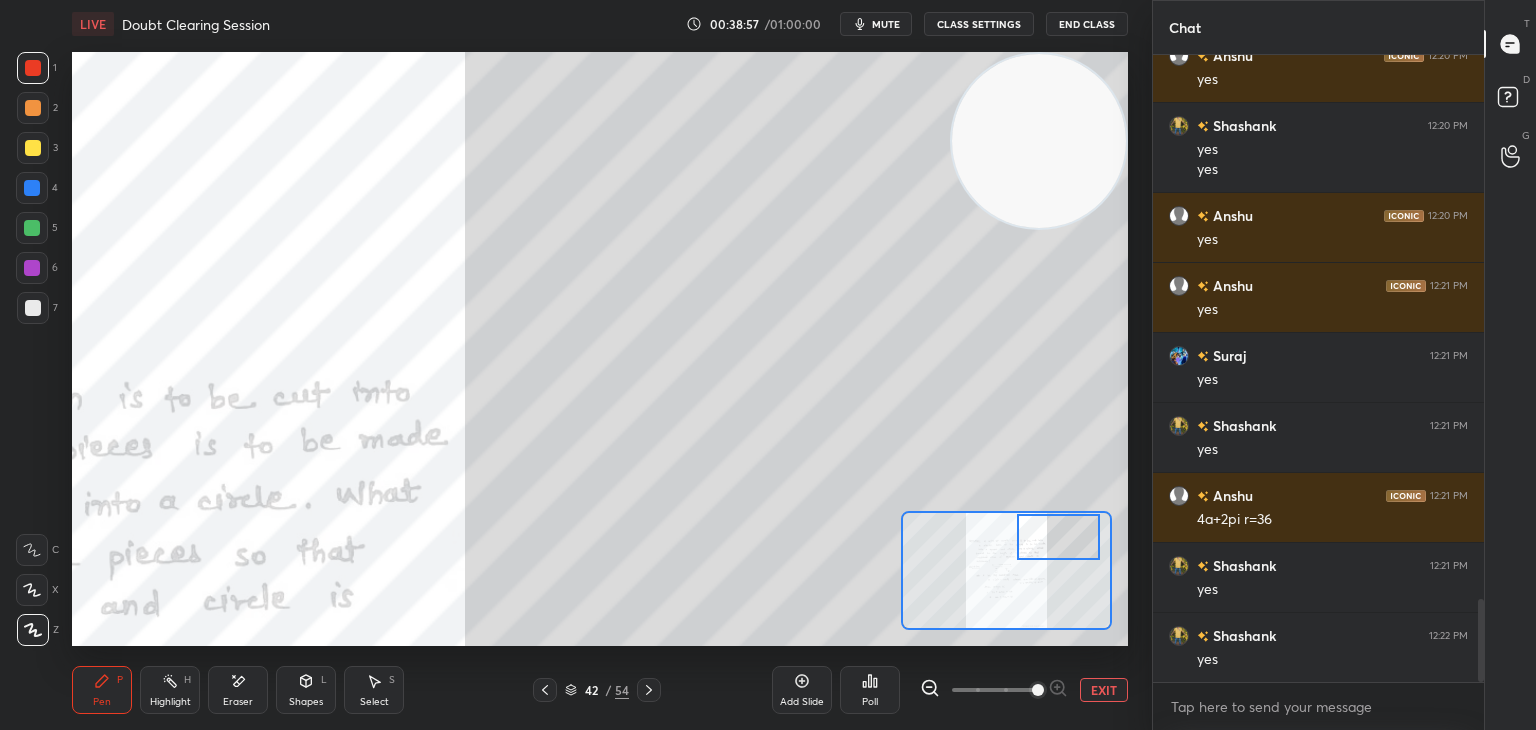 drag, startPoint x: 984, startPoint y: 533, endPoint x: 1028, endPoint y: 525, distance: 44.72136 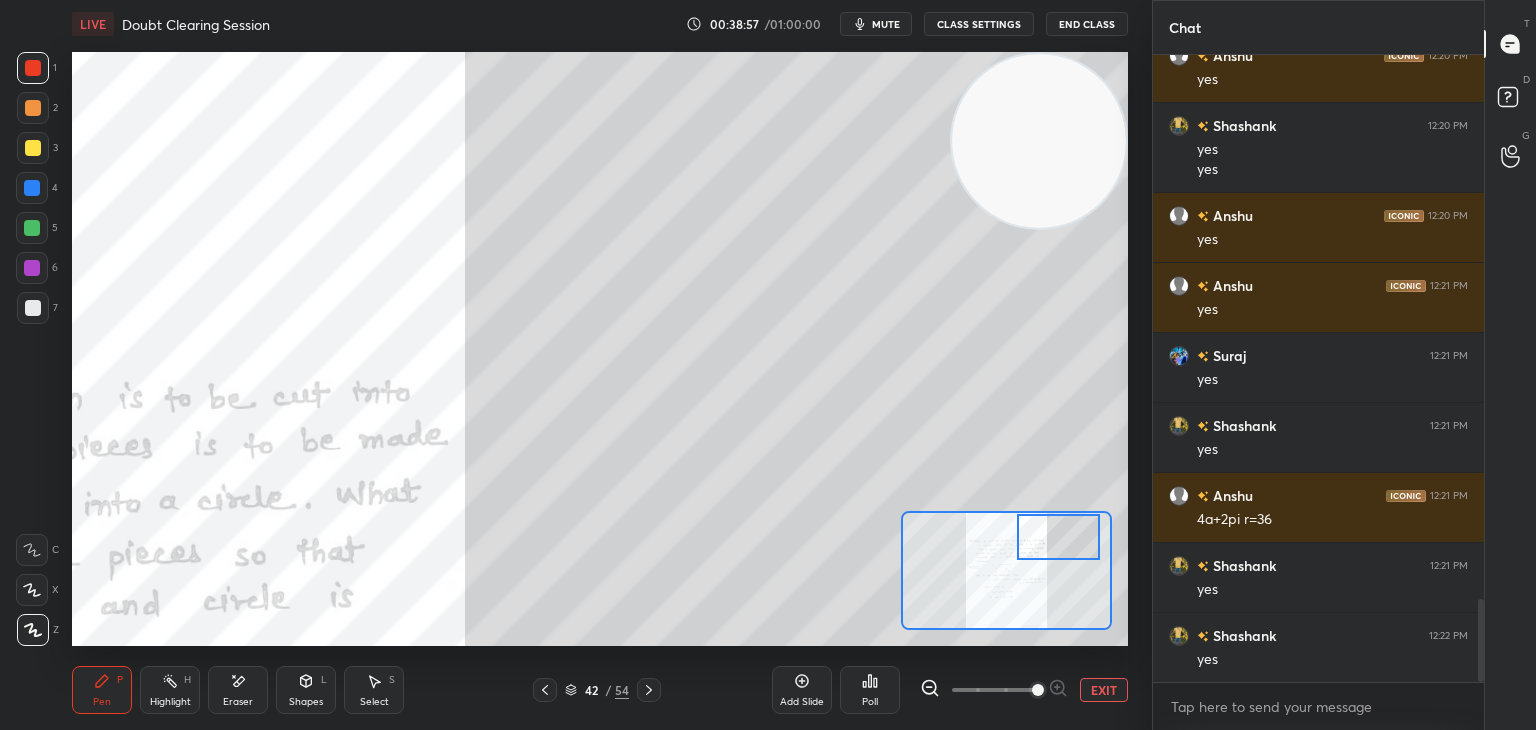 click at bounding box center (1058, 537) 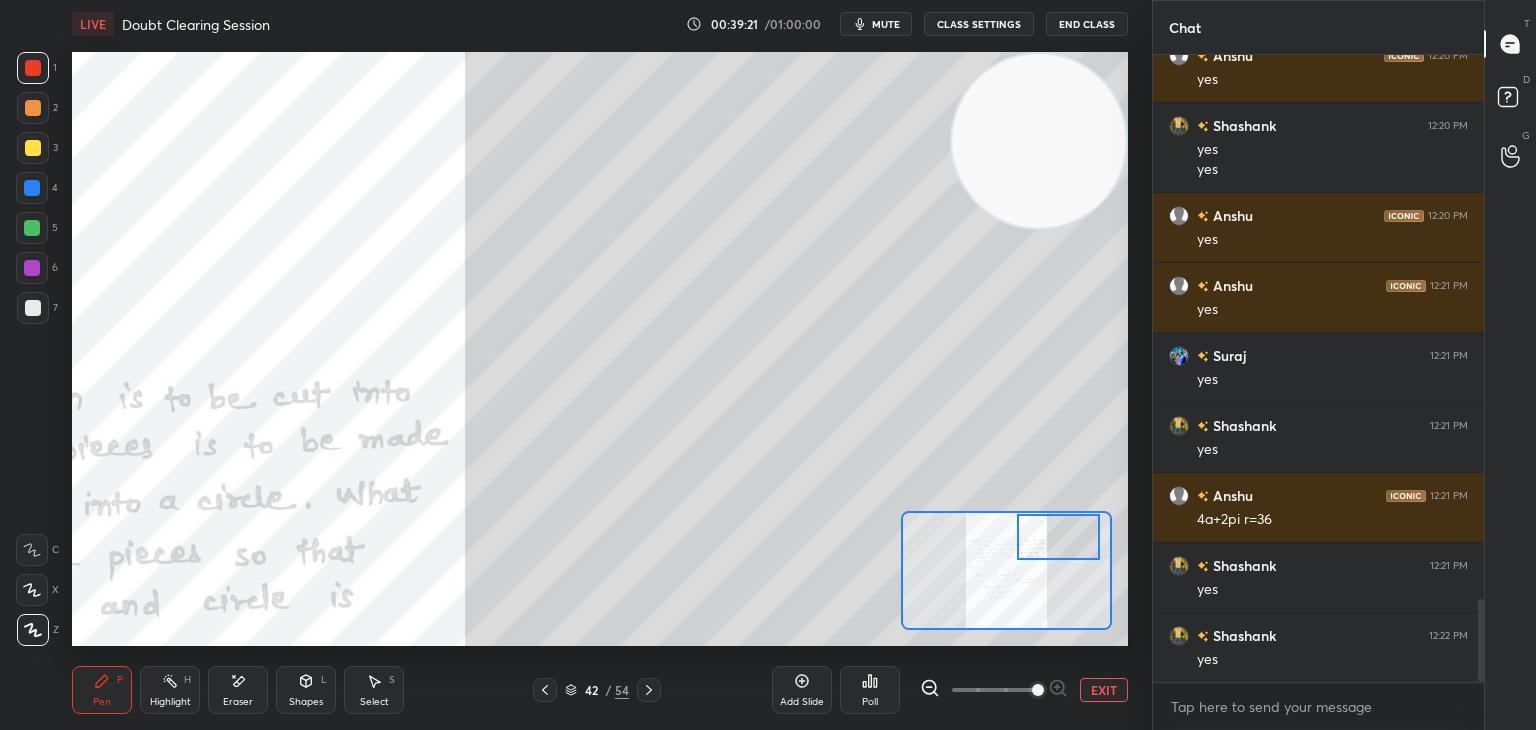 scroll, scrollTop: 4194, scrollLeft: 0, axis: vertical 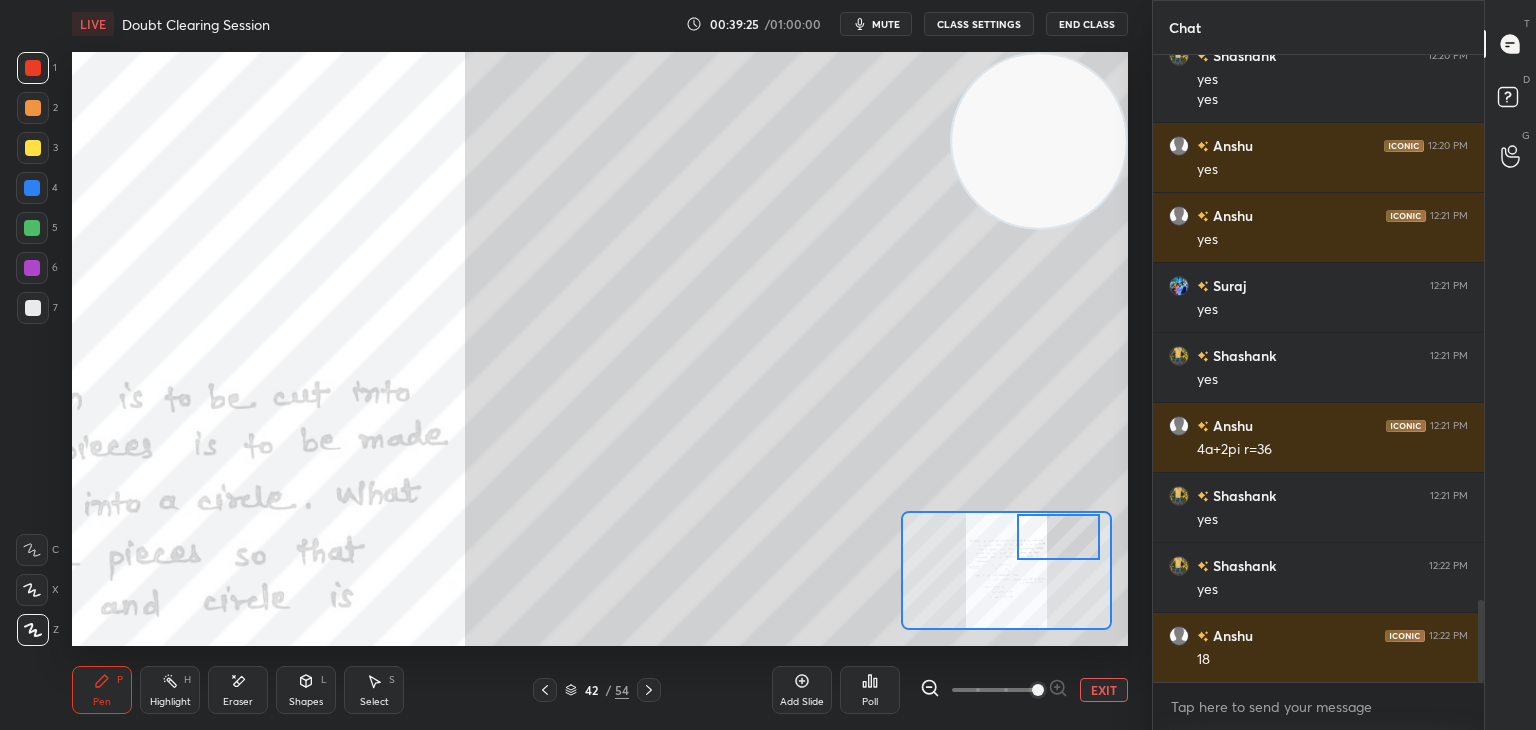 click on "1 2 3 4 5 6 7 C X Z E E Erase all   H H" at bounding box center (32, 349) 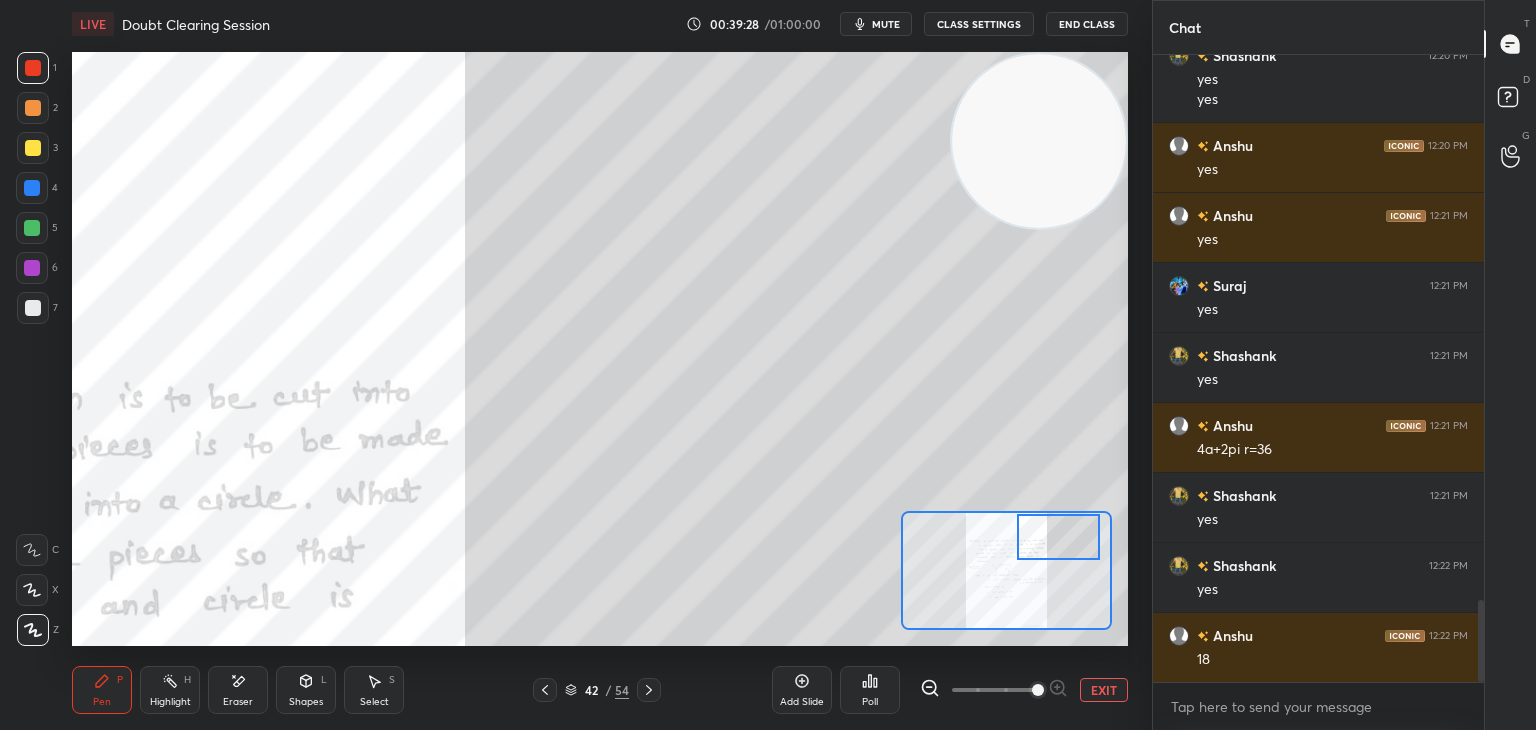 click on "Eraser" at bounding box center (238, 690) 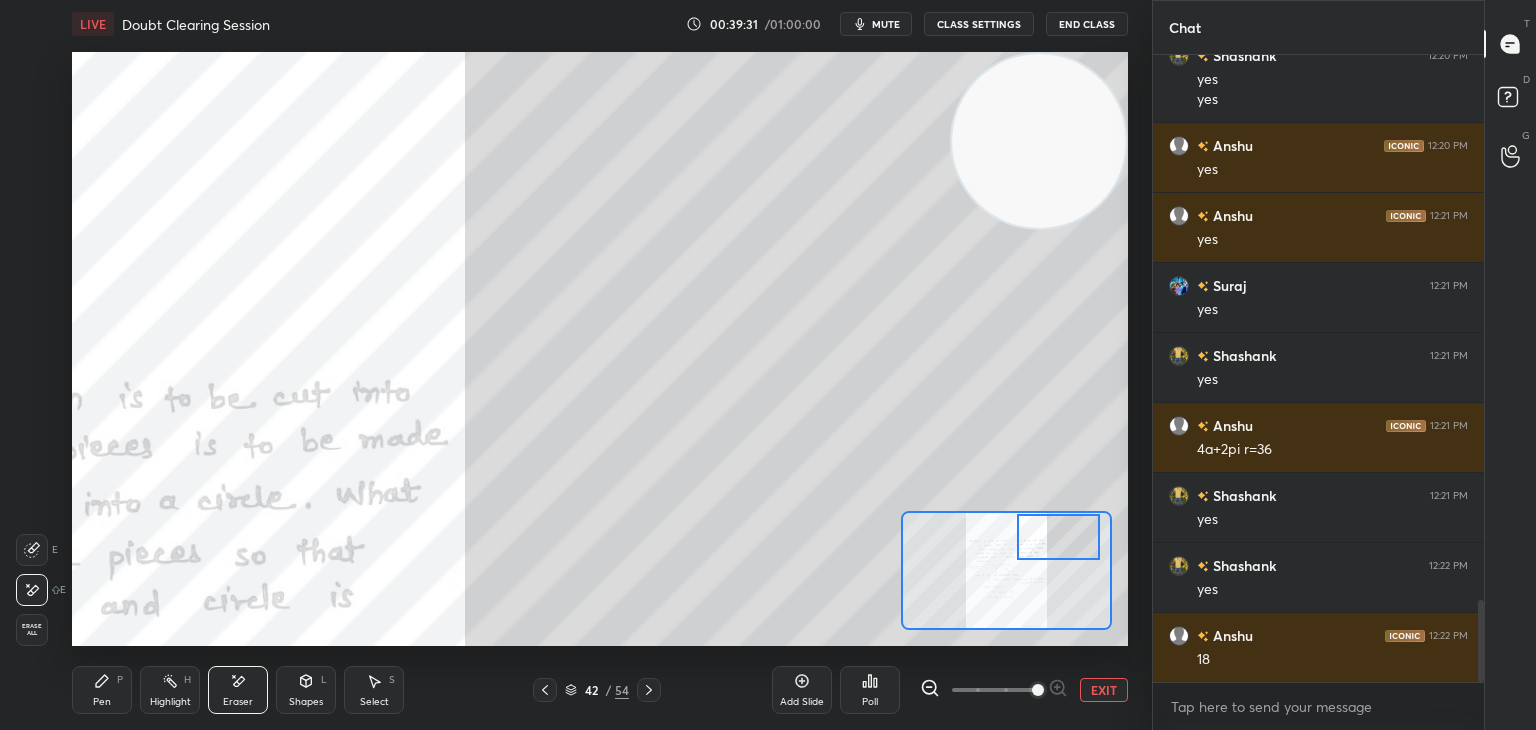 click on "Pen P" at bounding box center [102, 690] 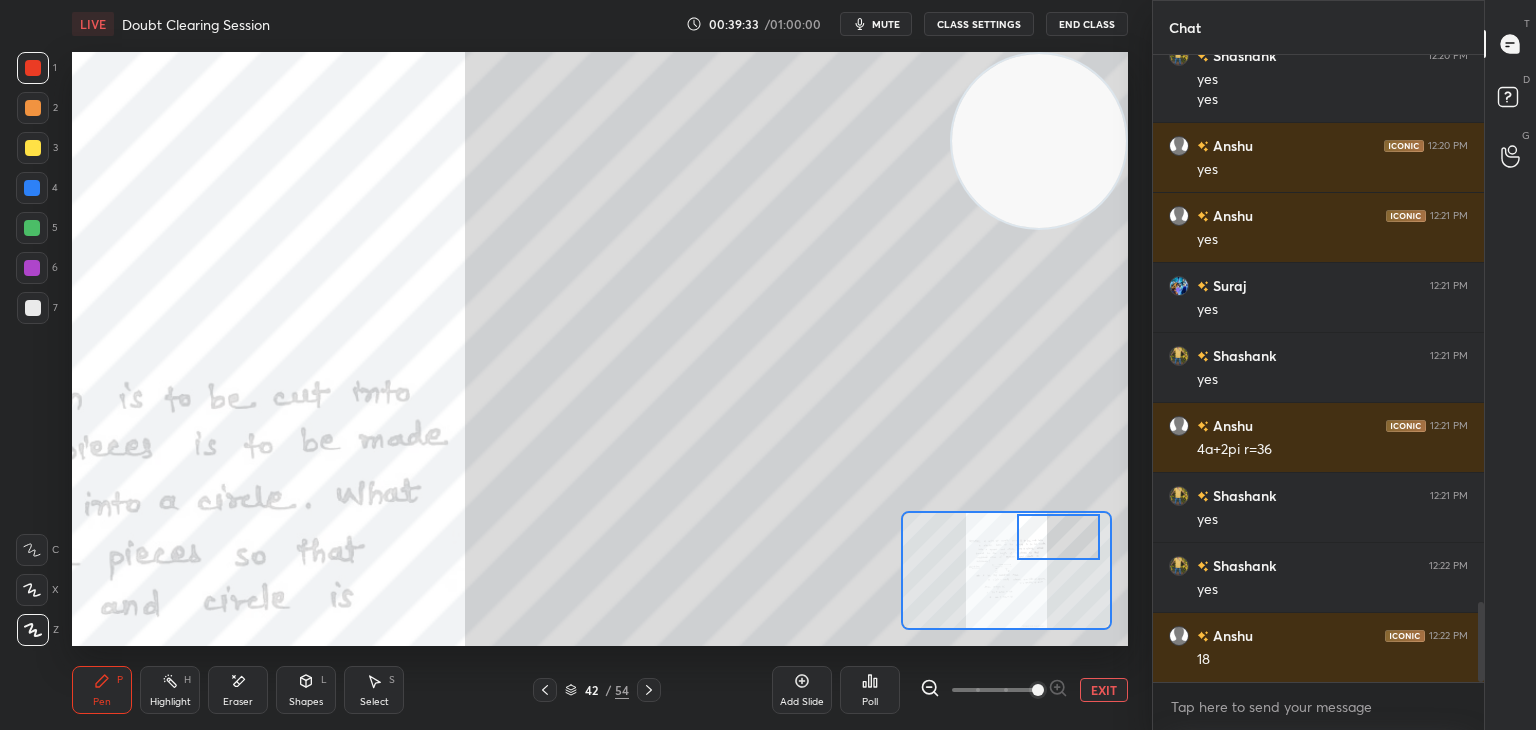 scroll, scrollTop: 4264, scrollLeft: 0, axis: vertical 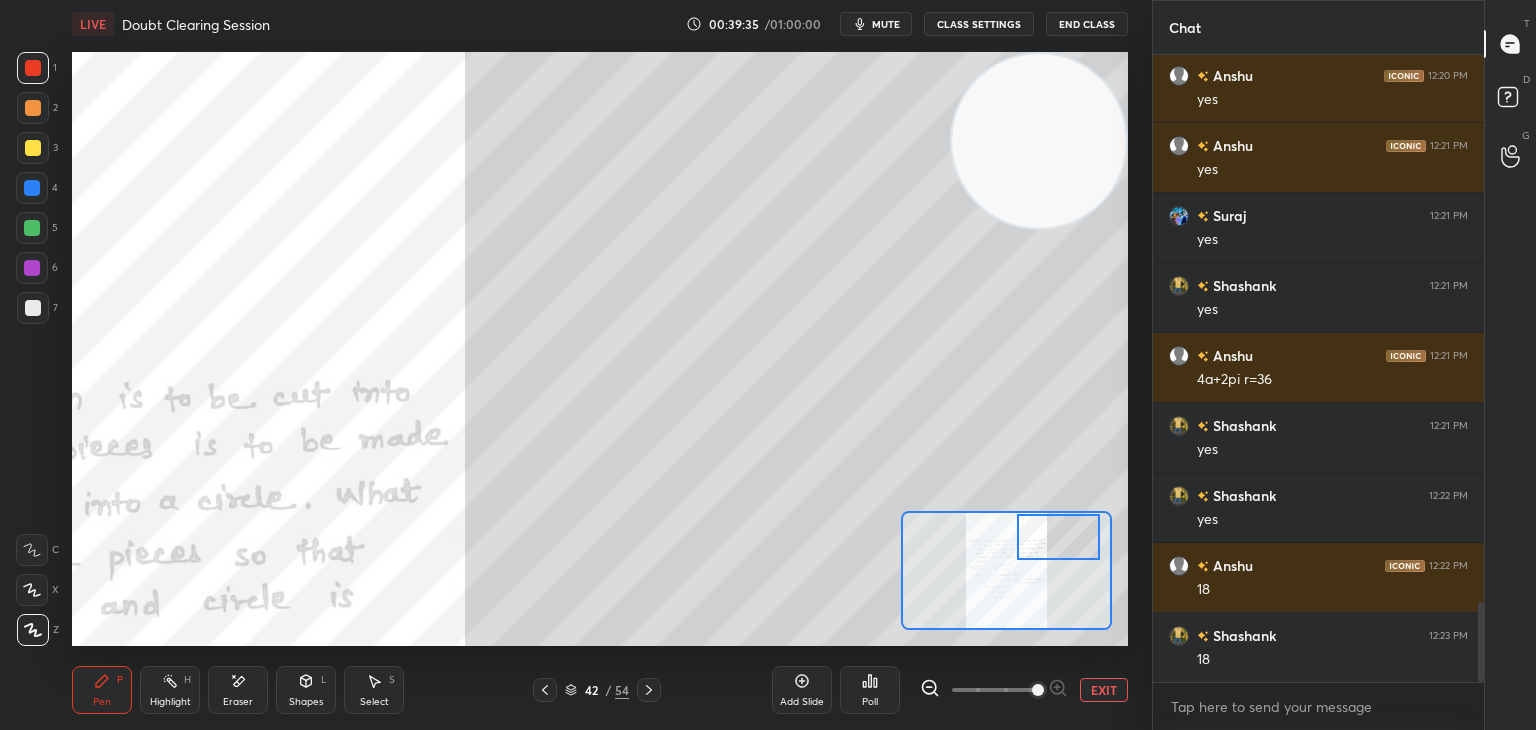 click on "Eraser" at bounding box center (238, 702) 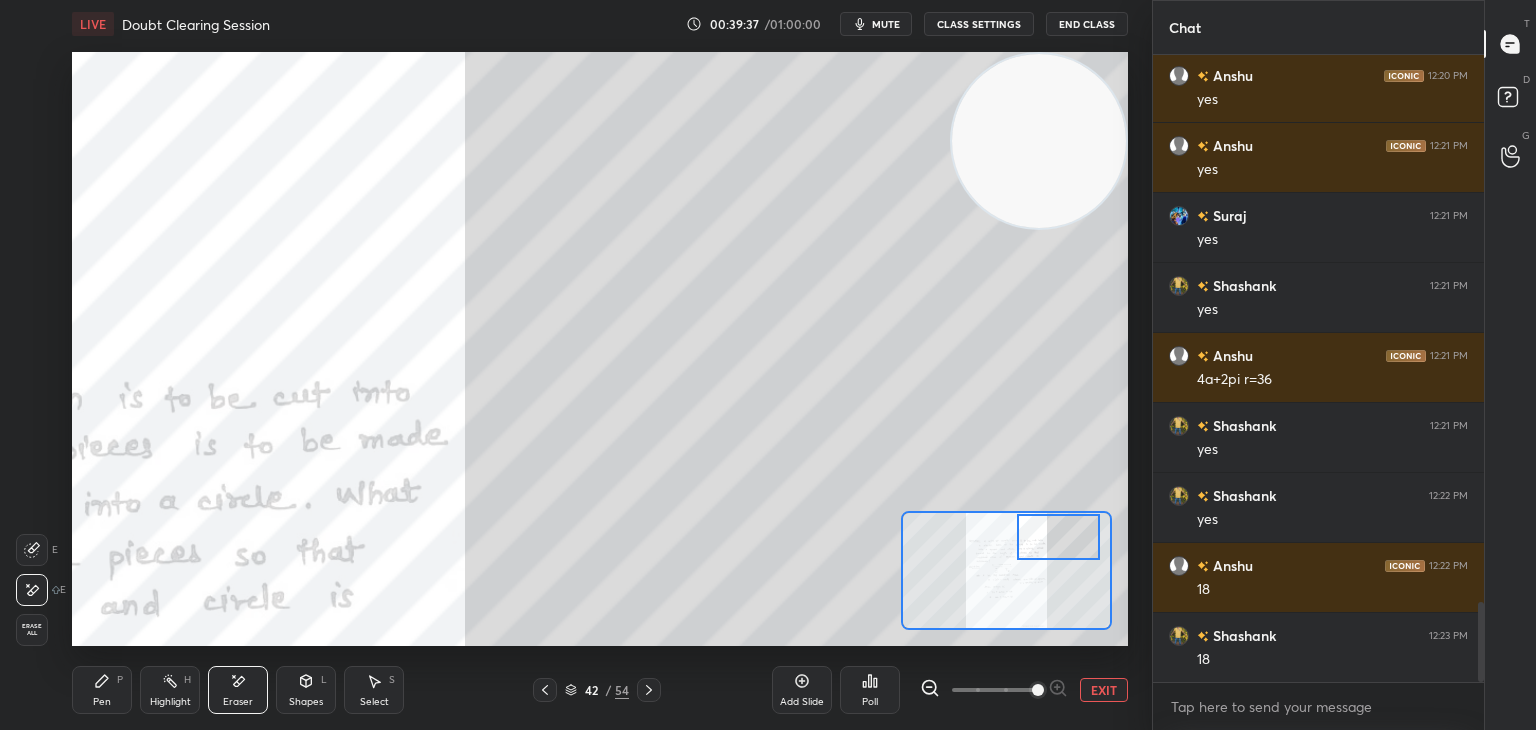 click on "Pen P Highlight H Eraser Shapes L Select S 42 / 54 Add Slide Poll EXIT" at bounding box center [600, 690] 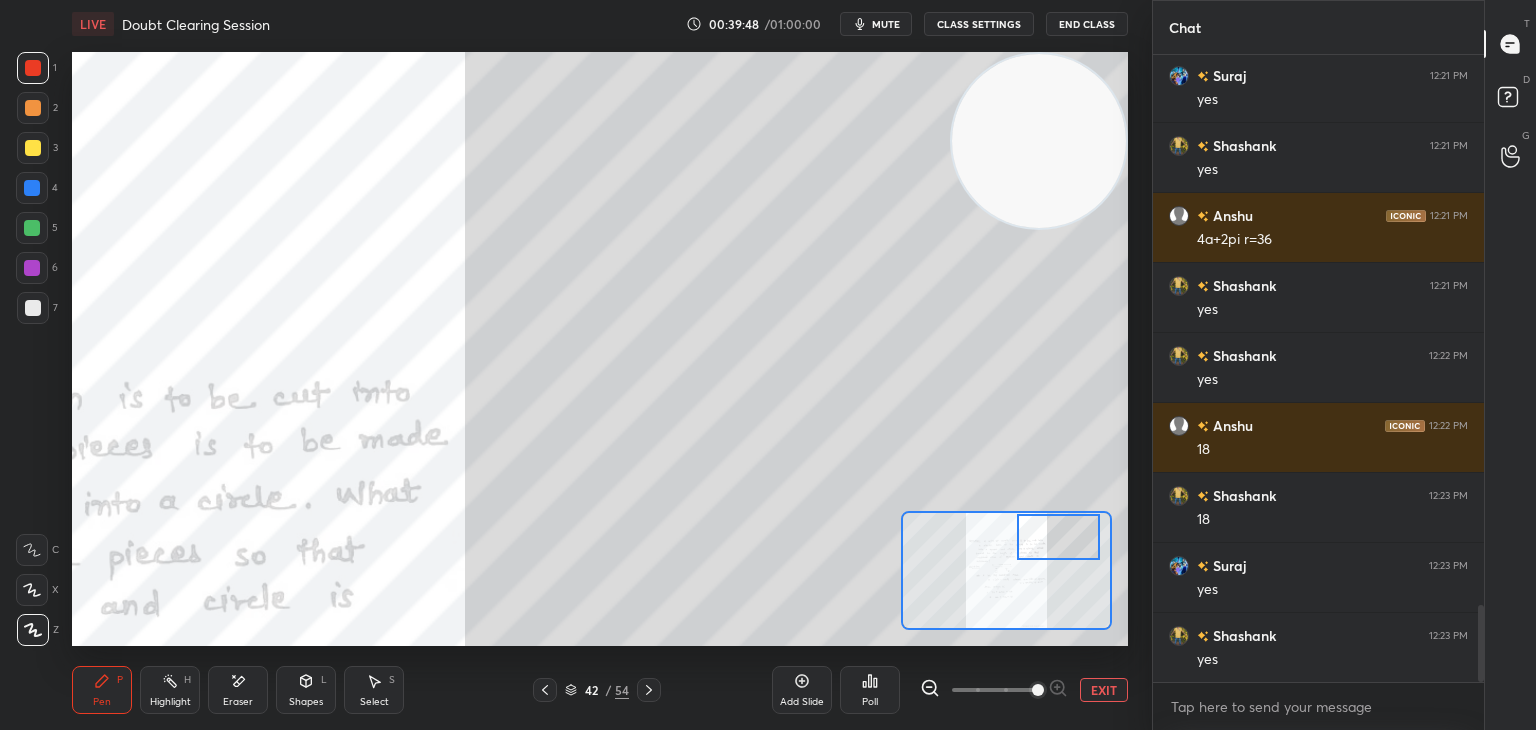scroll, scrollTop: 4474, scrollLeft: 0, axis: vertical 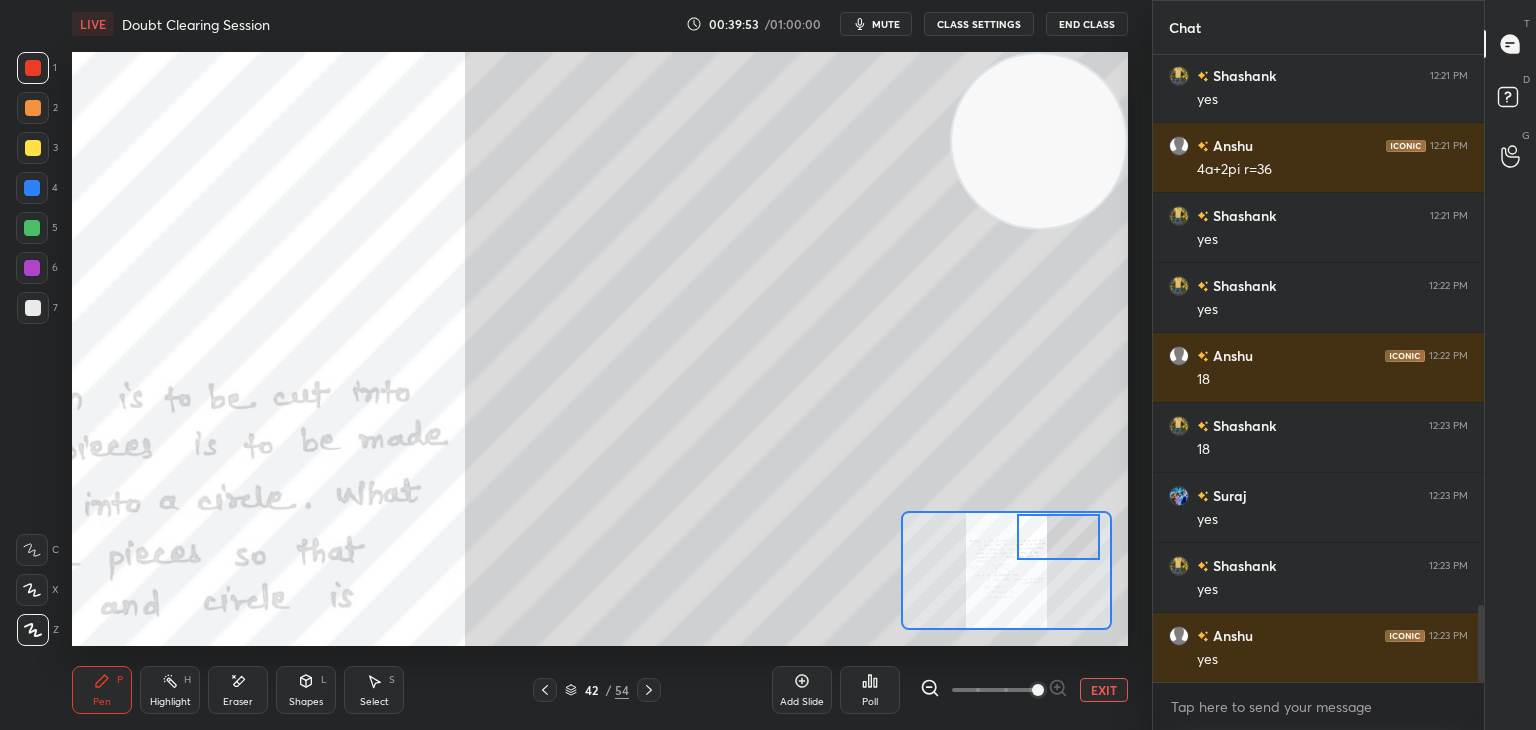 drag, startPoint x: 1041, startPoint y: 161, endPoint x: 1081, endPoint y: 143, distance: 43.863426 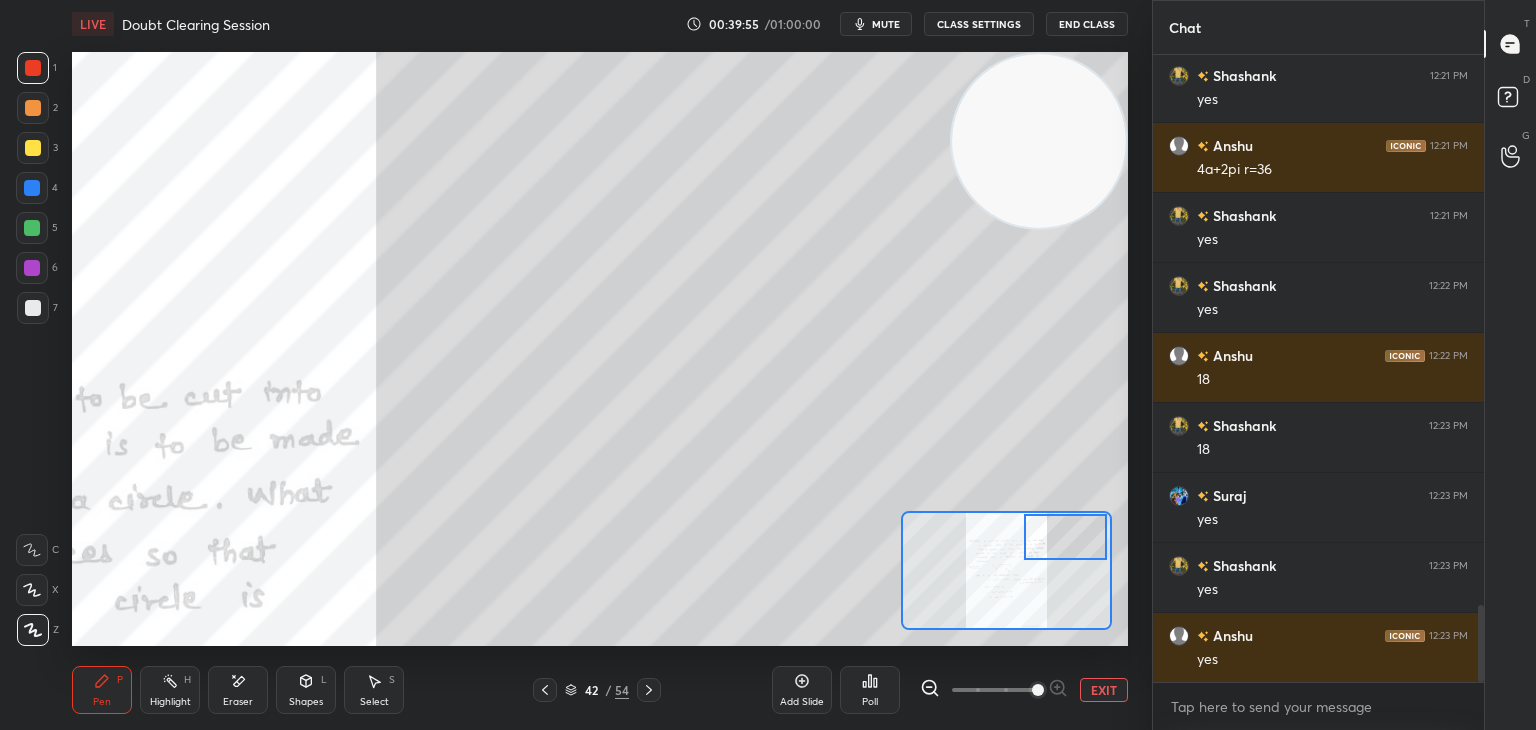 click at bounding box center (1065, 537) 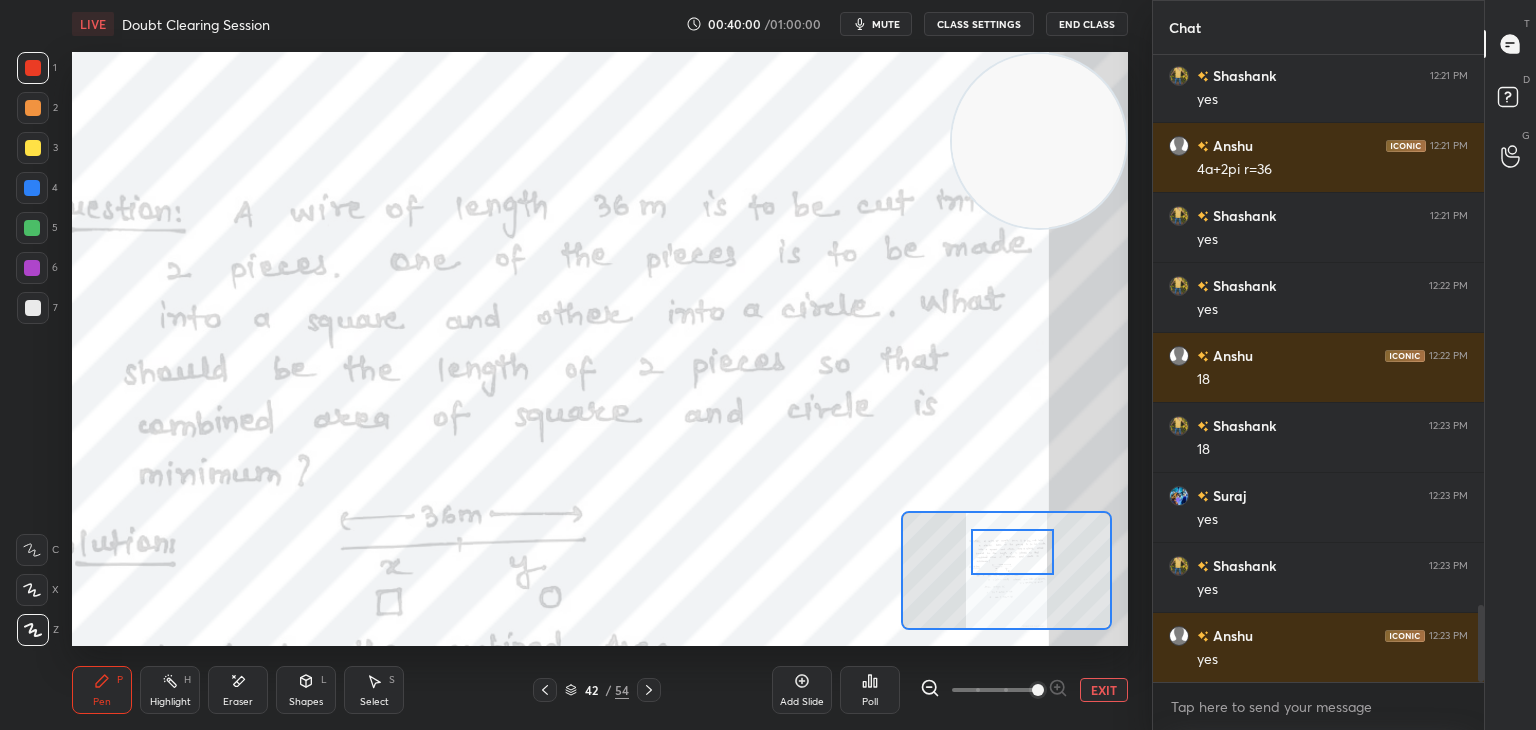 drag, startPoint x: 1044, startPoint y: 538, endPoint x: 994, endPoint y: 549, distance: 51.1957 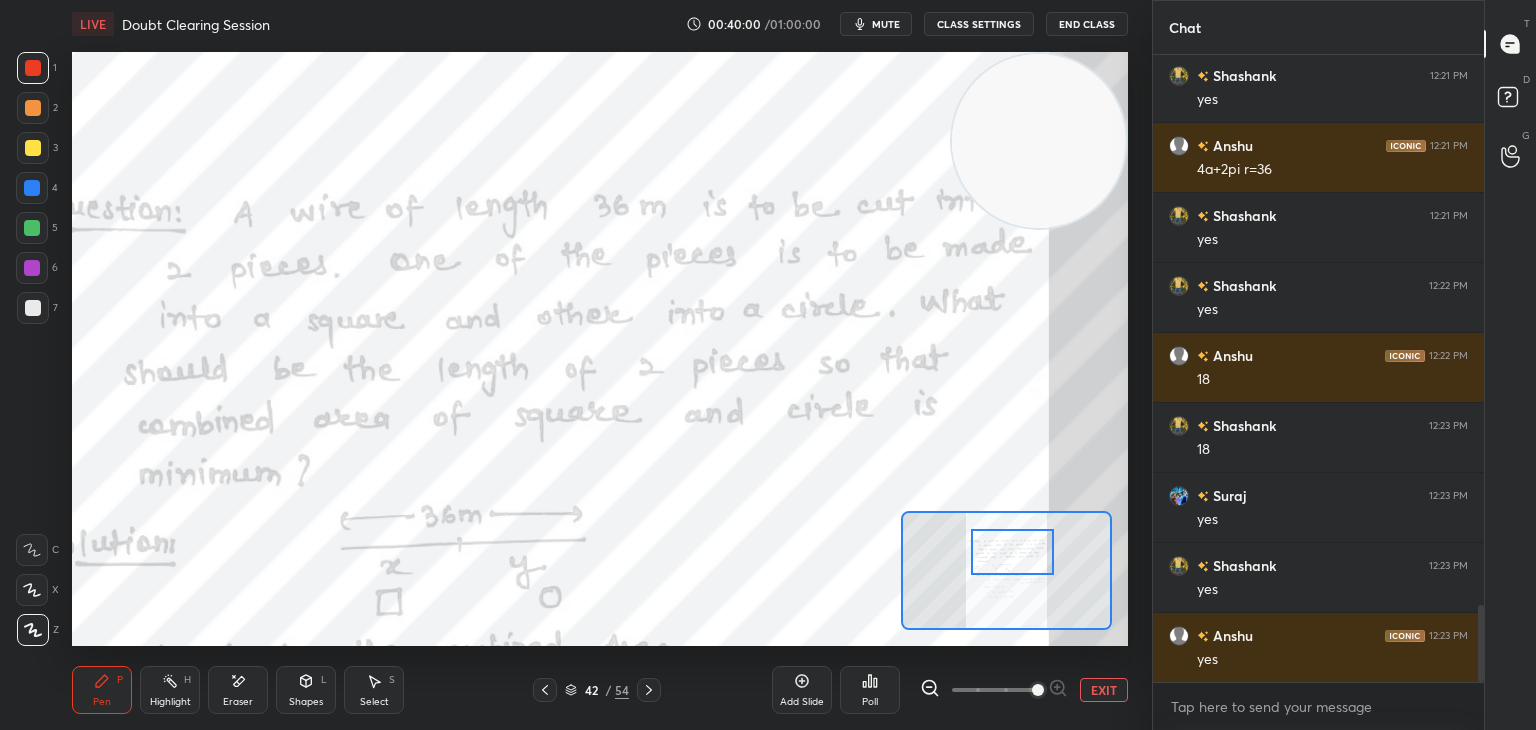 click at bounding box center [1012, 552] 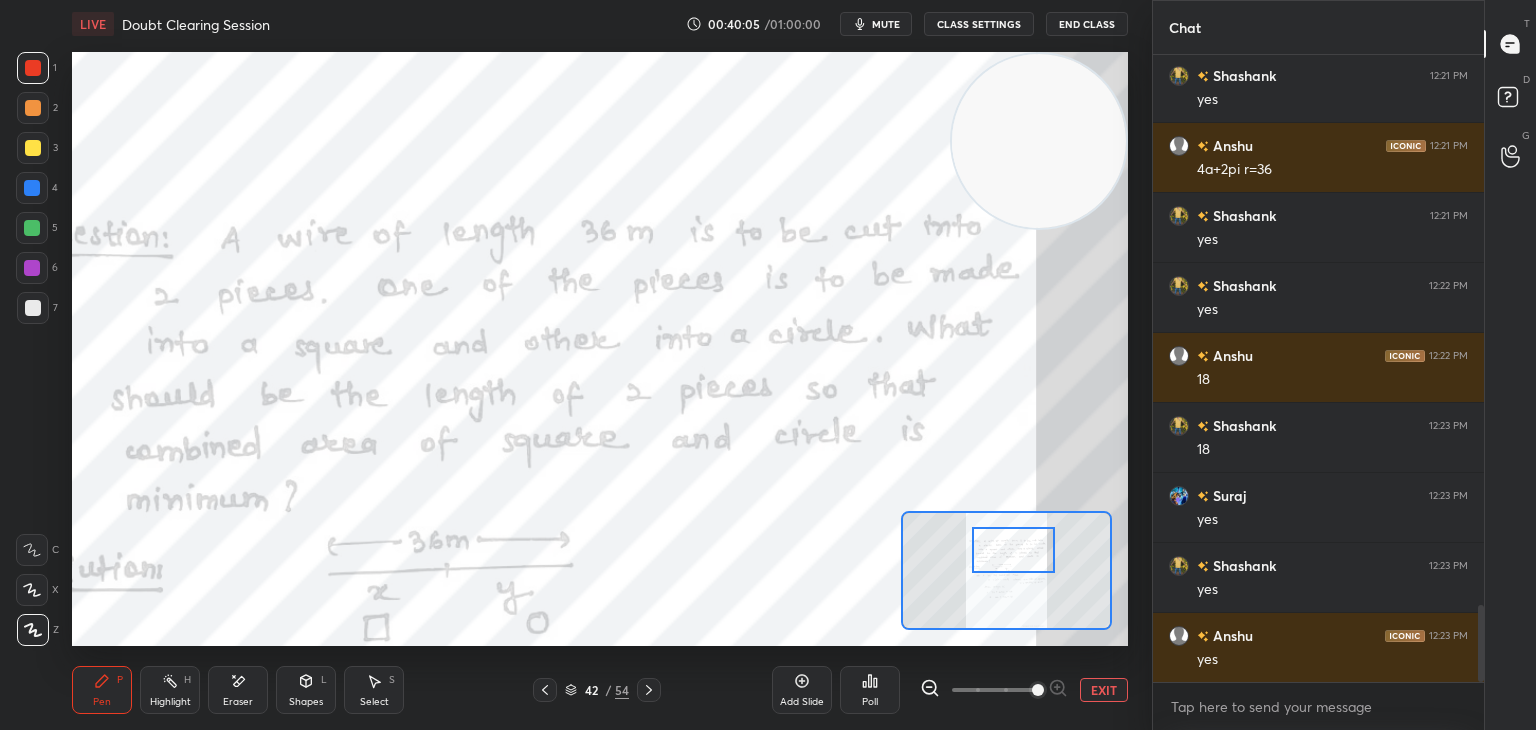 click on "Add Slide" at bounding box center [802, 702] 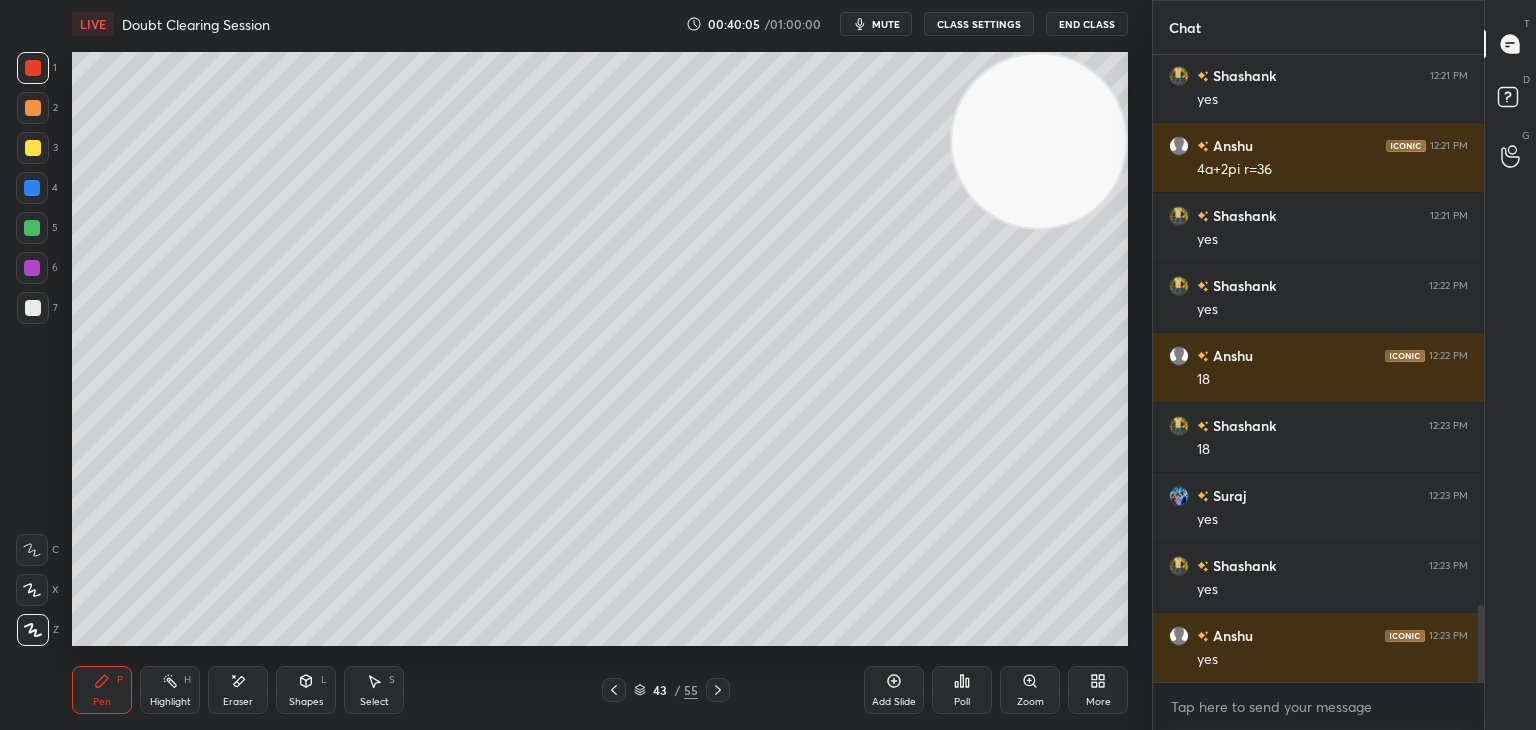 click at bounding box center (33, 148) 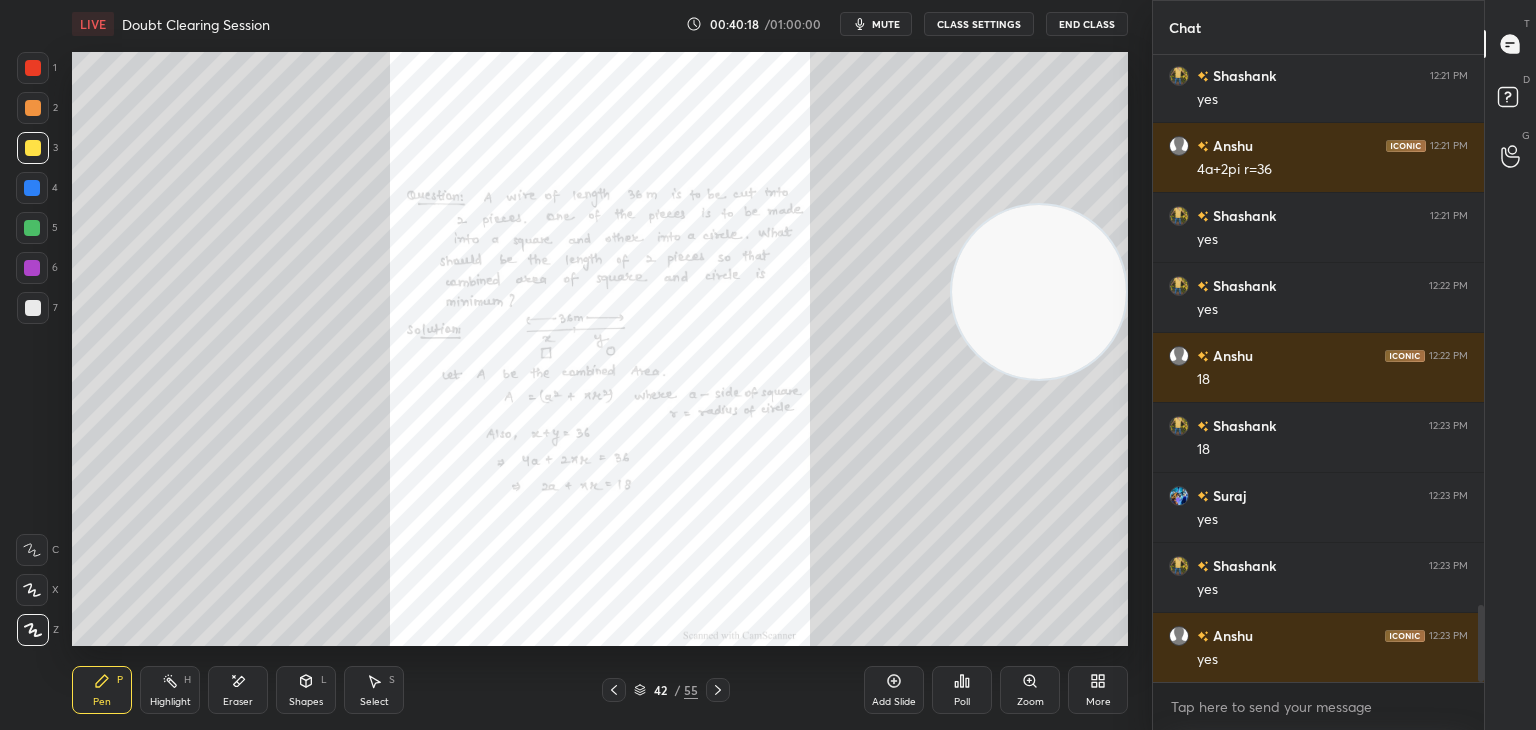 drag, startPoint x: 1010, startPoint y: 313, endPoint x: 991, endPoint y: 284, distance: 34.669872 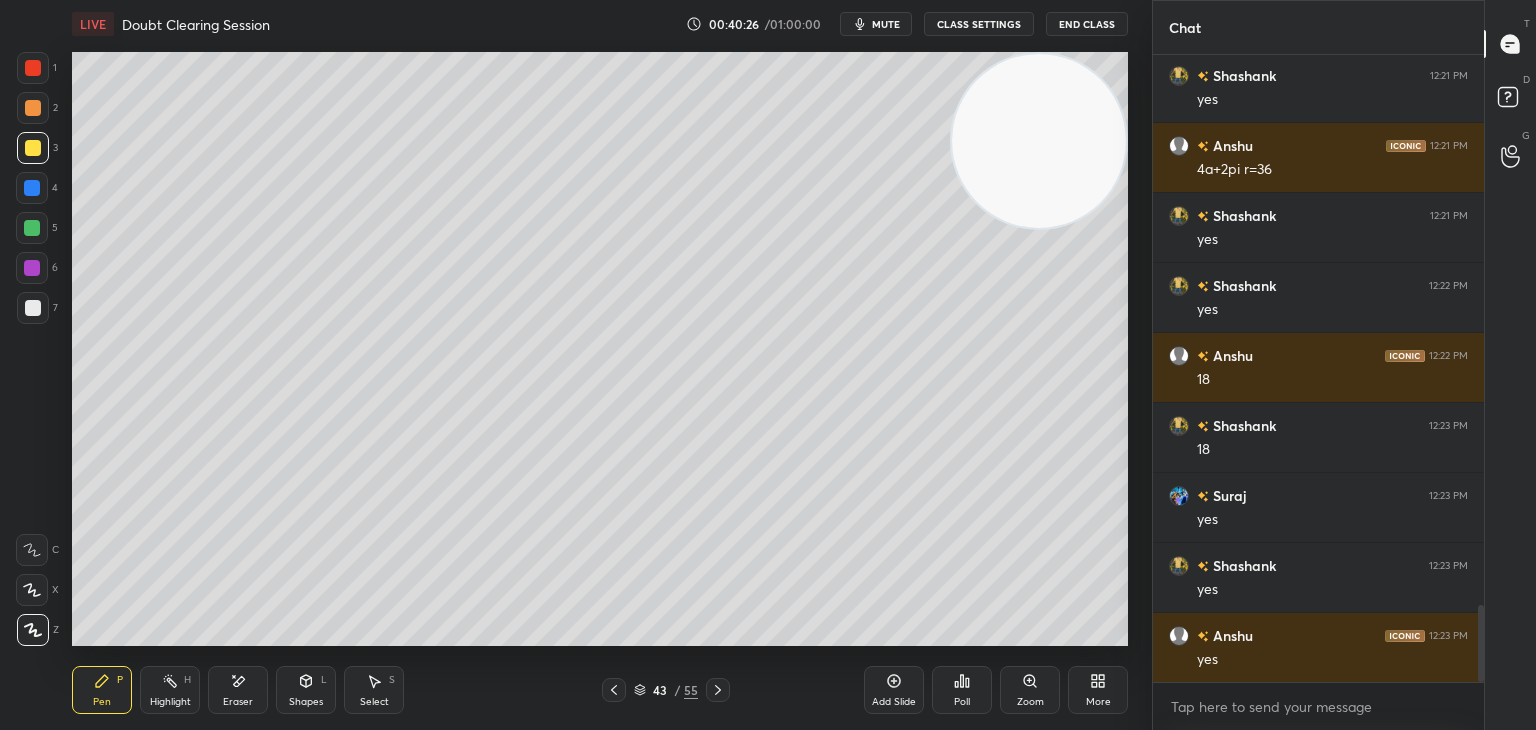 drag, startPoint x: 1048, startPoint y: 211, endPoint x: 1093, endPoint y: 119, distance: 102.41582 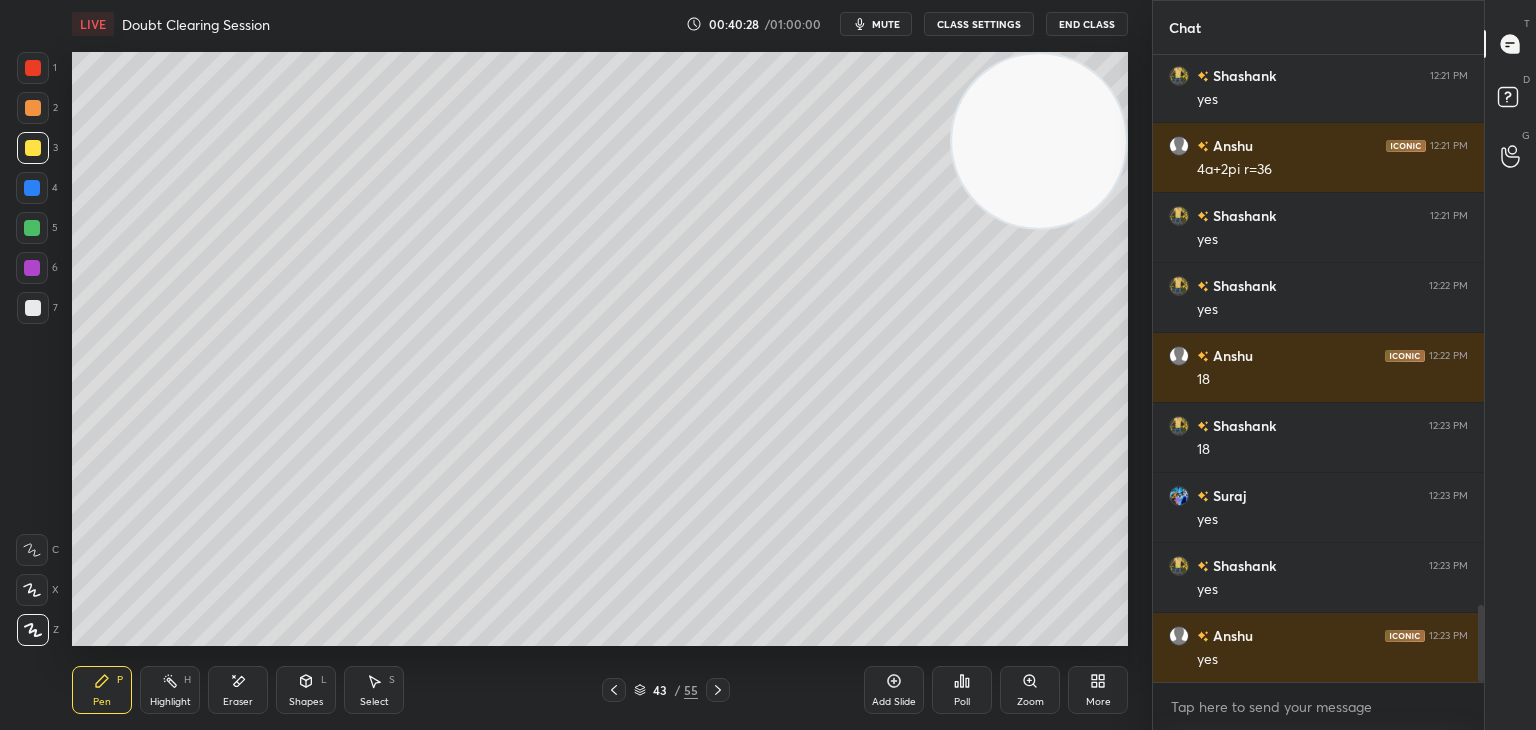 drag, startPoint x: 1052, startPoint y: 129, endPoint x: 1076, endPoint y: 113, distance: 28.84441 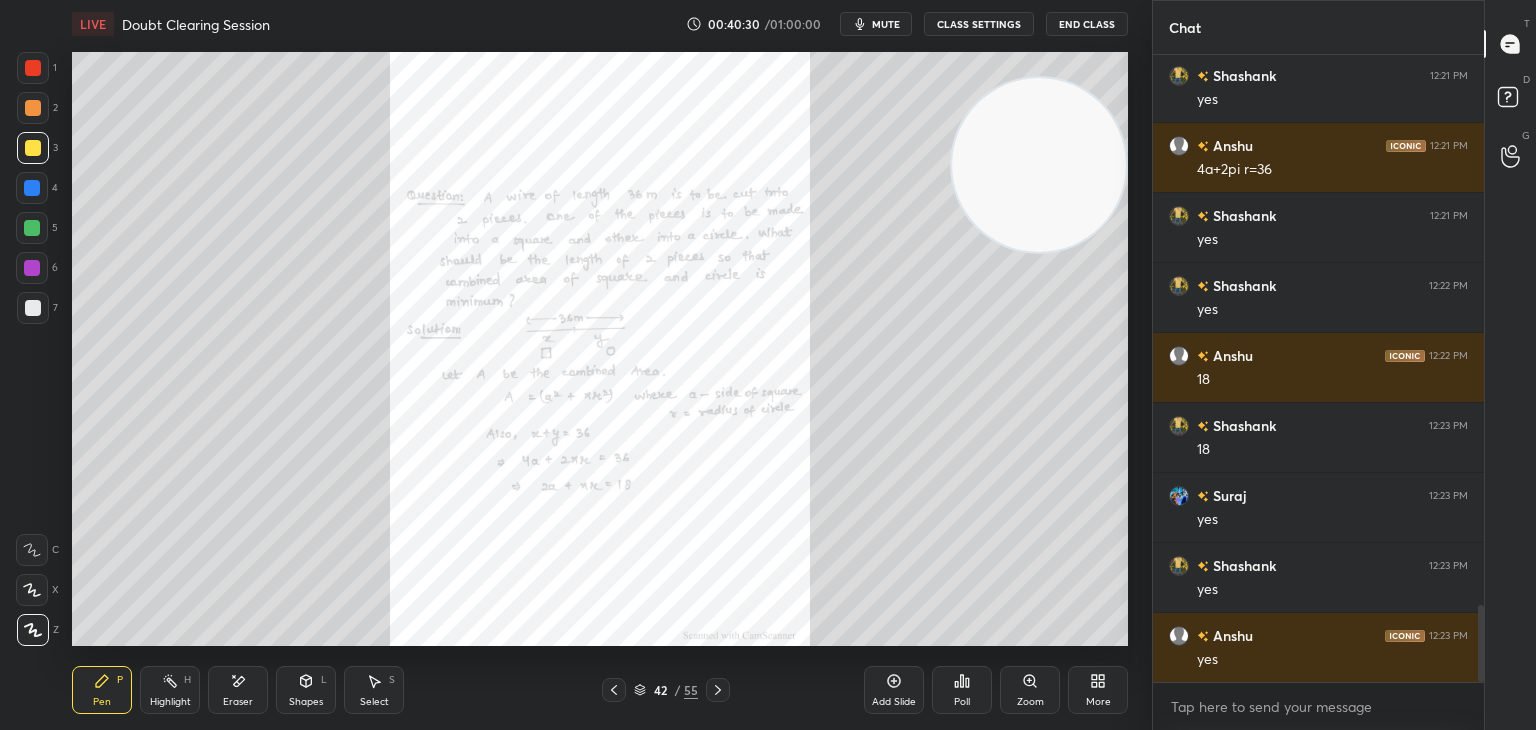drag, startPoint x: 1036, startPoint y: 137, endPoint x: 1089, endPoint y: 75, distance: 81.565926 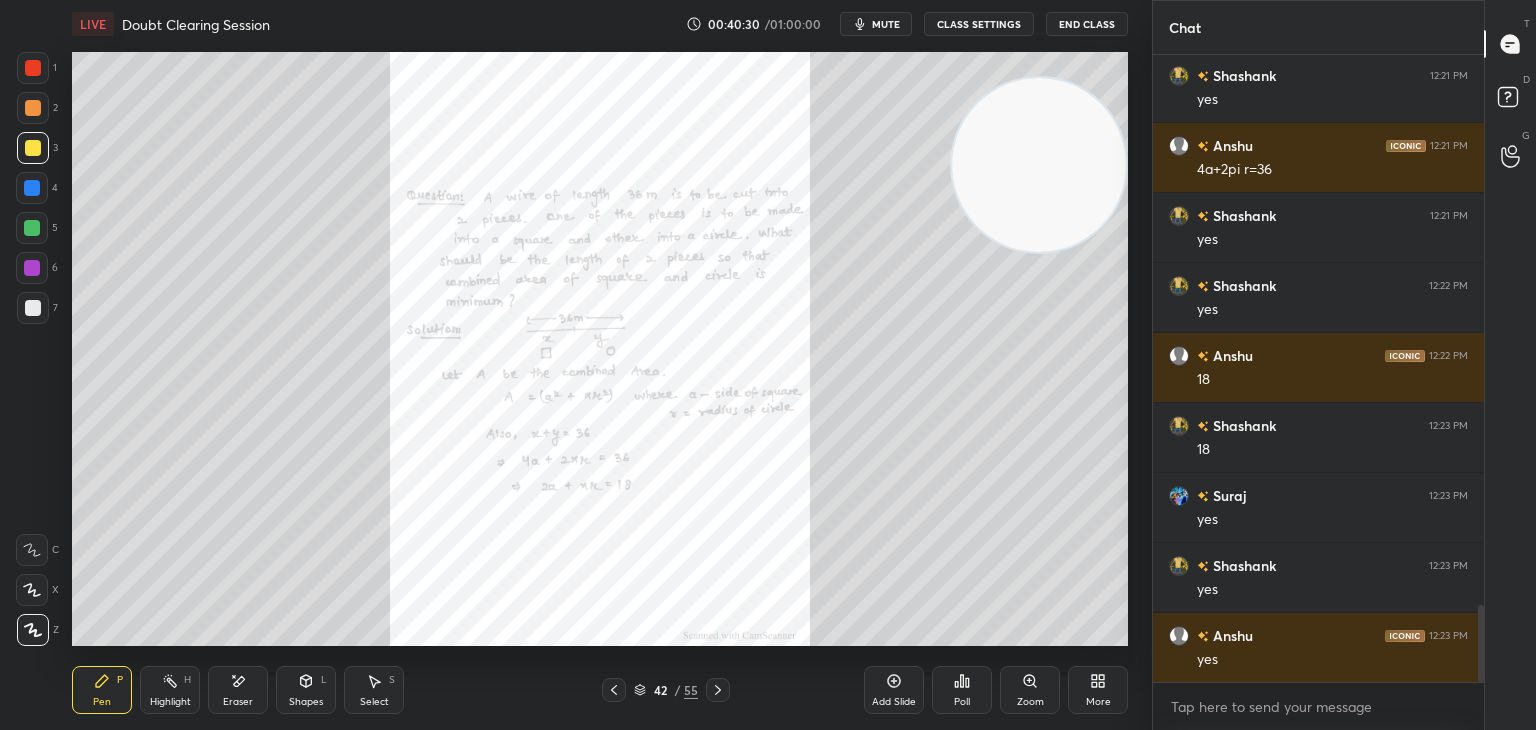 click at bounding box center (1039, 165) 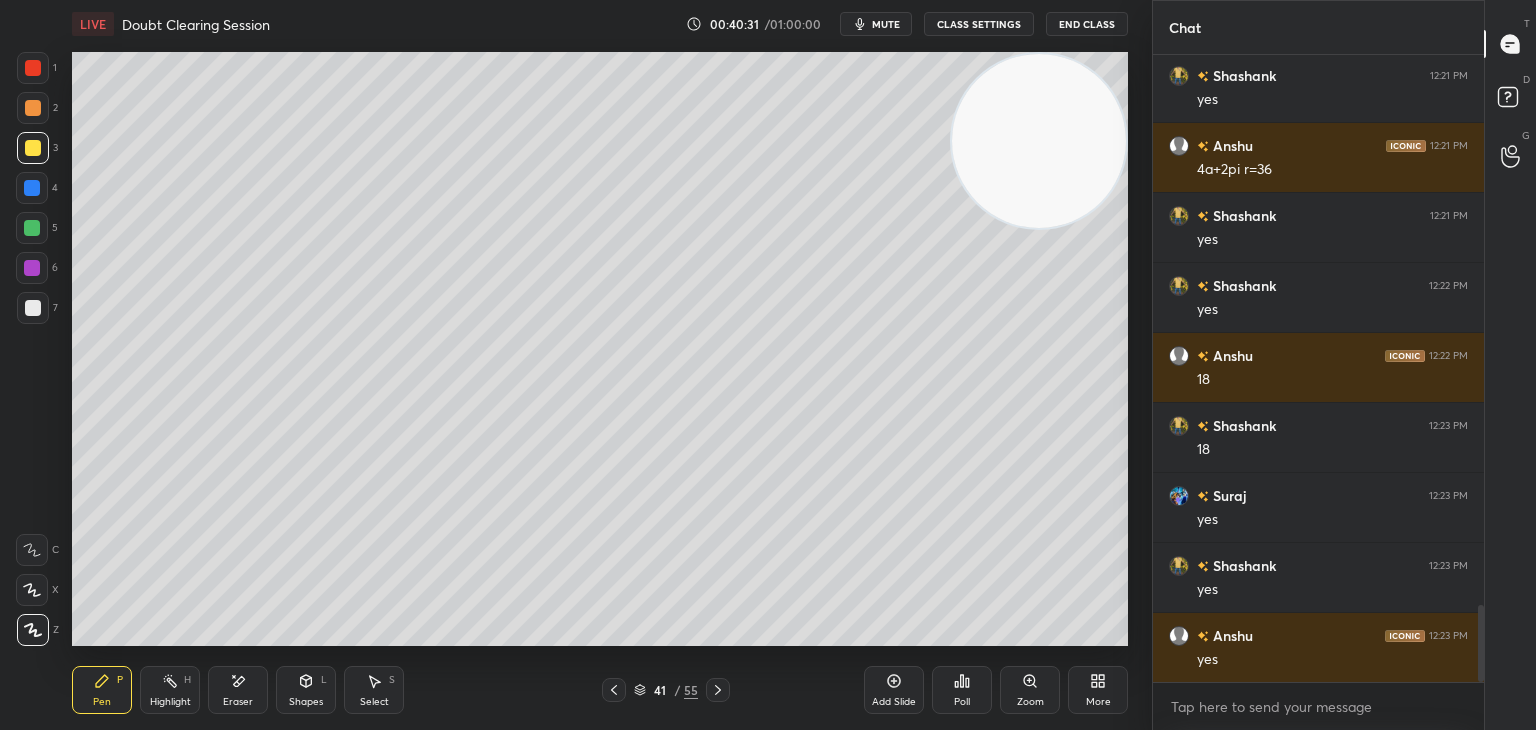 drag, startPoint x: 1014, startPoint y: 144, endPoint x: 1040, endPoint y: 113, distance: 40.459858 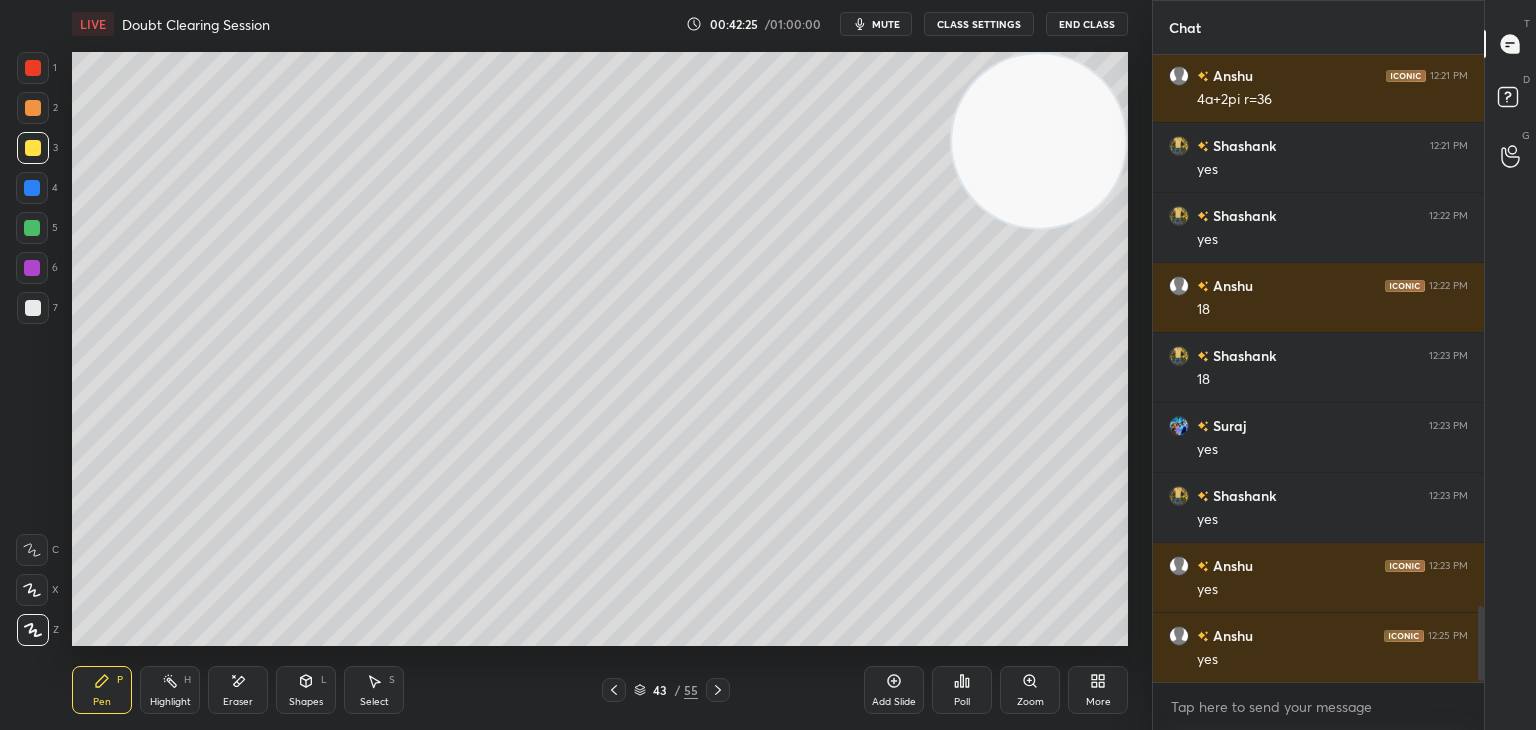 scroll, scrollTop: 4614, scrollLeft: 0, axis: vertical 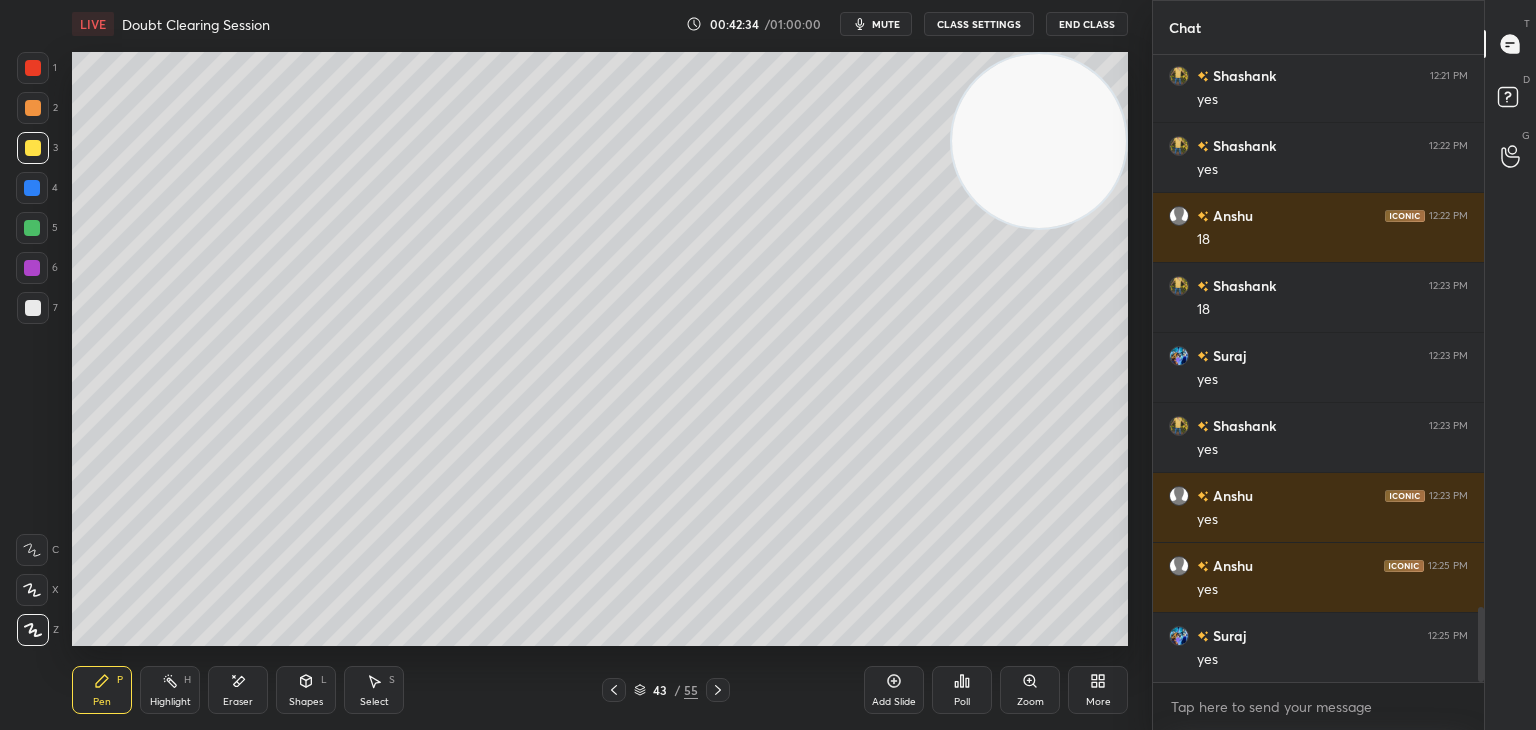 click on "1 2 3 4 5 6 7 C X Z E E Erase all   H H" at bounding box center (32, 349) 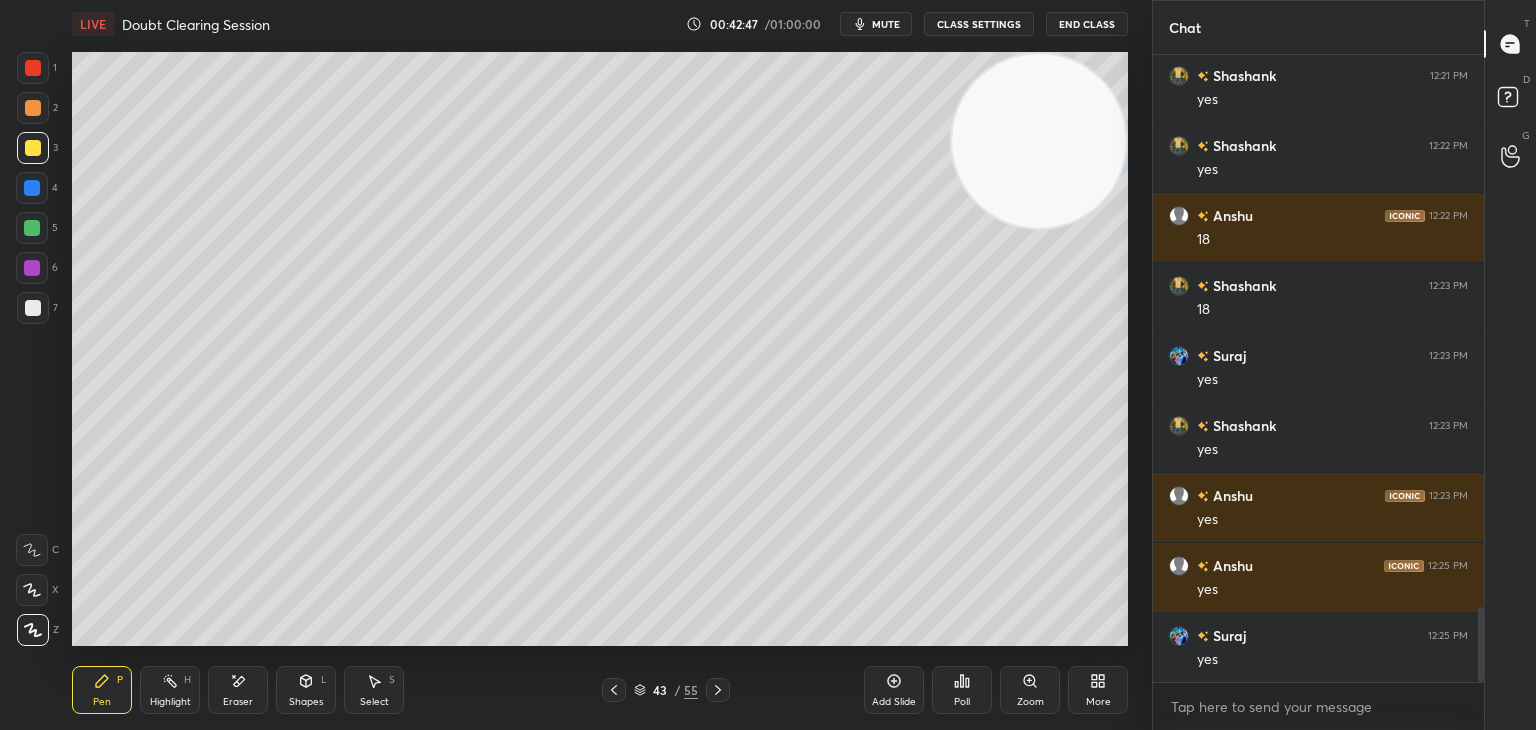 click on "Add Slide" at bounding box center [894, 690] 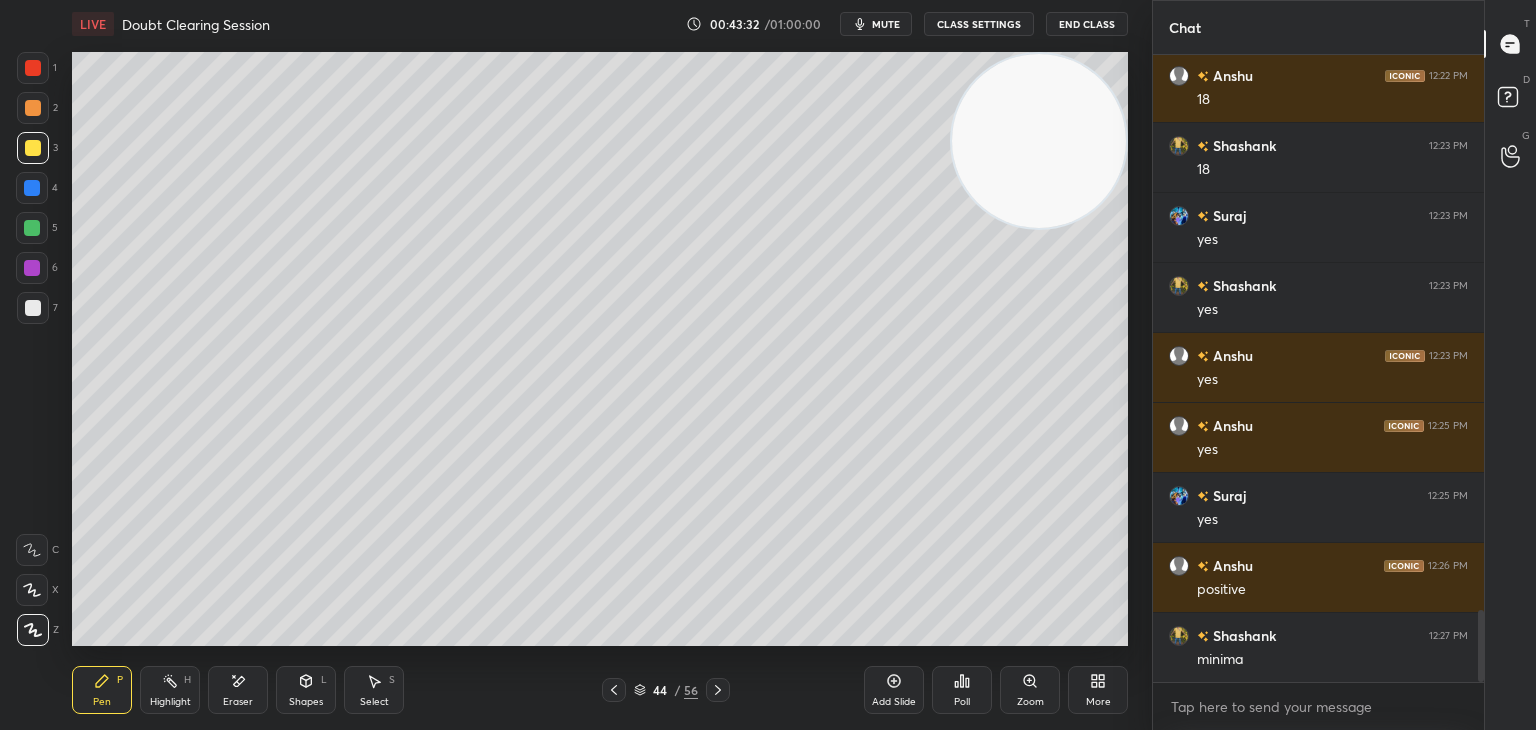 scroll, scrollTop: 4824, scrollLeft: 0, axis: vertical 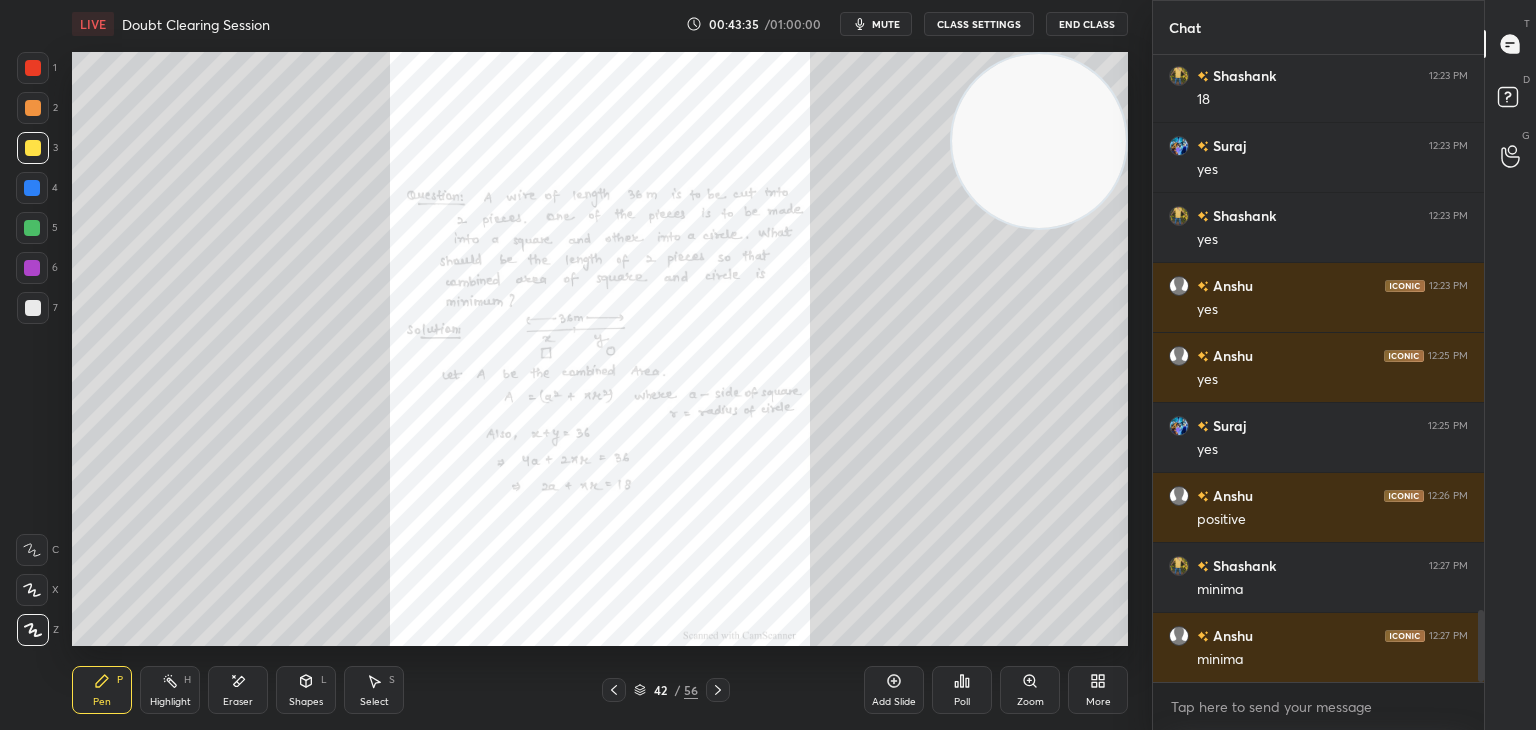 click on "Zoom" at bounding box center [1030, 690] 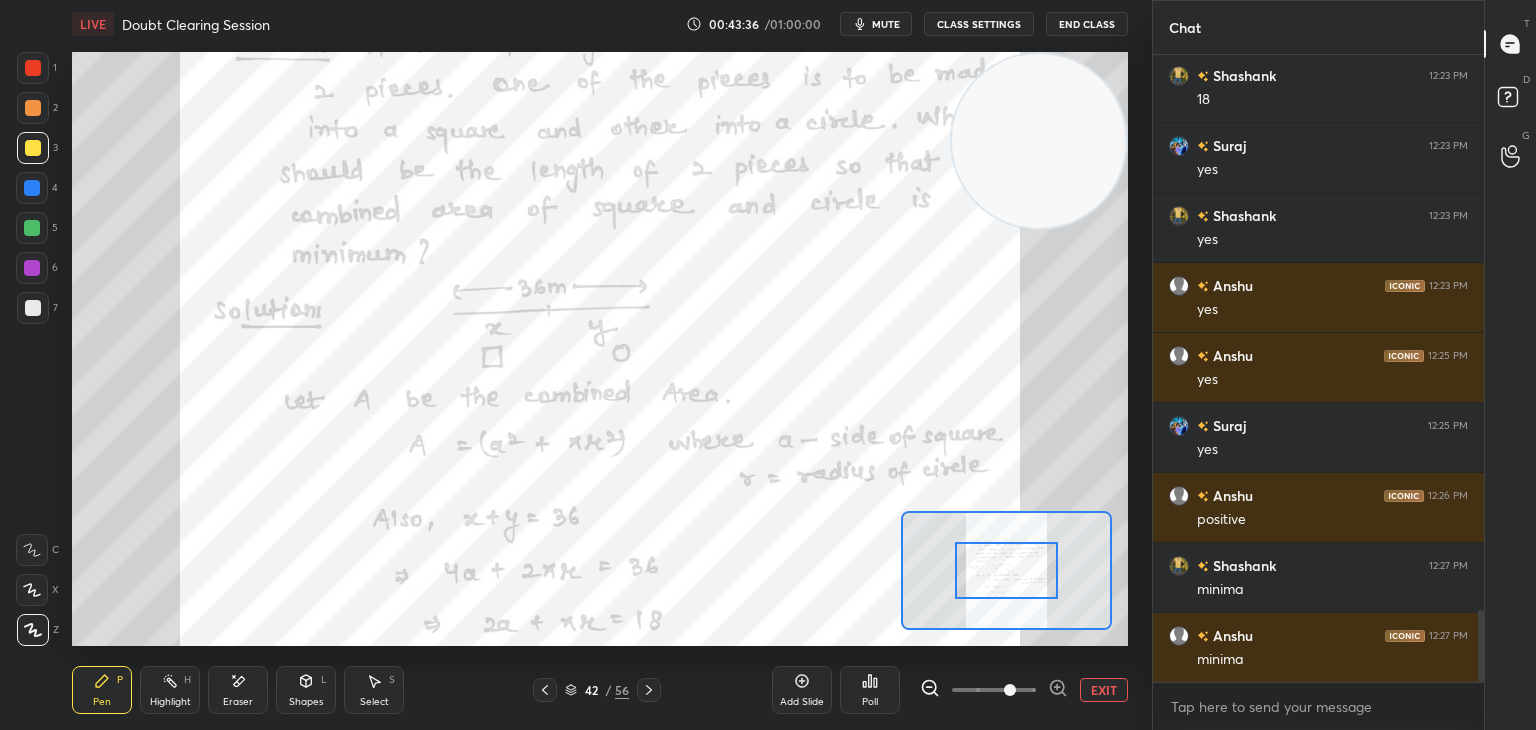 click at bounding box center (994, 690) 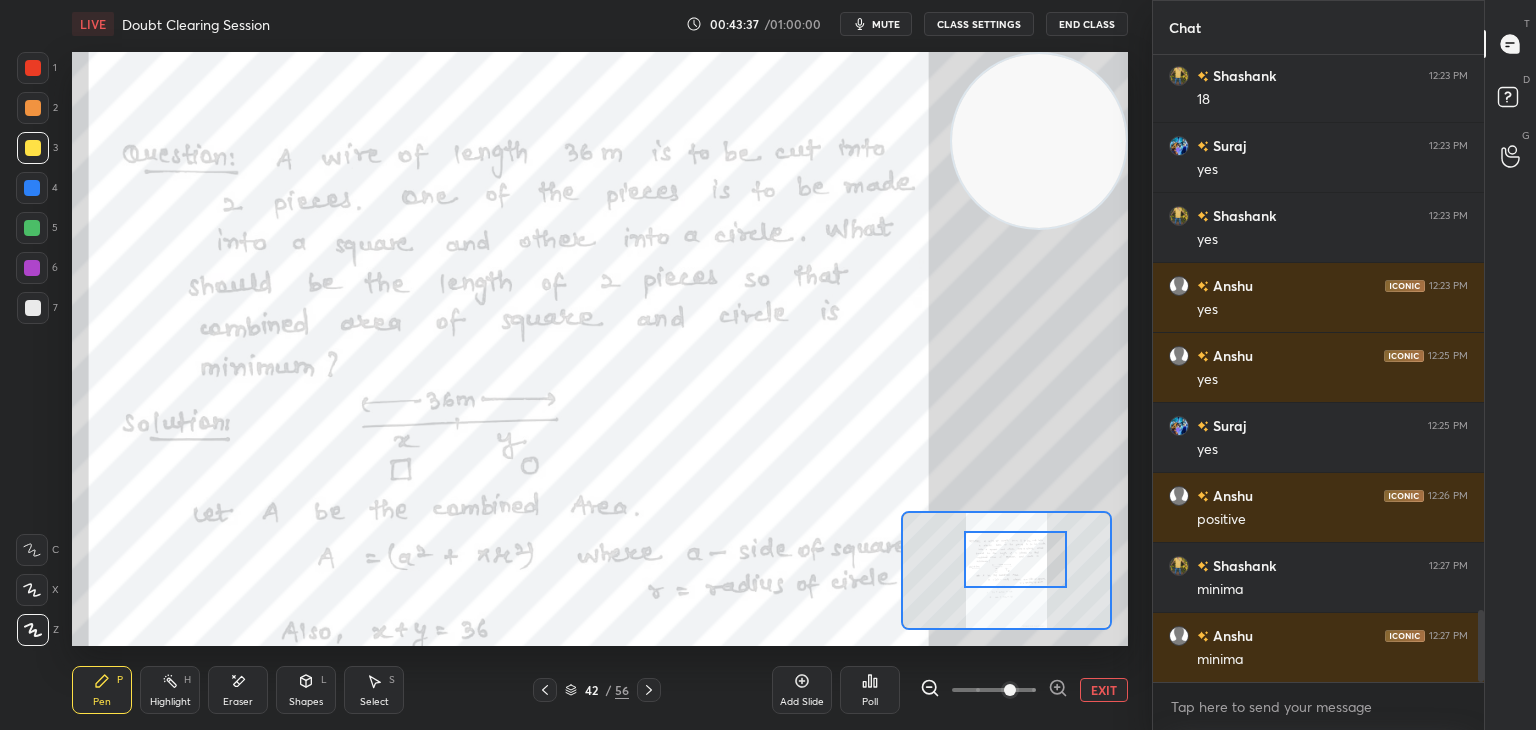 click at bounding box center (1016, 559) 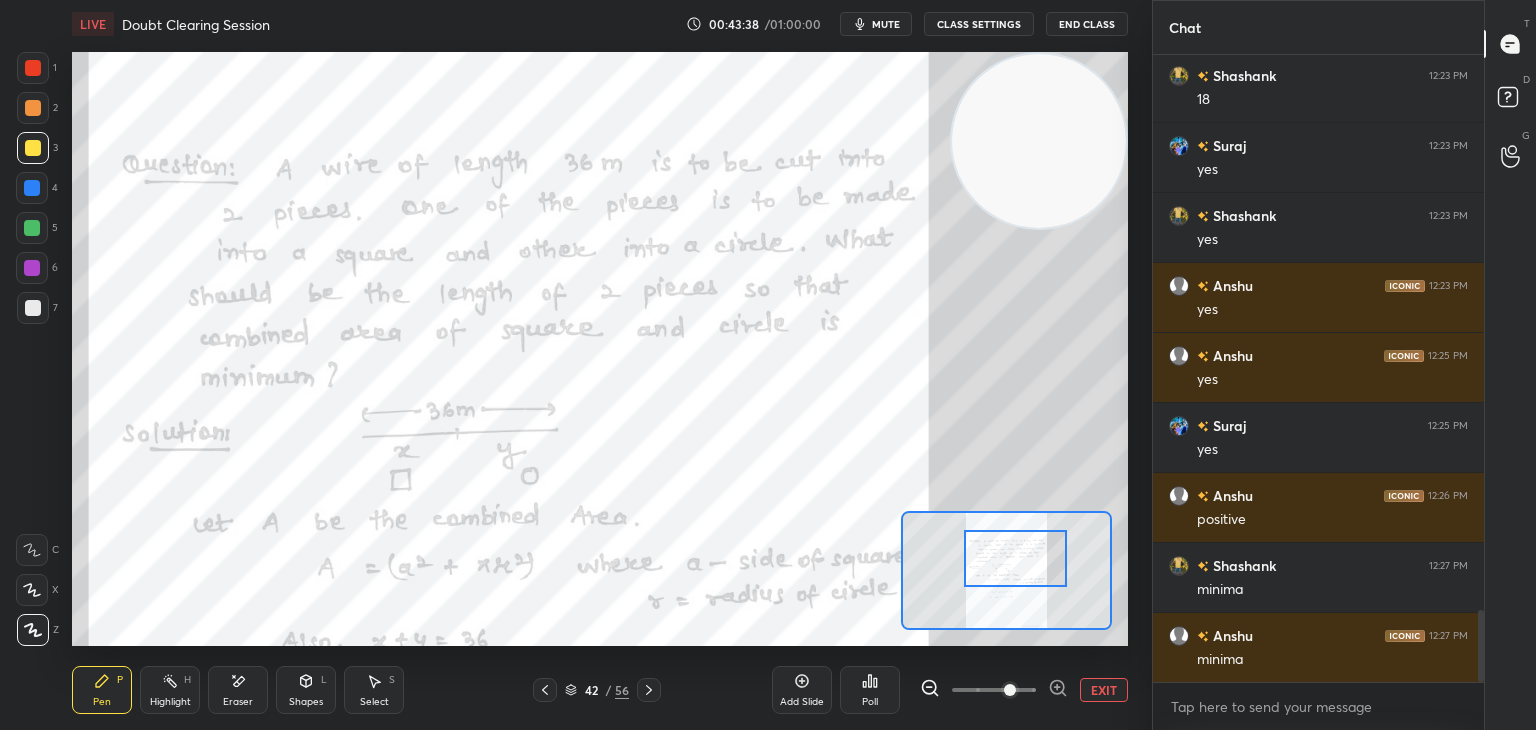 click on "Highlight" at bounding box center (170, 702) 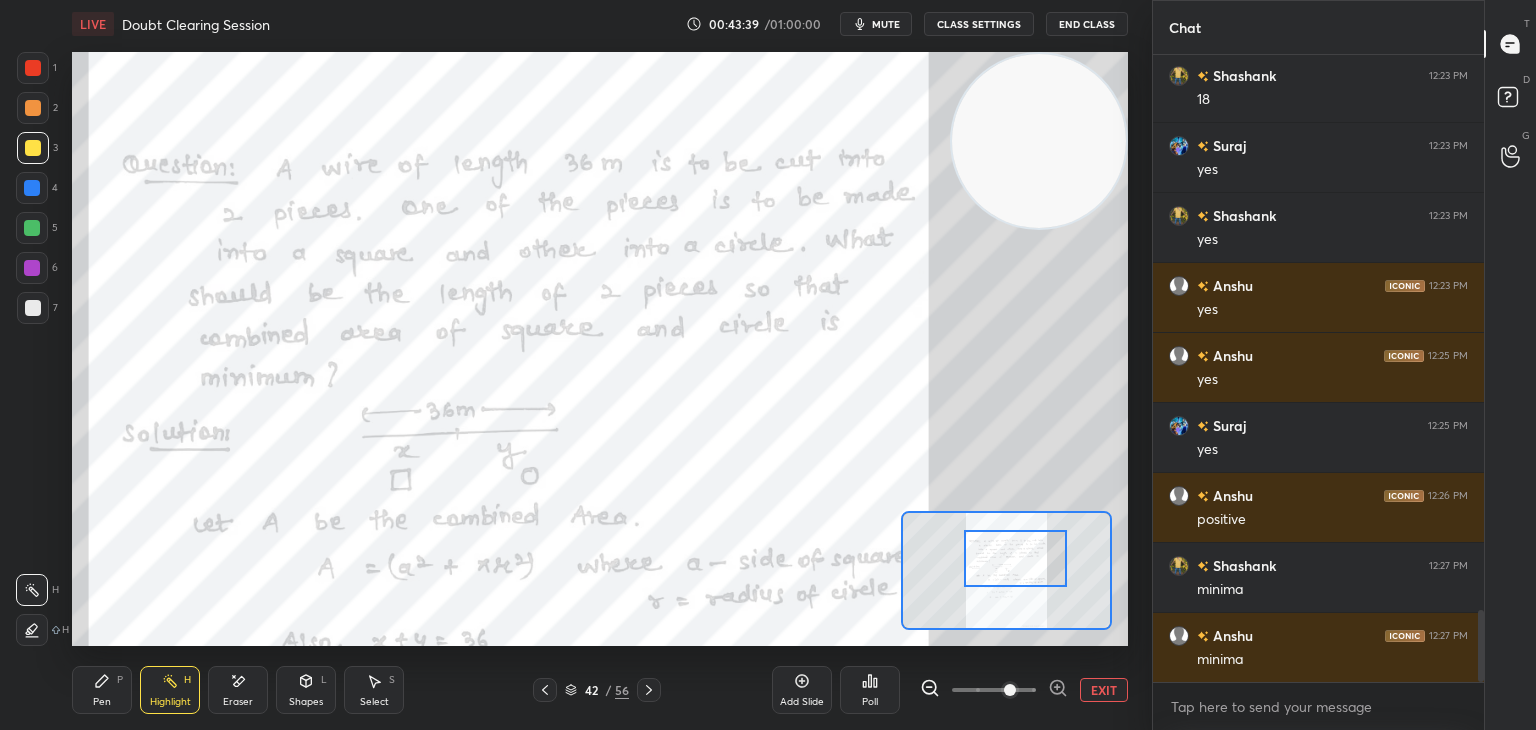 click at bounding box center [33, 68] 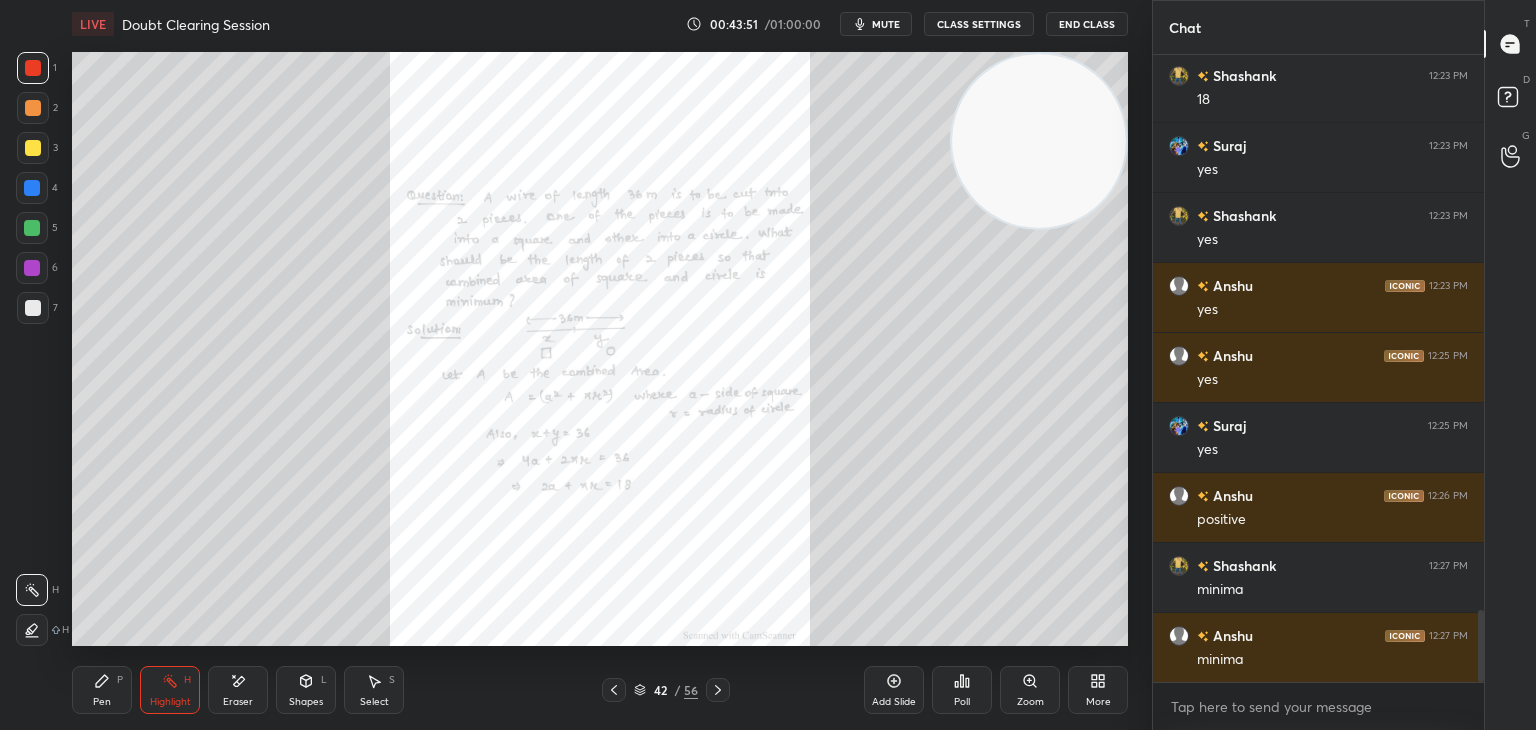 click on "Zoom" at bounding box center (1030, 690) 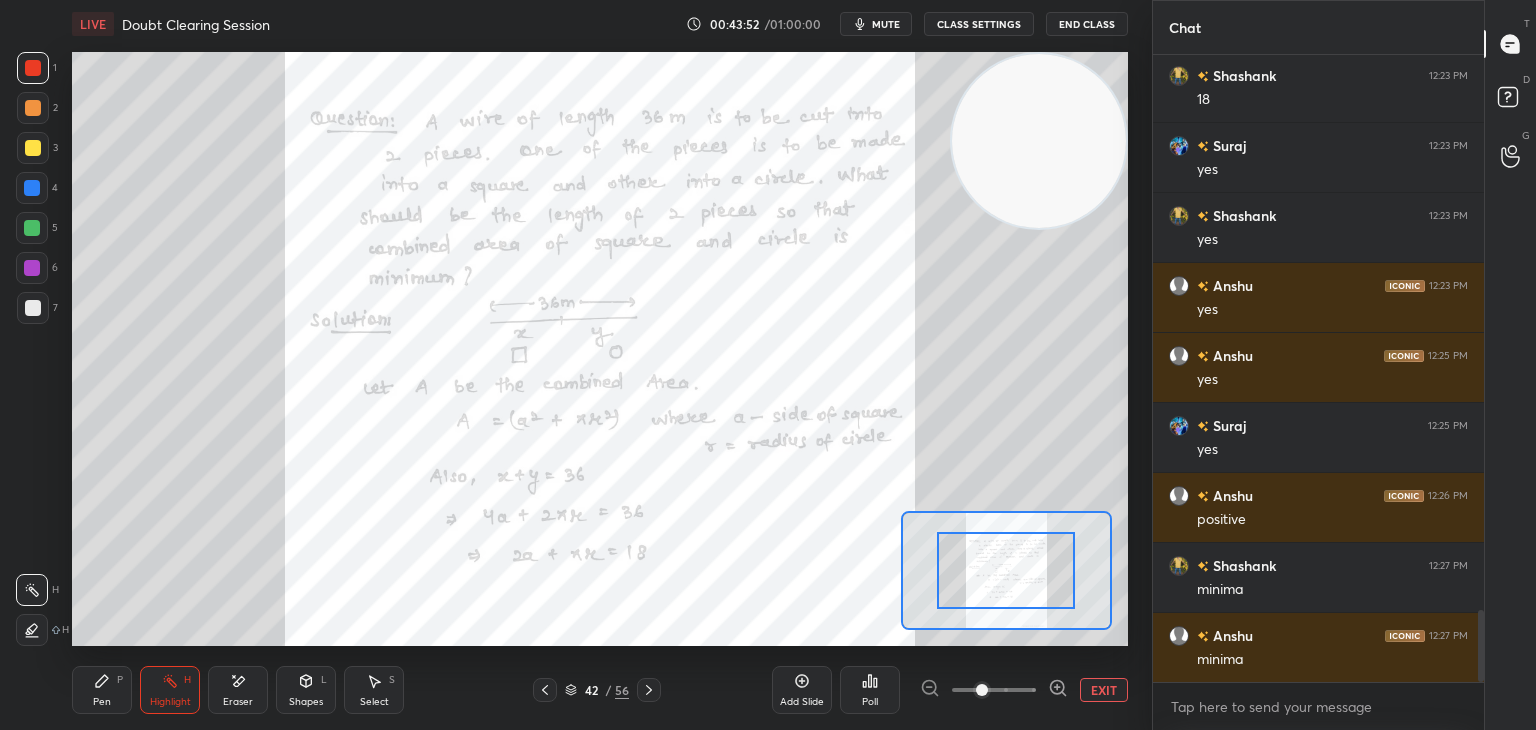 click at bounding box center (994, 690) 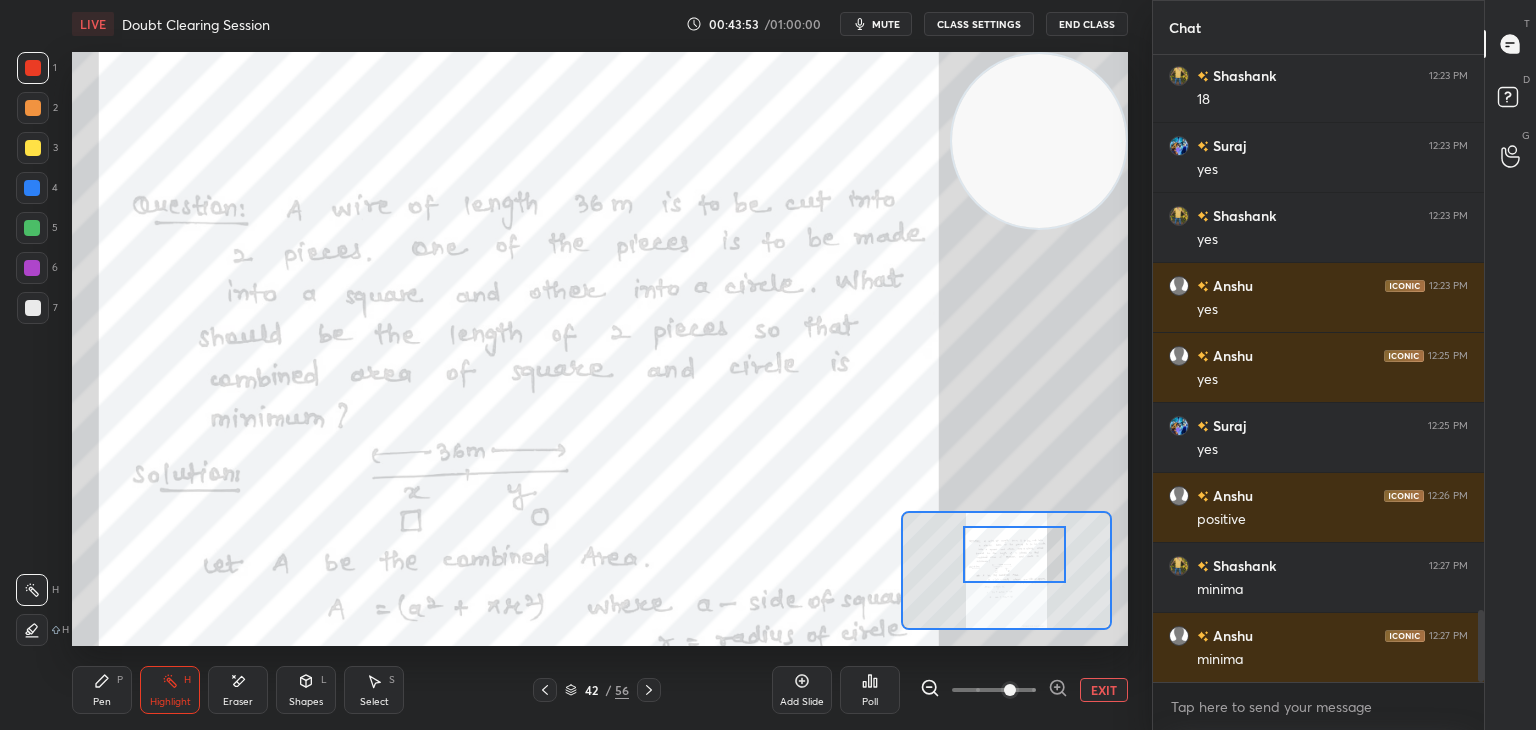 click at bounding box center (1015, 554) 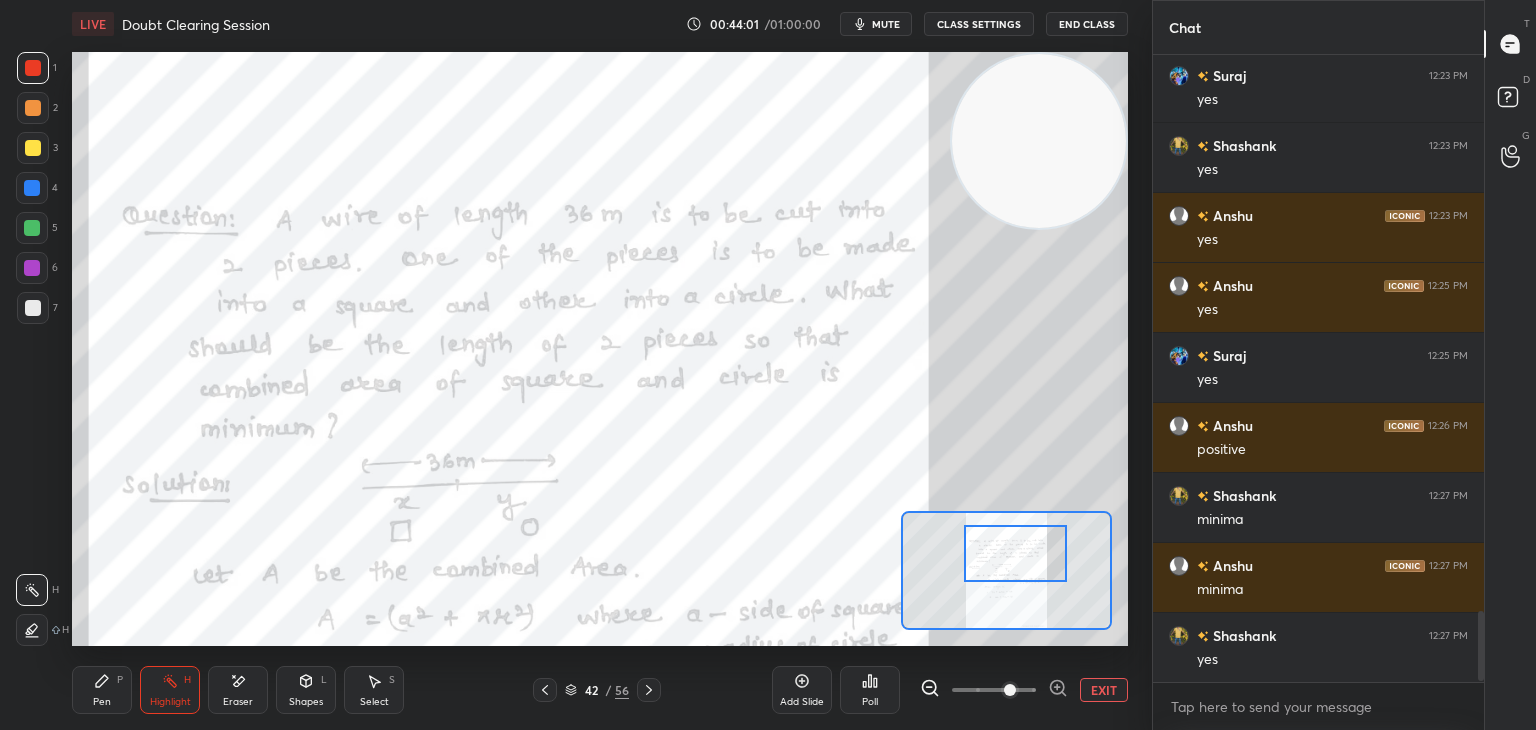 scroll, scrollTop: 4964, scrollLeft: 0, axis: vertical 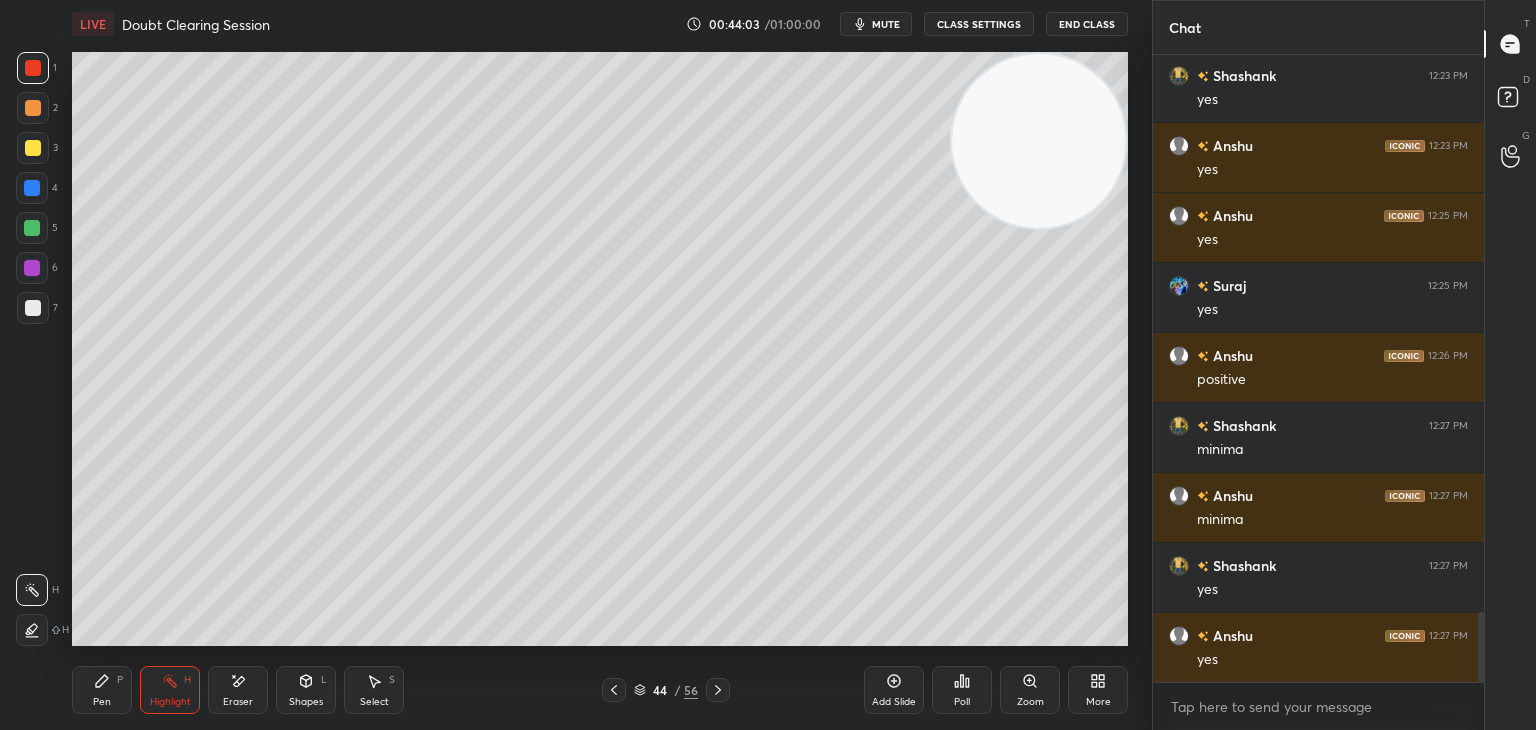 click on "Pen" at bounding box center [102, 702] 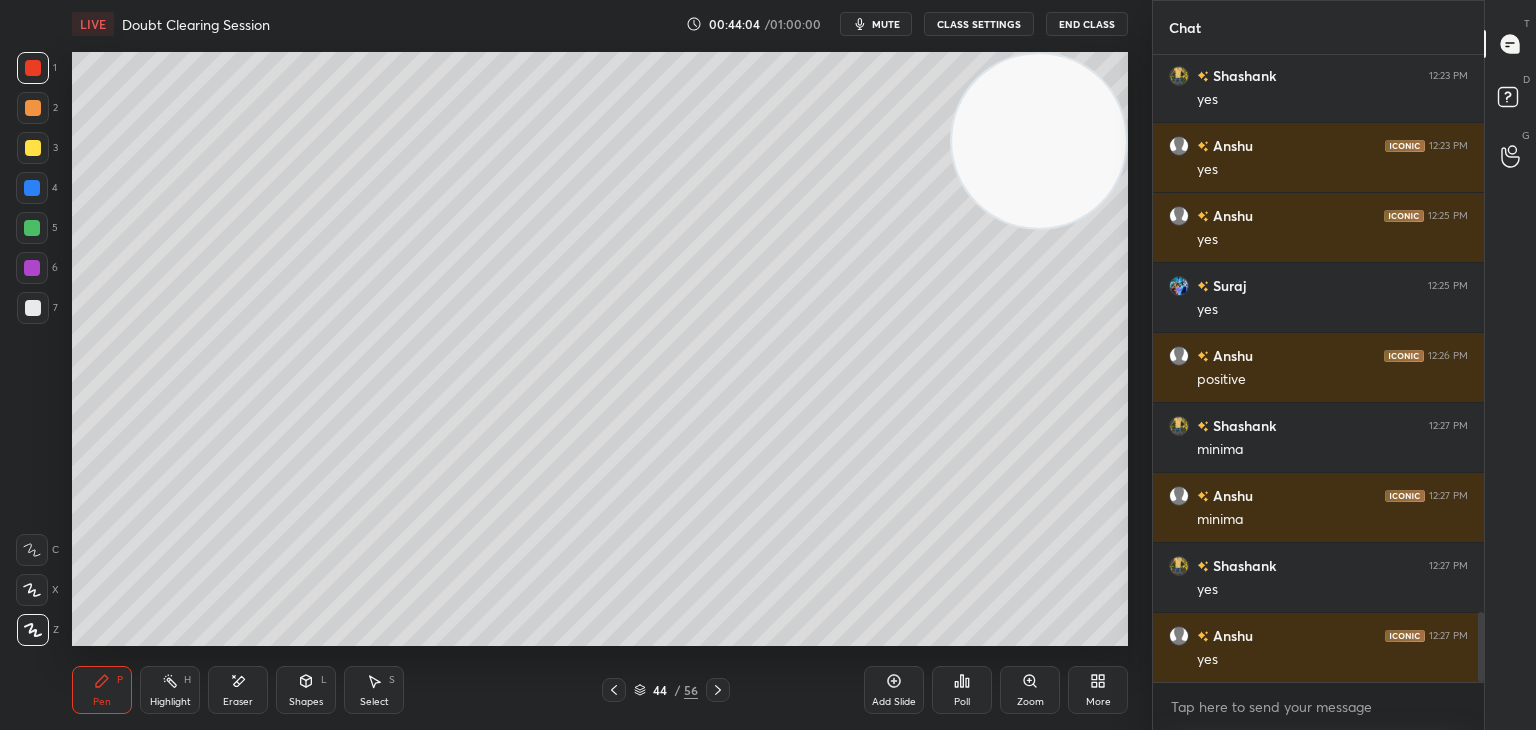 drag, startPoint x: 36, startPoint y: 311, endPoint x: 62, endPoint y: 305, distance: 26.683329 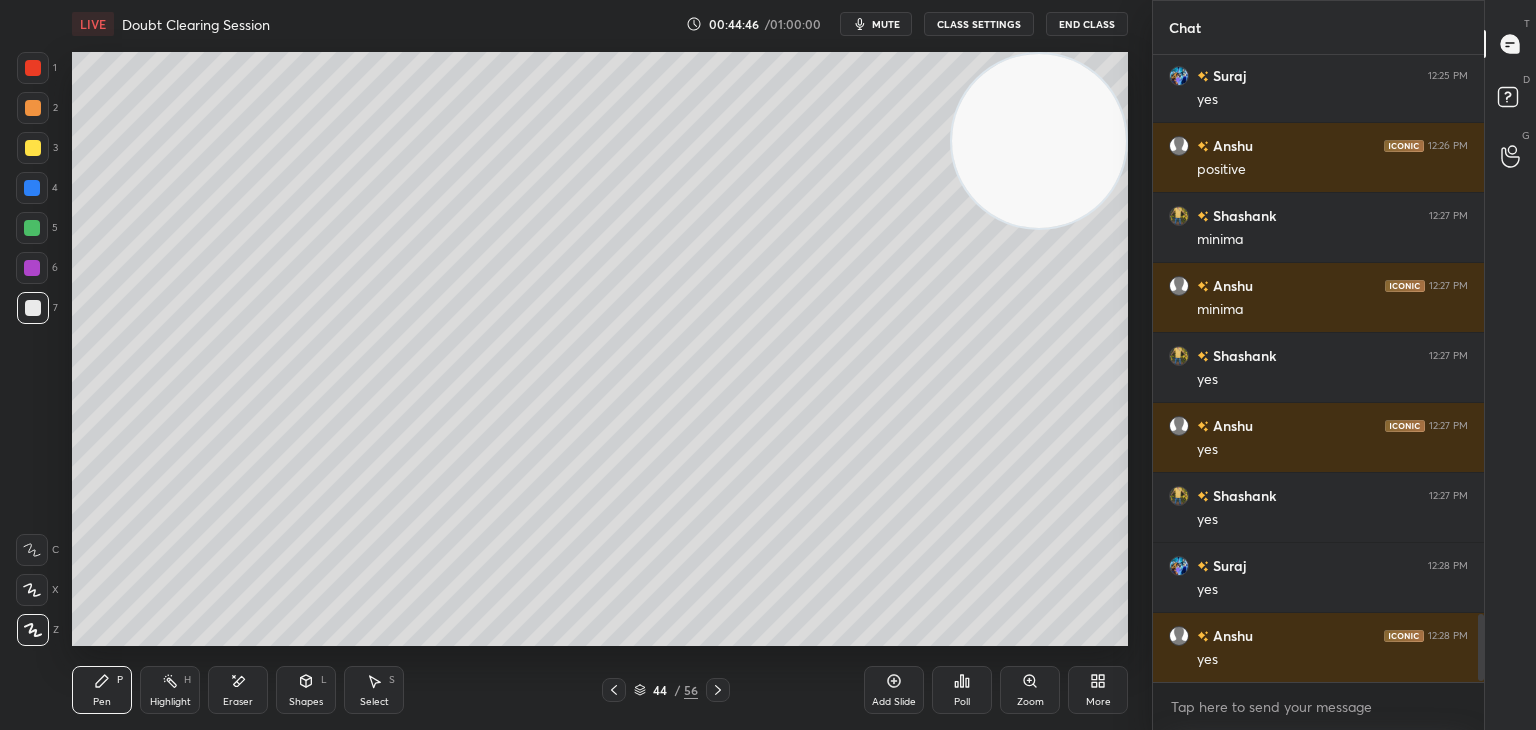 scroll, scrollTop: 5244, scrollLeft: 0, axis: vertical 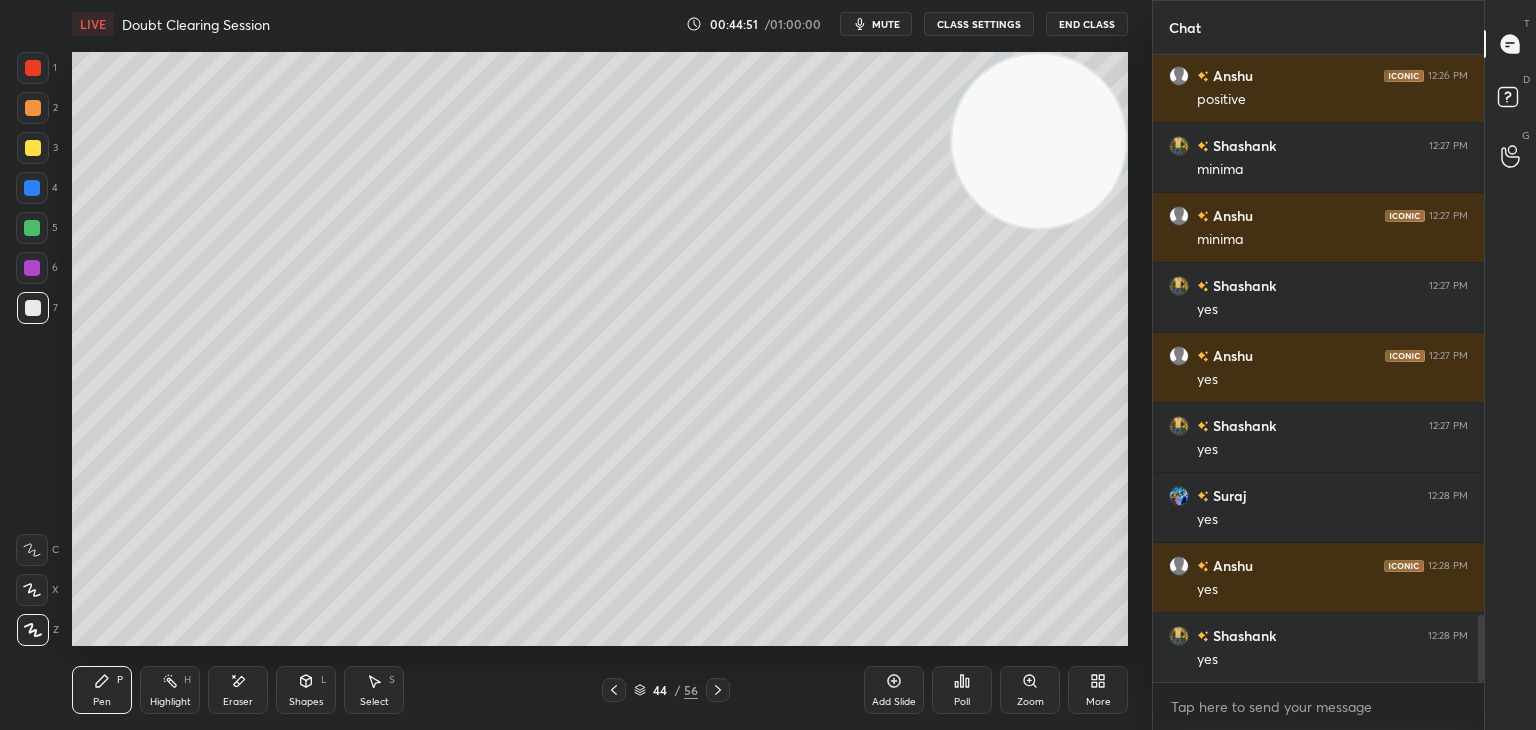 click on "Add Slide" at bounding box center [894, 690] 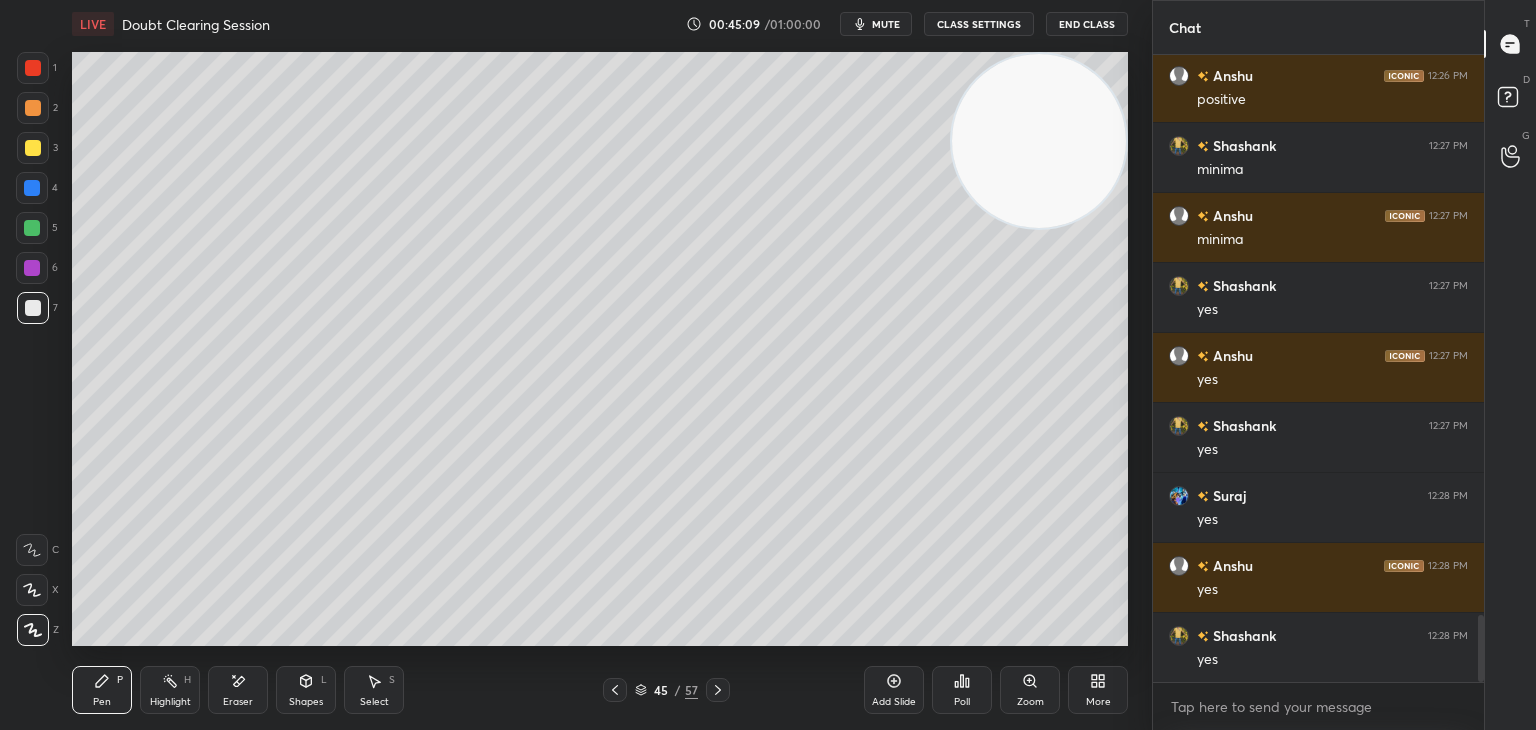 drag, startPoint x: 0, startPoint y: 504, endPoint x: 16, endPoint y: 497, distance: 17.464249 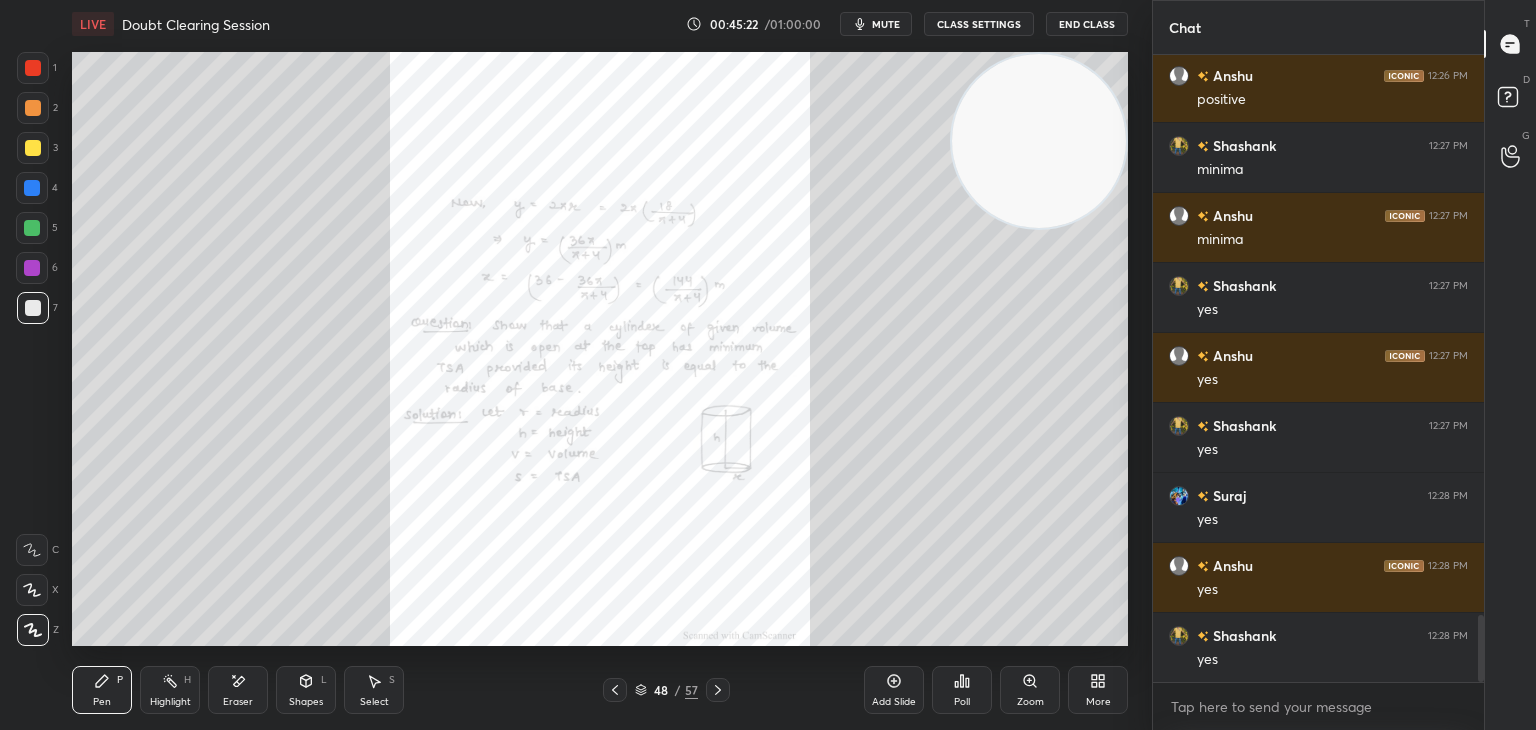 click on "Zoom" at bounding box center [1030, 702] 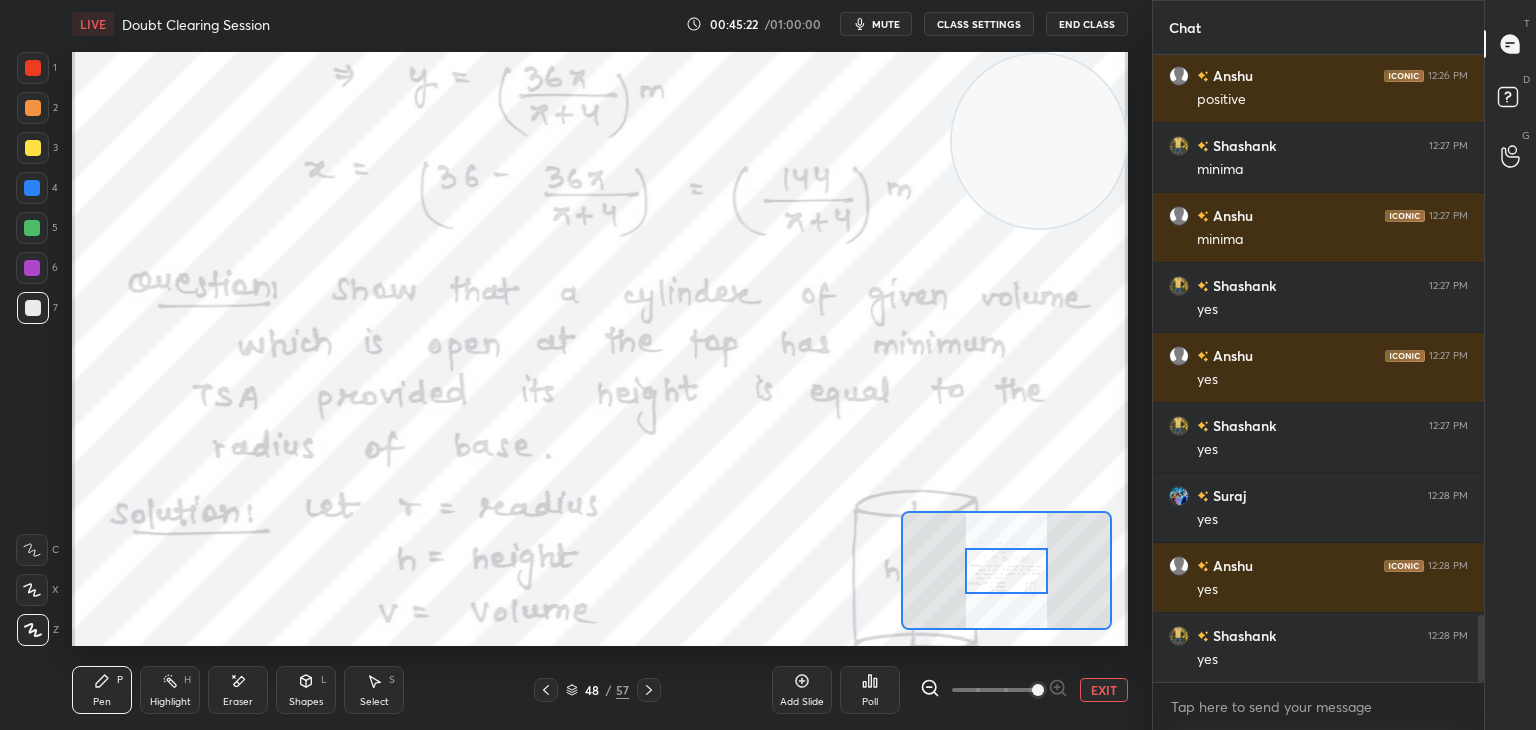 click at bounding box center (994, 690) 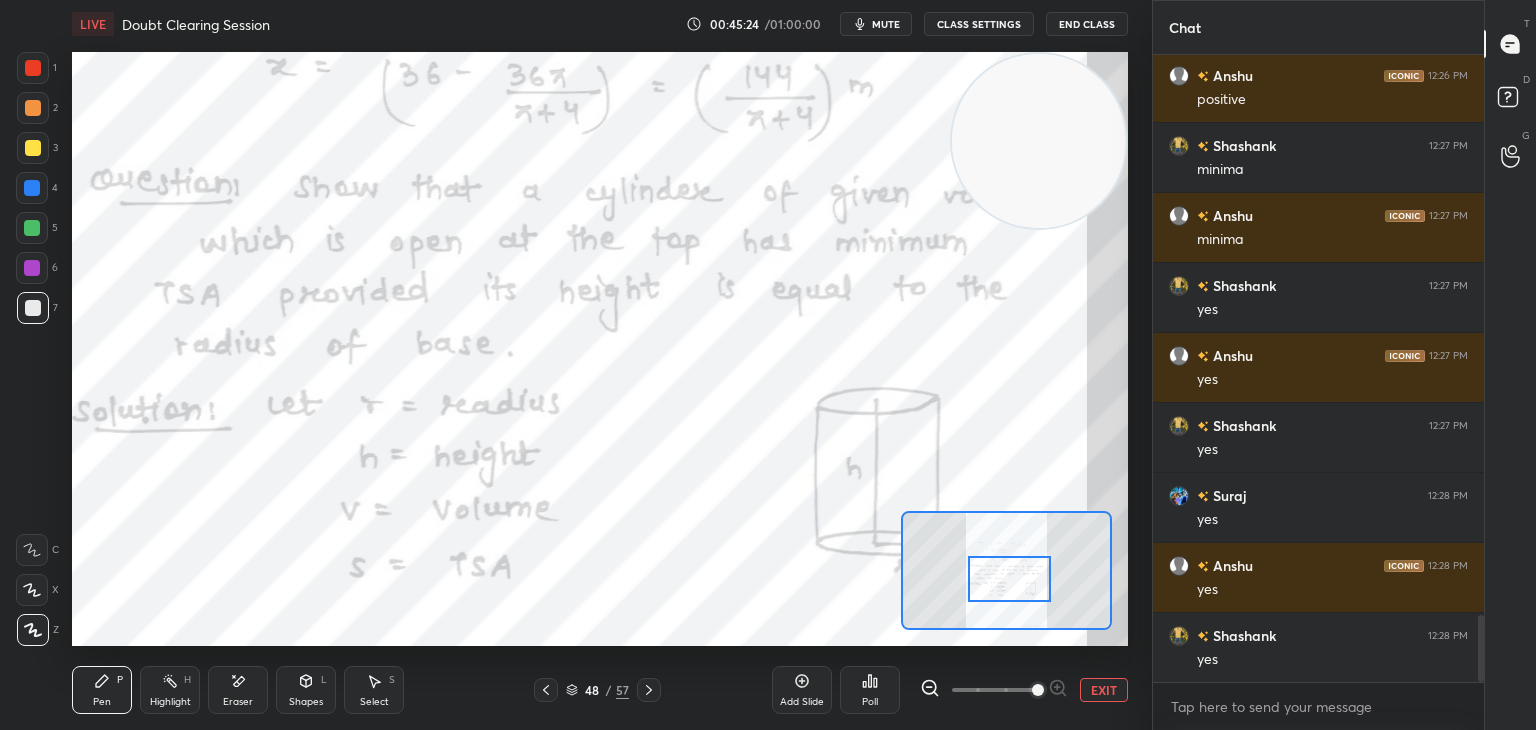 click at bounding box center [1009, 579] 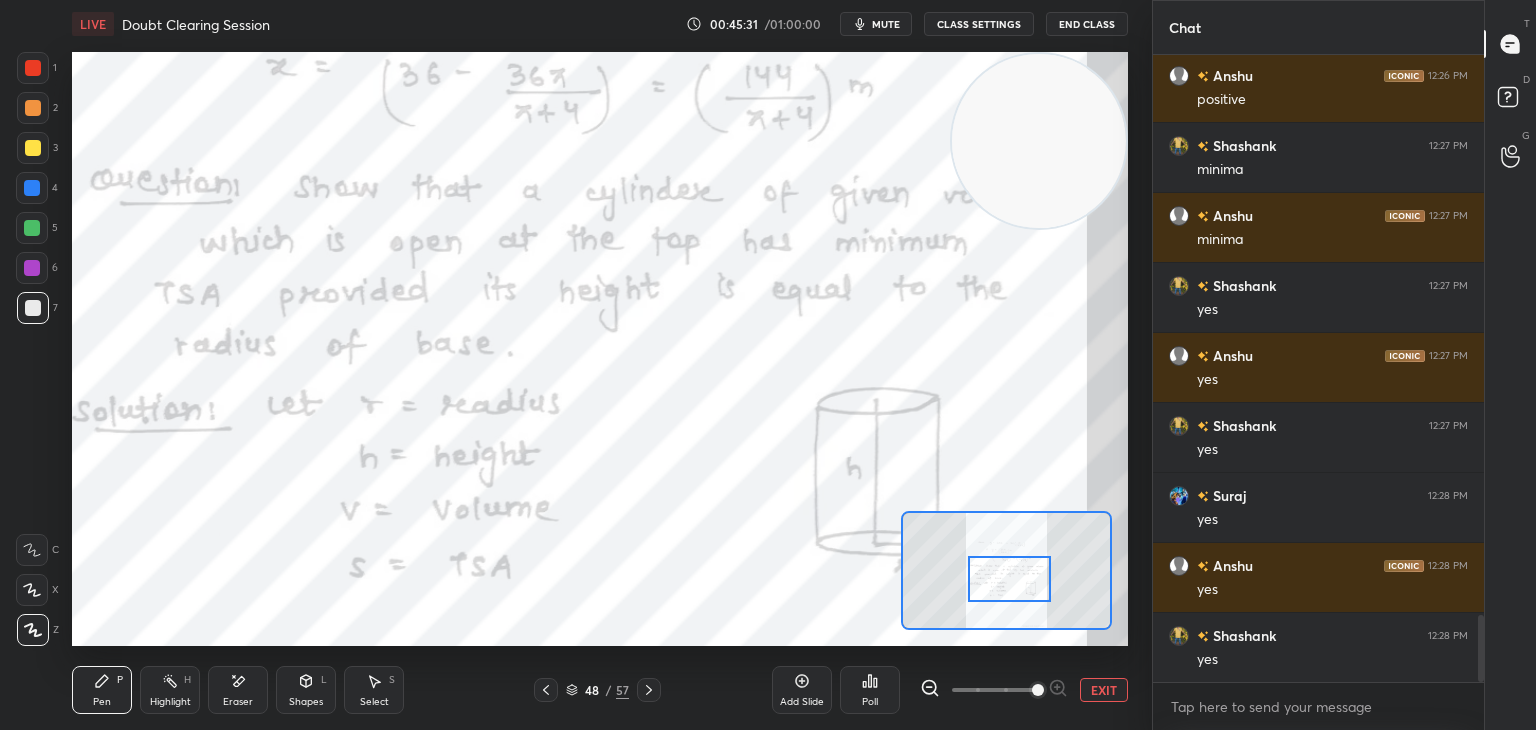 click on "End Class" at bounding box center [1087, 24] 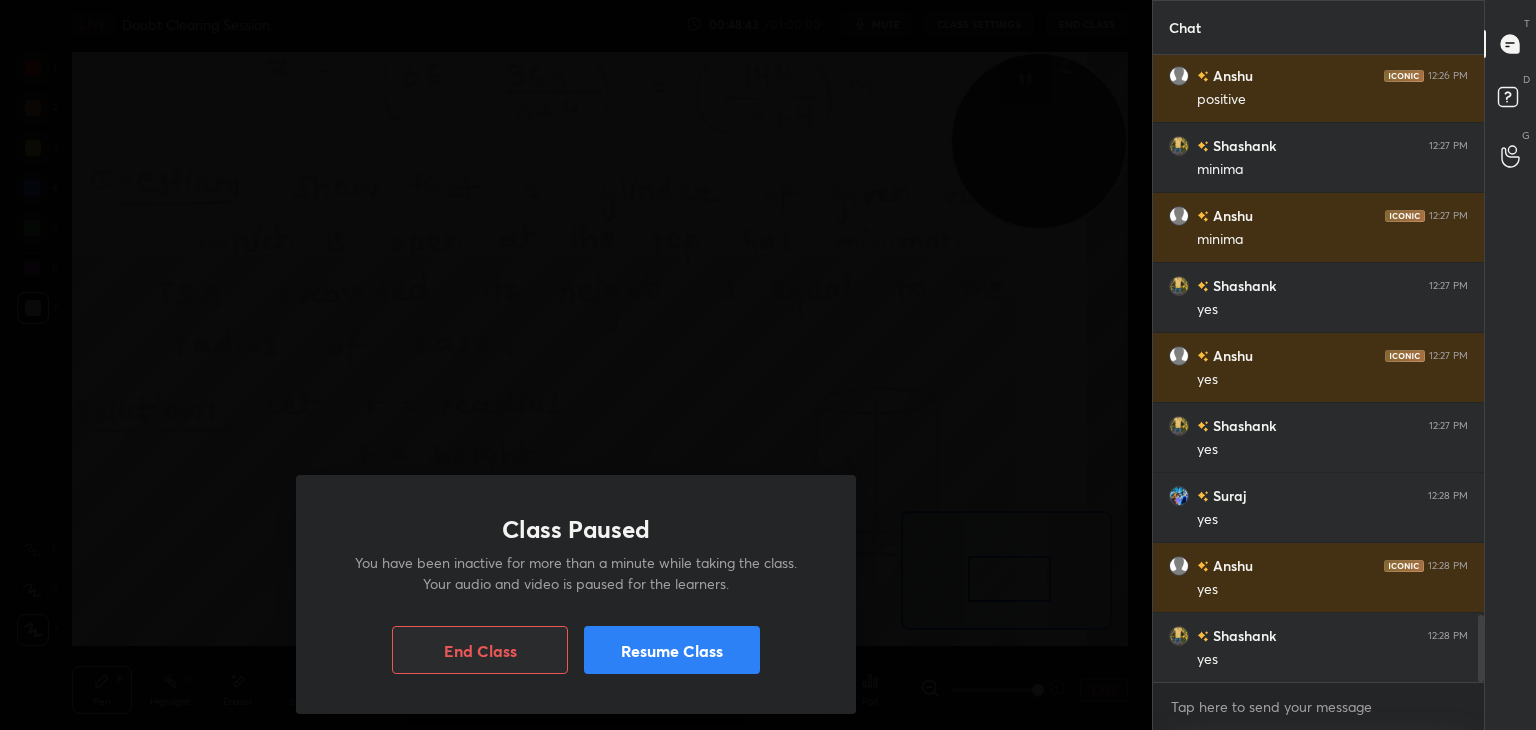click on "Resume Class" at bounding box center (672, 650) 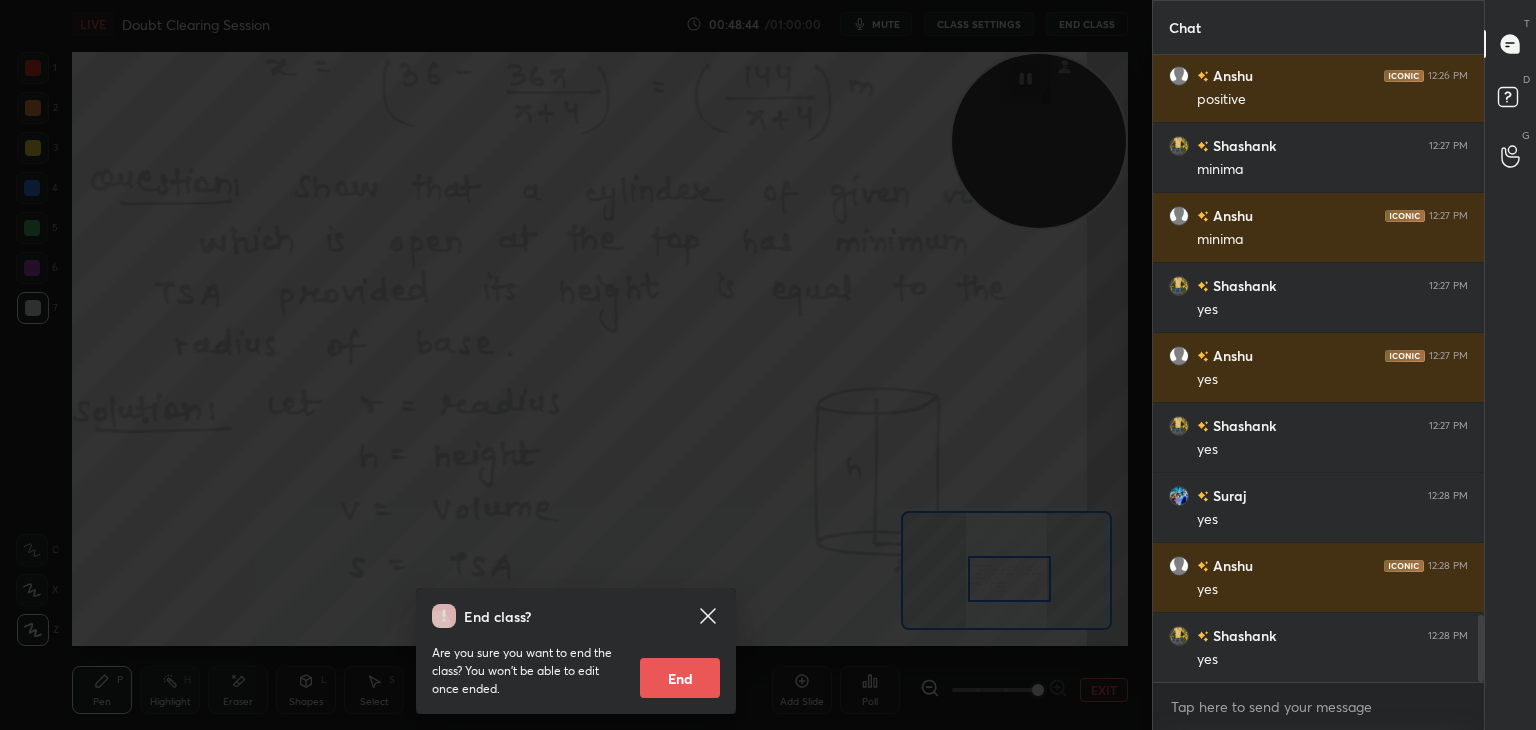 drag, startPoint x: 708, startPoint y: 617, endPoint x: 721, endPoint y: 601, distance: 20.615528 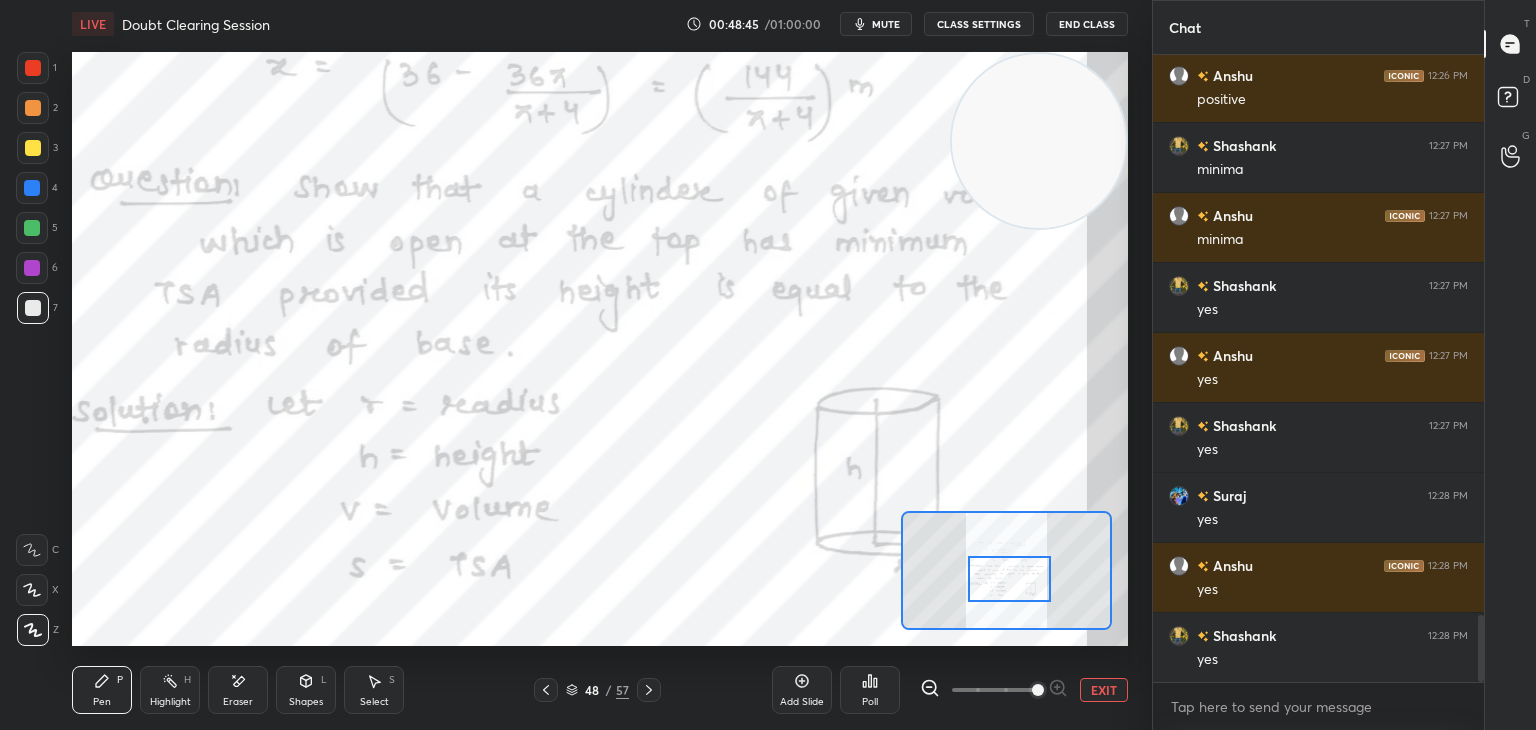 drag, startPoint x: 1040, startPoint y: 108, endPoint x: 1060, endPoint y: 83, distance: 32.01562 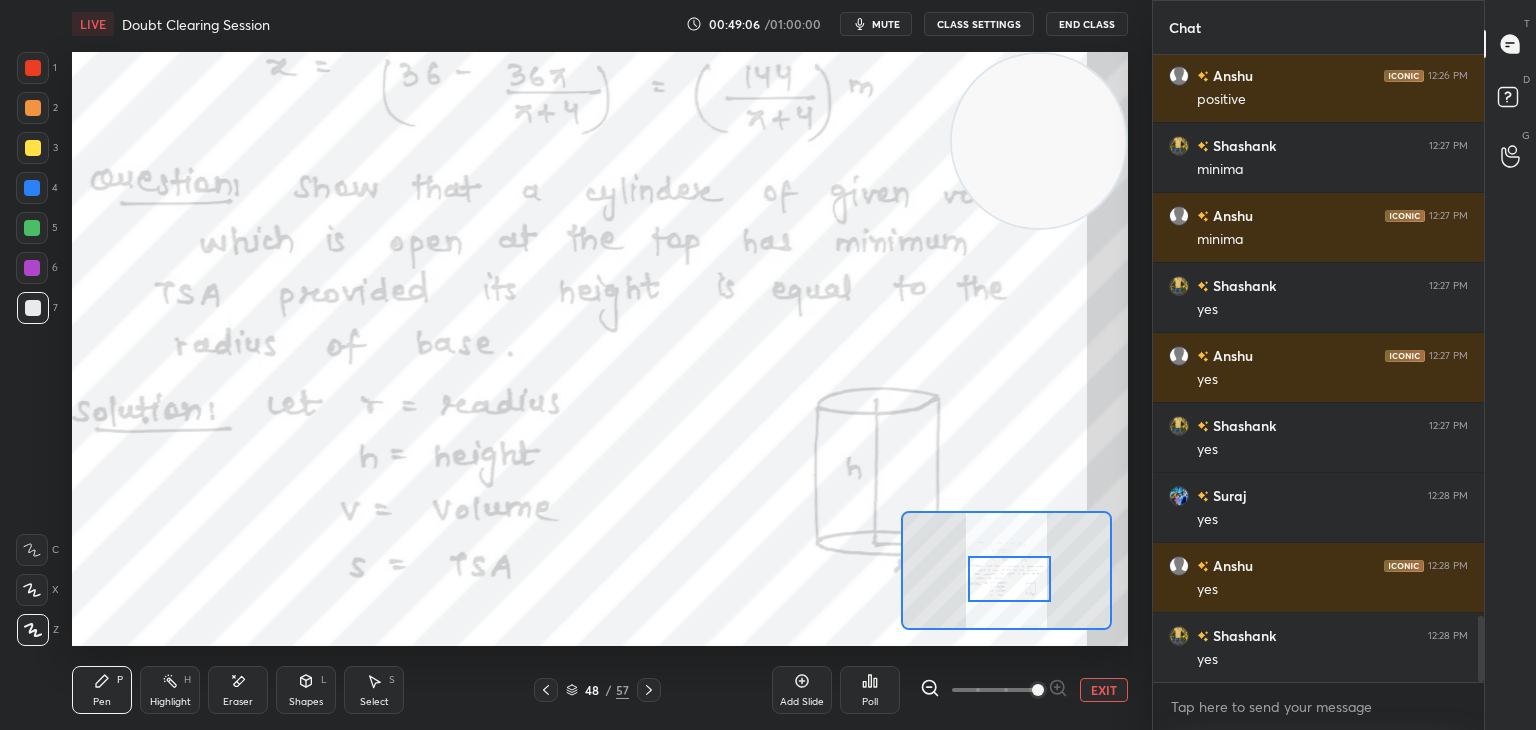 scroll, scrollTop: 5314, scrollLeft: 0, axis: vertical 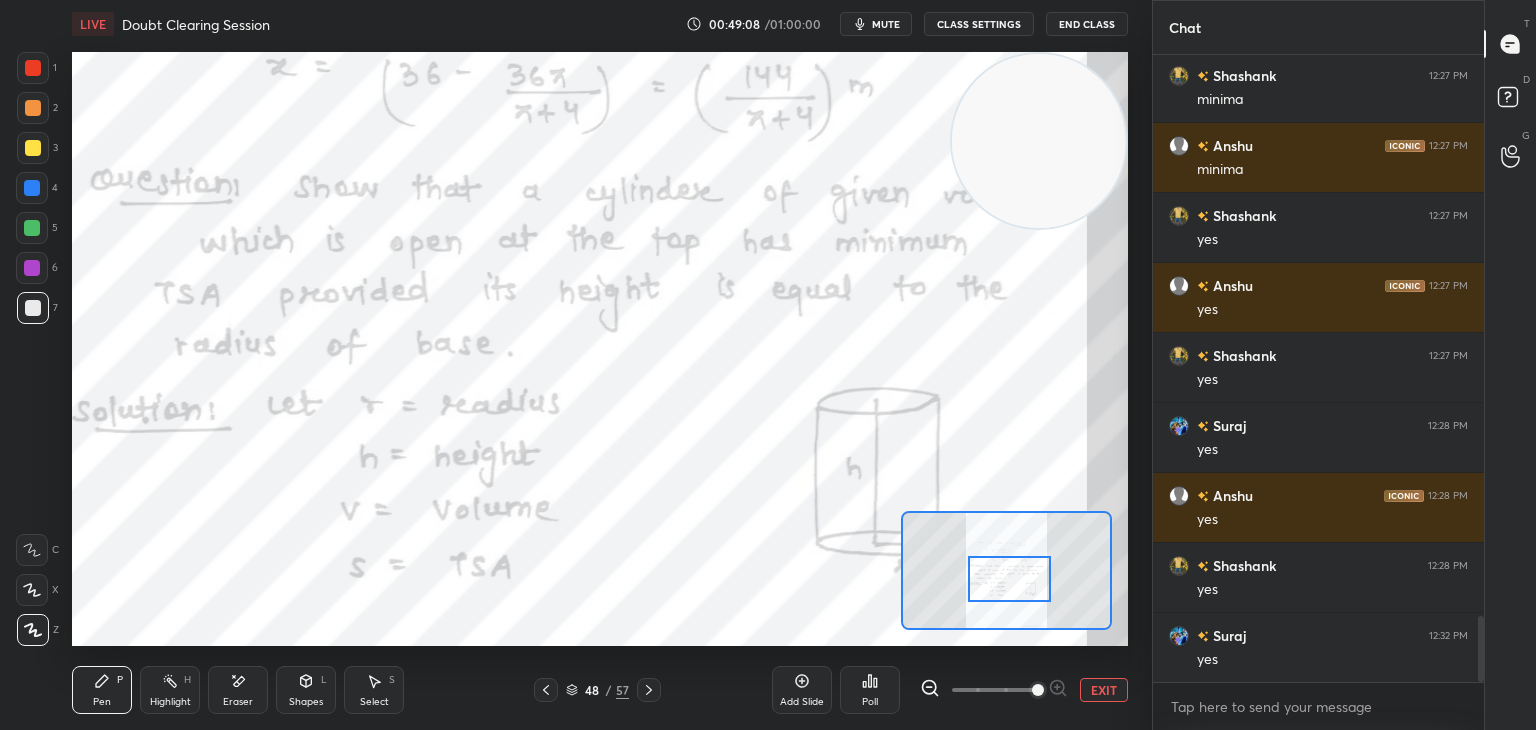 click on "Pen P Highlight H Eraser Shapes L Select S 48 / 57 Add Slide Poll EXIT" at bounding box center (600, 690) 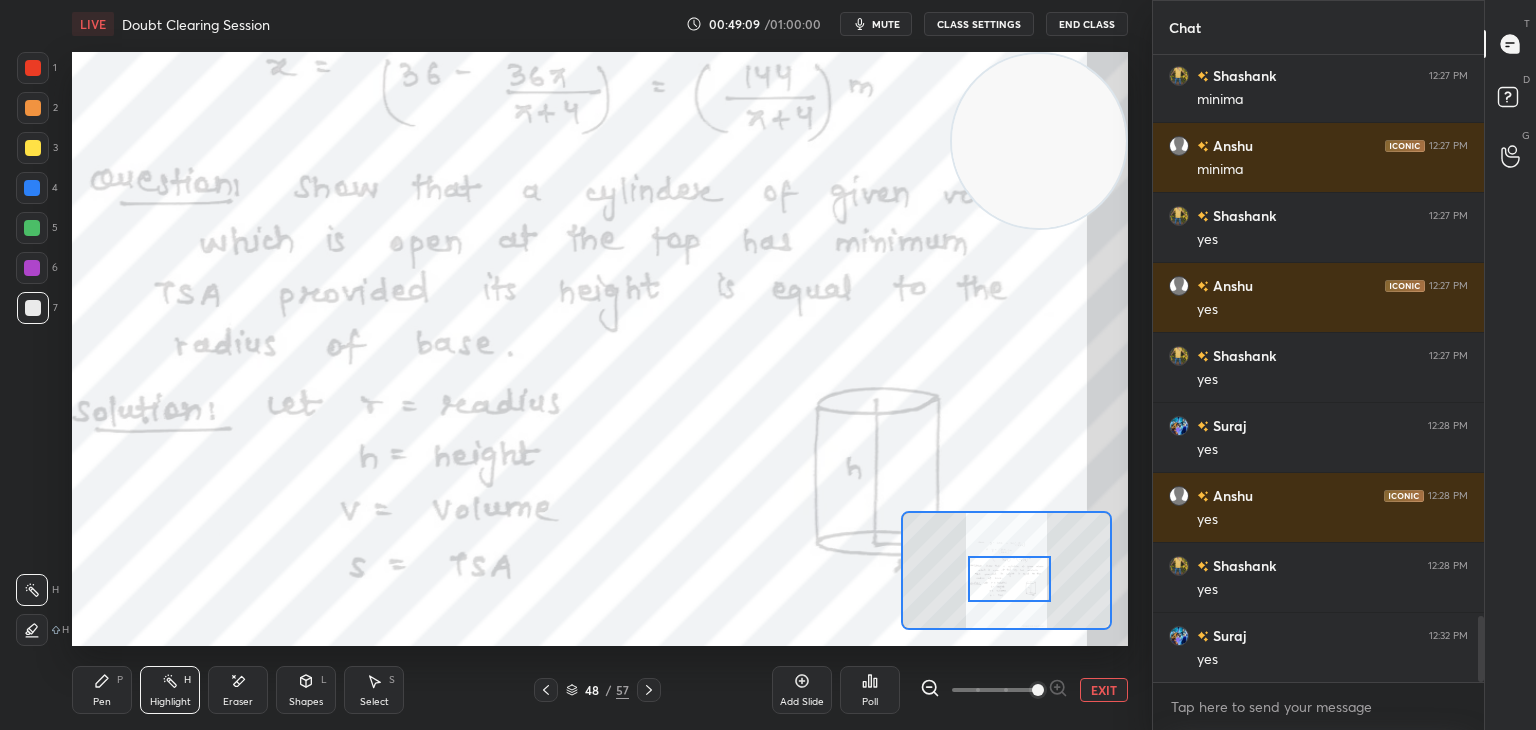click at bounding box center (33, 68) 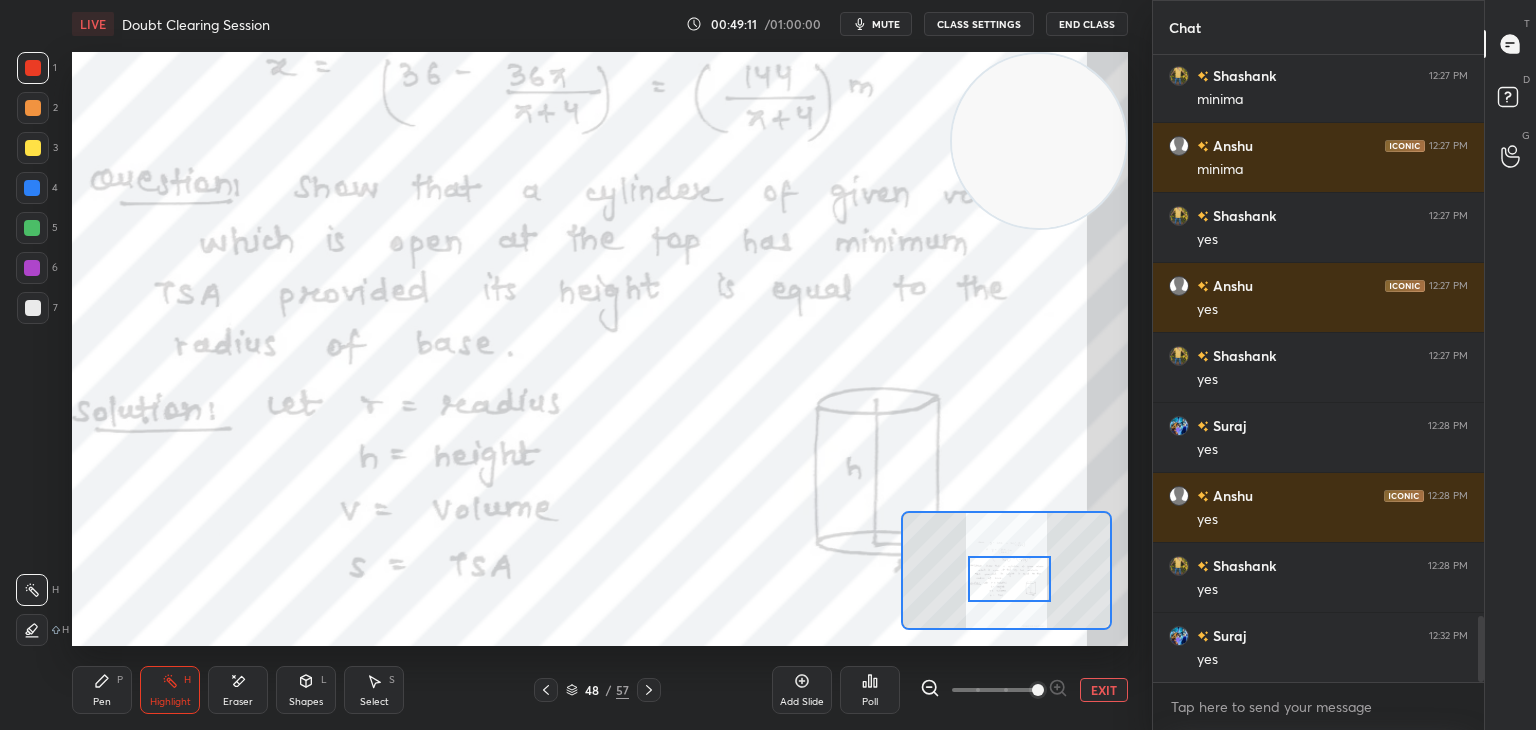 scroll, scrollTop: 5384, scrollLeft: 0, axis: vertical 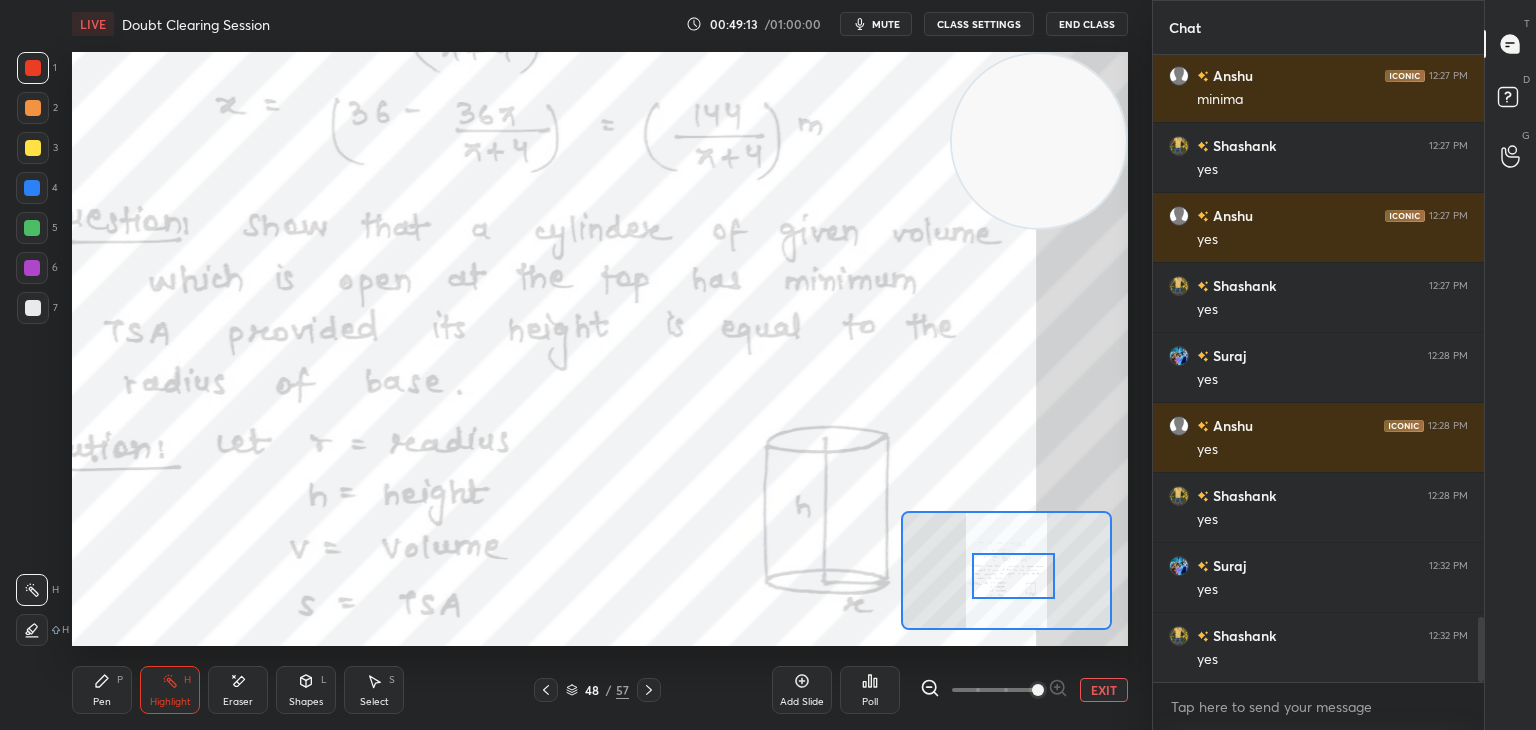 click at bounding box center [1013, 576] 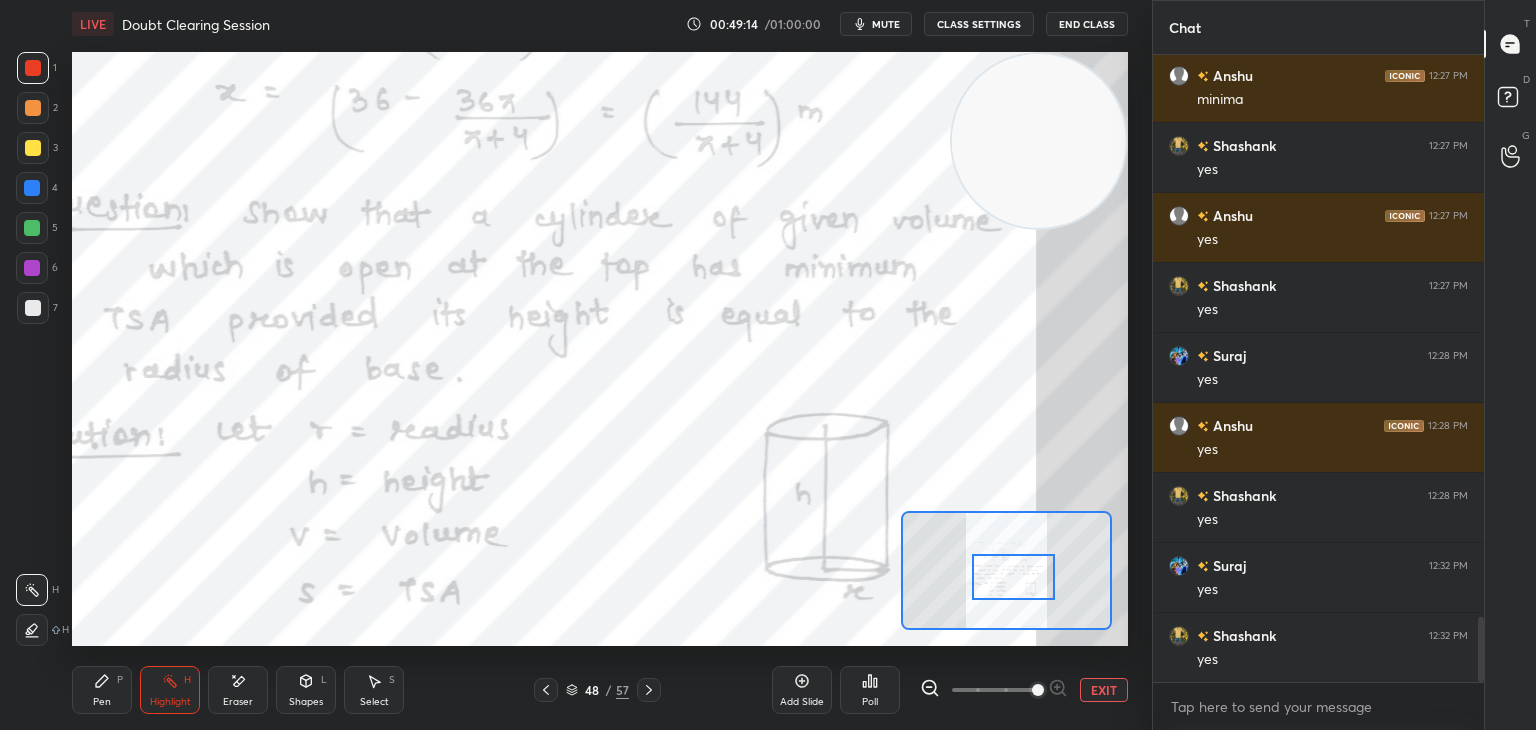 click at bounding box center (1013, 577) 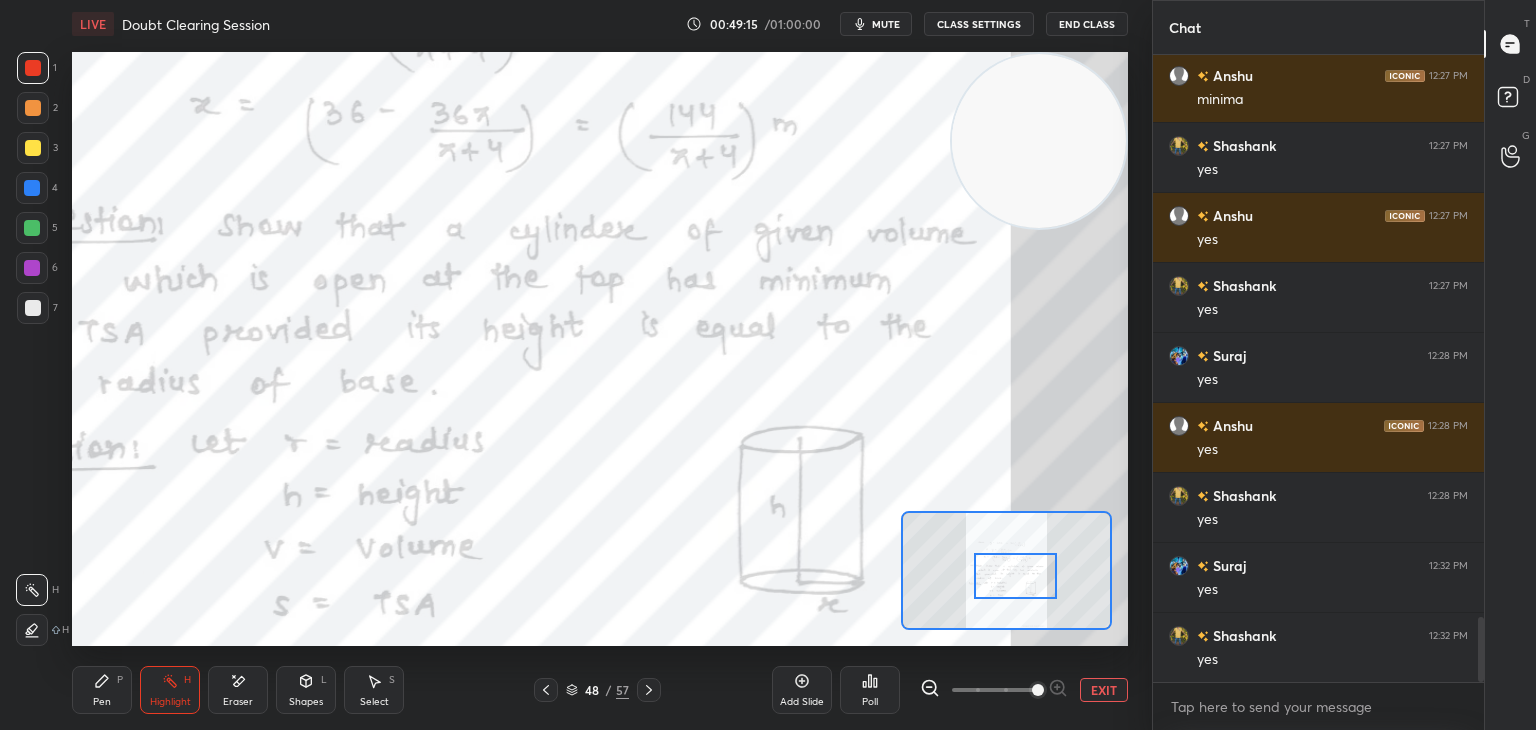click on "Pen P" at bounding box center (102, 690) 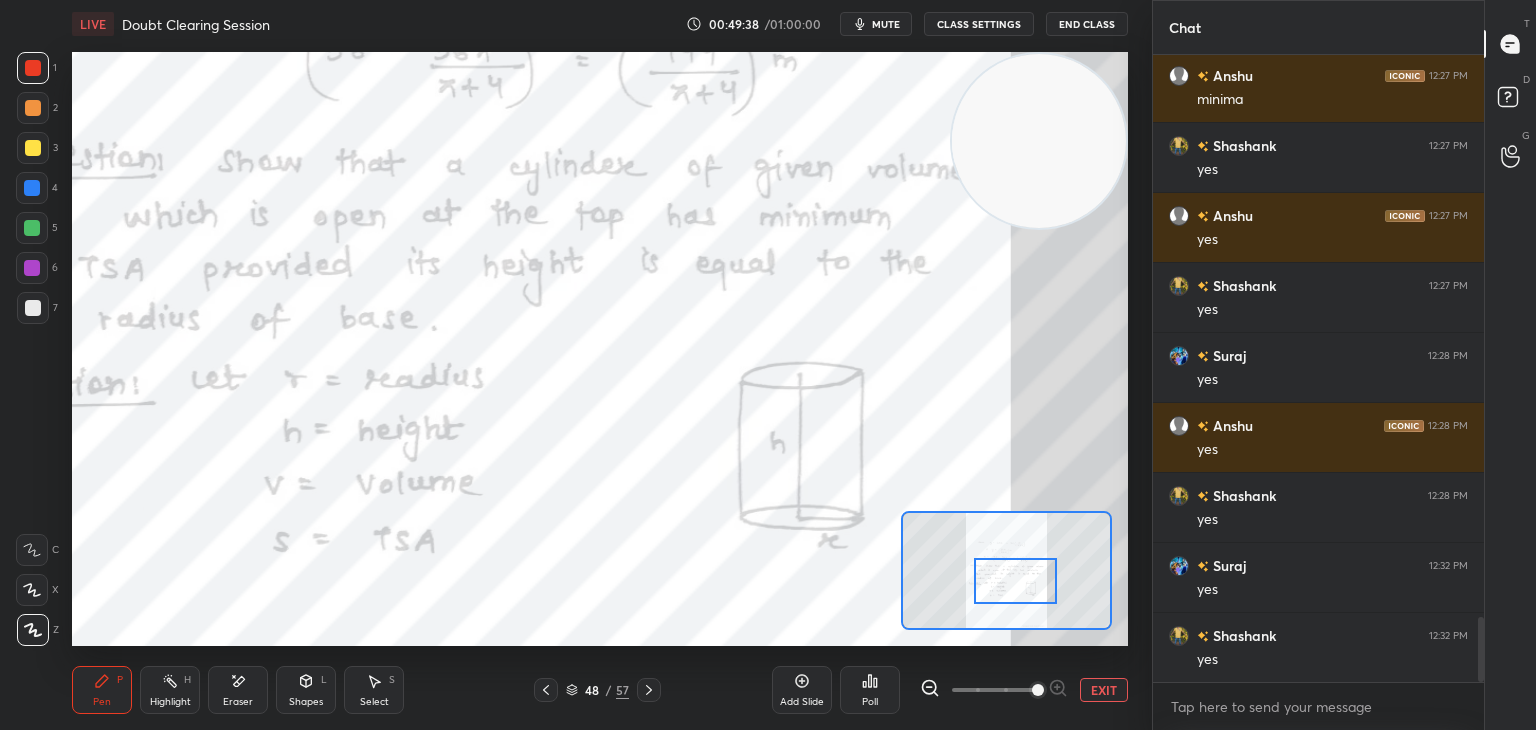drag, startPoint x: 1010, startPoint y: 583, endPoint x: 1004, endPoint y: 603, distance: 20.880613 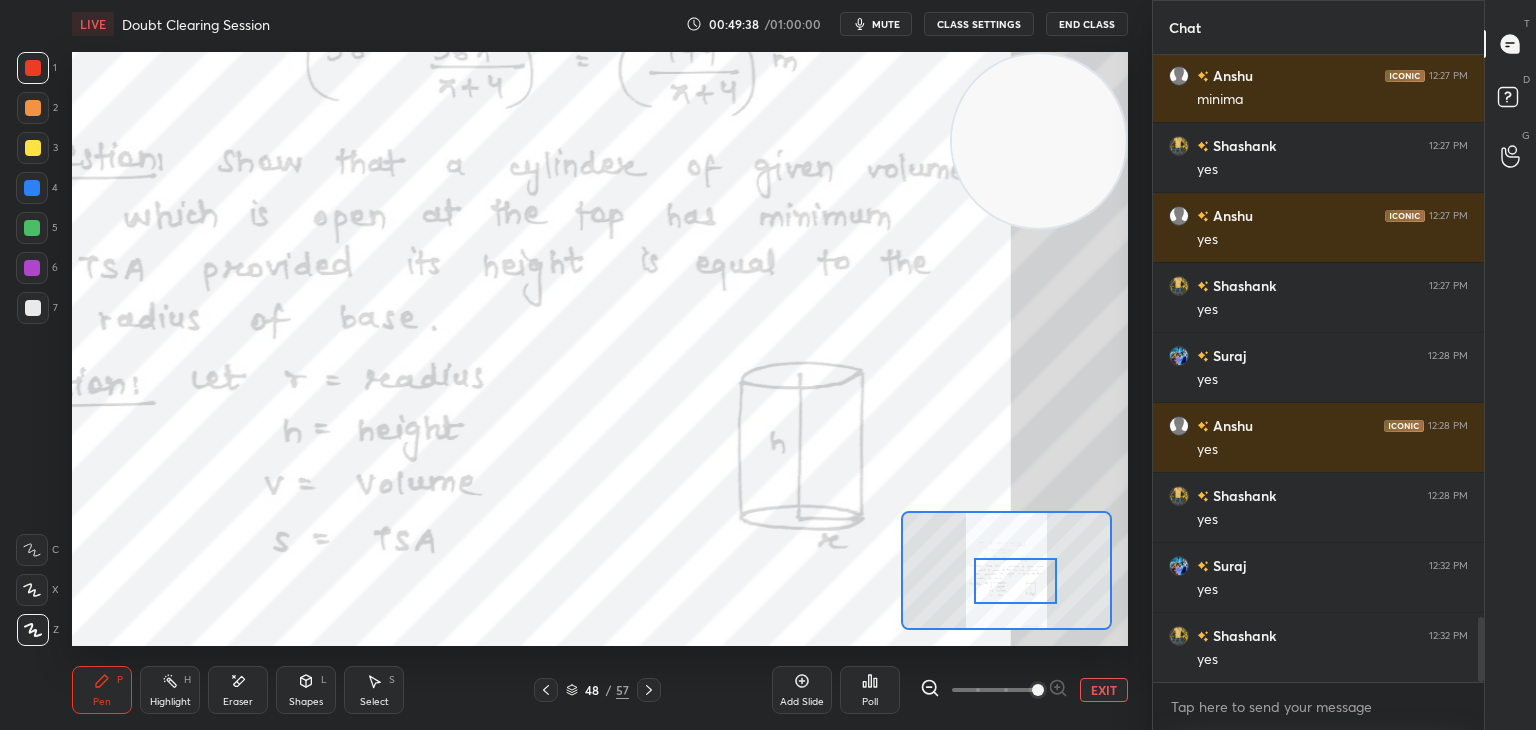 click at bounding box center (1015, 581) 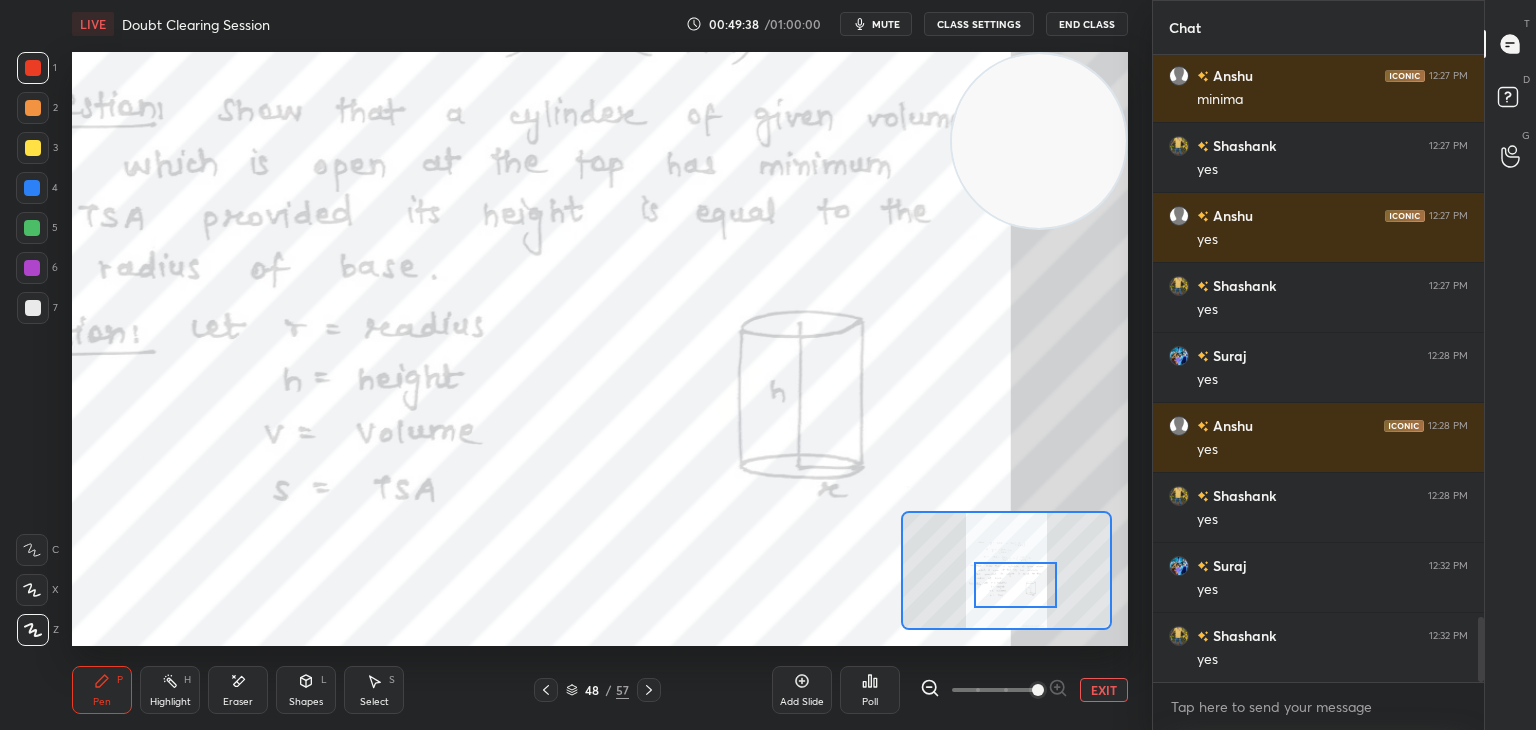 click on "EXIT" at bounding box center [1104, 690] 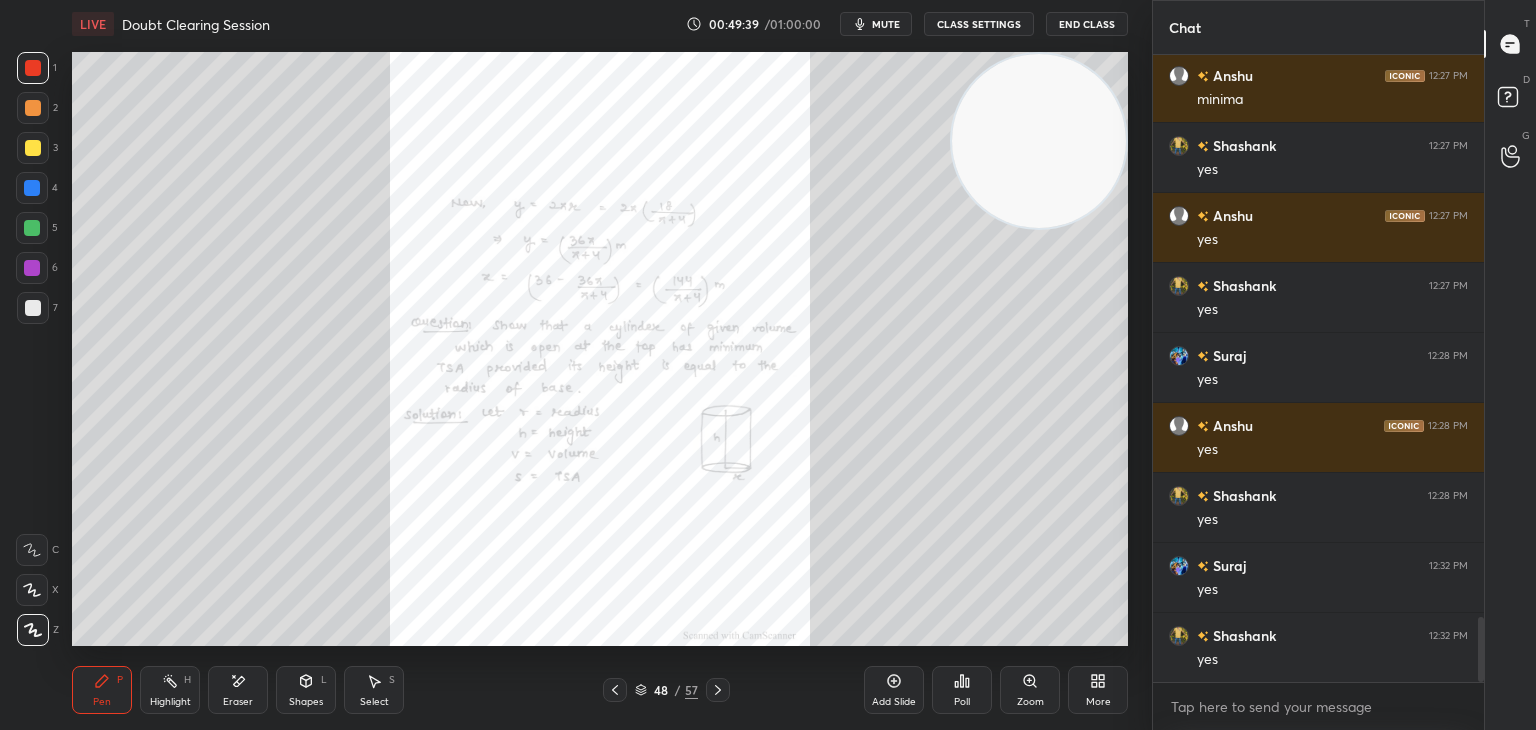 scroll, scrollTop: 5454, scrollLeft: 0, axis: vertical 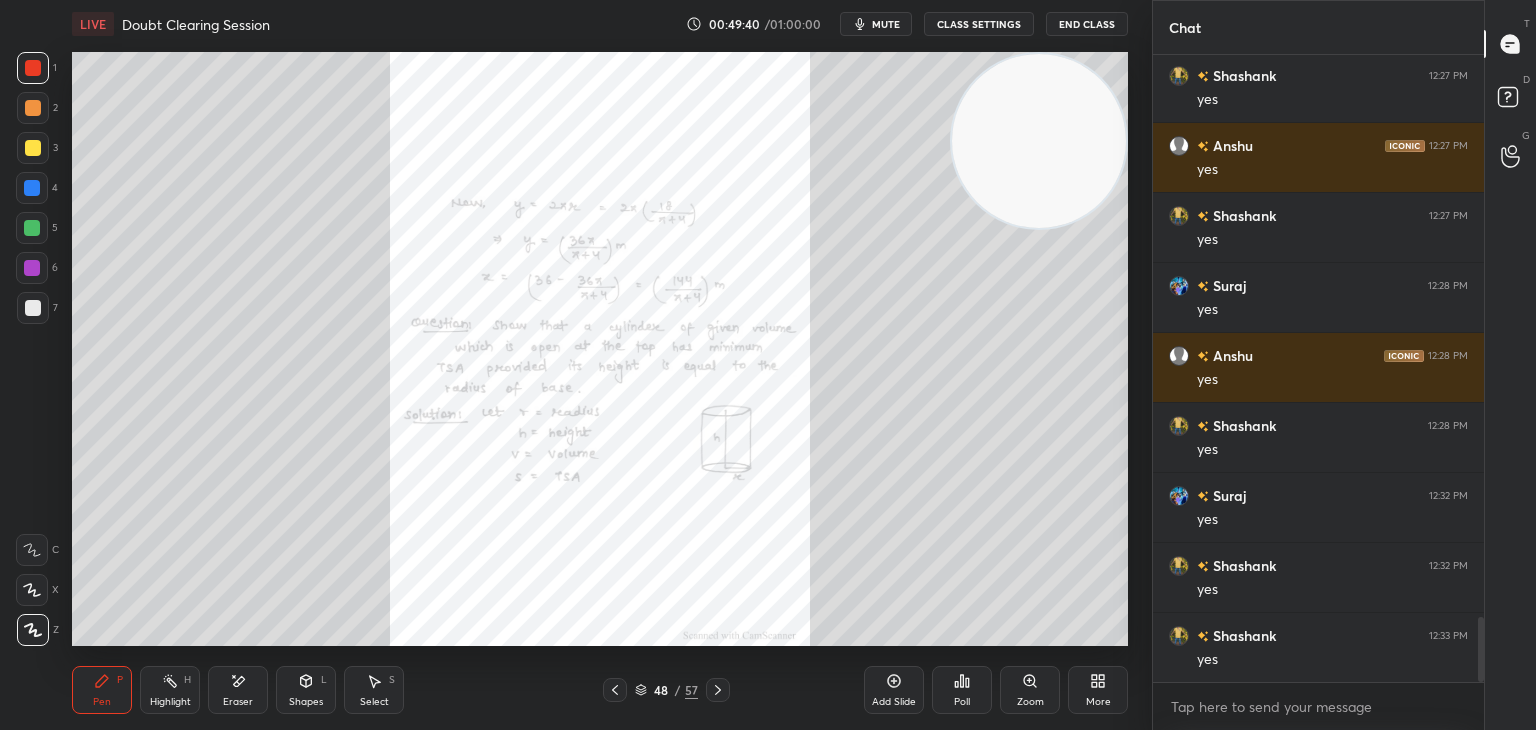 drag, startPoint x: 36, startPoint y: 150, endPoint x: 70, endPoint y: 173, distance: 41.04875 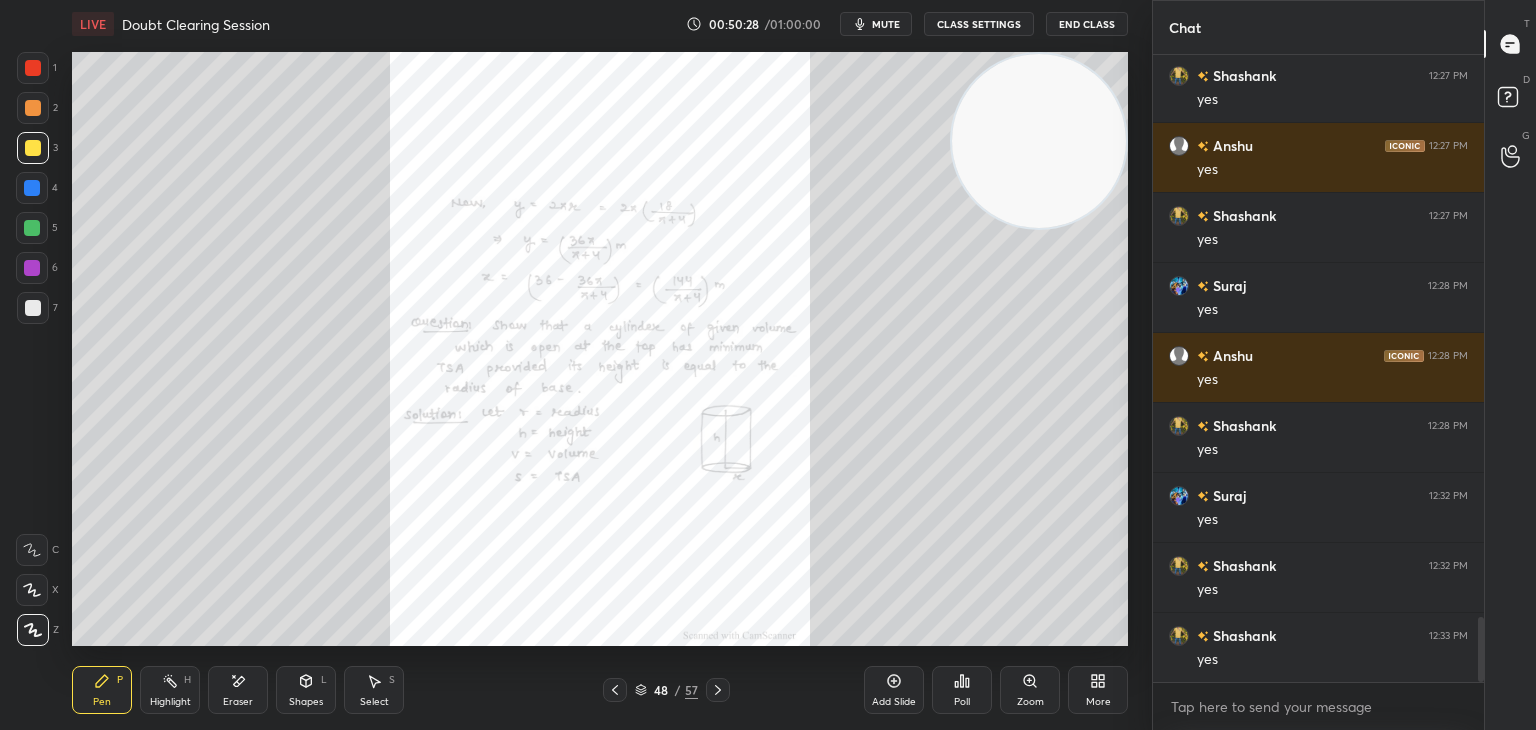 click at bounding box center (33, 68) 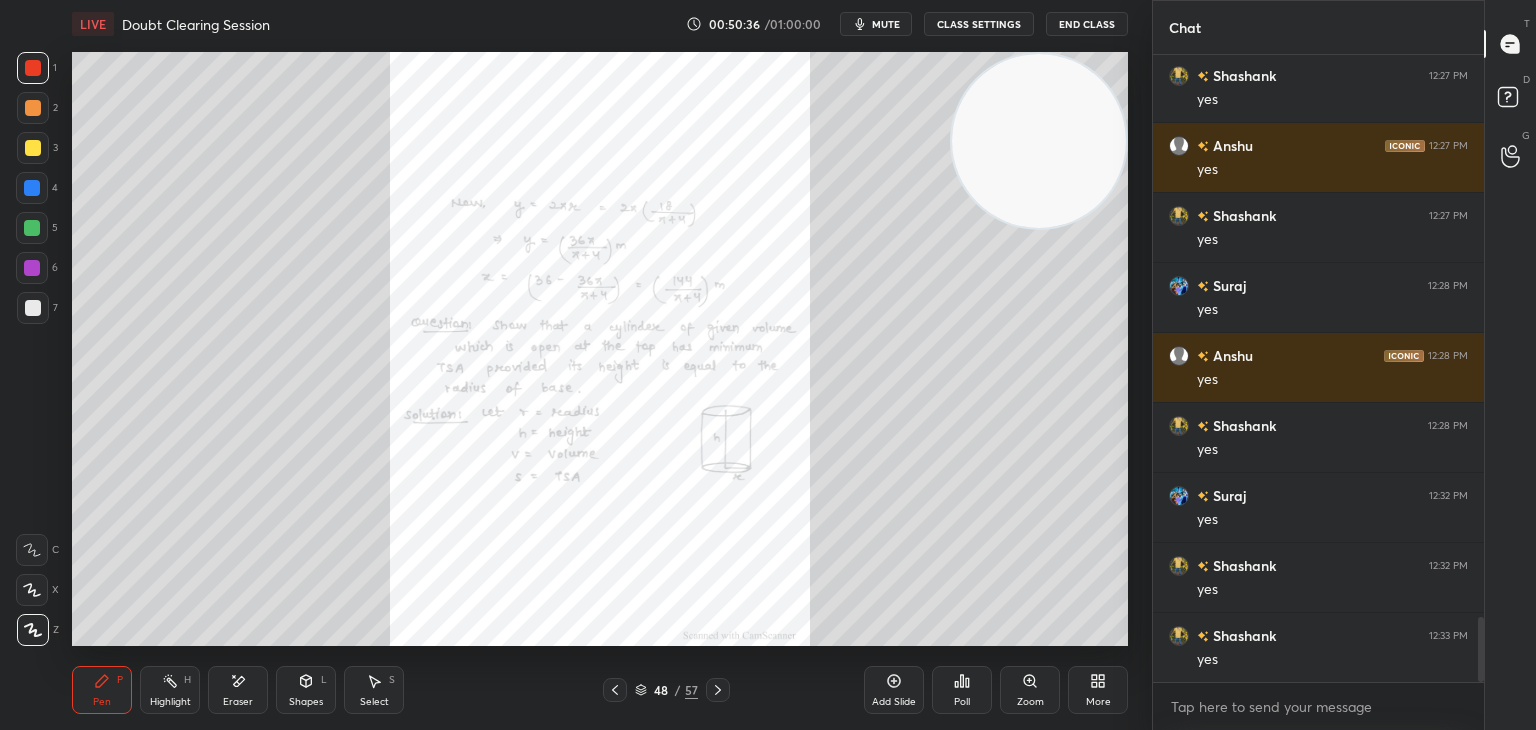 click at bounding box center [33, 148] 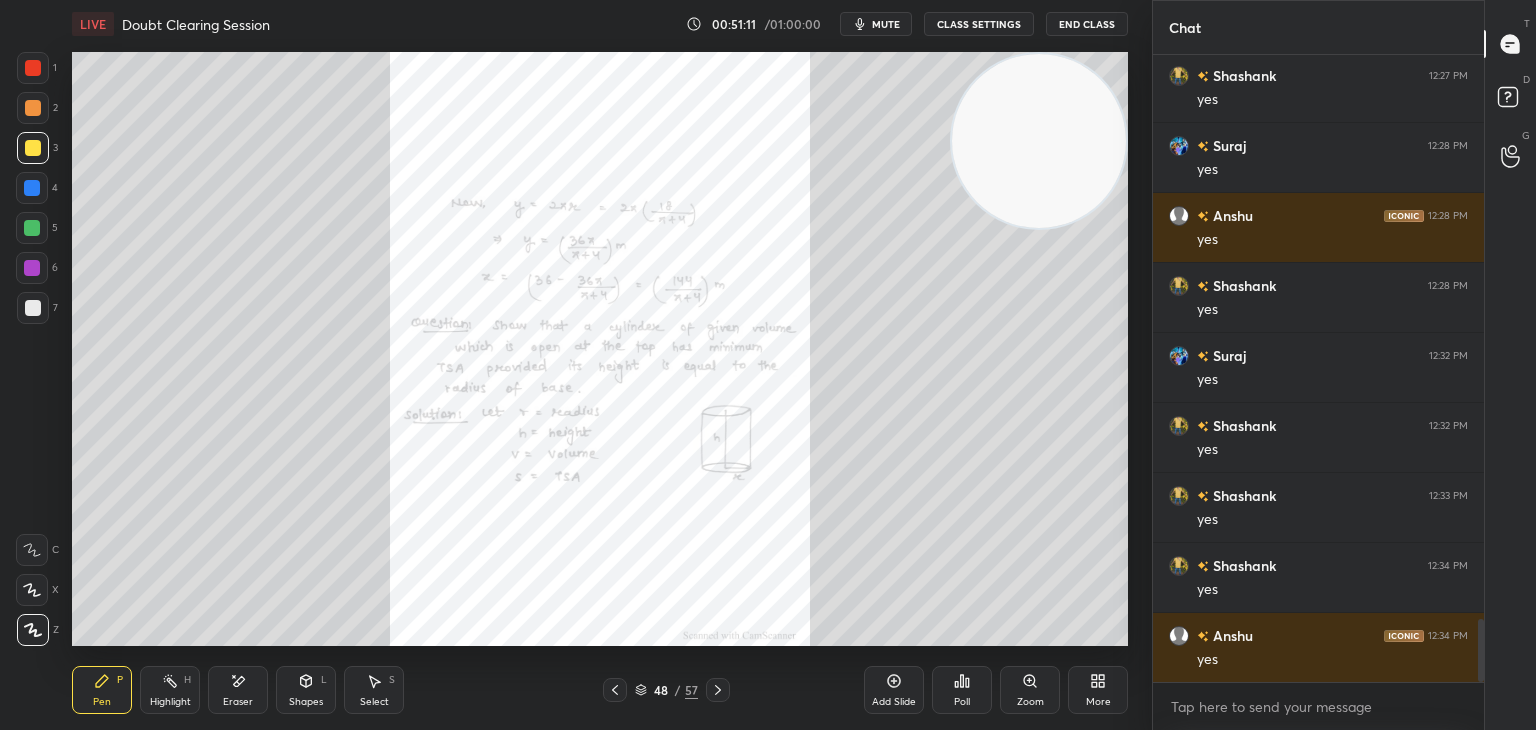 scroll, scrollTop: 5664, scrollLeft: 0, axis: vertical 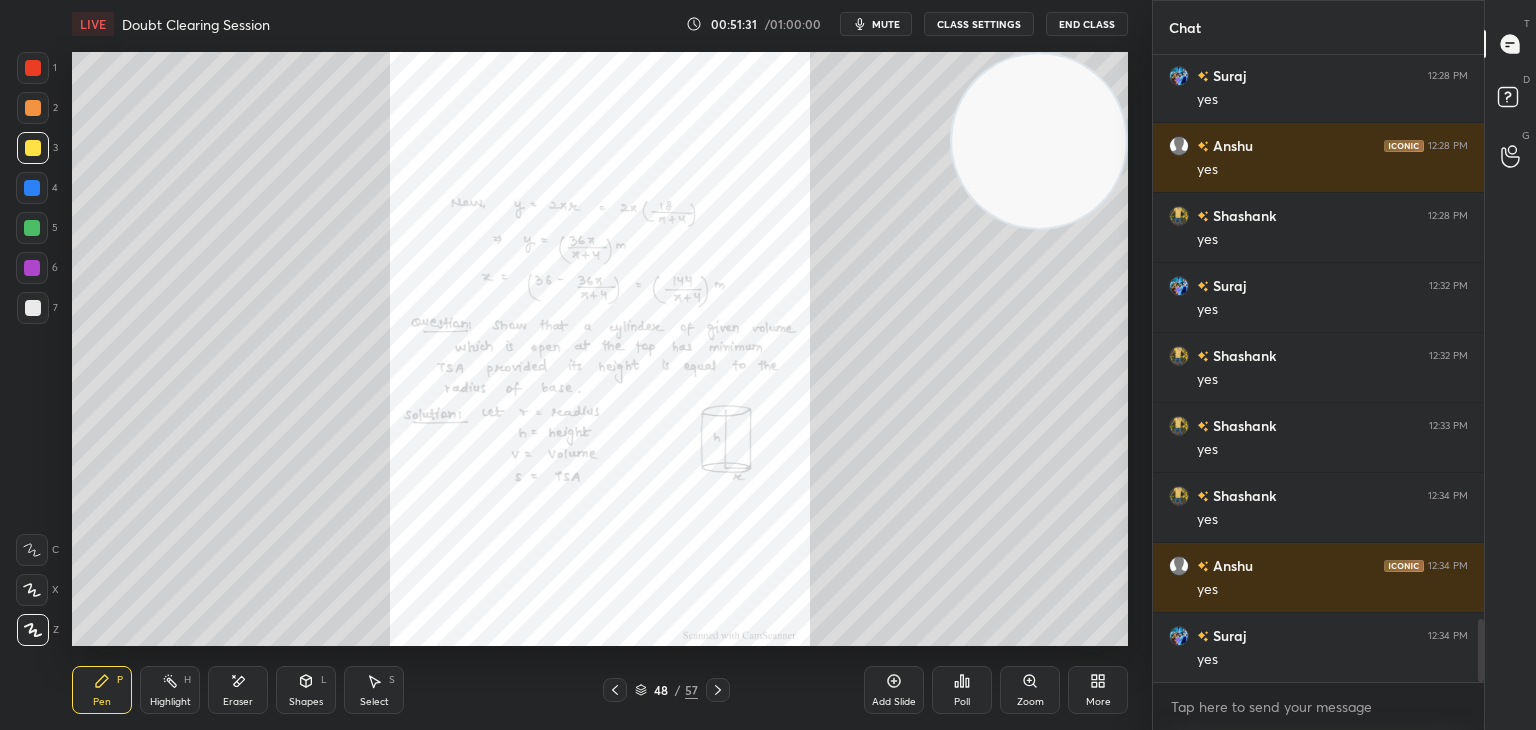 drag, startPoint x: 1024, startPoint y: 192, endPoint x: 0, endPoint y: -52, distance: 1052.669 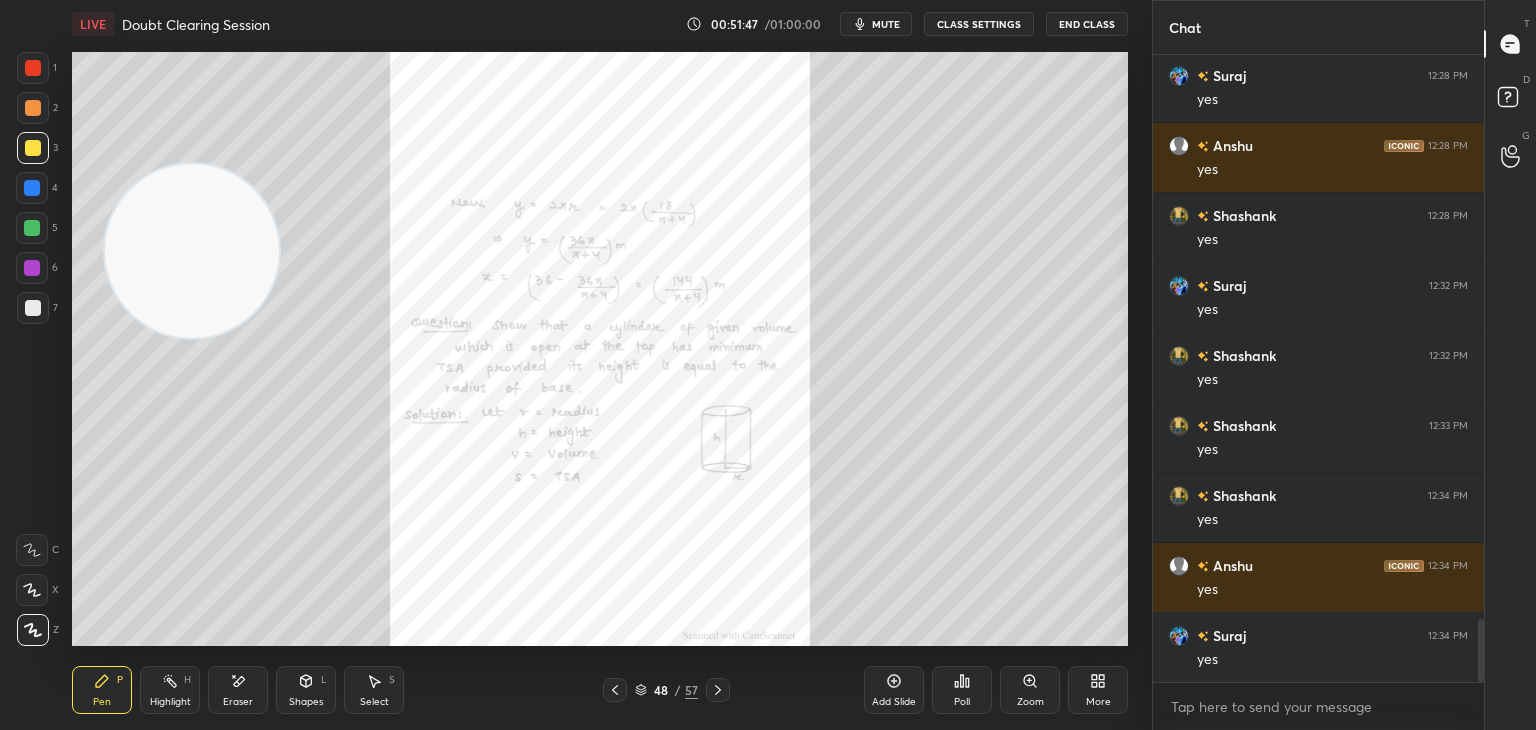 drag, startPoint x: 216, startPoint y: 263, endPoint x: 228, endPoint y: 230, distance: 35.1141 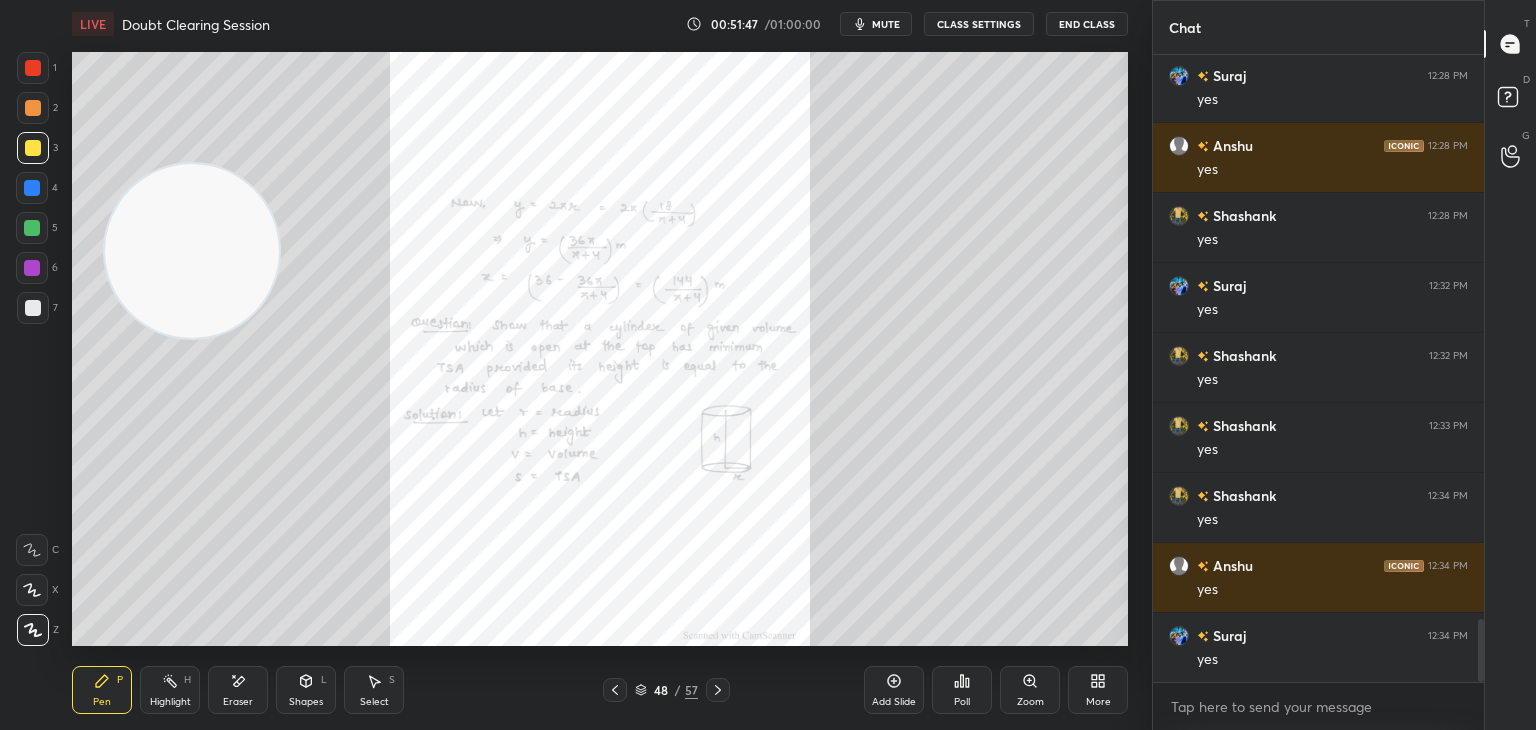 click at bounding box center [192, 251] 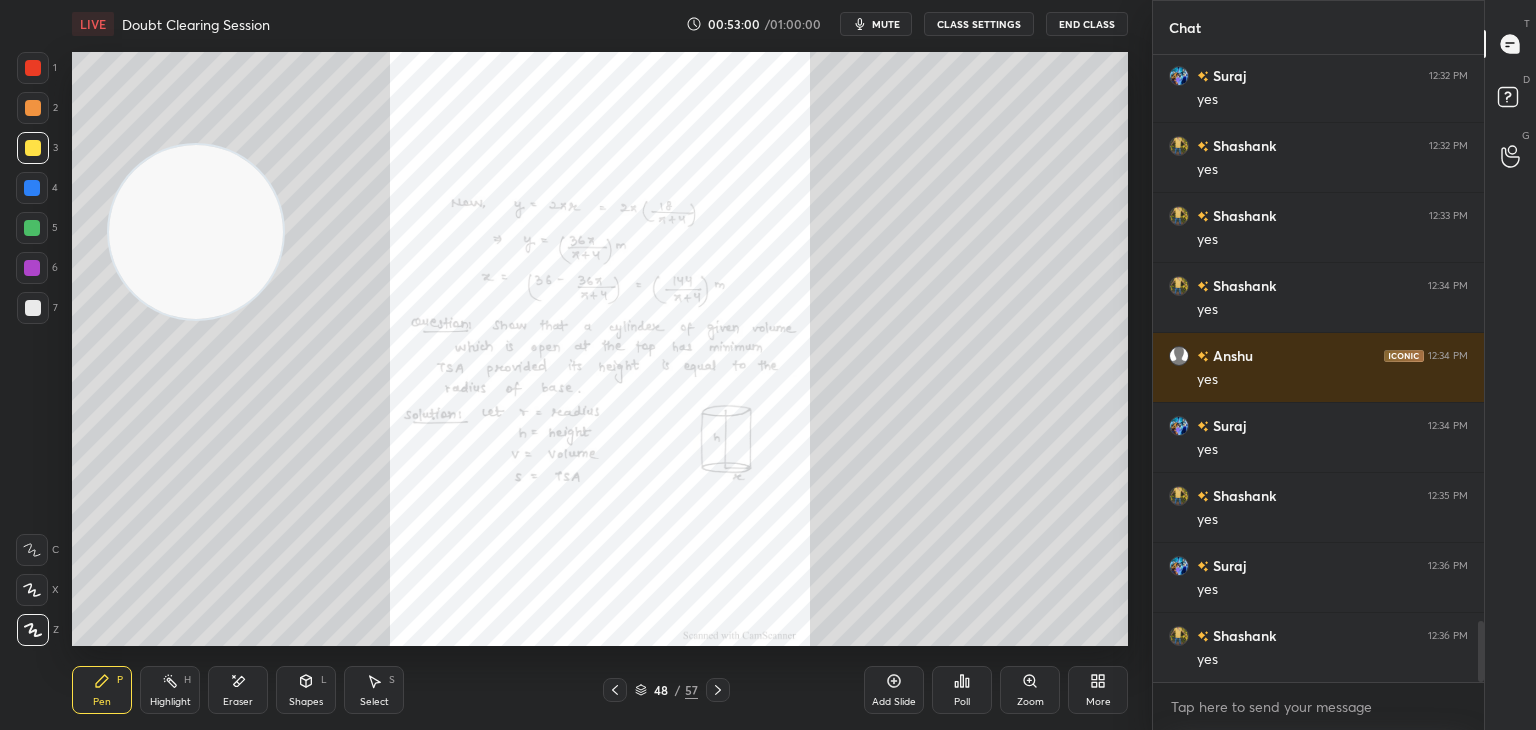 scroll, scrollTop: 5944, scrollLeft: 0, axis: vertical 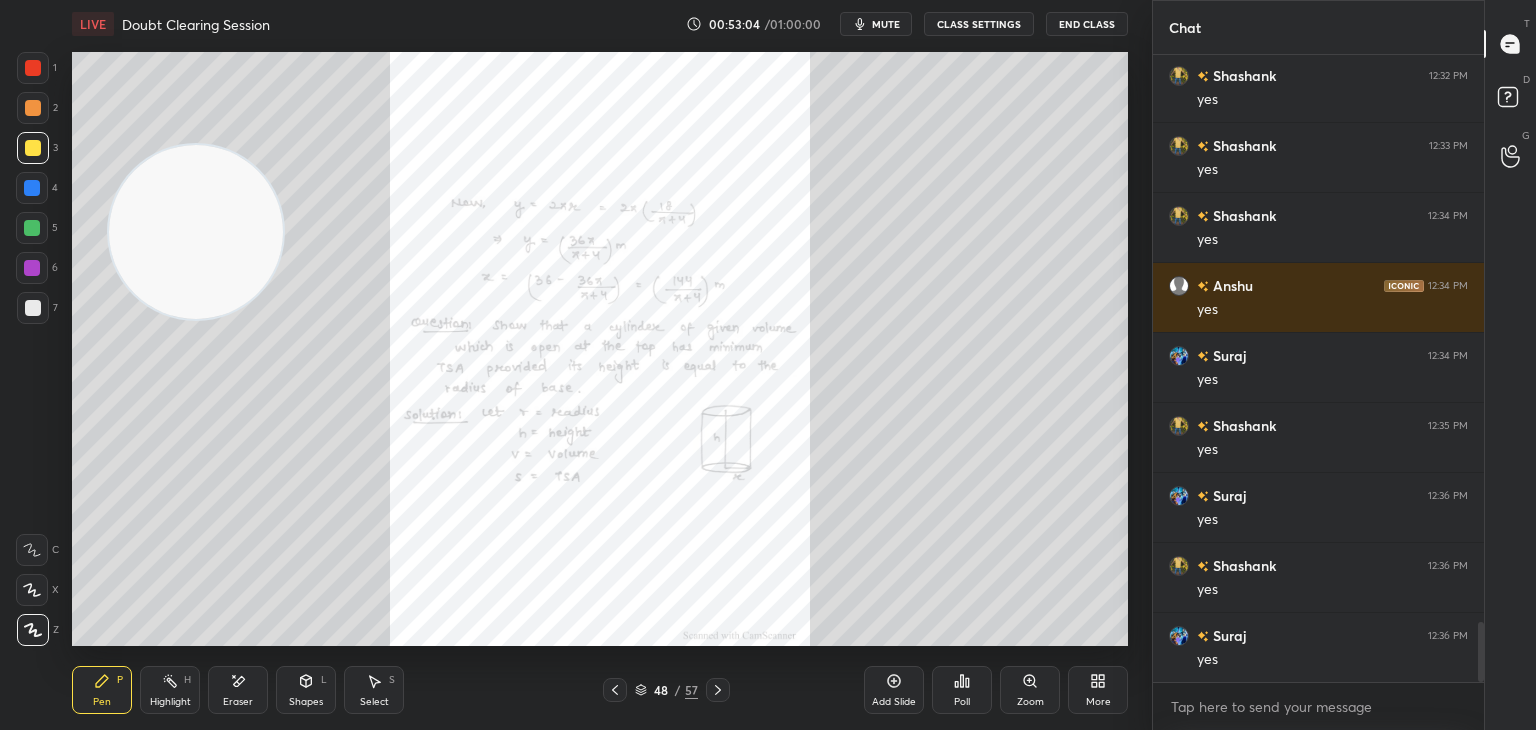 click on "1 2 3 4 5 6 7 C X Z E E Erase all   H H" at bounding box center (32, 349) 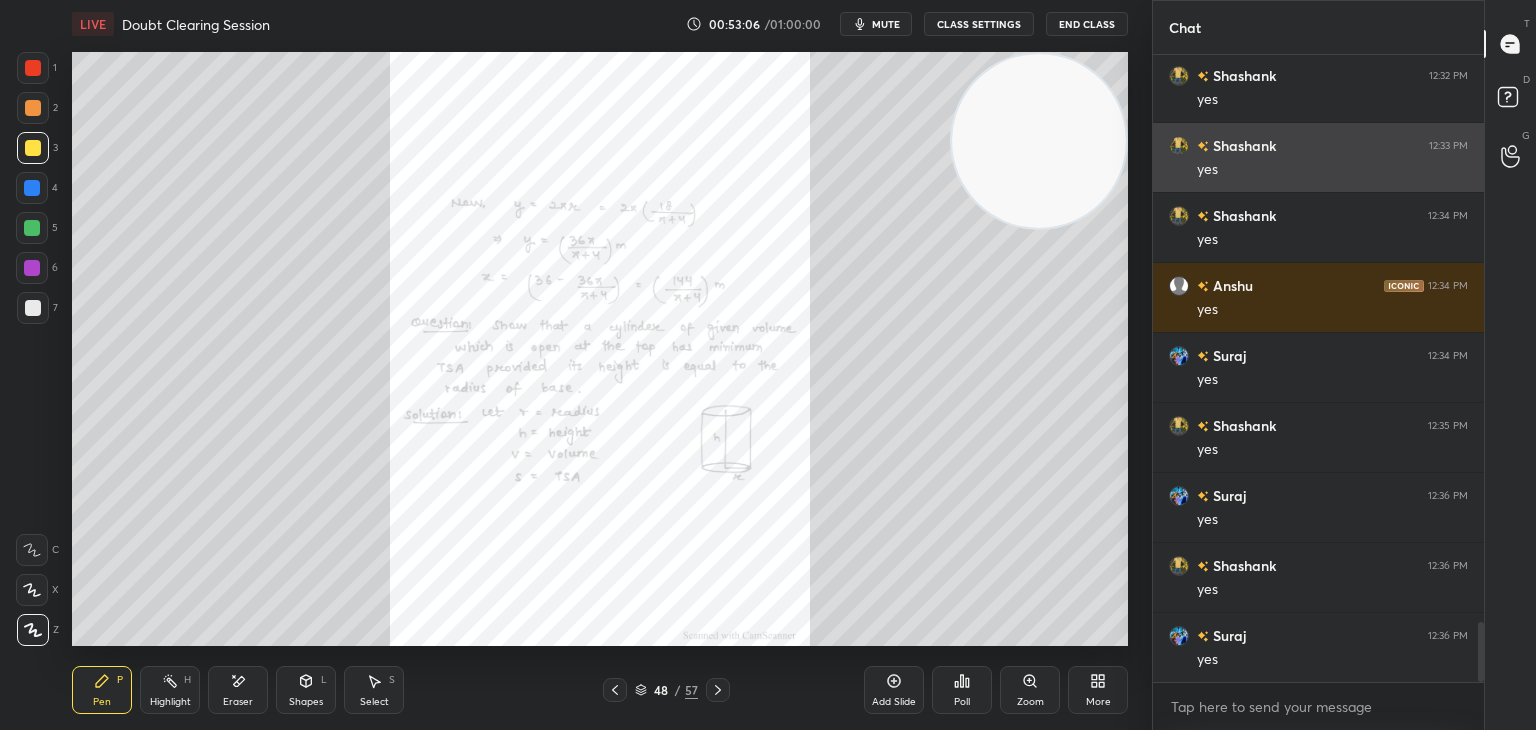 drag, startPoint x: 208, startPoint y: 256, endPoint x: 1208, endPoint y: 125, distance: 1008.544 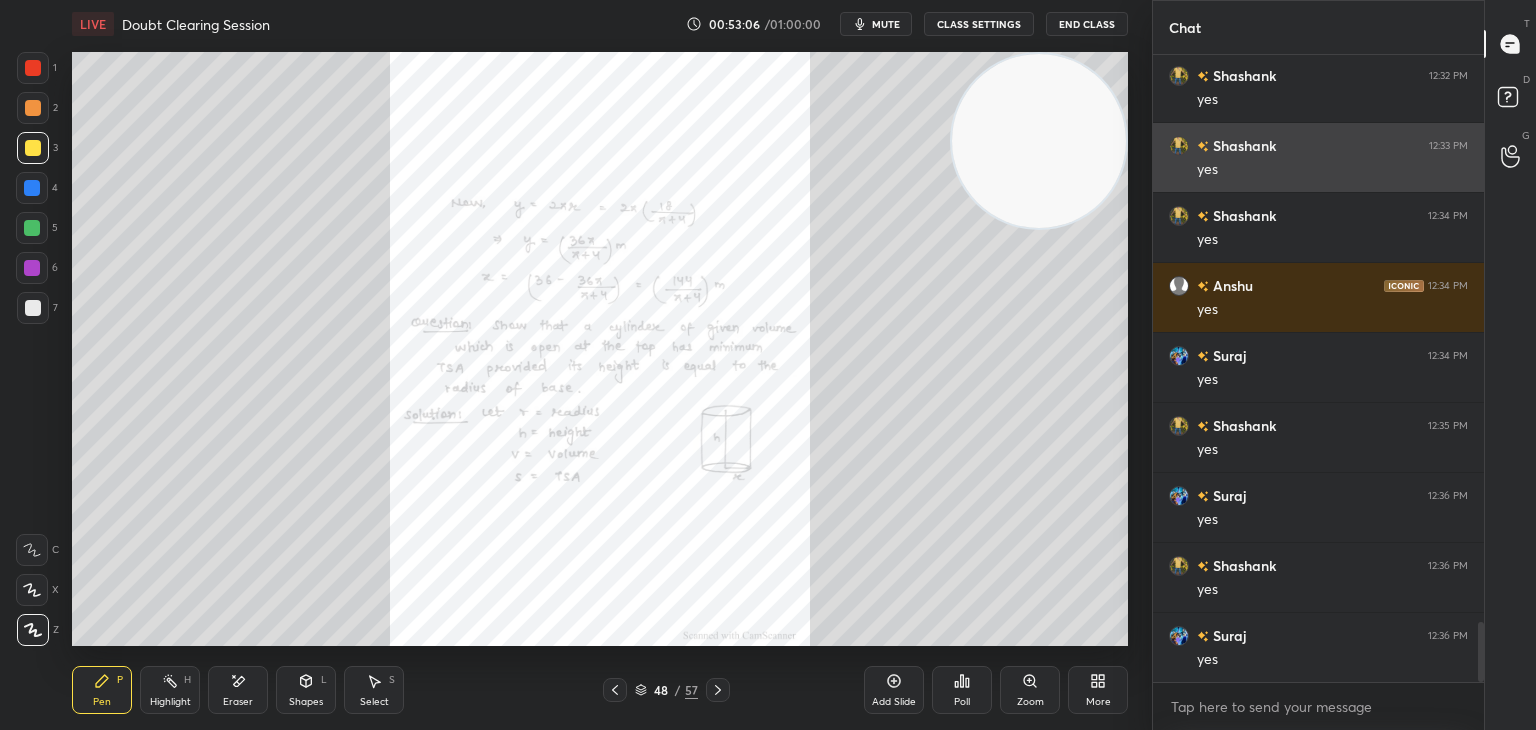 click on "1 2 3 4 5 6 7 C X Z E E Erase all   H H LIVE Doubt Clearing Session 00:53:06 /  01:00:00 mute CLASS SETTINGS End Class Setting up your live class Poll for   secs No correct answer Start poll Back Doubt Clearing Session • L4 of Comprehensive Course on Application o Derivatives & Integration [PERSON_NAME] Pen P Highlight H Eraser Shapes L Select S 48 / 57 Add Slide Poll Zoom More Chat Suraj 12:32 PM yes [PERSON_NAME] 12:32 PM yes [PERSON_NAME] 12:33 PM yes [PERSON_NAME] 12:34 PM yes [PERSON_NAME] 12:34 PM yes Suraj 12:34 PM yes [PERSON_NAME] 12:35 PM yes Suraj 12:36 PM yes [PERSON_NAME] 12:36 PM yes Suraj 12:36 PM yes JUMP TO LATEST Enable hand raising Enable raise hand to speak to learners. Once enabled, chat will be turned off temporarily. Enable x   introducing Raise a hand with a doubt Now learners can raise their hand along with a doubt  How it works? Doubts asked by learners will show up here NEW DOUBTS ASKED No one has raised a hand yet Can't raise hand Got it T Messages (T) D Doubts (D) G Raise Hand (G) Report an issue Buffering ​" at bounding box center (768, 365) 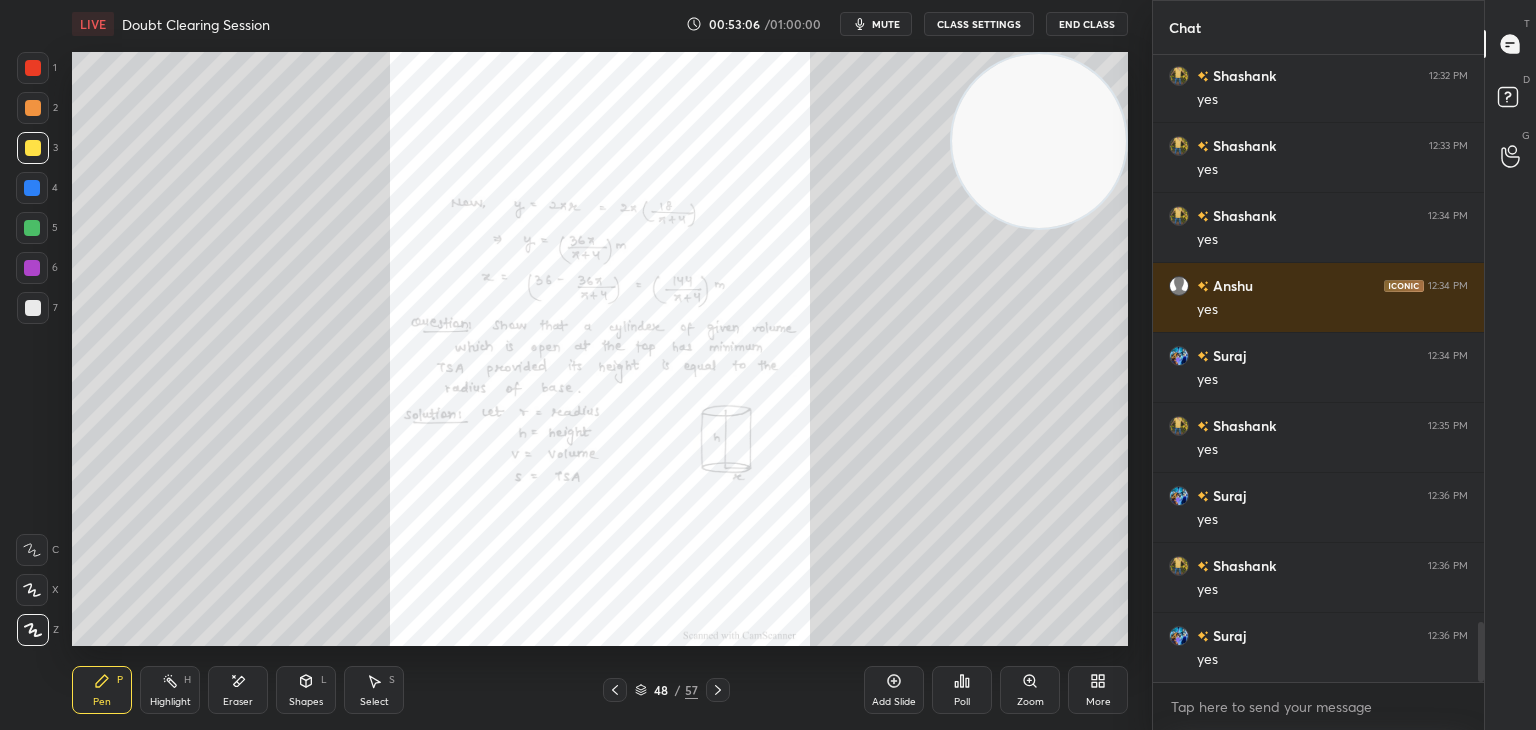 drag, startPoint x: 1069, startPoint y: 163, endPoint x: 1091, endPoint y: 150, distance: 25.553865 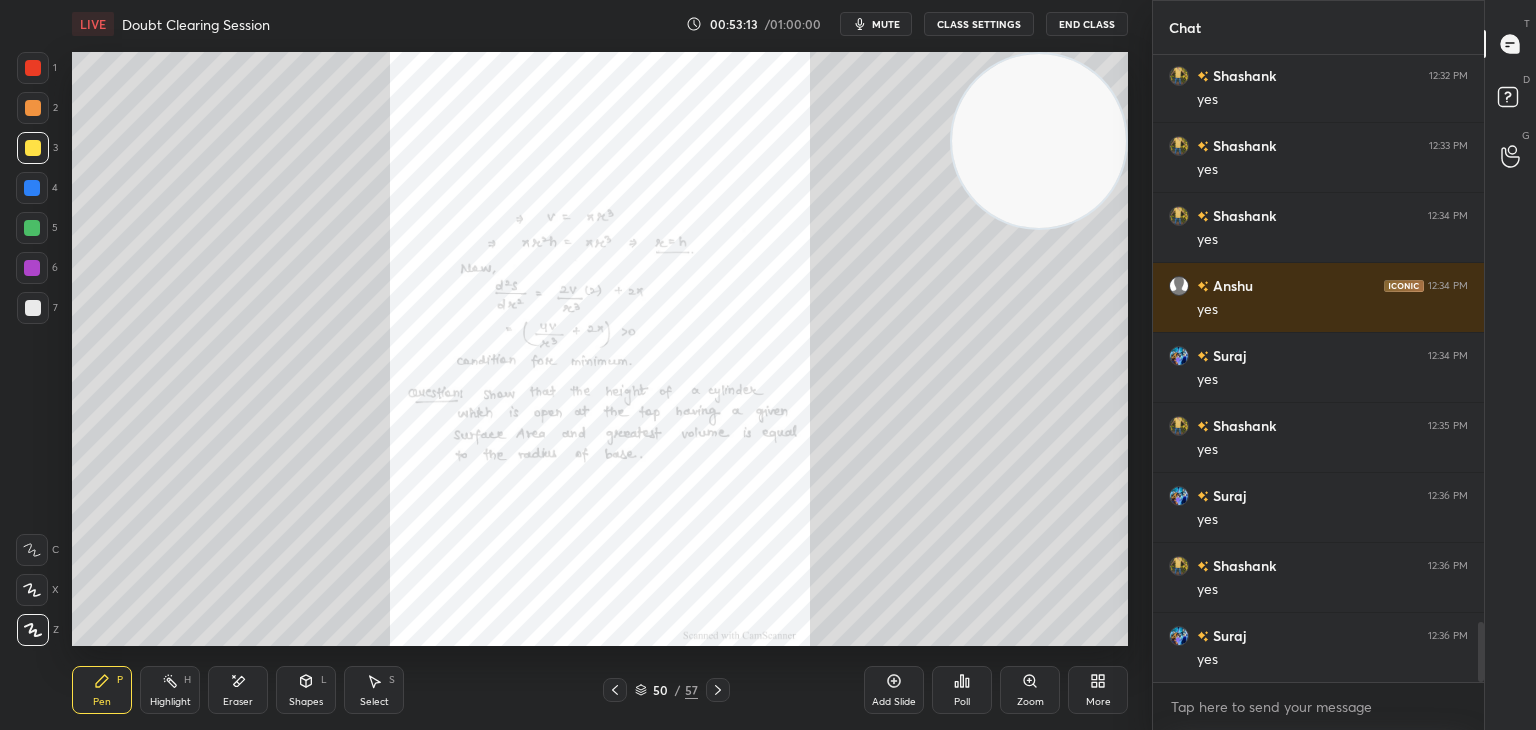 click on "Zoom" at bounding box center [1030, 702] 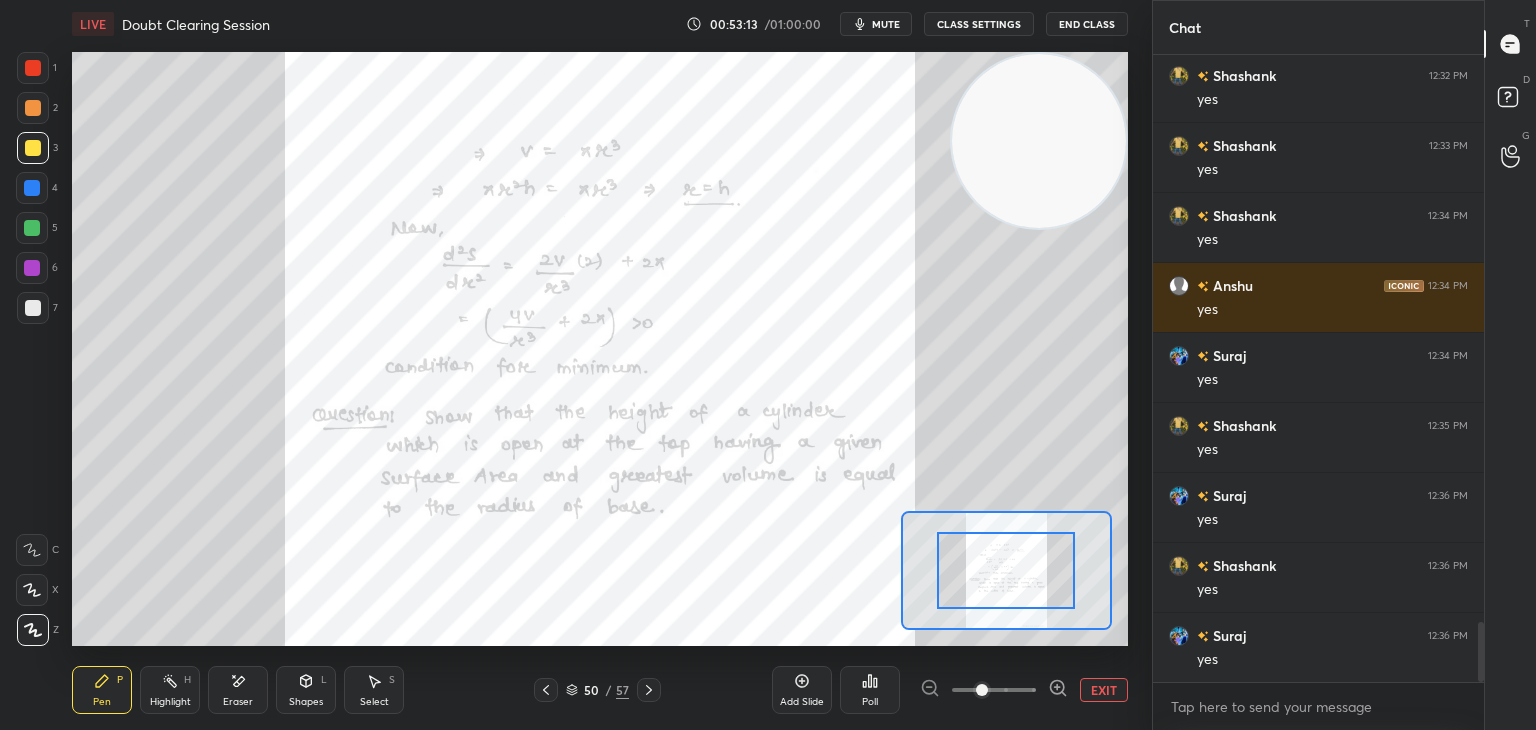 drag, startPoint x: 1022, startPoint y: 697, endPoint x: 1030, endPoint y: 683, distance: 16.124516 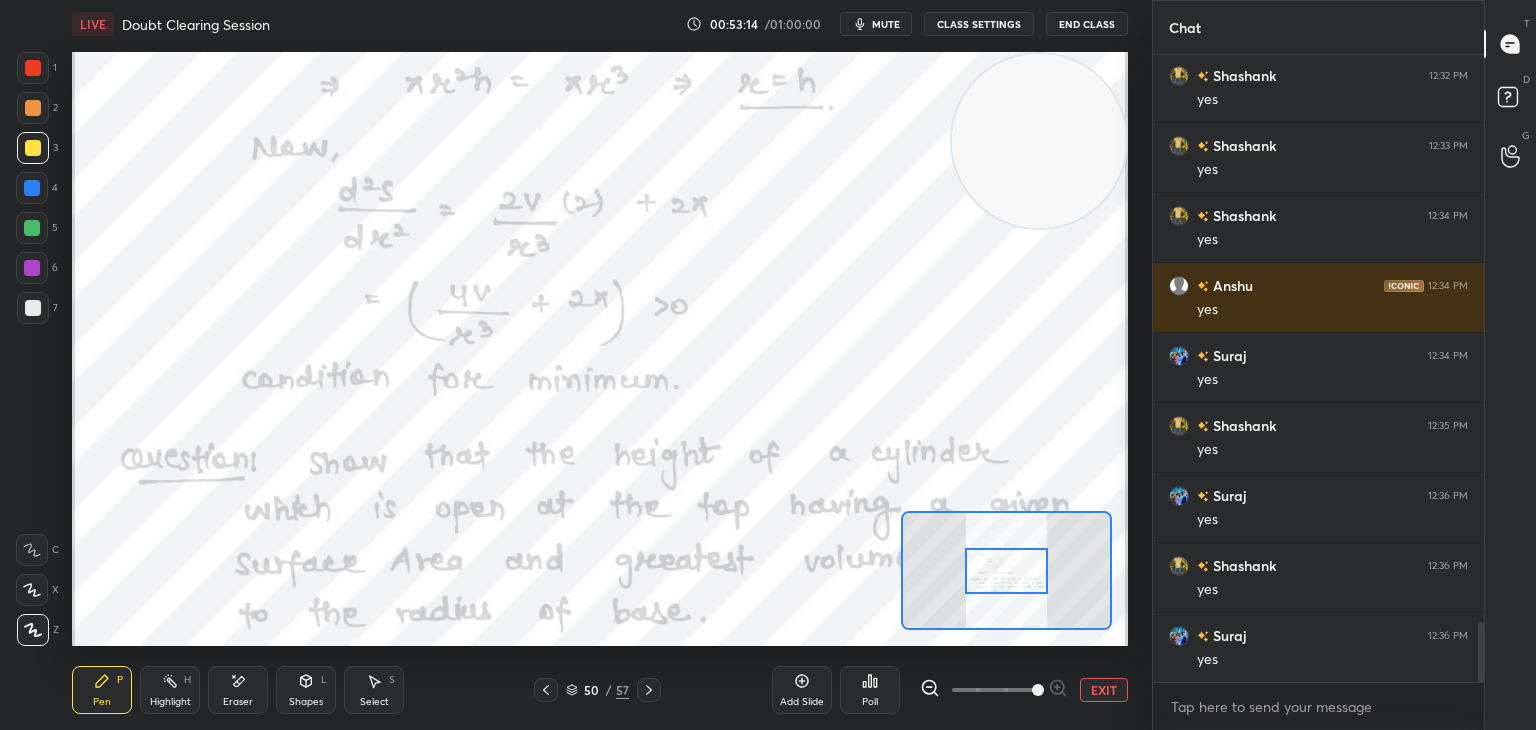 click at bounding box center [1006, 571] 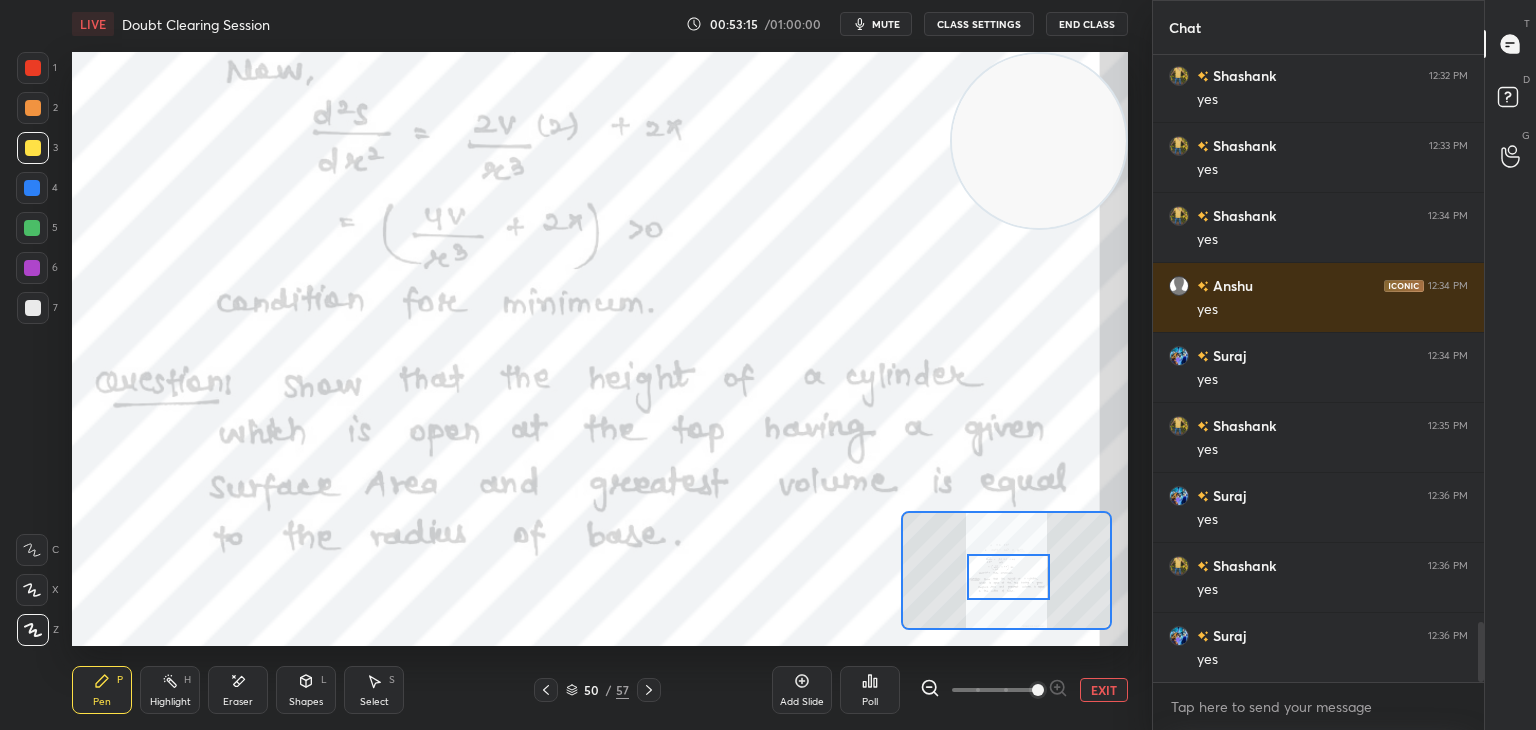 click at bounding box center [1008, 577] 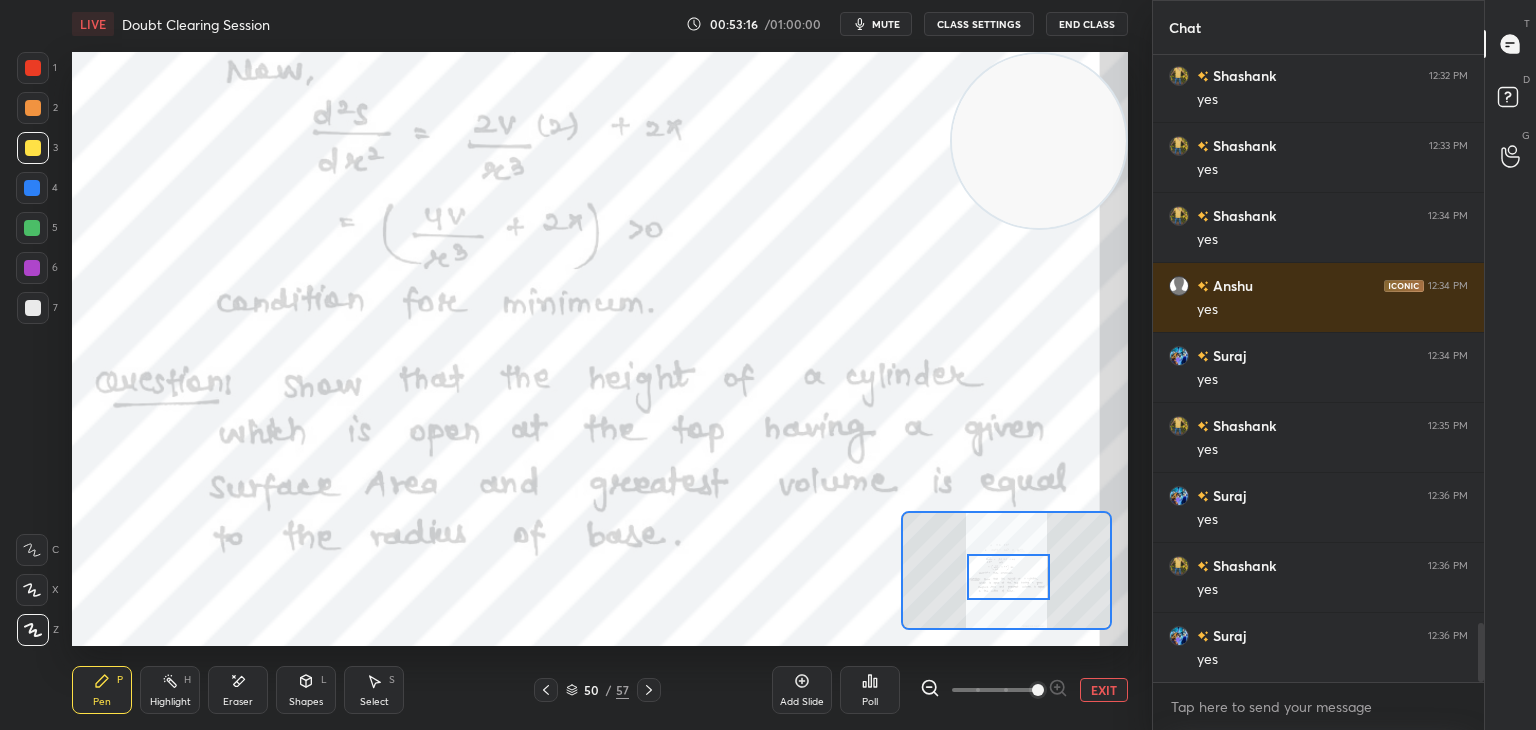scroll, scrollTop: 6014, scrollLeft: 0, axis: vertical 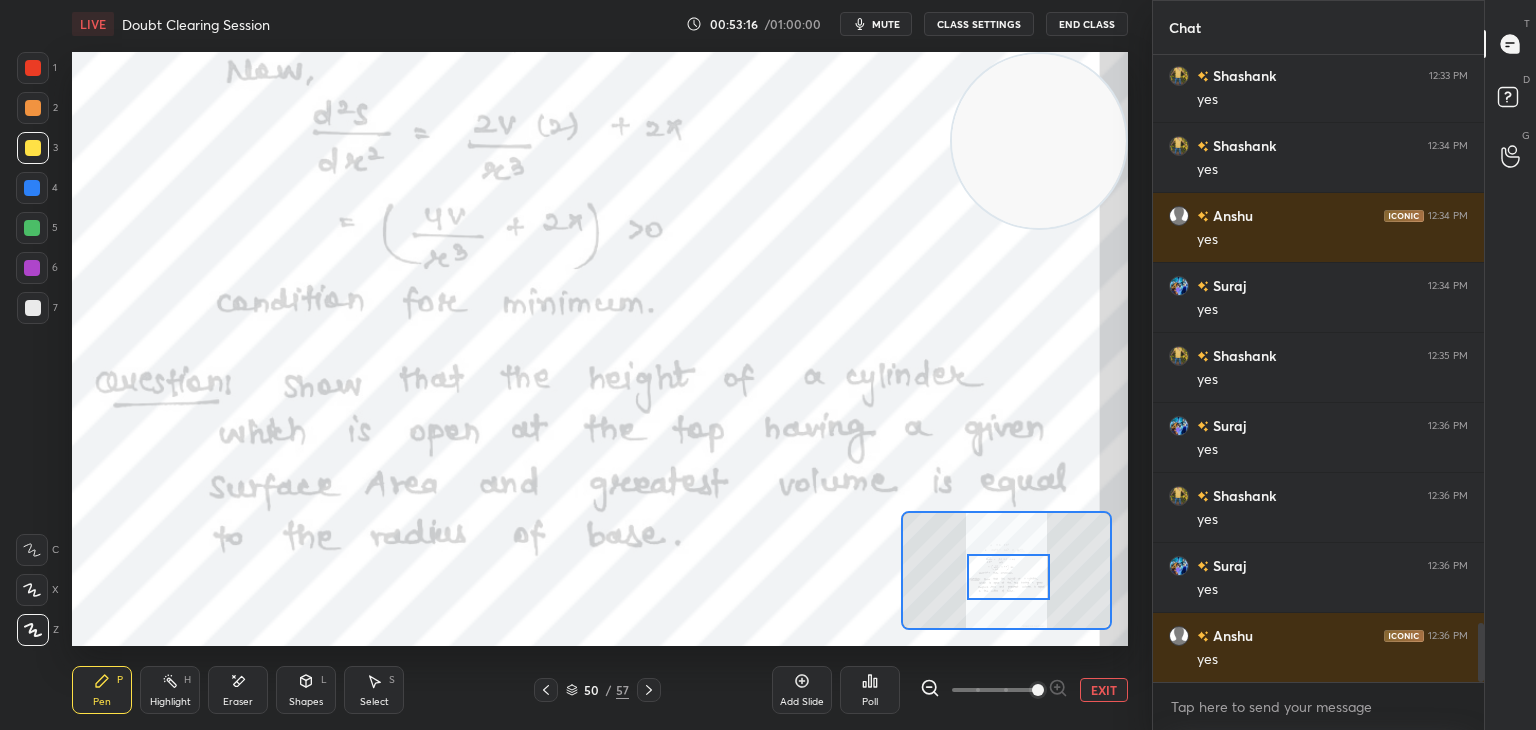 click on "1 2 3 4 5 6 7 C X Z E E Erase all   H H LIVE Doubt Clearing Session 00:53:16 /  01:00:00 mute CLASS SETTINGS End Class Setting up your live class Poll for   secs No correct answer Start poll Back Doubt Clearing Session • L4 of Comprehensive Course on Application o Derivatives & Integration [PERSON_NAME] Pen P Highlight H Eraser Shapes L Select S 50 / 57 Add Slide Poll EXIT" at bounding box center (568, 365) 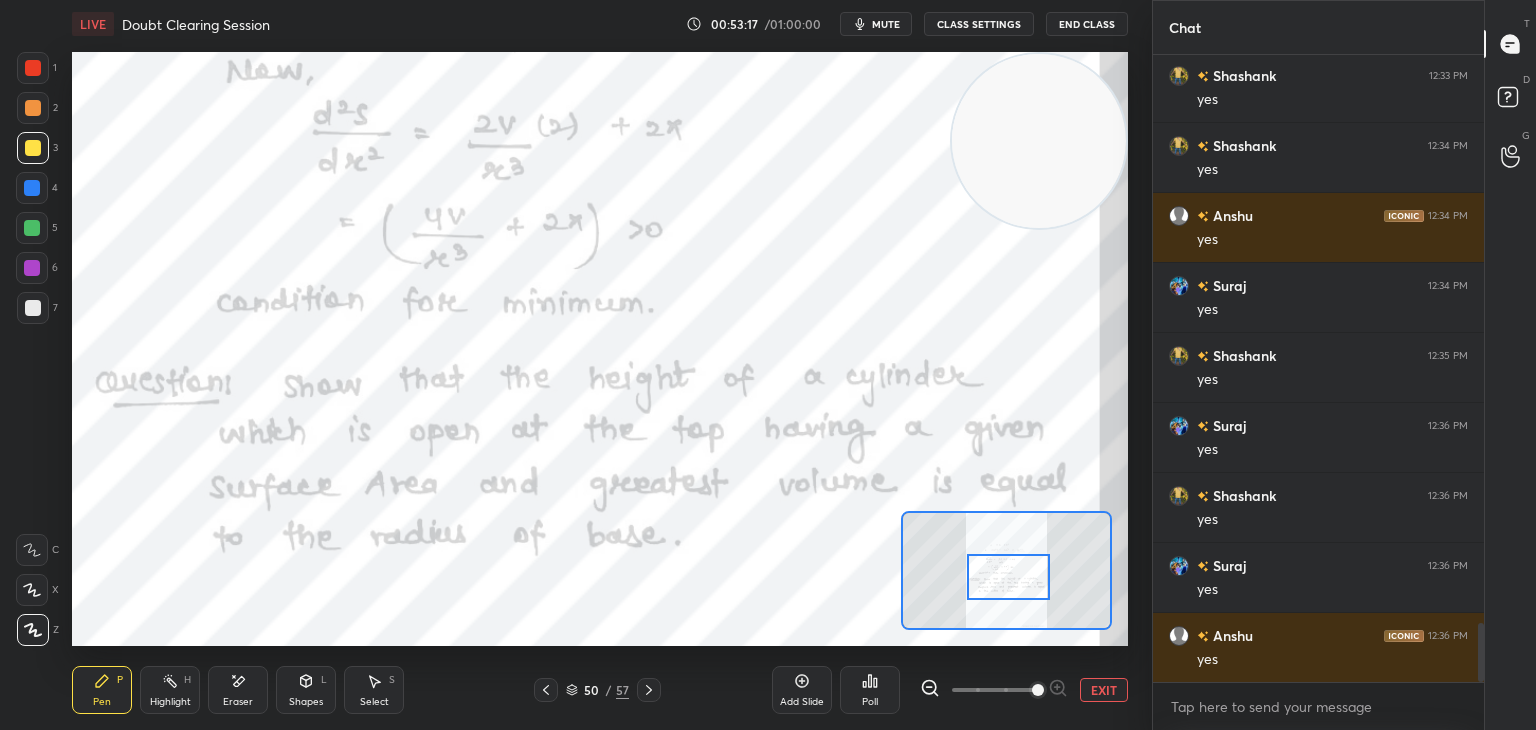 click at bounding box center (33, 68) 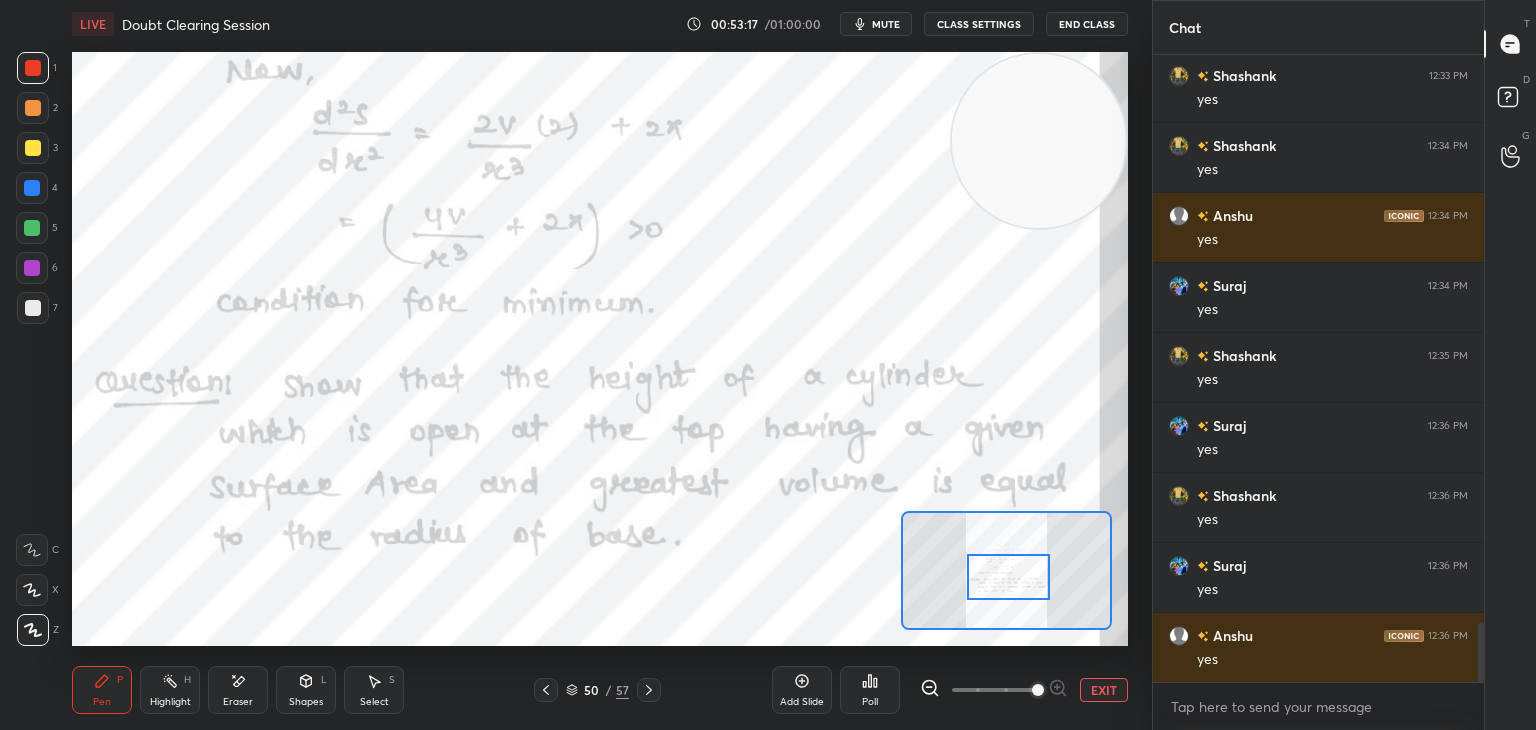 scroll, scrollTop: 581, scrollLeft: 325, axis: both 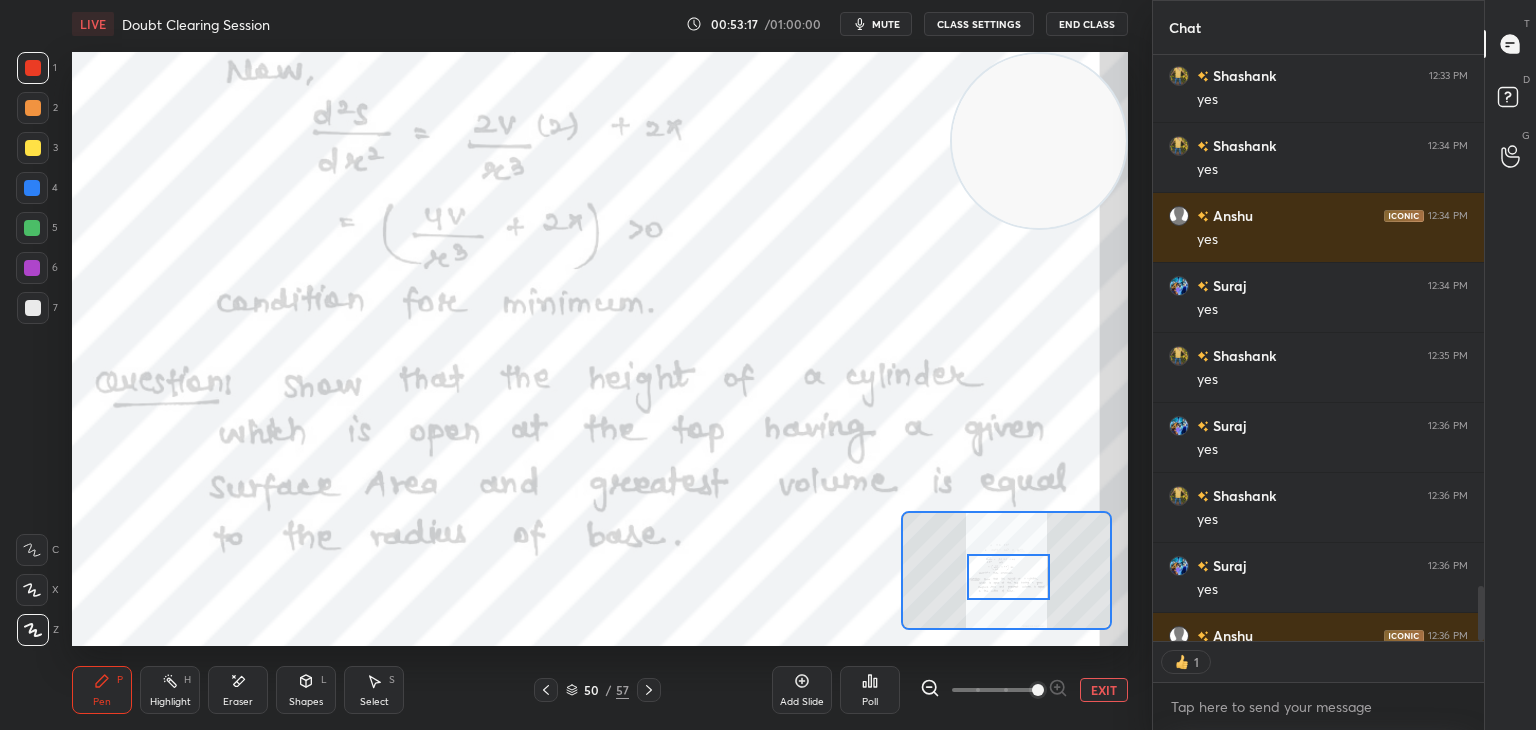 click on "Highlight H" at bounding box center [170, 690] 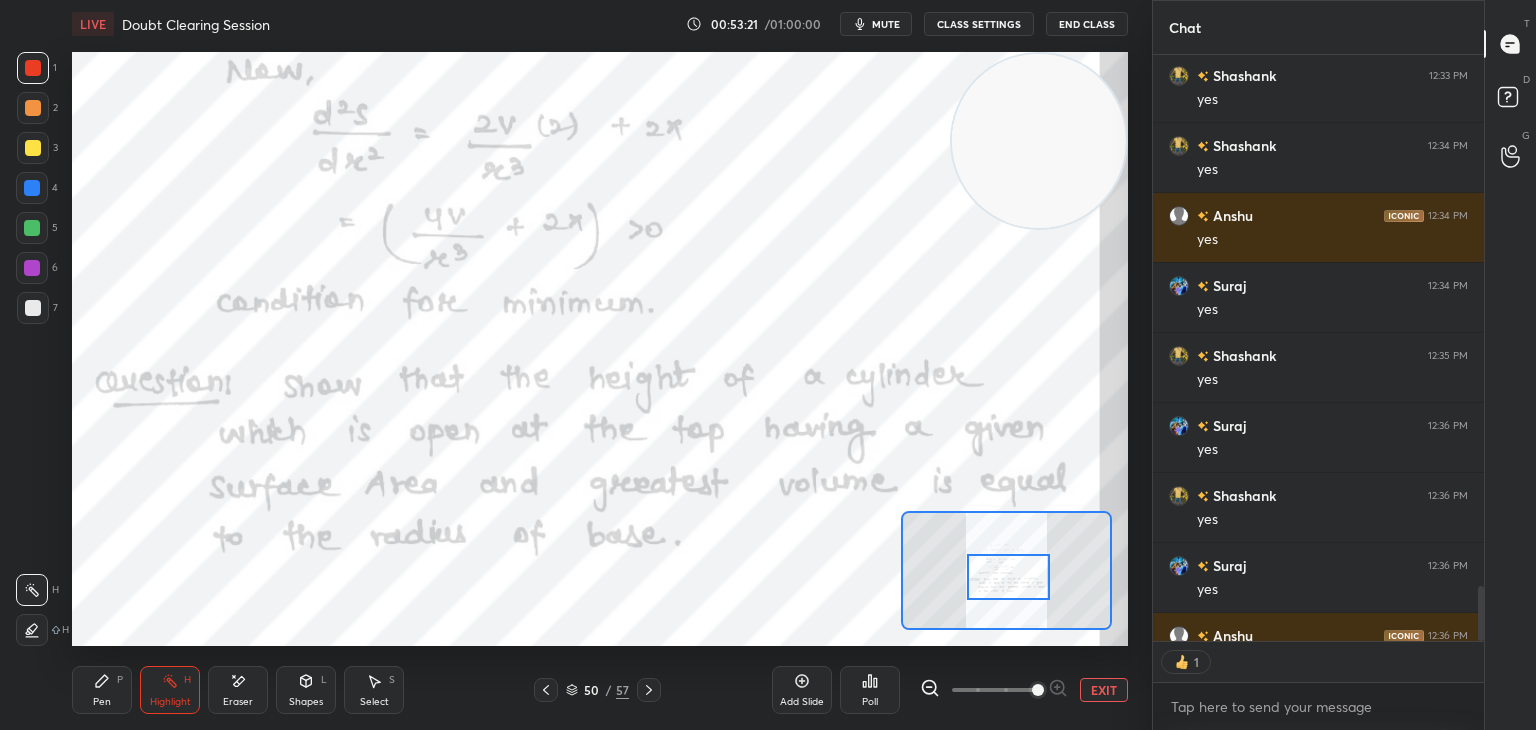 click on "Pen P" at bounding box center [102, 690] 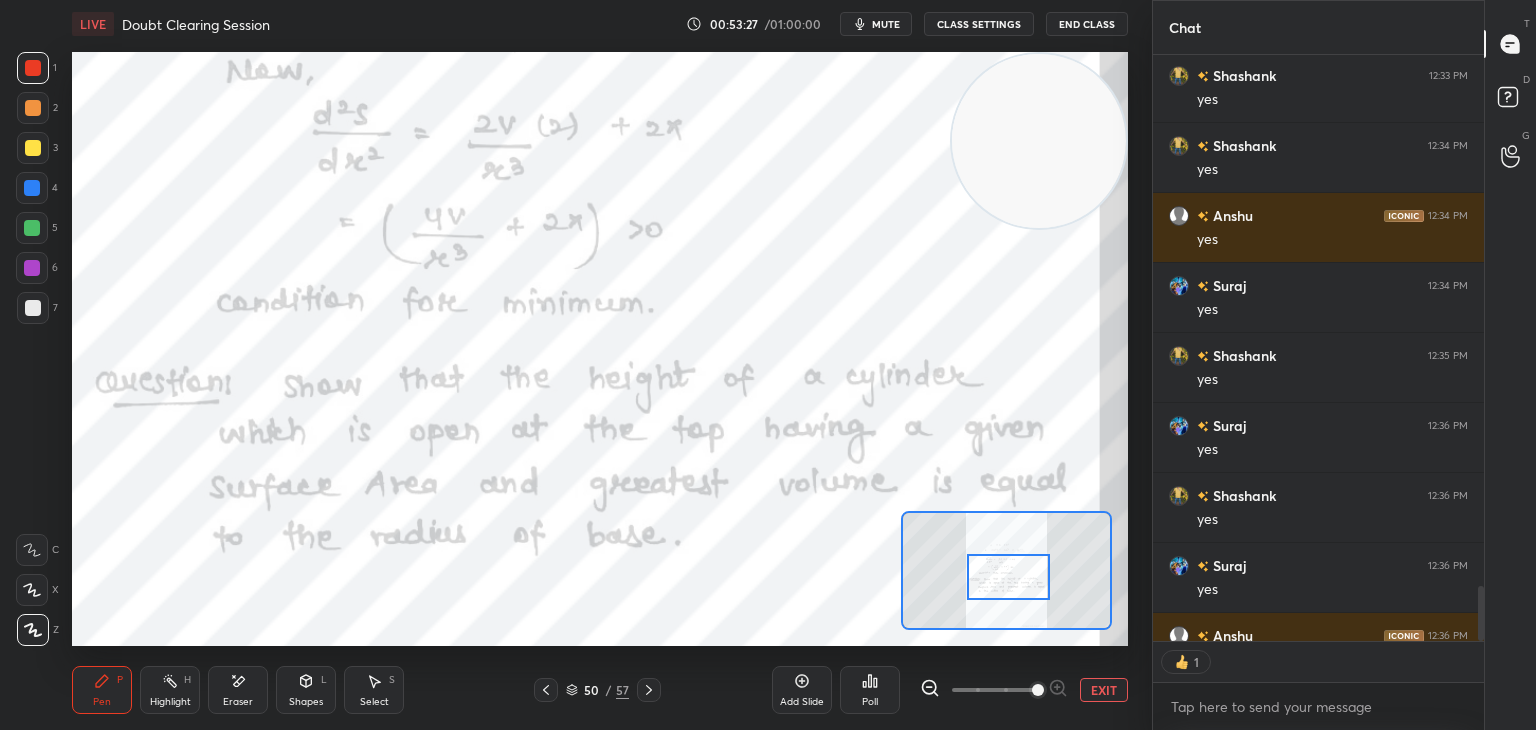 scroll, scrollTop: 6, scrollLeft: 6, axis: both 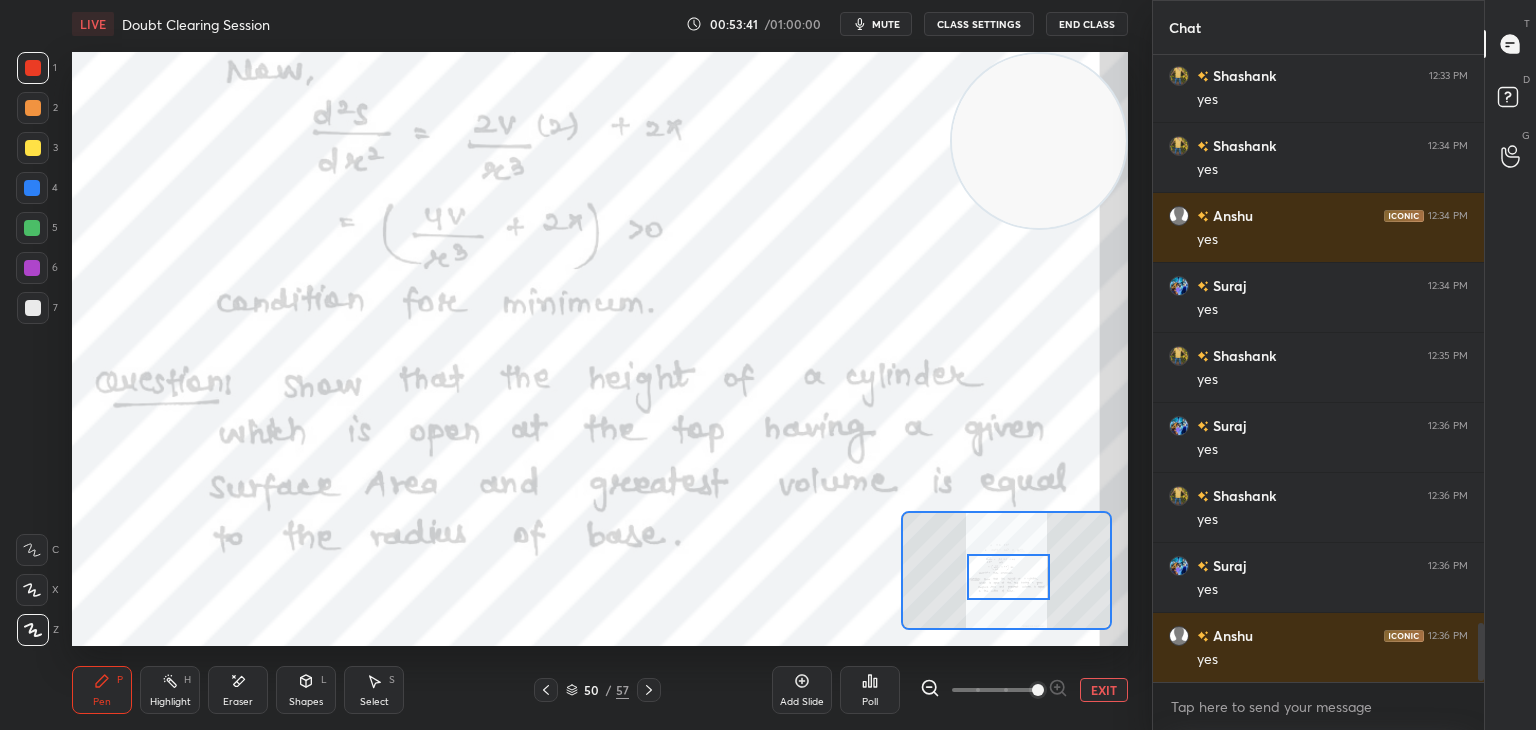 click on "EXIT" at bounding box center (1104, 690) 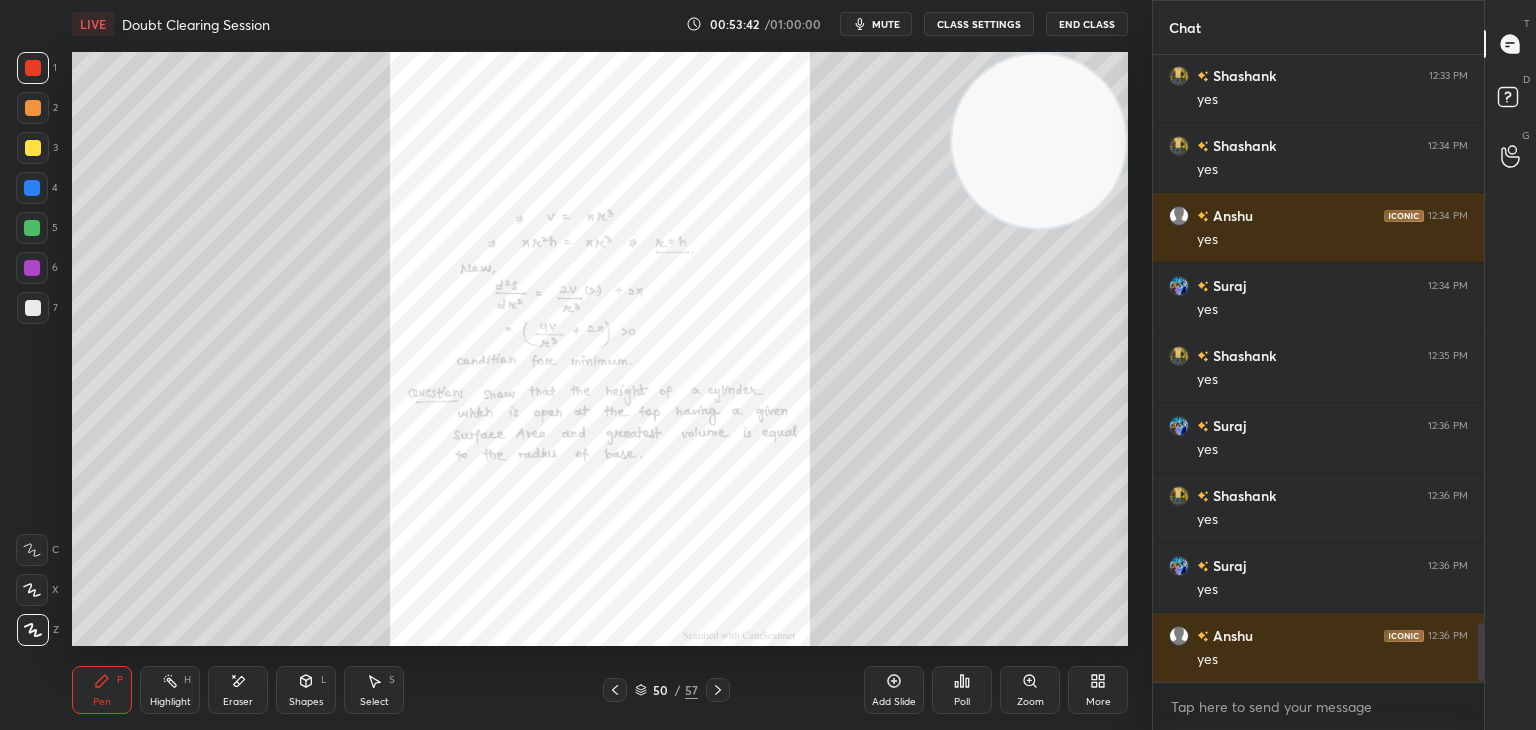 click at bounding box center [33, 308] 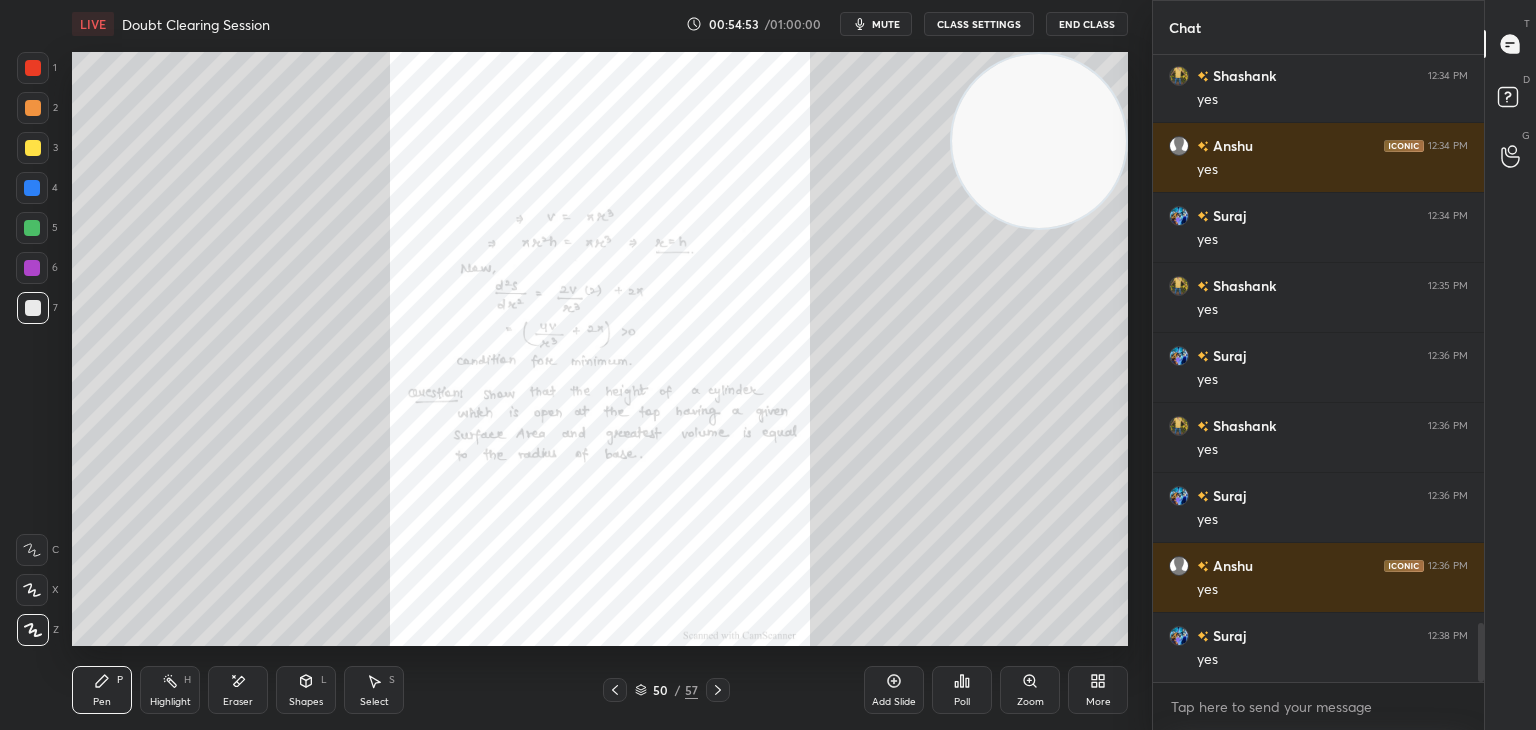 scroll, scrollTop: 6154, scrollLeft: 0, axis: vertical 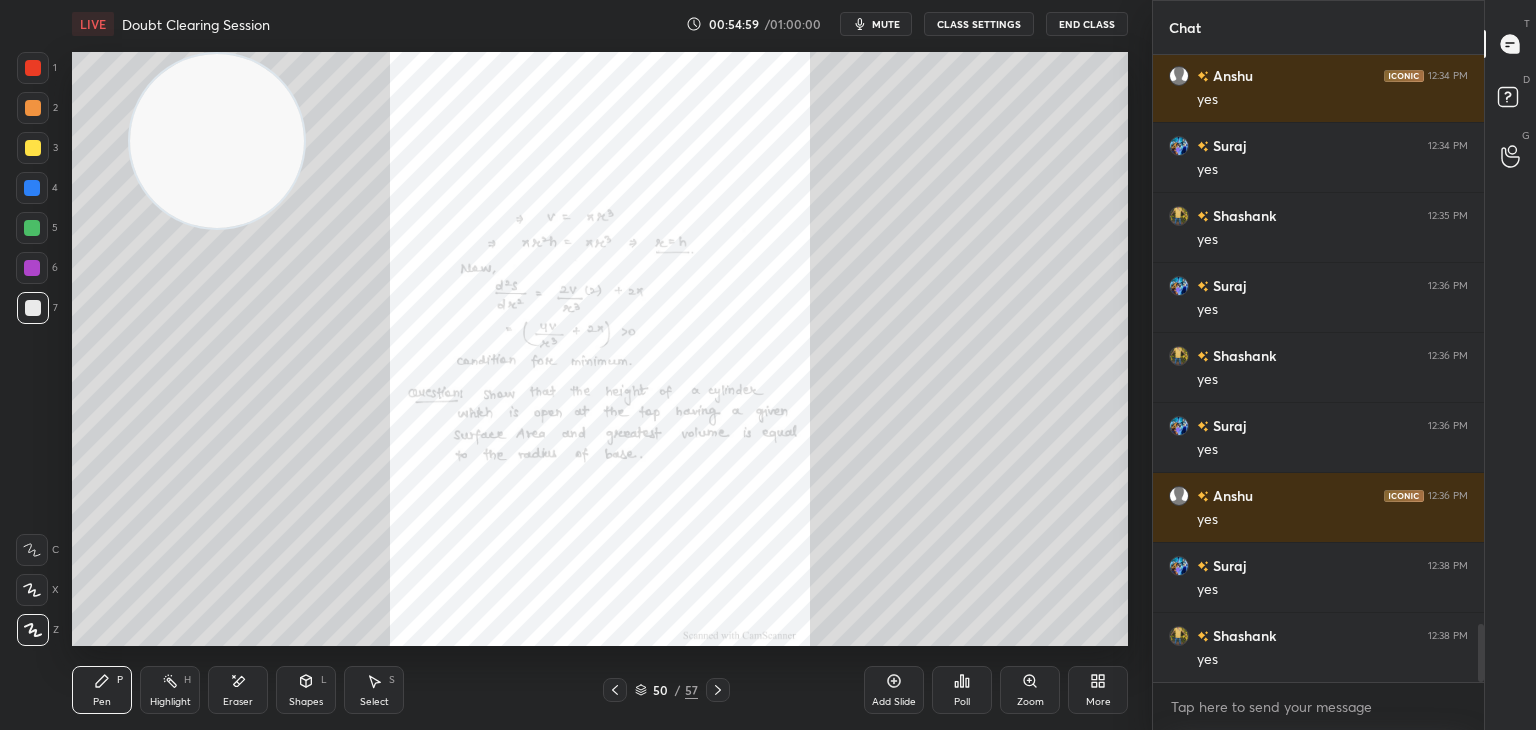 drag, startPoint x: 948, startPoint y: 165, endPoint x: 0, endPoint y: -23, distance: 966.4616 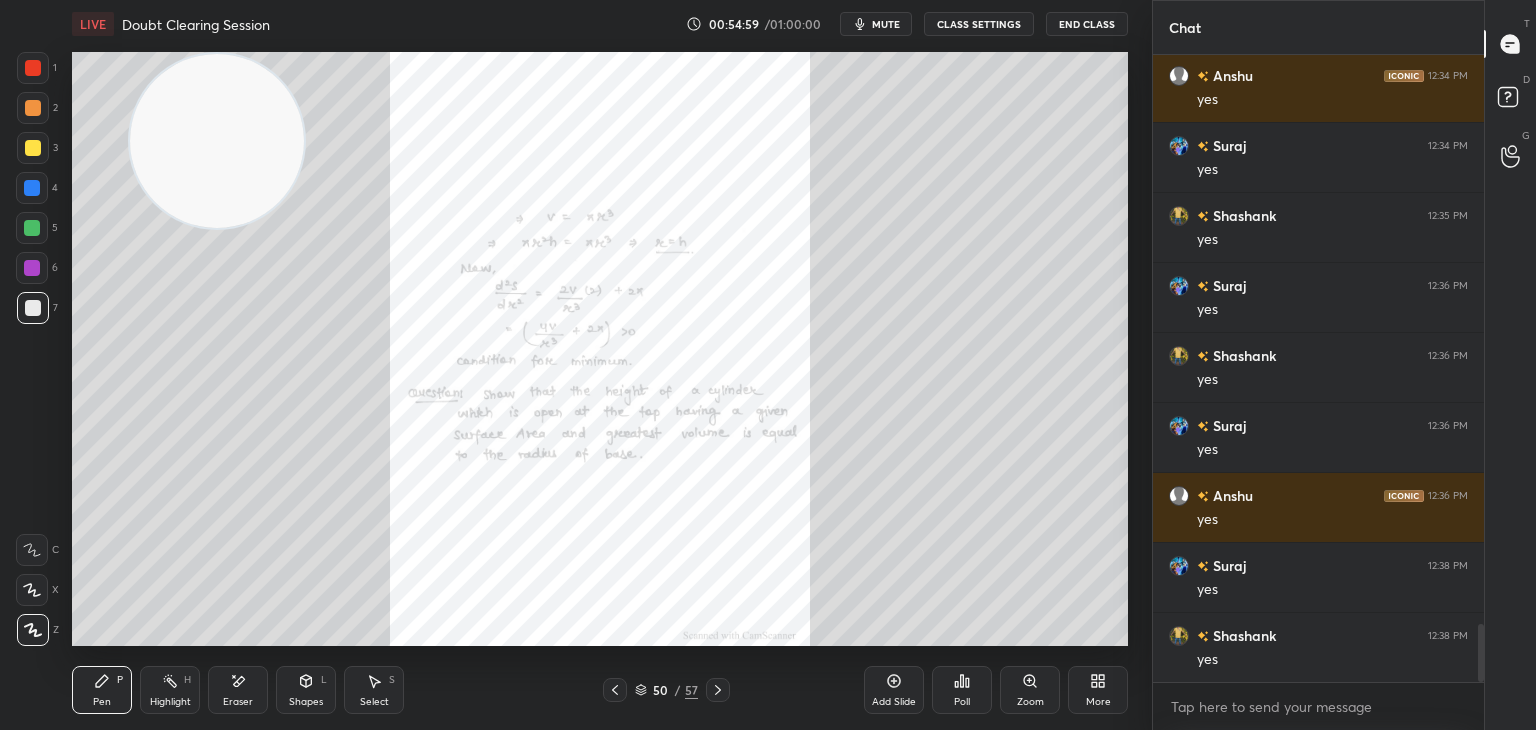 click on "1 2 3 4 5 6 7 C X Z E E Erase all   H H LIVE Doubt Clearing Session 00:54:59 /  01:00:00 mute CLASS SETTINGS End Class Setting up your live class Poll for   secs No correct answer Start poll Back Doubt Clearing Session • L4 of Comprehensive Course on Application o Derivatives & Integration [PERSON_NAME] Pen P Highlight H Eraser Shapes L Select S 50 / 57 Add Slide Poll Zoom More Chat [PERSON_NAME] 12:34 PM yes [PERSON_NAME] 12:34 PM yes Suraj 12:34 PM yes [PERSON_NAME] 12:35 PM yes Suraj 12:36 PM yes [PERSON_NAME] 12:36 PM yes Suraj 12:36 PM yes [PERSON_NAME] 12:36 PM yes Suraj 12:38 PM yes [PERSON_NAME] 12:38 PM yes JUMP TO LATEST Enable hand raising Enable raise hand to speak to learners. Once enabled, chat will be turned off temporarily. Enable x   introducing Raise a hand with a doubt Now learners can raise their hand along with a doubt  How it works? Doubts asked by learners will show up here NEW DOUBTS ASKED No one has raised a hand yet Can't raise hand Got it T Messages (T) D Doubts (D) G Raise Hand (G) Report an issue Buffering ​" at bounding box center [768, 0] 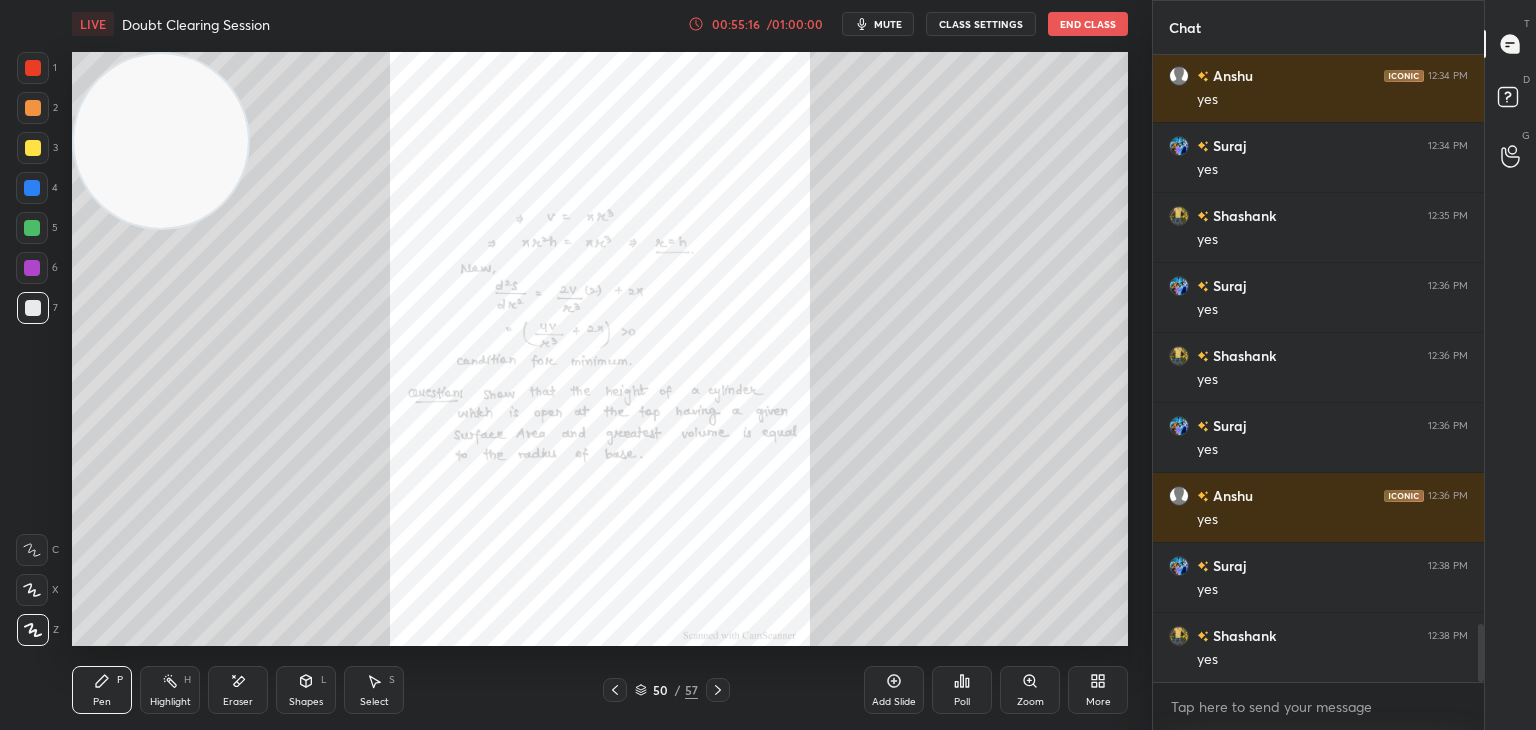 drag, startPoint x: 140, startPoint y: 197, endPoint x: 121, endPoint y: 383, distance: 186.96791 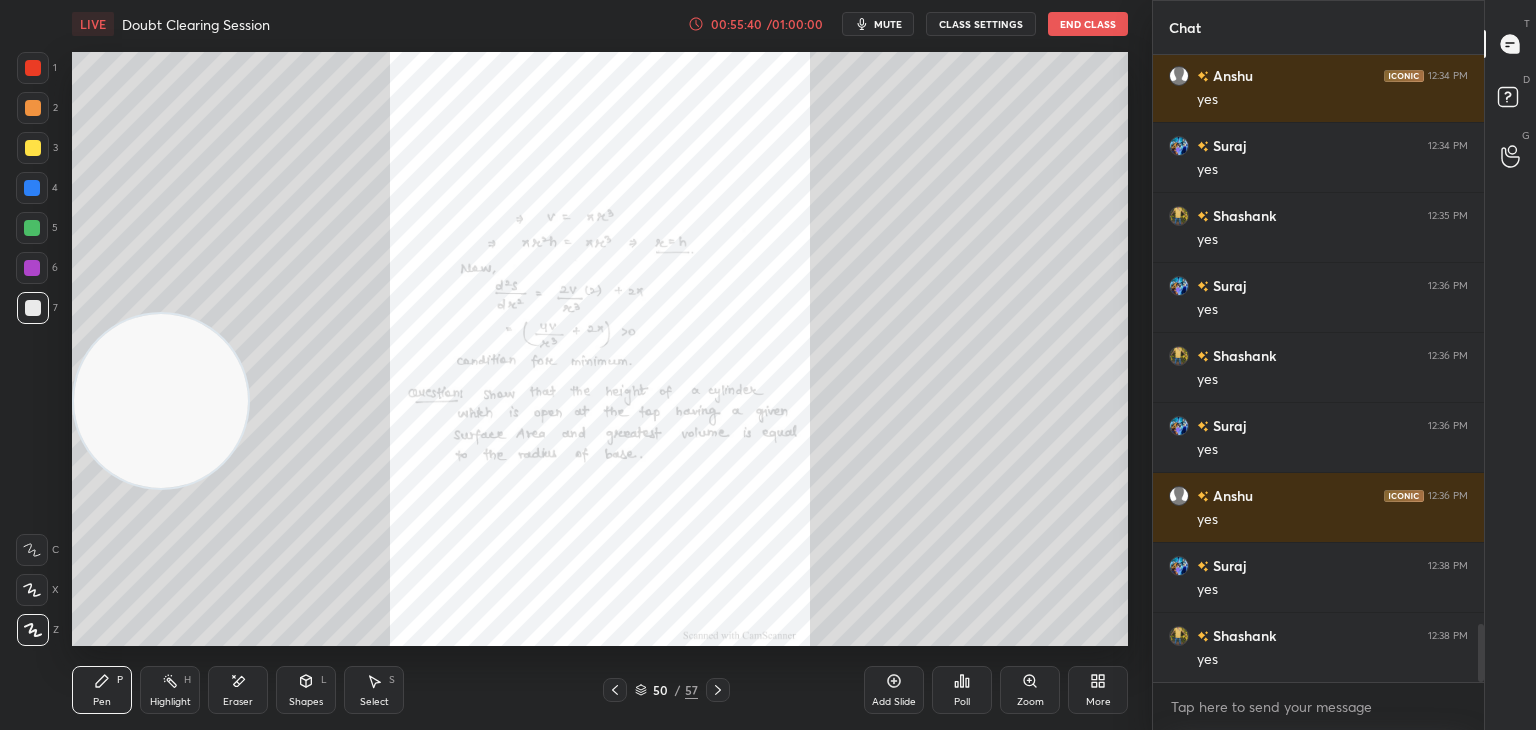 click on "Zoom" at bounding box center (1030, 690) 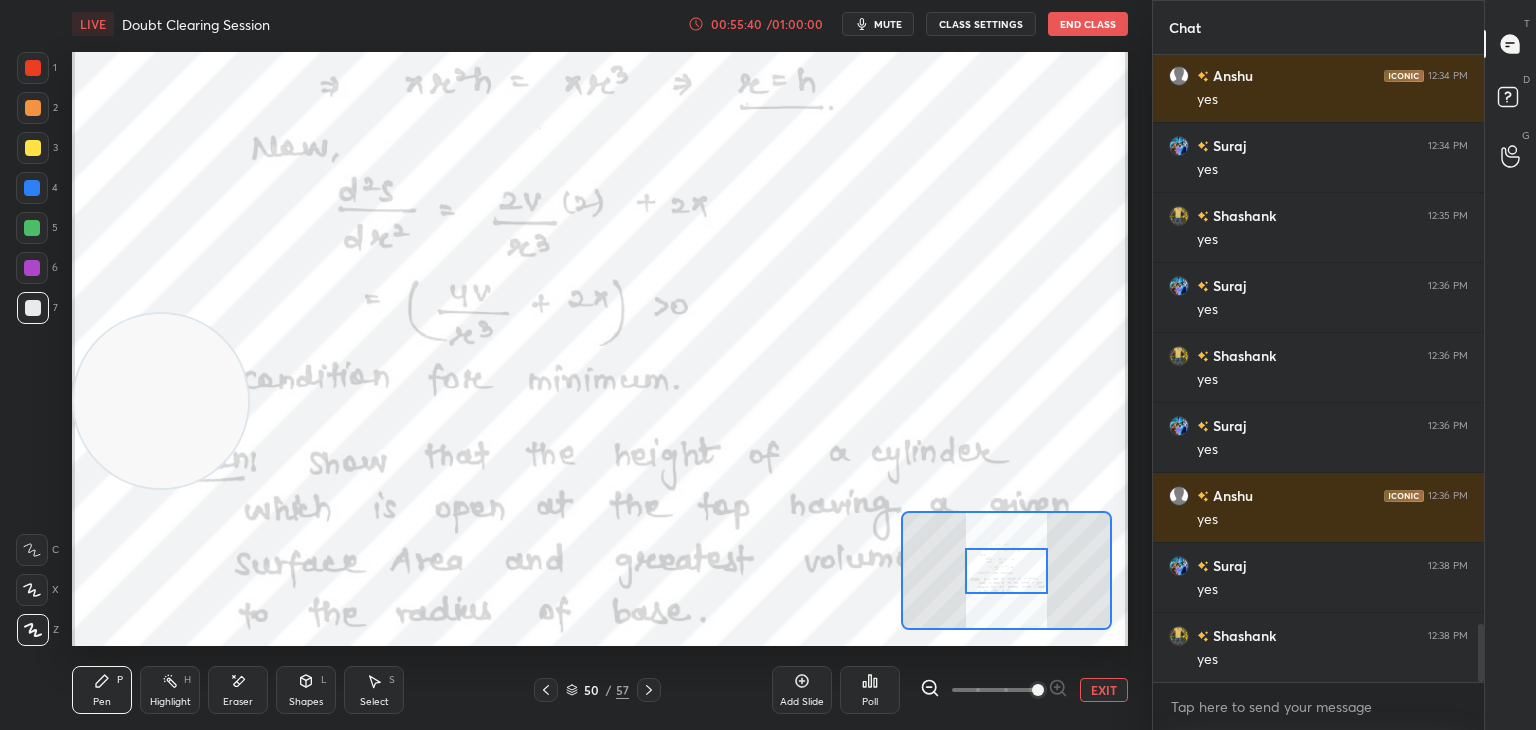 click at bounding box center [994, 690] 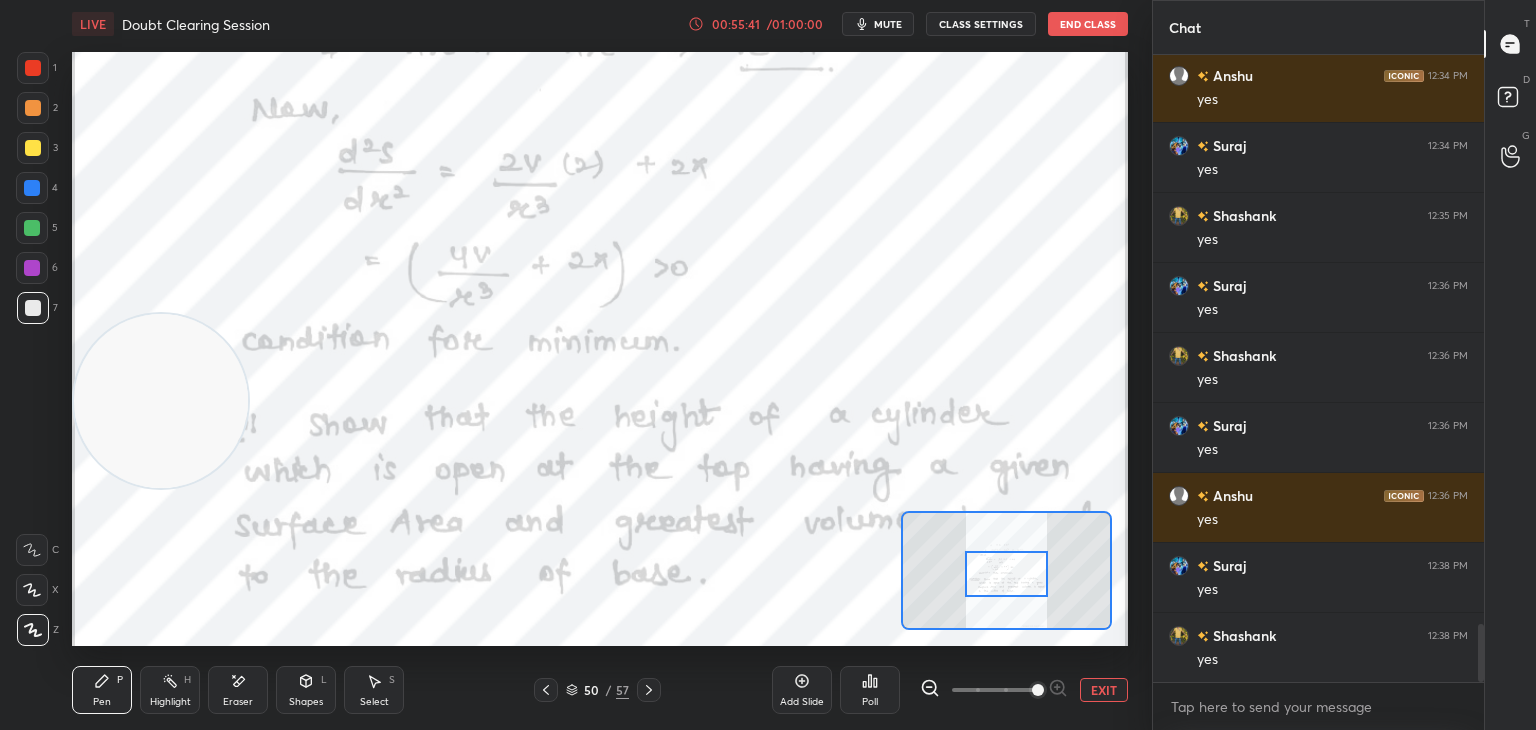 drag, startPoint x: 1026, startPoint y: 575, endPoint x: 1008, endPoint y: 569, distance: 18.973665 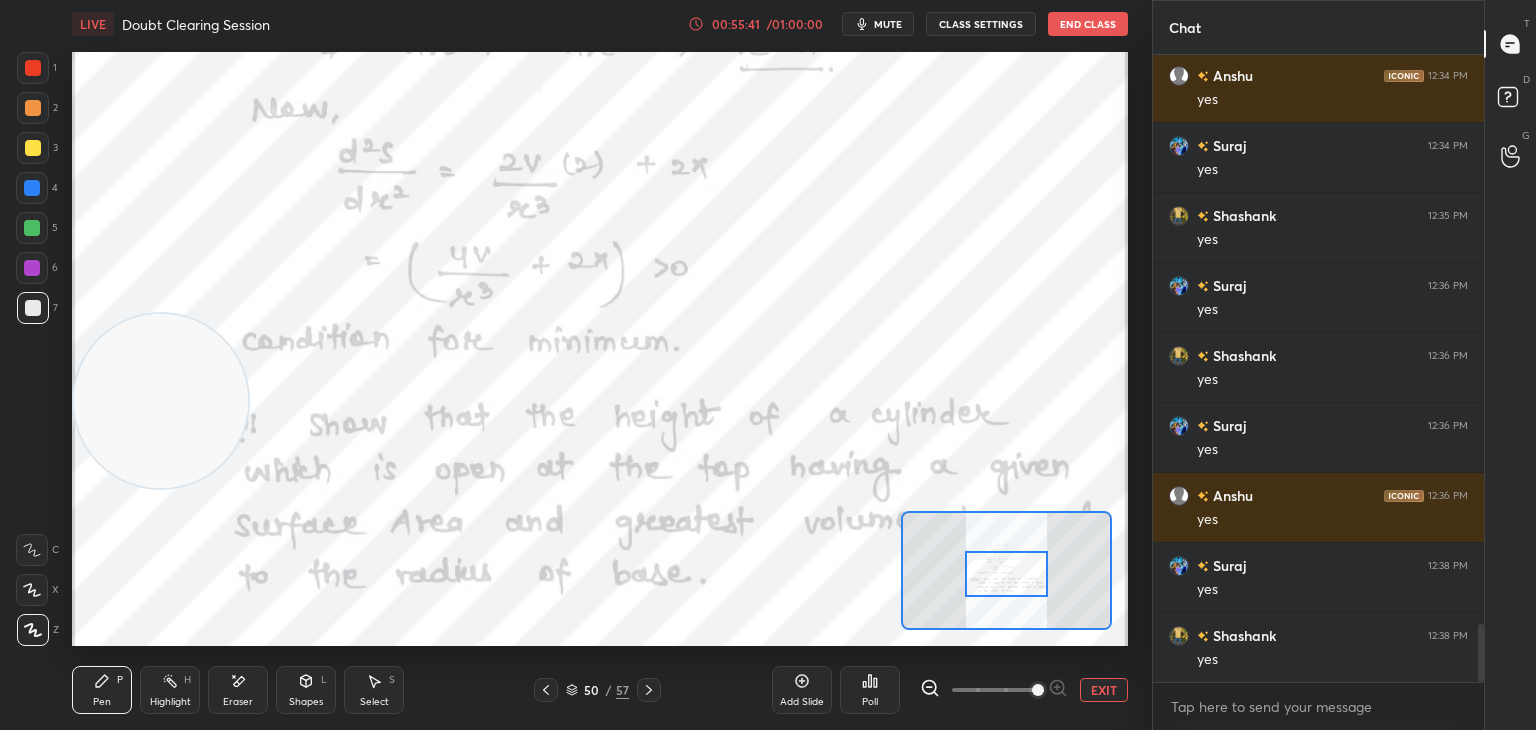 click at bounding box center (1006, 574) 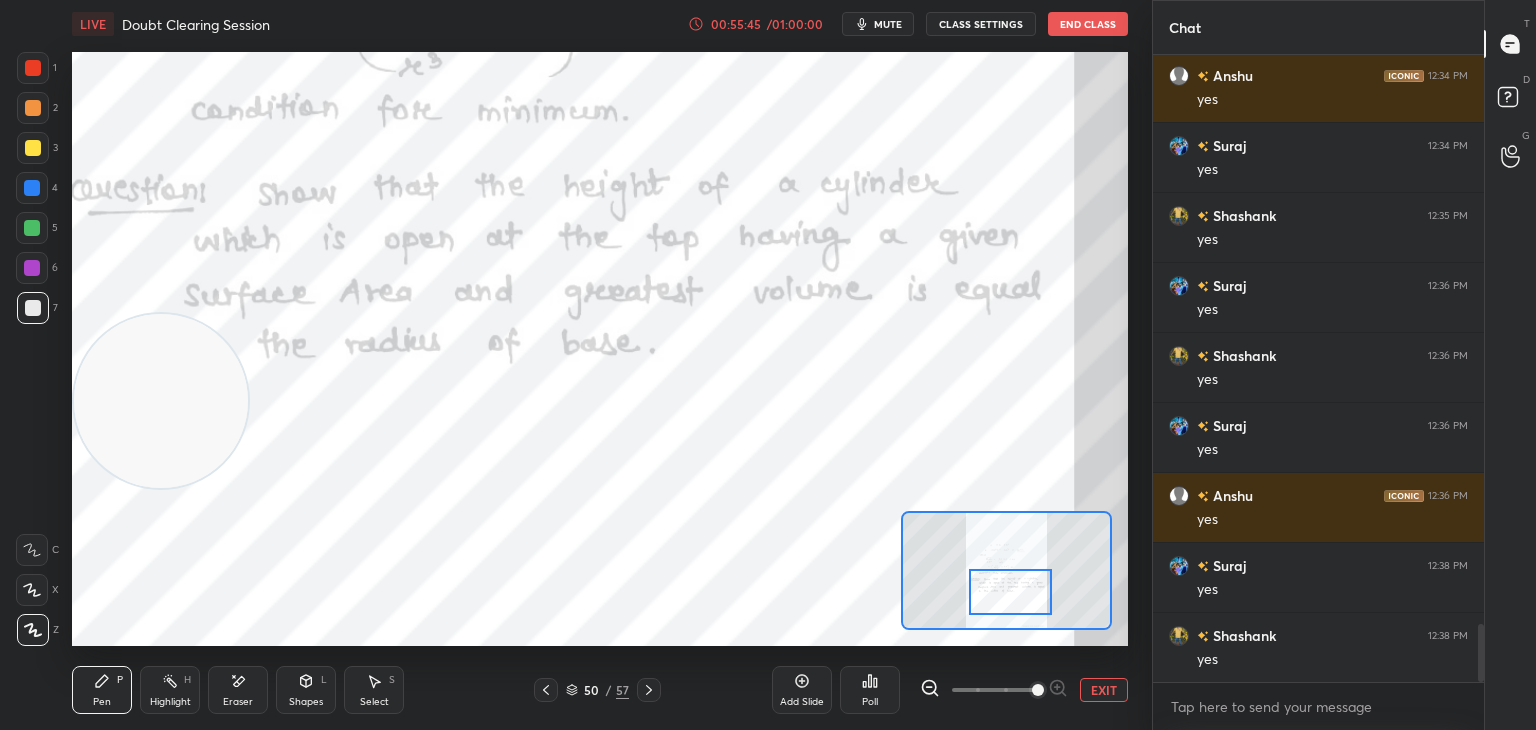 click on "EXIT" at bounding box center [1104, 690] 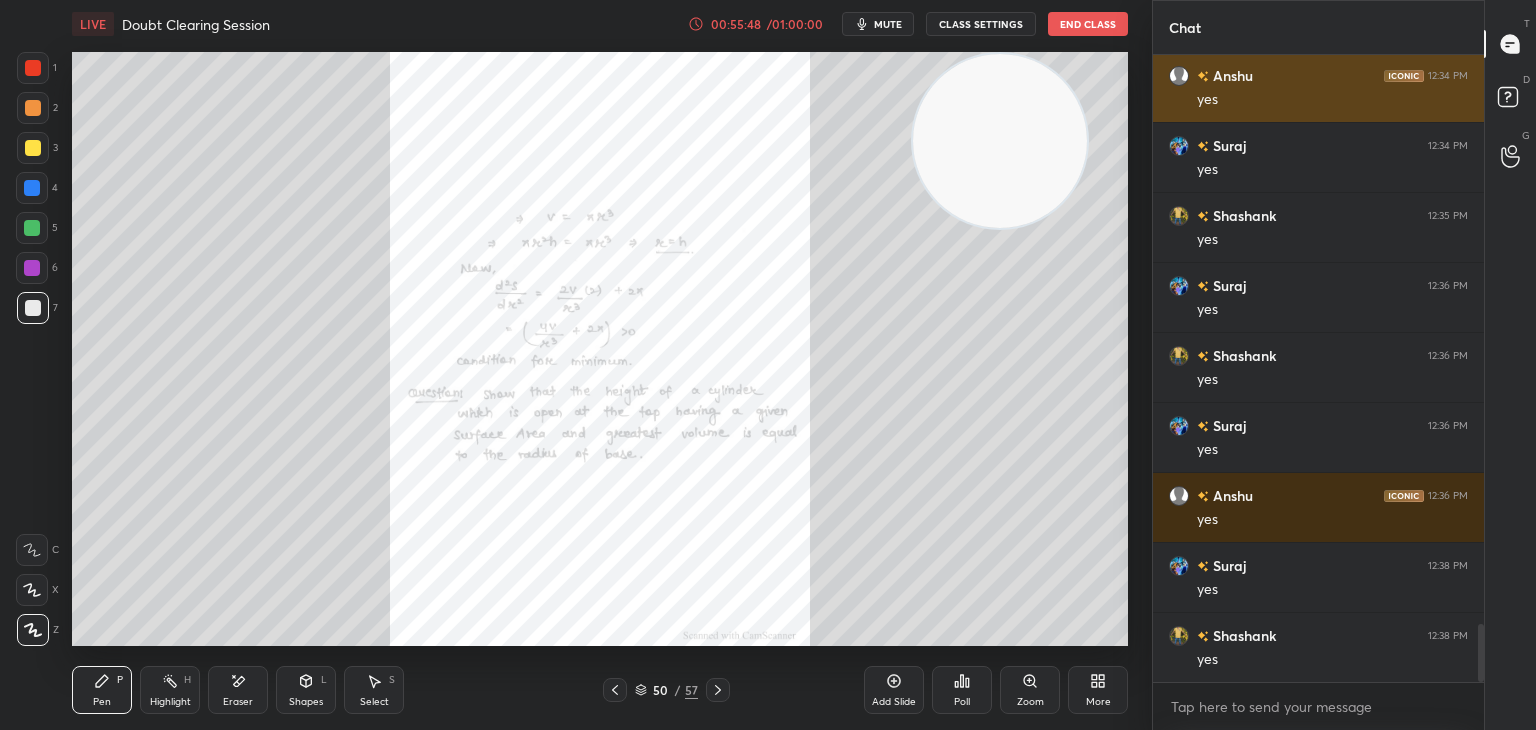 drag, startPoint x: 122, startPoint y: 405, endPoint x: 1170, endPoint y: 62, distance: 1102.7026 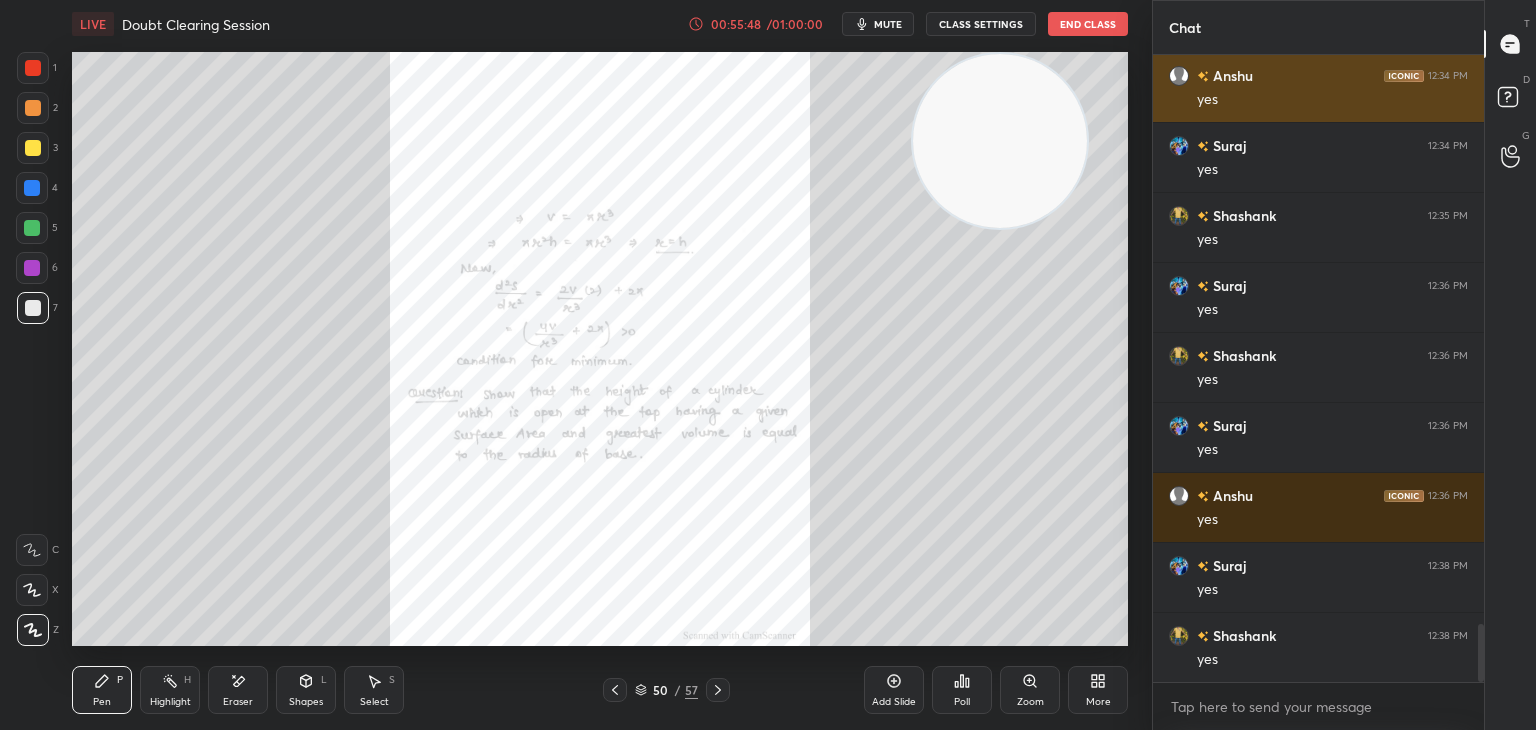 click on "1 2 3 4 5 6 7 C X Z E E Erase all   H H LIVE Doubt Clearing Session 00:55:48 /  01:00:00 mute CLASS SETTINGS End Class Setting up your live class Poll for   secs No correct answer Start poll Back Doubt Clearing Session • L4 of Comprehensive Course on Application o Derivatives & Integration [PERSON_NAME] Pen P Highlight H Eraser Shapes L Select S 50 / 57 Add Slide Poll Zoom More Chat [PERSON_NAME] 12:34 PM yes [PERSON_NAME] 12:34 PM yes Suraj 12:34 PM yes [PERSON_NAME] 12:35 PM yes Suraj 12:36 PM yes [PERSON_NAME] 12:36 PM yes Suraj 12:36 PM yes [PERSON_NAME] 12:36 PM yes Suraj 12:38 PM yes [PERSON_NAME] 12:38 PM yes JUMP TO LATEST Enable hand raising Enable raise hand to speak to learners. Once enabled, chat will be turned off temporarily. Enable x   introducing Raise a hand with a doubt Now learners can raise their hand along with a doubt  How it works? Doubts asked by learners will show up here NEW DOUBTS ASKED No one has raised a hand yet Can't raise hand Got it T Messages (T) D Doubts (D) G Raise Hand (G) Report an issue Buffering ​" at bounding box center [768, 365] 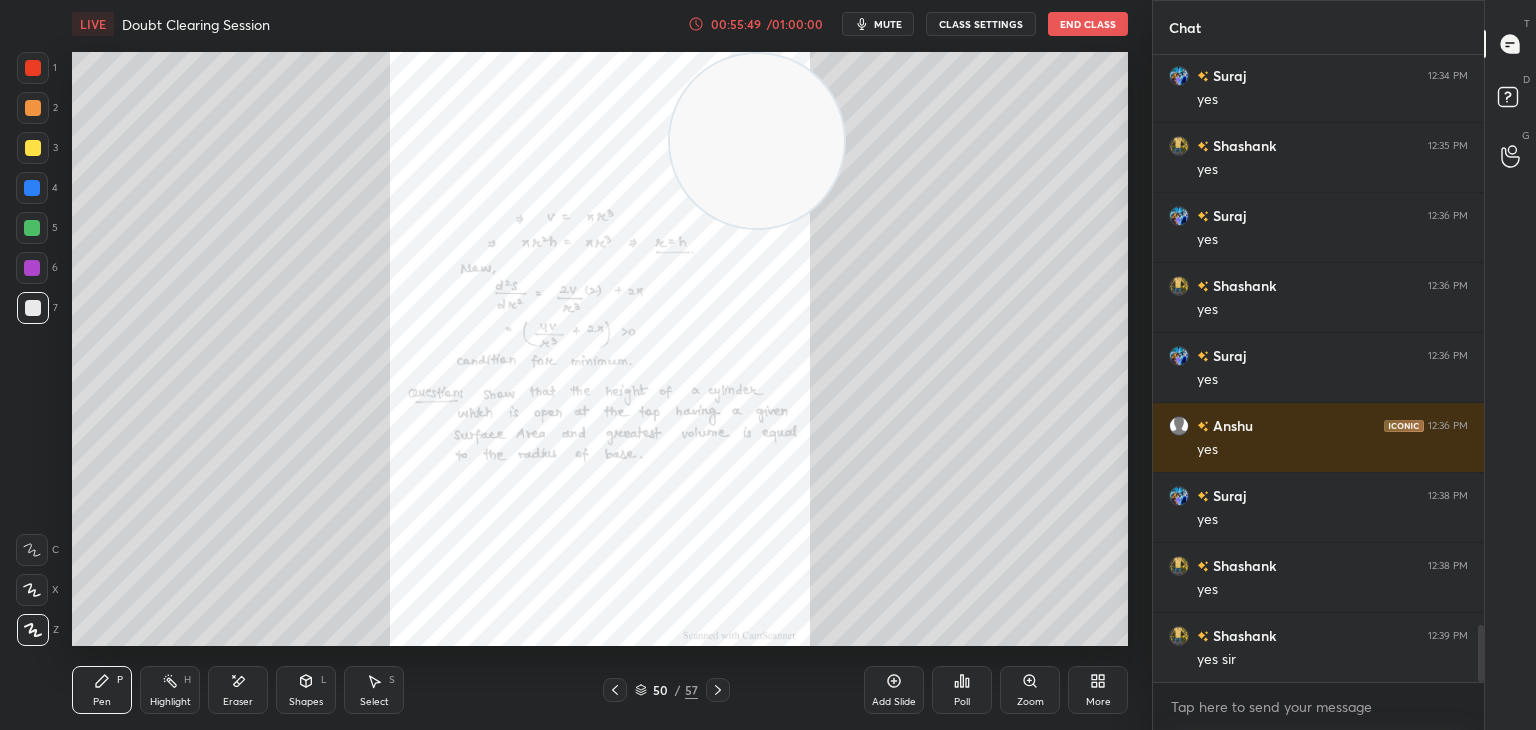 drag, startPoint x: 1002, startPoint y: 143, endPoint x: 716, endPoint y: 85, distance: 291.82187 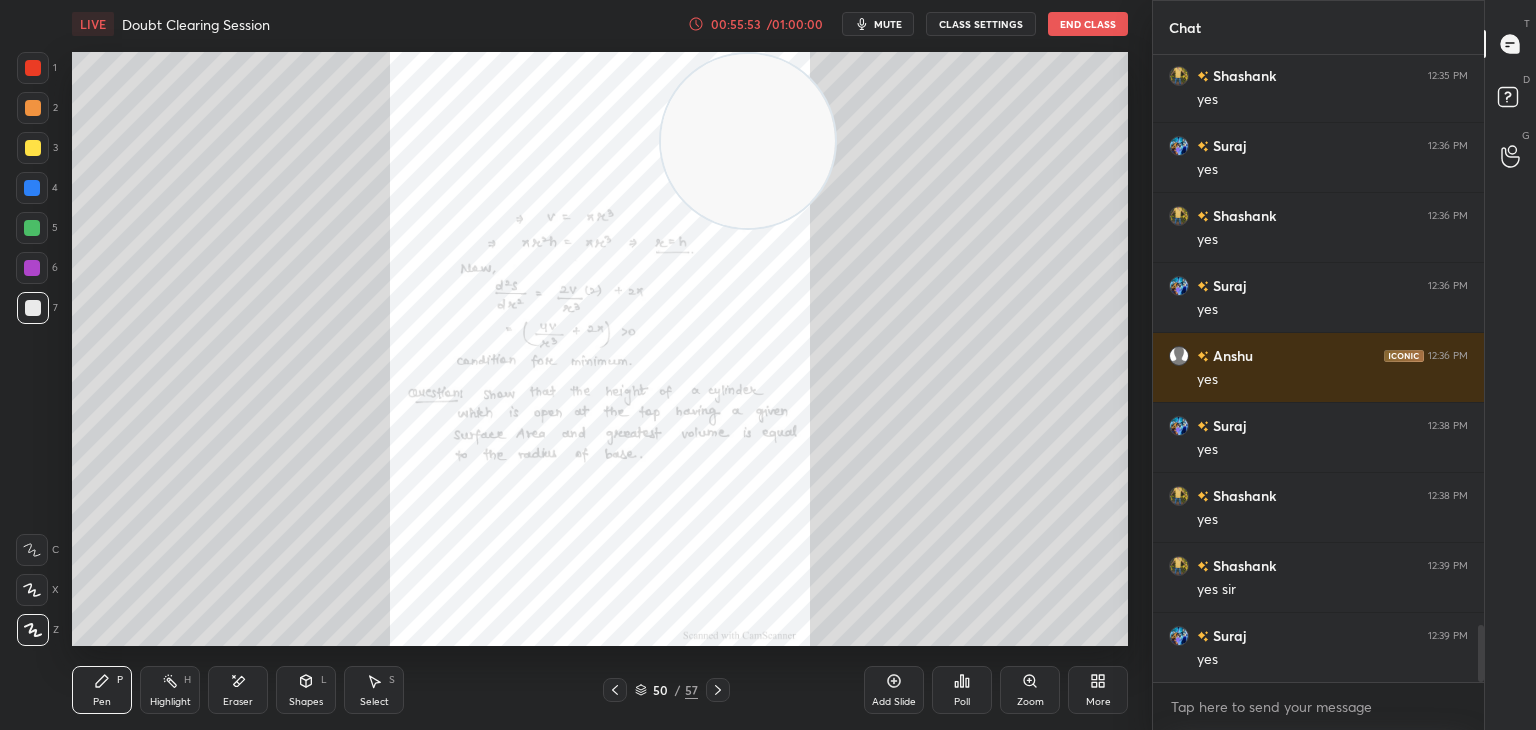 scroll, scrollTop: 6364, scrollLeft: 0, axis: vertical 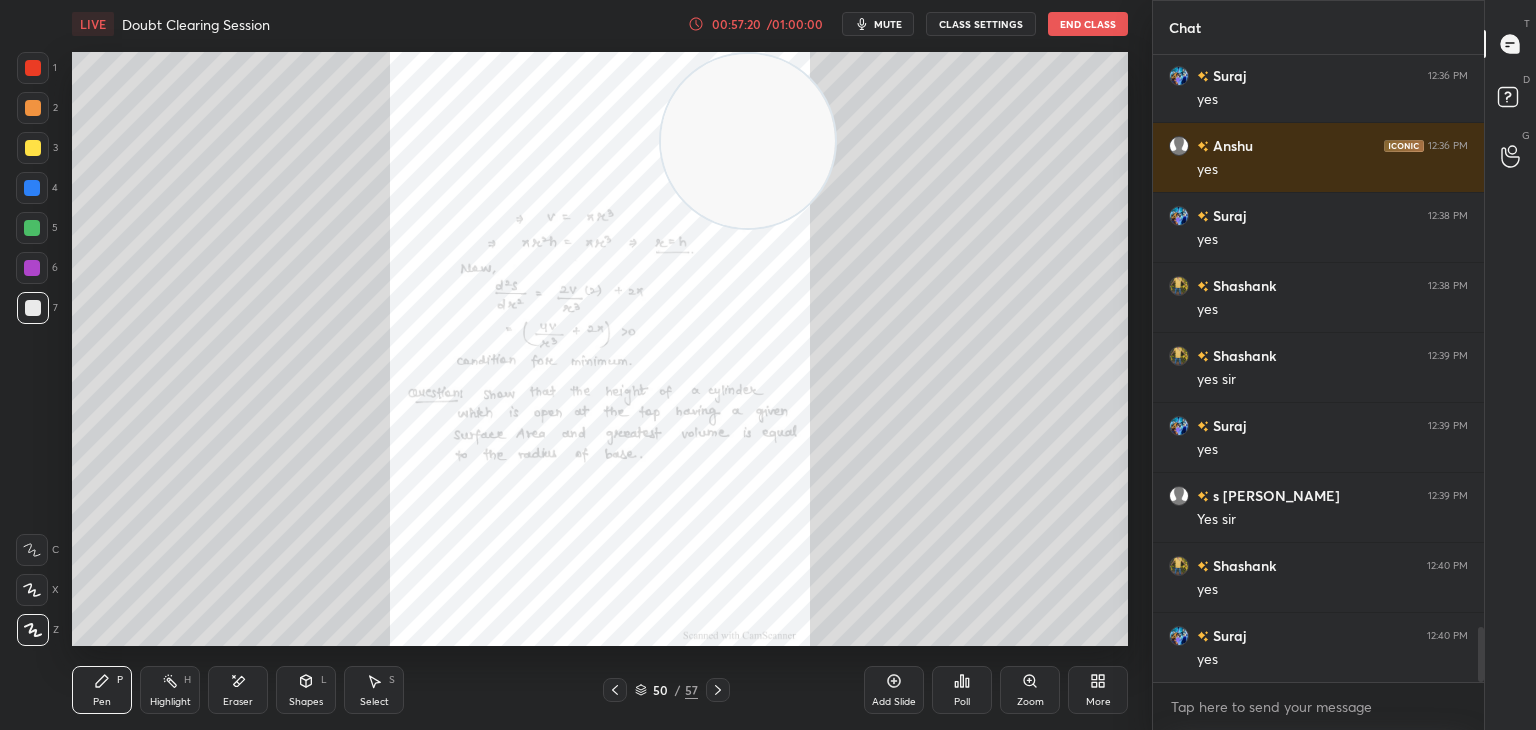click on "Zoom" at bounding box center (1030, 690) 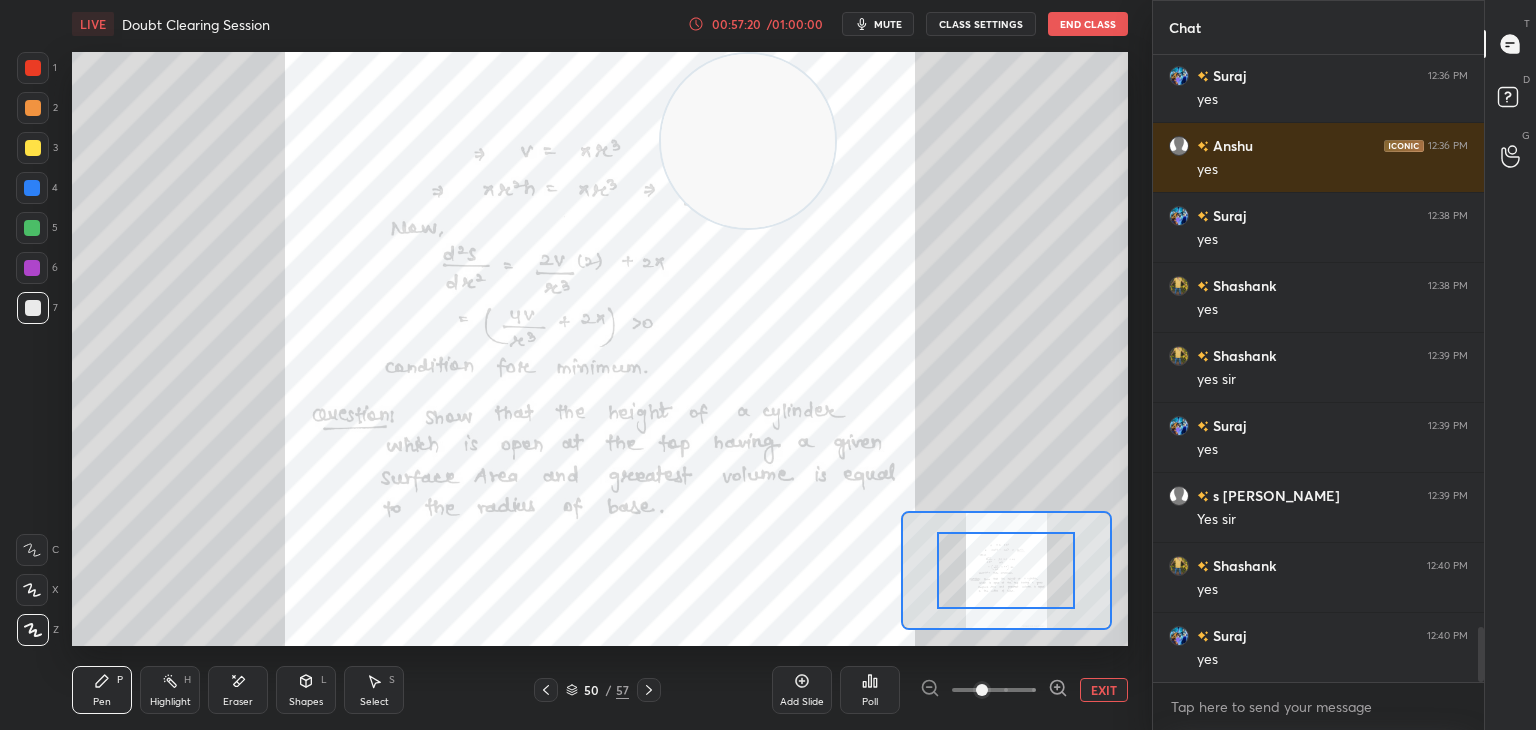 click at bounding box center (994, 690) 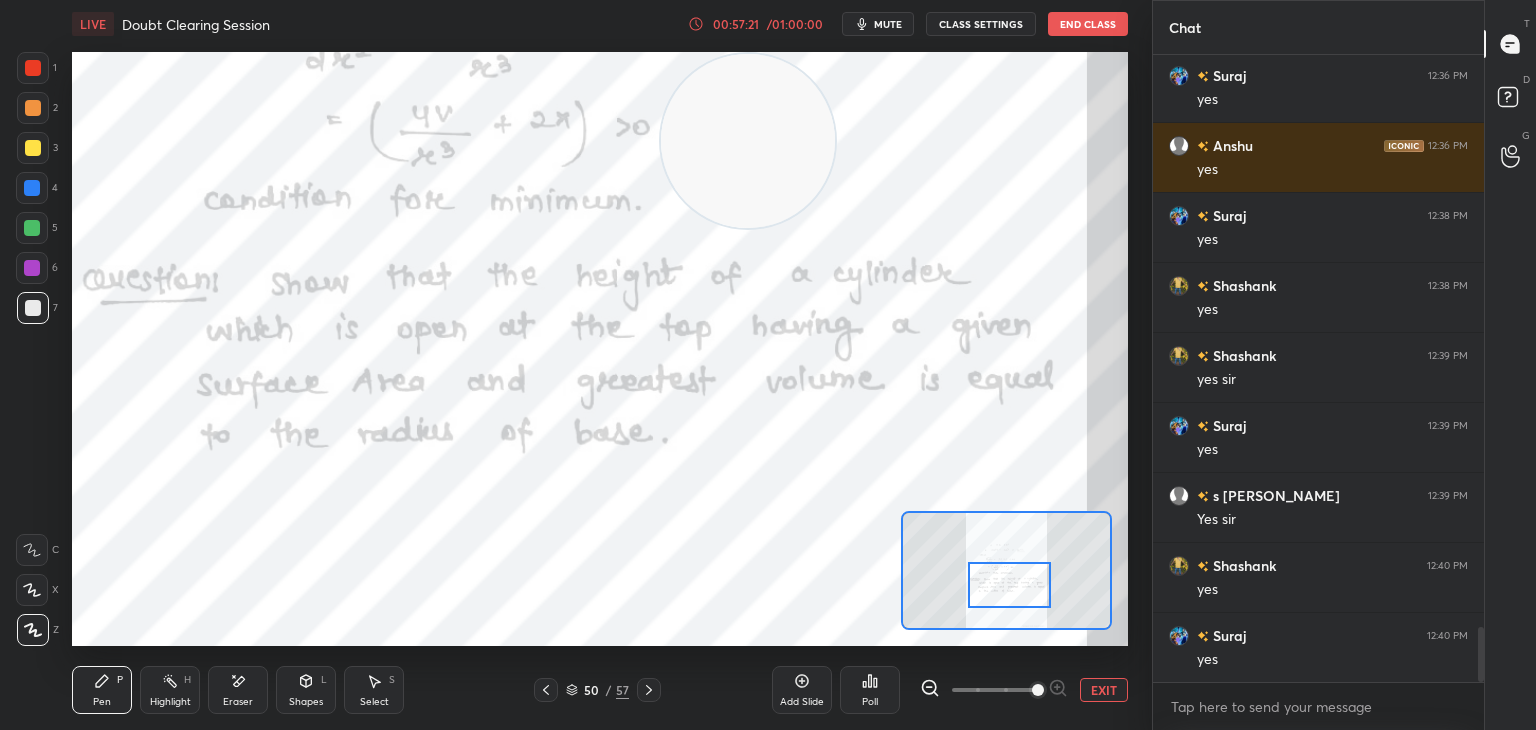 drag, startPoint x: 1022, startPoint y: 587, endPoint x: 1025, endPoint y: 602, distance: 15.297058 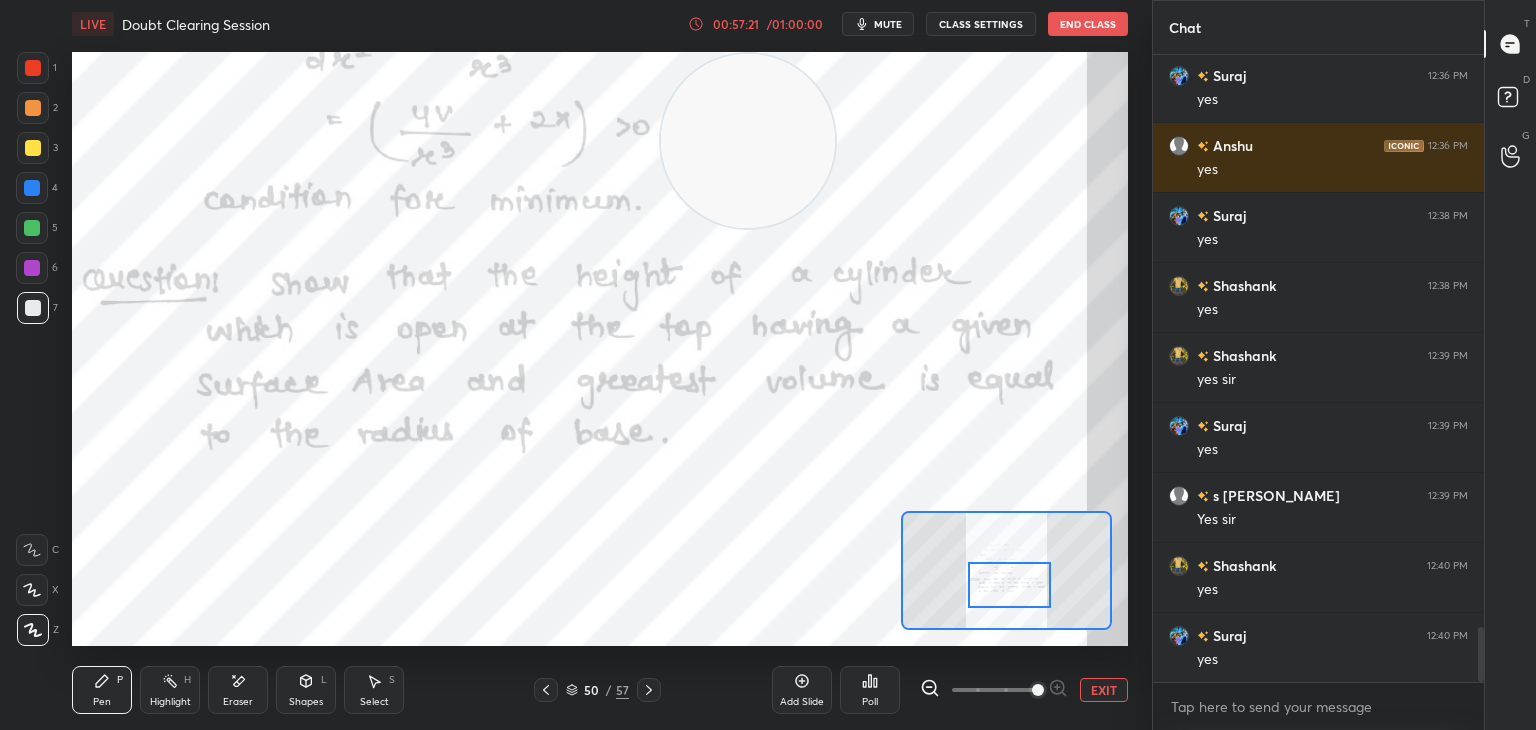 click at bounding box center [1009, 585] 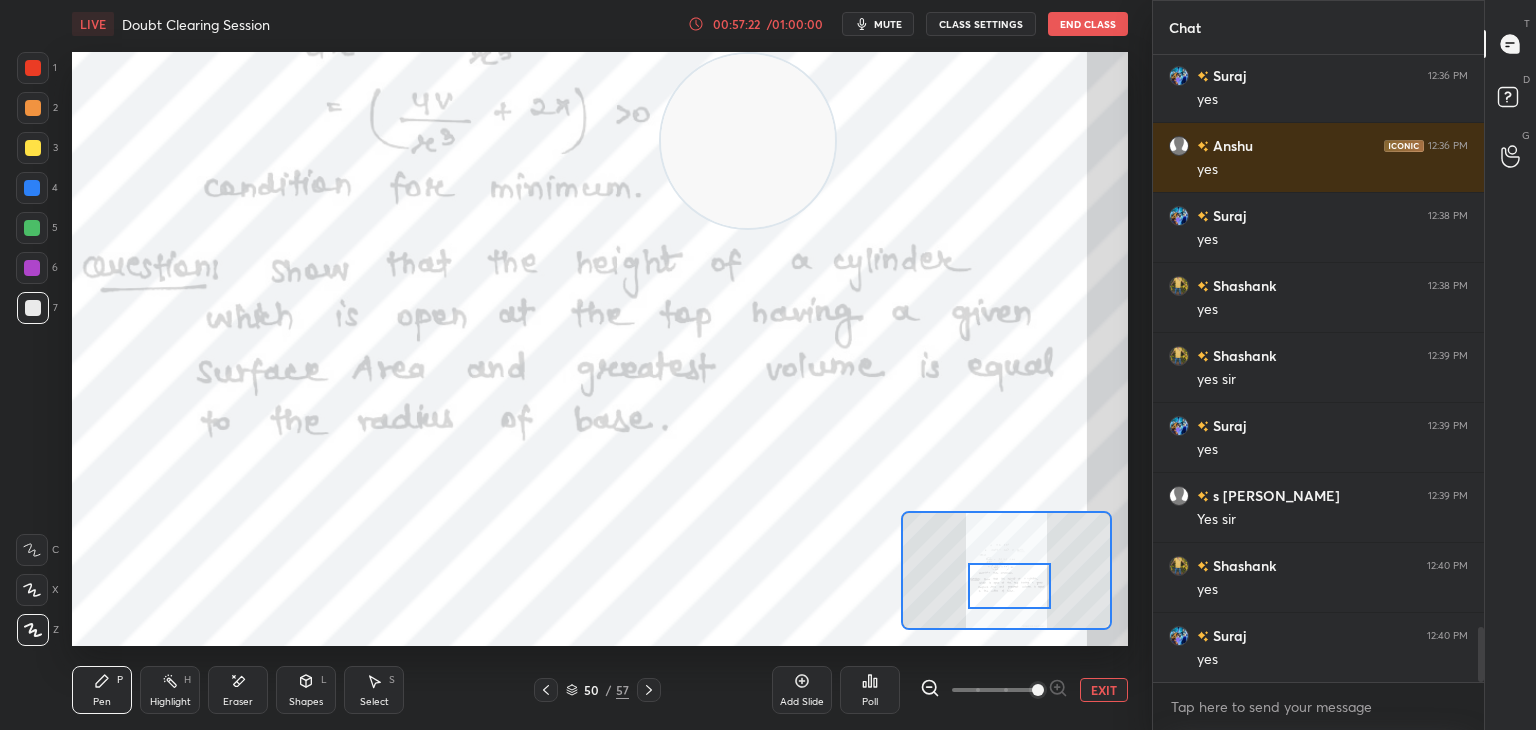 click on "Highlight H" at bounding box center (170, 690) 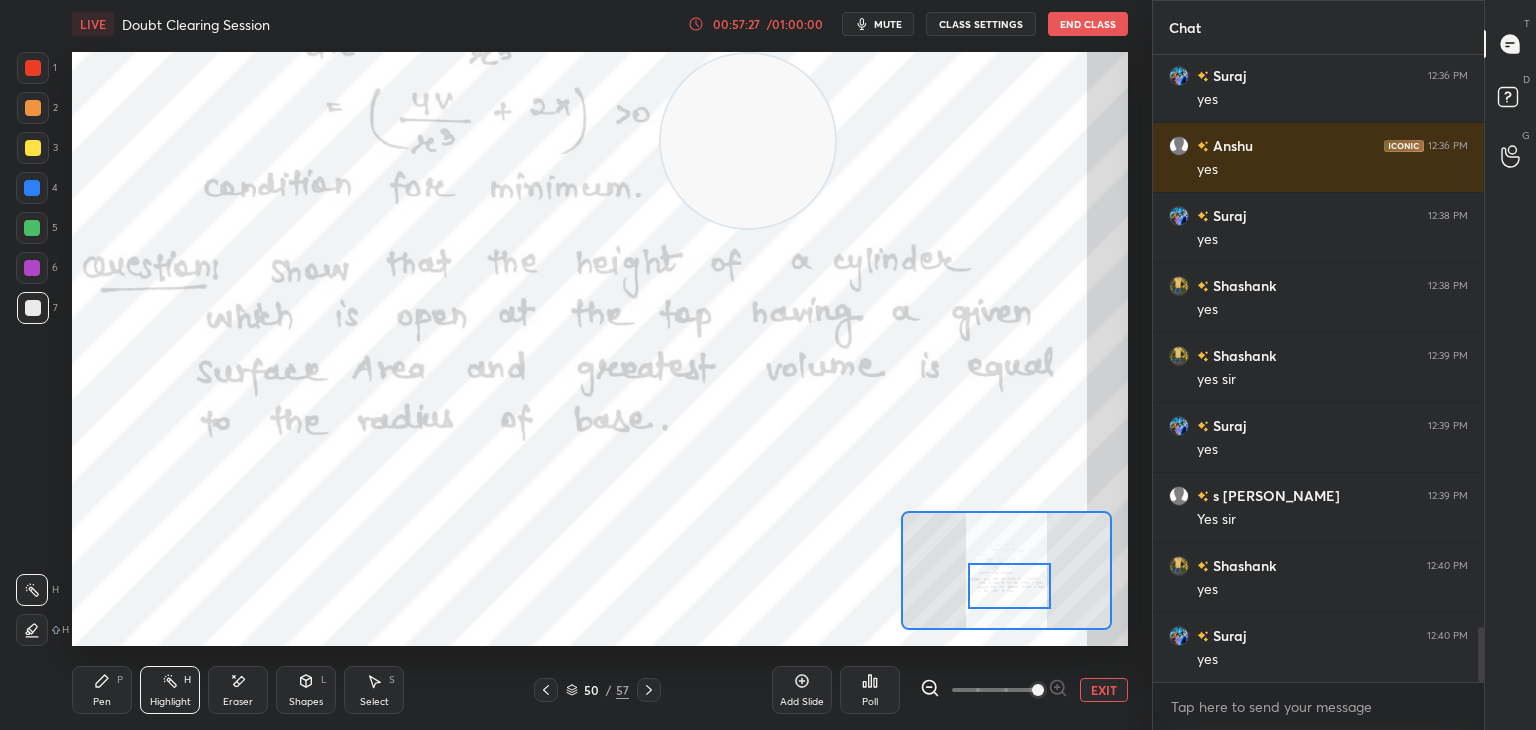 click on "EXIT" at bounding box center (1104, 690) 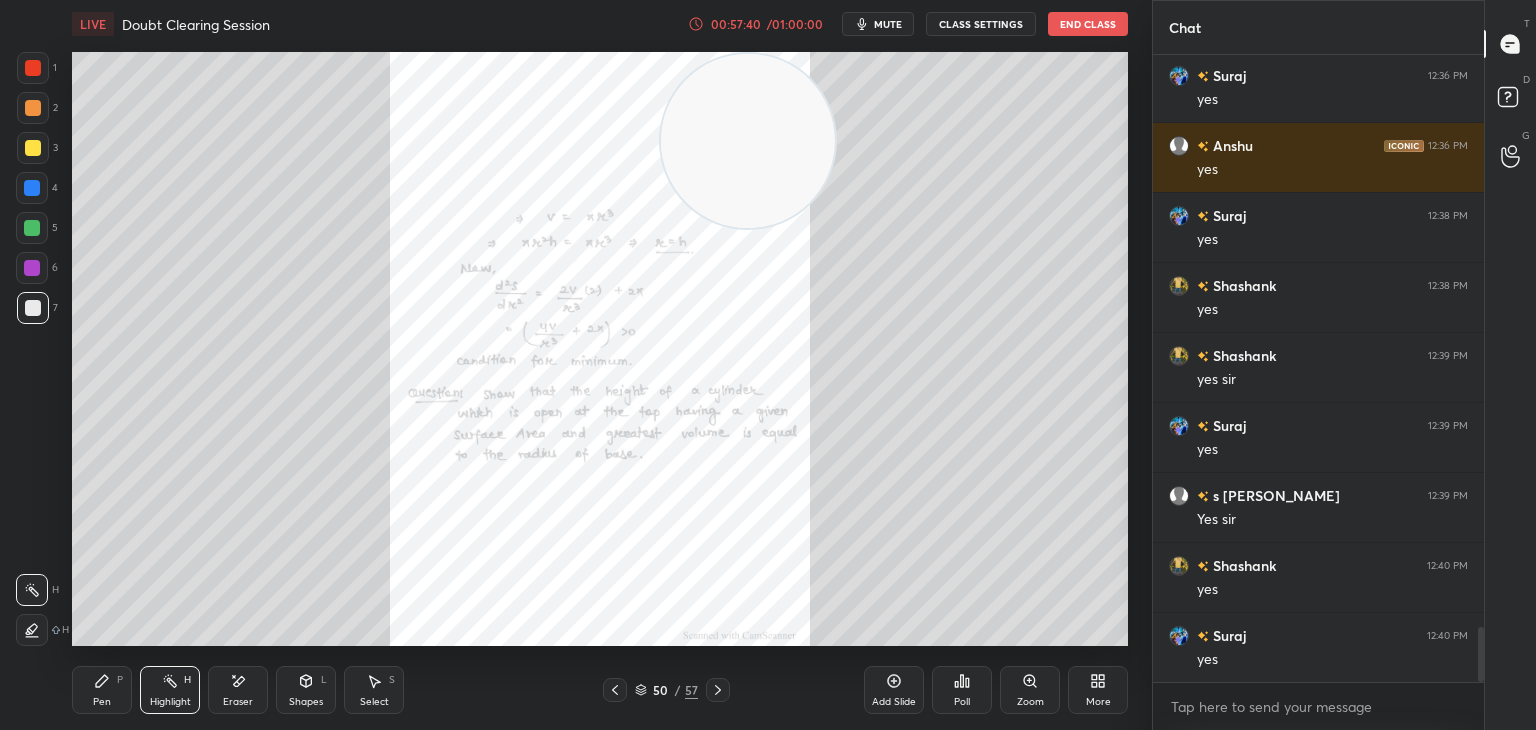 scroll, scrollTop: 6574, scrollLeft: 0, axis: vertical 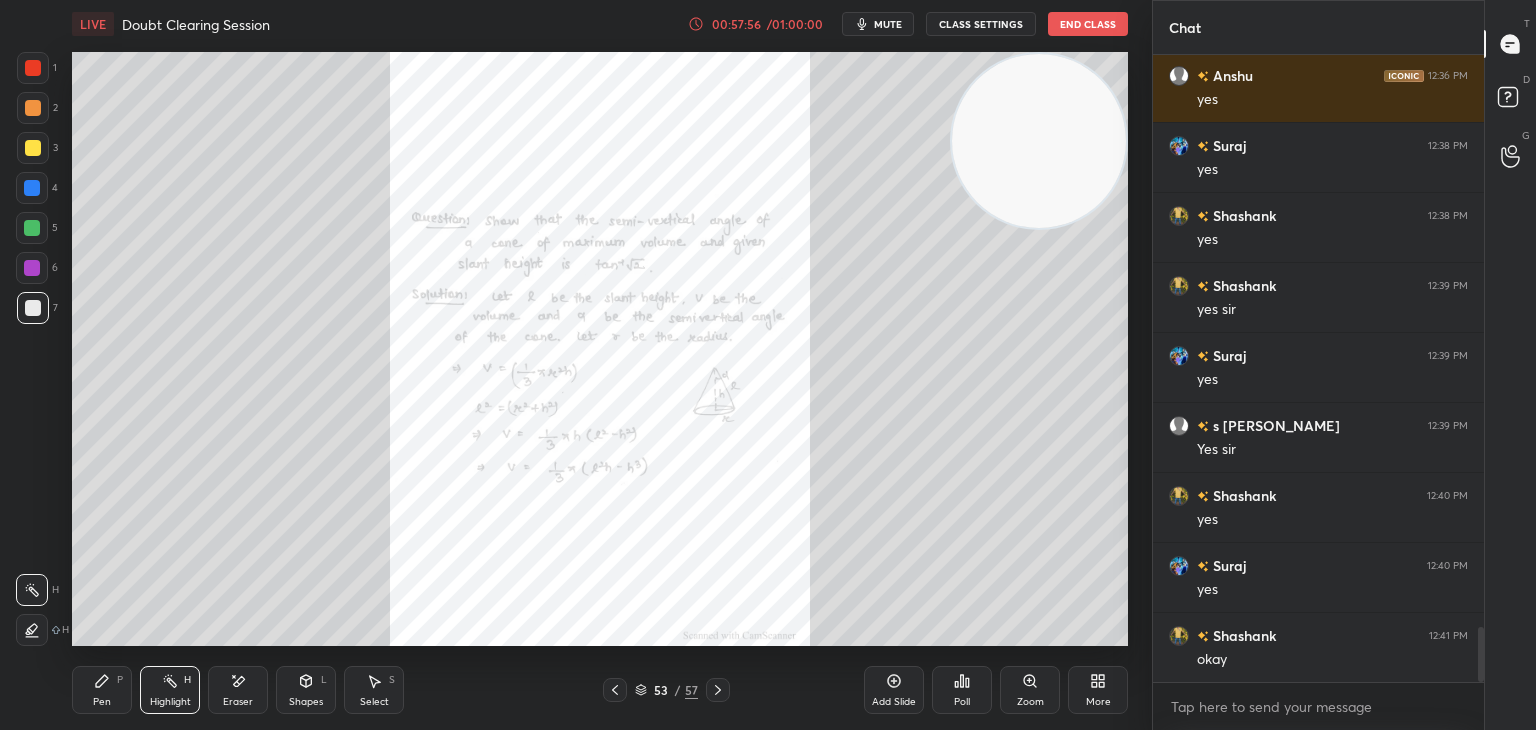 drag, startPoint x: 749, startPoint y: 157, endPoint x: 1091, endPoint y: 81, distance: 350.34268 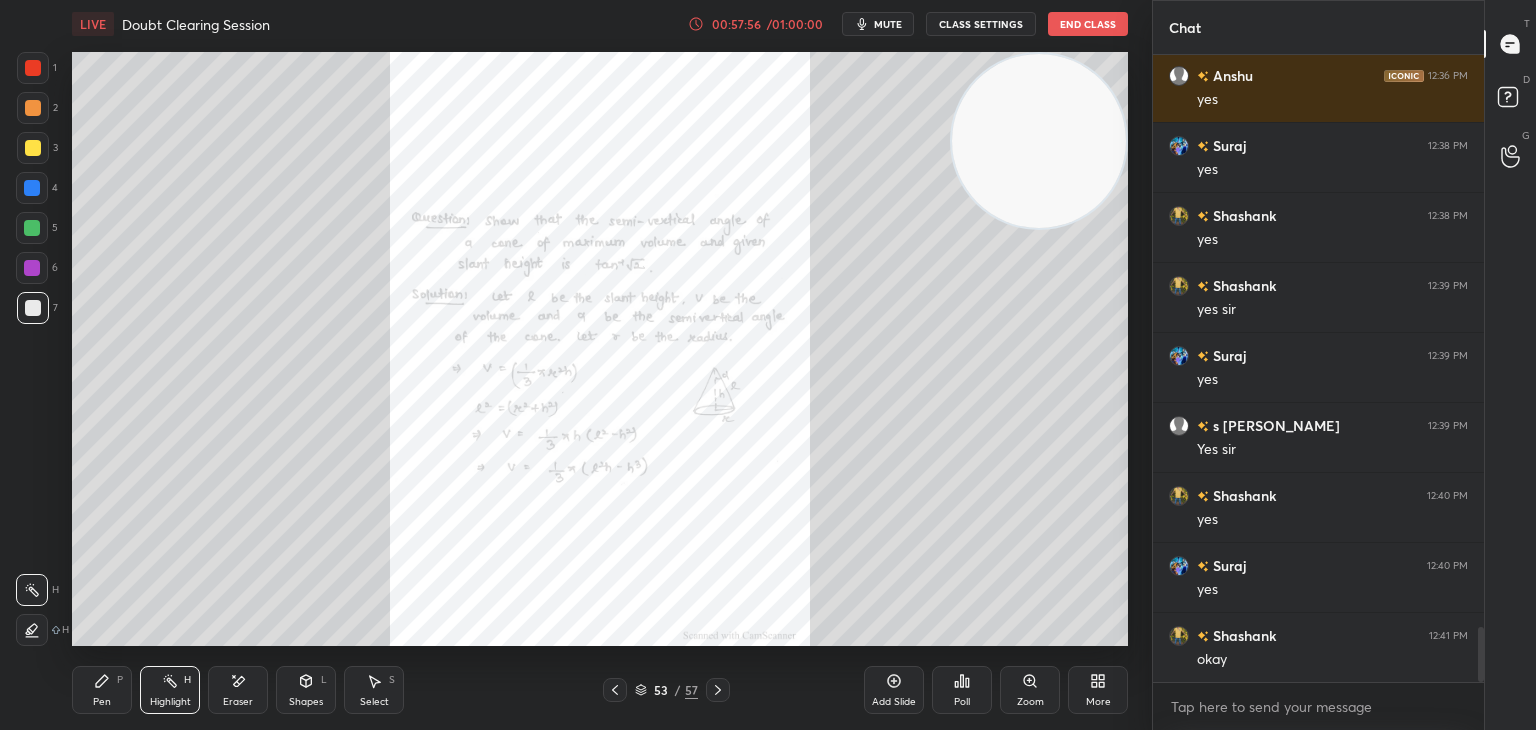 click at bounding box center [1039, 141] 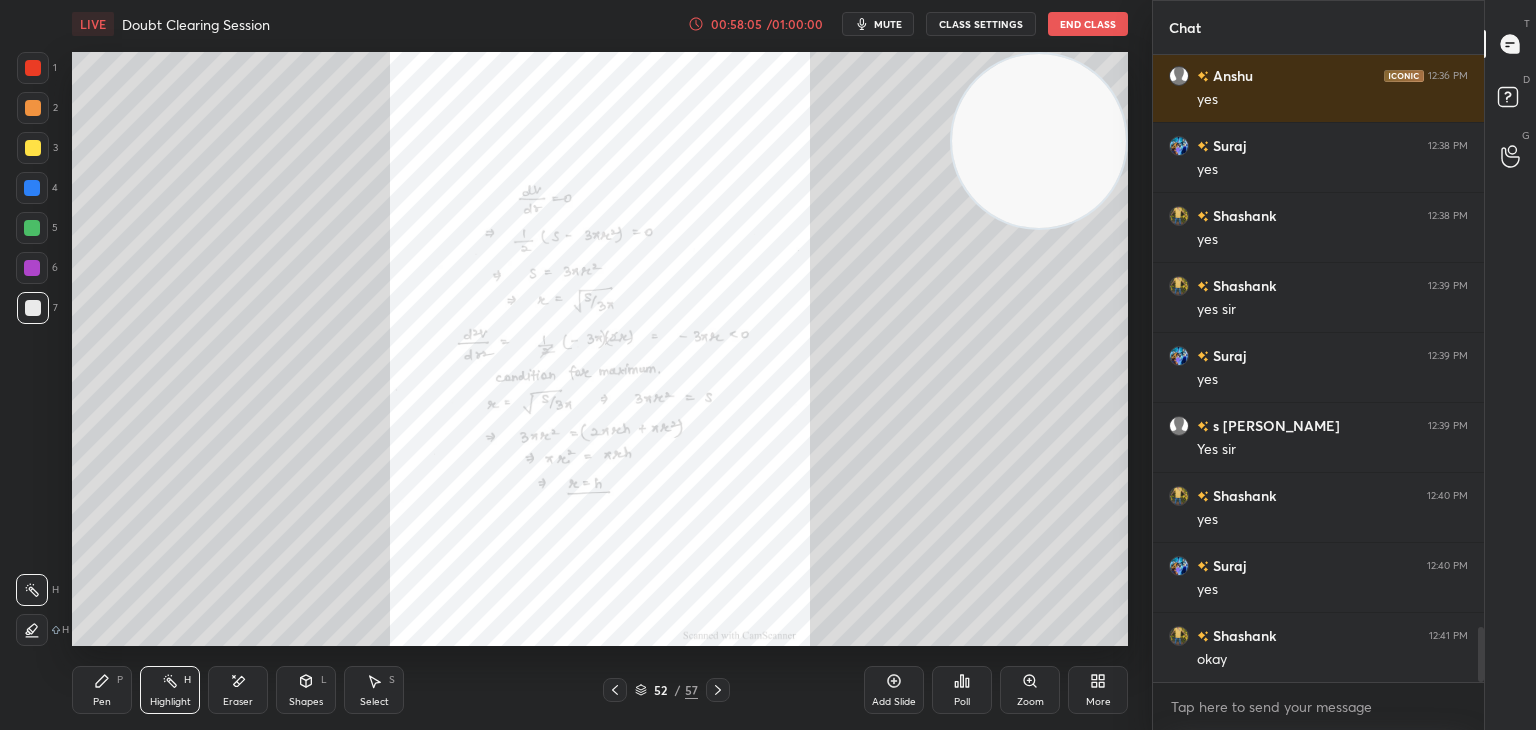 click on "1 2 3 4 5 6 7 C X Z E E Erase all   H H" at bounding box center [32, 349] 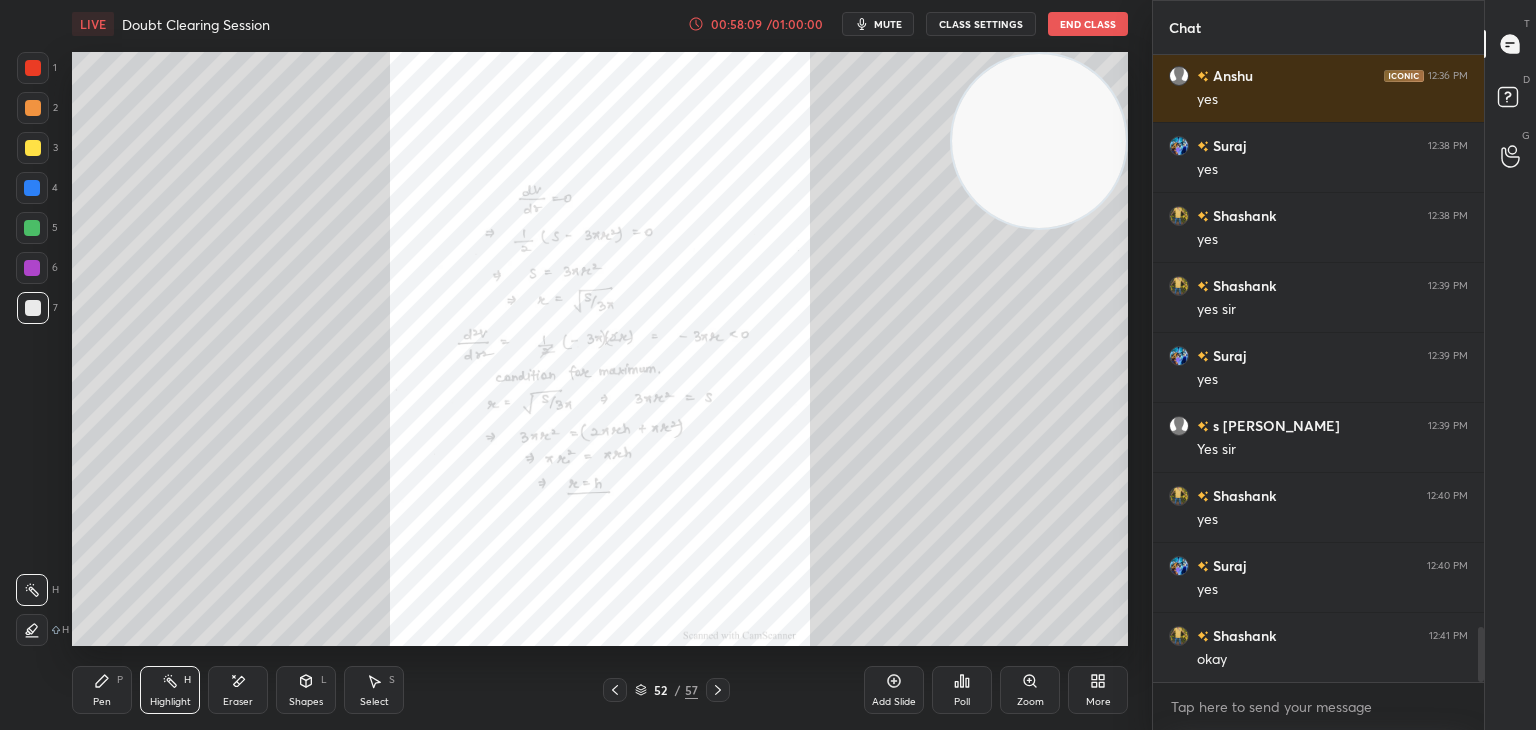 click on "52 / 57" at bounding box center (666, 690) 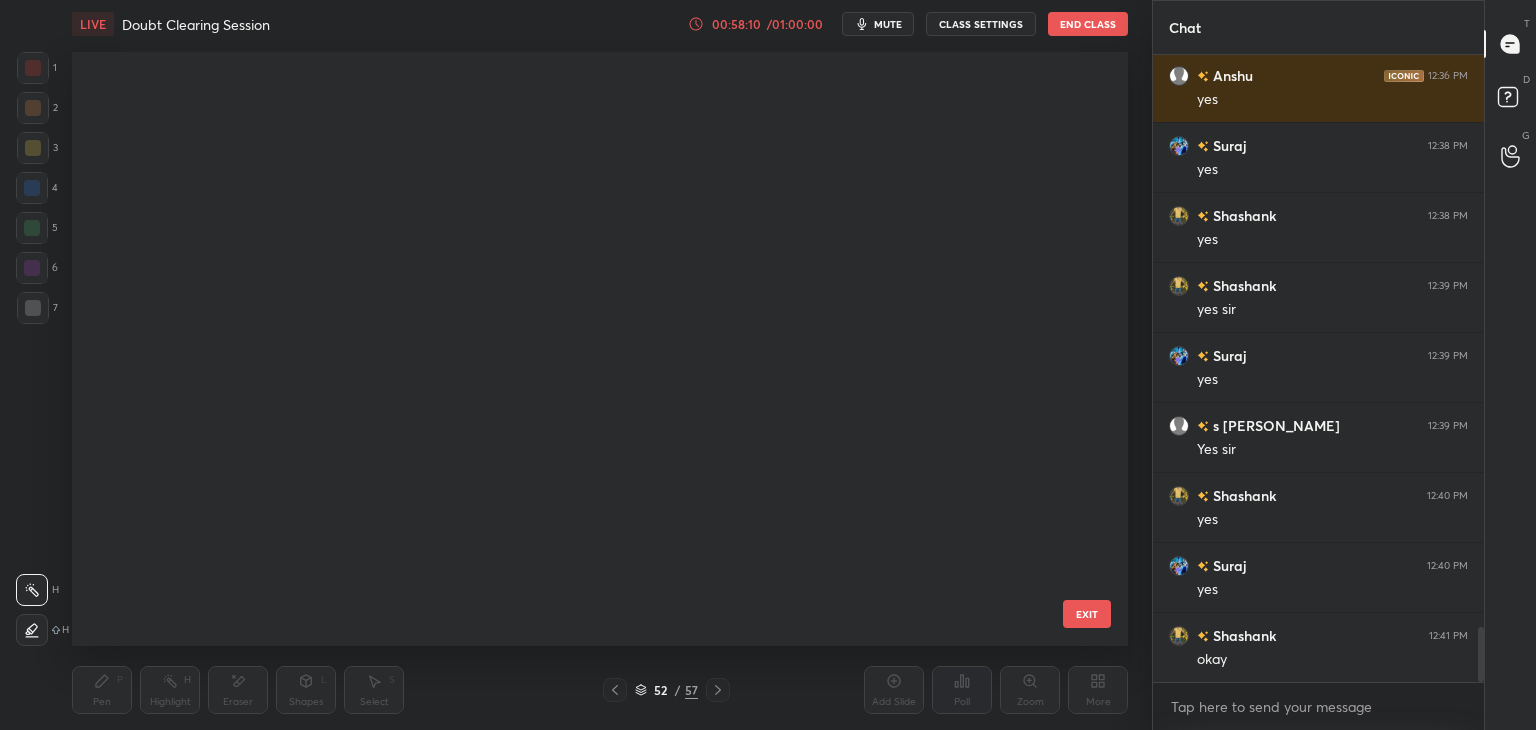 scroll, scrollTop: 2700, scrollLeft: 0, axis: vertical 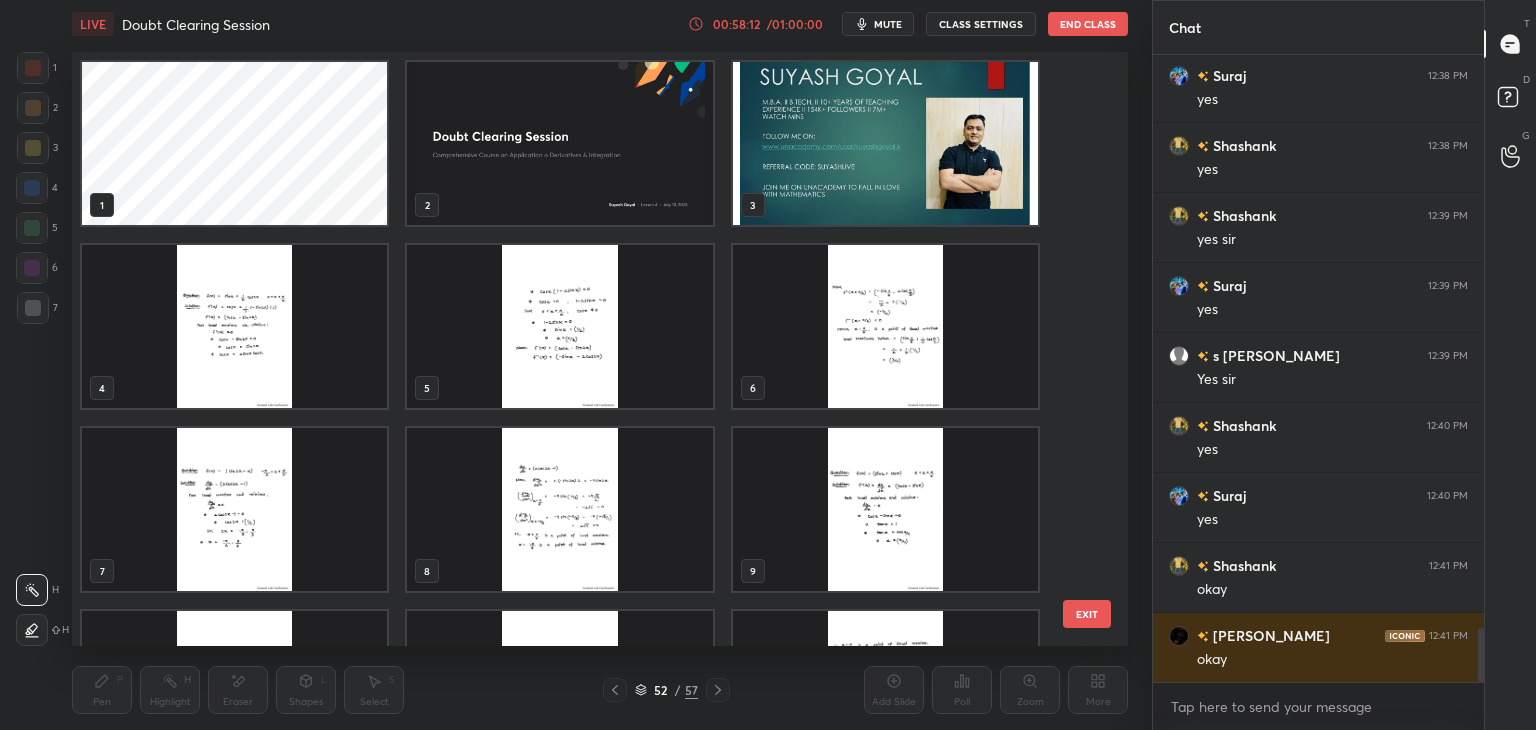click at bounding box center (559, 143) 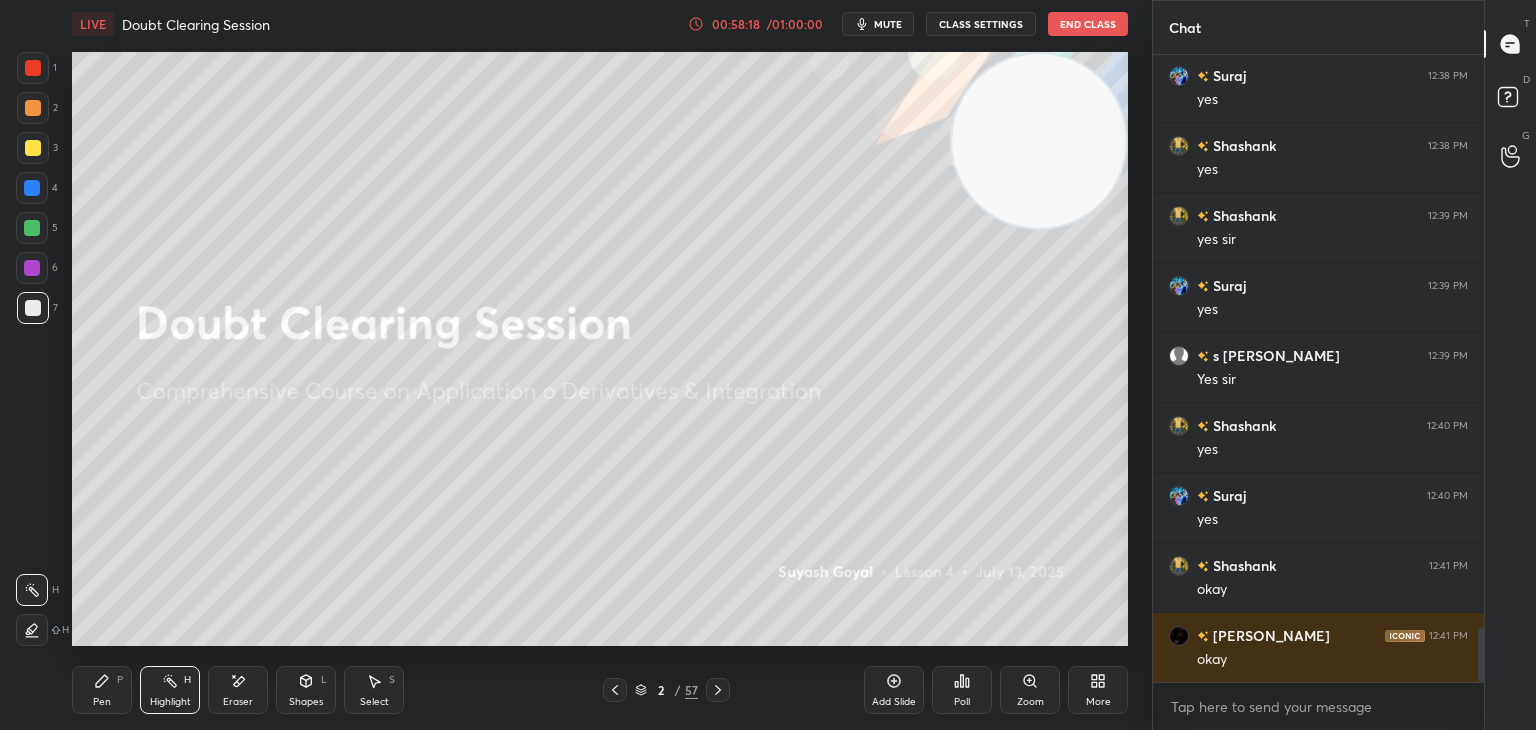 click on "Pen P" at bounding box center (102, 690) 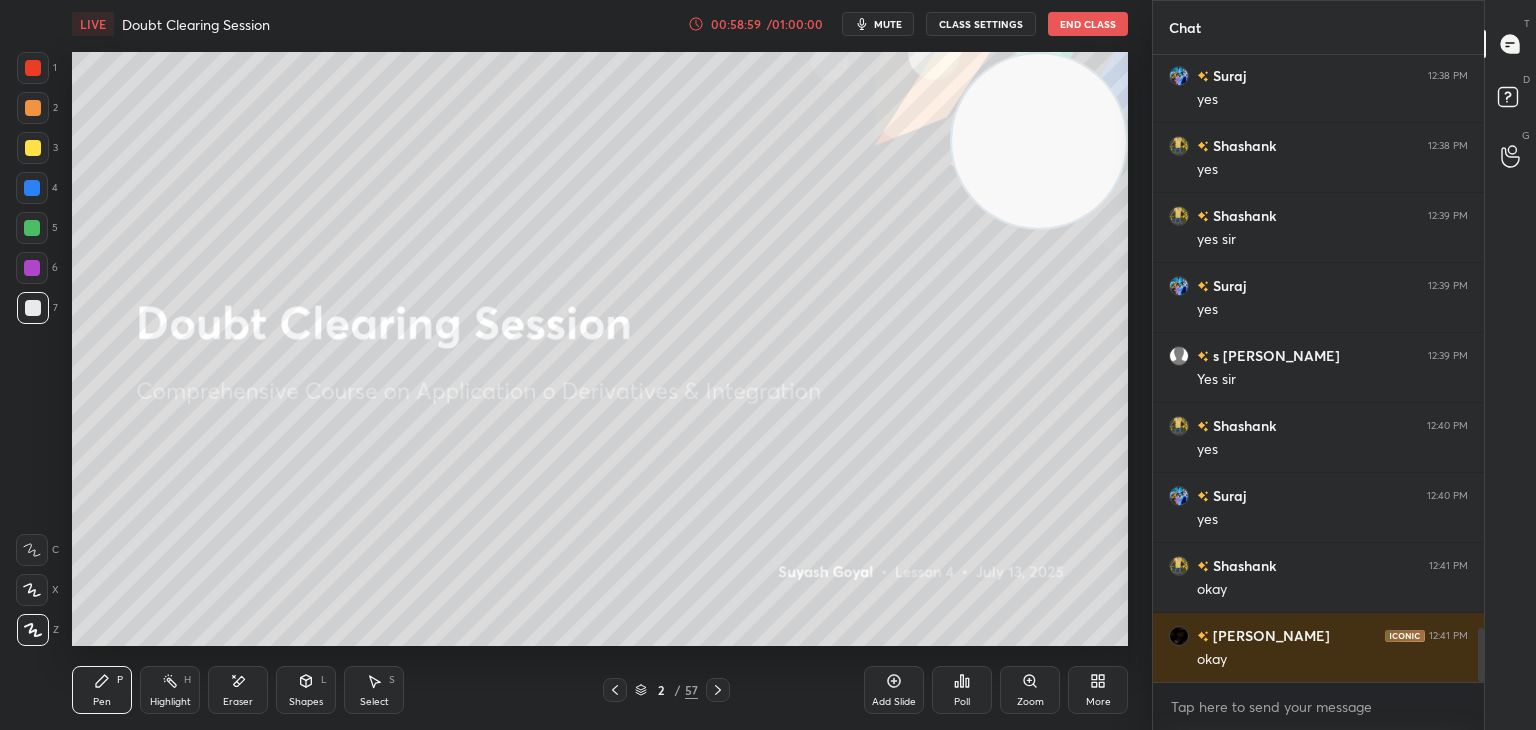 scroll, scrollTop: 6714, scrollLeft: 0, axis: vertical 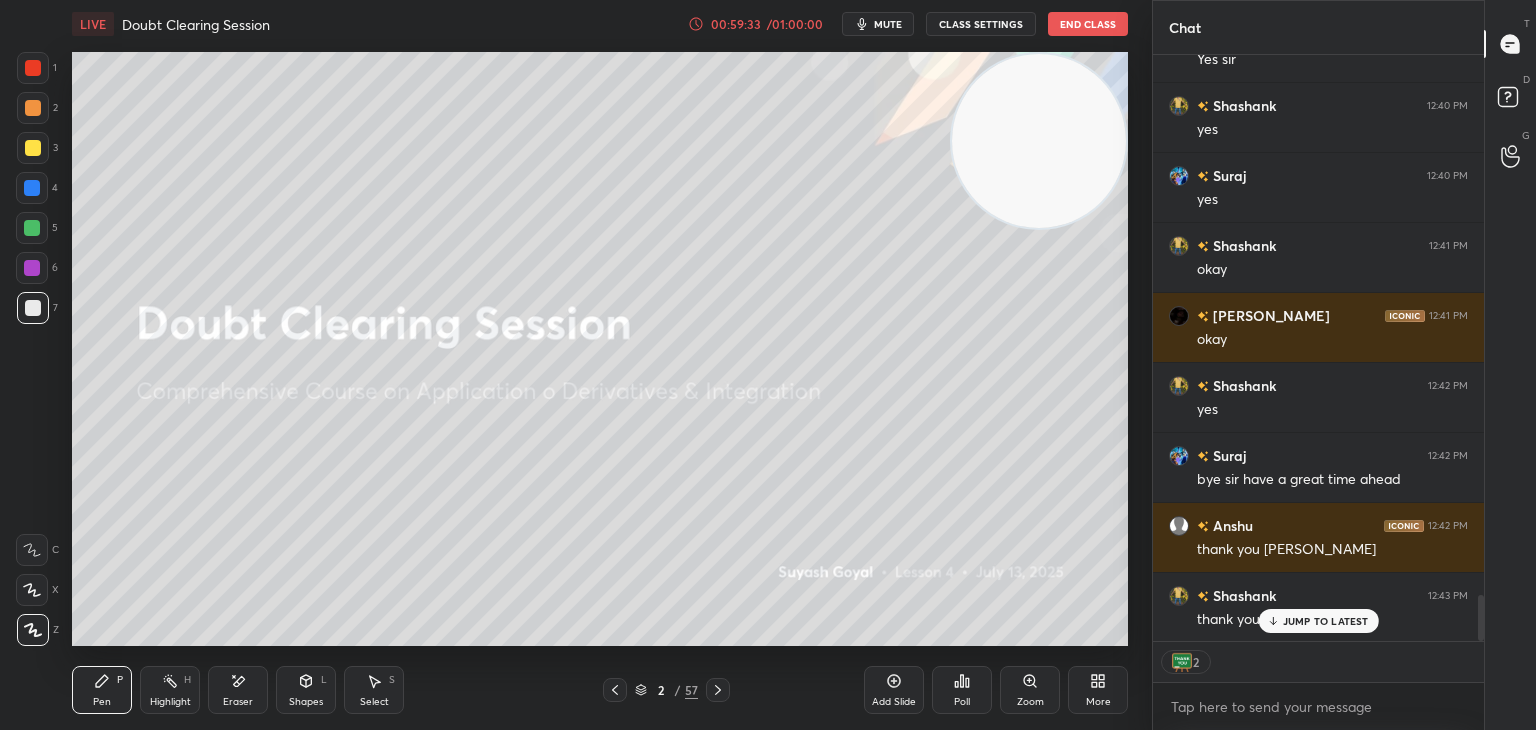 click on "End Class" at bounding box center (1088, 24) 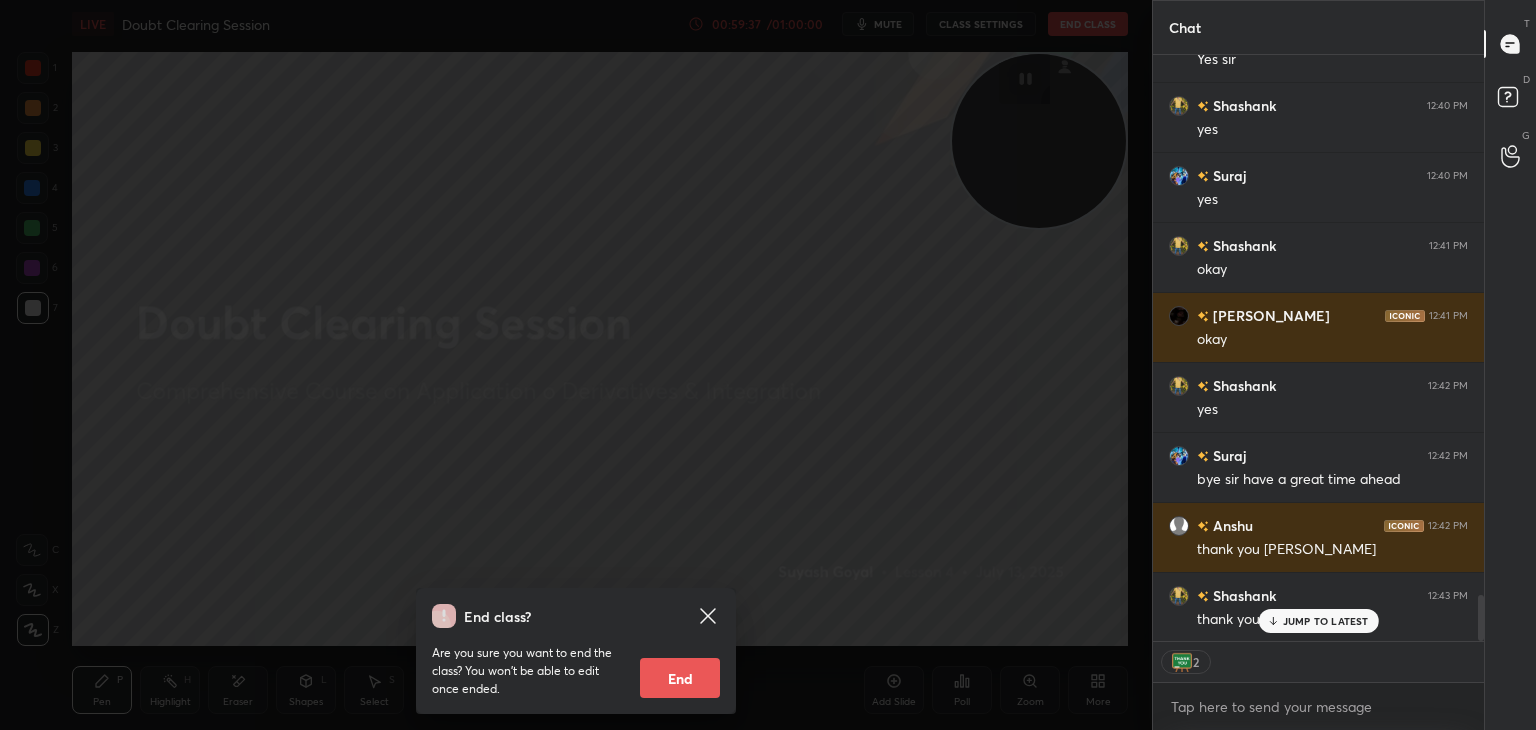 scroll, scrollTop: 6, scrollLeft: 6, axis: both 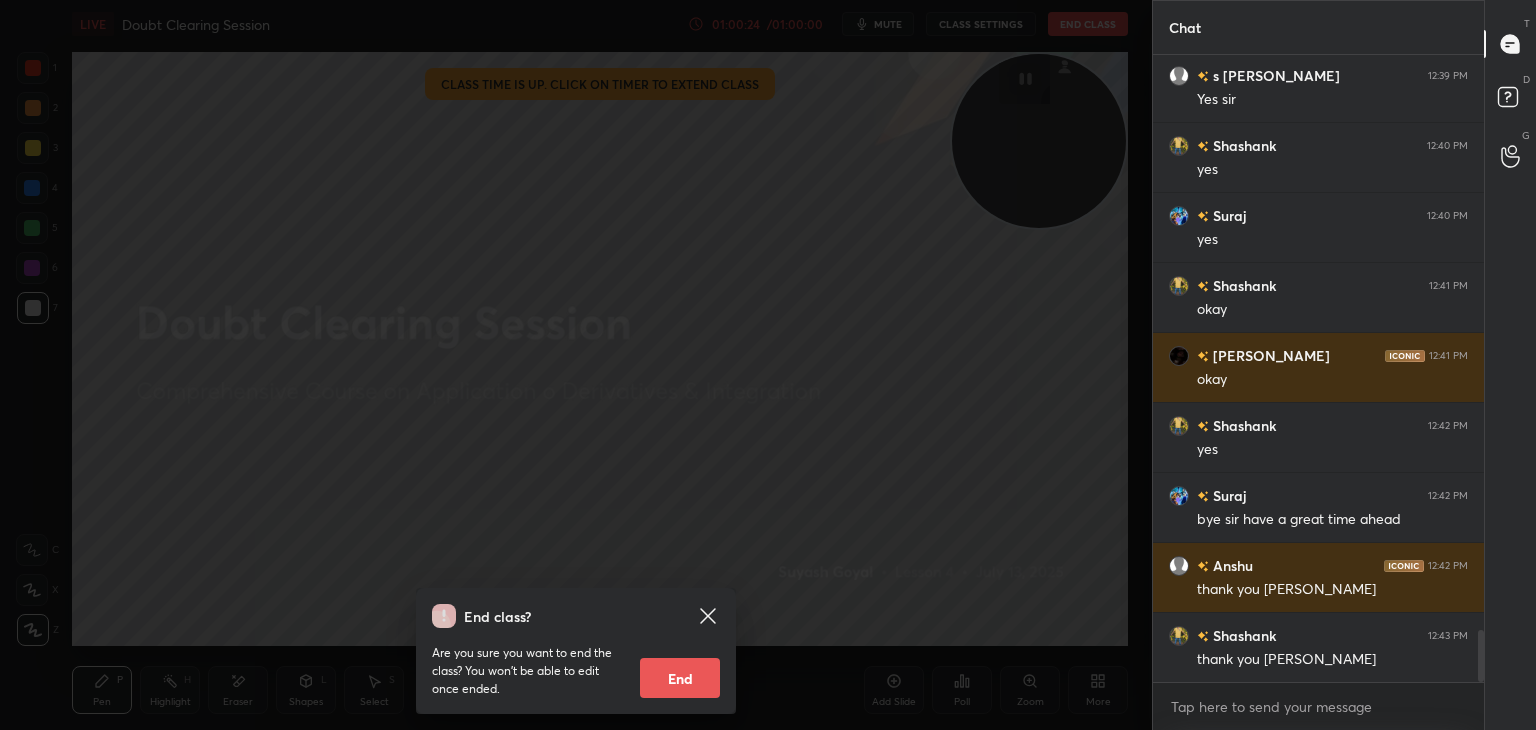 click on "End" at bounding box center [680, 678] 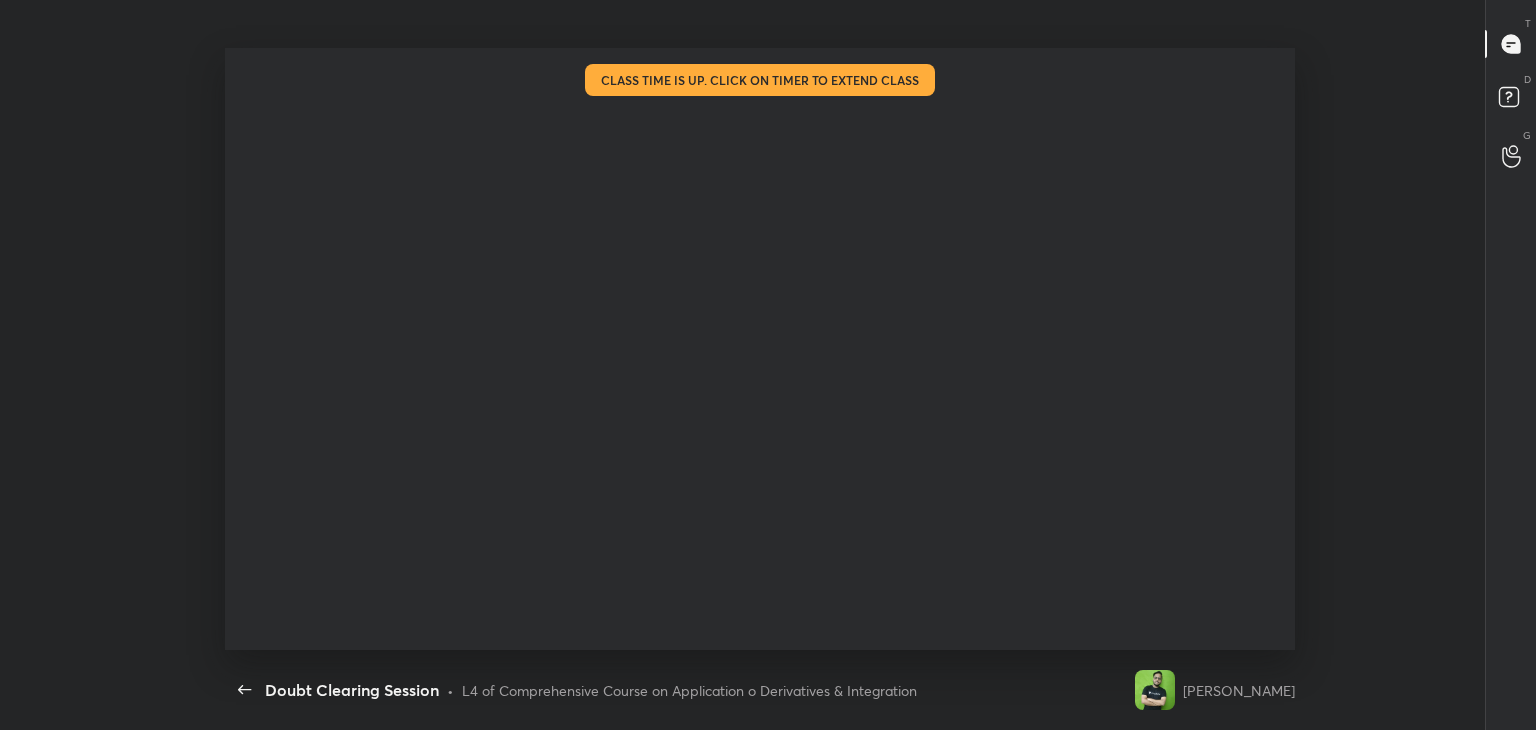 scroll, scrollTop: 99397, scrollLeft: 98856, axis: both 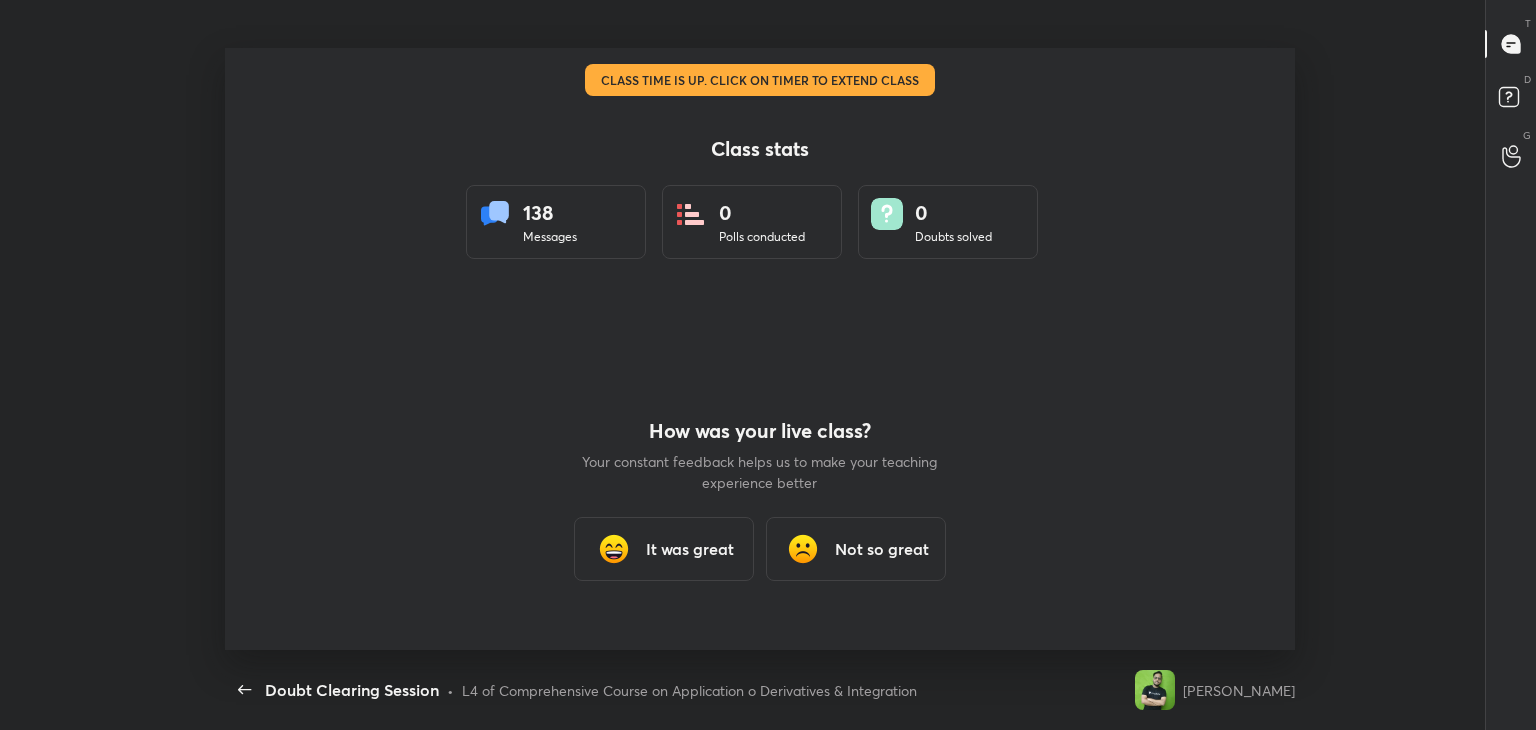 click on "It was great" at bounding box center [690, 549] 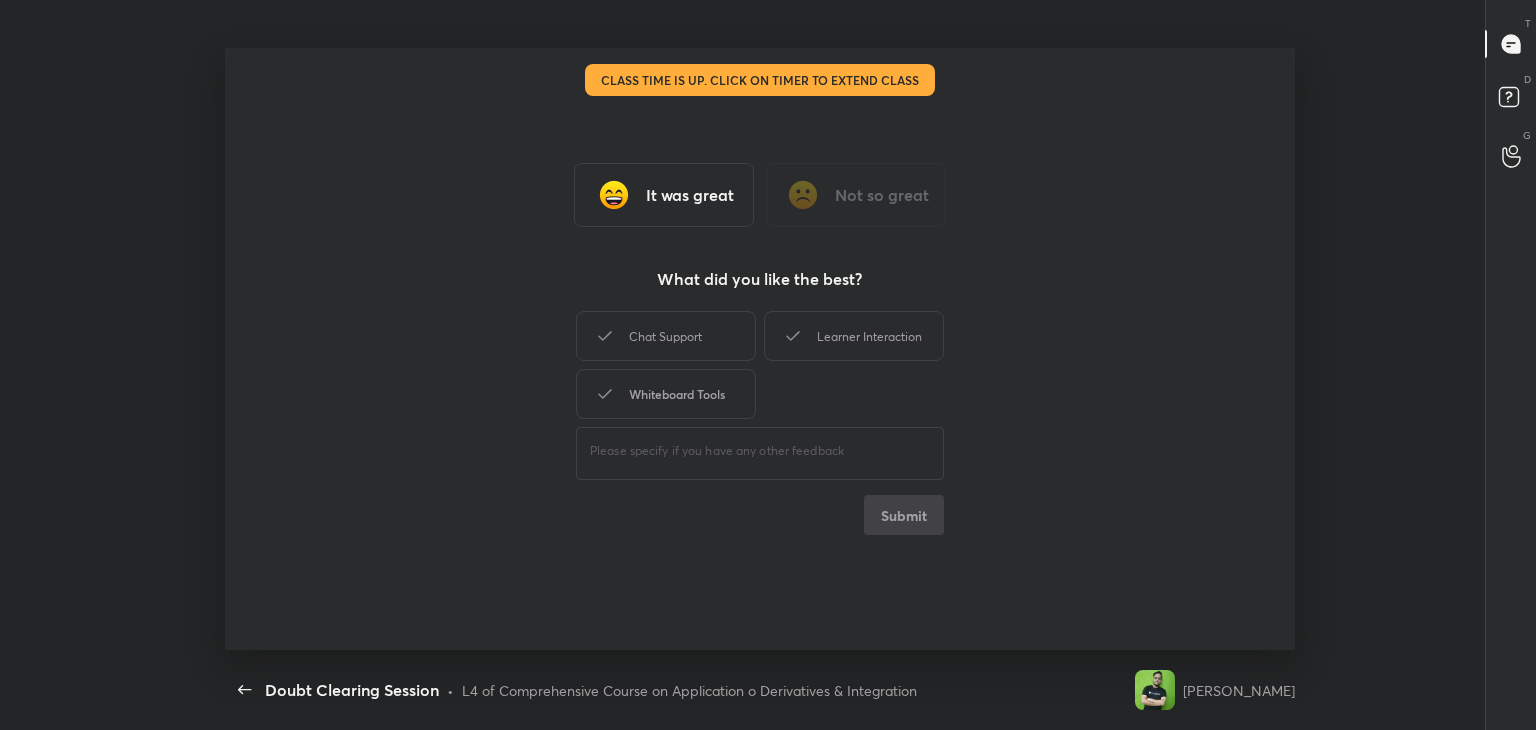click on "Whiteboard Tools" at bounding box center (666, 394) 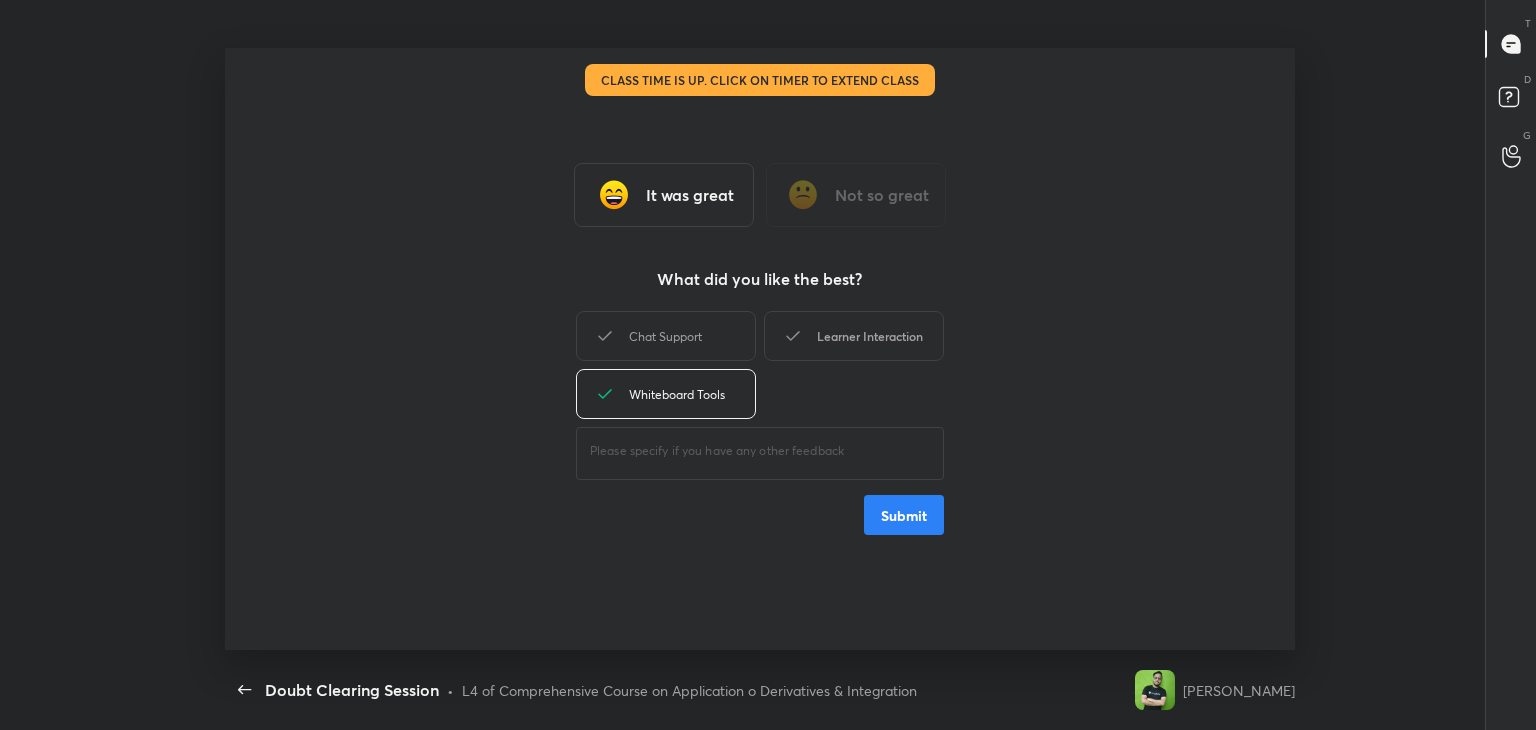 drag, startPoint x: 822, startPoint y: 349, endPoint x: 864, endPoint y: 347, distance: 42.047592 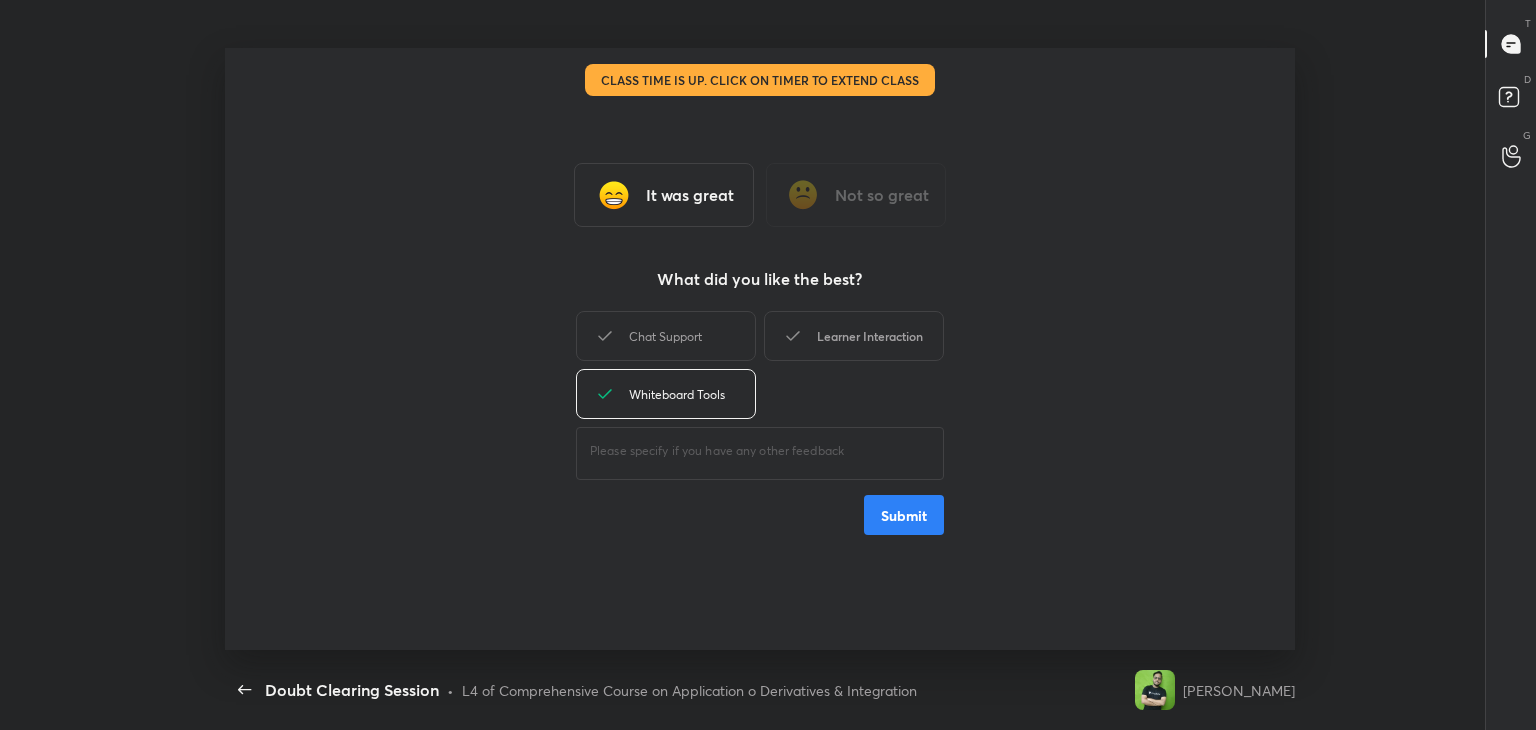 click on "Learner Interaction" at bounding box center [854, 336] 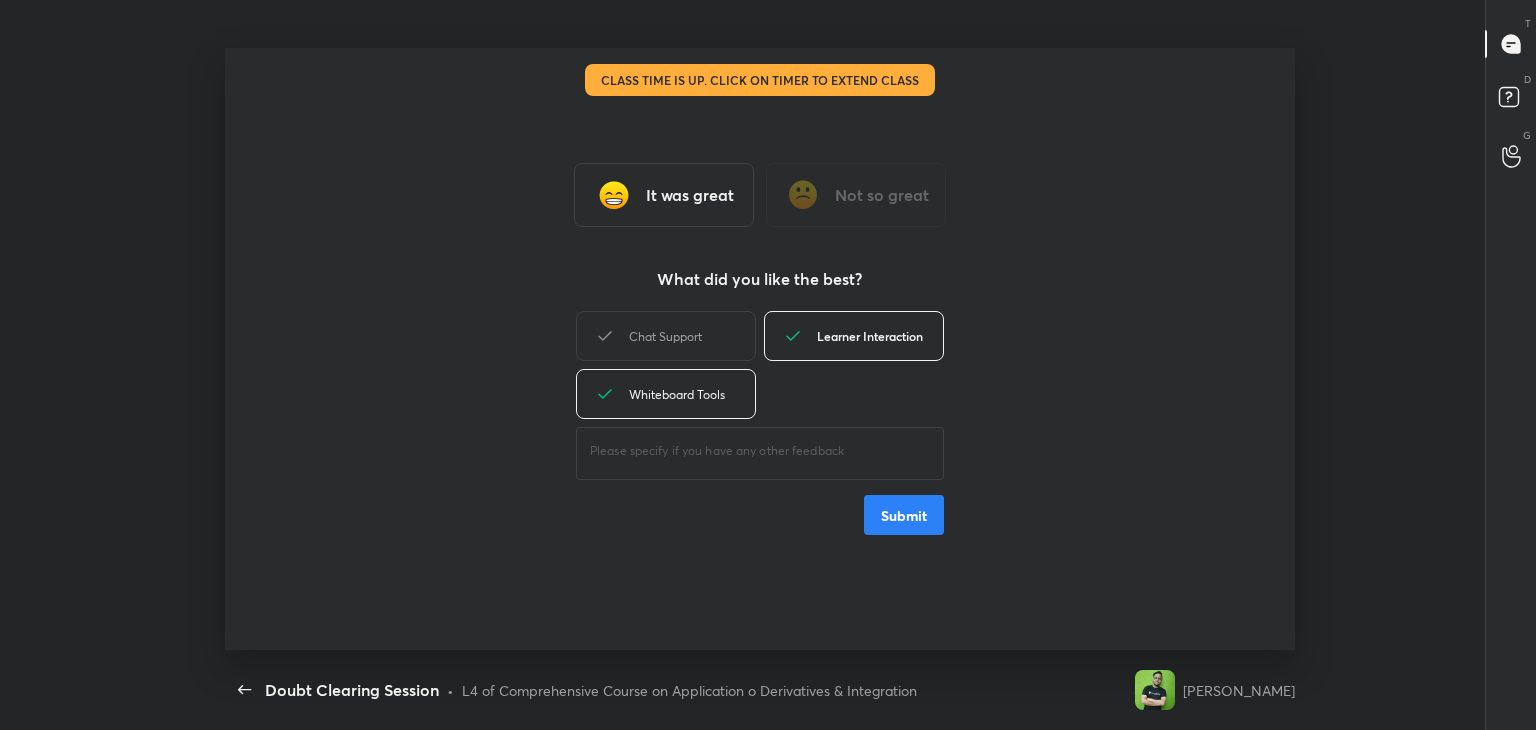 click on "Learner Interaction" at bounding box center (854, 336) 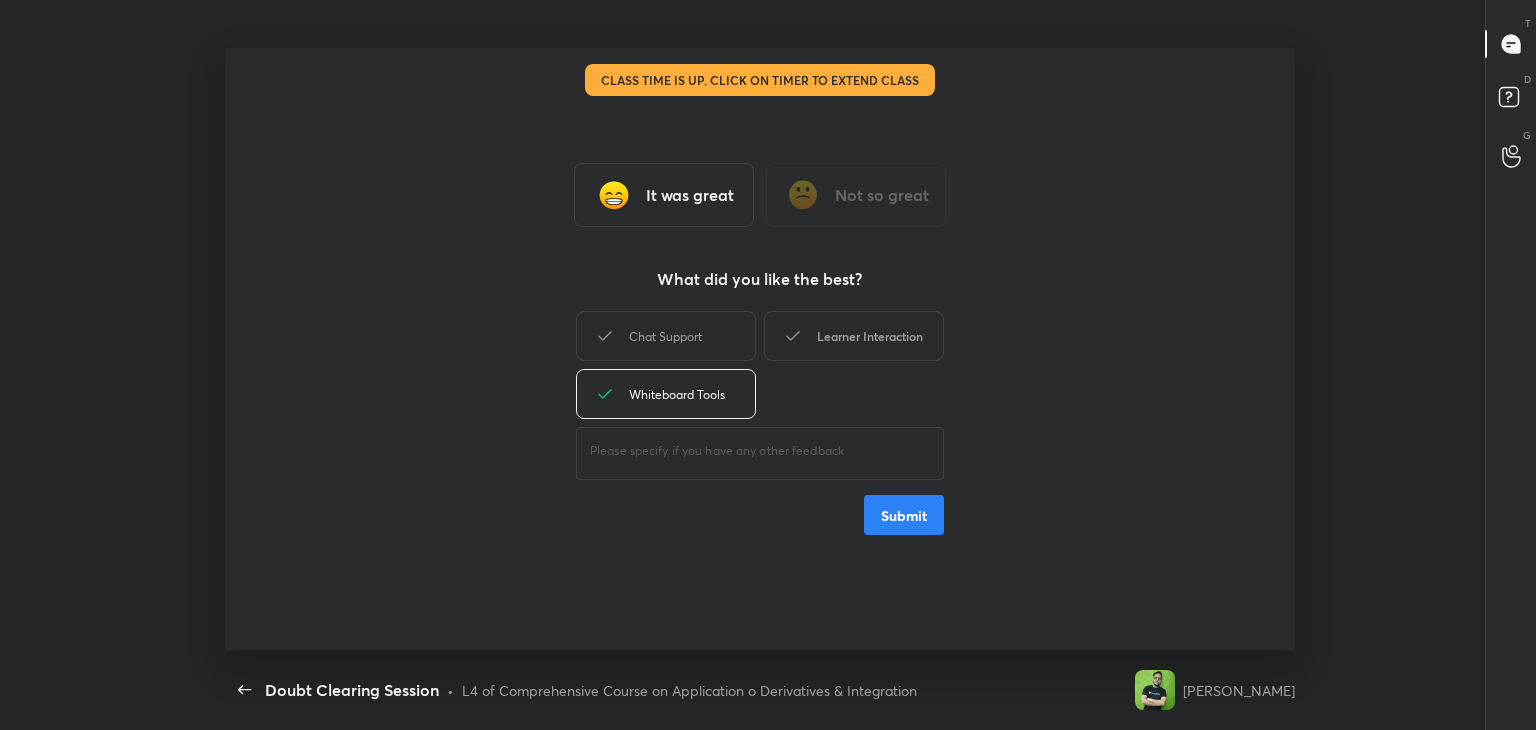 click on "Learner Interaction" at bounding box center (854, 336) 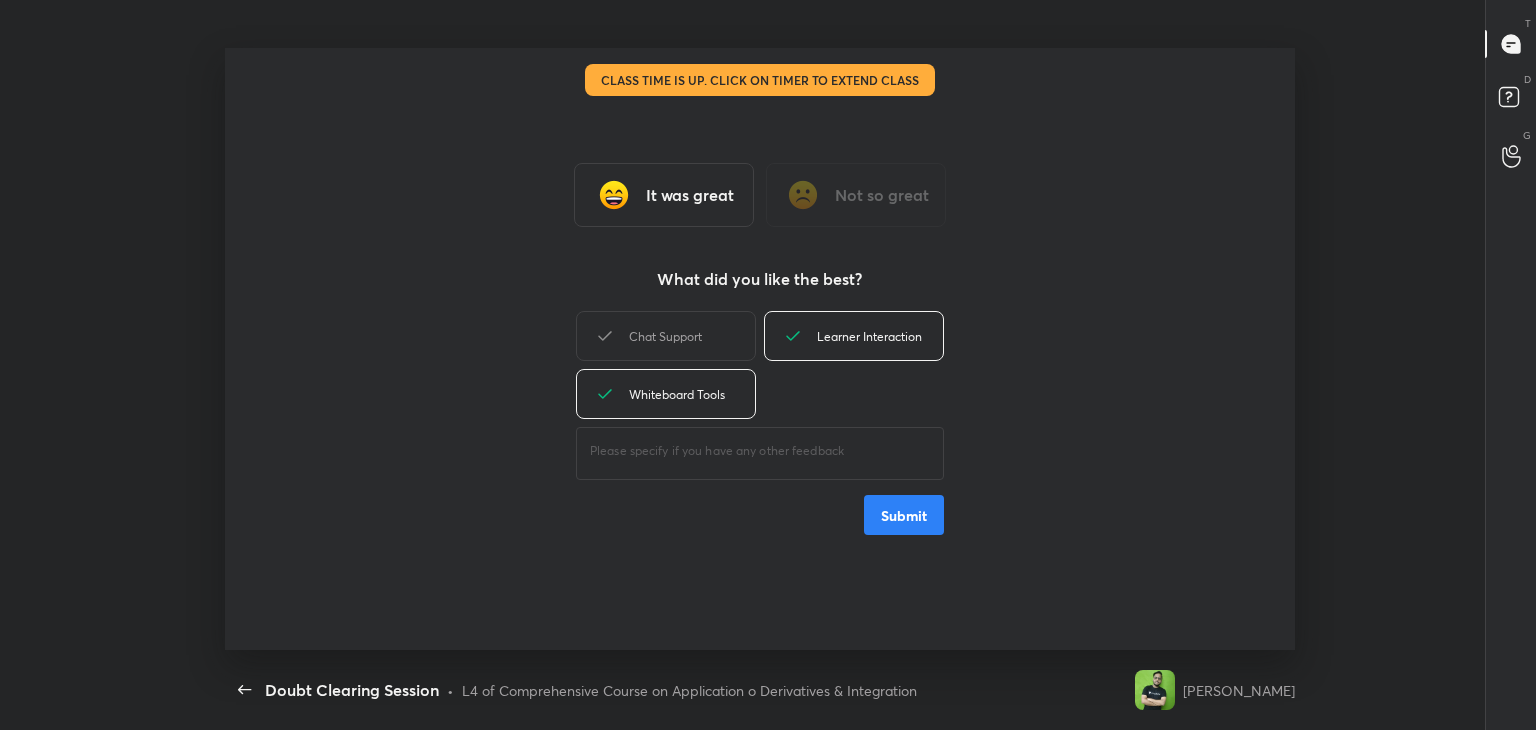 click on "Submit" at bounding box center [904, 515] 